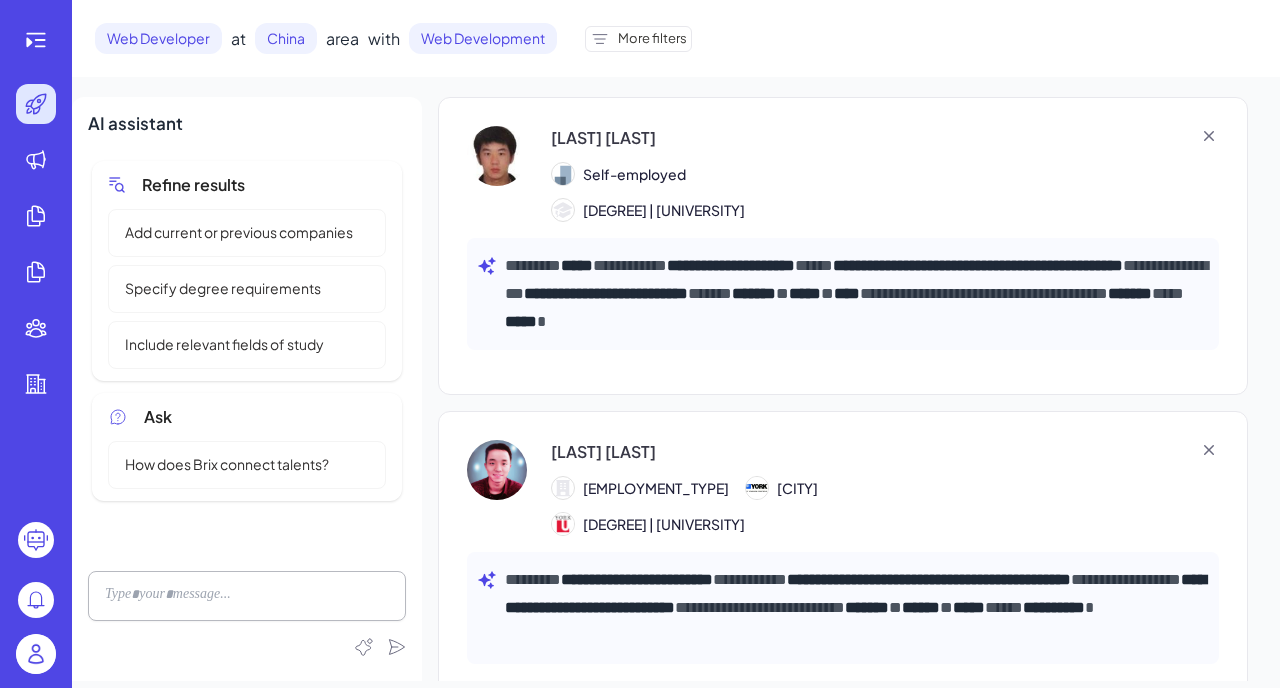 scroll, scrollTop: 0, scrollLeft: 0, axis: both 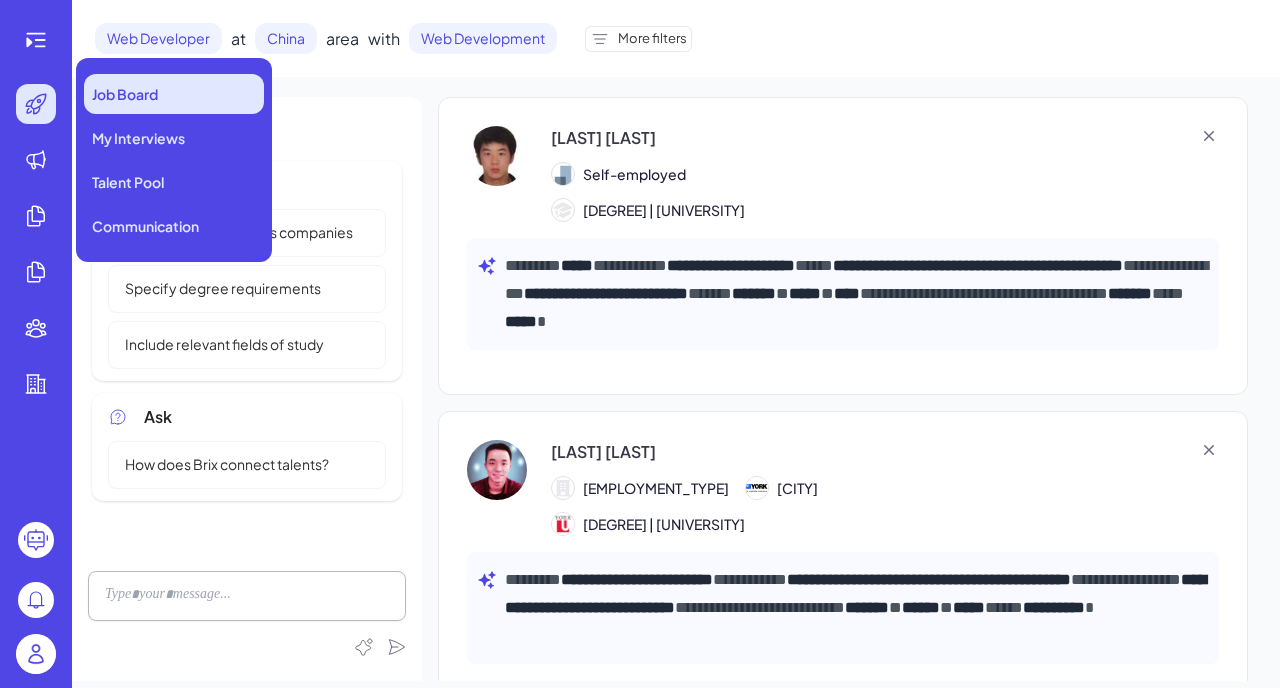 click on "Job Board" at bounding box center [174, 94] 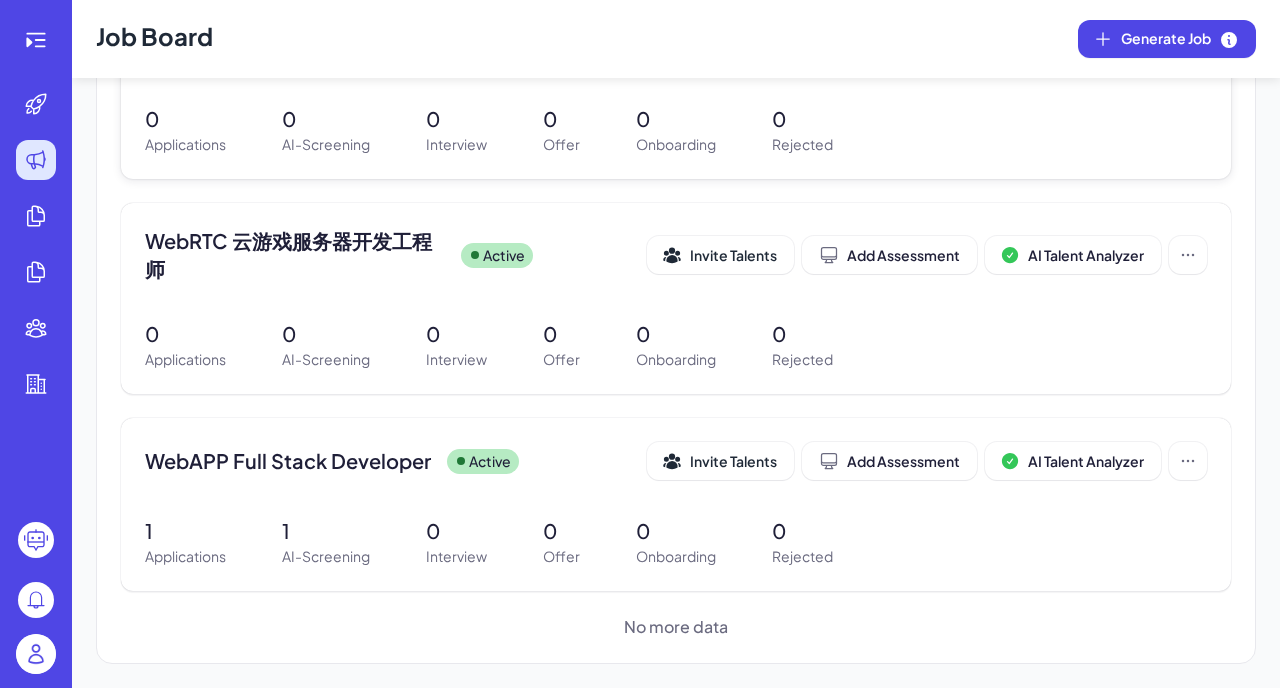 scroll, scrollTop: 303, scrollLeft: 0, axis: vertical 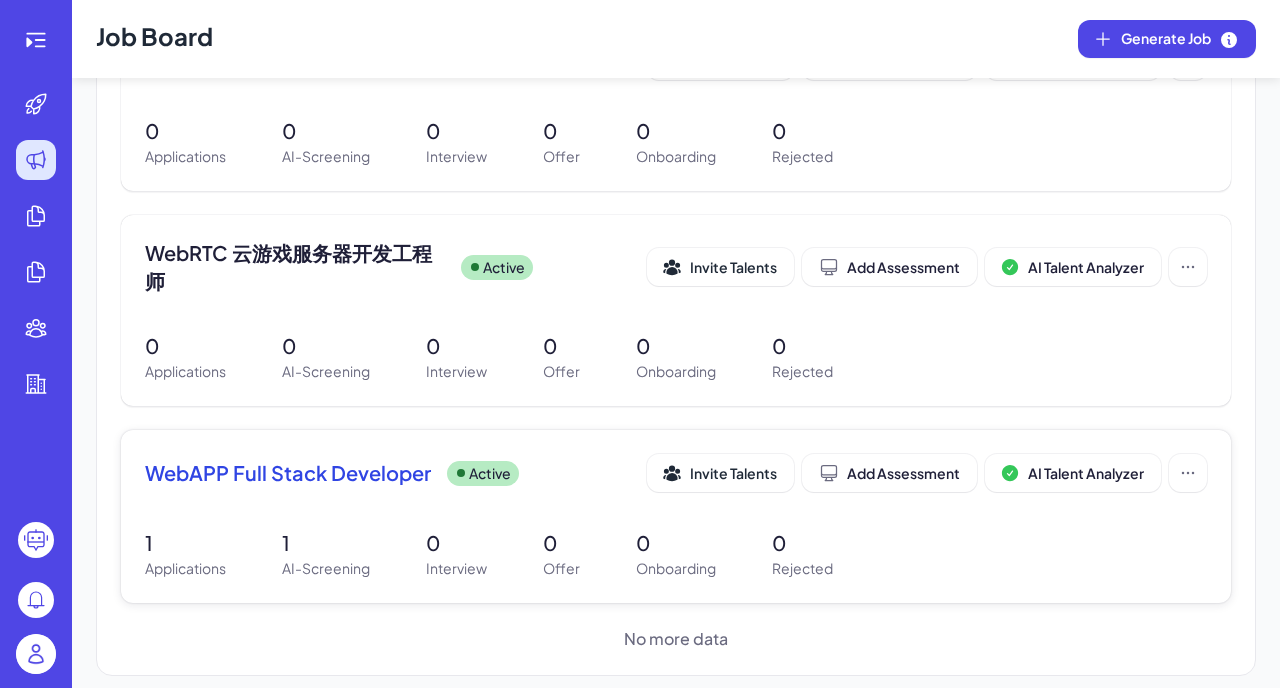 click on "WebAPP Full Stack Developer" at bounding box center (288, 473) 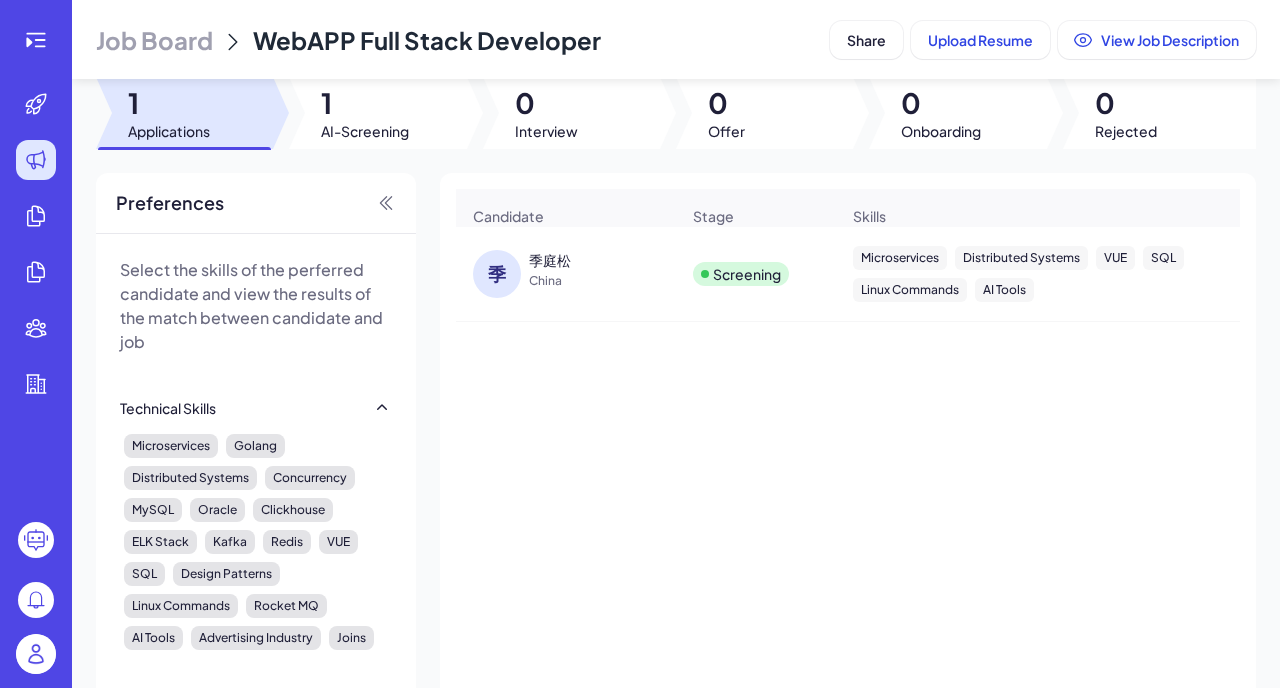 scroll, scrollTop: 0, scrollLeft: 0, axis: both 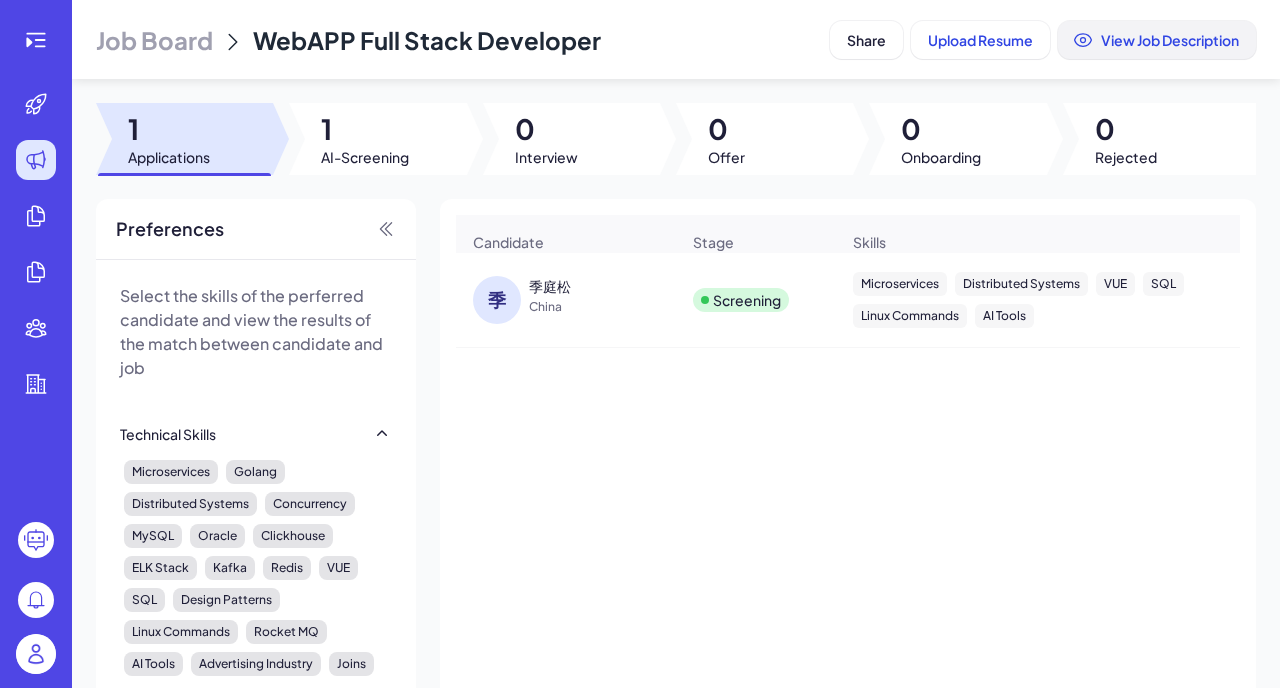 click 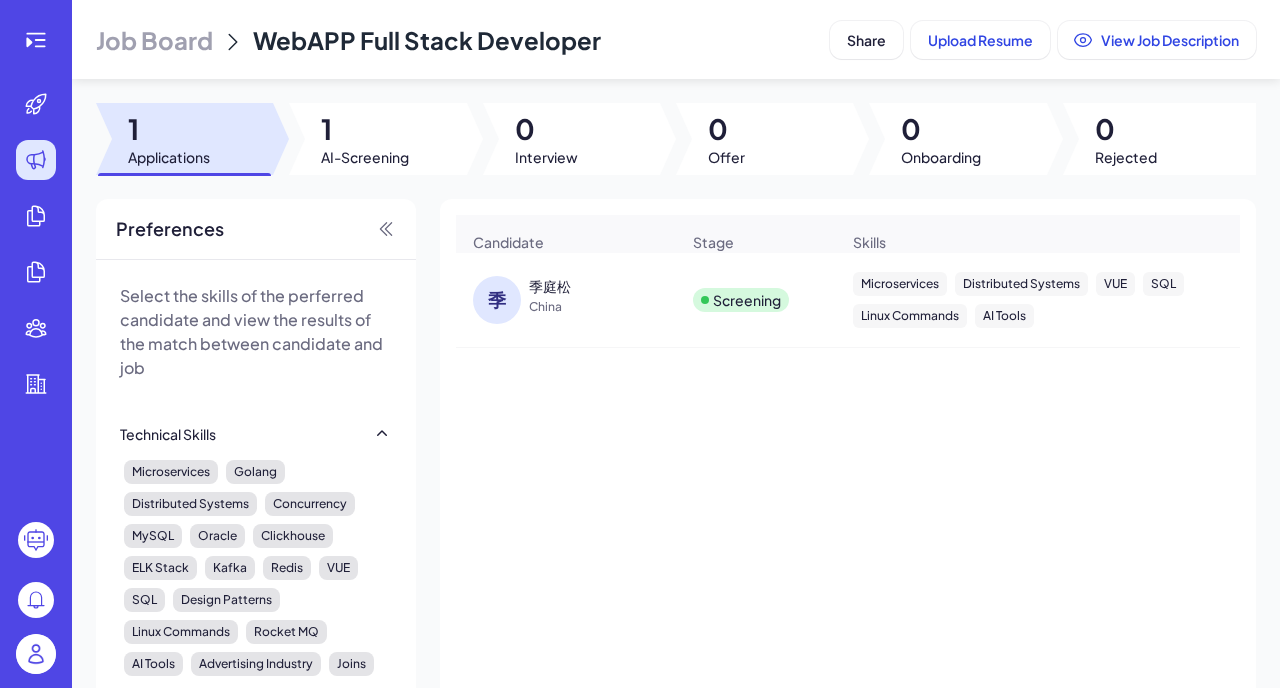 click on "季庭松" at bounding box center [550, 286] 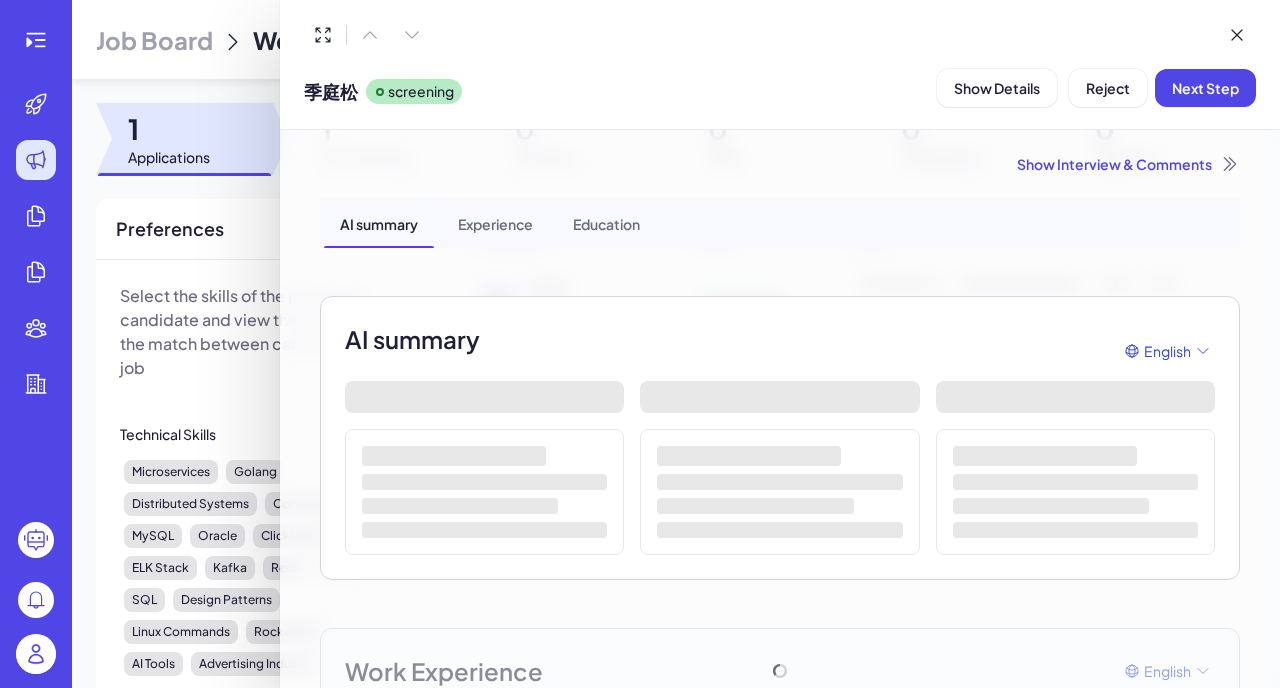 click at bounding box center [640, 344] 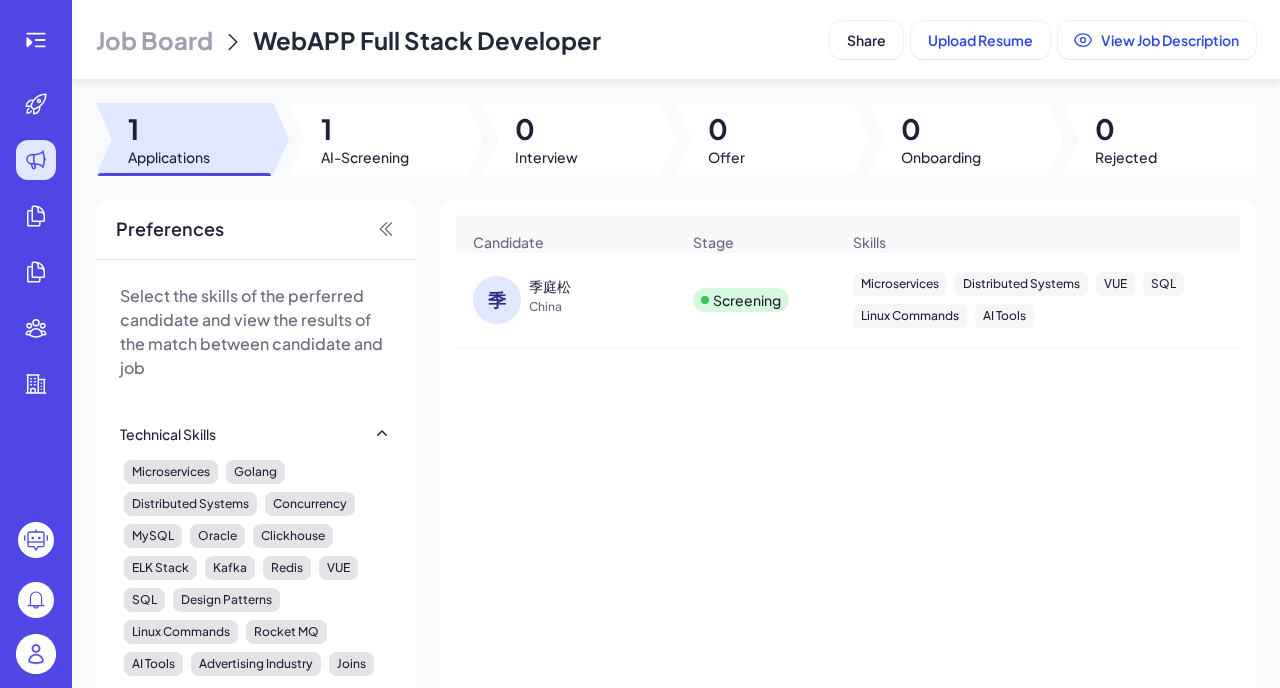 click on "季庭松" at bounding box center [550, 286] 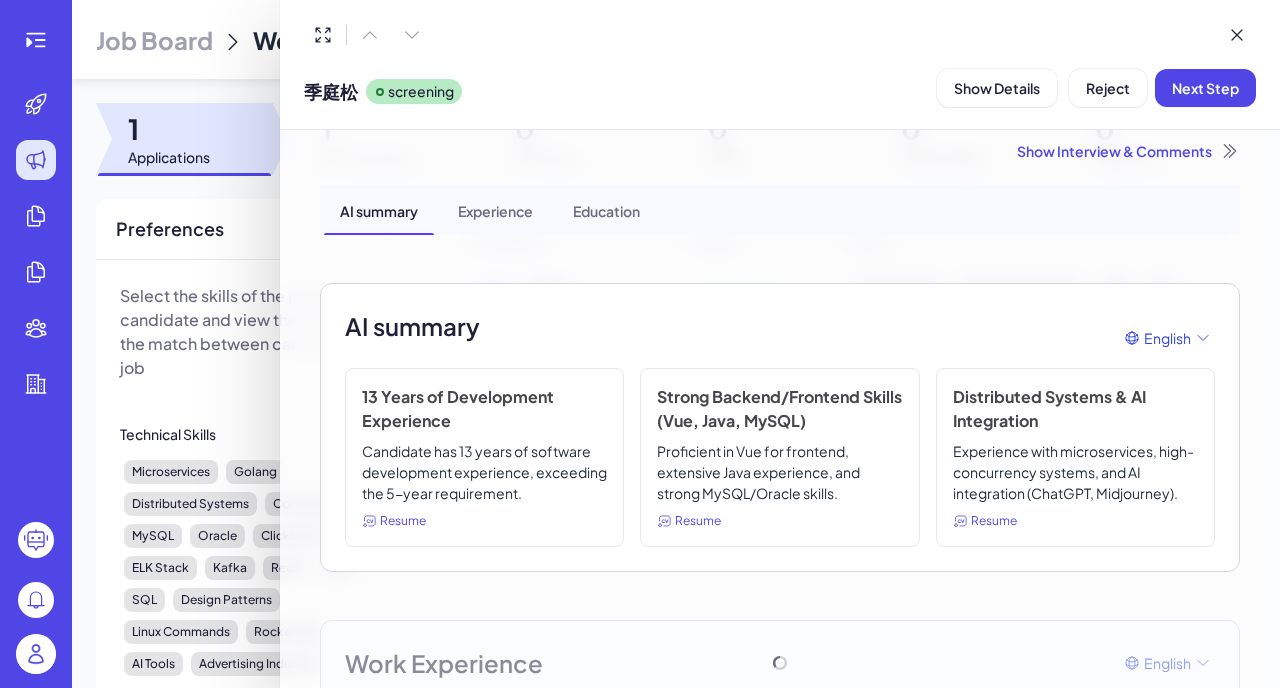 scroll, scrollTop: 0, scrollLeft: 0, axis: both 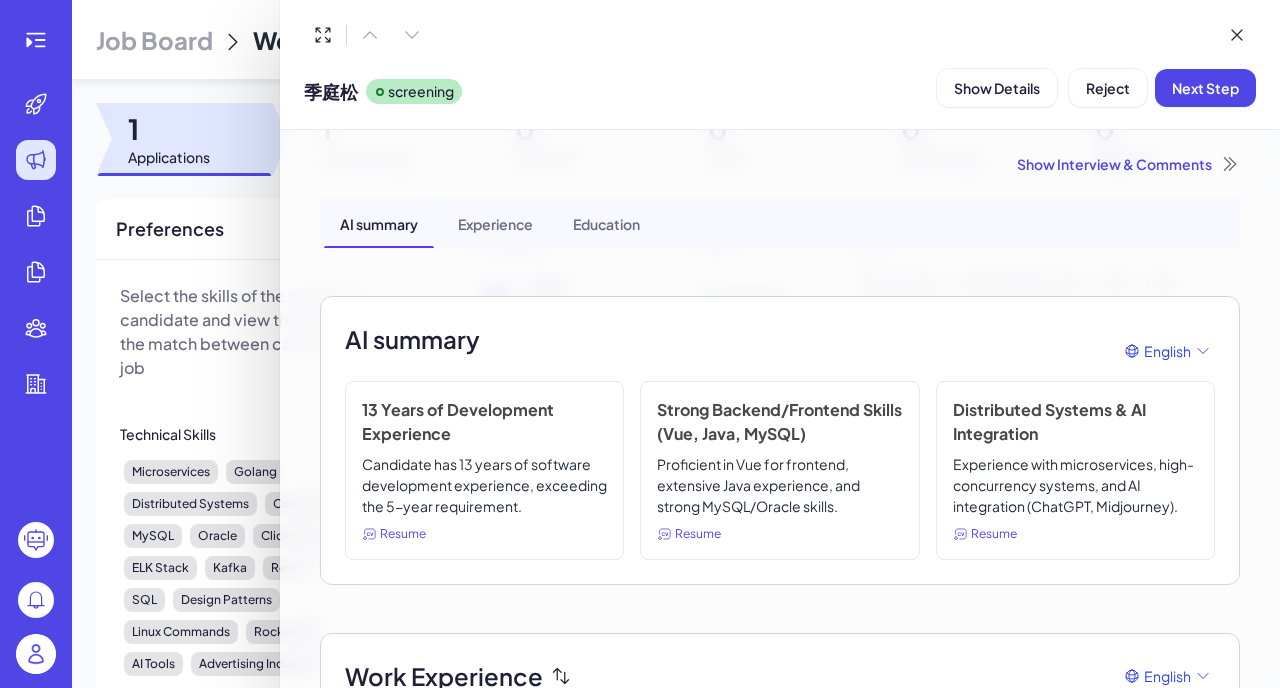 click on "Experience" at bounding box center [495, 223] 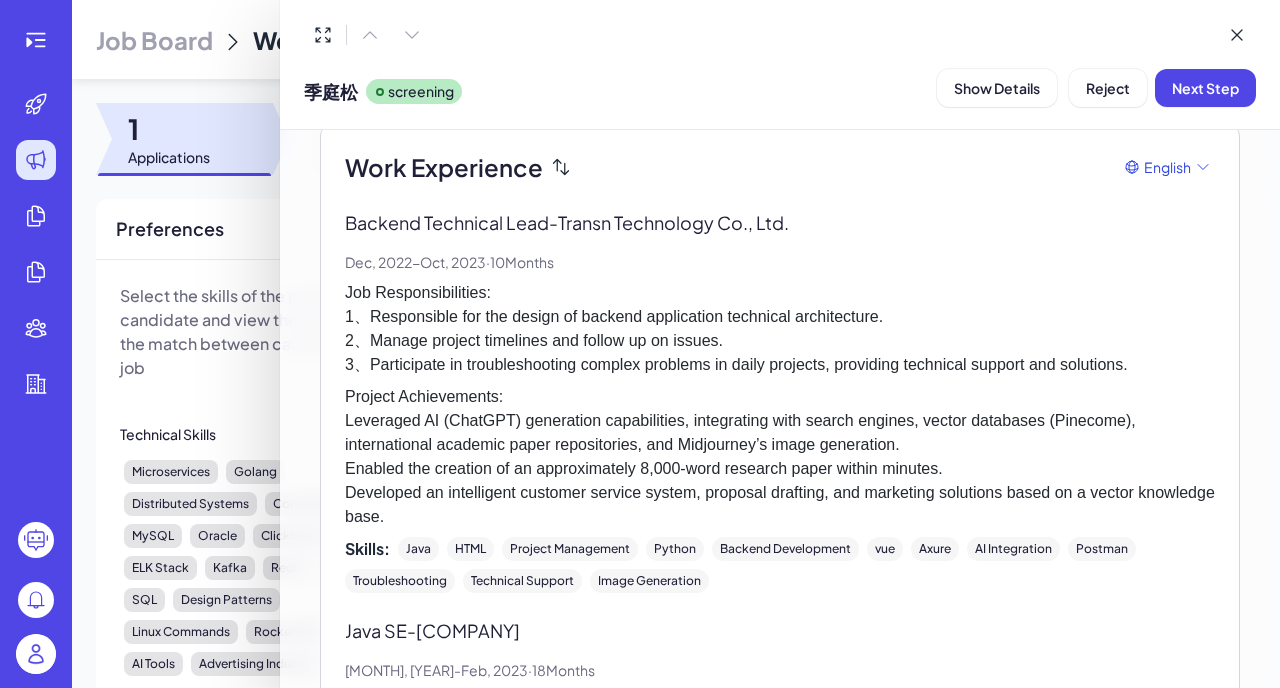 scroll, scrollTop: 507, scrollLeft: 0, axis: vertical 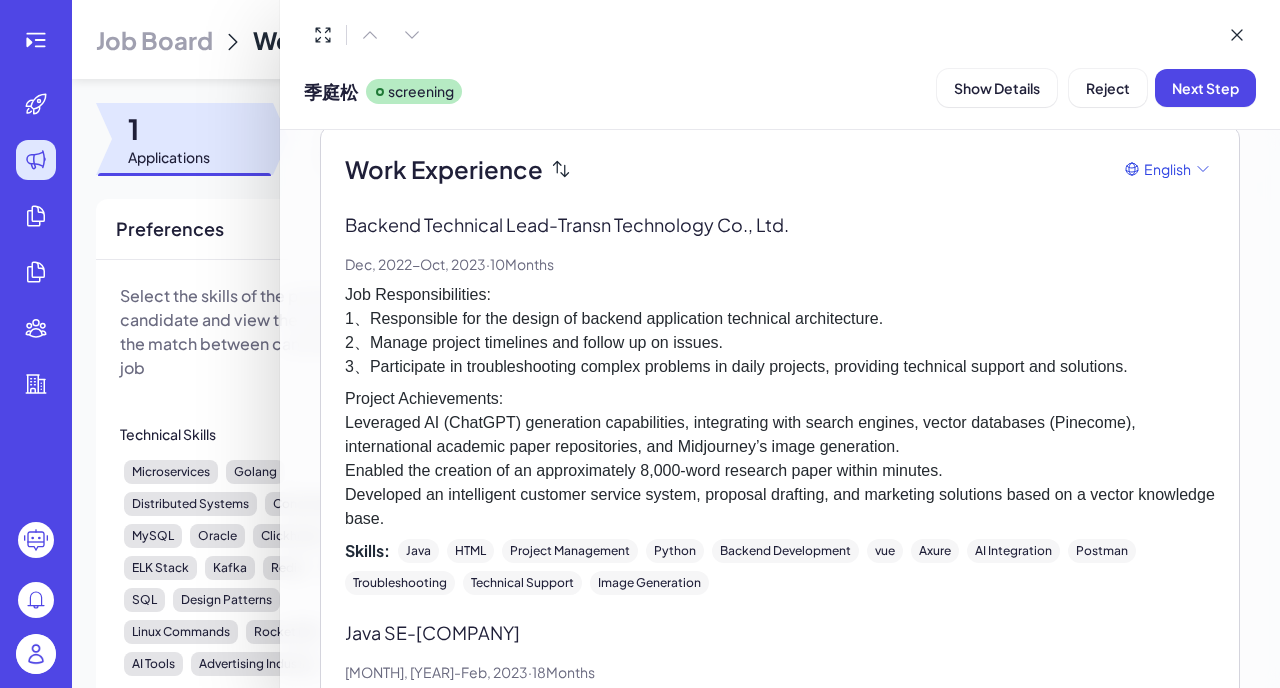 click on "Job Responsibilities:
1、Responsible for the design of backend application technical architecture.
2、Manage project timelines and follow up on issues.
3、Participate in troubleshooting complex problems in daily projects, providing technical support and solutions." at bounding box center [780, 331] 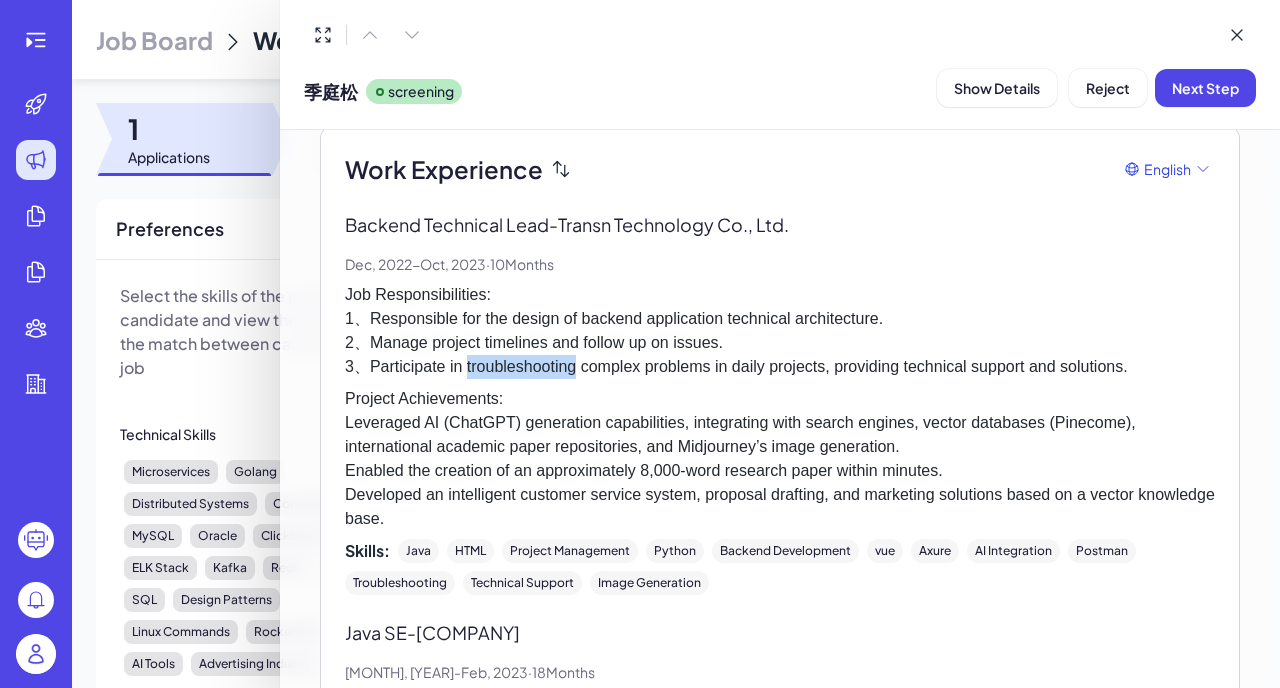 click on "Job Responsibilities:
1、Responsible for the design of backend application technical architecture.
2、Manage project timelines and follow up on issues.
3、Participate in troubleshooting complex problems in daily projects, providing technical support and solutions." at bounding box center (780, 331) 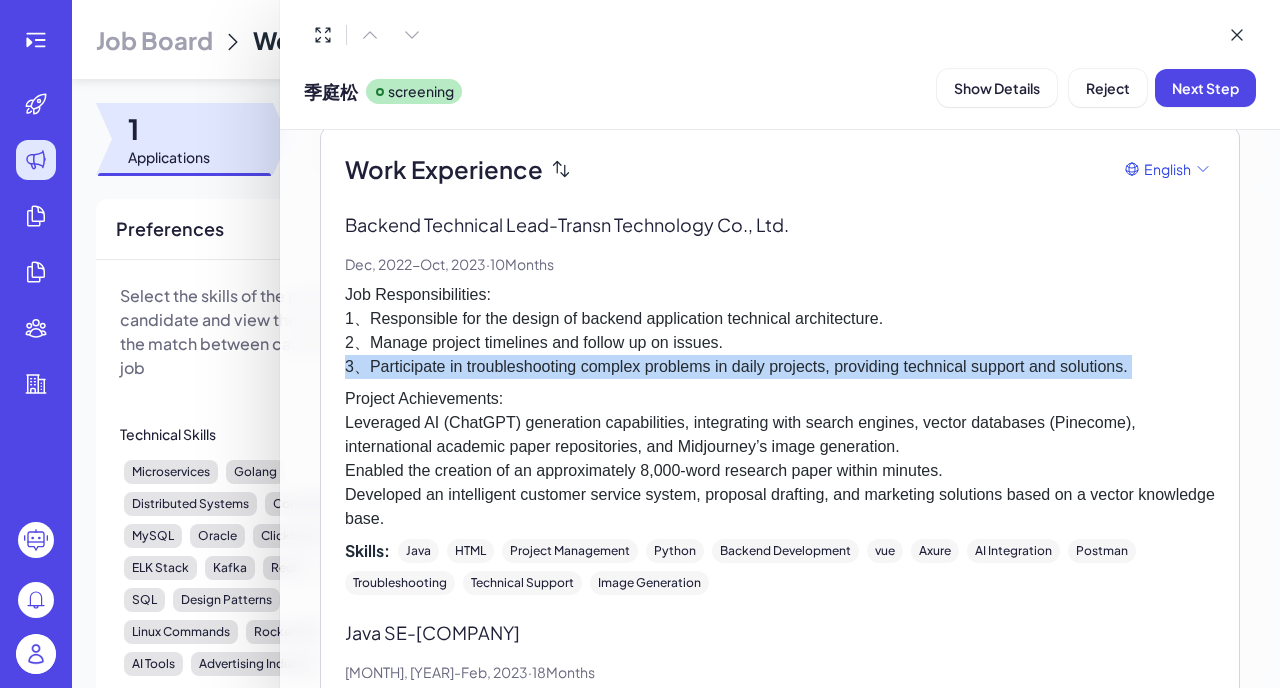 click on "Job Responsibilities:
1、Responsible for the design of backend application technical architecture.
2、Manage project timelines and follow up on issues.
3、Participate in troubleshooting complex problems in daily projects, providing technical support and solutions." at bounding box center (780, 331) 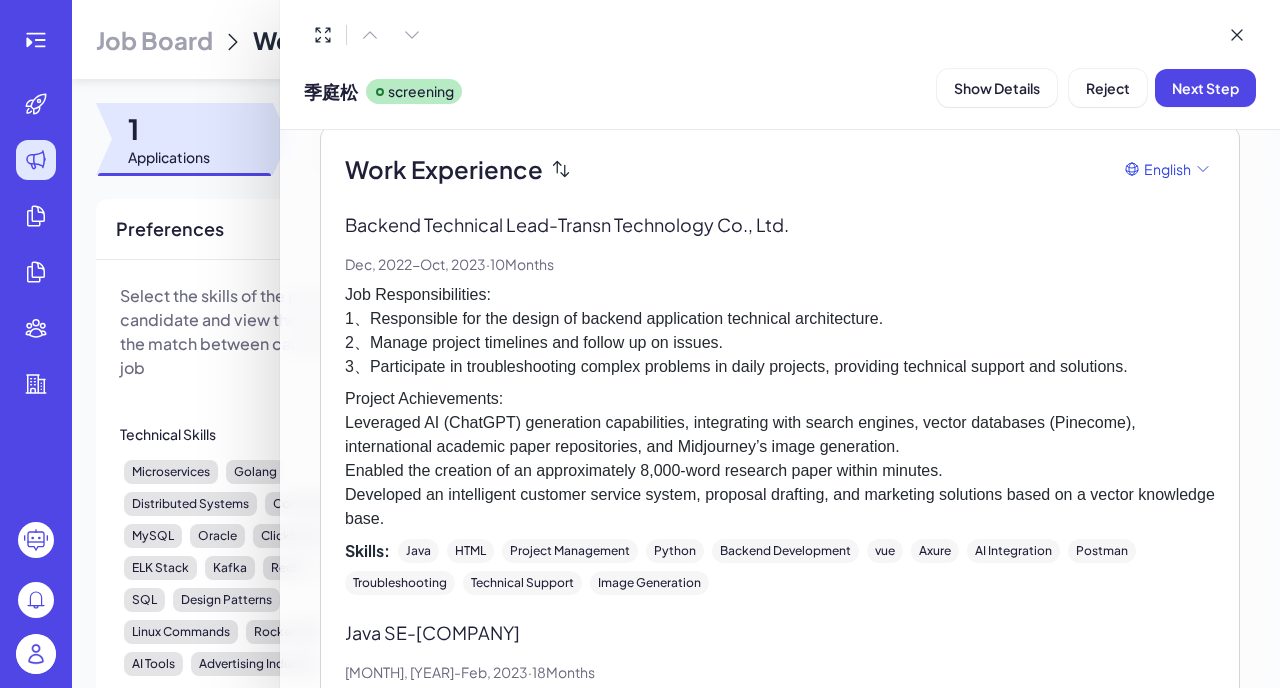 click on "Job Responsibilities:
1、Responsible for the design of backend application technical architecture.
2、Manage project timelines and follow up on issues.
3、Participate in troubleshooting complex problems in daily projects, providing technical support and solutions." at bounding box center [780, 331] 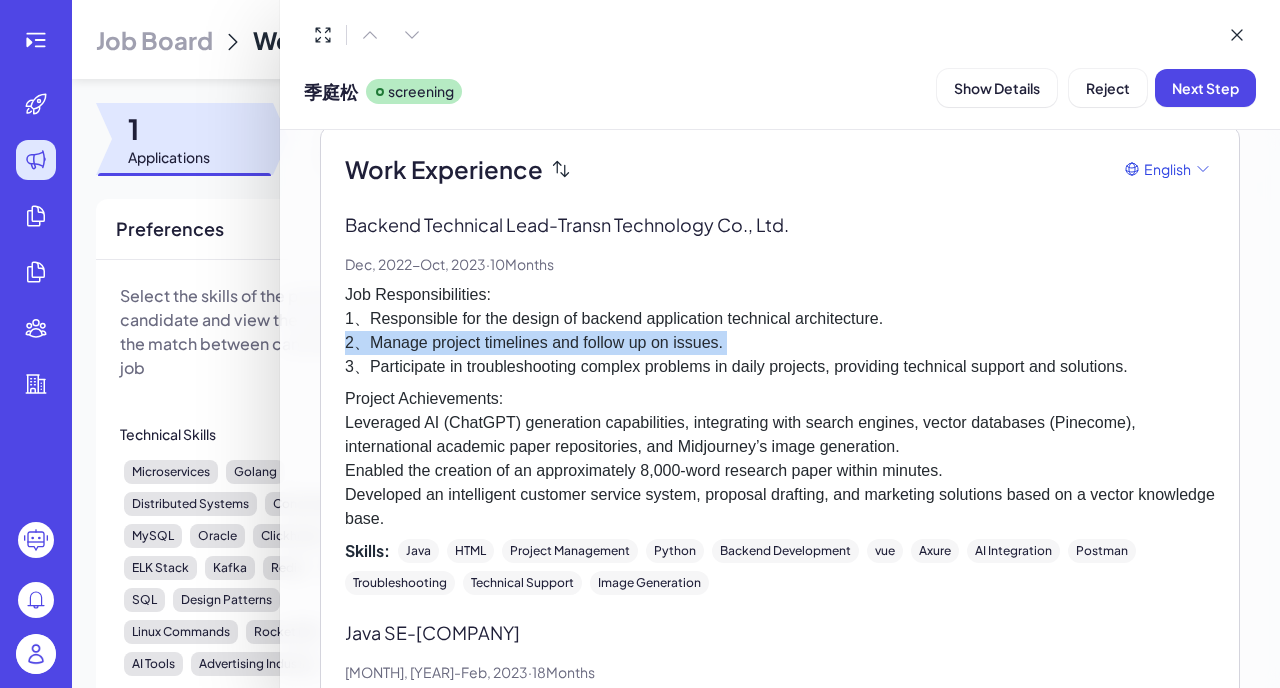 click on "Job Responsibilities:
1、Responsible for the design of backend application technical architecture.
2、Manage project timelines and follow up on issues.
3、Participate in troubleshooting complex problems in daily projects, providing technical support and solutions." at bounding box center [780, 331] 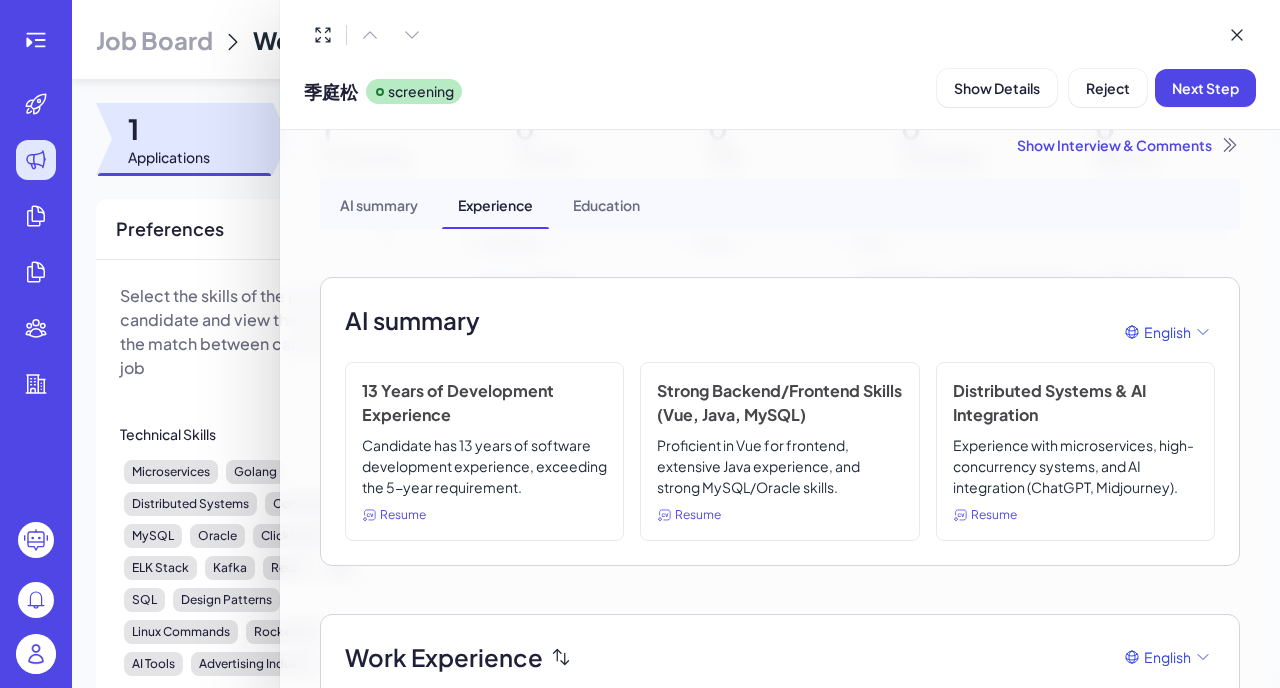 scroll, scrollTop: 0, scrollLeft: 0, axis: both 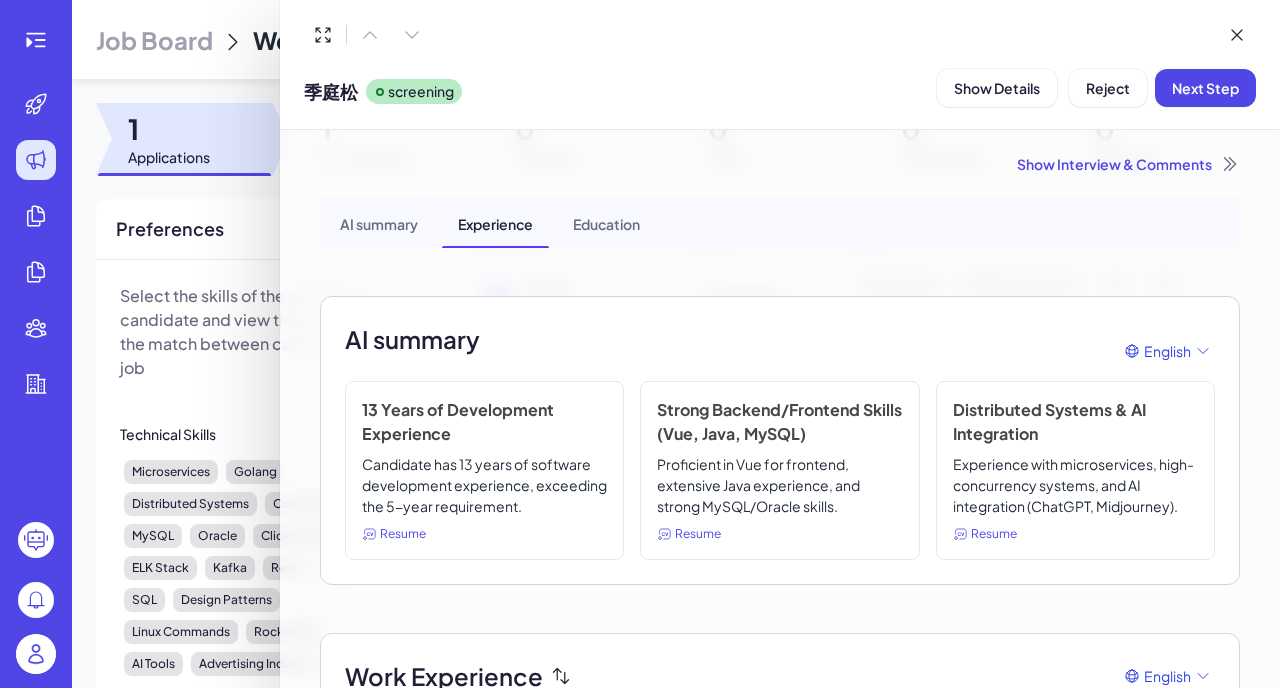 click on "Show Interview & Comments AI summary Experience Education AI summary English 13 Years of Development Experience Candidate has 13 years of software development experience, exceeding the 5-year requirement. Resume Strong Backend/Frontend Skills (Vue, Java, MySQL) Proficient in Vue for frontend, extensive Java experience, and strong MySQL/Oracle skills. Resume Distributed Systems & AI Integration Experience with microservices, high-concurrency systems, and AI integration (ChatGPT, Midjourney). Resume Work Experience English Backend Technical Lead  -  Transn Technology Co., Ltd. Dec, [YEAR]  -  Oct, [YEAR]  ·  10  Months Job Responsibilities:
1、Responsible for the design of backend application technical architecture.
2、Manage project timelines and follow up on issues.
3、Participate in troubleshooting complex problems in daily projects, providing technical support and solutions.
Skills: Java HTML Project Management Python Backend Development vue Axure AI Integration Postman Troubleshooting Java SE  -  18" at bounding box center [780, 2311] 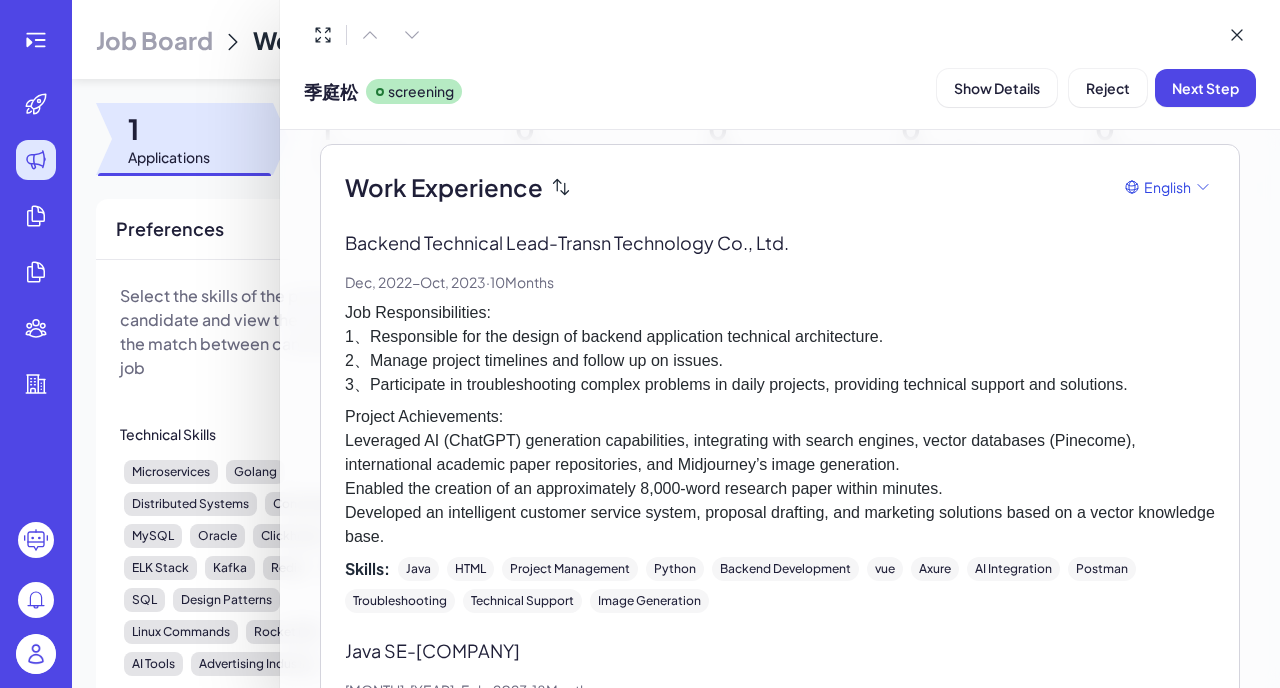 scroll, scrollTop: 496, scrollLeft: 0, axis: vertical 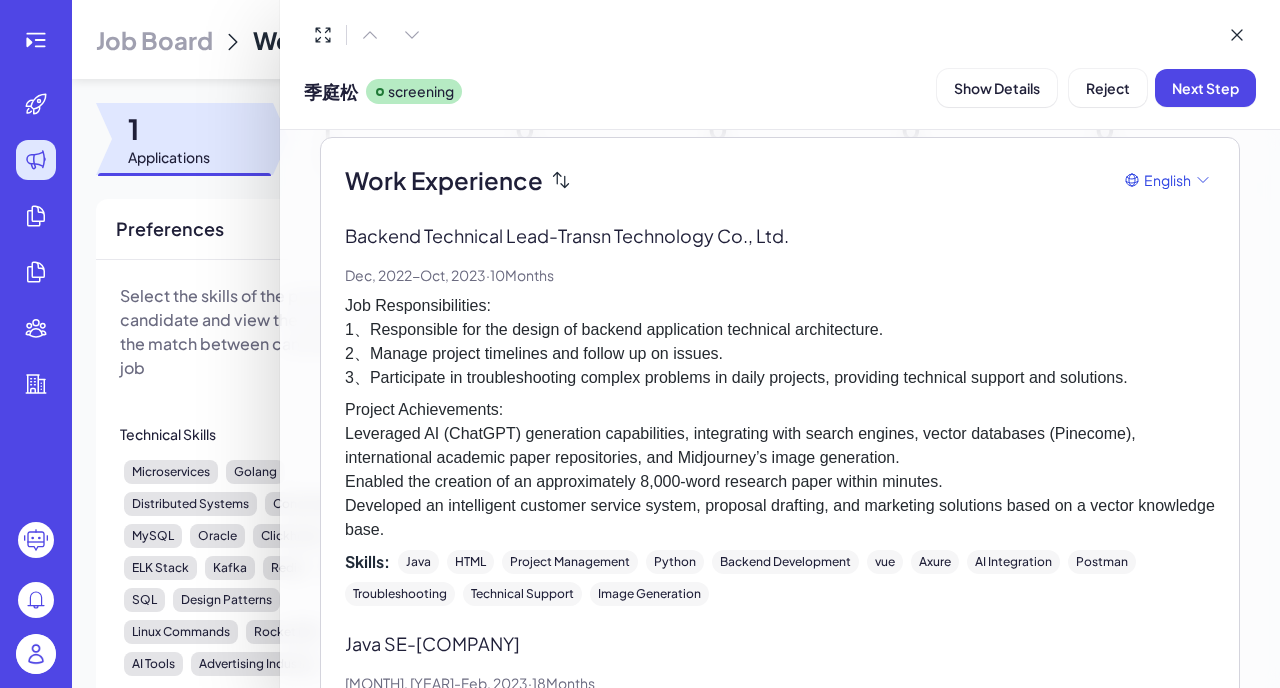 click on "Job Responsibilities:
1、Responsible for the design of backend application technical architecture.
2、Manage project timelines and follow up on issues.
3、Participate in troubleshooting complex problems in daily projects, providing technical support and solutions." at bounding box center (780, 342) 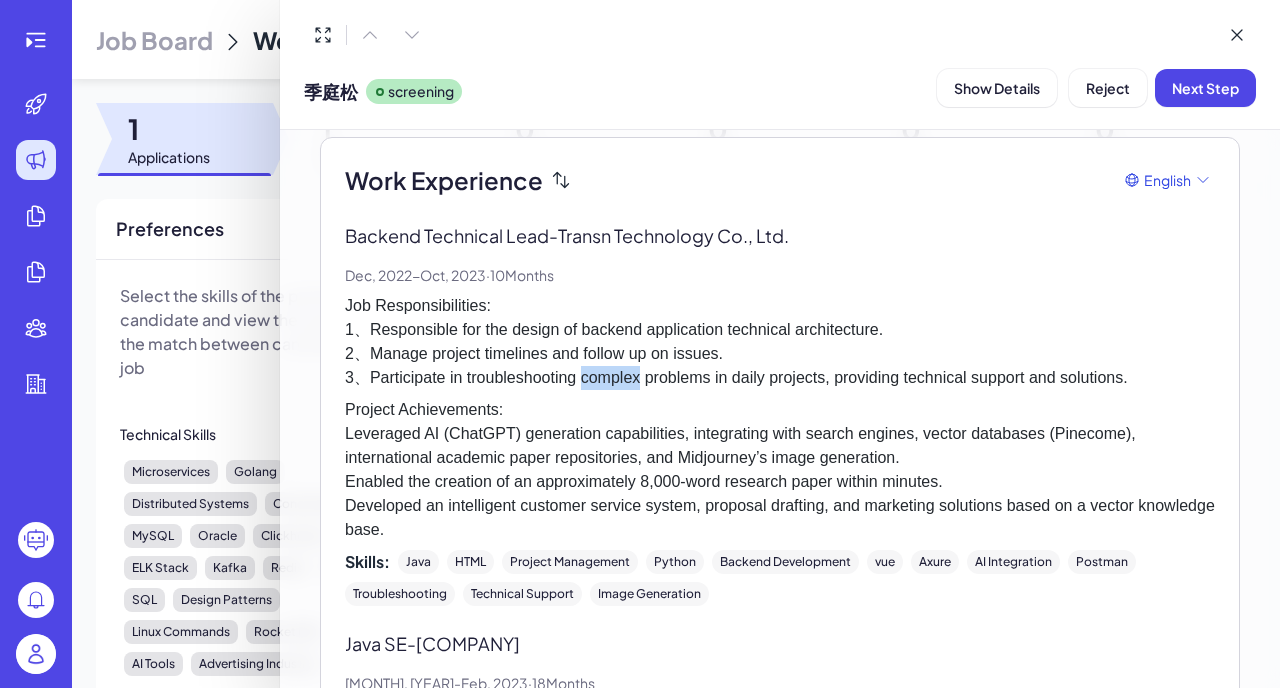 click on "Job Responsibilities:
1、Responsible for the design of backend application technical architecture.
2、Manage project timelines and follow up on issues.
3、Participate in troubleshooting complex problems in daily projects, providing technical support and solutions." at bounding box center [780, 342] 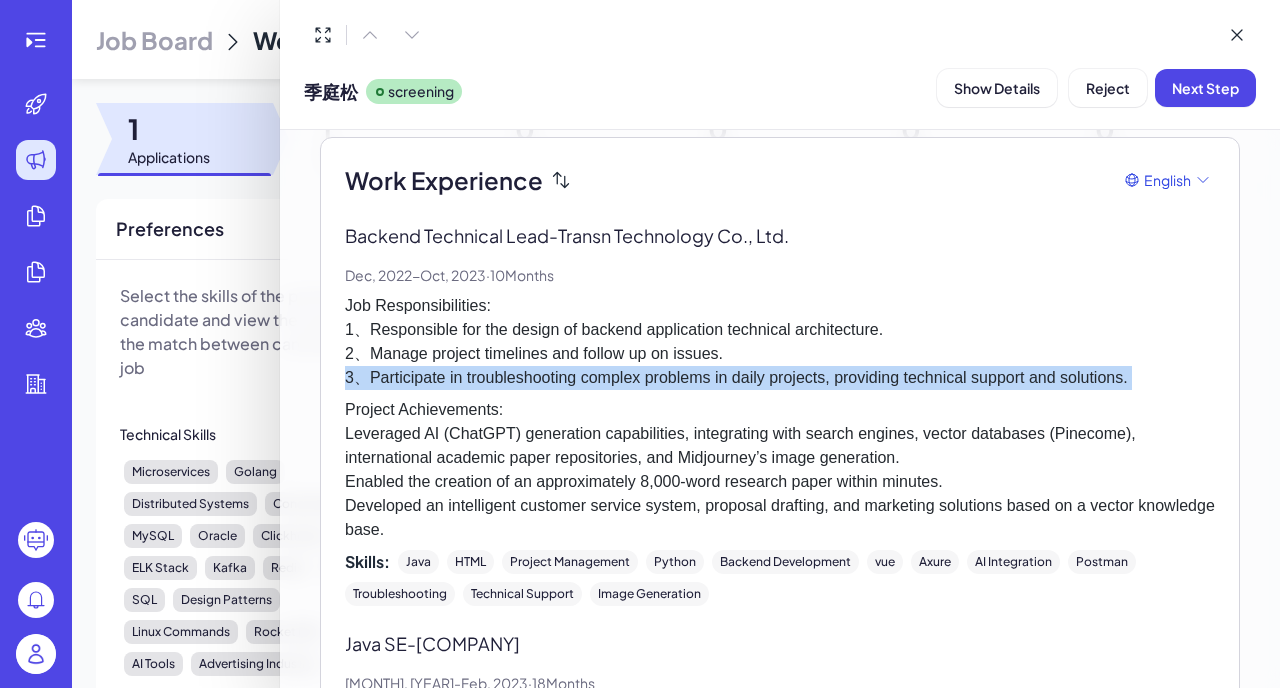 click on "Job Responsibilities:
1、Responsible for the design of backend application technical architecture.
2、Manage project timelines and follow up on issues.
3、Participate in troubleshooting complex problems in daily projects, providing technical support and solutions." at bounding box center (780, 342) 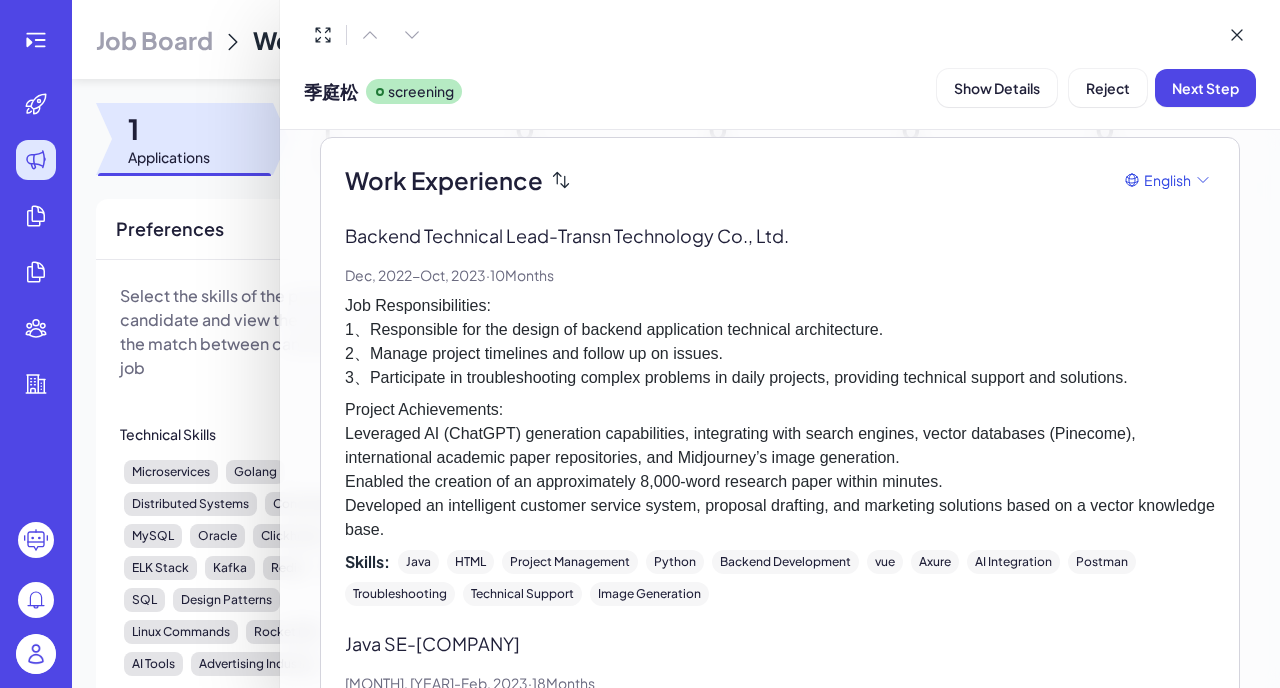 click on "Job Responsibilities:
1、Responsible for the design of backend application technical architecture.
2、Manage project timelines and follow up on issues.
3、Participate in troubleshooting complex problems in daily projects, providing technical support and solutions." at bounding box center [780, 342] 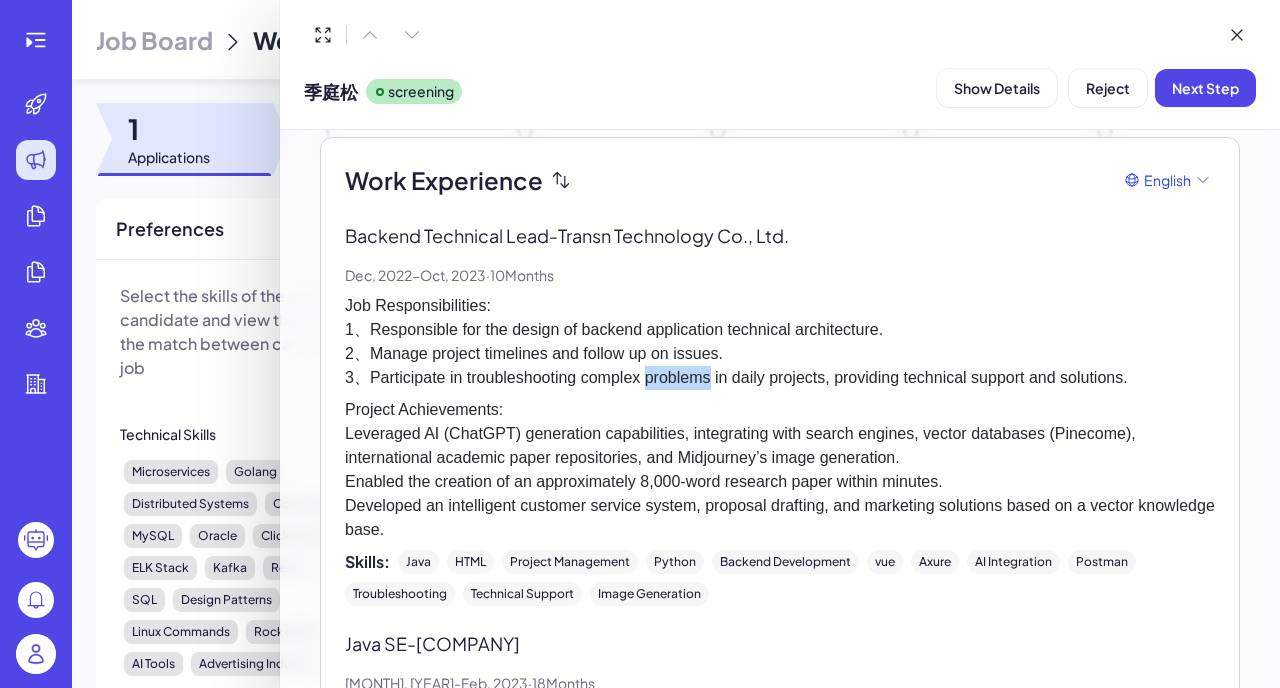 click on "Job Responsibilities:
1、Responsible for the design of backend application technical architecture.
2、Manage project timelines and follow up on issues.
3、Participate in troubleshooting complex problems in daily projects, providing technical support and solutions." at bounding box center (780, 342) 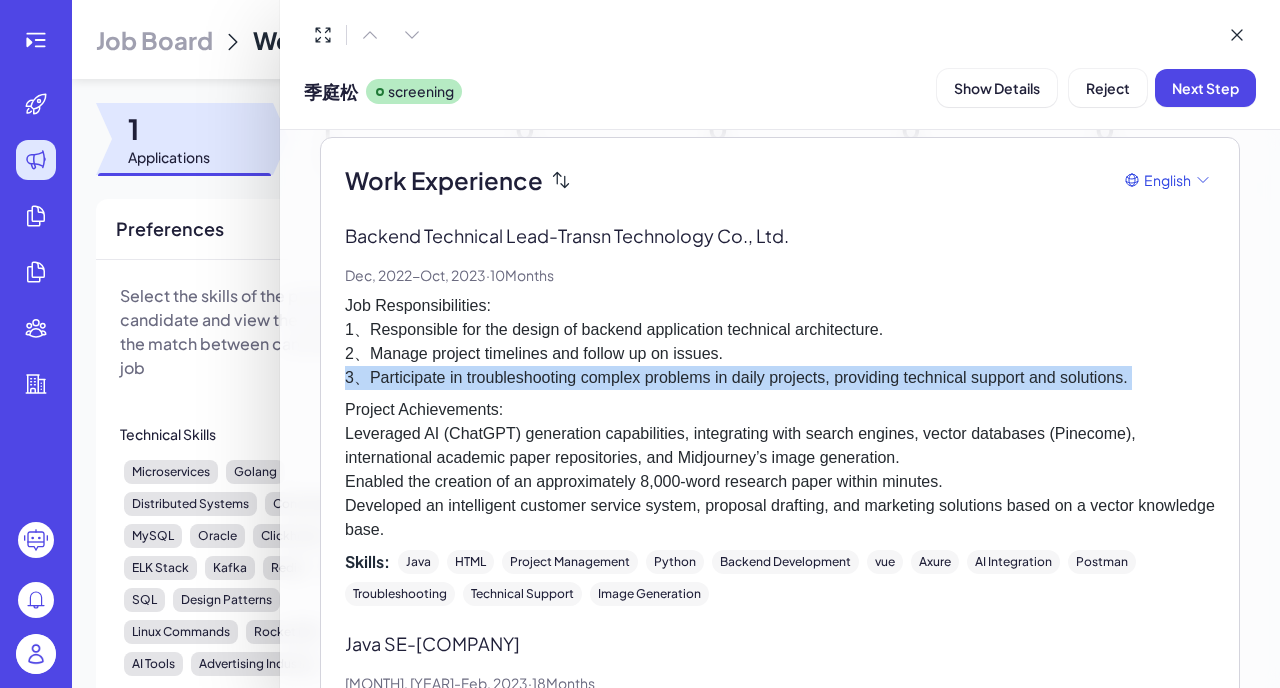 click on "Job Responsibilities:
1、Responsible for the design of backend application technical architecture.
2、Manage project timelines and follow up on issues.
3、Participate in troubleshooting complex problems in daily projects, providing technical support and solutions." at bounding box center (780, 342) 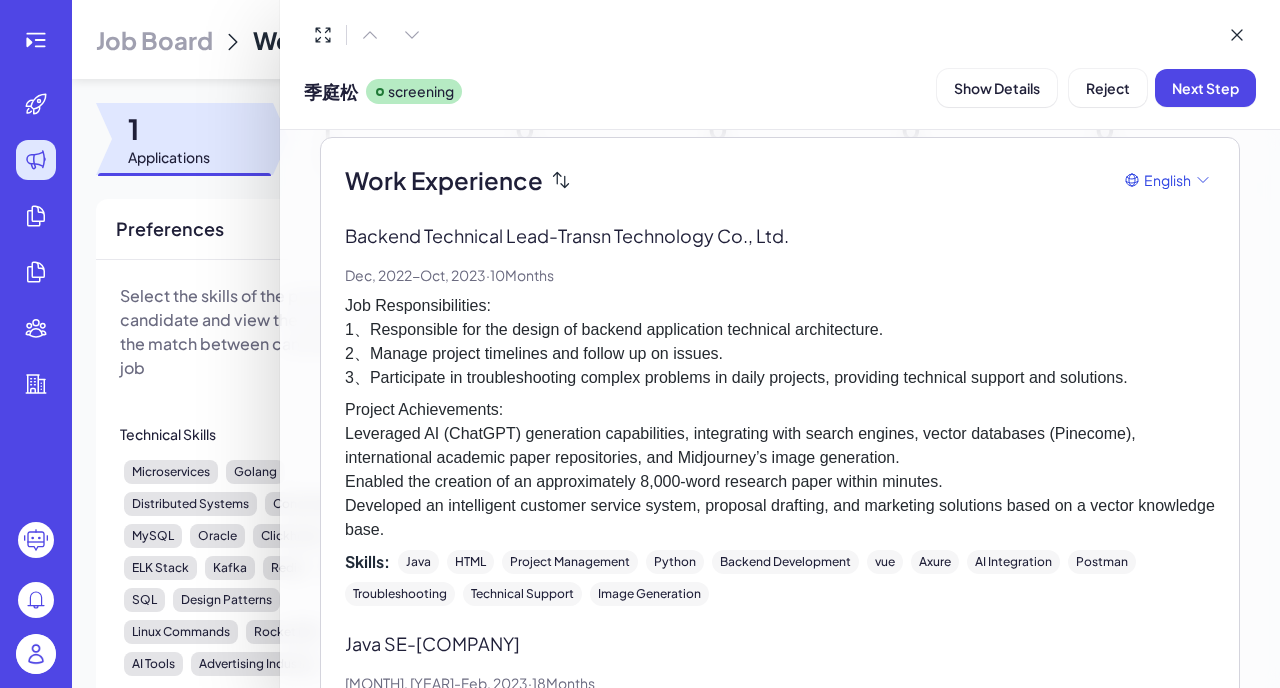 click on "Job Responsibilities:
1、Responsible for the design of backend application technical architecture.
2、Manage project timelines and follow up on issues.
3、Participate in troubleshooting complex problems in daily projects, providing technical support and solutions." at bounding box center (780, 342) 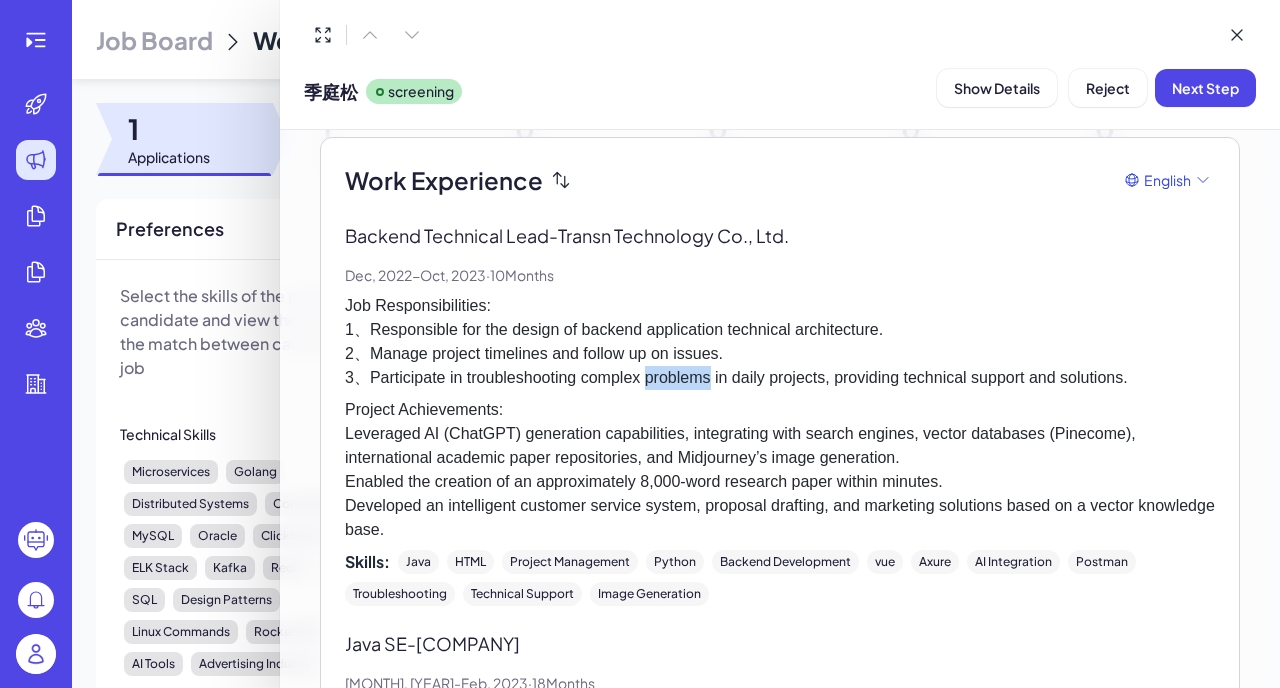 click on "Job Responsibilities:
1、Responsible for the design of backend application technical architecture.
2、Manage project timelines and follow up on issues.
3、Participate in troubleshooting complex problems in daily projects, providing technical support and solutions." at bounding box center (780, 342) 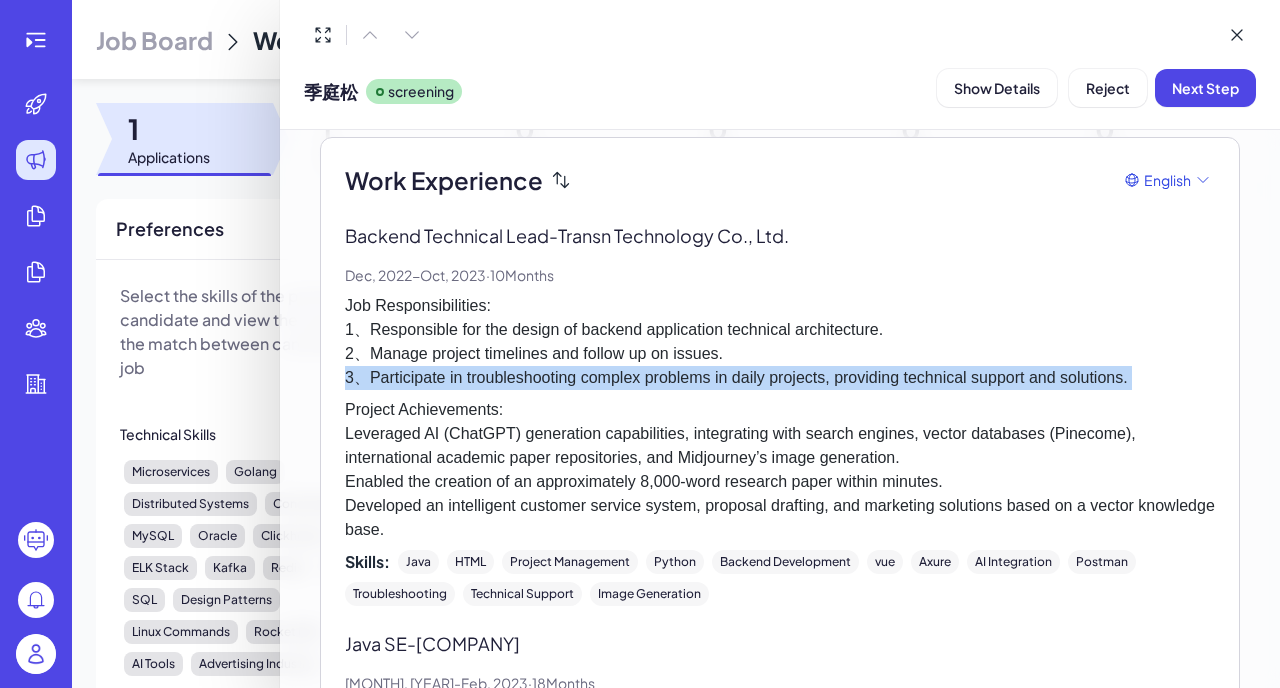 click on "Job Responsibilities:
1、Responsible for the design of backend application technical architecture.
2、Manage project timelines and follow up on issues.
3、Participate in troubleshooting complex problems in daily projects, providing technical support and solutions." at bounding box center [780, 342] 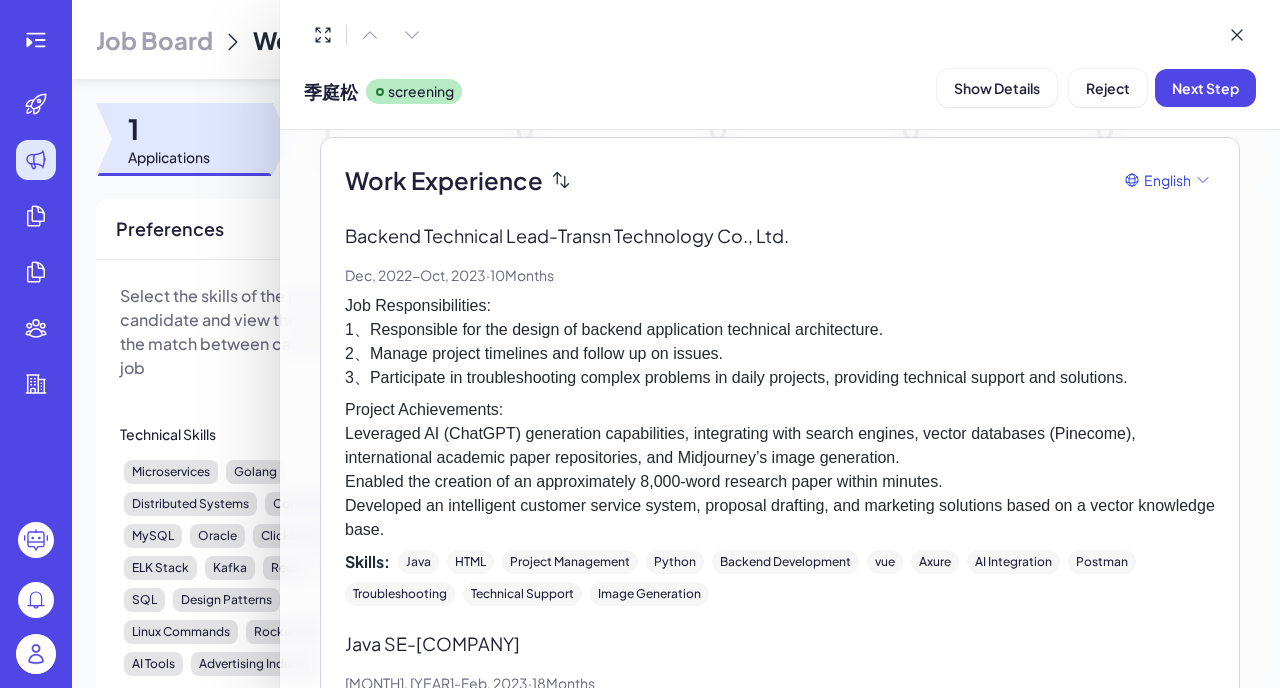 click on "Job Responsibilities:
1、Responsible for the design of backend application technical architecture.
2、Manage project timelines and follow up on issues.
3、Participate in troubleshooting complex problems in daily projects, providing technical support and solutions." at bounding box center (780, 342) 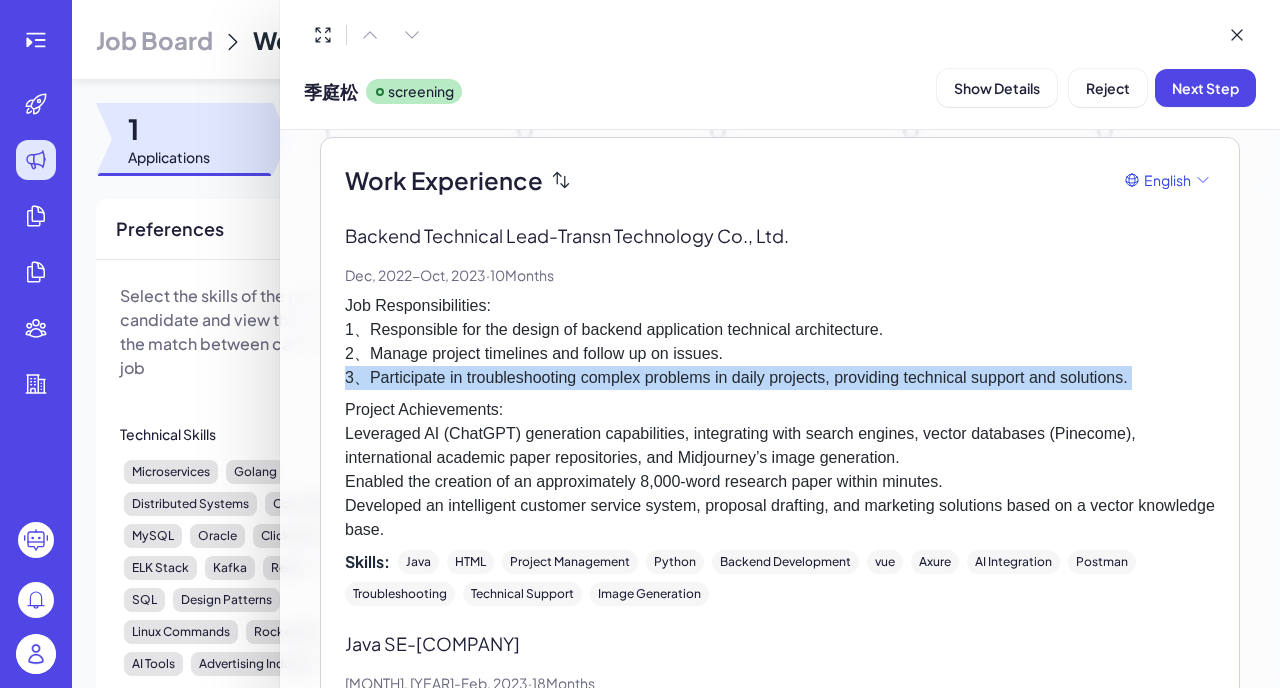 click on "Job Responsibilities:
1、Responsible for the design of backend application technical architecture.
2、Manage project timelines and follow up on issues.
3、Participate in troubleshooting complex problems in daily projects, providing technical support and solutions." at bounding box center [780, 342] 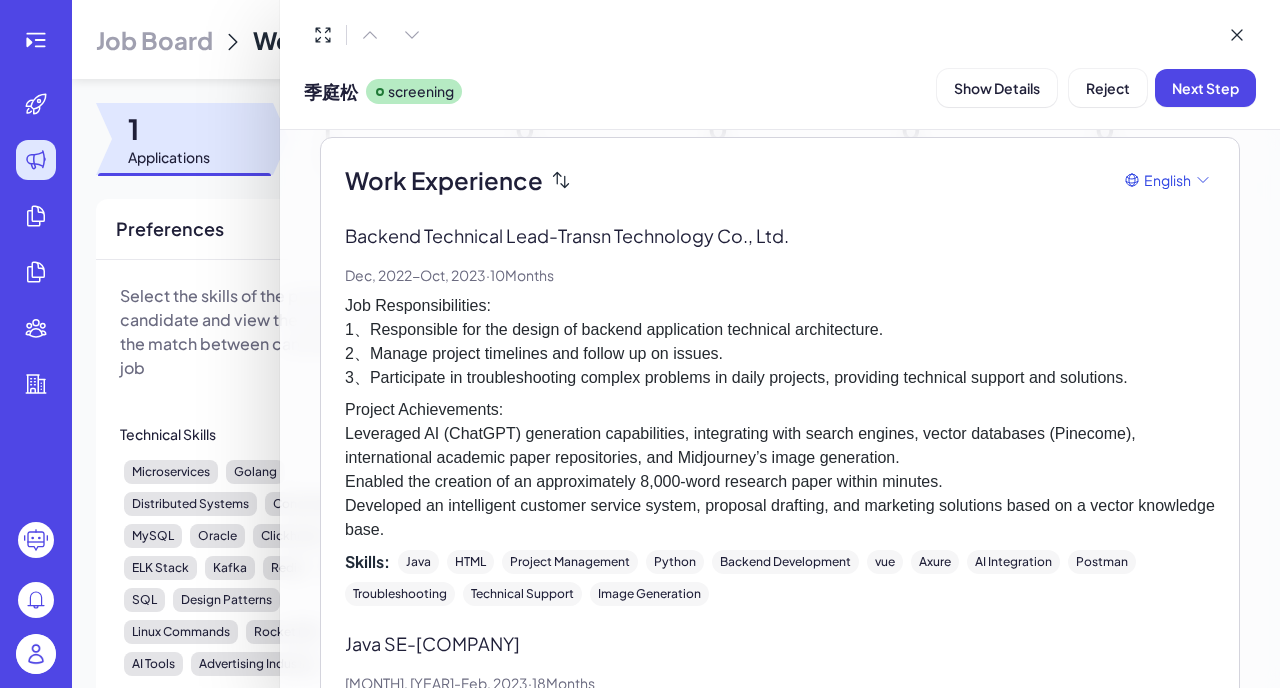click on "Project Achievements:
Leveraged AI (ChatGPT) generation capabilities, integrating with search engines, vector databases (Pinecome), international academic paper repositories, and Midjourney’s image generation.
Enabled the creation of an approximately 8,000-word research paper within minutes.
Developed an intelligent customer service system, proposal drafting, and marketing solutions based on a vector knowledge base." at bounding box center (780, 470) 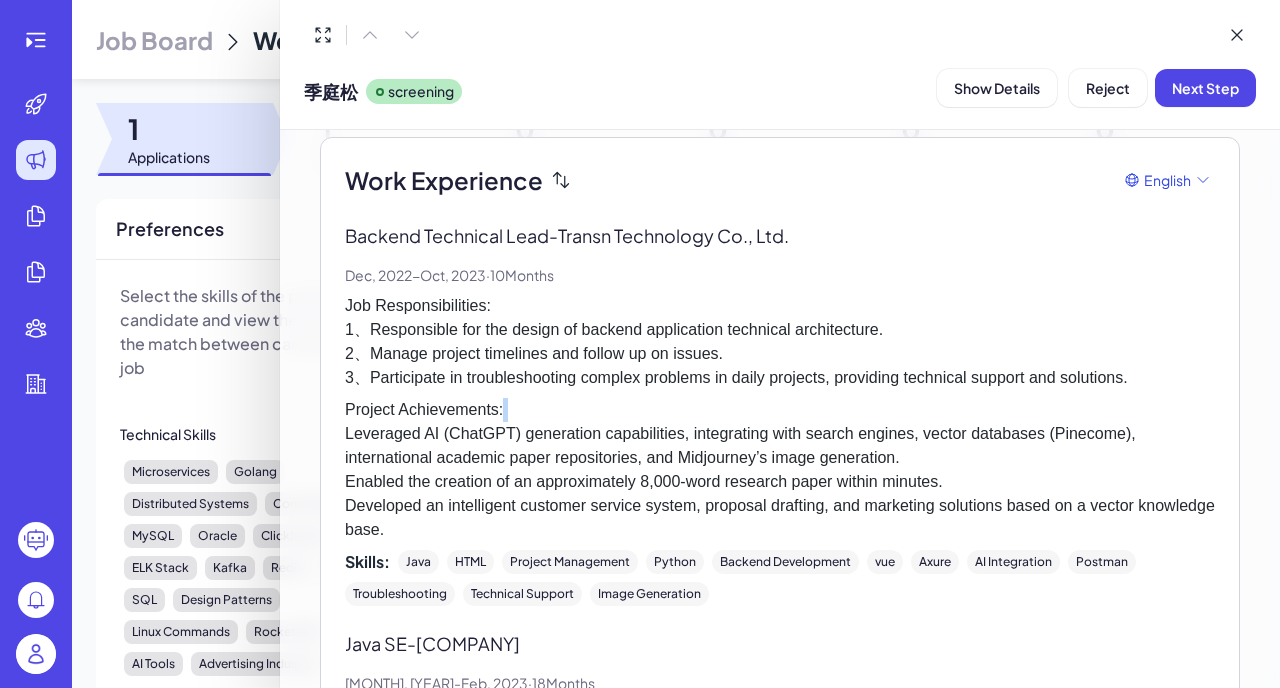 click on "Project Achievements:
Leveraged AI (ChatGPT) generation capabilities, integrating with search engines, vector databases (Pinecome), international academic paper repositories, and Midjourney’s image generation.
Enabled the creation of an approximately 8,000-word research paper within minutes.
Developed an intelligent customer service system, proposal drafting, and marketing solutions based on a vector knowledge base." at bounding box center [780, 470] 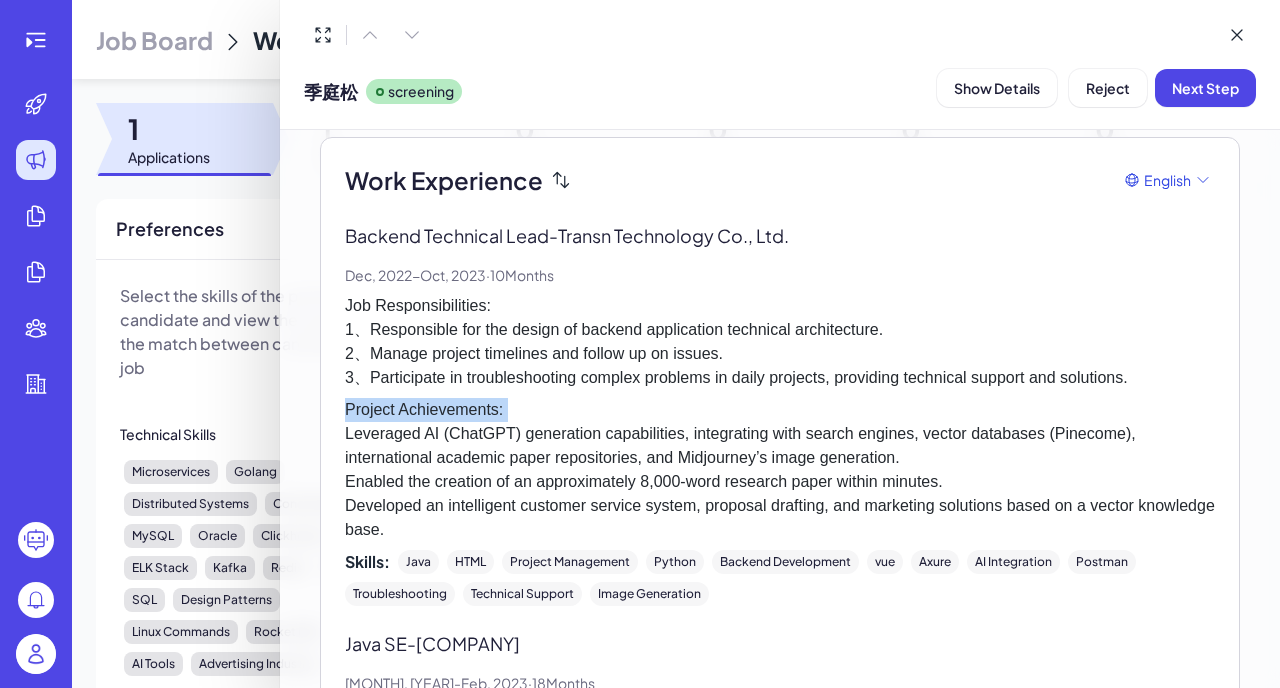 click on "Project Achievements:
Leveraged AI (ChatGPT) generation capabilities, integrating with search engines, vector databases (Pinecome), international academic paper repositories, and Midjourney’s image generation.
Enabled the creation of an approximately 8,000-word research paper within minutes.
Developed an intelligent customer service system, proposal drafting, and marketing solutions based on a vector knowledge base." at bounding box center (780, 470) 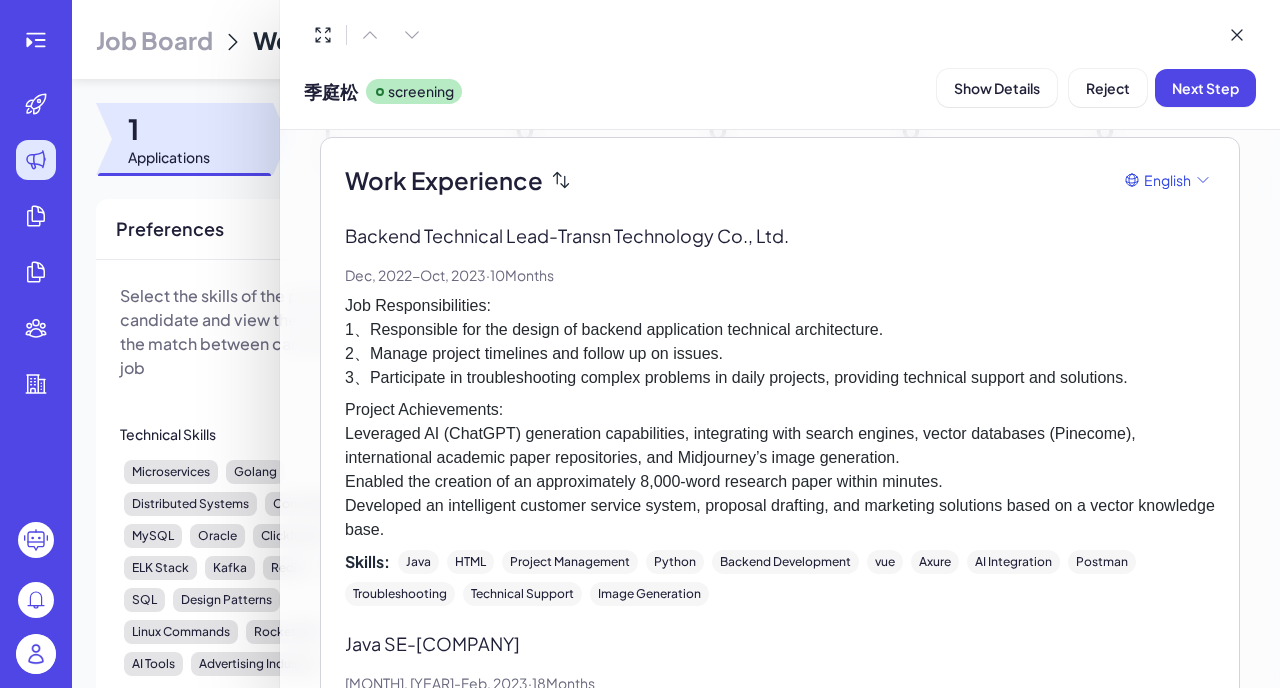 click on "Project Achievements:
Leveraged AI (ChatGPT) generation capabilities, integrating with search engines, vector databases (Pinecome), international academic paper repositories, and Midjourney’s image generation.
Enabled the creation of an approximately 8,000-word research paper within minutes.
Developed an intelligent customer service system, proposal drafting, and marketing solutions based on a vector knowledge base." at bounding box center (780, 470) 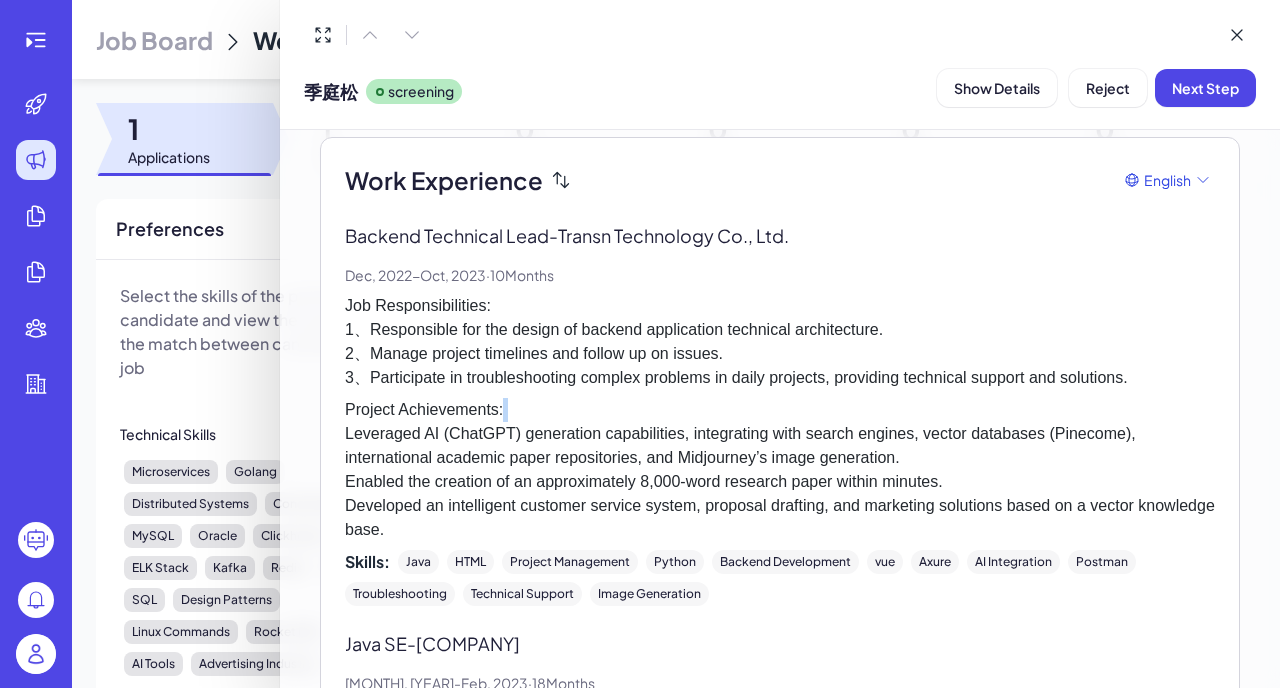 click on "Project Achievements:
Leveraged AI (ChatGPT) generation capabilities, integrating with search engines, vector databases (Pinecome), international academic paper repositories, and Midjourney’s image generation.
Enabled the creation of an approximately 8,000-word research paper within minutes.
Developed an intelligent customer service system, proposal drafting, and marketing solutions based on a vector knowledge base." at bounding box center [780, 470] 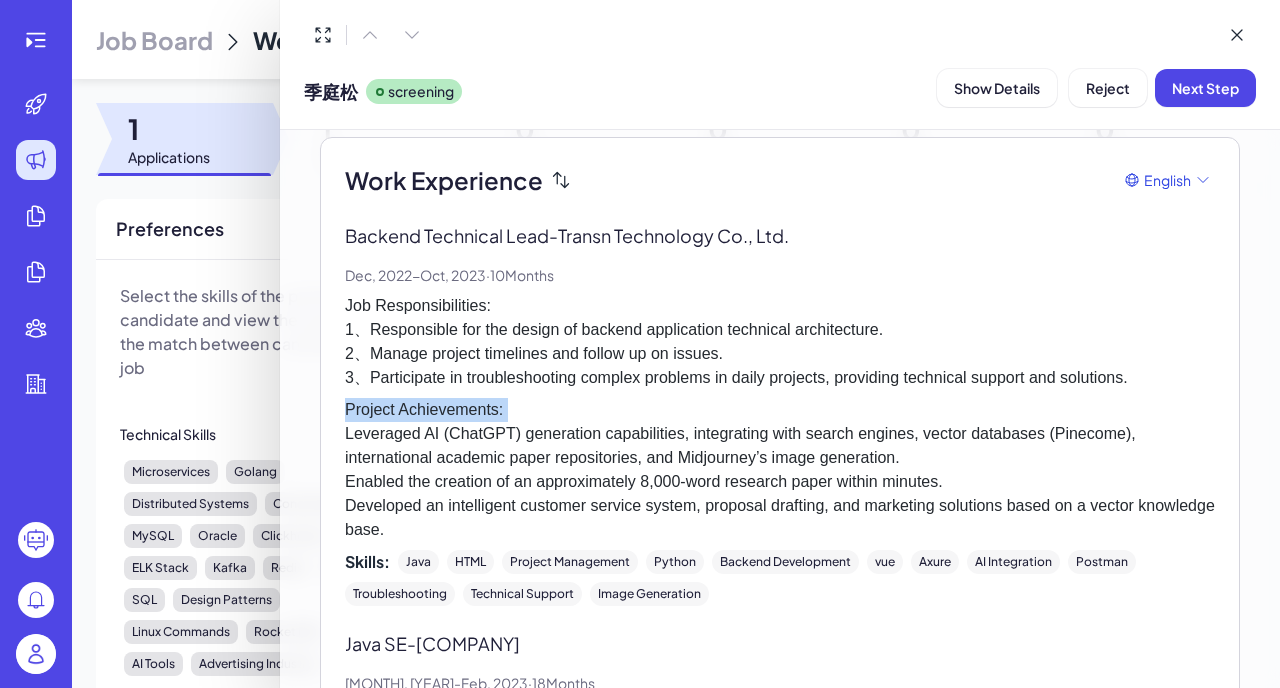 click on "Project Achievements:
Leveraged AI (ChatGPT) generation capabilities, integrating with search engines, vector databases (Pinecome), international academic paper repositories, and Midjourney’s image generation.
Enabled the creation of an approximately 8,000-word research paper within minutes.
Developed an intelligent customer service system, proposal drafting, and marketing solutions based on a vector knowledge base." at bounding box center (780, 470) 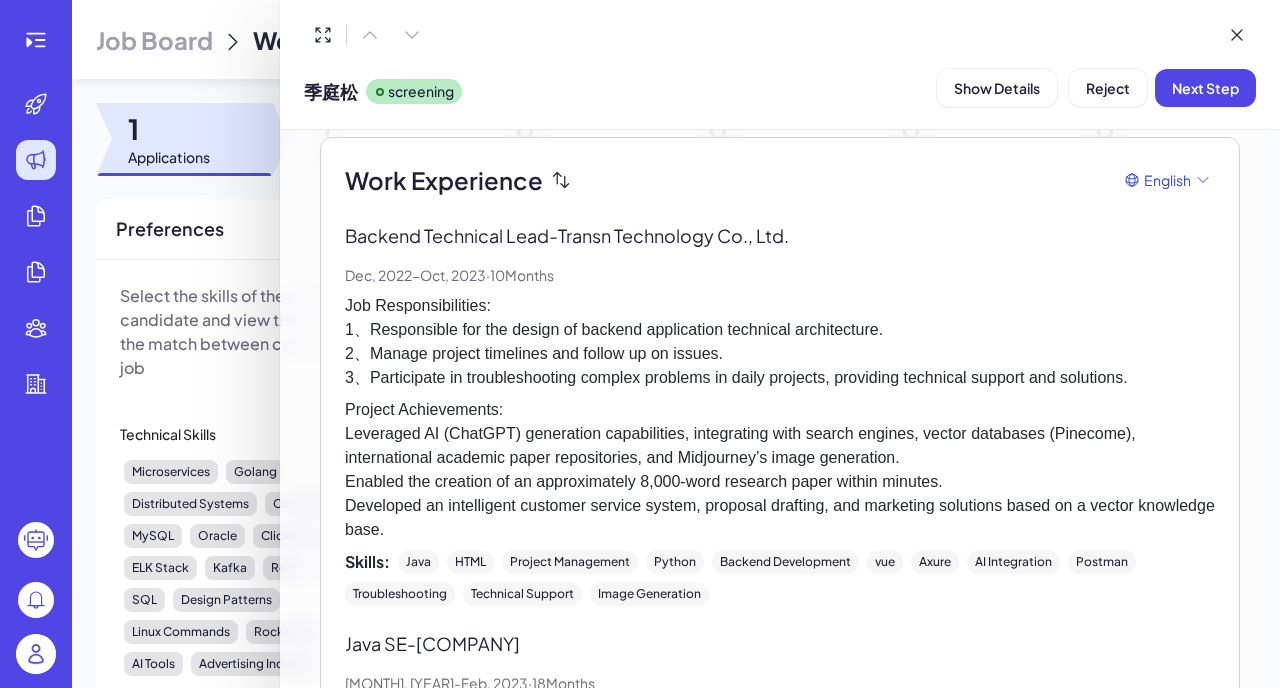 click on "Project Achievements:
Leveraged AI (ChatGPT) generation capabilities, integrating with search engines, vector databases (Pinecome), international academic paper repositories, and Midjourney’s image generation.
Enabled the creation of an approximately 8,000-word research paper within minutes.
Developed an intelligent customer service system, proposal drafting, and marketing solutions based on a vector knowledge base." at bounding box center (780, 470) 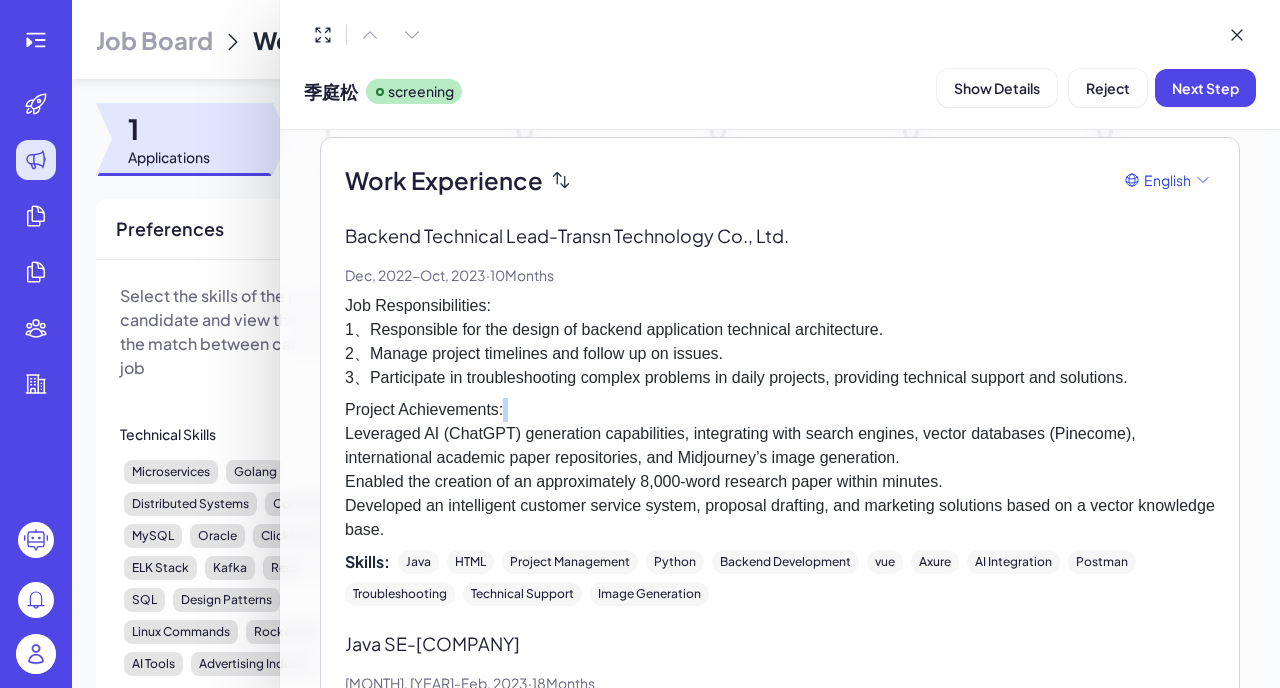 click on "Project Achievements:
Leveraged AI (ChatGPT) generation capabilities, integrating with search engines, vector databases (Pinecome), international academic paper repositories, and Midjourney’s image generation.
Enabled the creation of an approximately 8,000-word research paper within minutes.
Developed an intelligent customer service system, proposal drafting, and marketing solutions based on a vector knowledge base." at bounding box center (780, 470) 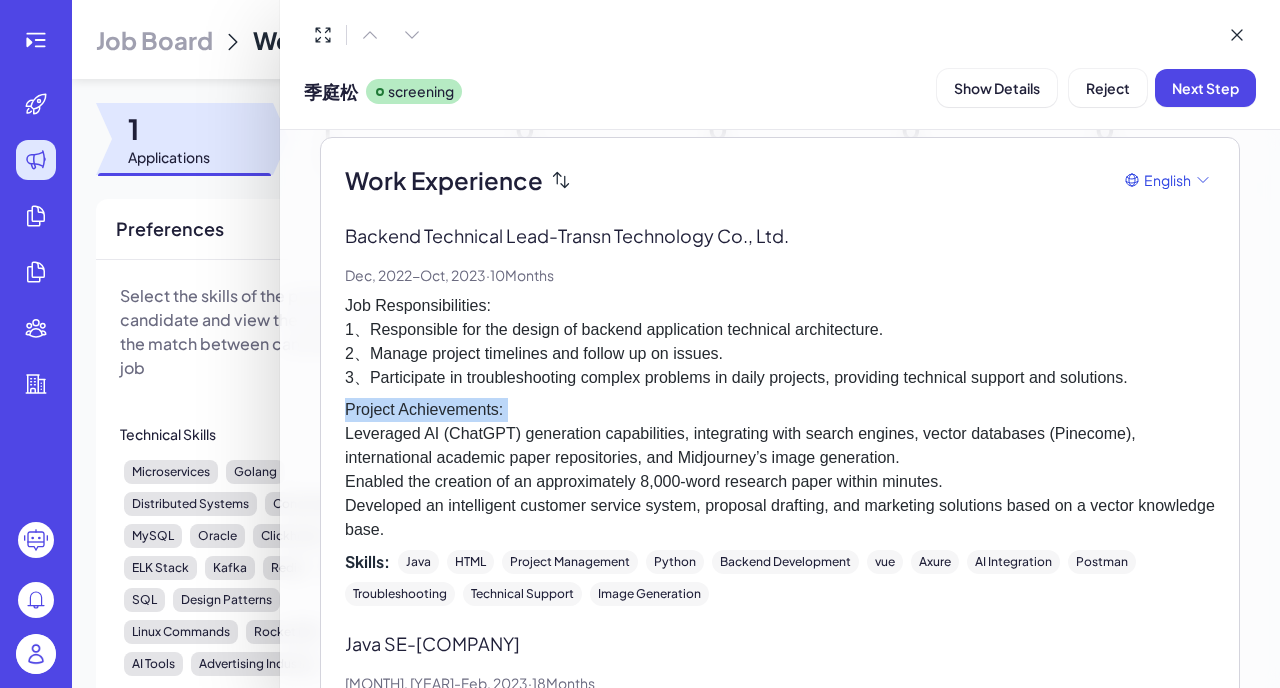 click on "Job Responsibilities:
1、Responsible for the design of backend application technical architecture.
2、Manage project timelines and follow up on issues.
3、Participate in troubleshooting complex problems in daily projects, providing technical support and solutions." at bounding box center [780, 342] 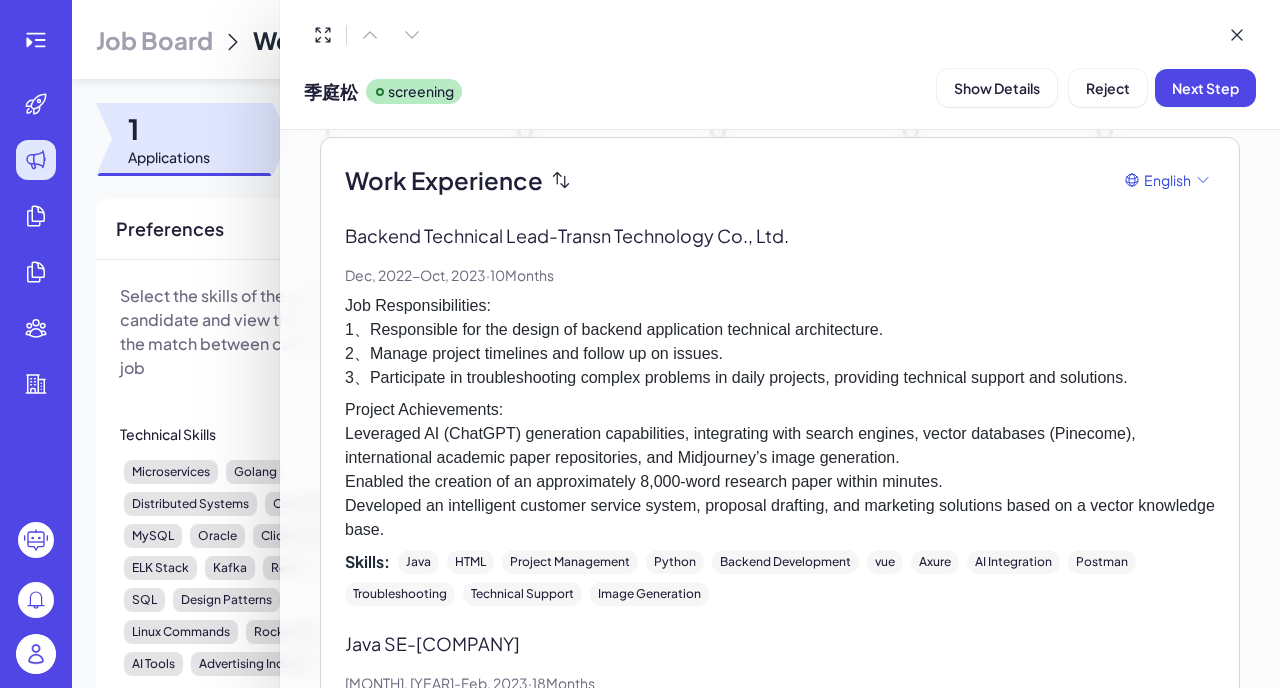 click on "Job Responsibilities:
1、Responsible for the design of backend application technical architecture.
2、Manage project timelines and follow up on issues.
3、Participate in troubleshooting complex problems in daily projects, providing technical support and solutions." at bounding box center [780, 342] 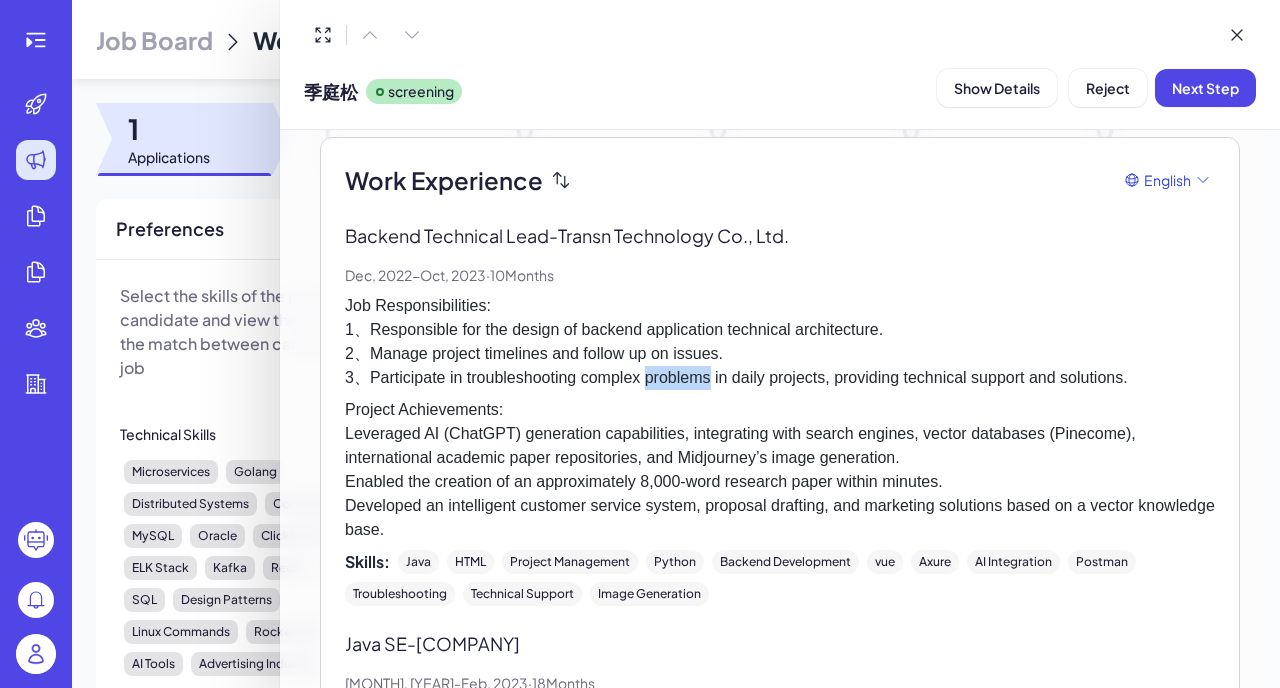 click on "Job Responsibilities:
1、Responsible for the design of backend application technical architecture.
2、Manage project timelines and follow up on issues.
3、Participate in troubleshooting complex problems in daily projects, providing technical support and solutions." at bounding box center (780, 342) 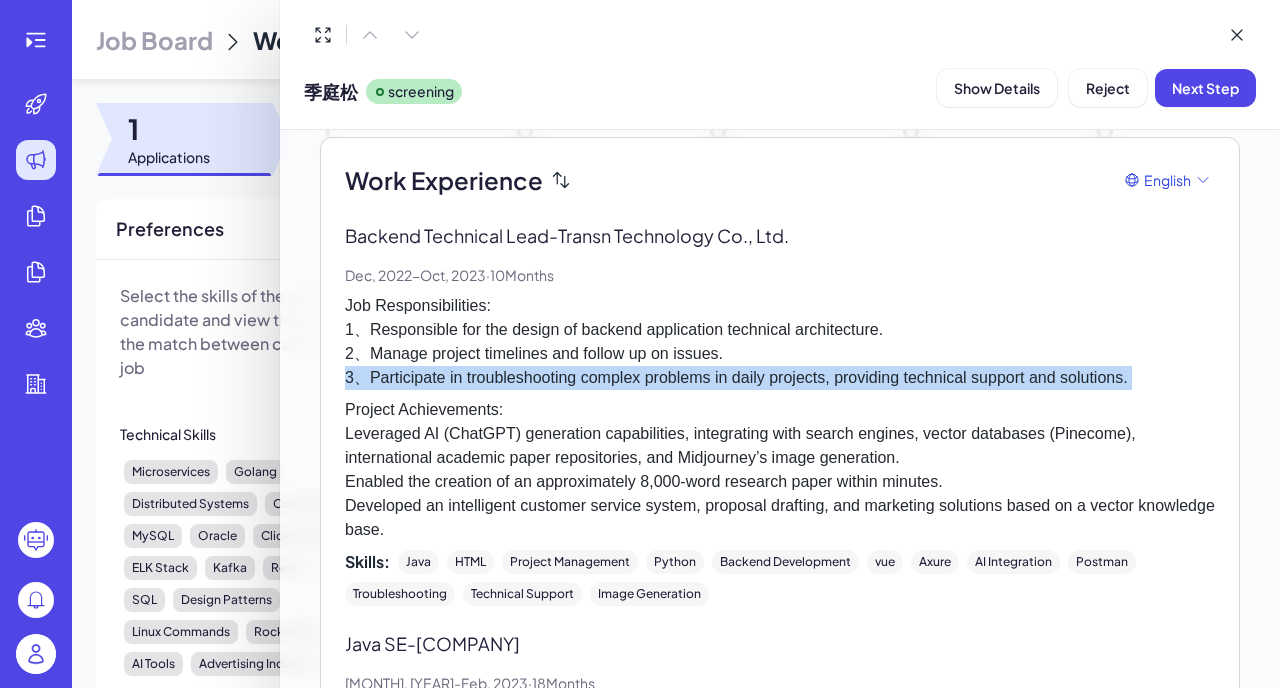 click on "Job Responsibilities:
1、Responsible for the design of backend application technical architecture.
2、Manage project timelines and follow up on issues.
3、Participate in troubleshooting complex problems in daily projects, providing technical support and solutions." at bounding box center [780, 342] 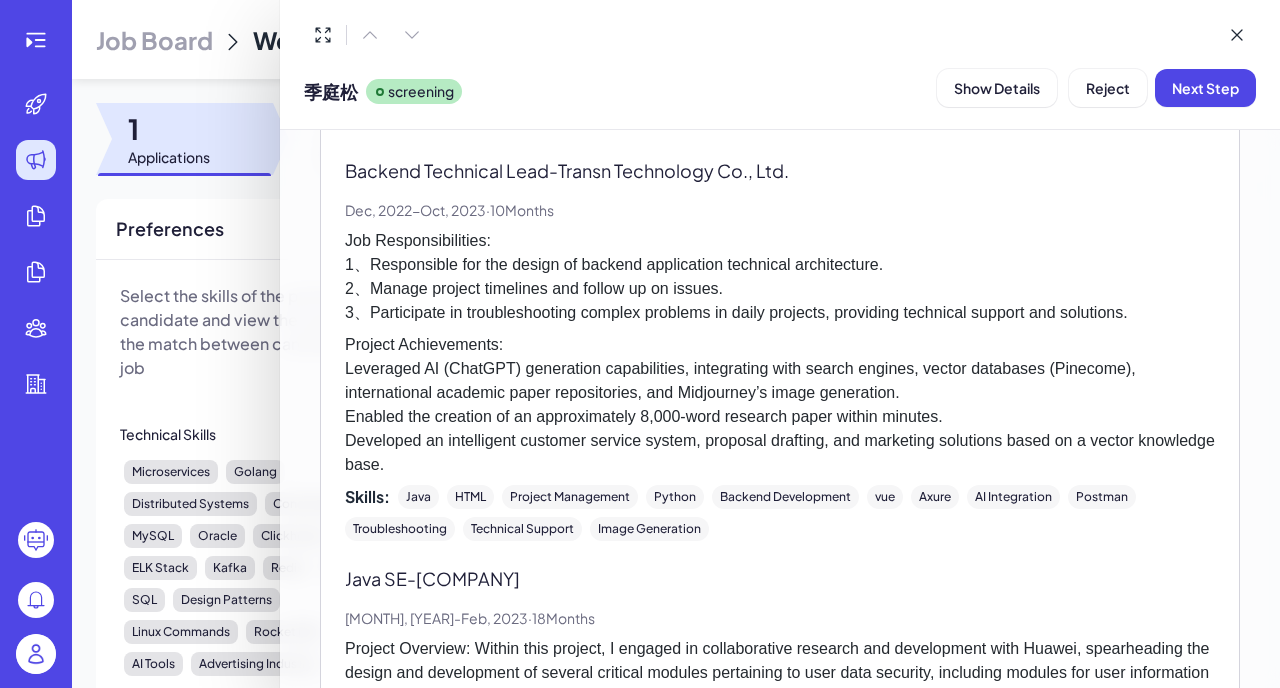 scroll, scrollTop: 502, scrollLeft: 0, axis: vertical 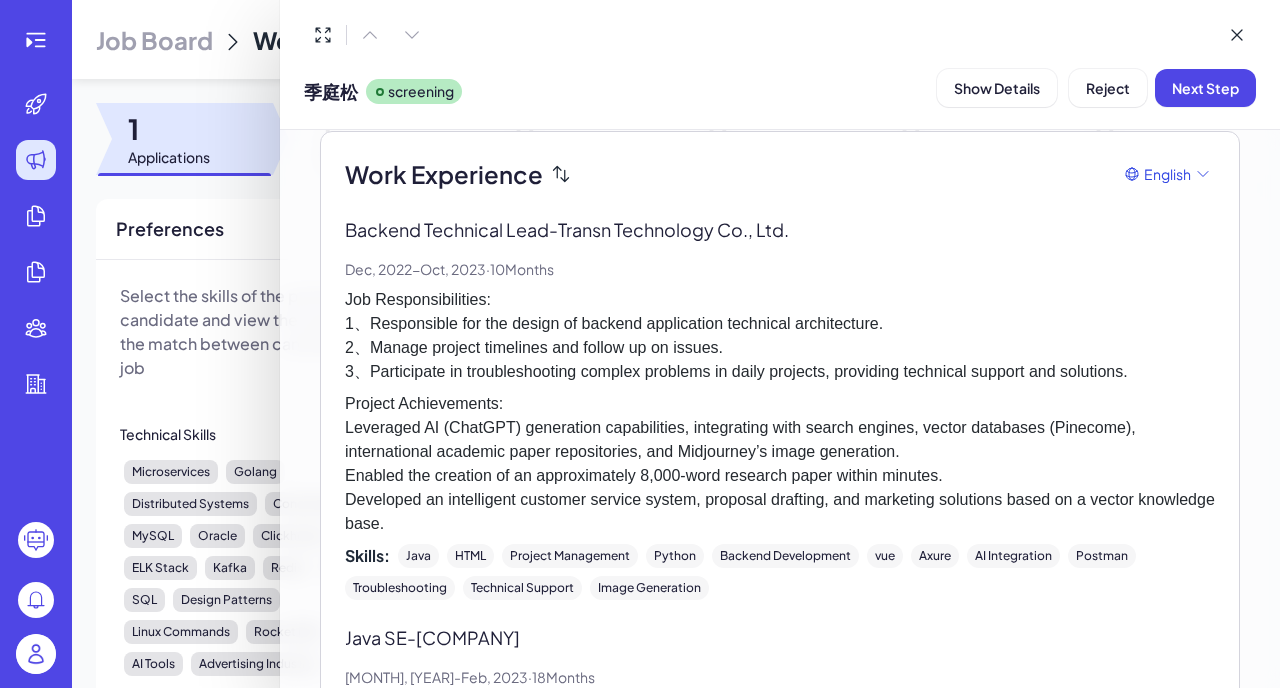 click 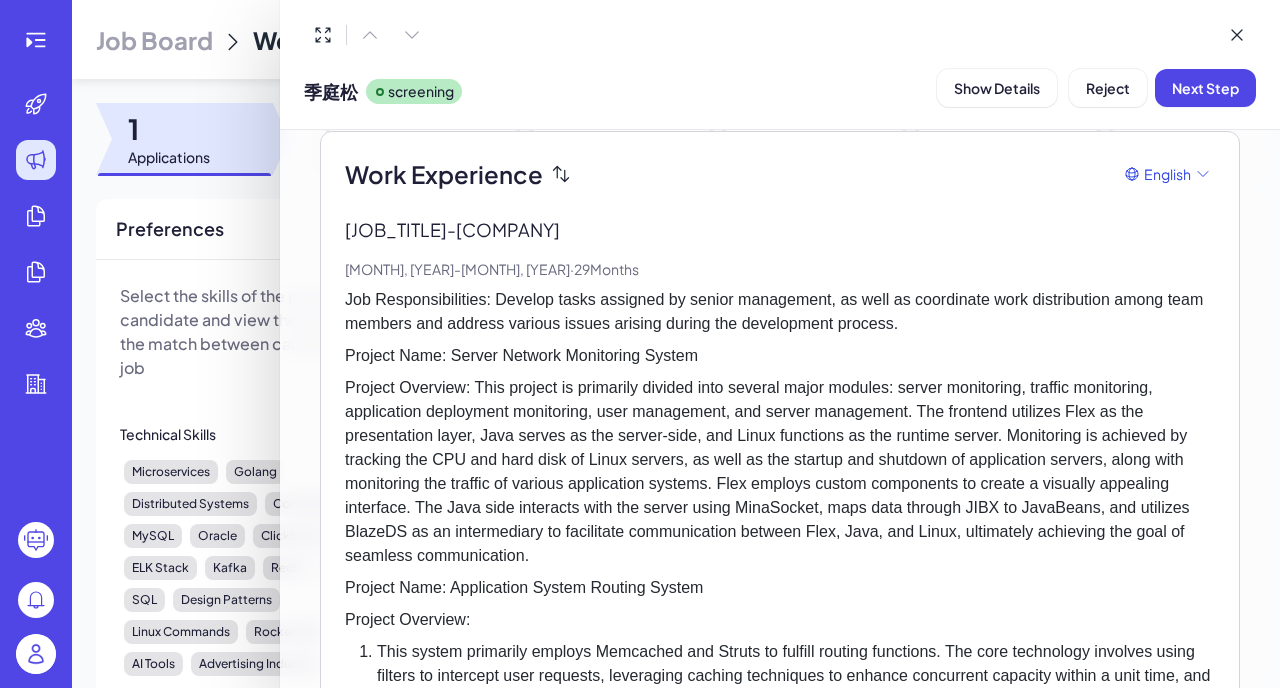 click 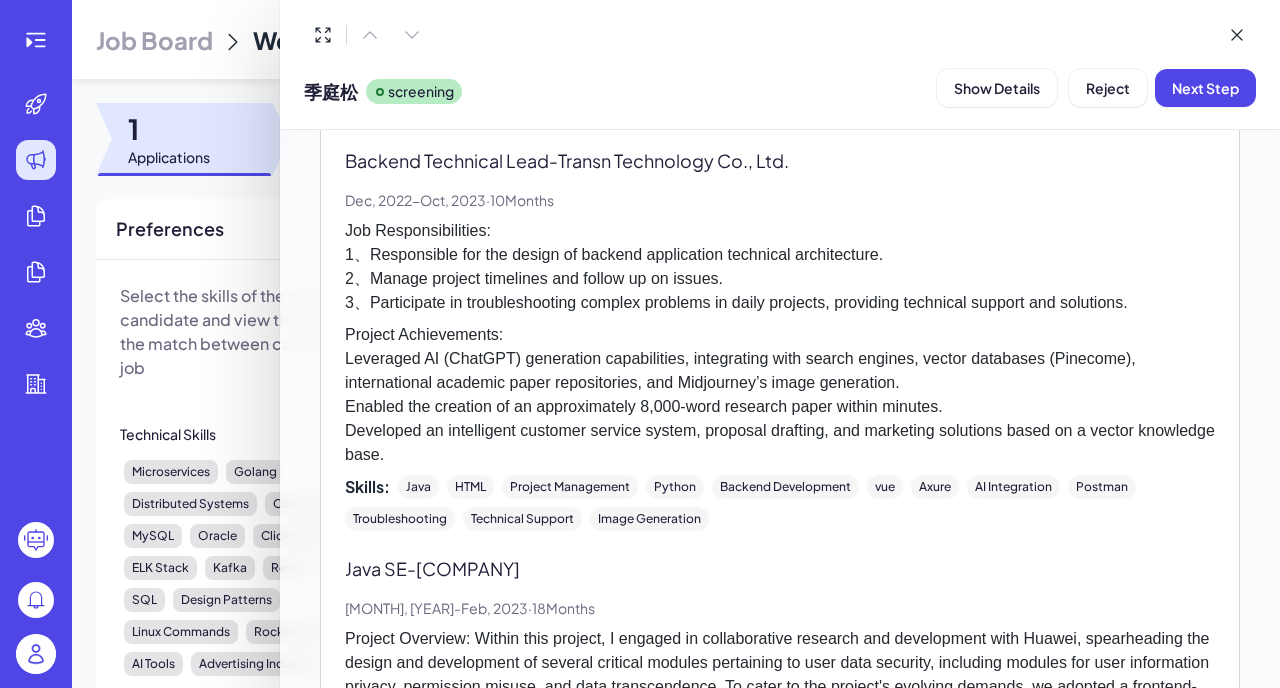 scroll, scrollTop: 839, scrollLeft: 0, axis: vertical 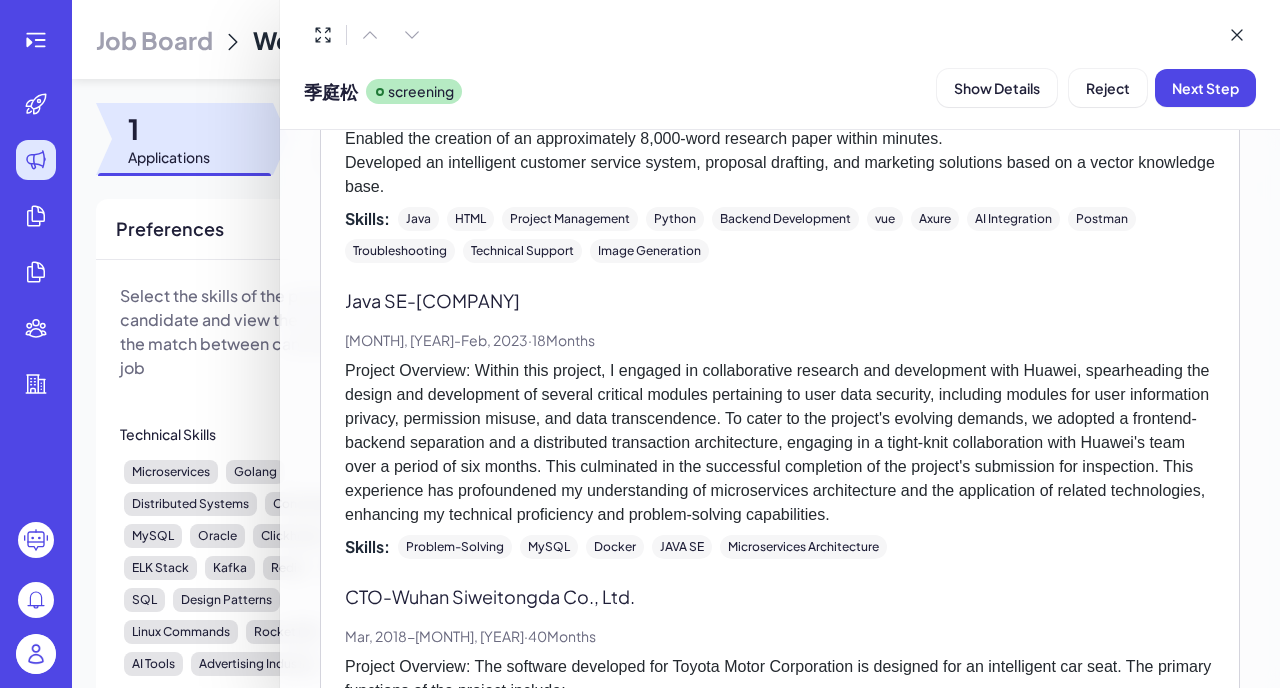 click on "Java SE  -  [COMPANY]" at bounding box center (780, 300) 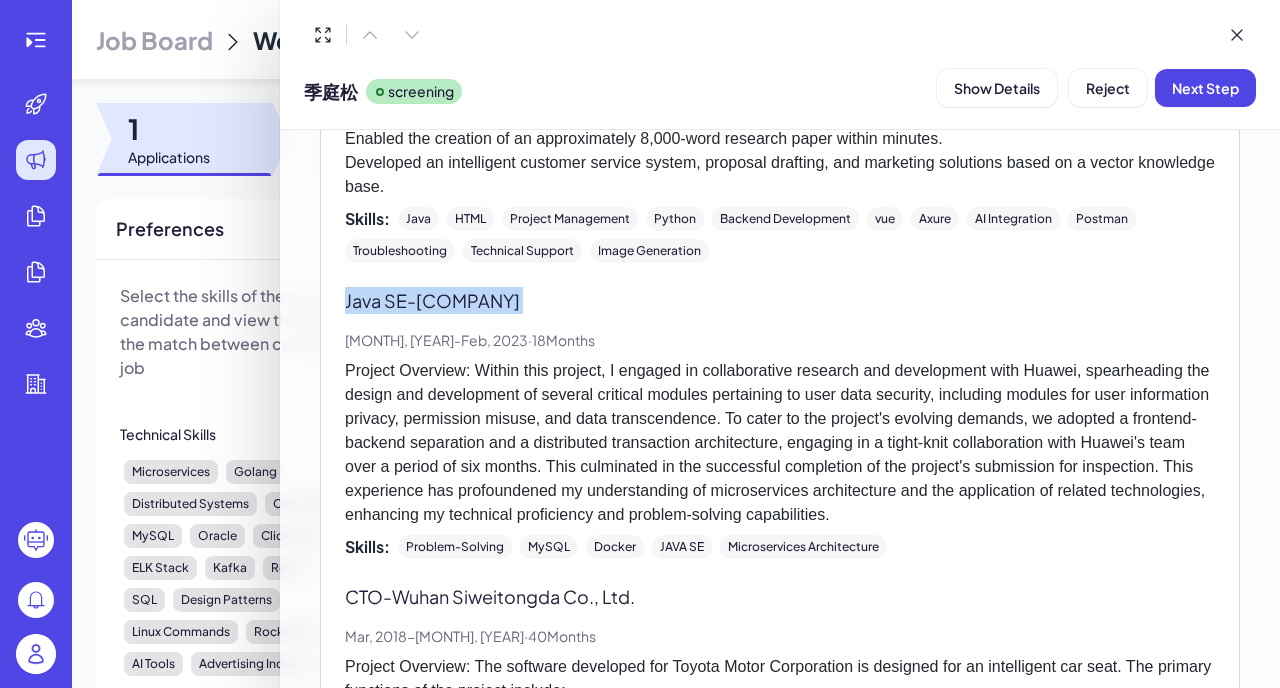 click on "Java SE  -  [COMPANY]" at bounding box center (780, 300) 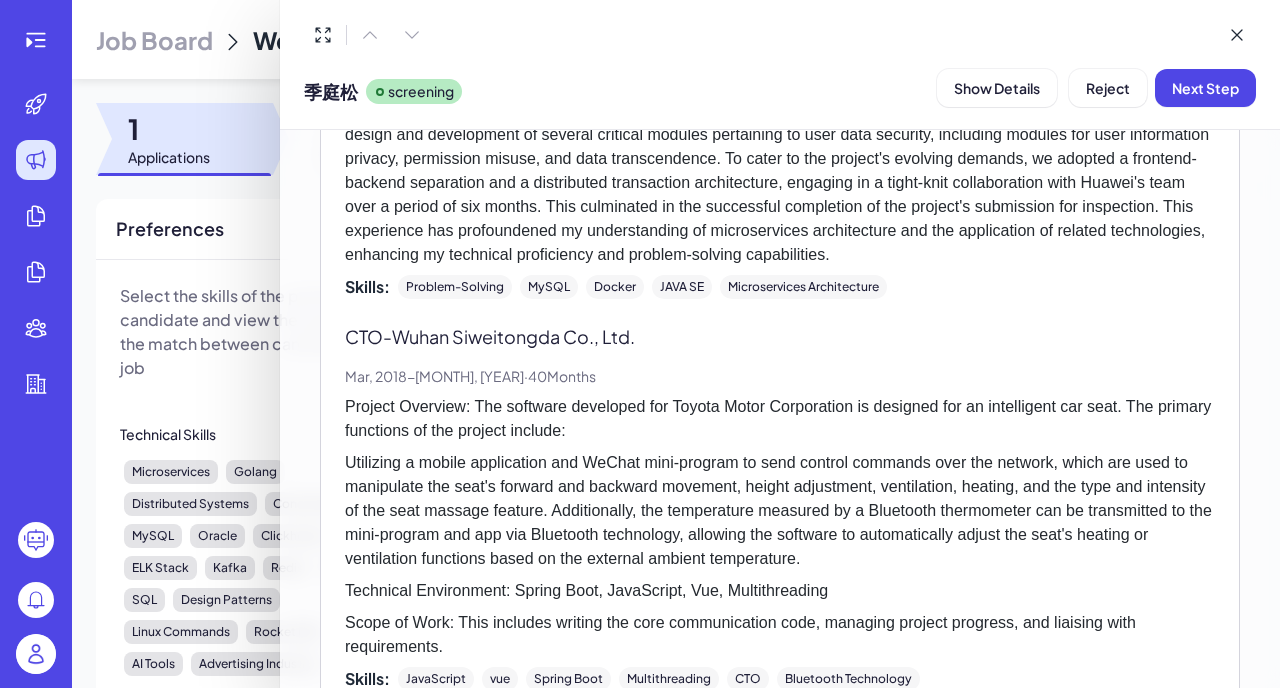 scroll, scrollTop: 1104, scrollLeft: 0, axis: vertical 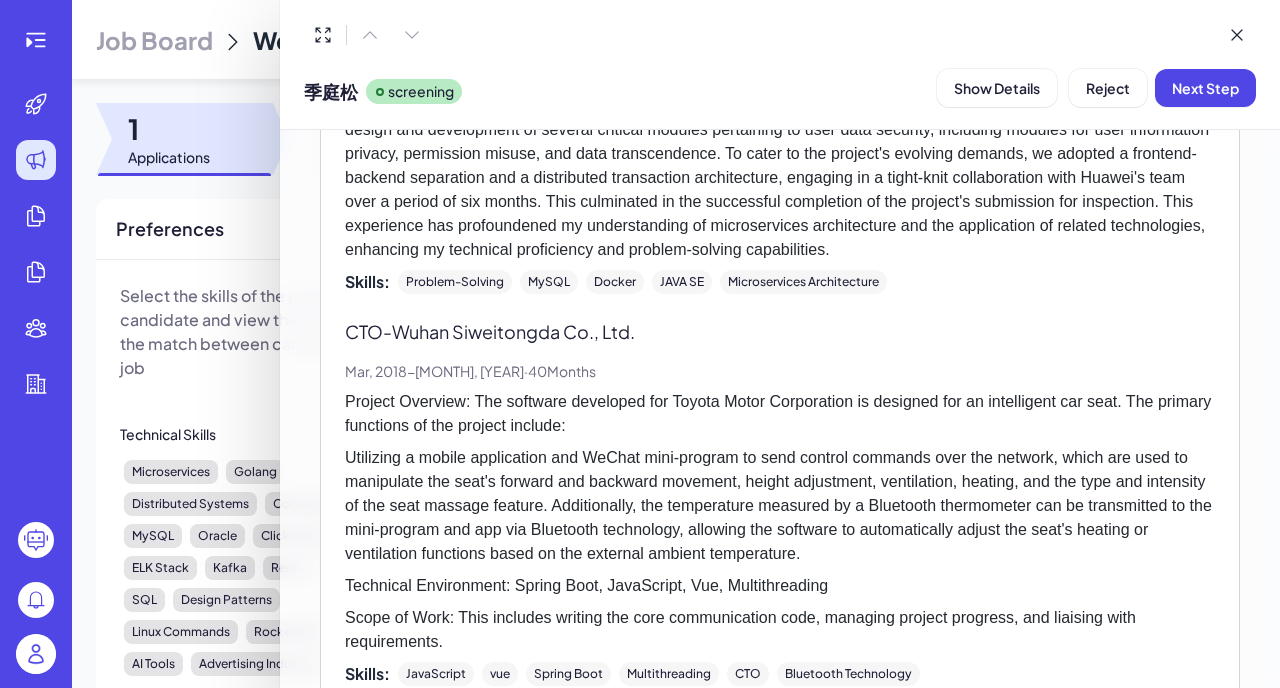 click on "CTO  -  [CITY] [COMPANY]" at bounding box center [780, 331] 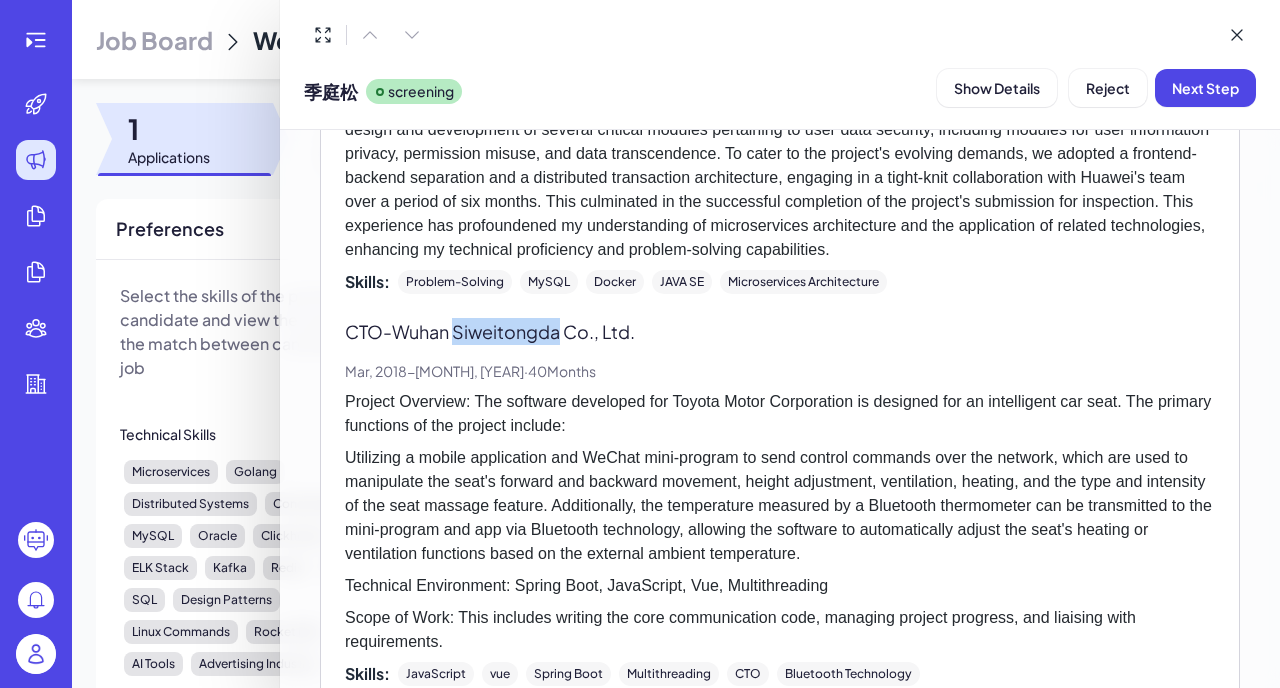 click on "CTO  -  [CITY] [COMPANY]" at bounding box center [780, 331] 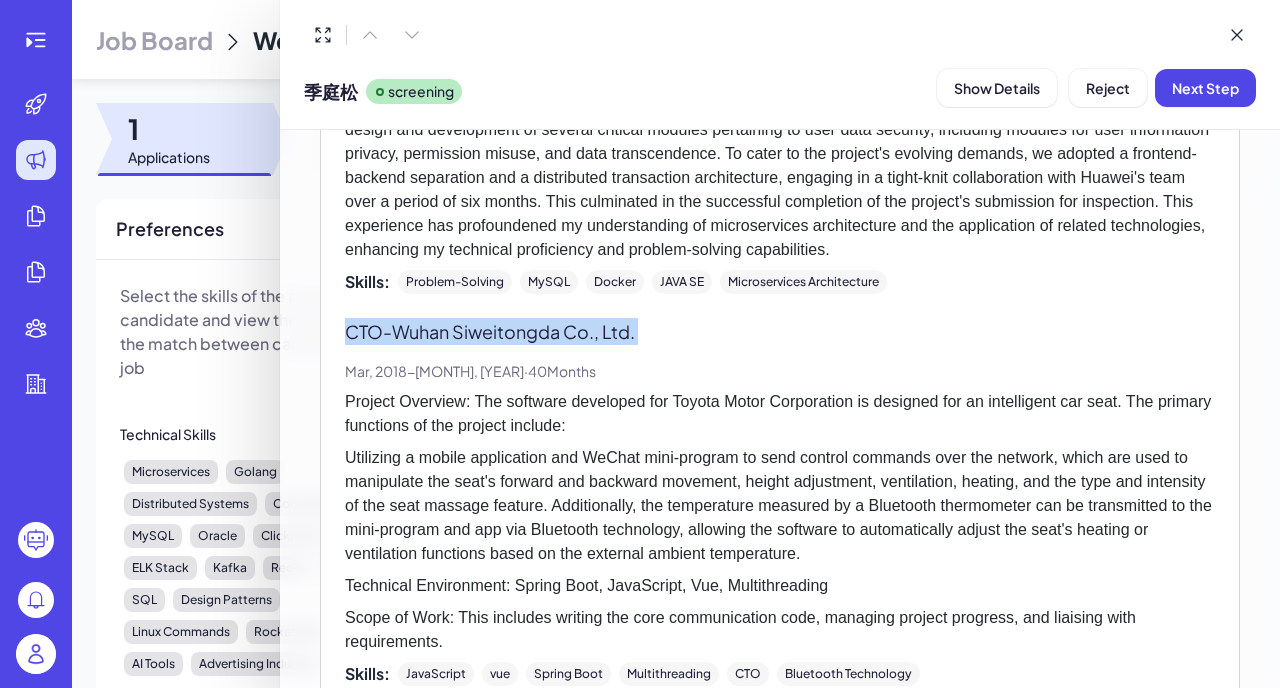 click on "CTO  -  [CITY] [COMPANY]" at bounding box center [780, 331] 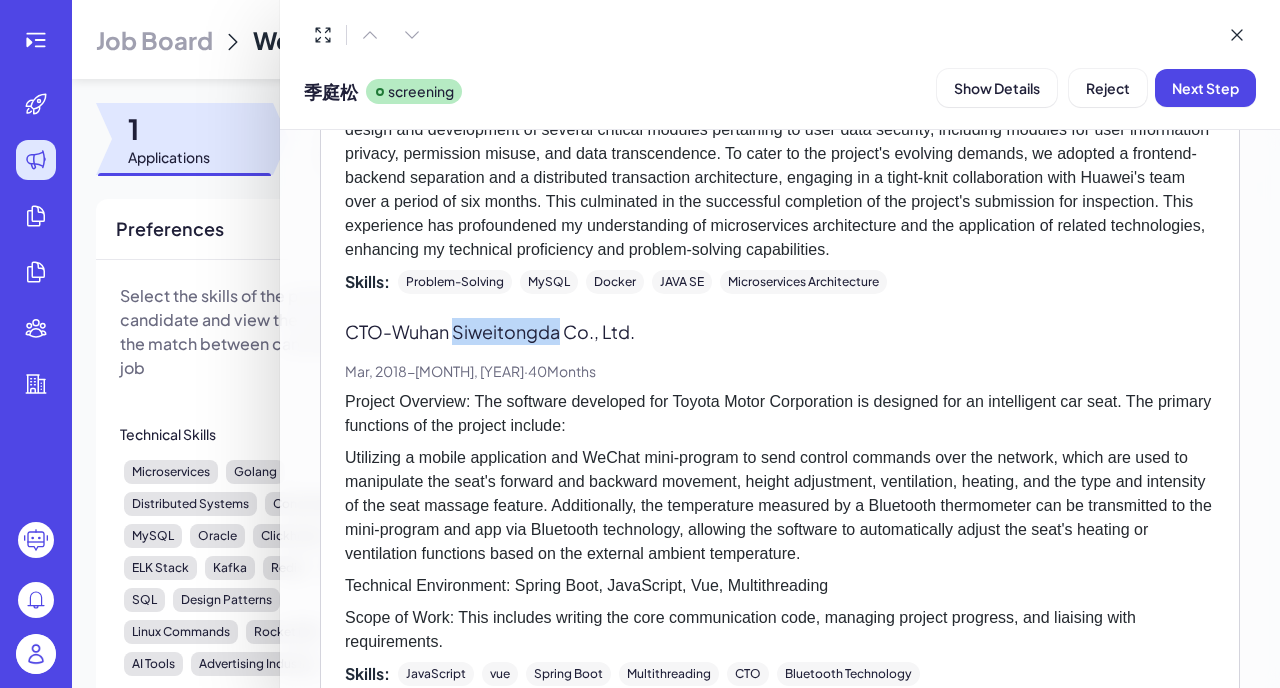 click on "CTO  -  [CITY] [COMPANY]" at bounding box center (780, 331) 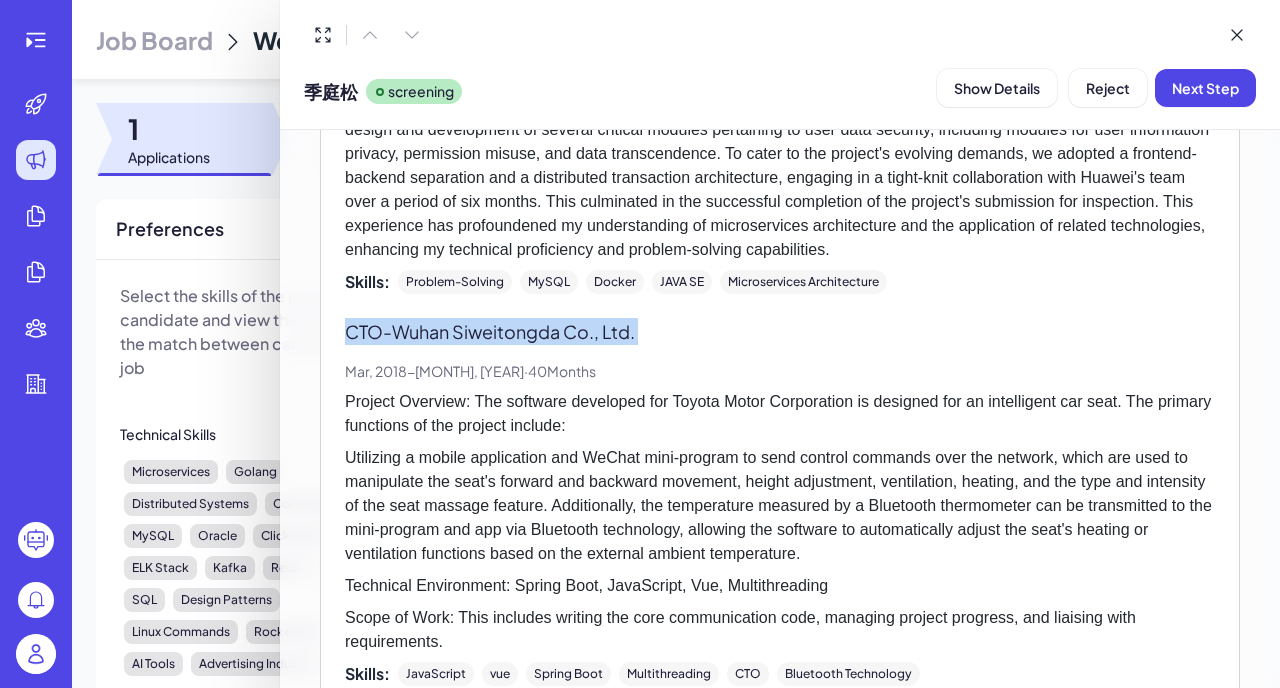 click on "Project Overview: The software developed for Toyota Motor Corporation is designed for an intelligent car seat. The primary functions of the project include:" at bounding box center [780, 414] 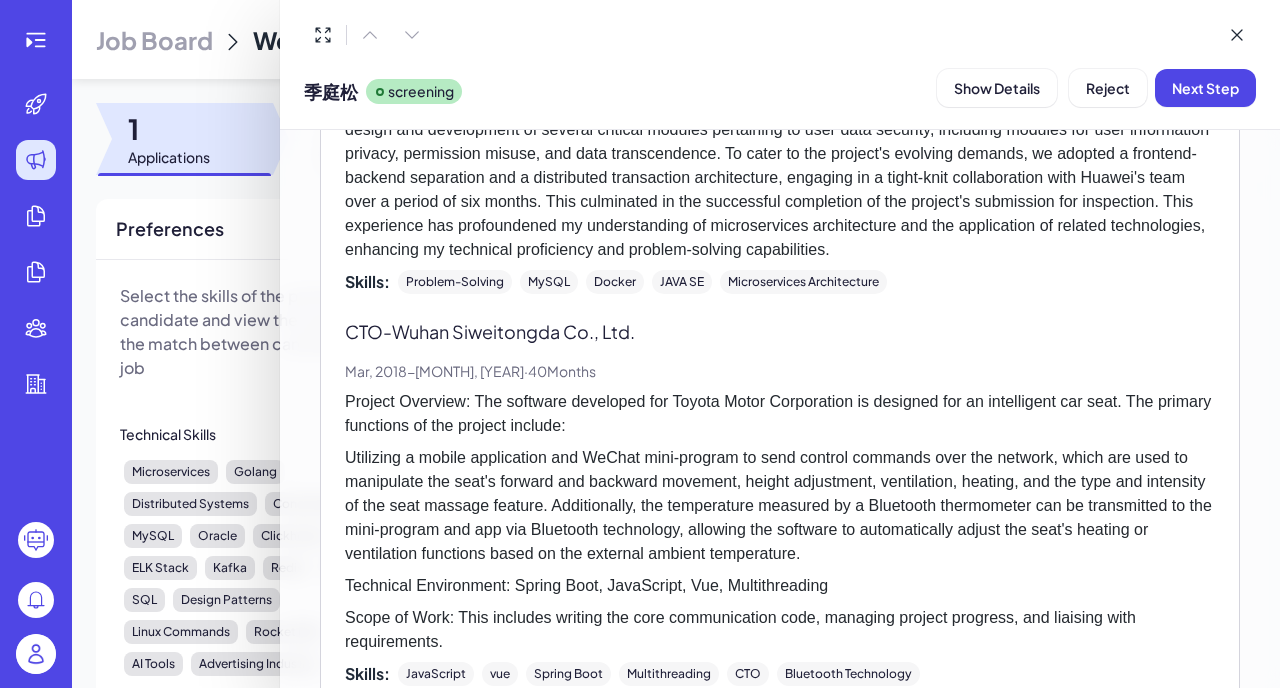 click on "Project Overview: The software developed for Toyota Motor Corporation is designed for an intelligent car seat. The primary functions of the project include:" at bounding box center (780, 414) 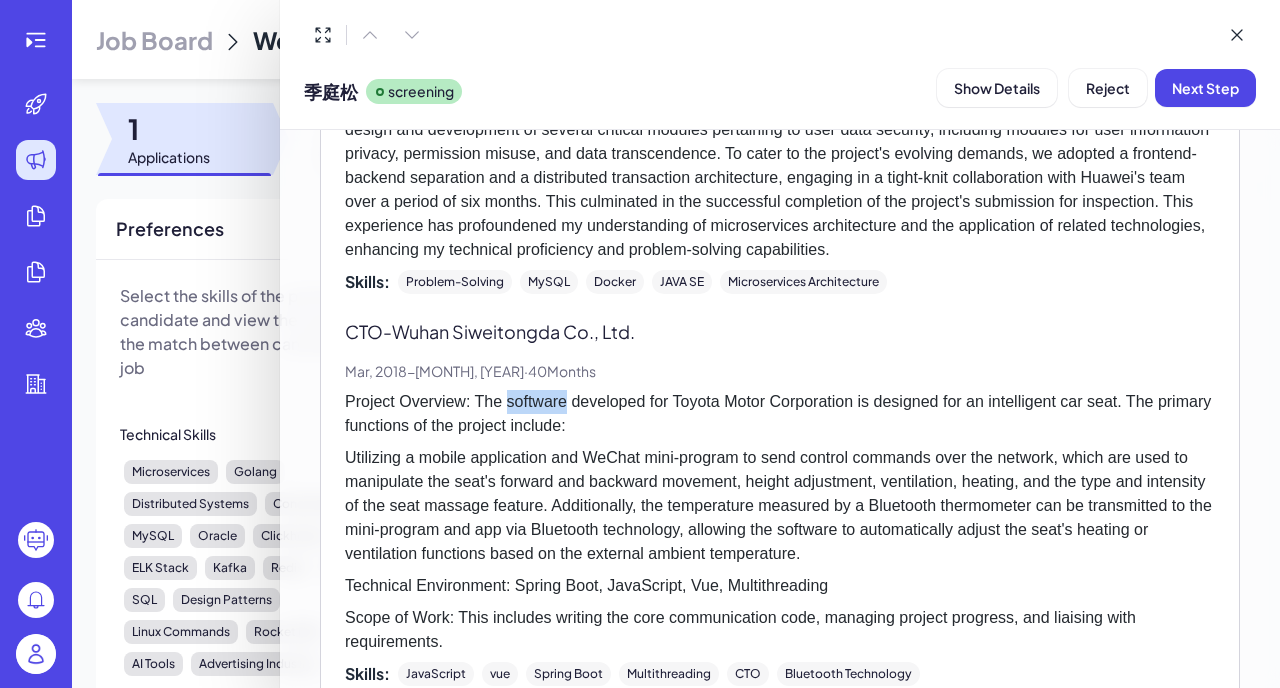 click on "Project Overview: The software developed for Toyota Motor Corporation is designed for an intelligent car seat. The primary functions of the project include:" at bounding box center [780, 414] 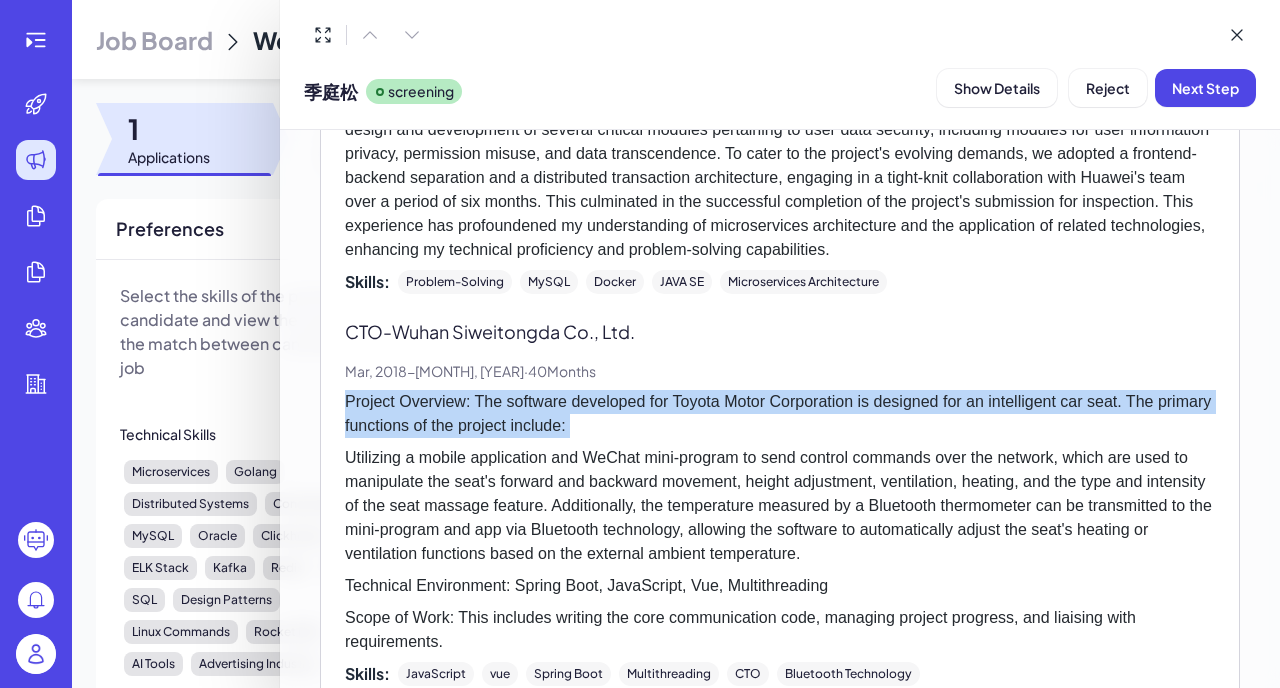 click on "Project Overview: The software developed for Toyota Motor Corporation is designed for an intelligent car seat. The primary functions of the project include:" at bounding box center [780, 414] 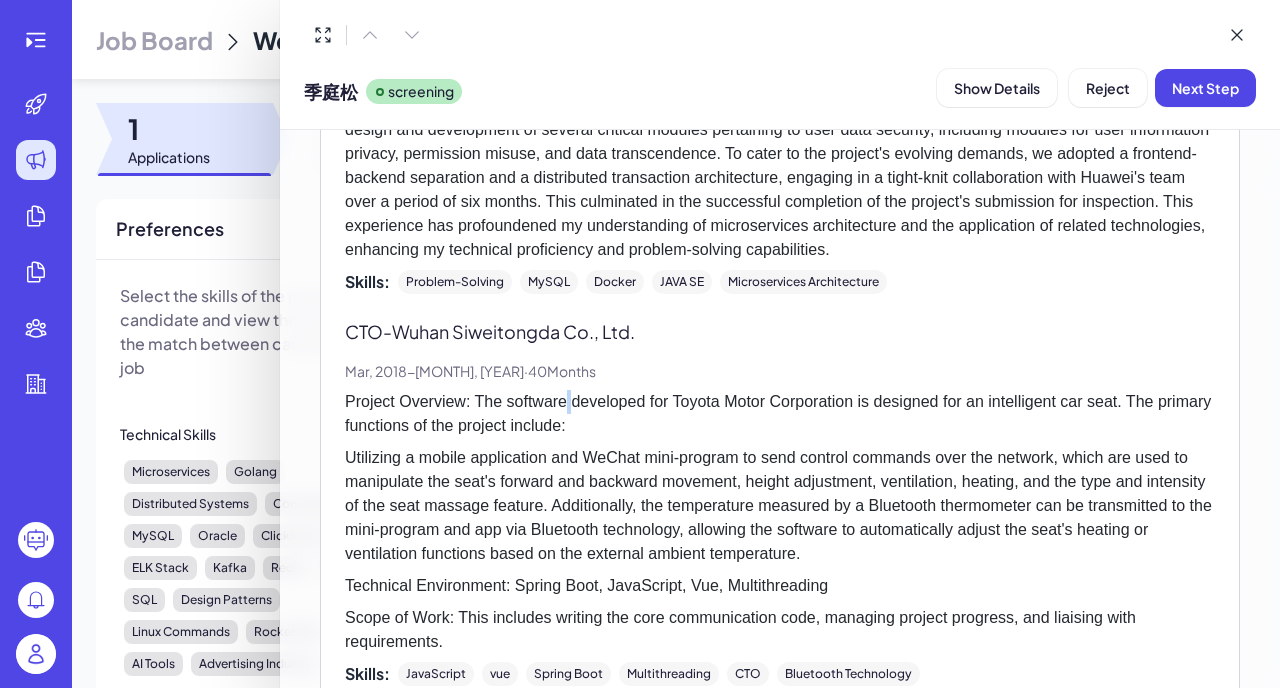 click on "Project Overview: The software developed for Toyota Motor Corporation is designed for an intelligent car seat. The primary functions of the project include:" at bounding box center (780, 414) 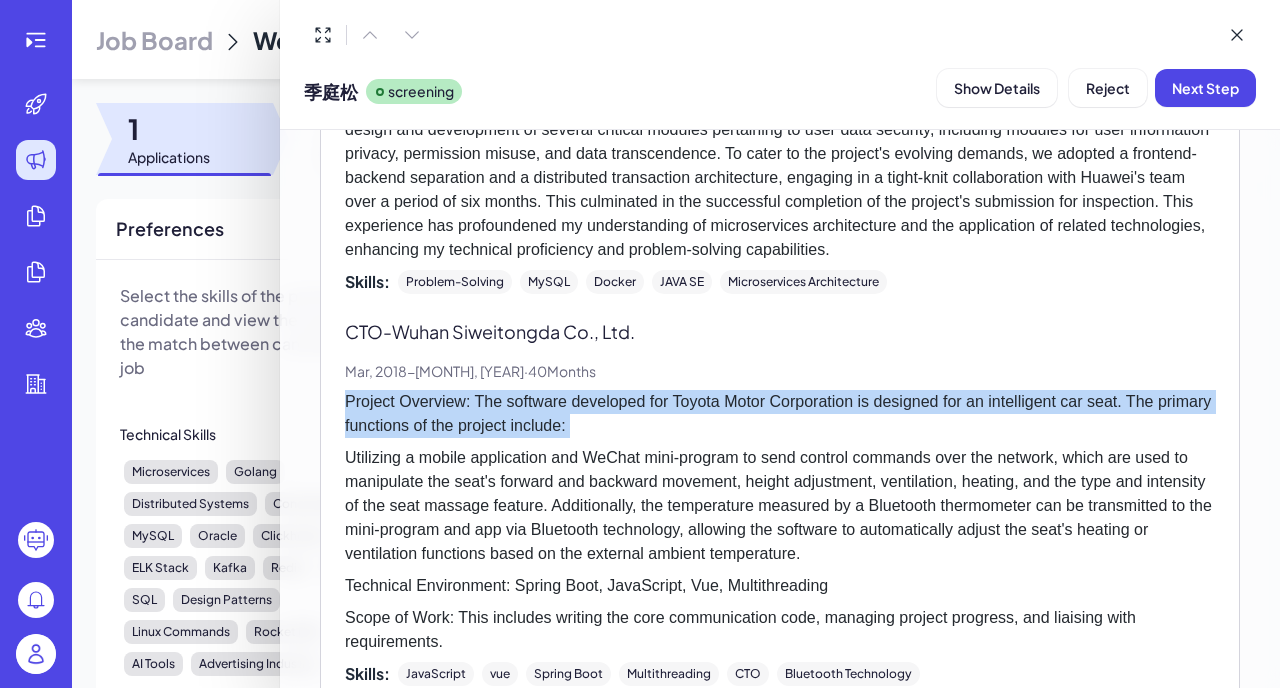 click on "Project Overview: The software developed for Toyota Motor Corporation is designed for an intelligent car seat. The primary functions of the project include:" at bounding box center (780, 414) 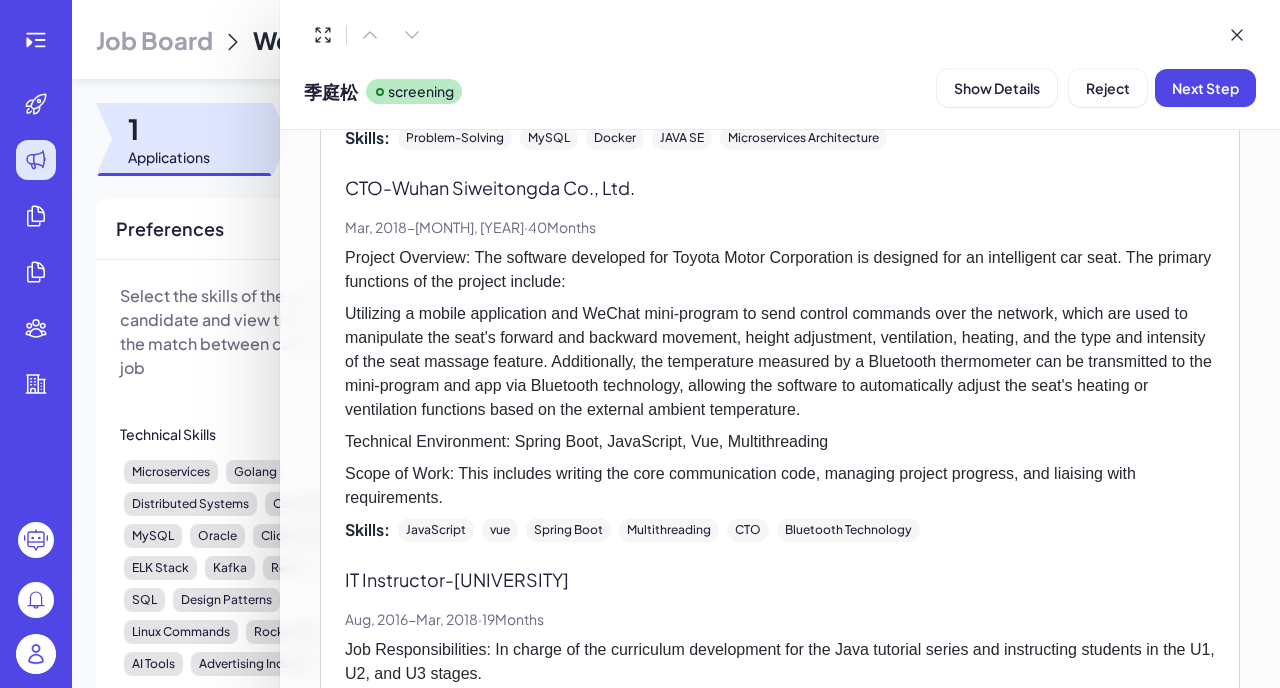 scroll, scrollTop: 0, scrollLeft: 0, axis: both 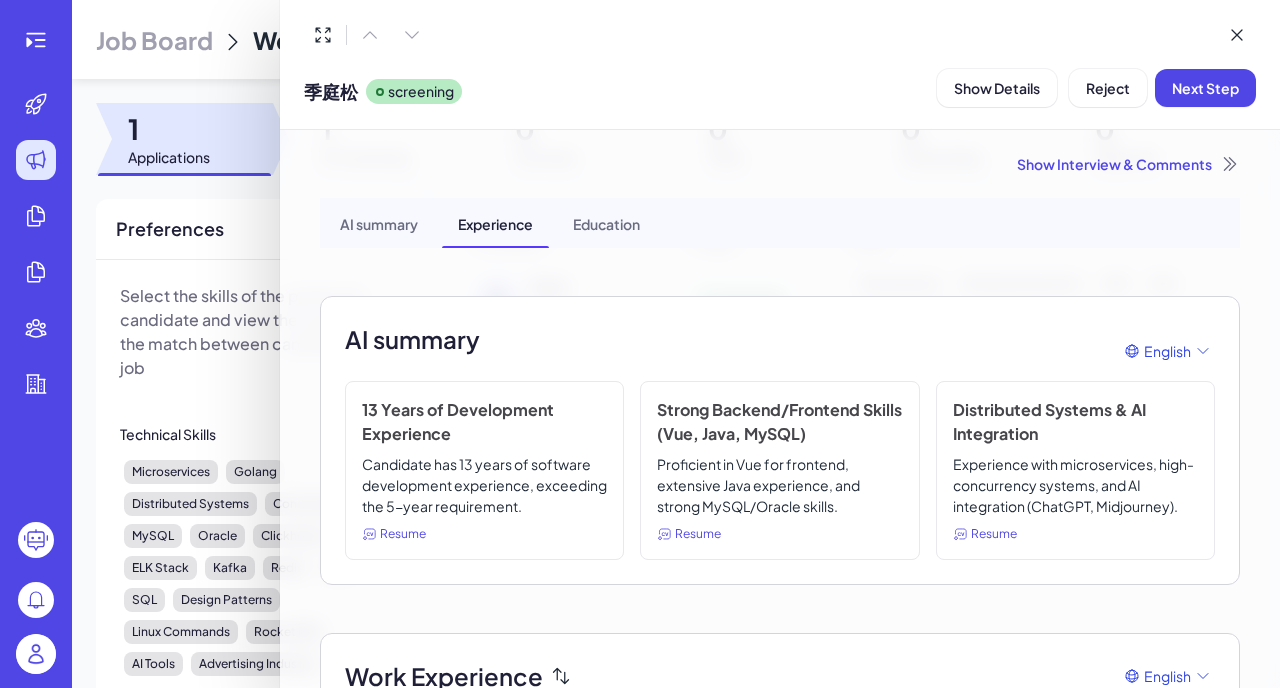 click on "Education" at bounding box center [606, 223] 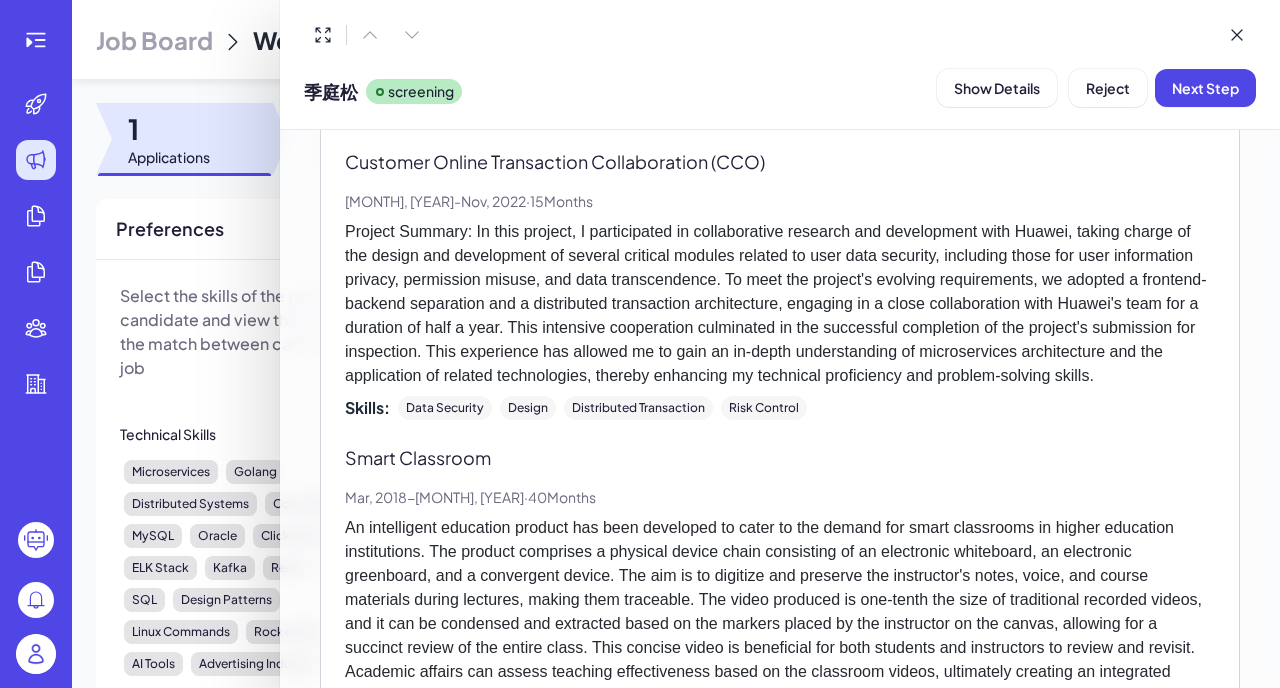 scroll, scrollTop: 3855, scrollLeft: 0, axis: vertical 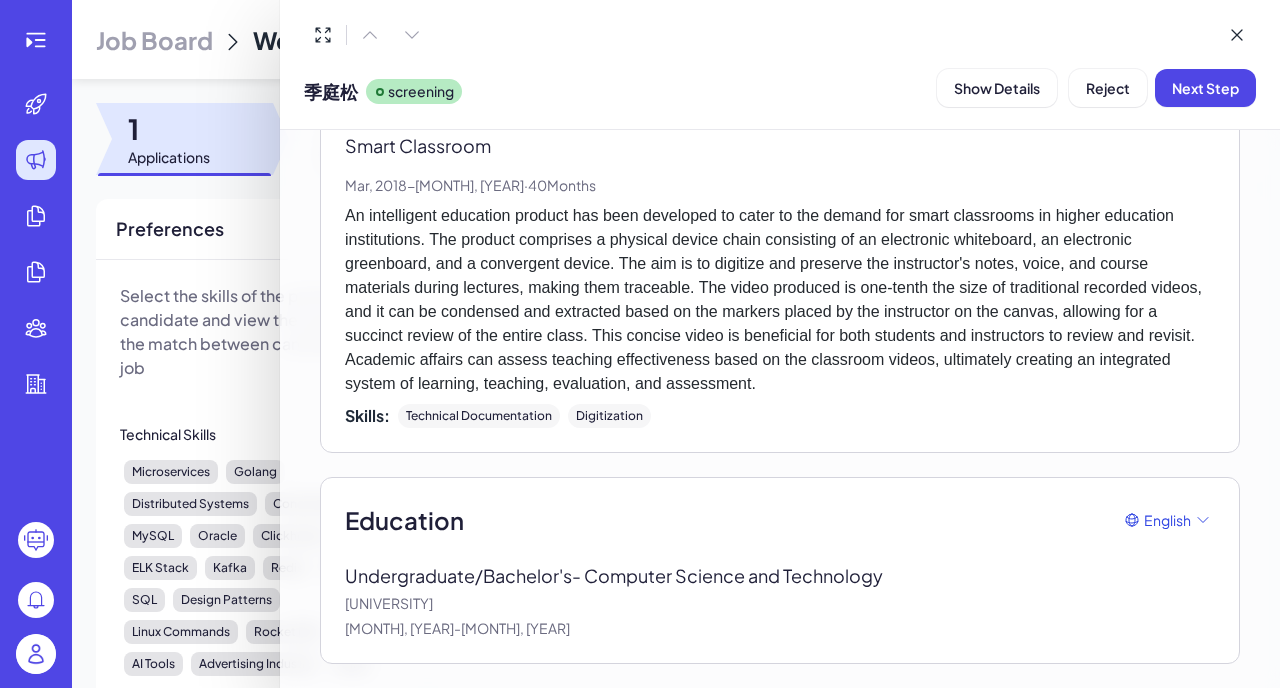 click on "[UNIVERSITY]" at bounding box center (780, 603) 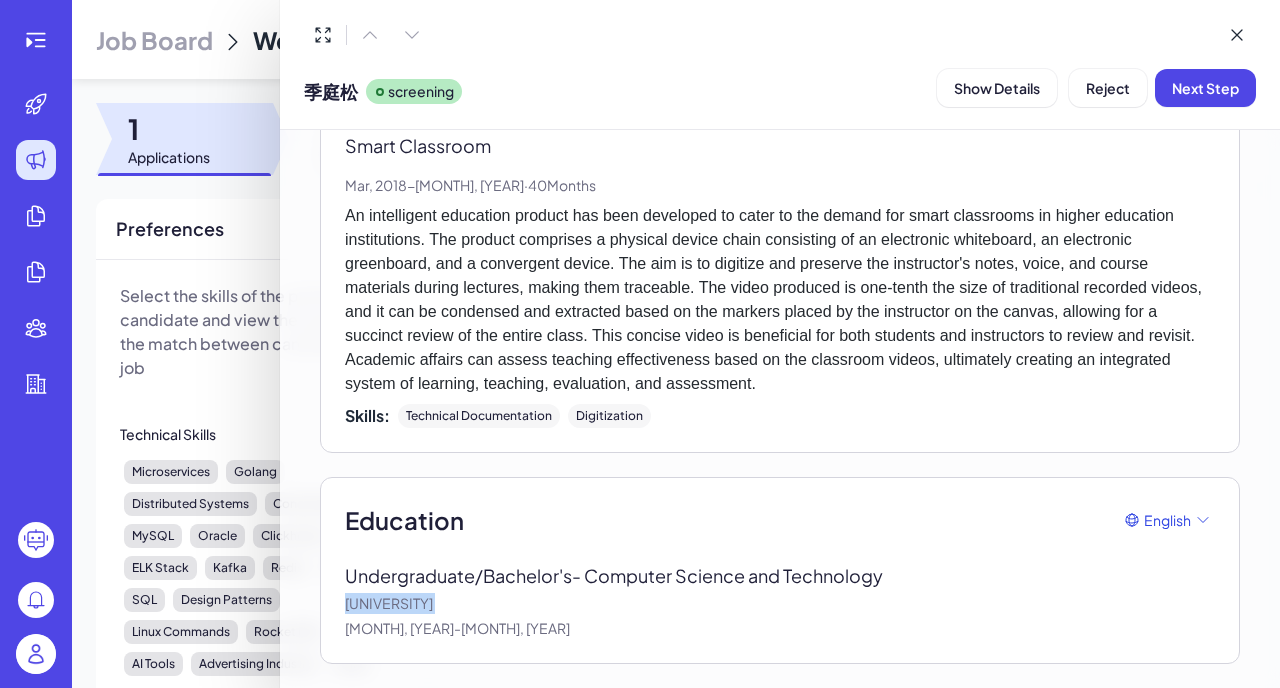 click on "[UNIVERSITY]" at bounding box center (780, 603) 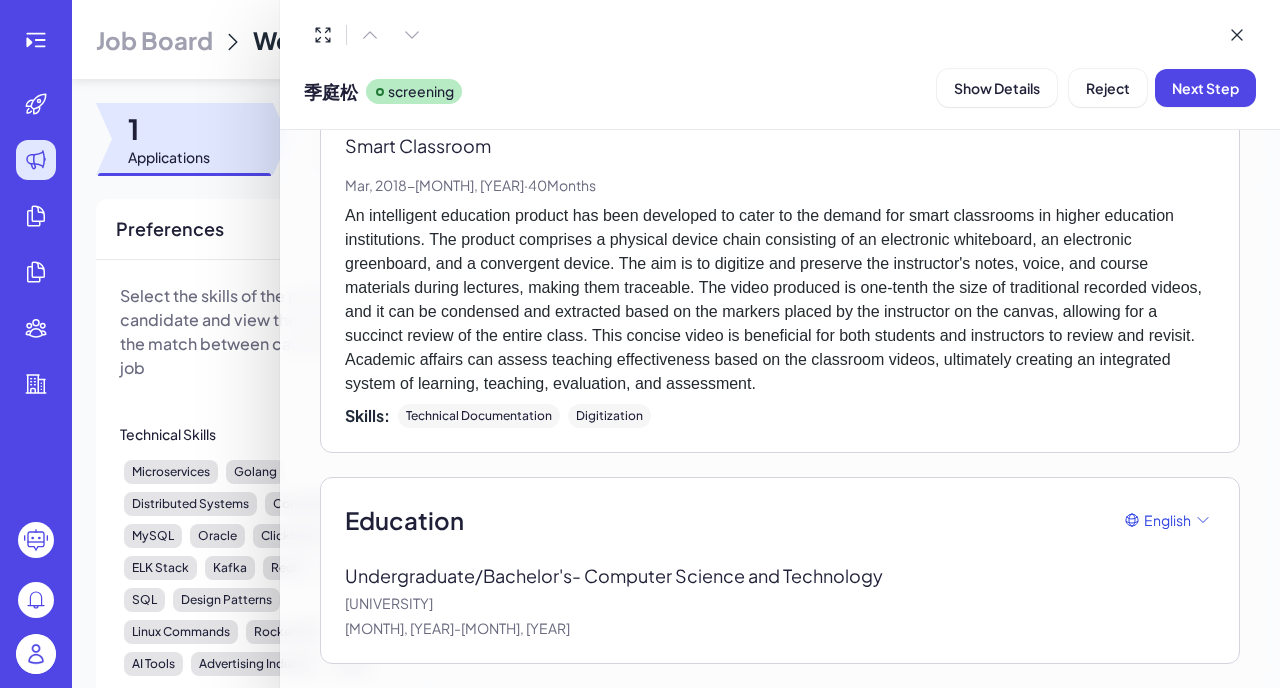 click on "[UNIVERSITY]" at bounding box center (780, 603) 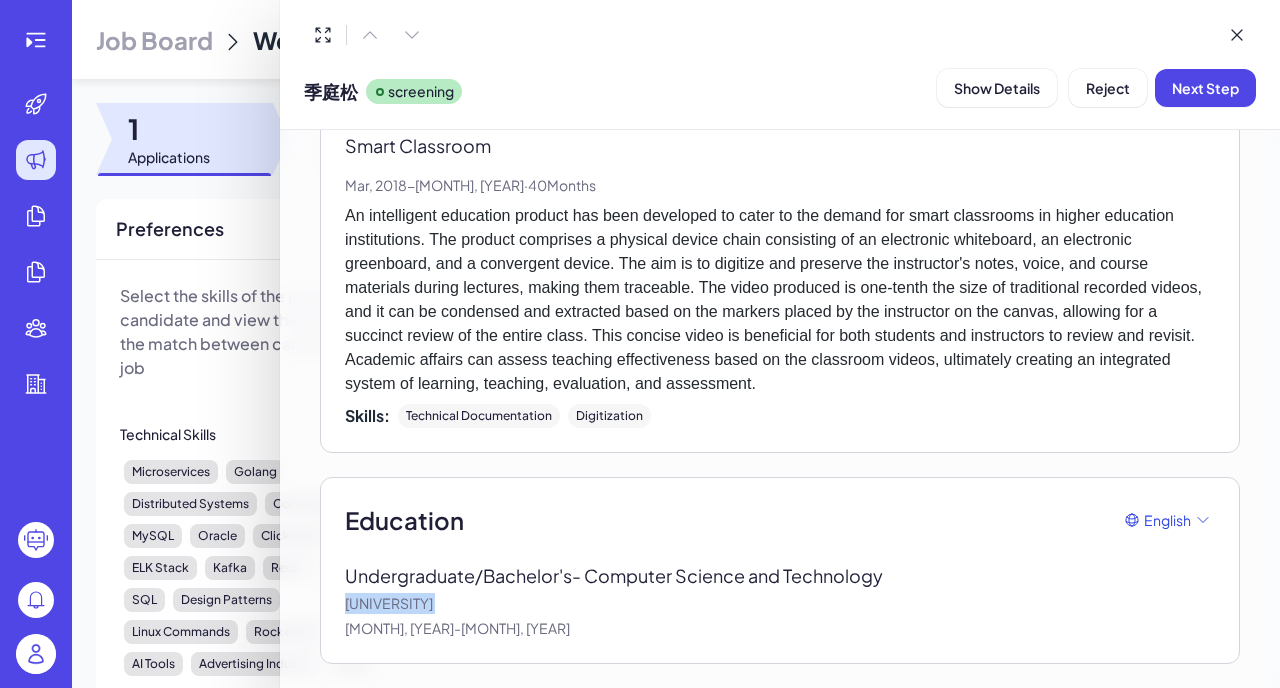 click on "[UNIVERSITY]" at bounding box center [780, 603] 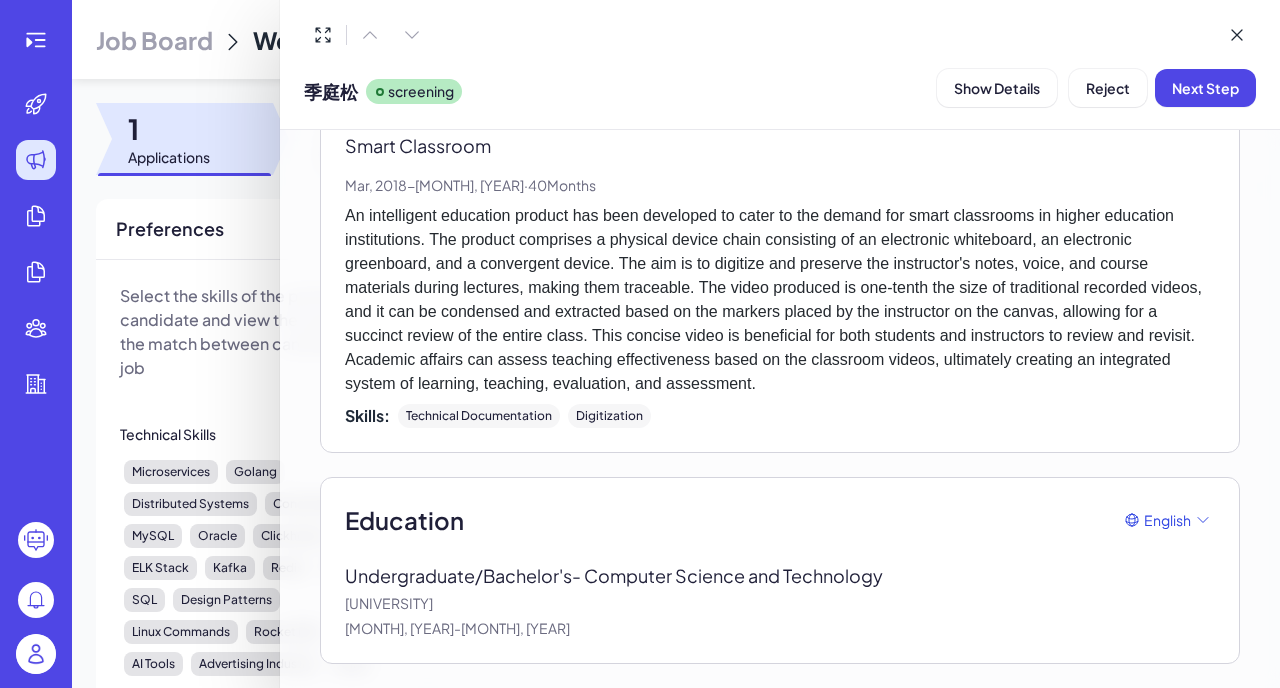 click on "[UNIVERSITY]" at bounding box center (780, 603) 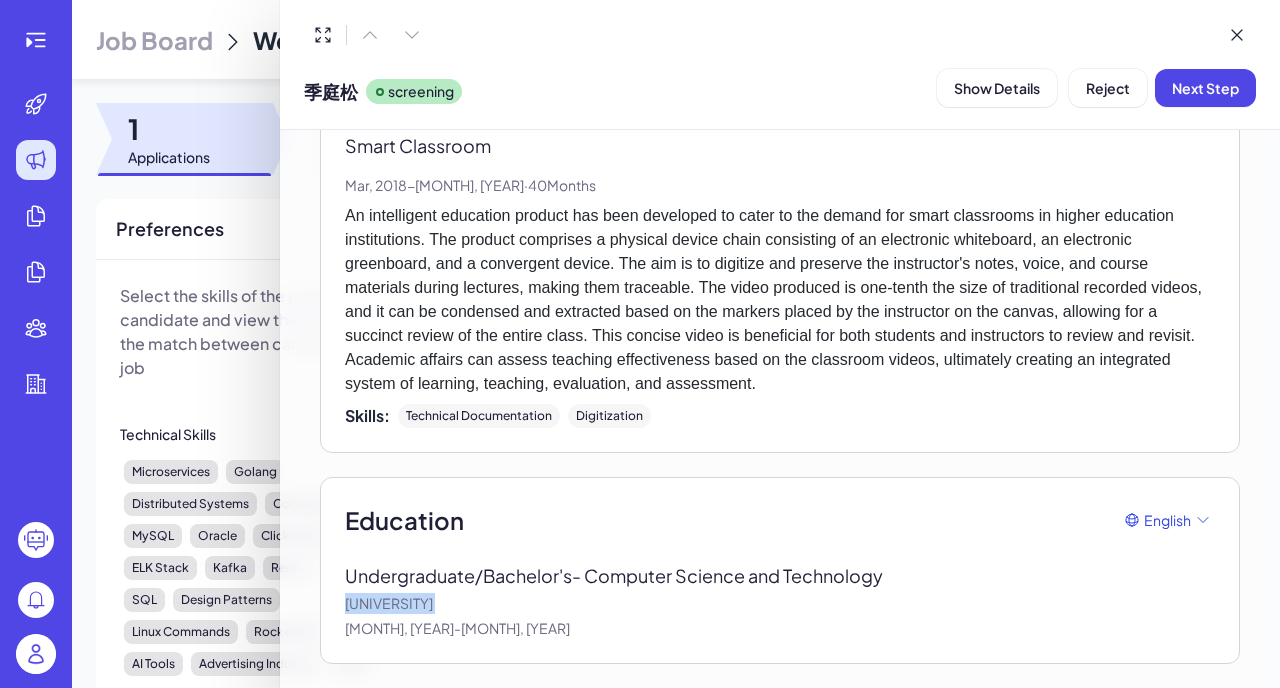 click on "[UNIVERSITY]" at bounding box center (780, 603) 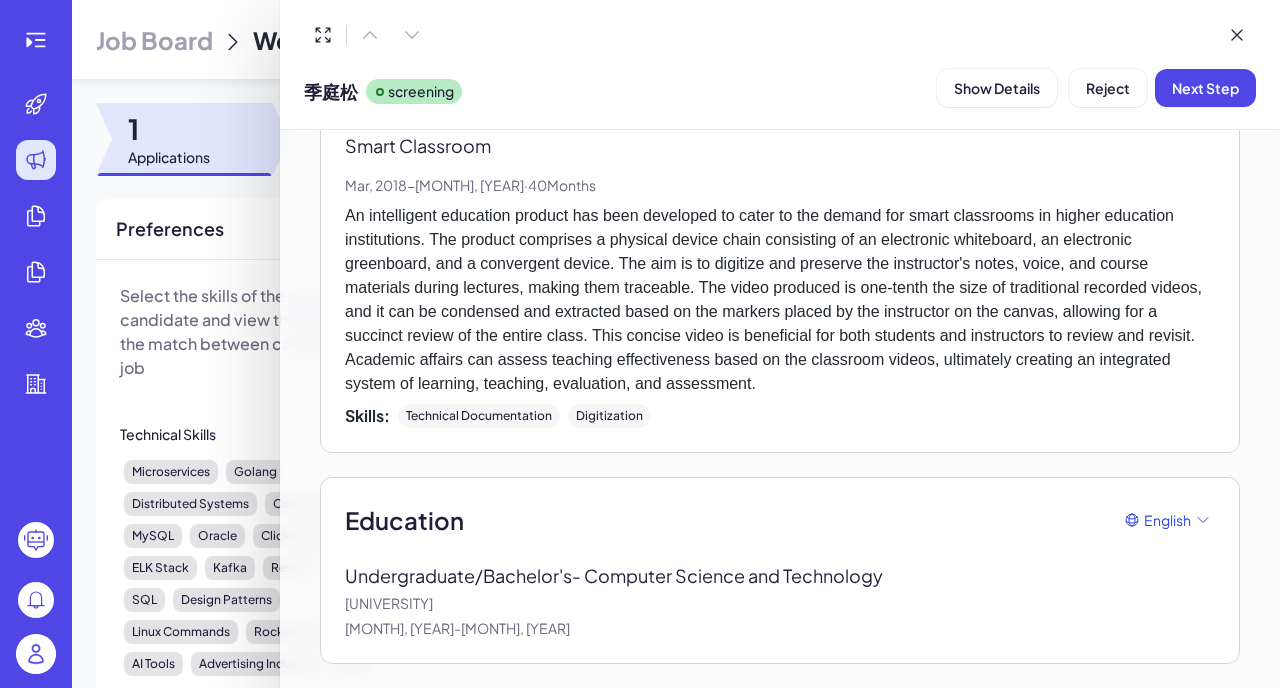 click on "[UNIVERSITY]" at bounding box center (780, 603) 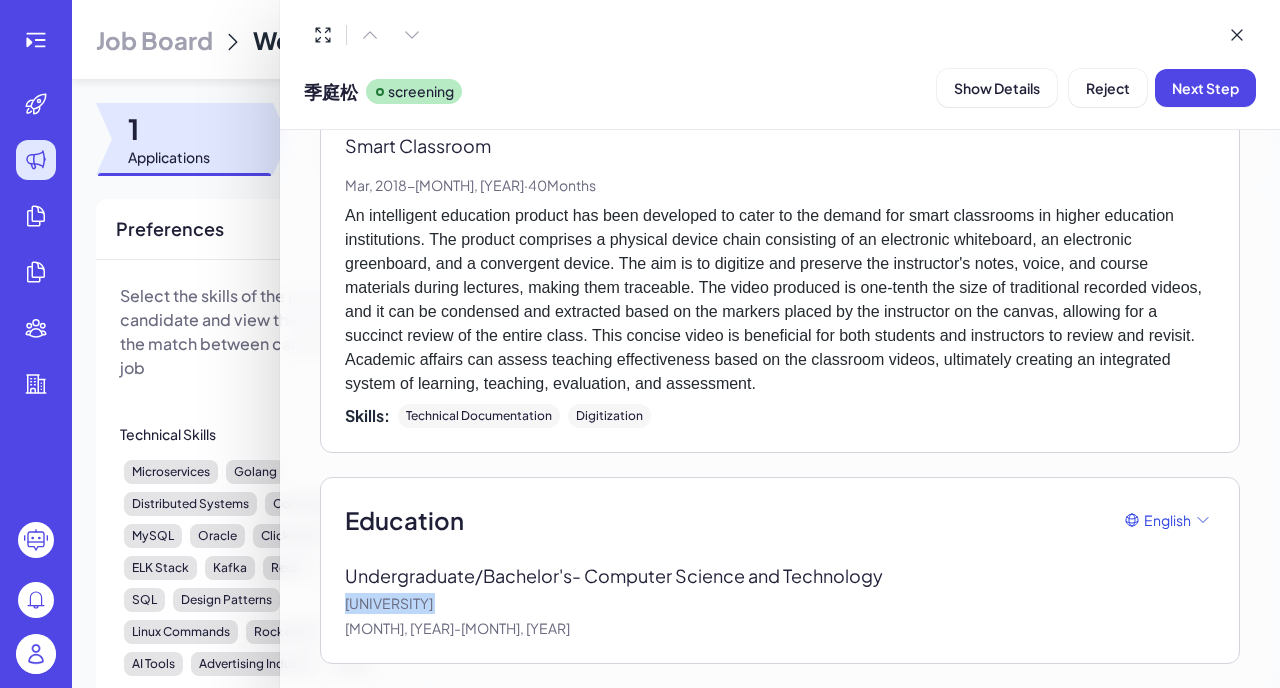 click on "[UNIVERSITY]" at bounding box center [780, 603] 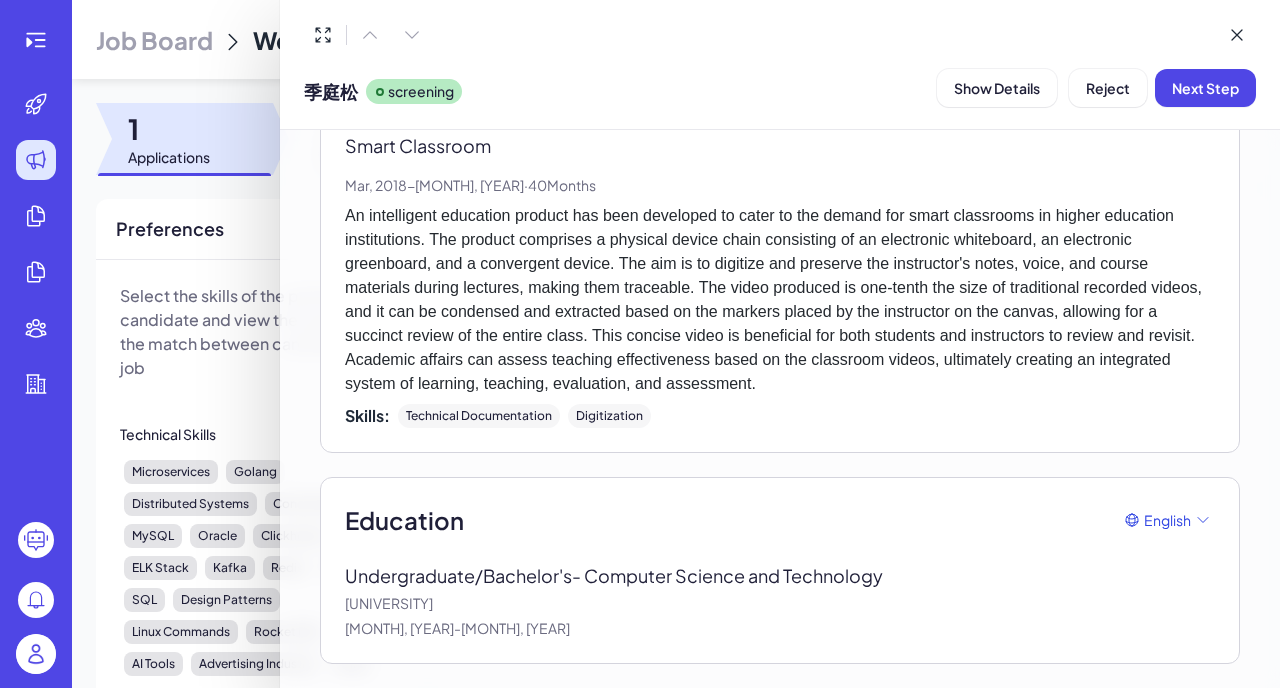 scroll, scrollTop: 3831, scrollLeft: 0, axis: vertical 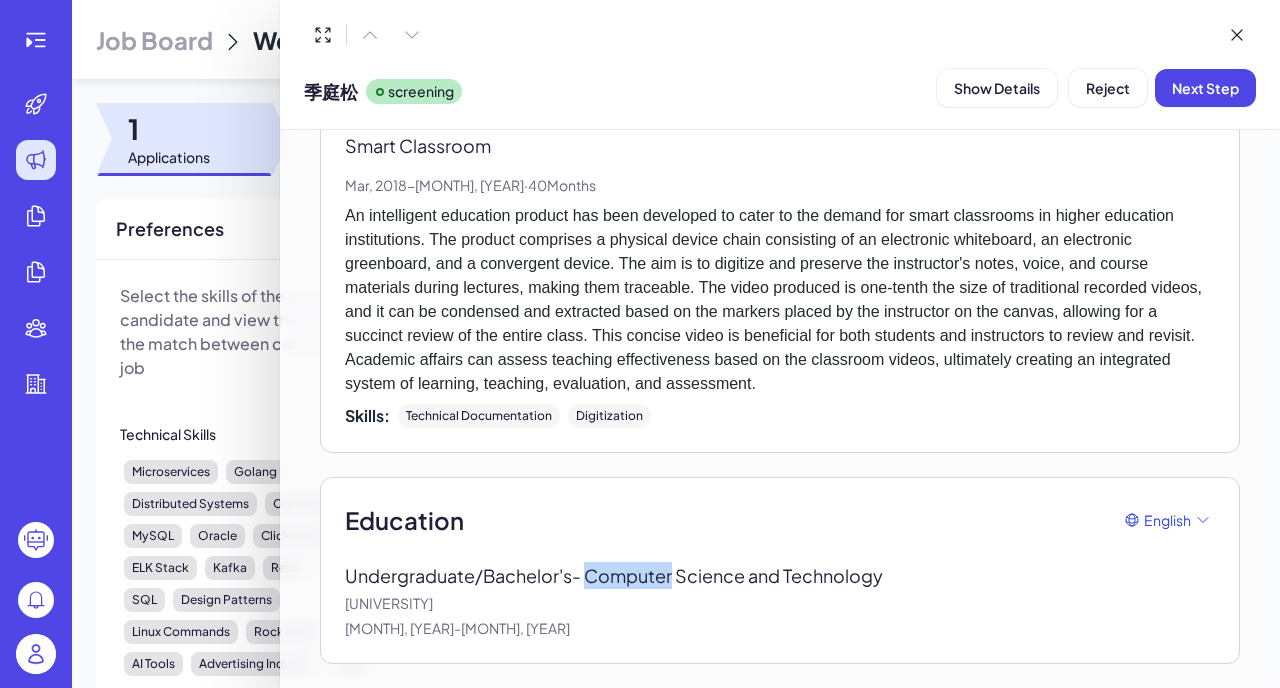click on "[DEGREE]  -   [MAJOR] [UNIVERSITY]" at bounding box center (629, 575) 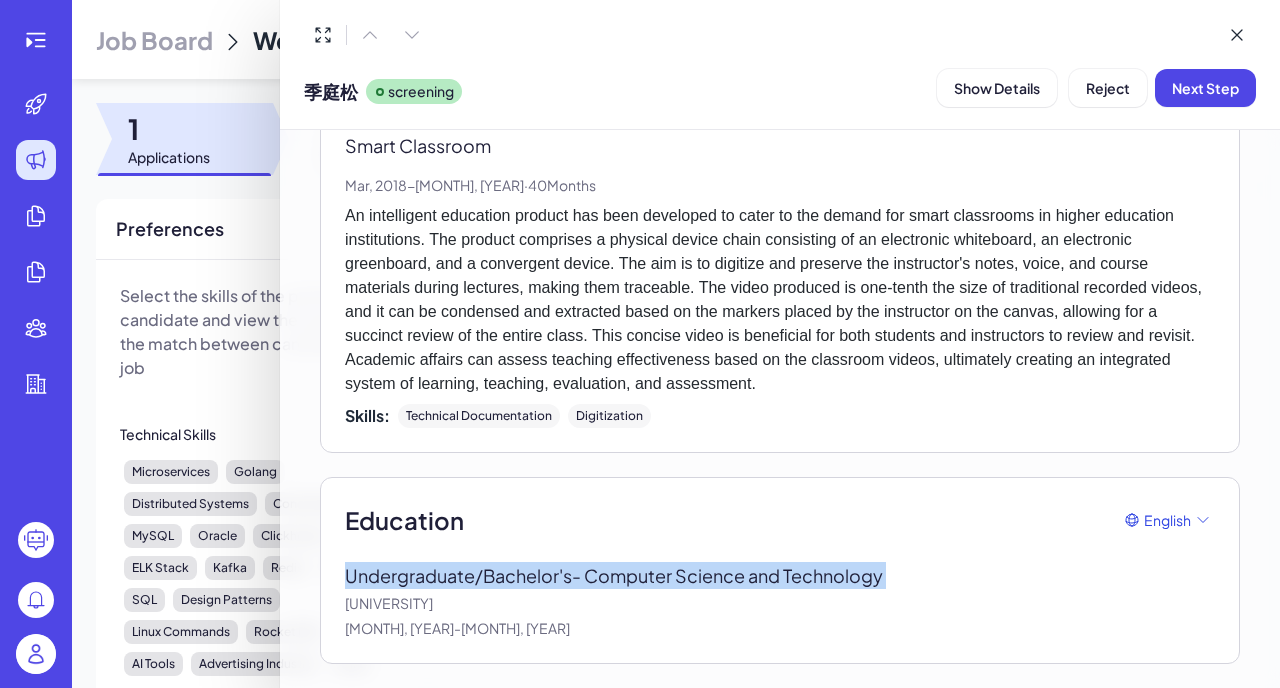 click on "[DEGREE]  -   [MAJOR] [UNIVERSITY]" at bounding box center (629, 575) 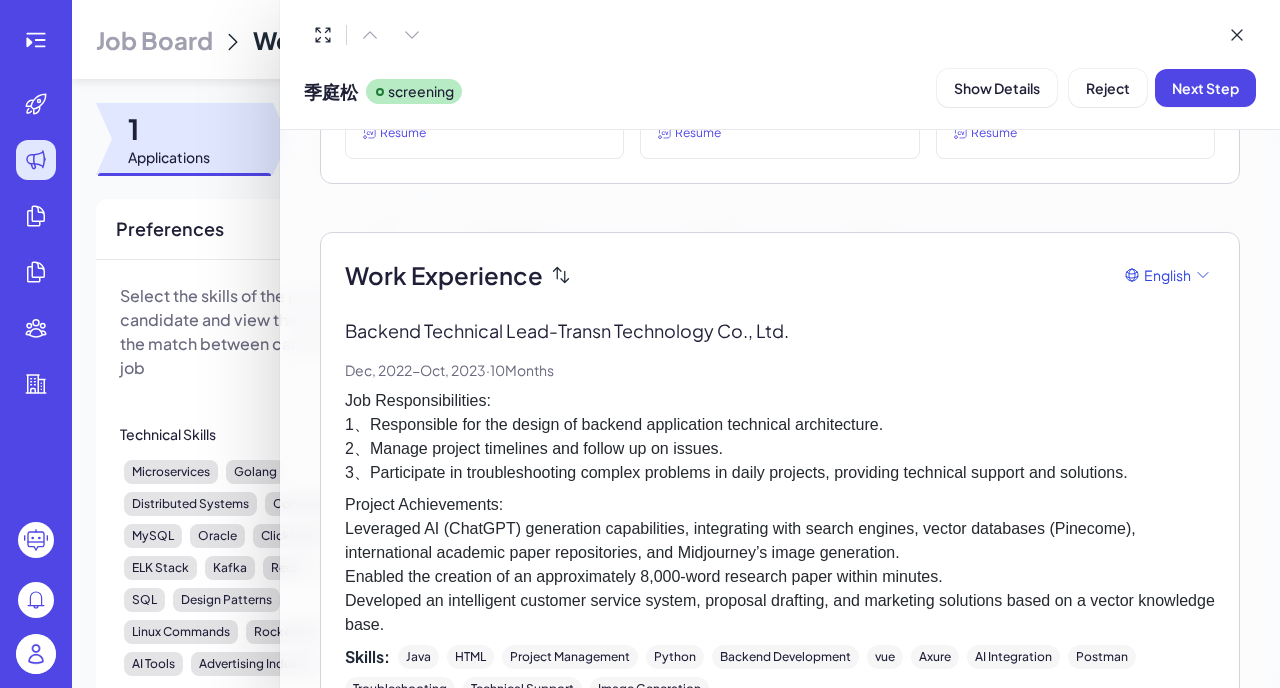 scroll, scrollTop: 402, scrollLeft: 0, axis: vertical 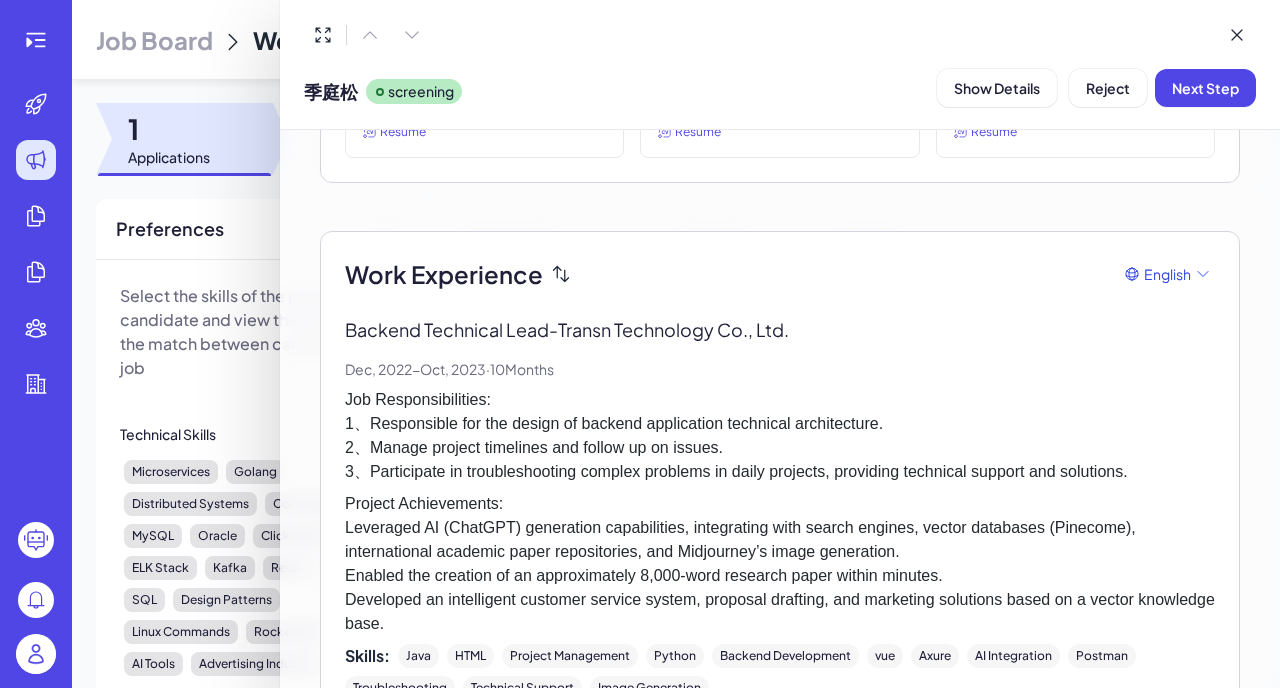 click on "Backend Technical Lead  -  Transn Technology Co., Ltd." at bounding box center [780, 329] 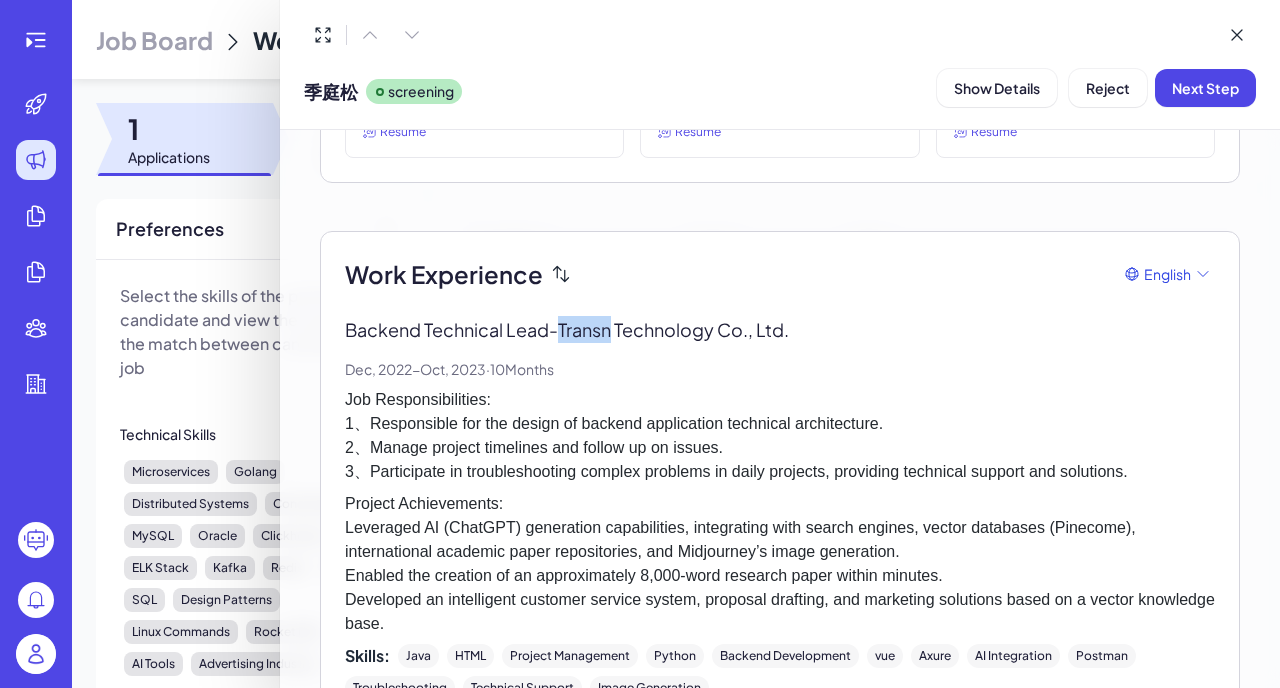 click on "Backend Technical Lead  -  Transn Technology Co., Ltd." at bounding box center [780, 329] 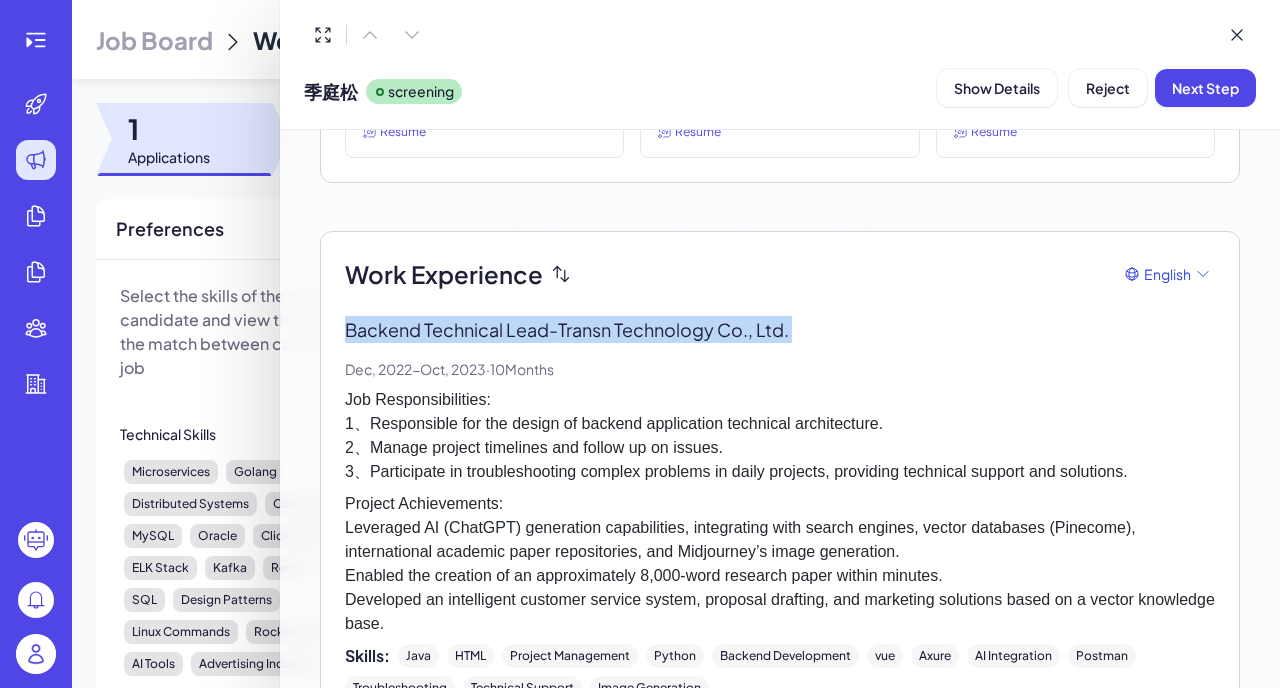 click on "Backend Technical Lead  -  Transn Technology Co., Ltd." at bounding box center [780, 329] 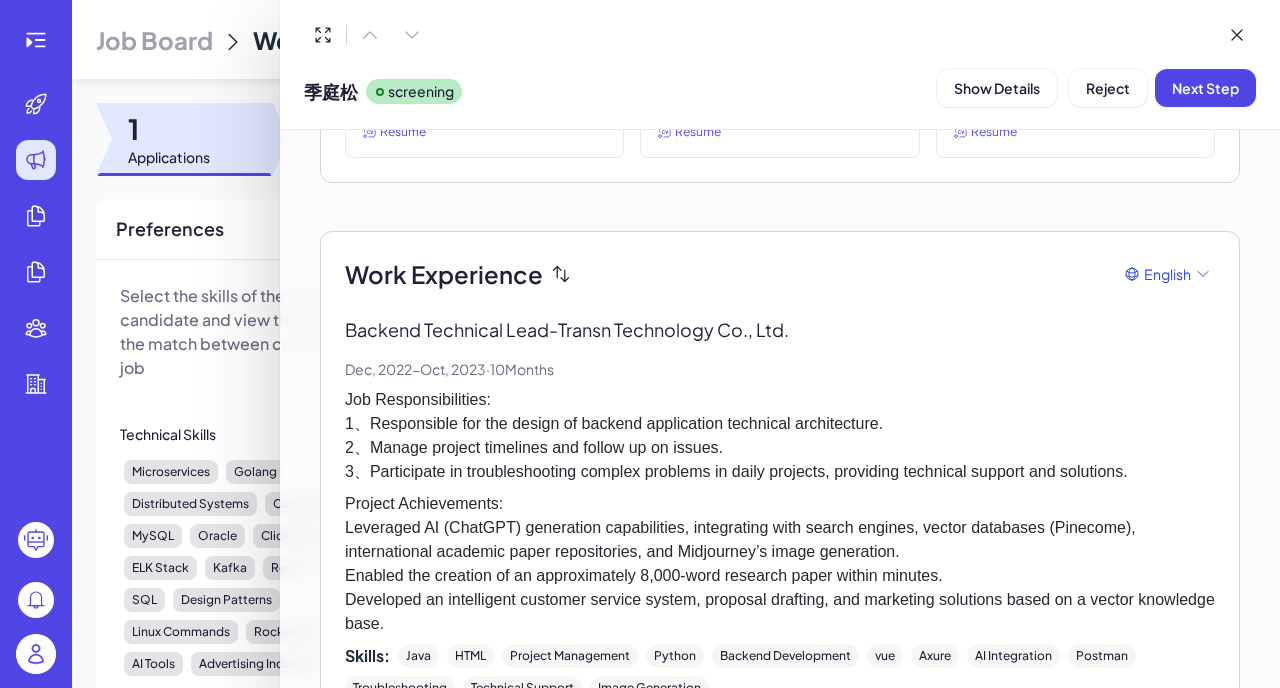 click on "Backend Technical Lead  -  Transn Technology Co., Ltd." at bounding box center [780, 329] 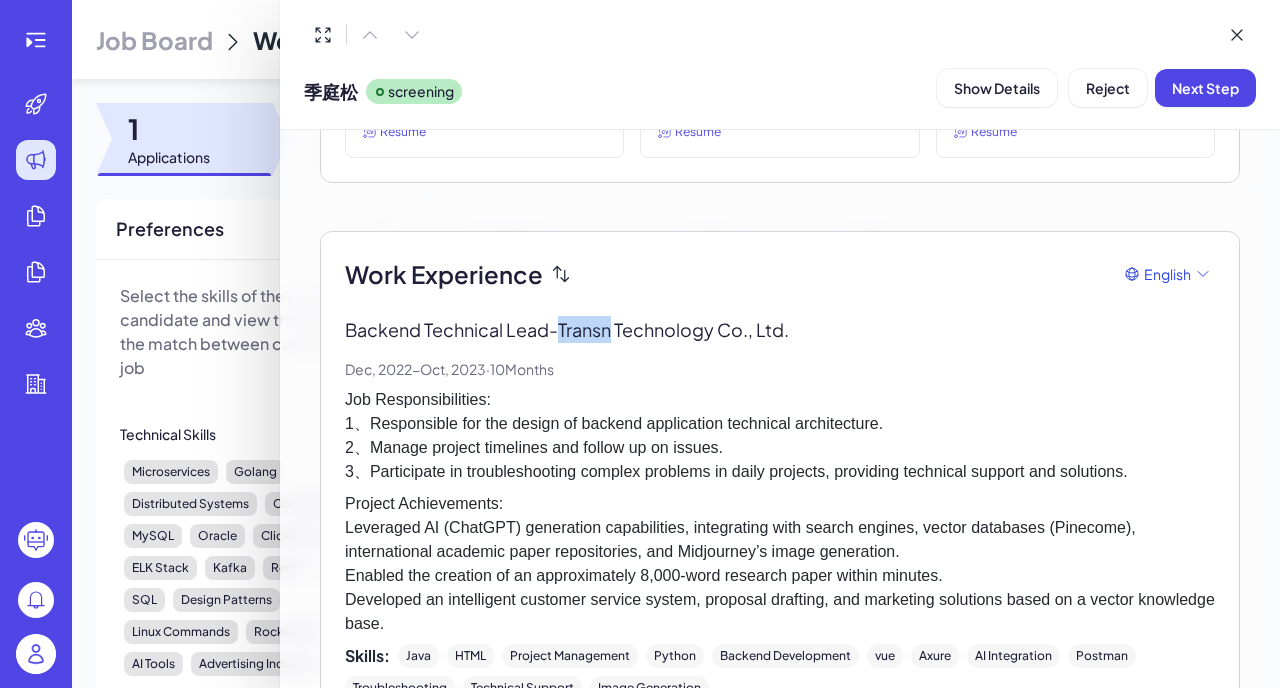 click on "Backend Technical Lead  -  Transn Technology Co., Ltd." at bounding box center (780, 329) 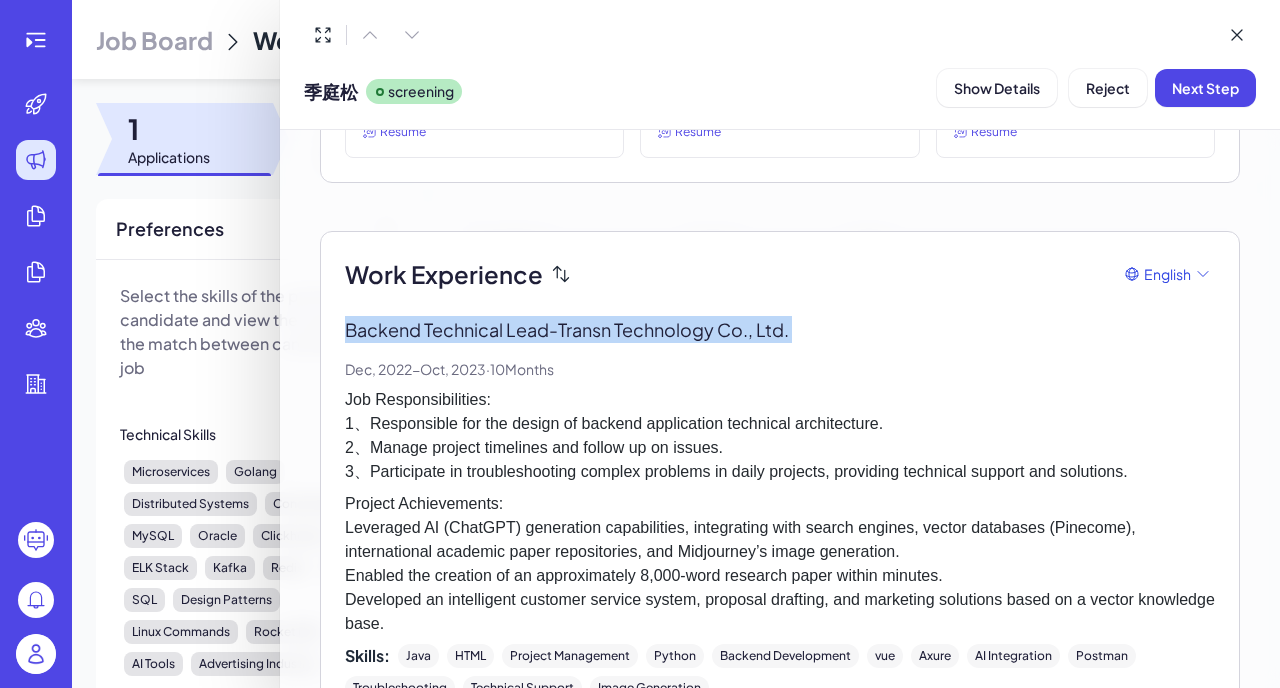 click on "Backend Technical Lead  -  Transn Technology Co., Ltd. Dec, [YEAR]  -  Oct, [YEAR]  ·  10  Months Job Responsibilities:
1、Responsible for the design of backend application technical architecture.
2、Manage project timelines and follow up on issues.
3、Participate in troubleshooting complex problems in daily projects, providing technical support and solutions.
Project Achievements:
Leveraged AI (ChatGPT) generation capabilities, integrating with search engines, vector databases (Pinecome), international academic paper repositories, and Midjourney’s image generation.
Enabled the creation of an approximately 8,000-word research paper within minutes.
Developed an intelligent customer service system, proposal drafting, and marketing solutions based on a vector knowledge base. Skills: Java HTML Project Management Python Backend Development vue Axure AI Integration Postman Troubleshooting Technical Support Image Generation" at bounding box center (780, 508) 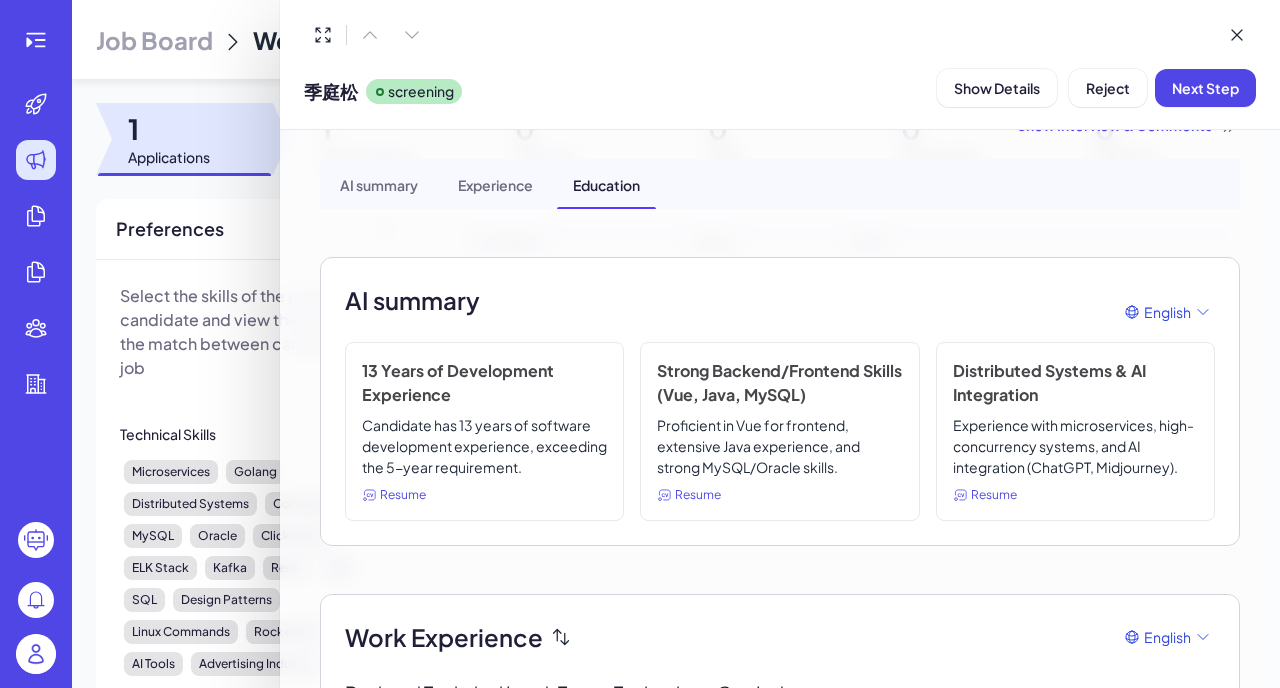 scroll, scrollTop: 0, scrollLeft: 0, axis: both 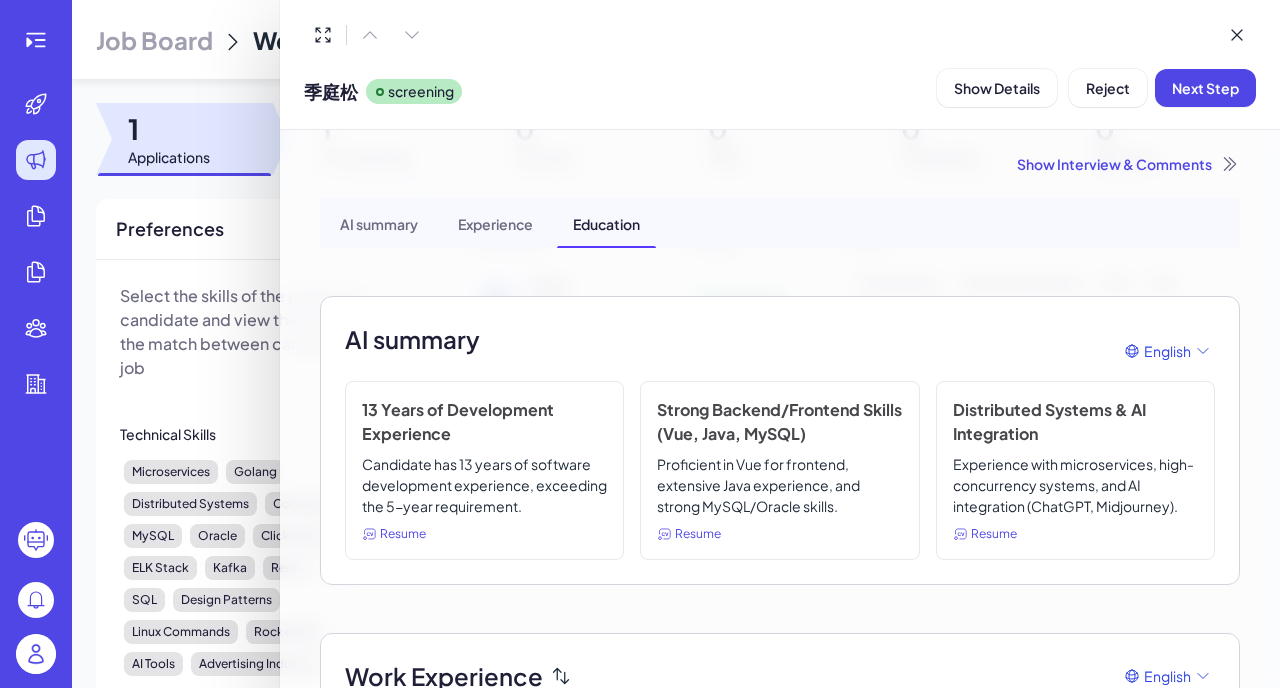 click at bounding box center (640, 344) 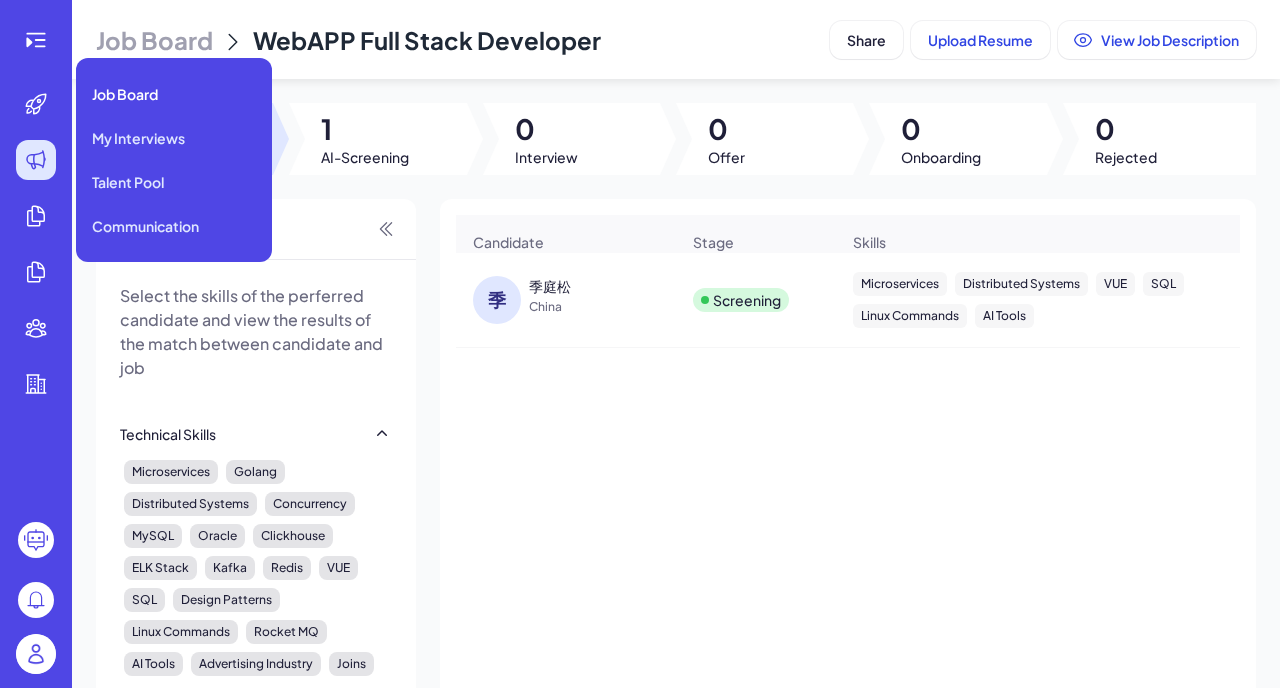 click 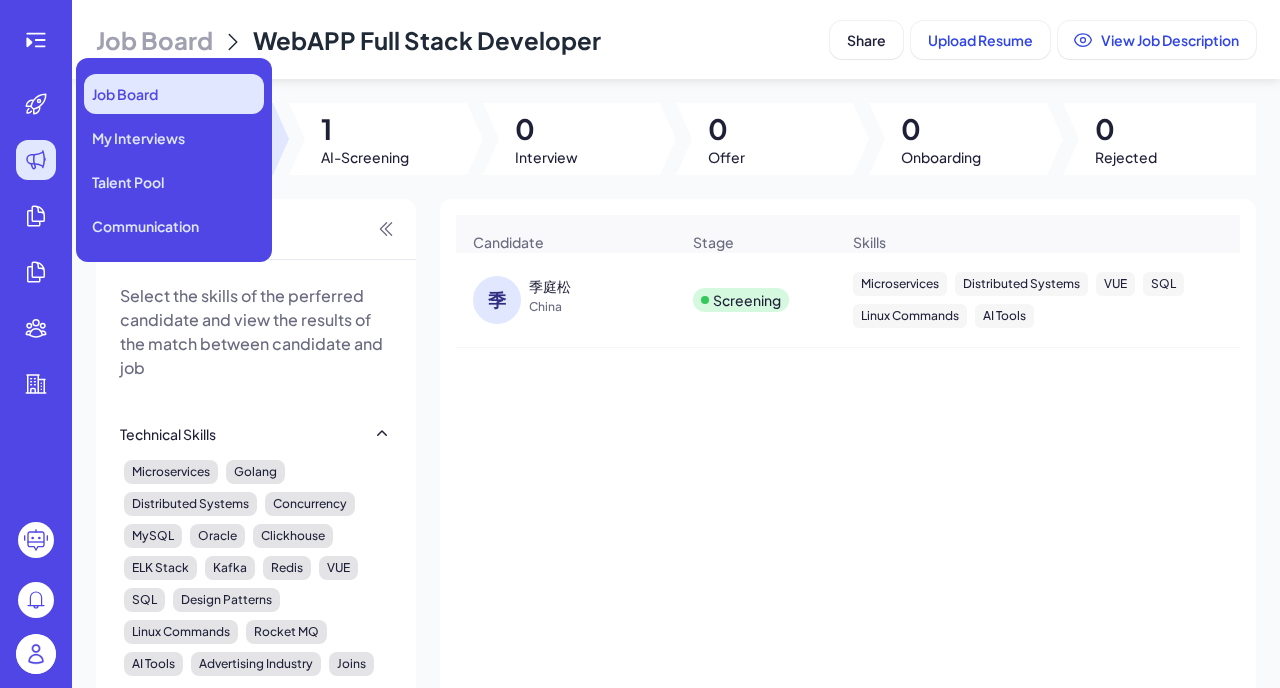 click on "Job Board" at bounding box center (125, 94) 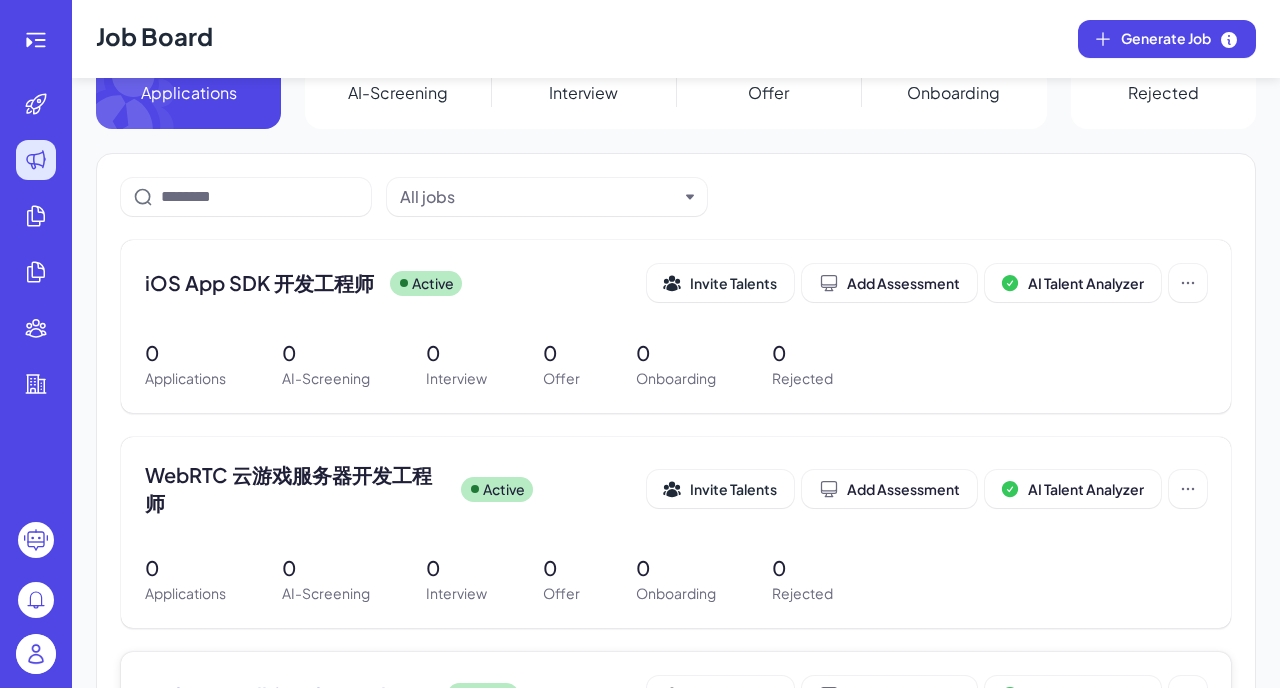 scroll, scrollTop: 315, scrollLeft: 0, axis: vertical 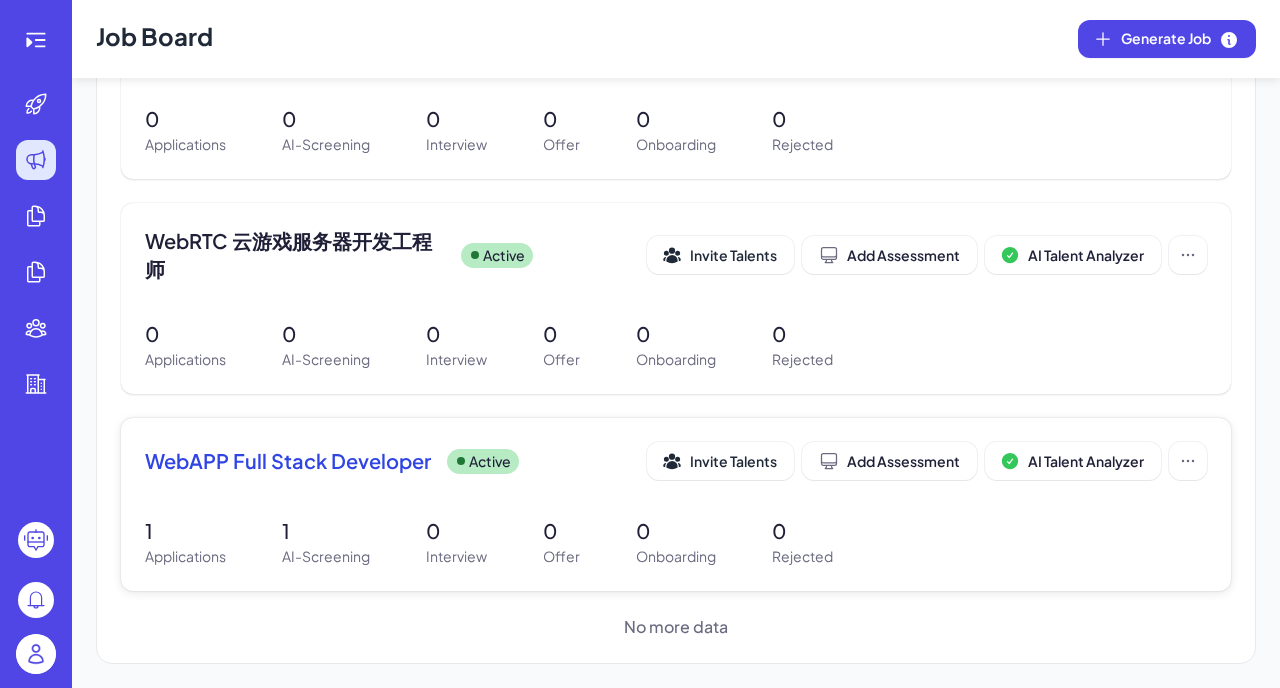 click on "WebAPP Full Stack Developer" at bounding box center (288, 461) 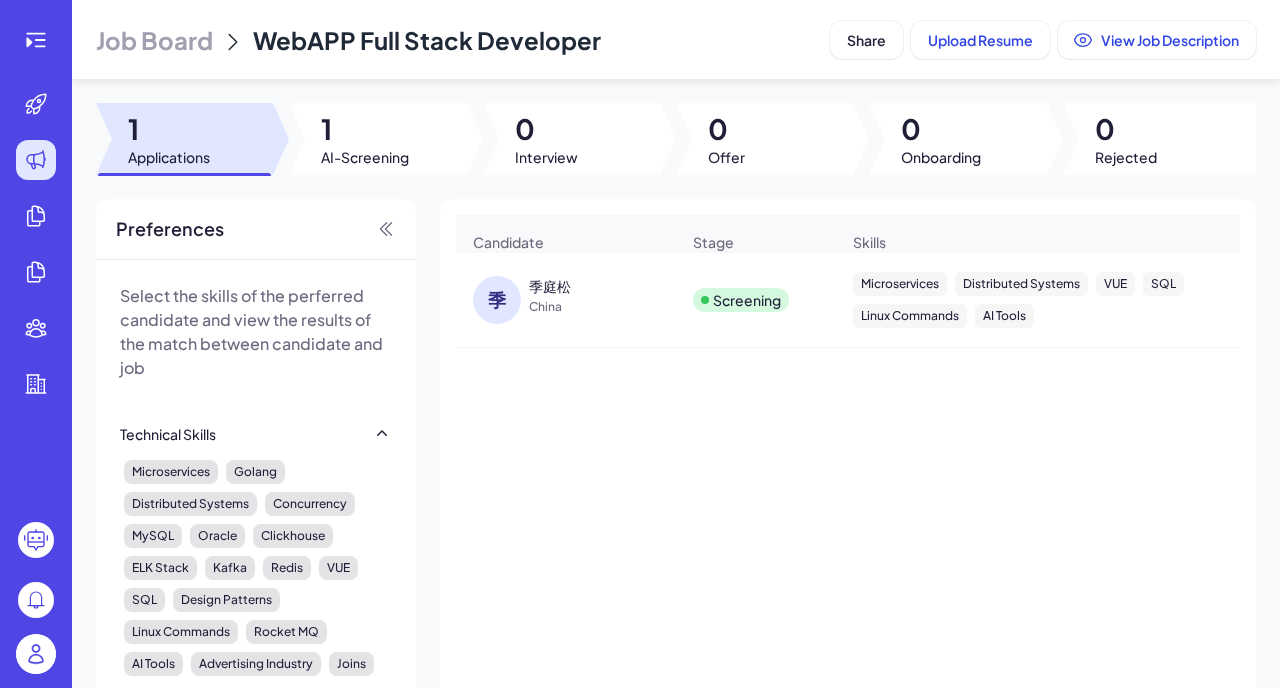 click on "China" at bounding box center (604, 307) 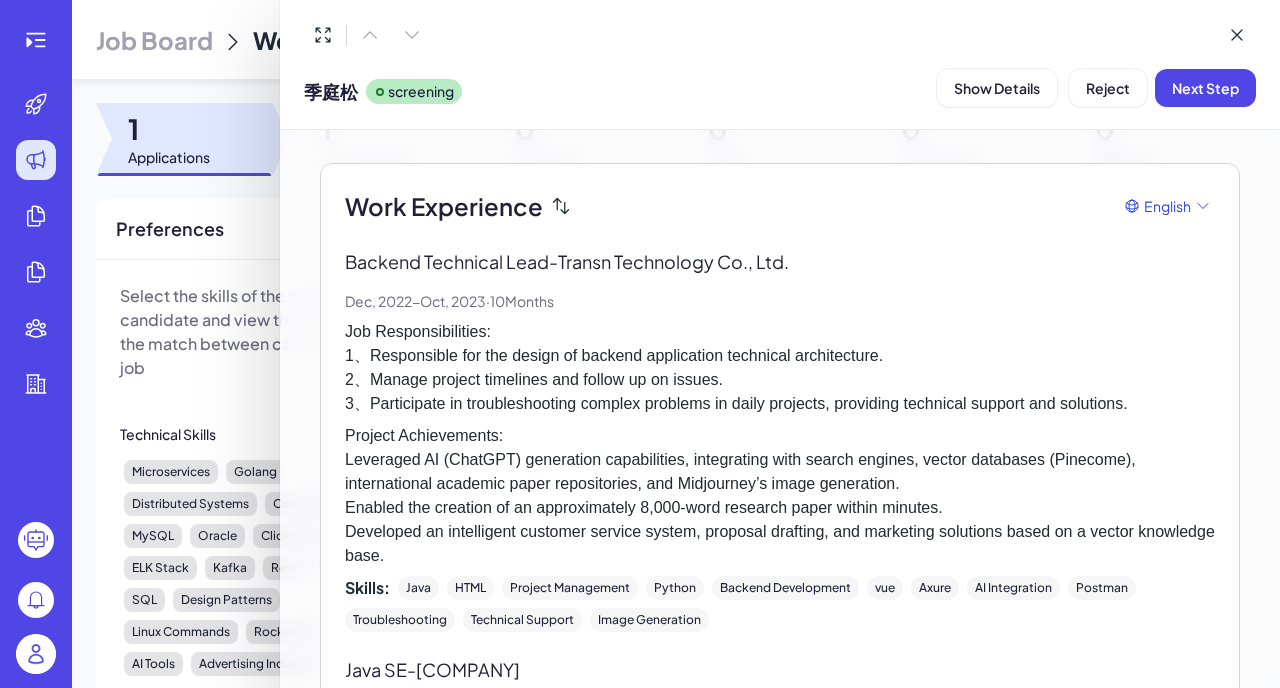scroll, scrollTop: 471, scrollLeft: 0, axis: vertical 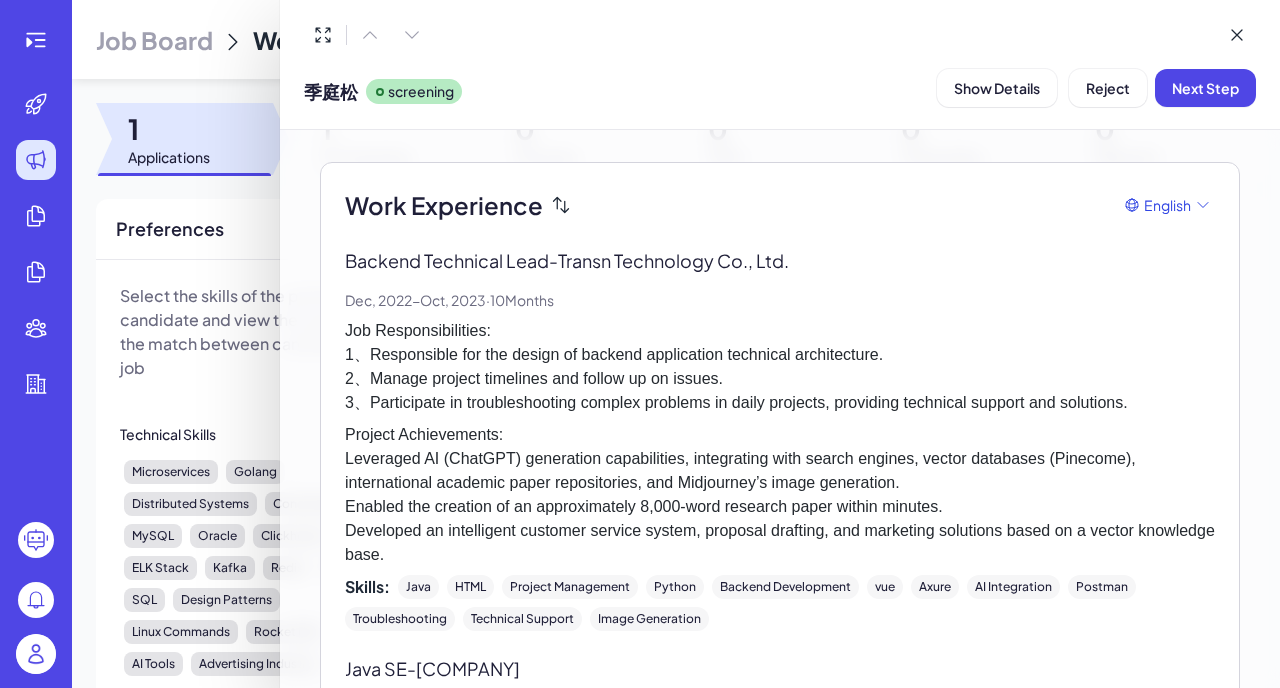 click on "Job Responsibilities:
1、Responsible for the design of backend application technical architecture.
2、Manage project timelines and follow up on issues.
3、Participate in troubleshooting complex problems in daily projects, providing technical support and solutions." at bounding box center (780, 367) 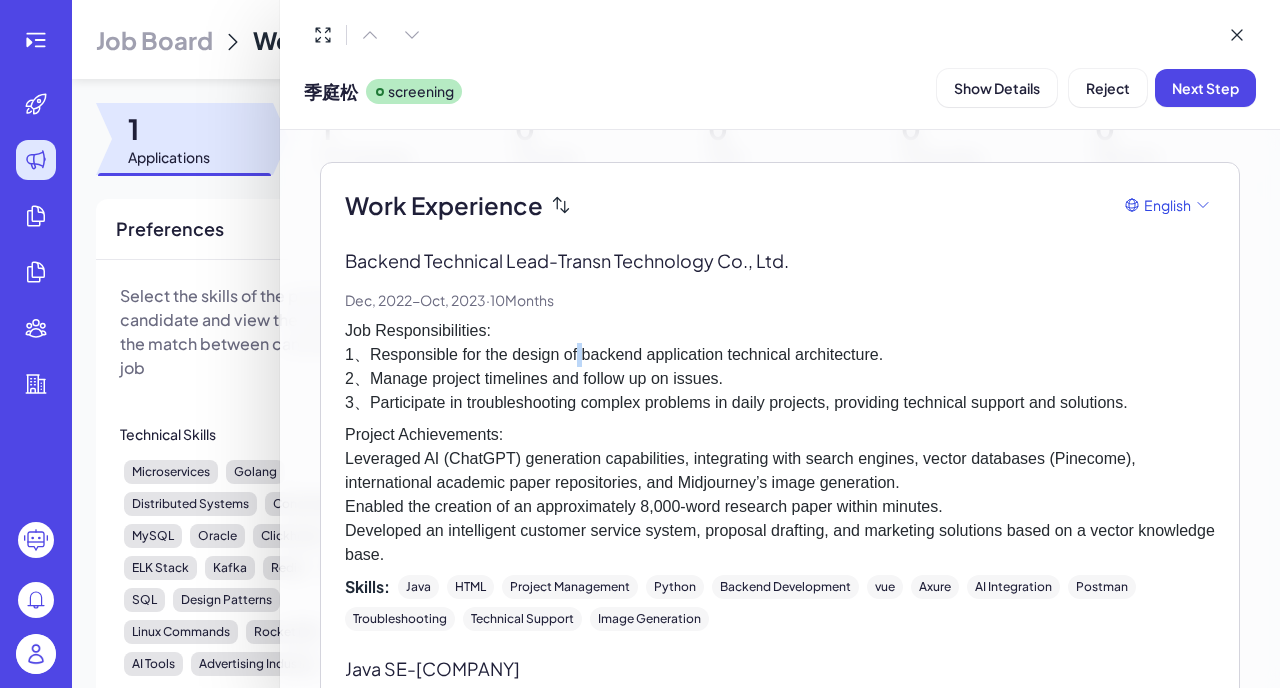 click on "Job Responsibilities:
1、Responsible for the design of backend application technical architecture.
2、Manage project timelines and follow up on issues.
3、Participate in troubleshooting complex problems in daily projects, providing technical support and solutions." at bounding box center [780, 367] 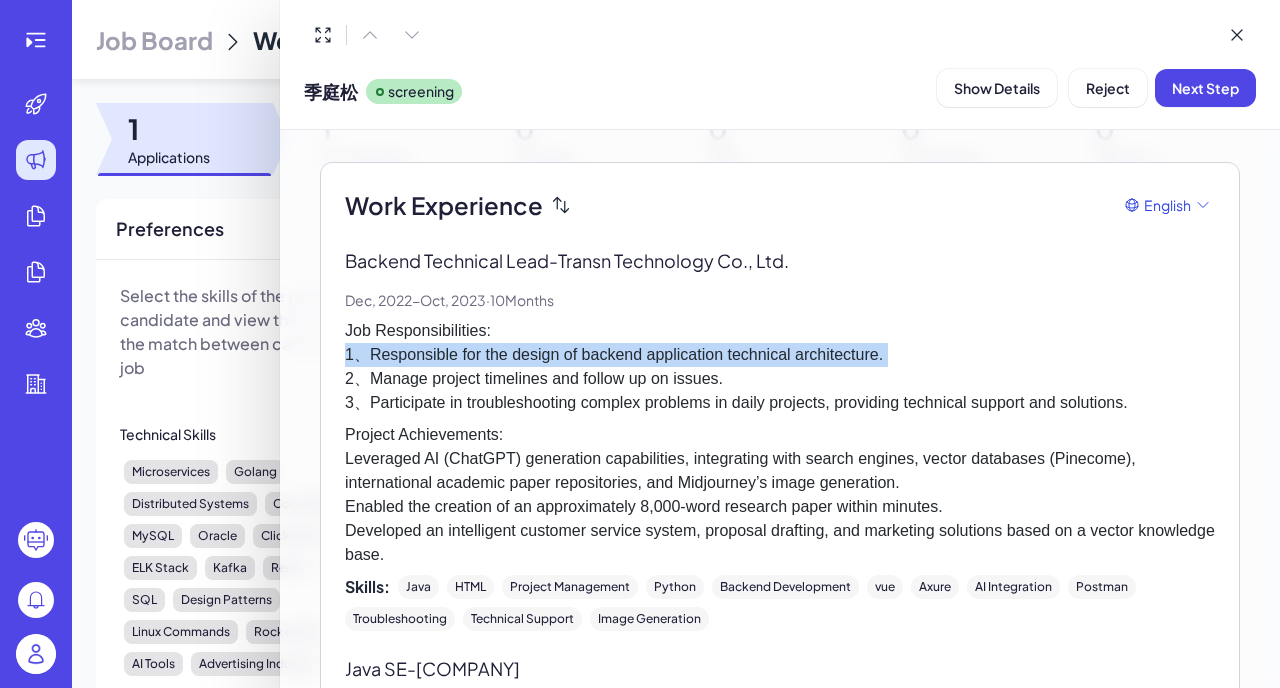 click on "Job Responsibilities:
1、Responsible for the design of backend application technical architecture.
2、Manage project timelines and follow up on issues.
3、Participate in troubleshooting complex problems in daily projects, providing technical support and solutions." at bounding box center (780, 367) 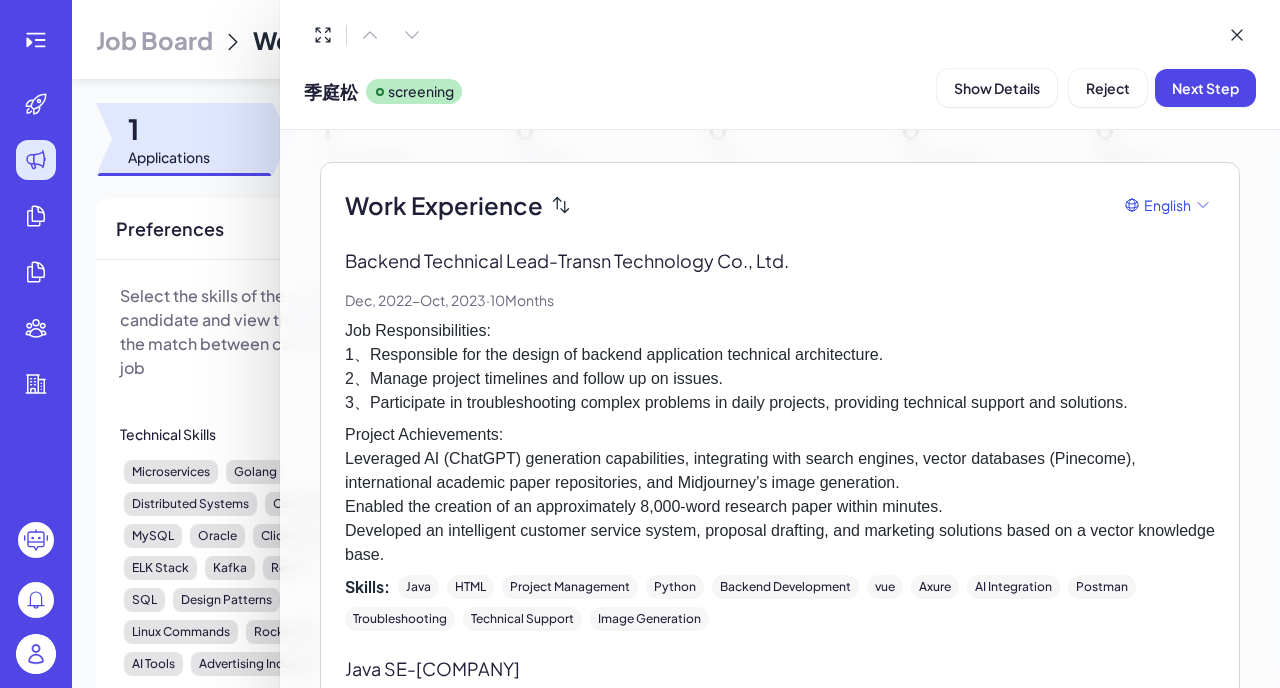 click on "Job Responsibilities:
1、Responsible for the design of backend application technical architecture.
2、Manage project timelines and follow up on issues.
3、Participate in troubleshooting complex problems in daily projects, providing technical support and solutions." at bounding box center (780, 367) 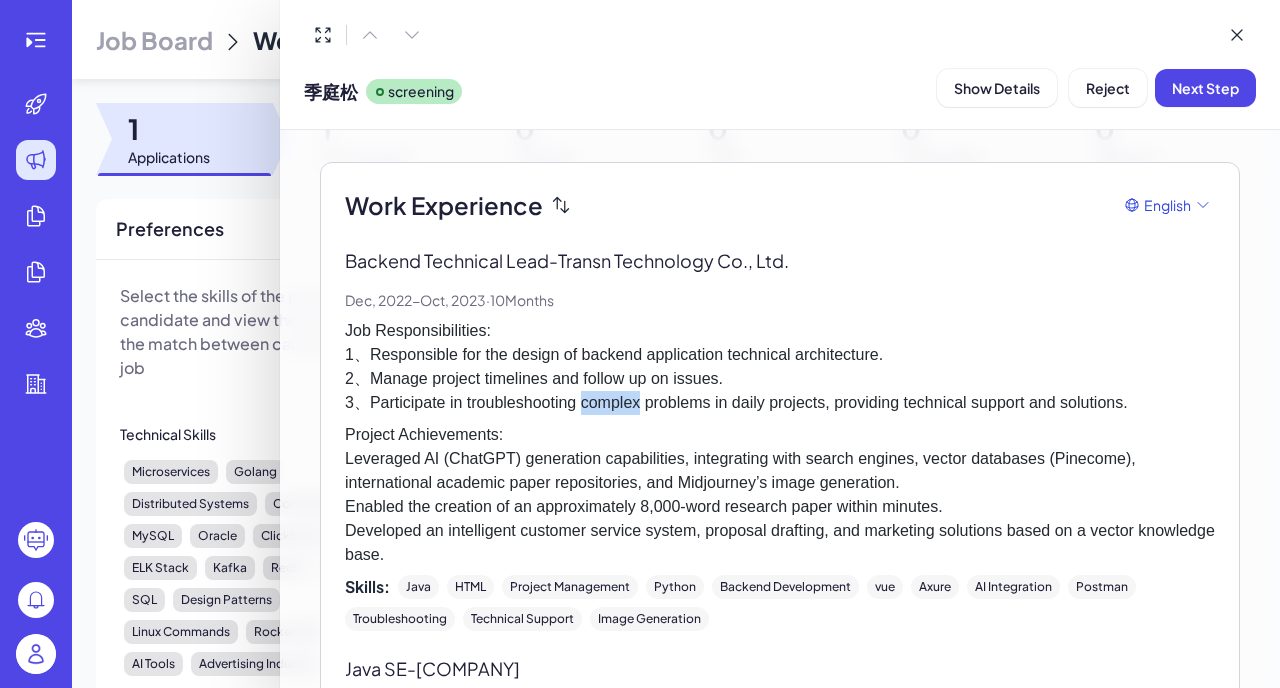 click on "Job Responsibilities:
1、Responsible for the design of backend application technical architecture.
2、Manage project timelines and follow up on issues.
3、Participate in troubleshooting complex problems in daily projects, providing technical support and solutions." at bounding box center [780, 367] 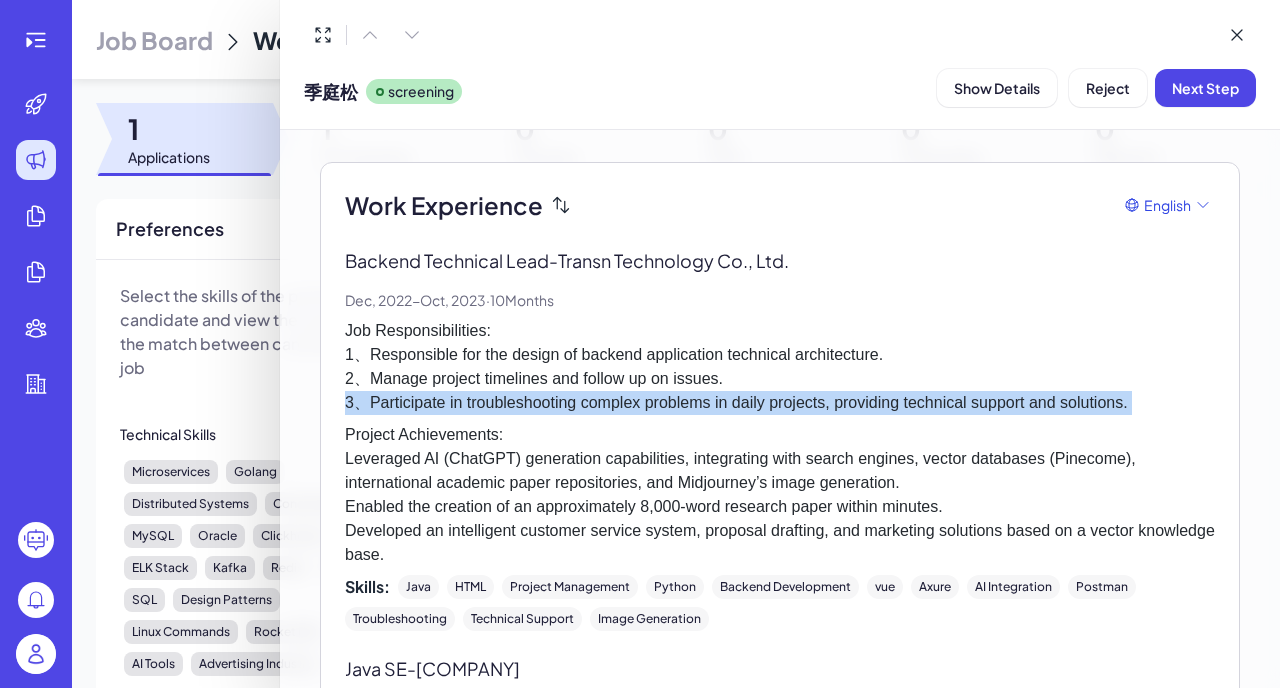 click on "Job Responsibilities:
1、Responsible for the design of backend application technical architecture.
2、Manage project timelines and follow up on issues.
3、Participate in troubleshooting complex problems in daily projects, providing technical support and solutions." at bounding box center (780, 367) 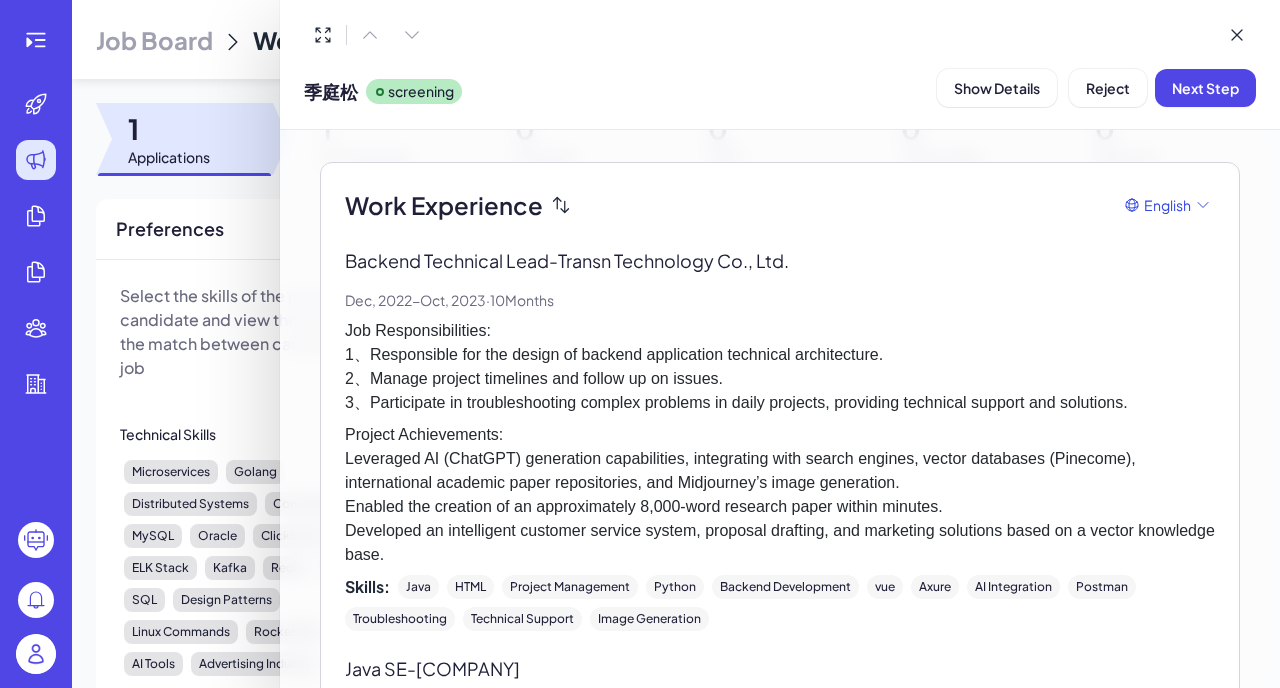 click on "Job Responsibilities:
1、Responsible for the design of backend application technical architecture.
2、Manage project timelines and follow up on issues.
3、Participate in troubleshooting complex problems in daily projects, providing technical support and solutions." at bounding box center [780, 367] 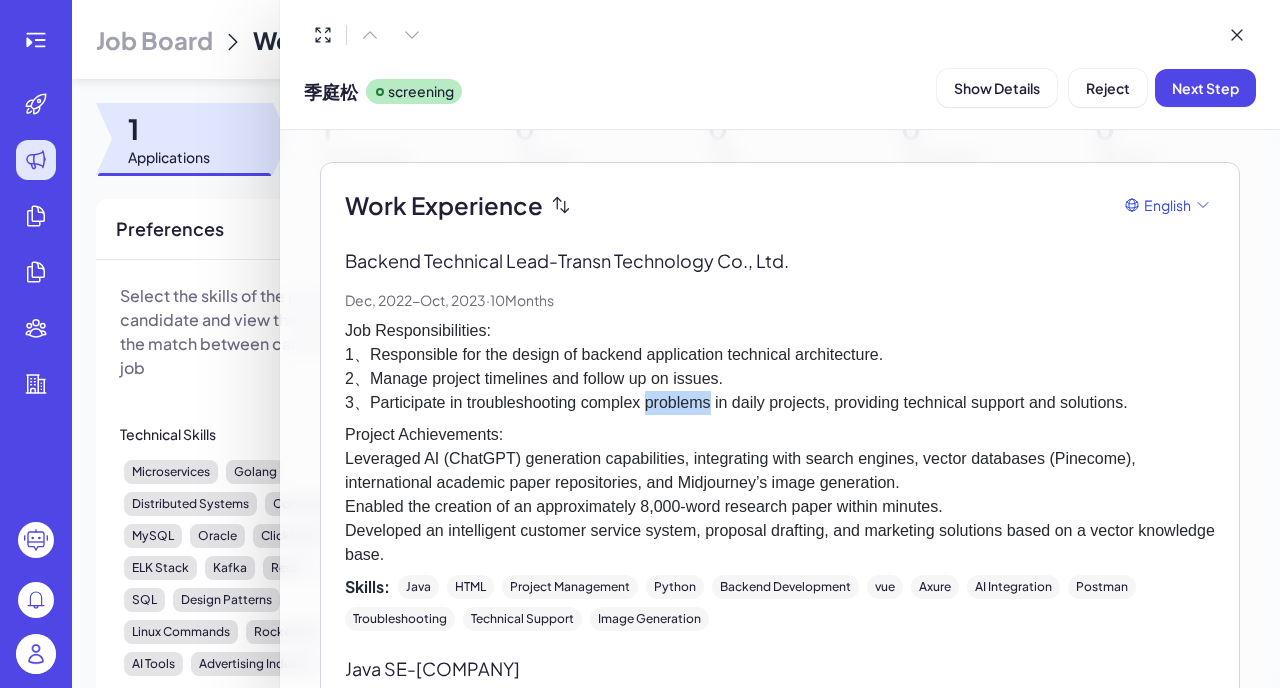 click on "Job Responsibilities:
1、Responsible for the design of backend application technical architecture.
2、Manage project timelines and follow up on issues.
3、Participate in troubleshooting complex problems in daily projects, providing technical support and solutions." at bounding box center [780, 367] 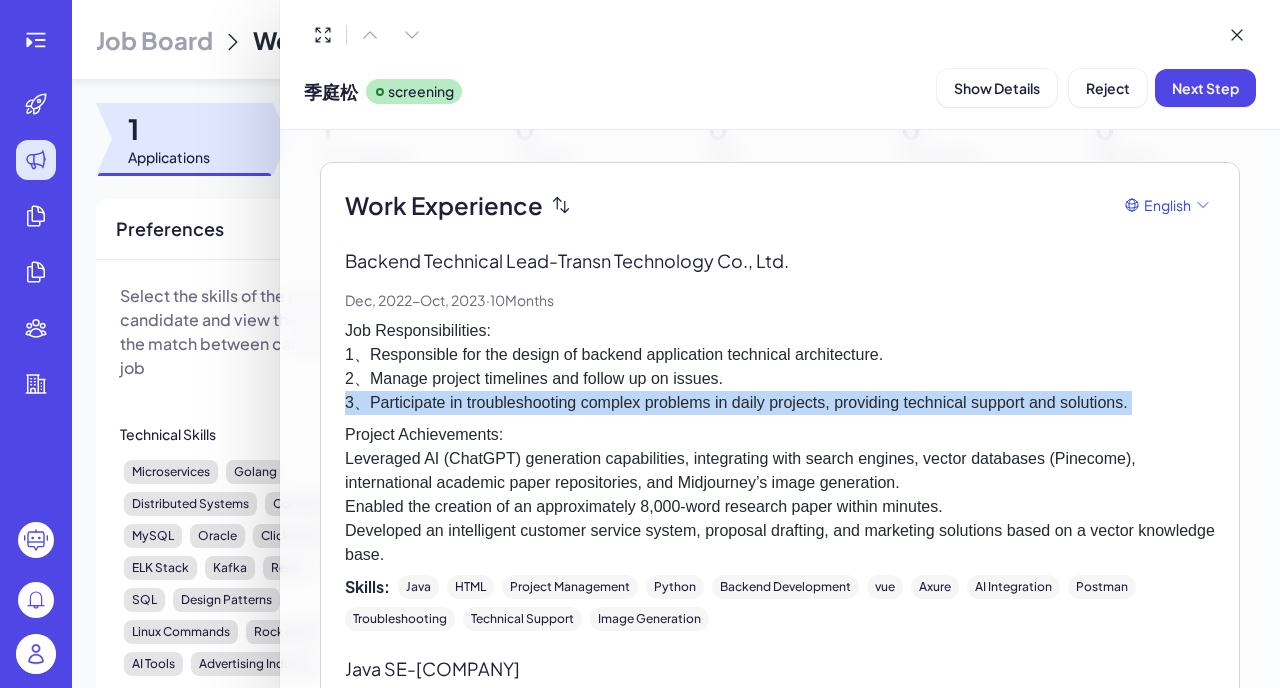 click on "Job Responsibilities:
1、Responsible for the design of backend application technical architecture.
2、Manage project timelines and follow up on issues.
3、Participate in troubleshooting complex problems in daily projects, providing technical support and solutions." at bounding box center (780, 367) 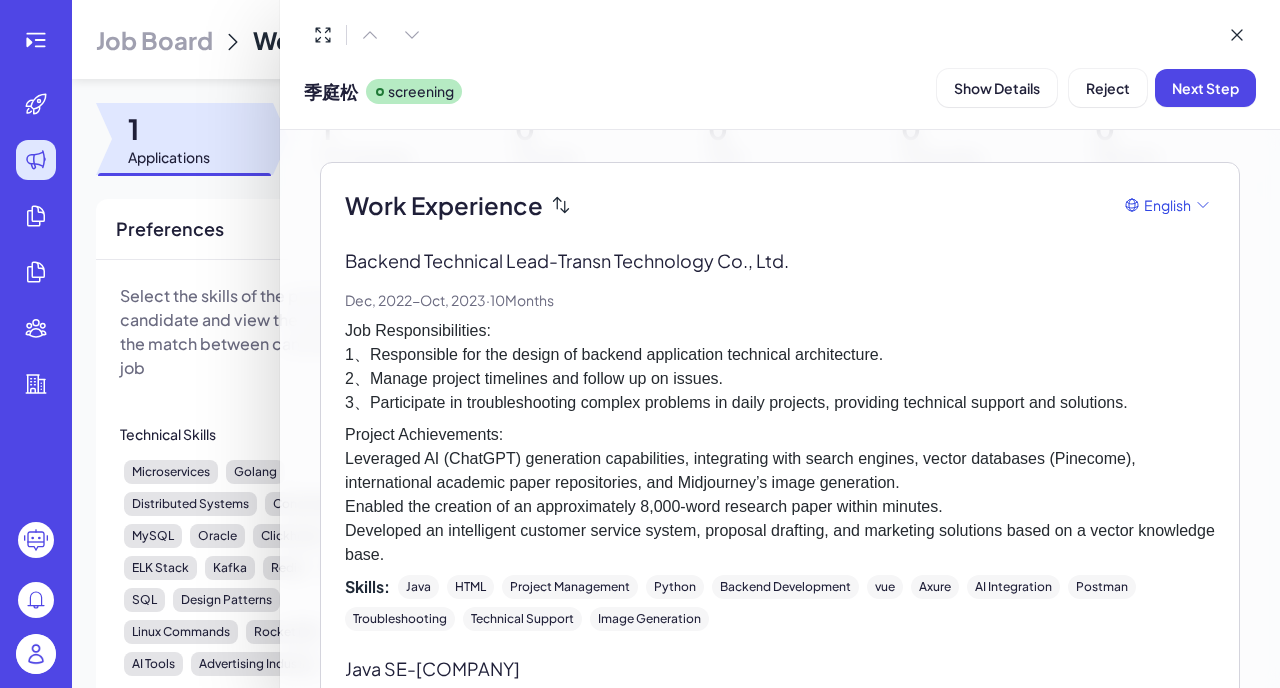 click on "Job Responsibilities:
1、Responsible for the design of backend application technical architecture.
2、Manage project timelines and follow up on issues.
3、Participate in troubleshooting complex problems in daily projects, providing technical support and solutions." at bounding box center (780, 367) 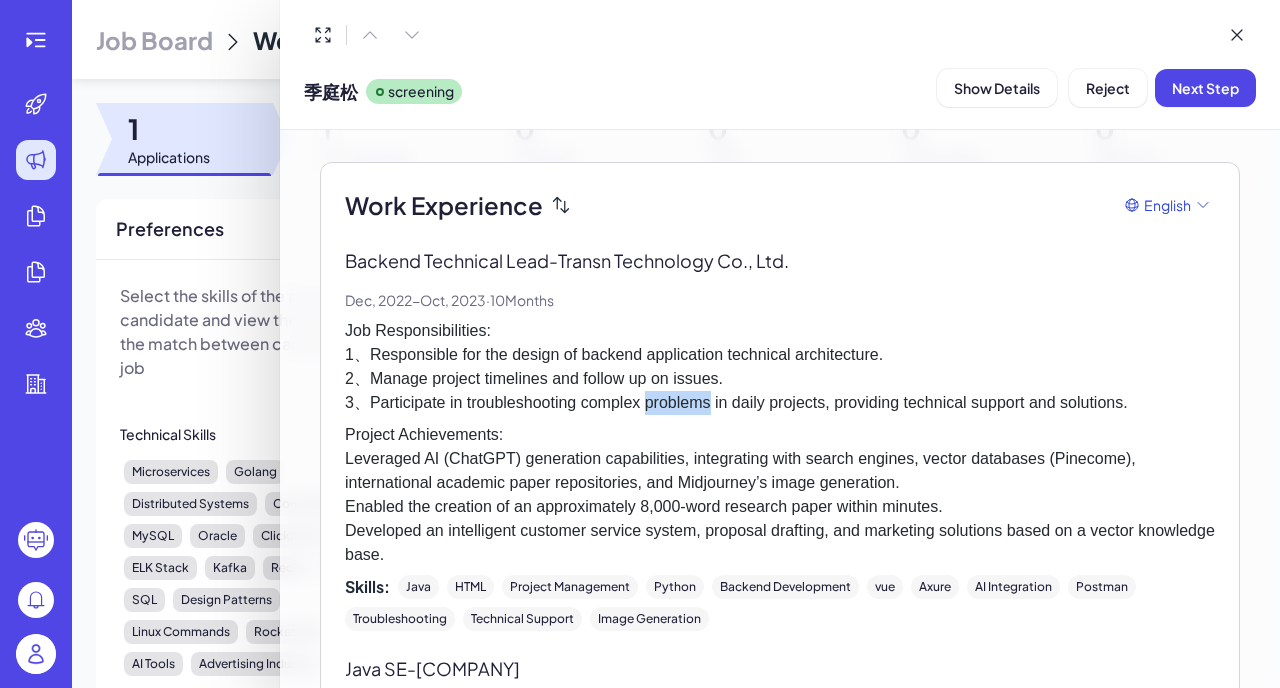 click on "Job Responsibilities:
1、Responsible for the design of backend application technical architecture.
2、Manage project timelines and follow up on issues.
3、Participate in troubleshooting complex problems in daily projects, providing technical support and solutions." at bounding box center [780, 367] 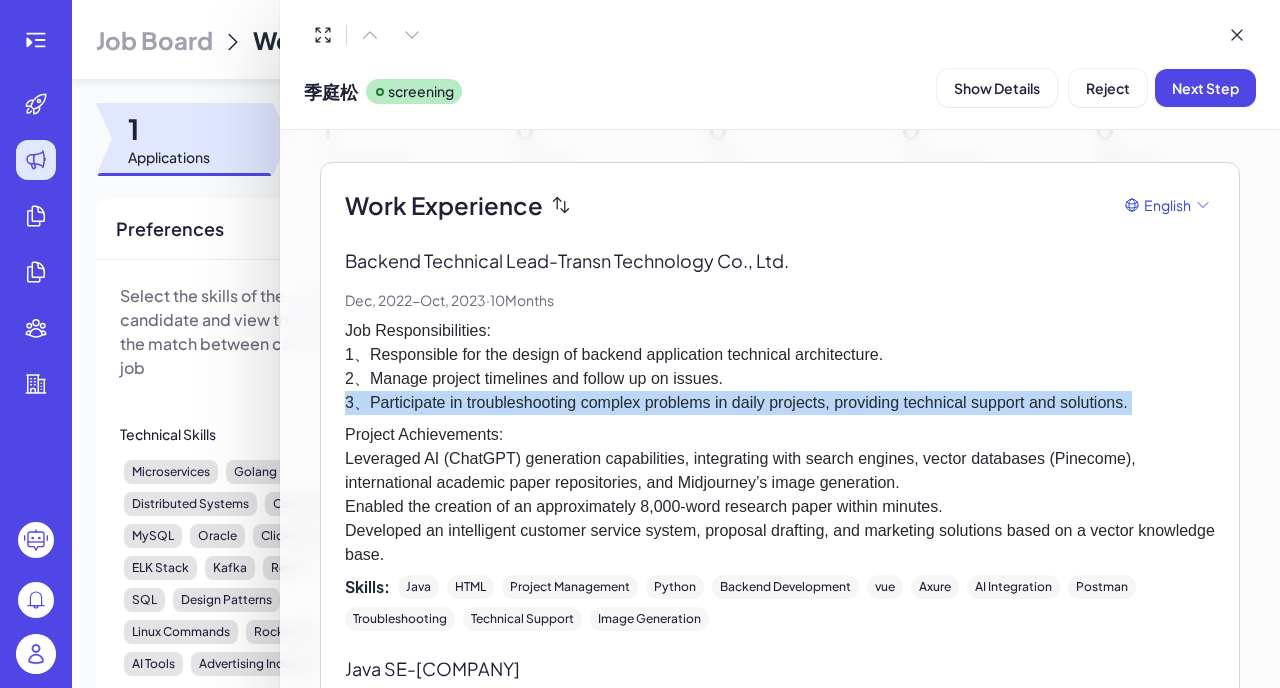 click on "Job Responsibilities:
1、Responsible for the design of backend application technical architecture.
2、Manage project timelines and follow up on issues.
3、Participate in troubleshooting complex problems in daily projects, providing technical support and solutions.
Project Achievements:
Leveraged AI (ChatGPT) generation capabilities, integrating with search engines, vector databases (Pinecome), international academic paper repositories, and Midjourney’s image generation.
Enabled the creation of an approximately 8,000-word research paper within minutes.
Developed an intelligent customer service system, proposal drafting, and marketing solutions based on a vector knowledge base." at bounding box center [780, 443] 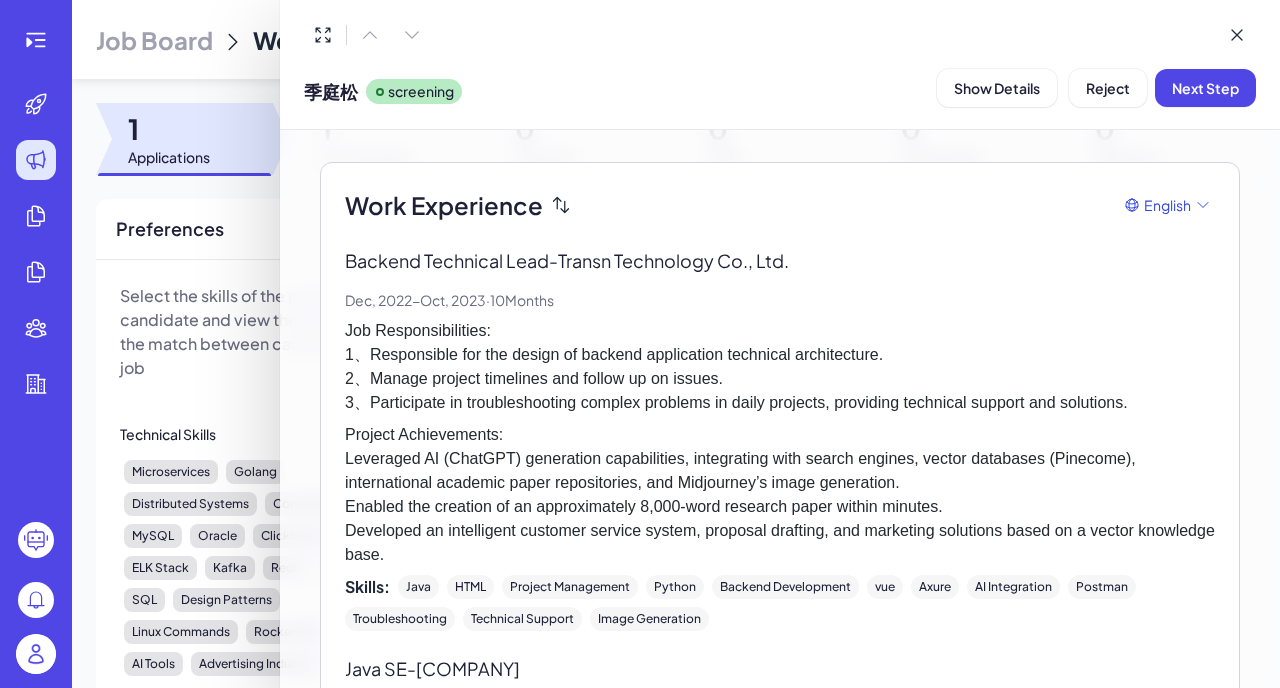 click on "Job Responsibilities:
1、Responsible for the design of backend application technical architecture.
2、Manage project timelines and follow up on issues.
3、Participate in troubleshooting complex problems in daily projects, providing technical support and solutions.
Project Achievements:
Leveraged AI (ChatGPT) generation capabilities, integrating with search engines, vector databases (Pinecome), international academic paper repositories, and Midjourney’s image generation.
Enabled the creation of an approximately 8,000-word research paper within minutes.
Developed an intelligent customer service system, proposal drafting, and marketing solutions based on a vector knowledge base." at bounding box center (780, 443) 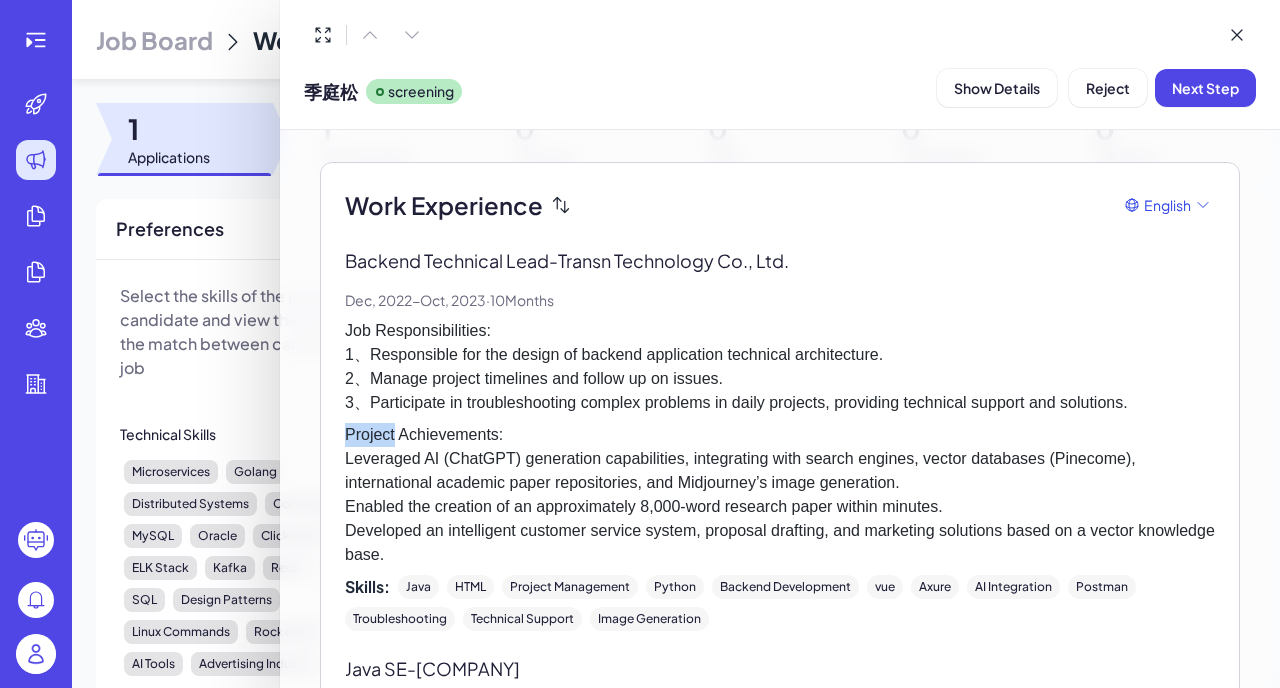 click on "Job Responsibilities:
1、Responsible for the design of backend application technical architecture.
2、Manage project timelines and follow up on issues.
3、Participate in troubleshooting complex problems in daily projects, providing technical support and solutions.
Project Achievements:
Leveraged AI (ChatGPT) generation capabilities, integrating with search engines, vector databases (Pinecome), international academic paper repositories, and Midjourney’s image generation.
Enabled the creation of an approximately 8,000-word research paper within minutes.
Developed an intelligent customer service system, proposal drafting, and marketing solutions based on a vector knowledge base." at bounding box center (780, 443) 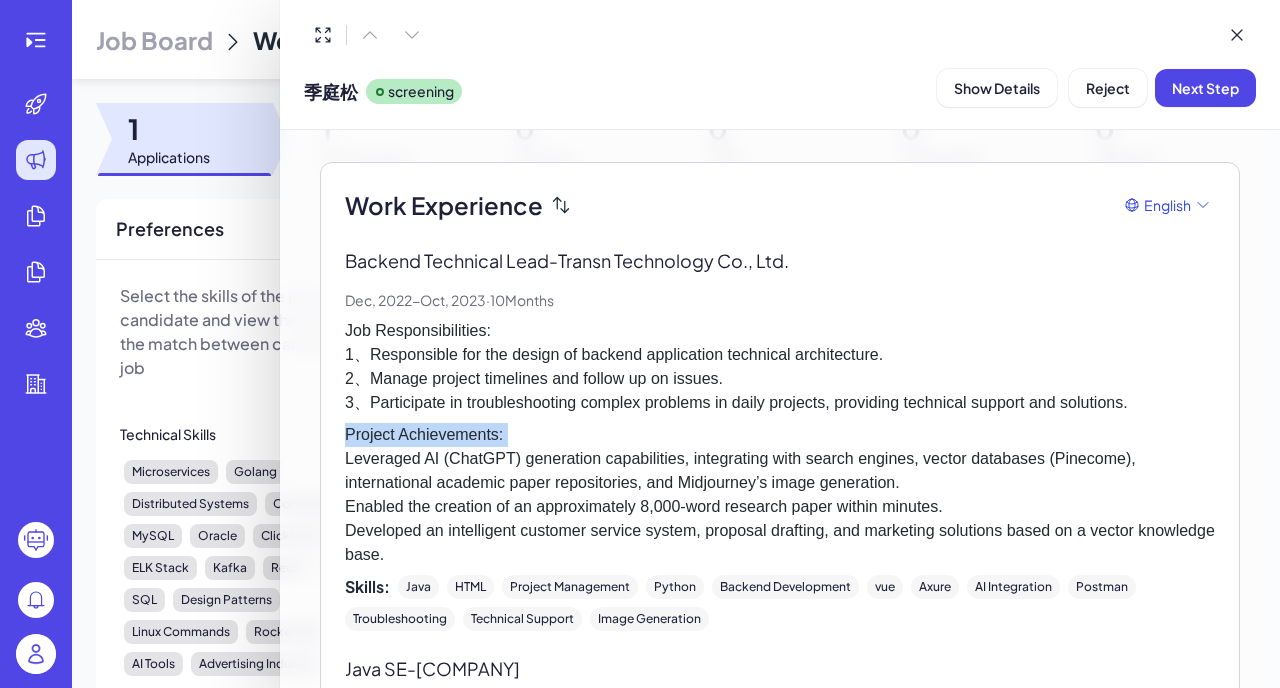 click on "Job Responsibilities:
1、Responsible for the design of backend application technical architecture.
2、Manage project timelines and follow up on issues.
3、Participate in troubleshooting complex problems in daily projects, providing technical support and solutions.
Project Achievements:
Leveraged AI (ChatGPT) generation capabilities, integrating with search engines, vector databases (Pinecome), international academic paper repositories, and Midjourney’s image generation.
Enabled the creation of an approximately 8,000-word research paper within minutes.
Developed an intelligent customer service system, proposal drafting, and marketing solutions based on a vector knowledge base." at bounding box center [780, 443] 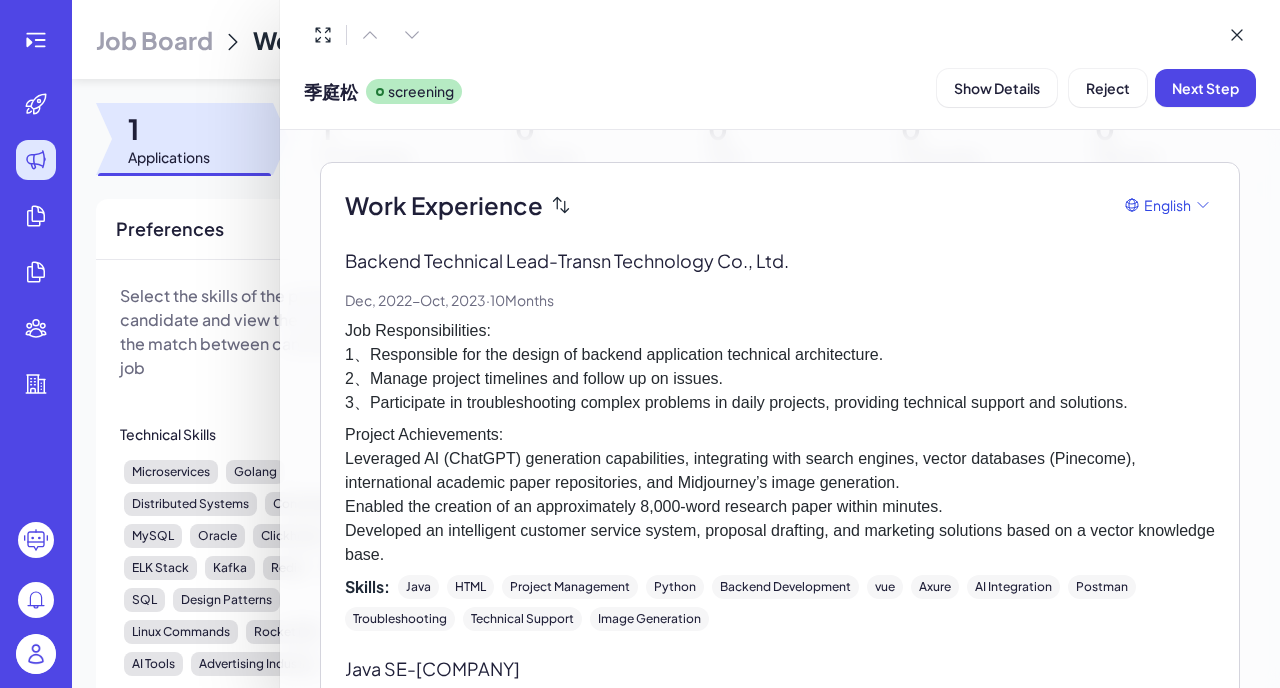 click on "Project Achievements:
Leveraged AI (ChatGPT) generation capabilities, integrating with search engines, vector databases (Pinecome), international academic paper repositories, and Midjourney’s image generation.
Enabled the creation of an approximately 8,000-word research paper within minutes.
Developed an intelligent customer service system, proposal drafting, and marketing solutions based on a vector knowledge base." at bounding box center [780, 495] 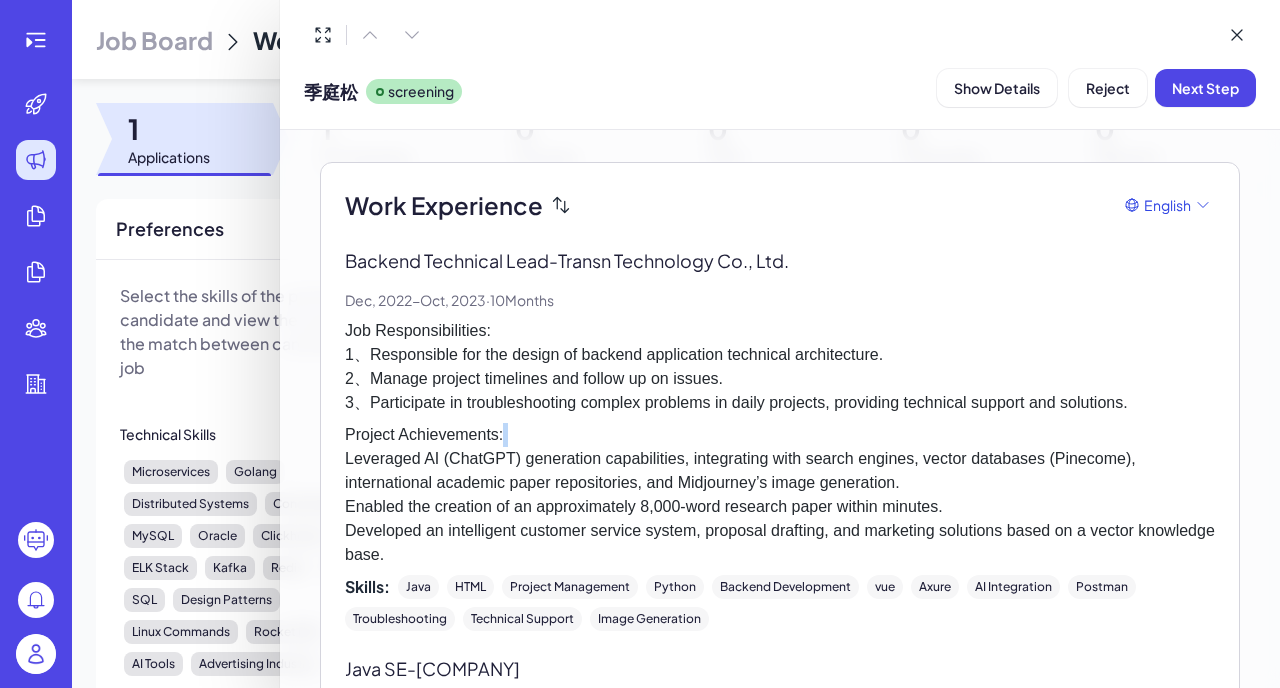 click on "Project Achievements:
Leveraged AI (ChatGPT) generation capabilities, integrating with search engines, vector databases (Pinecome), international academic paper repositories, and Midjourney’s image generation.
Enabled the creation of an approximately 8,000-word research paper within minutes.
Developed an intelligent customer service system, proposal drafting, and marketing solutions based on a vector knowledge base." at bounding box center (780, 495) 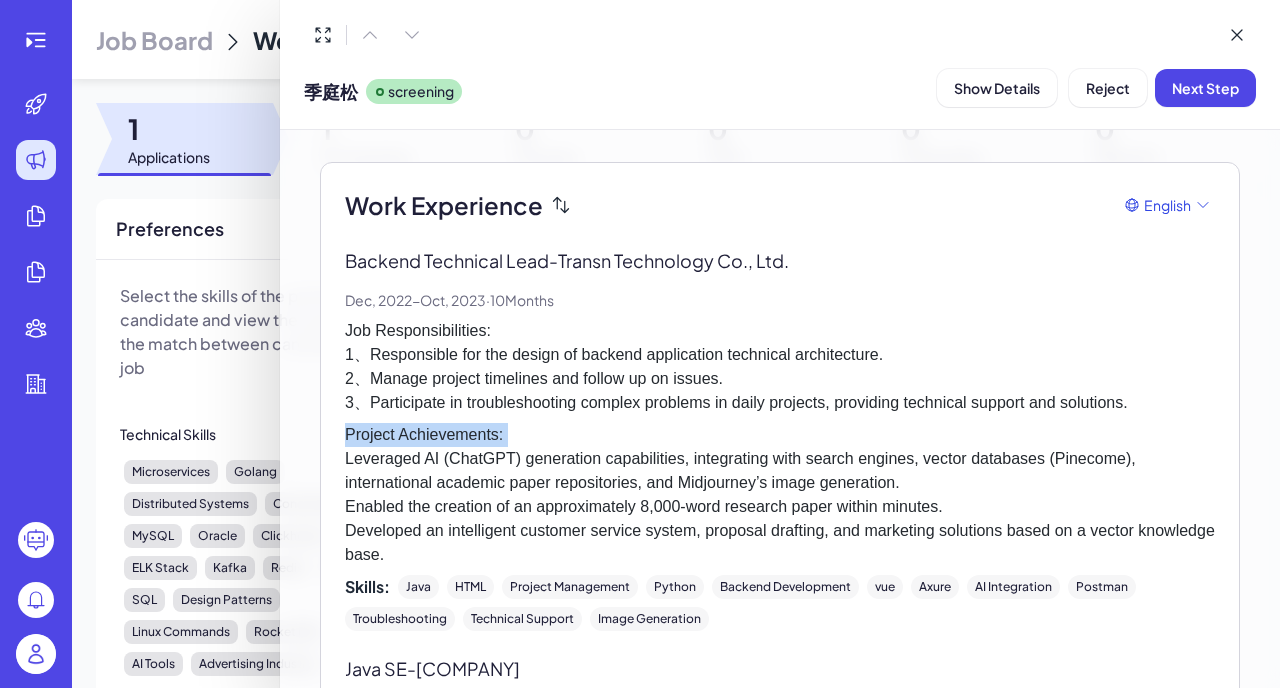 click on "Project Achievements:
Leveraged AI (ChatGPT) generation capabilities, integrating with search engines, vector databases (Pinecome), international academic paper repositories, and Midjourney’s image generation.
Enabled the creation of an approximately 8,000-word research paper within minutes.
Developed an intelligent customer service system, proposal drafting, and marketing solutions based on a vector knowledge base." at bounding box center (780, 495) 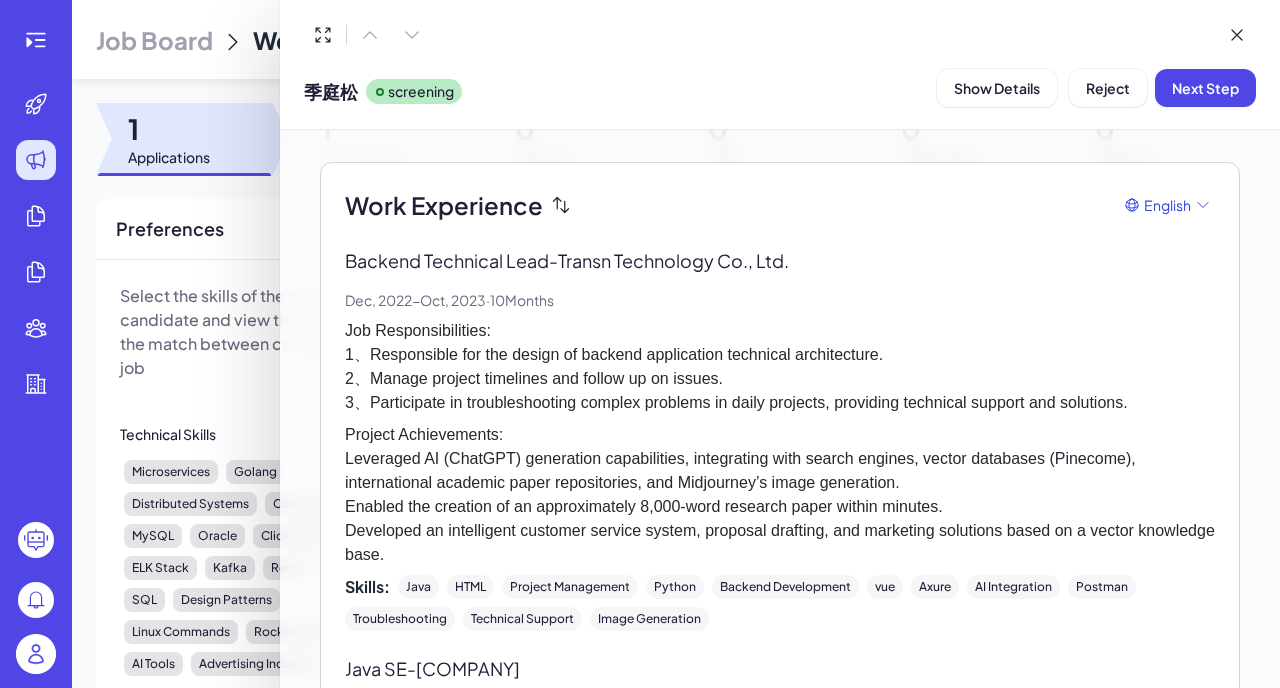 click on "Project Achievements:
Leveraged AI (ChatGPT) generation capabilities, integrating with search engines, vector databases (Pinecome), international academic paper repositories, and Midjourney’s image generation.
Enabled the creation of an approximately 8,000-word research paper within minutes.
Developed an intelligent customer service system, proposal drafting, and marketing solutions based on a vector knowledge base." at bounding box center (780, 495) 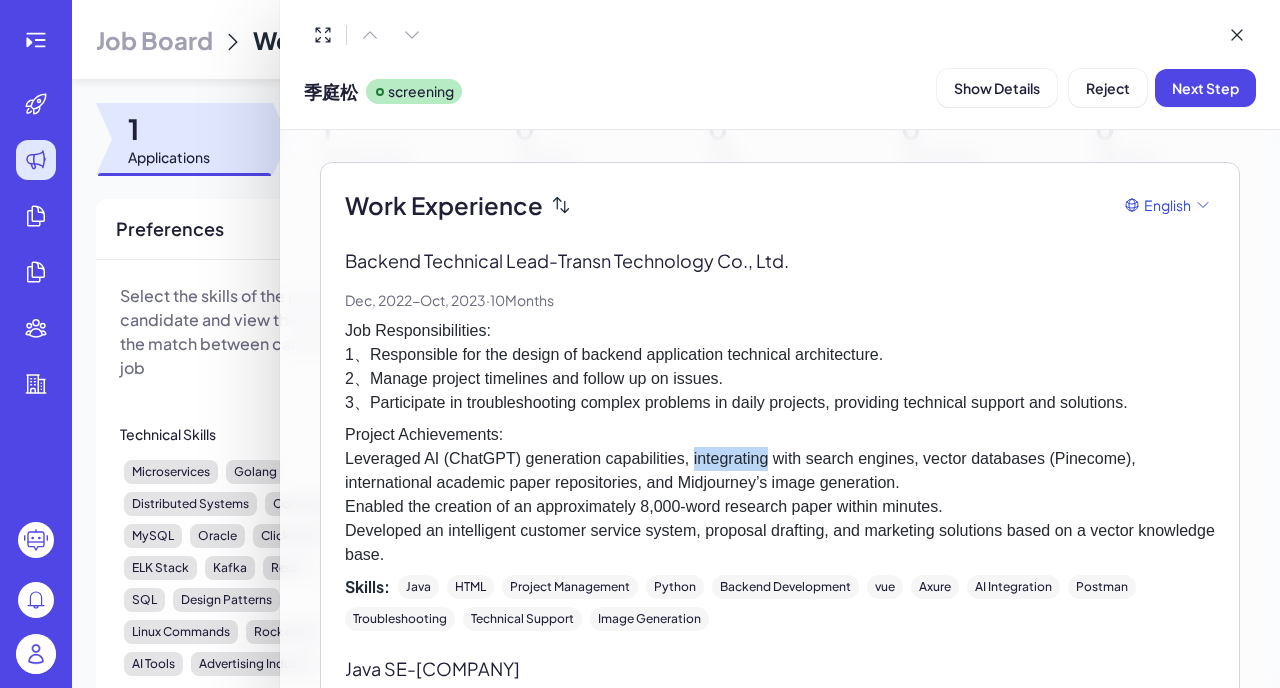 click on "Project Achievements:
Leveraged AI (ChatGPT) generation capabilities, integrating with search engines, vector databases (Pinecome), international academic paper repositories, and Midjourney’s image generation.
Enabled the creation of an approximately 8,000-word research paper within minutes.
Developed an intelligent customer service system, proposal drafting, and marketing solutions based on a vector knowledge base." at bounding box center [780, 495] 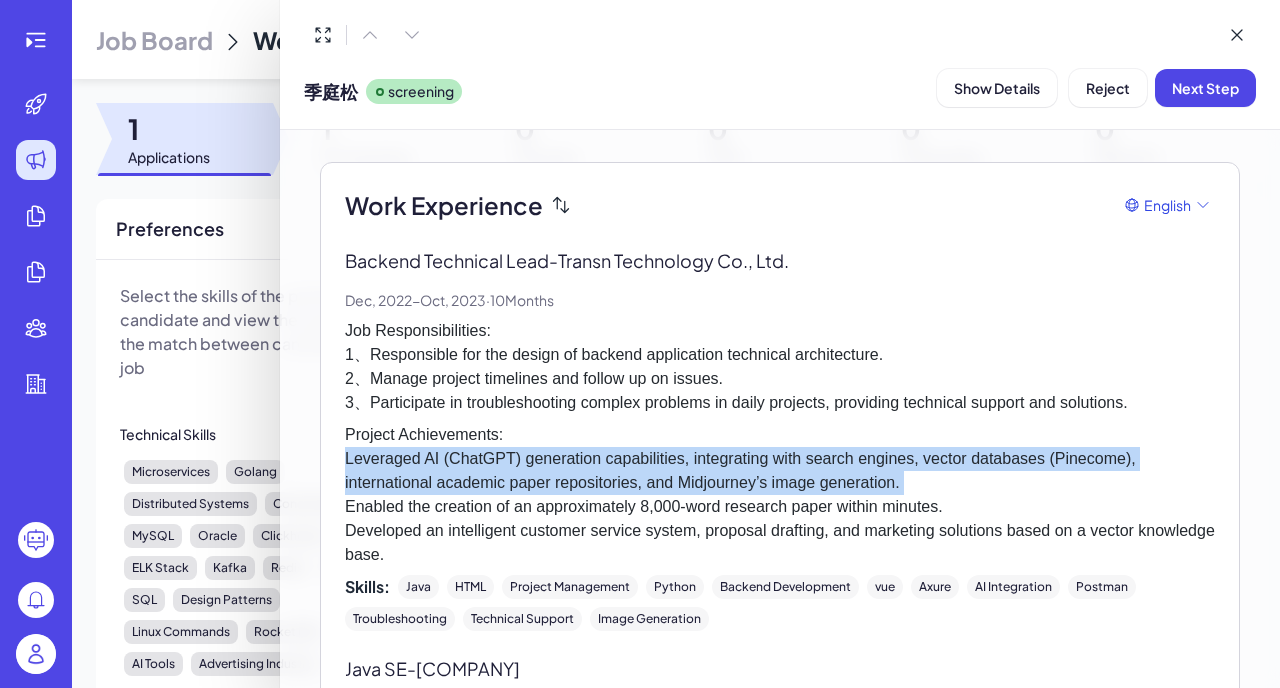 click on "Project Achievements:
Leveraged AI (ChatGPT) generation capabilities, integrating with search engines, vector databases (Pinecome), international academic paper repositories, and Midjourney’s image generation.
Enabled the creation of an approximately 8,000-word research paper within minutes.
Developed an intelligent customer service system, proposal drafting, and marketing solutions based on a vector knowledge base." at bounding box center (780, 495) 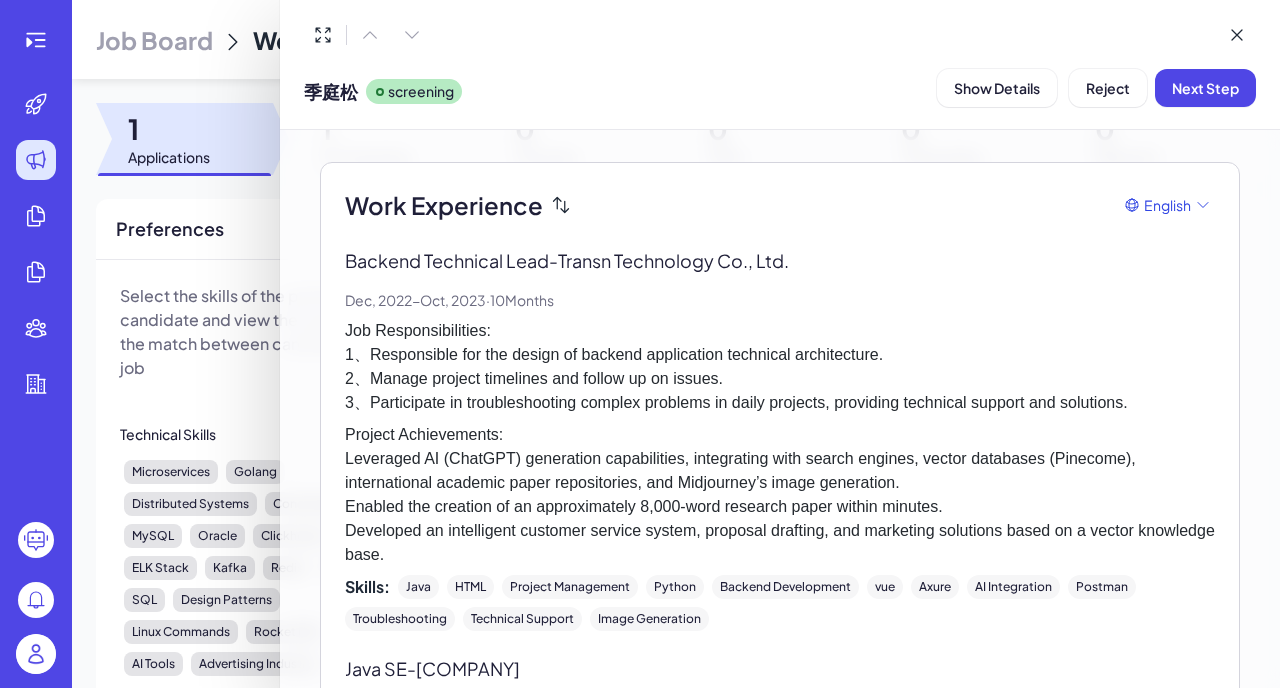 click on "Project Achievements:
Leveraged AI (ChatGPT) generation capabilities, integrating with search engines, vector databases (Pinecome), international academic paper repositories, and Midjourney’s image generation.
Enabled the creation of an approximately 8,000-word research paper within minutes.
Developed an intelligent customer service system, proposal drafting, and marketing solutions based on a vector knowledge base." at bounding box center (780, 495) 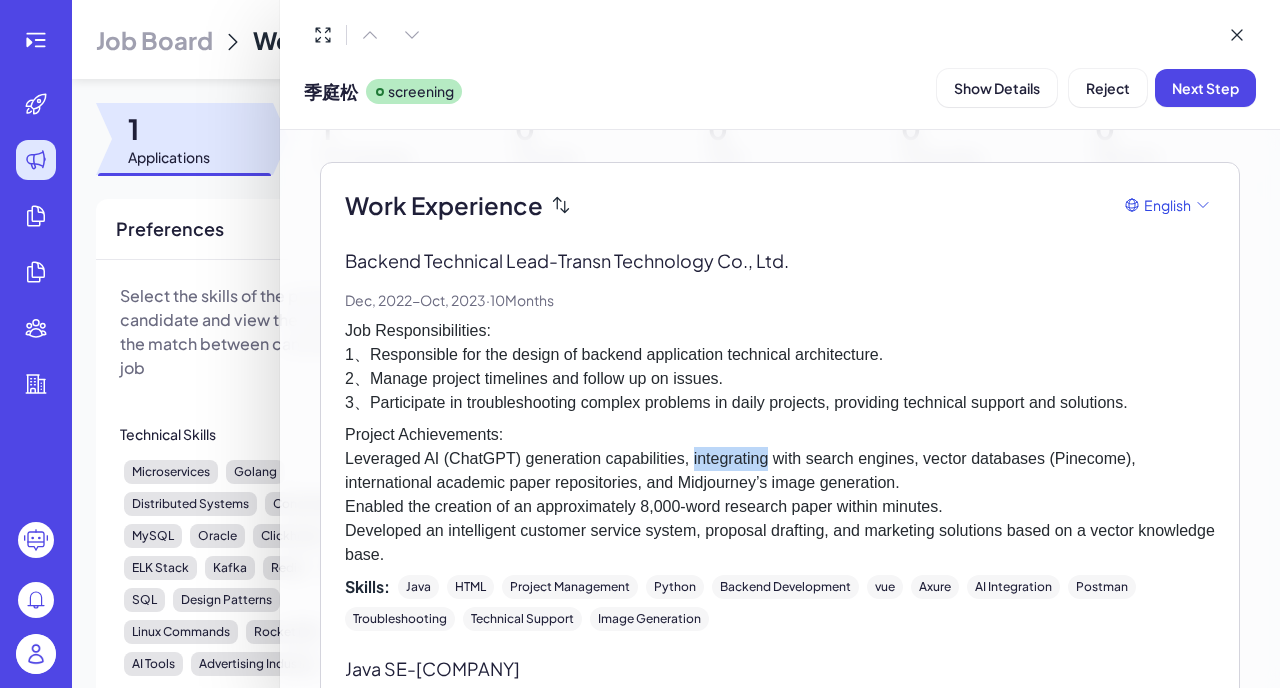 click on "Project Achievements:
Leveraged AI (ChatGPT) generation capabilities, integrating with search engines, vector databases (Pinecome), international academic paper repositories, and Midjourney’s image generation.
Enabled the creation of an approximately 8,000-word research paper within minutes.
Developed an intelligent customer service system, proposal drafting, and marketing solutions based on a vector knowledge base." at bounding box center [780, 495] 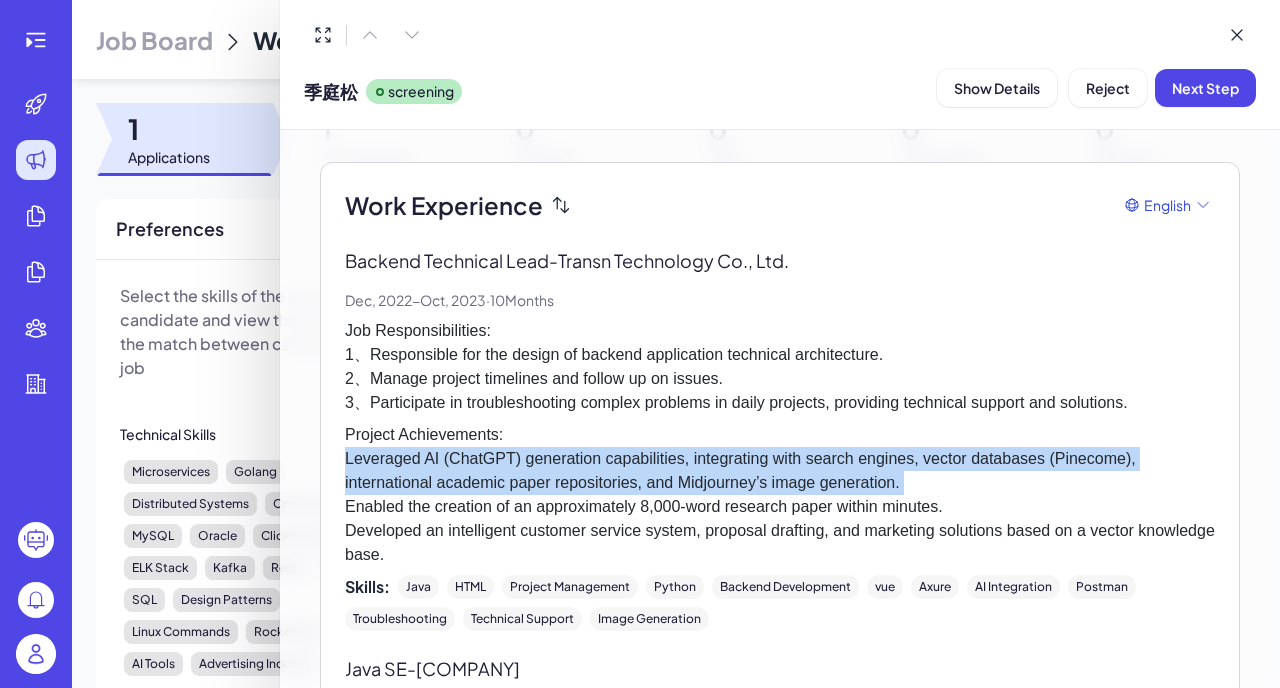 click on "Project Achievements:
Leveraged AI (ChatGPT) generation capabilities, integrating with search engines, vector databases (Pinecome), international academic paper repositories, and Midjourney’s image generation.
Enabled the creation of an approximately 8,000-word research paper within minutes.
Developed an intelligent customer service system, proposal drafting, and marketing solutions based on a vector knowledge base." at bounding box center [780, 495] 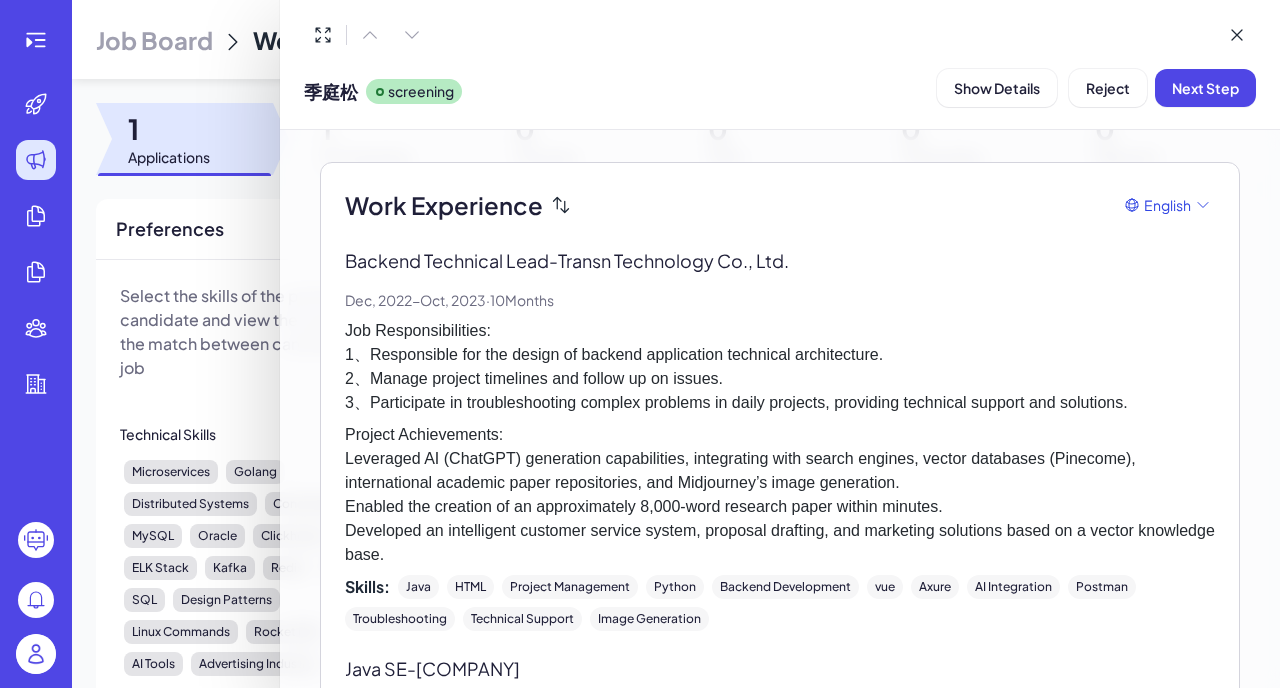 click on "Project Achievements:
Leveraged AI (ChatGPT) generation capabilities, integrating with search engines, vector databases (Pinecome), international academic paper repositories, and Midjourney’s image generation.
Enabled the creation of an approximately 8,000-word research paper within minutes.
Developed an intelligent customer service system, proposal drafting, and marketing solutions based on a vector knowledge base." at bounding box center [780, 495] 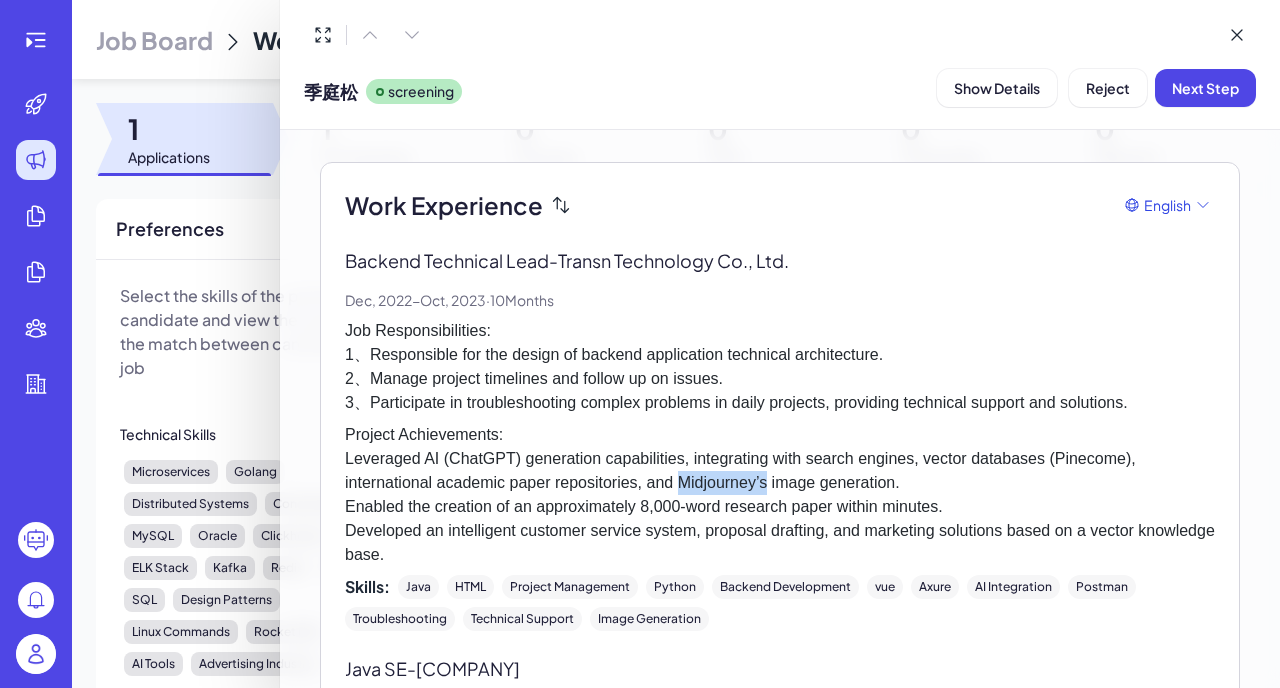 click on "Project Achievements:
Leveraged AI (ChatGPT) generation capabilities, integrating with search engines, vector databases (Pinecome), international academic paper repositories, and Midjourney’s image generation.
Enabled the creation of an approximately 8,000-word research paper within minutes.
Developed an intelligent customer service system, proposal drafting, and marketing solutions based on a vector knowledge base." at bounding box center [780, 495] 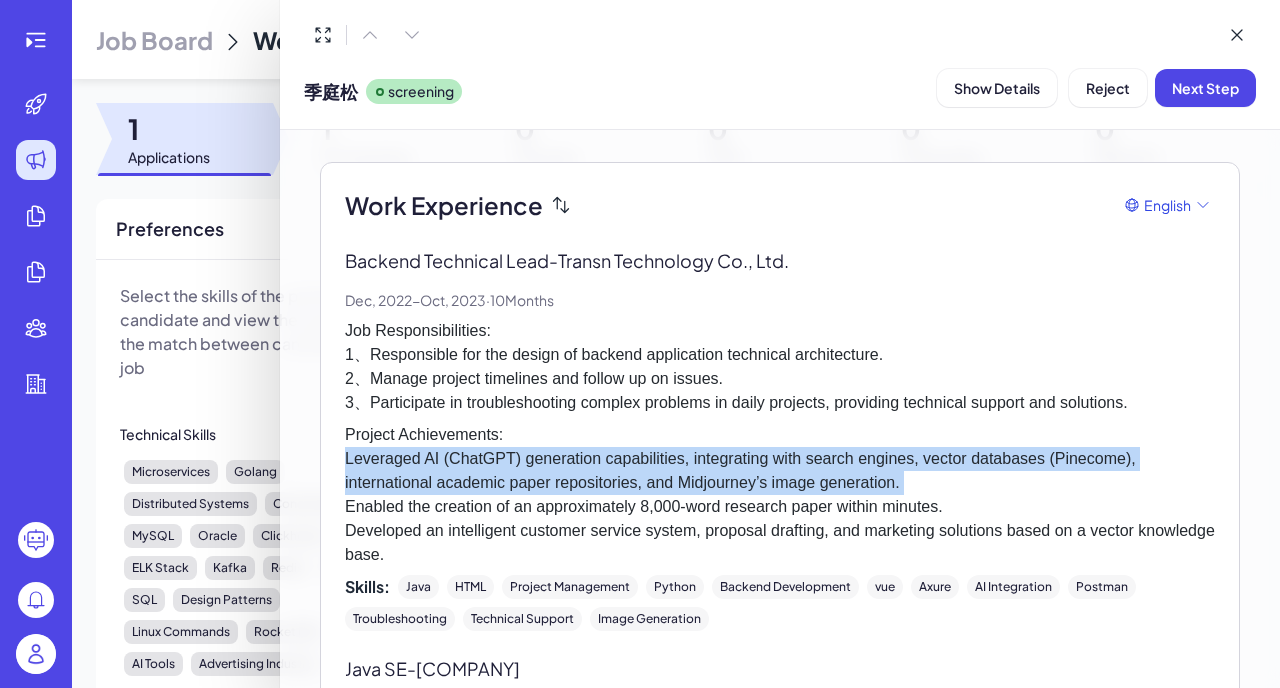click on "Project Achievements:
Leveraged AI (ChatGPT) generation capabilities, integrating with search engines, vector databases (Pinecome), international academic paper repositories, and Midjourney’s image generation.
Enabled the creation of an approximately 8,000-word research paper within minutes.
Developed an intelligent customer service system, proposal drafting, and marketing solutions based on a vector knowledge base." at bounding box center (780, 495) 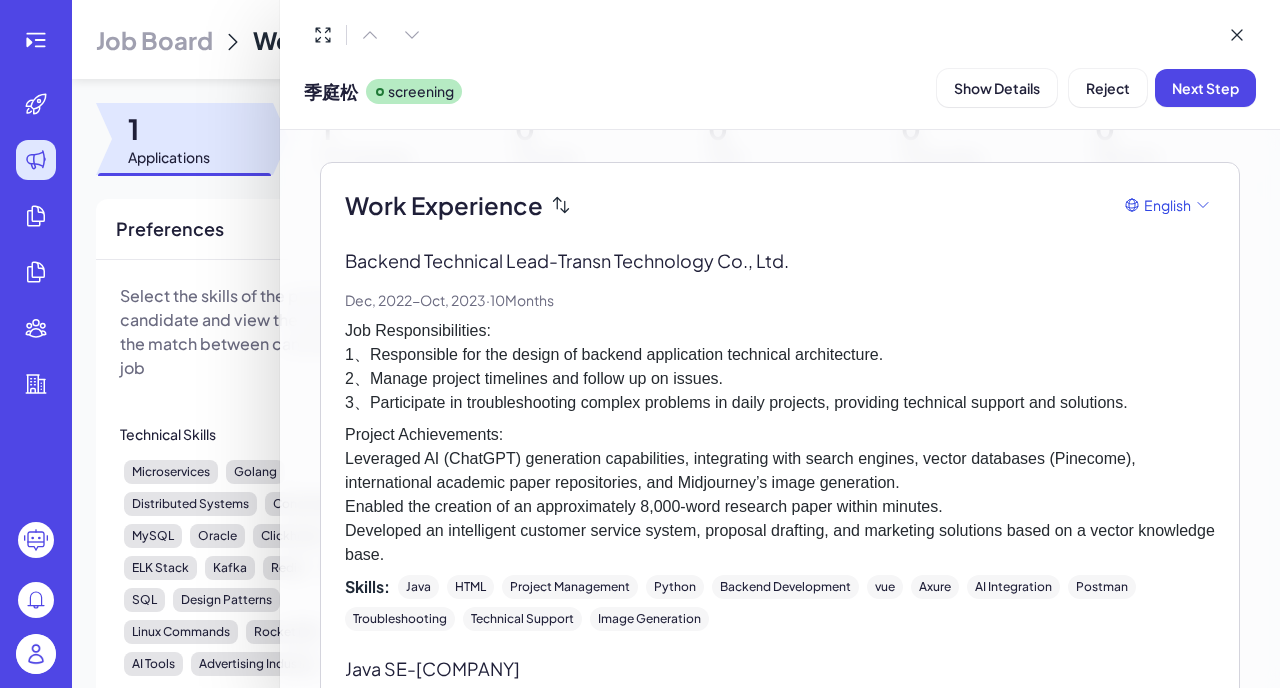 click on "Project Achievements:
Leveraged AI (ChatGPT) generation capabilities, integrating with search engines, vector databases (Pinecome), international academic paper repositories, and Midjourney’s image generation.
Enabled the creation of an approximately 8,000-word research paper within minutes.
Developed an intelligent customer service system, proposal drafting, and marketing solutions based on a vector knowledge base." at bounding box center [780, 495] 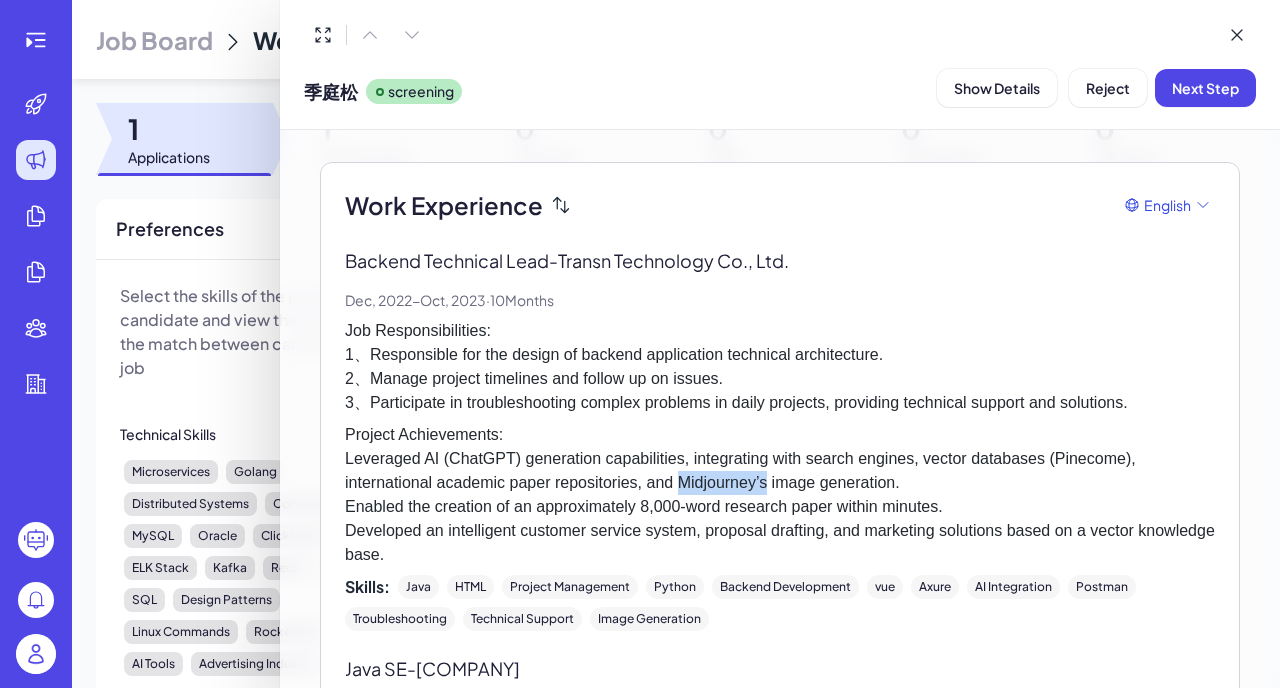 click on "Project Achievements:
Leveraged AI (ChatGPT) generation capabilities, integrating with search engines, vector databases (Pinecome), international academic paper repositories, and Midjourney’s image generation.
Enabled the creation of an approximately 8,000-word research paper within minutes.
Developed an intelligent customer service system, proposal drafting, and marketing solutions based on a vector knowledge base." at bounding box center [780, 495] 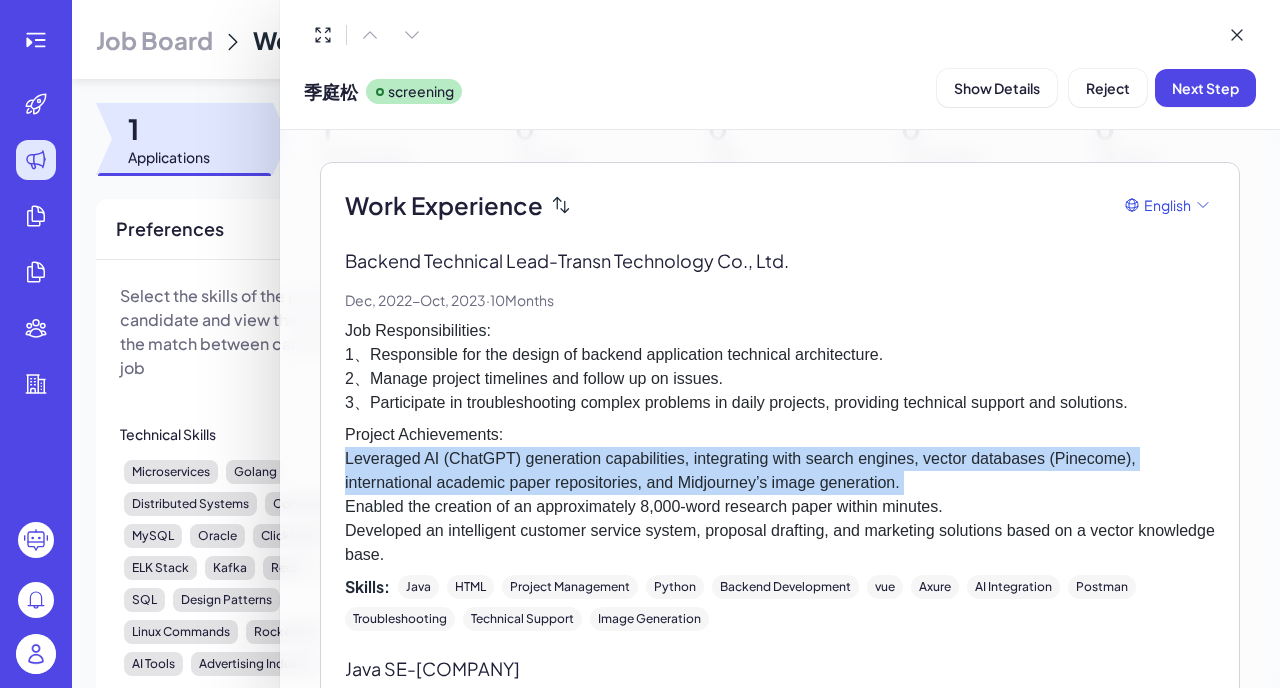 click on "Project Achievements:
Leveraged AI (ChatGPT) generation capabilities, integrating with search engines, vector databases (Pinecome), international academic paper repositories, and Midjourney’s image generation.
Enabled the creation of an approximately 8,000-word research paper within minutes.
Developed an intelligent customer service system, proposal drafting, and marketing solutions based on a vector knowledge base." at bounding box center (780, 495) 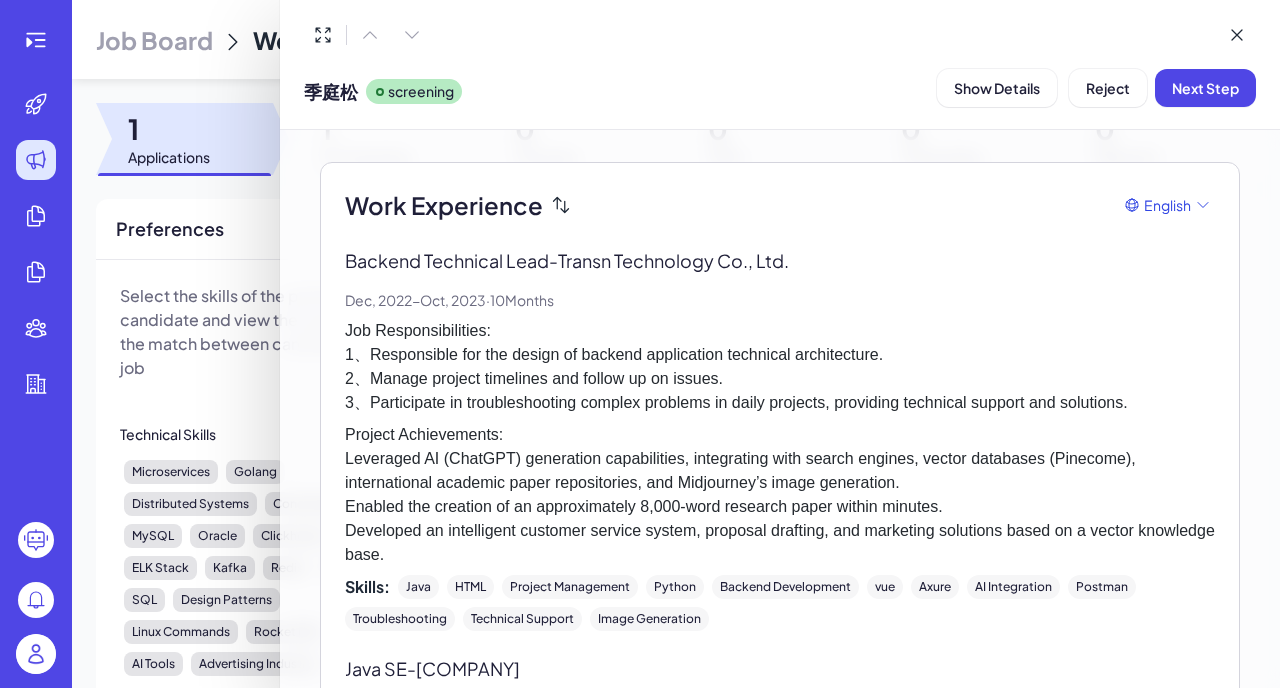 click on "Project Achievements:
Leveraged AI (ChatGPT) generation capabilities, integrating with search engines, vector databases (Pinecome), international academic paper repositories, and Midjourney’s image generation.
Enabled the creation of an approximately 8,000-word research paper within minutes.
Developed an intelligent customer service system, proposal drafting, and marketing solutions based on a vector knowledge base." at bounding box center [780, 495] 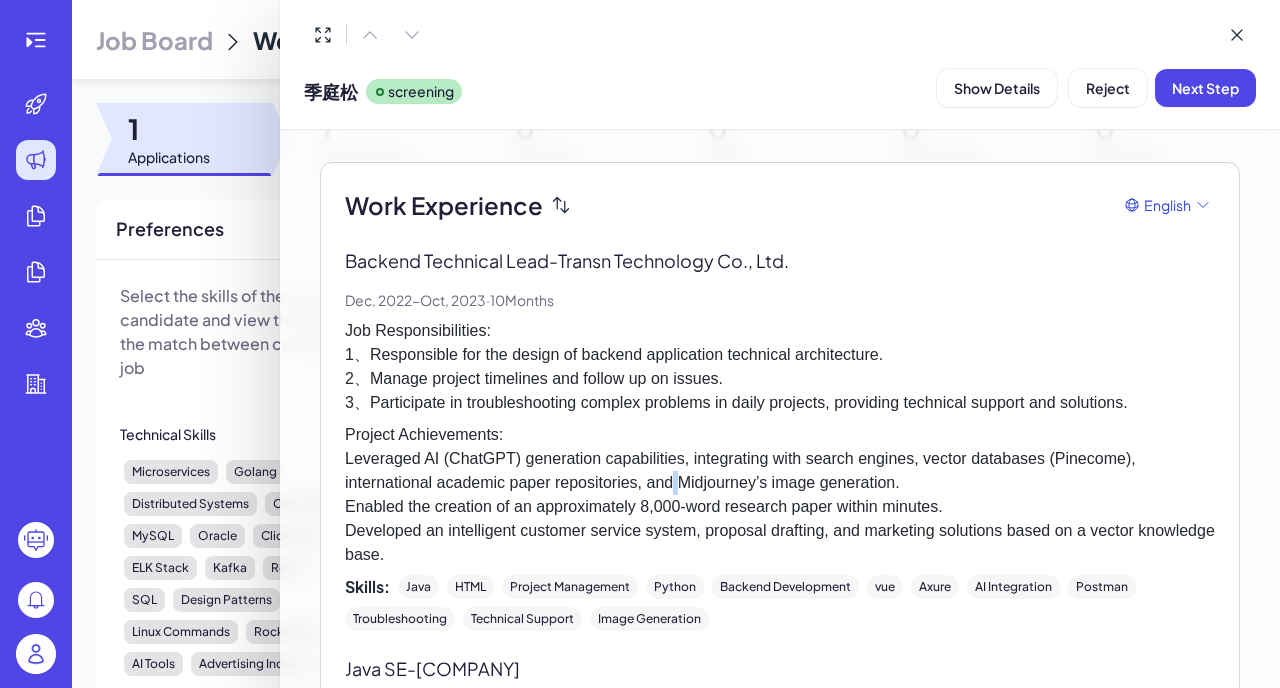 click on "Project Achievements:
Leveraged AI (ChatGPT) generation capabilities, integrating with search engines, vector databases (Pinecome), international academic paper repositories, and Midjourney’s image generation.
Enabled the creation of an approximately 8,000-word research paper within minutes.
Developed an intelligent customer service system, proposal drafting, and marketing solutions based on a vector knowledge base." at bounding box center [780, 495] 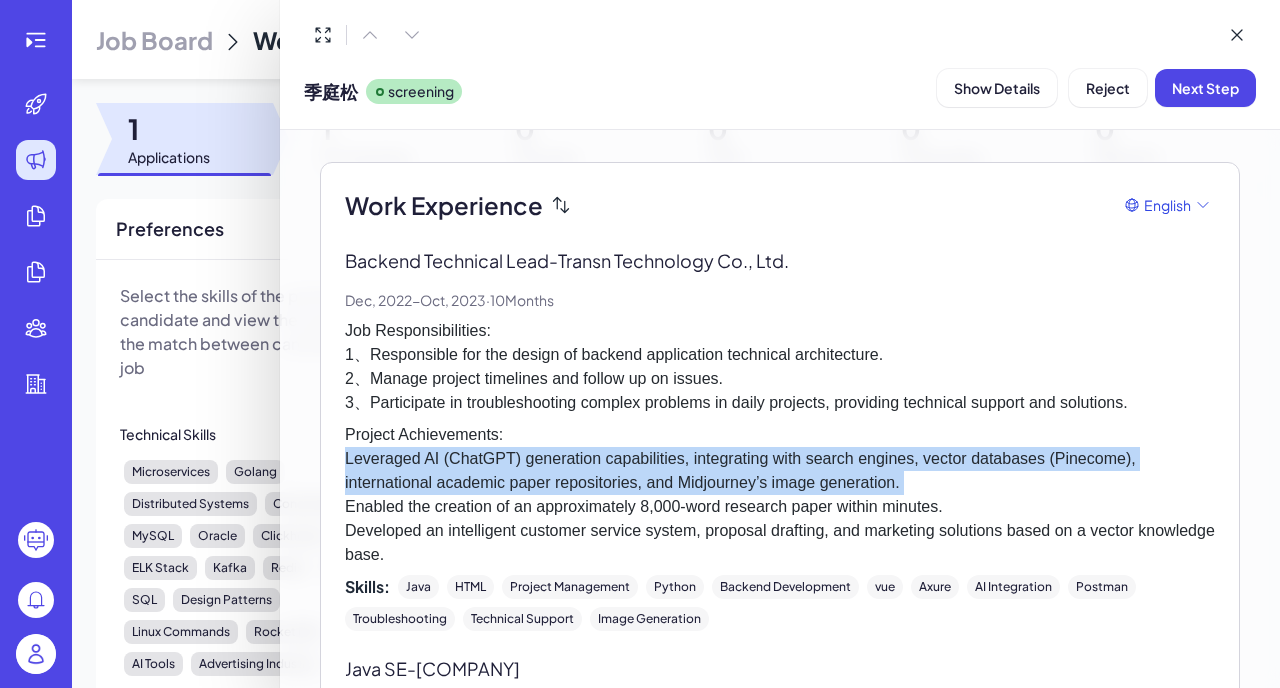 click on "Project Achievements:
Leveraged AI (ChatGPT) generation capabilities, integrating with search engines, vector databases (Pinecome), international academic paper repositories, and Midjourney’s image generation.
Enabled the creation of an approximately 8,000-word research paper within minutes.
Developed an intelligent customer service system, proposal drafting, and marketing solutions based on a vector knowledge base." at bounding box center [780, 495] 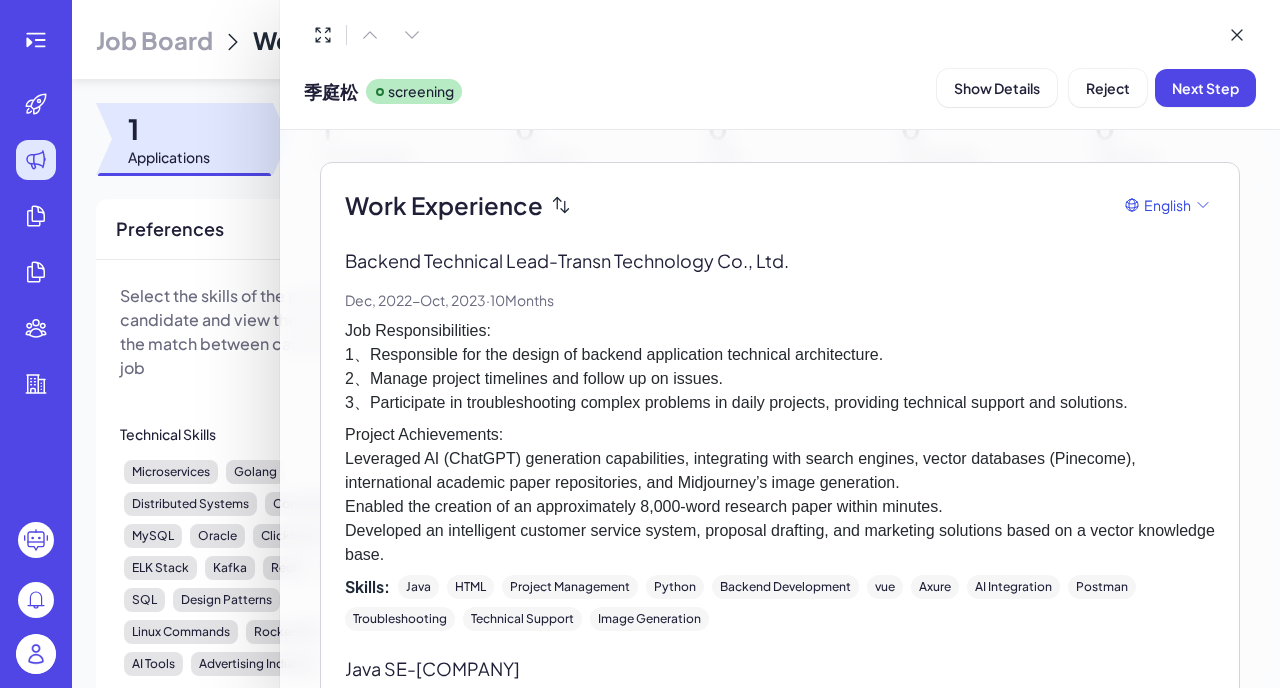 click on "Project Achievements:
Leveraged AI (ChatGPT) generation capabilities, integrating with search engines, vector databases (Pinecome), international academic paper repositories, and Midjourney’s image generation.
Enabled the creation of an approximately 8,000-word research paper within minutes.
Developed an intelligent customer service system, proposal drafting, and marketing solutions based on a vector knowledge base." at bounding box center (780, 495) 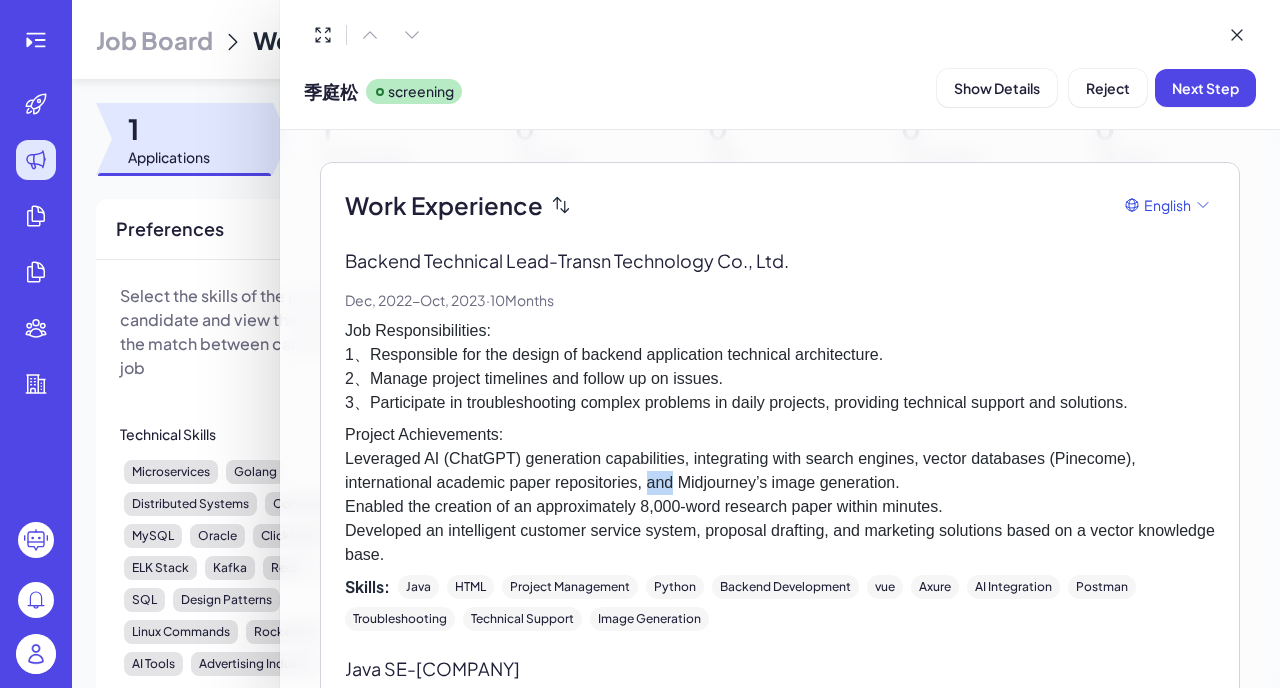click on "Project Achievements:
Leveraged AI (ChatGPT) generation capabilities, integrating with search engines, vector databases (Pinecome), international academic paper repositories, and Midjourney’s image generation.
Enabled the creation of an approximately 8,000-word research paper within minutes.
Developed an intelligent customer service system, proposal drafting, and marketing solutions based on a vector knowledge base." at bounding box center [780, 495] 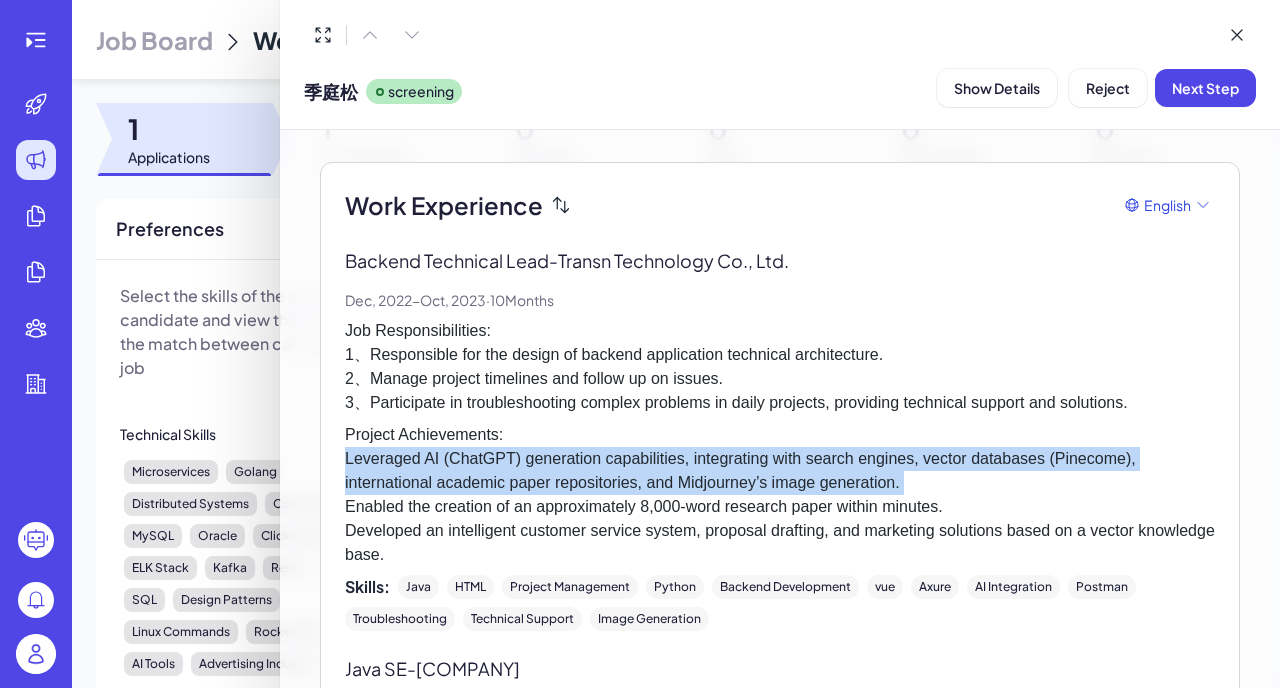 click on "Project Achievements:
Leveraged AI (ChatGPT) generation capabilities, integrating with search engines, vector databases (Pinecome), international academic paper repositories, and Midjourney’s image generation.
Enabled the creation of an approximately 8,000-word research paper within minutes.
Developed an intelligent customer service system, proposal drafting, and marketing solutions based on a vector knowledge base." at bounding box center [780, 495] 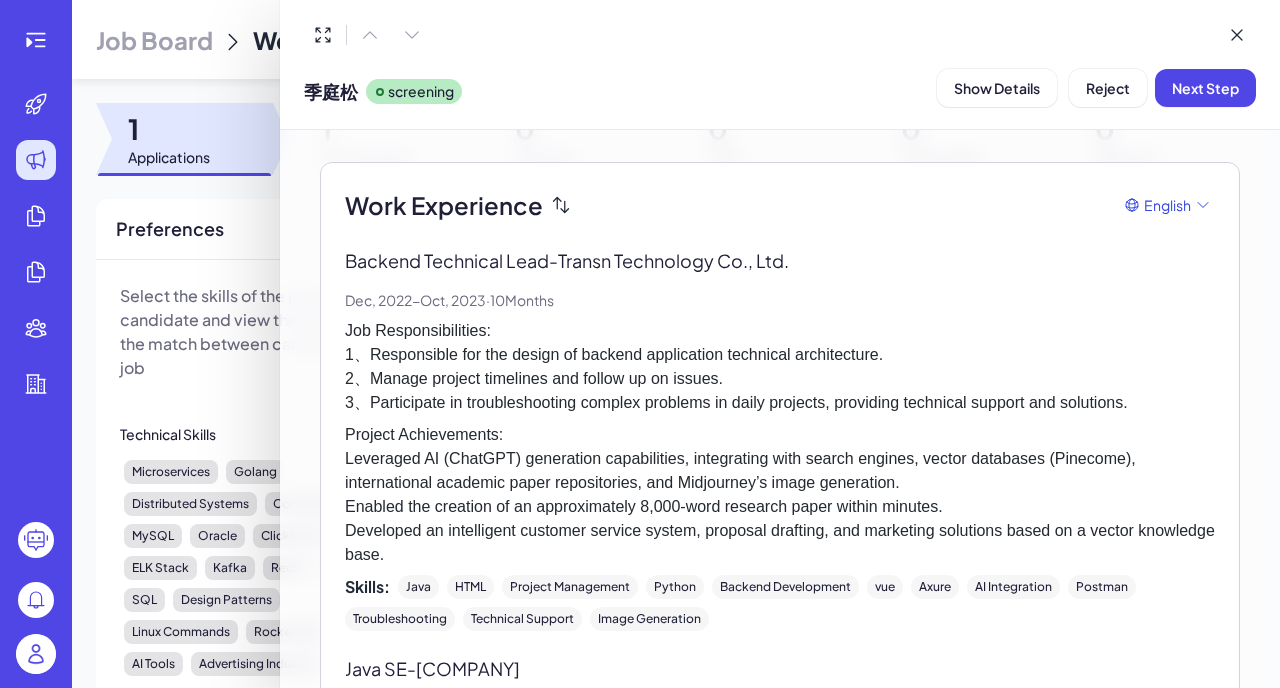 click on "Project Achievements:
Leveraged AI (ChatGPT) generation capabilities, integrating with search engines, vector databases (Pinecome), international academic paper repositories, and Midjourney’s image generation.
Enabled the creation of an approximately 8,000-word research paper within minutes.
Developed an intelligent customer service system, proposal drafting, and marketing solutions based on a vector knowledge base." at bounding box center (780, 495) 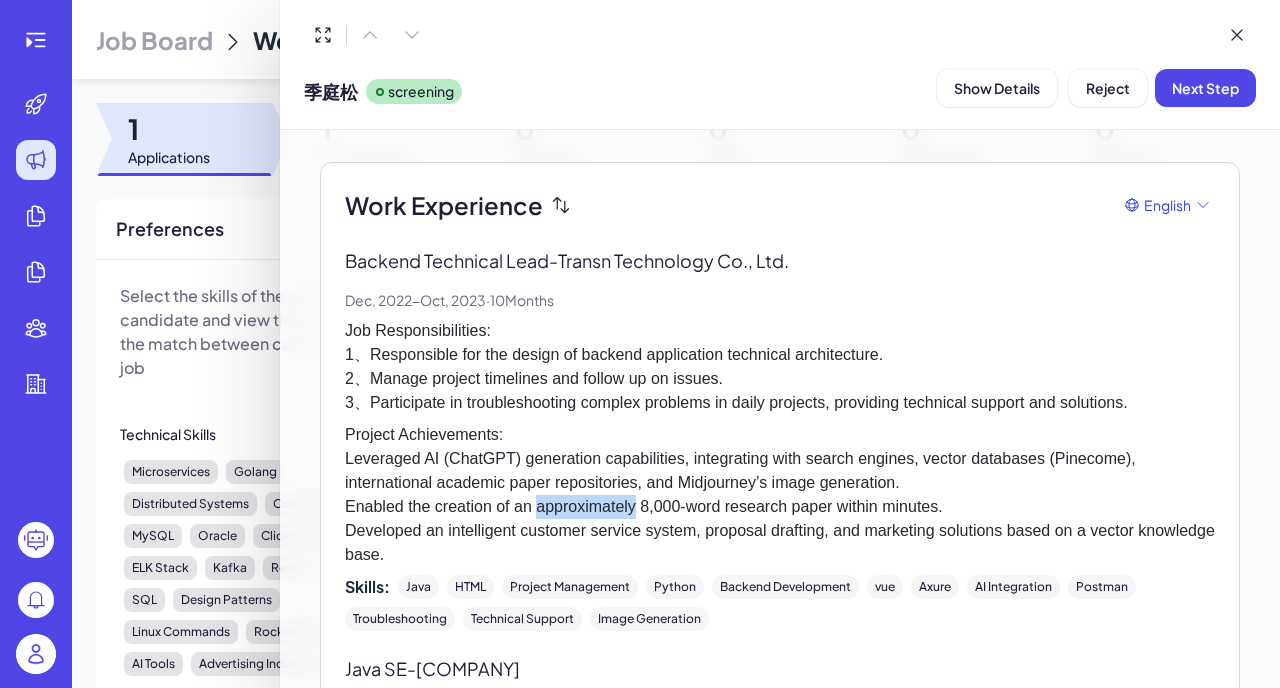 click on "Project Achievements:
Leveraged AI (ChatGPT) generation capabilities, integrating with search engines, vector databases (Pinecome), international academic paper repositories, and Midjourney’s image generation.
Enabled the creation of an approximately 8,000-word research paper within minutes.
Developed an intelligent customer service system, proposal drafting, and marketing solutions based on a vector knowledge base." at bounding box center [780, 495] 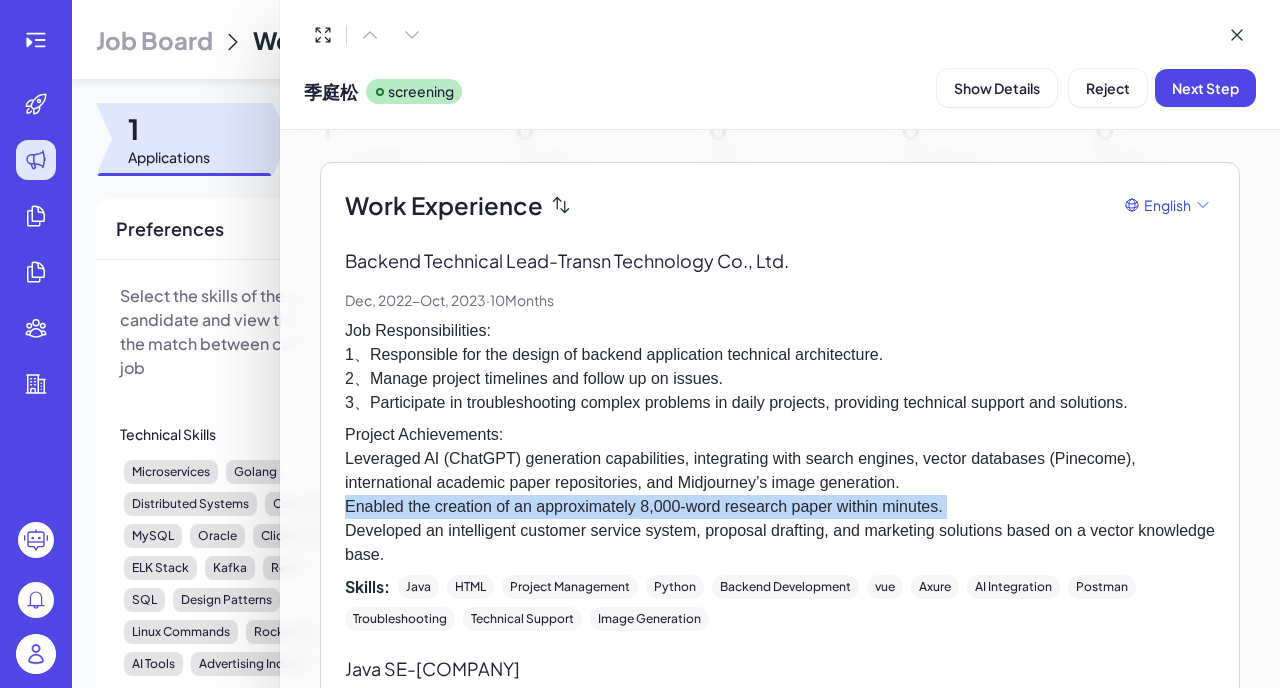 click on "Project Achievements:
Leveraged AI (ChatGPT) generation capabilities, integrating with search engines, vector databases (Pinecome), international academic paper repositories, and Midjourney’s image generation.
Enabled the creation of an approximately 8,000-word research paper within minutes.
Developed an intelligent customer service system, proposal drafting, and marketing solutions based on a vector knowledge base." at bounding box center [780, 495] 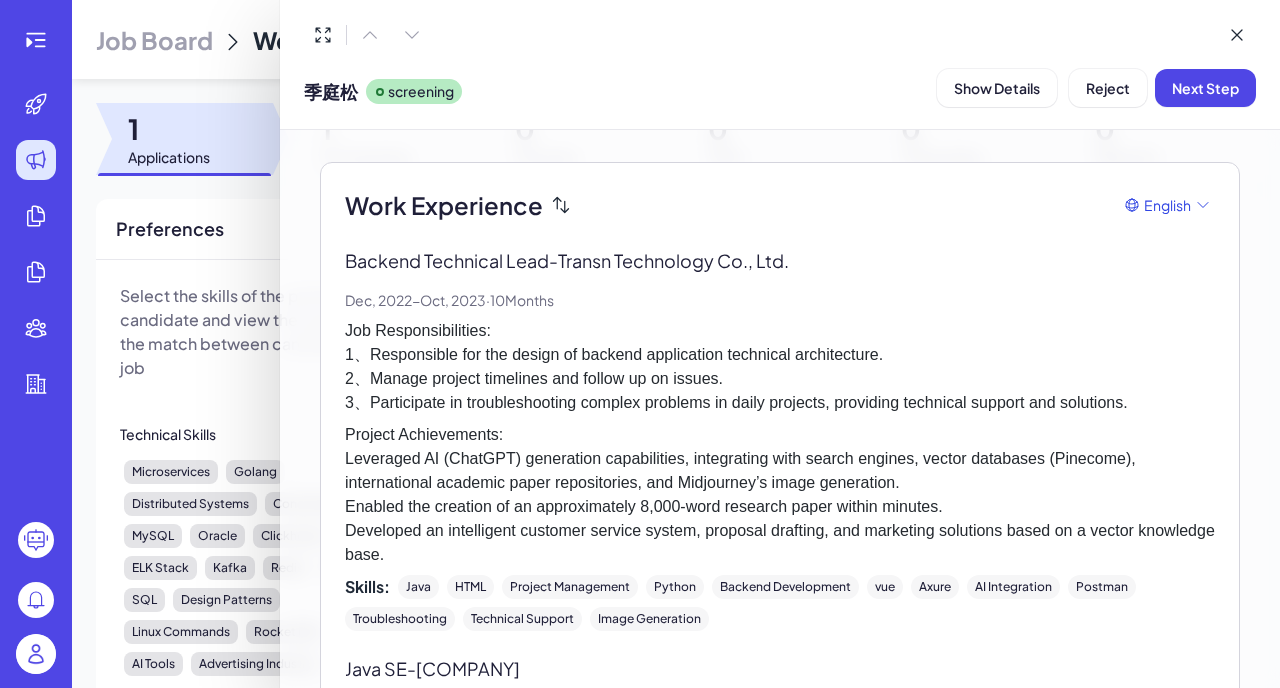 click on "Project Achievements:
Leveraged AI (ChatGPT) generation capabilities, integrating with search engines, vector databases (Pinecome), international academic paper repositories, and Midjourney’s image generation.
Enabled the creation of an approximately 8,000-word research paper within minutes.
Developed an intelligent customer service system, proposal drafting, and marketing solutions based on a vector knowledge base." at bounding box center [780, 495] 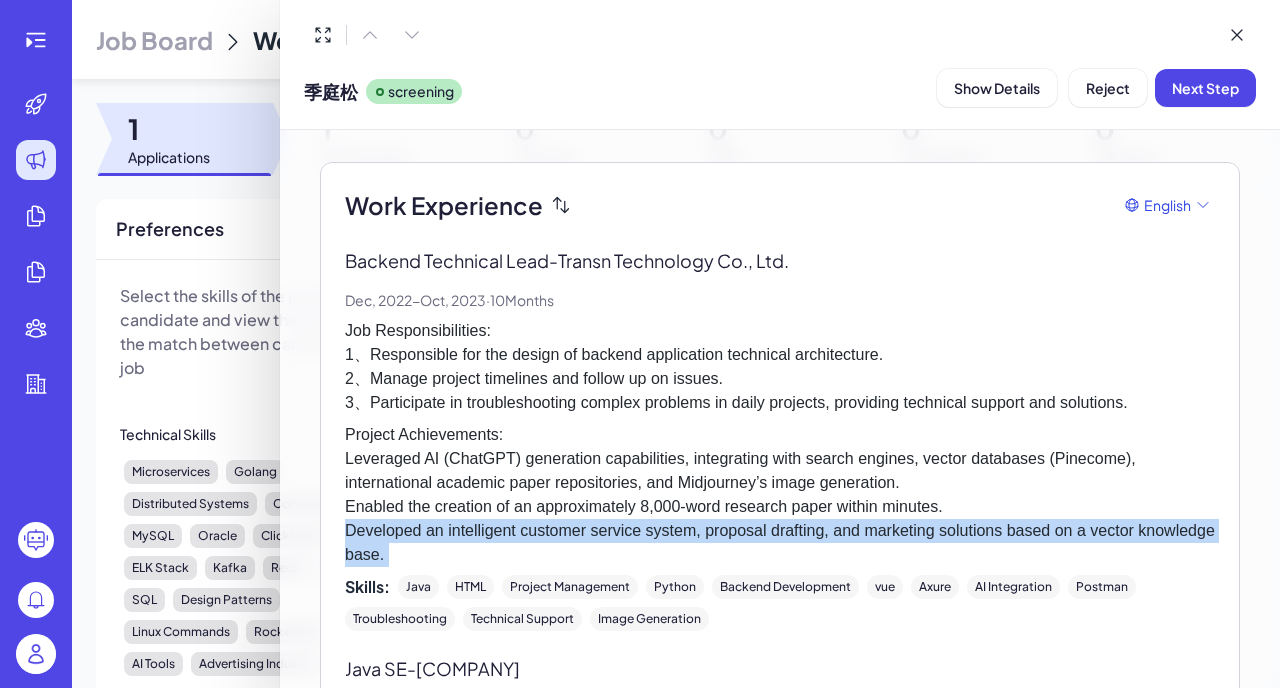 click on "Project Achievements:
Leveraged AI (ChatGPT) generation capabilities, integrating with search engines, vector databases (Pinecome), international academic paper repositories, and Midjourney’s image generation.
Enabled the creation of an approximately 8,000-word research paper within minutes.
Developed an intelligent customer service system, proposal drafting, and marketing solutions based on a vector knowledge base." at bounding box center (780, 495) 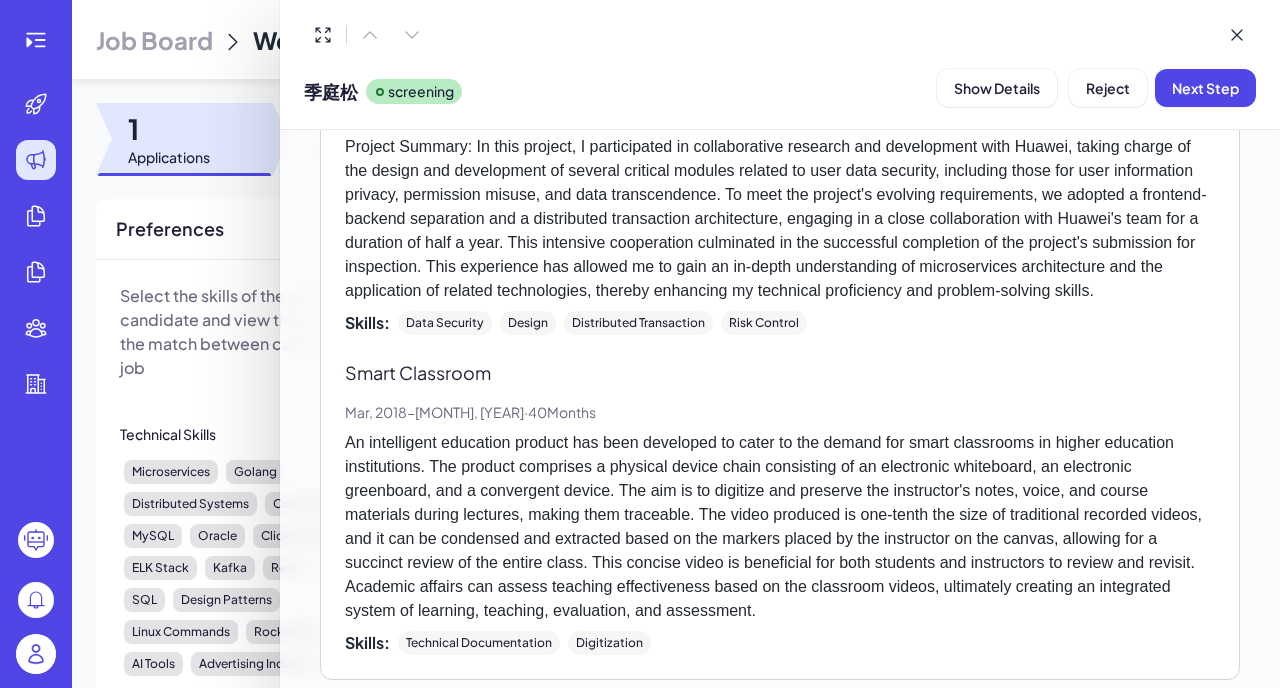 scroll, scrollTop: 3855, scrollLeft: 0, axis: vertical 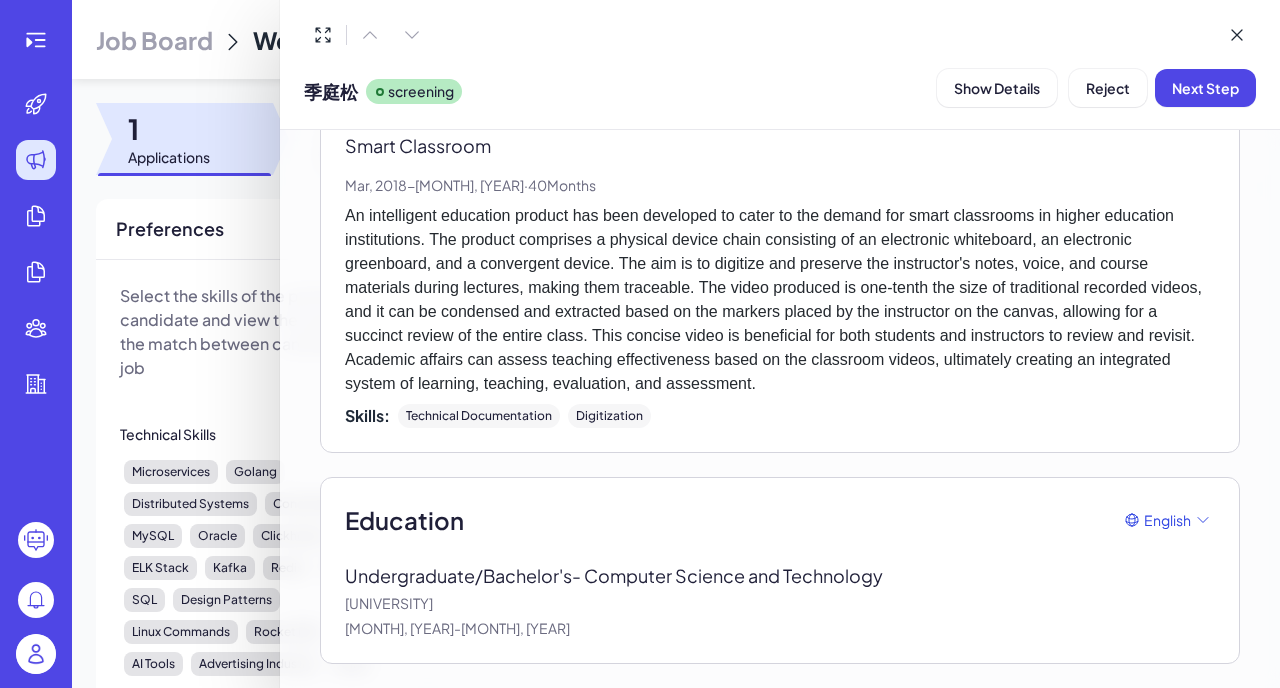 click on "[YEAR]  -  [YEAR]" at bounding box center (780, 628) 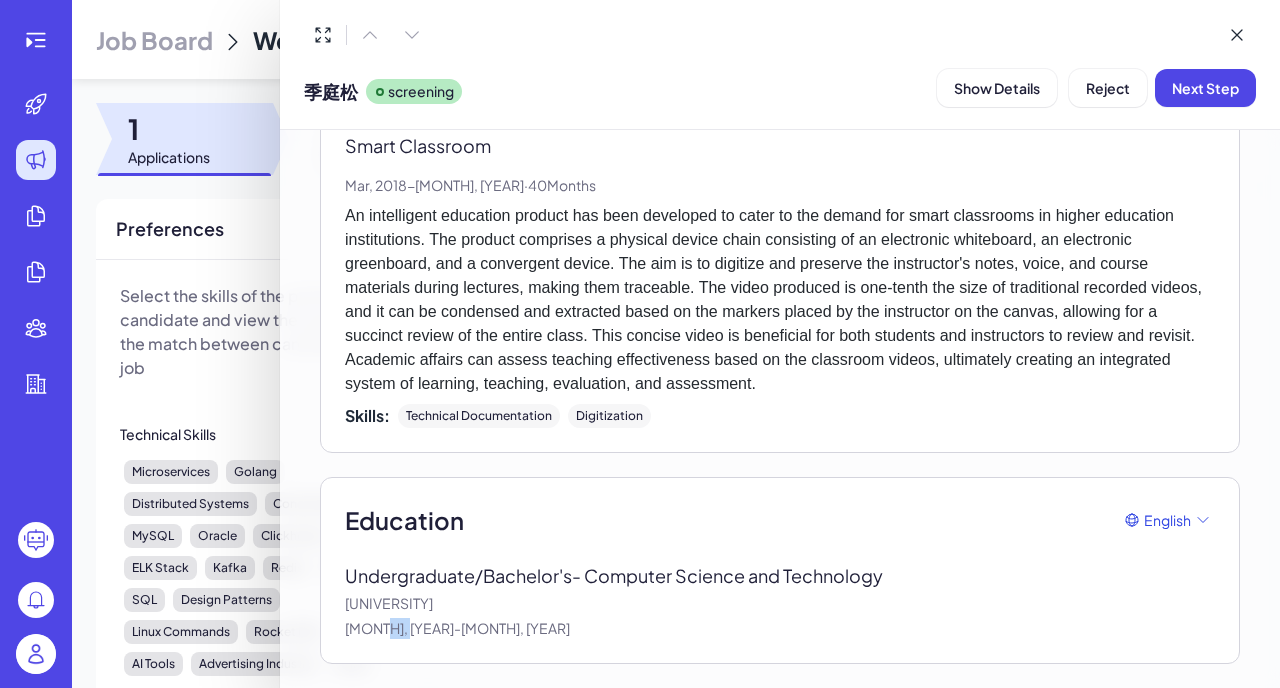click on "[YEAR]  -  [YEAR]" at bounding box center [780, 628] 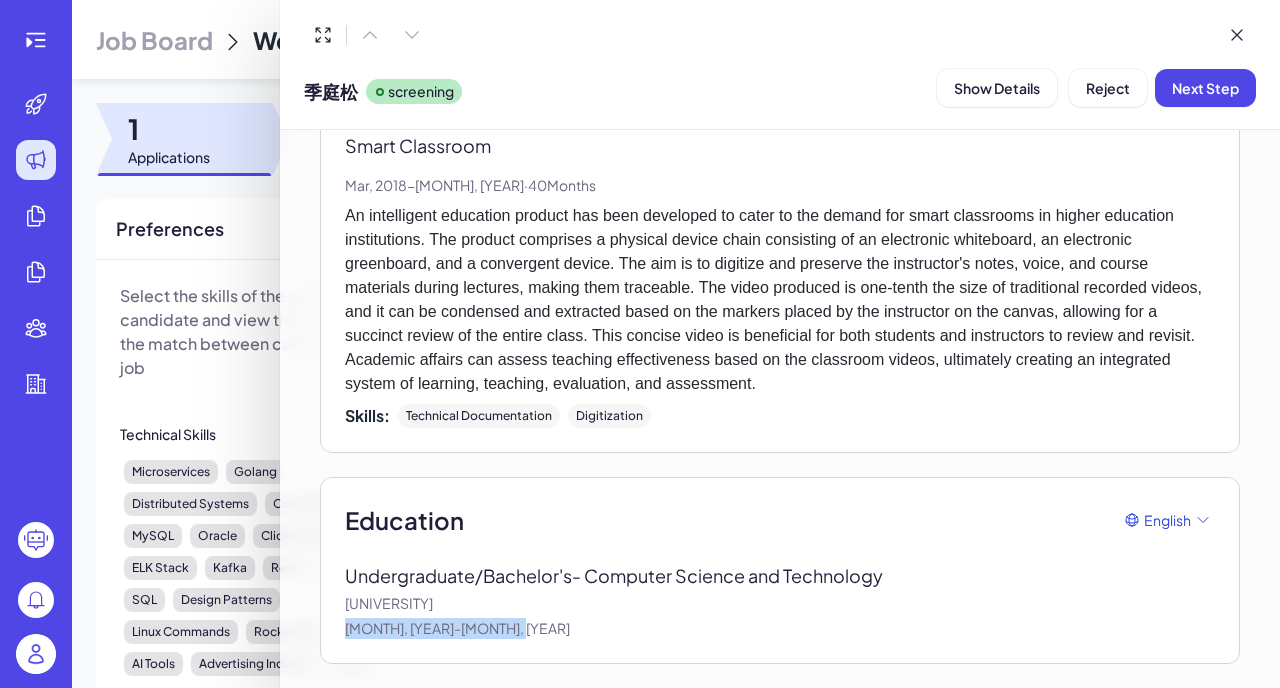 click on "[YEAR]  -  [YEAR]" at bounding box center [780, 628] 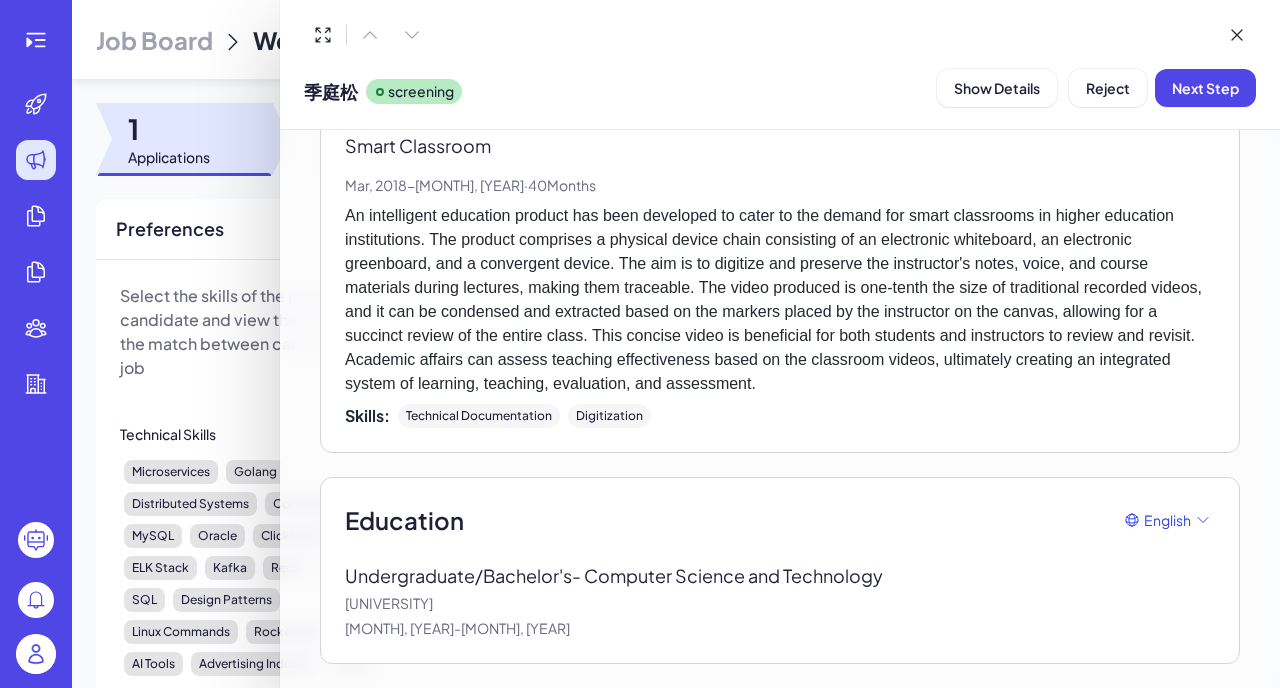 click on "[DEGREE]  -   [MAJOR] [UNIVERSITY]" at bounding box center (629, 575) 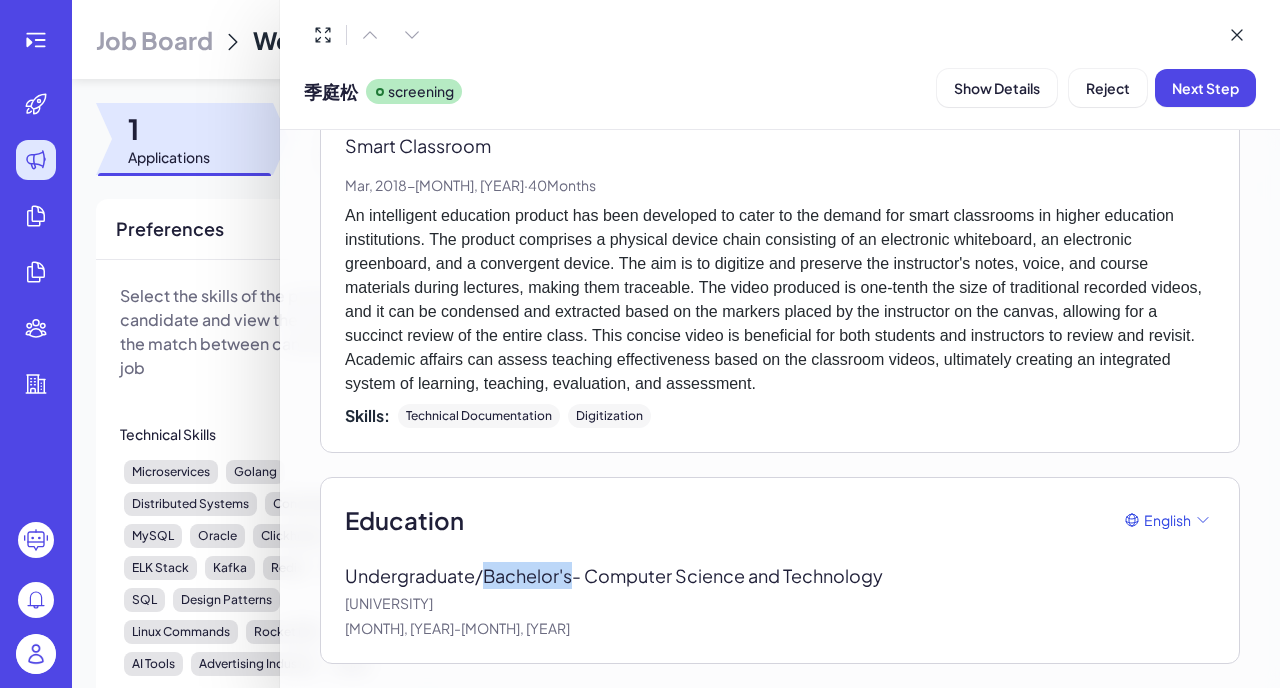 click on "[DEGREE]  -   [MAJOR] [UNIVERSITY]" at bounding box center (629, 575) 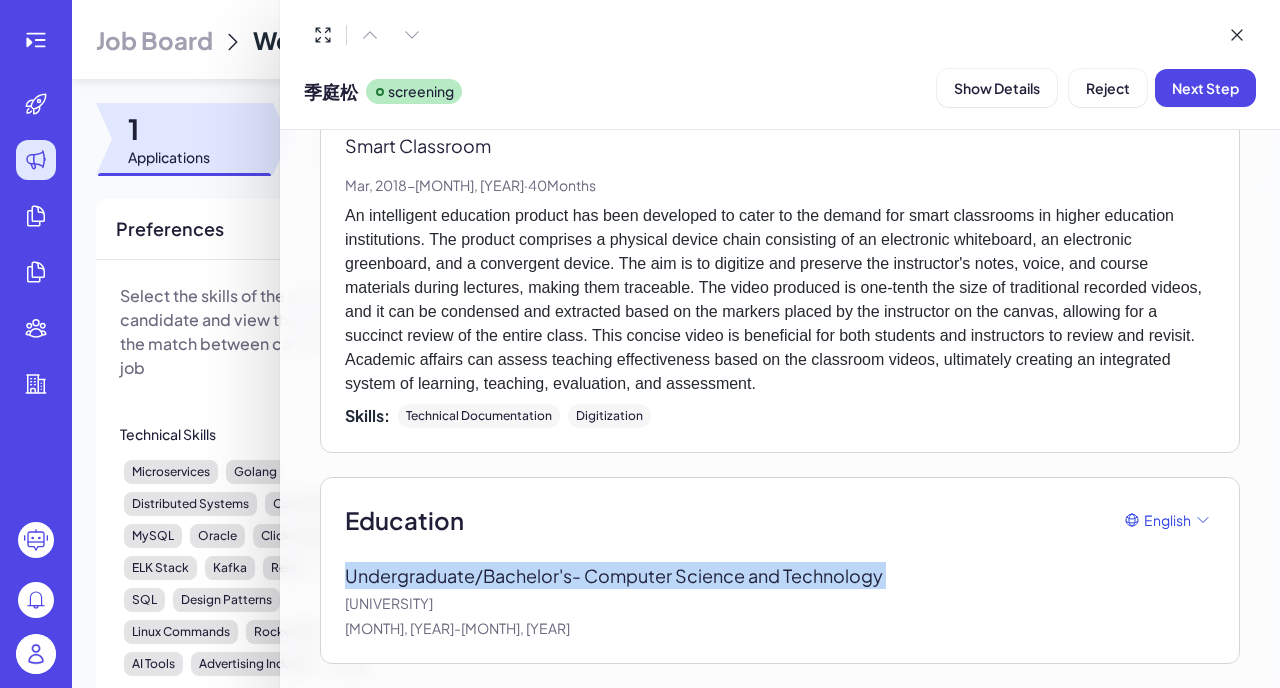 click on "[DEGREE]  -   [MAJOR] [UNIVERSITY] [YEAR]  -  [YEAR]" at bounding box center (780, 600) 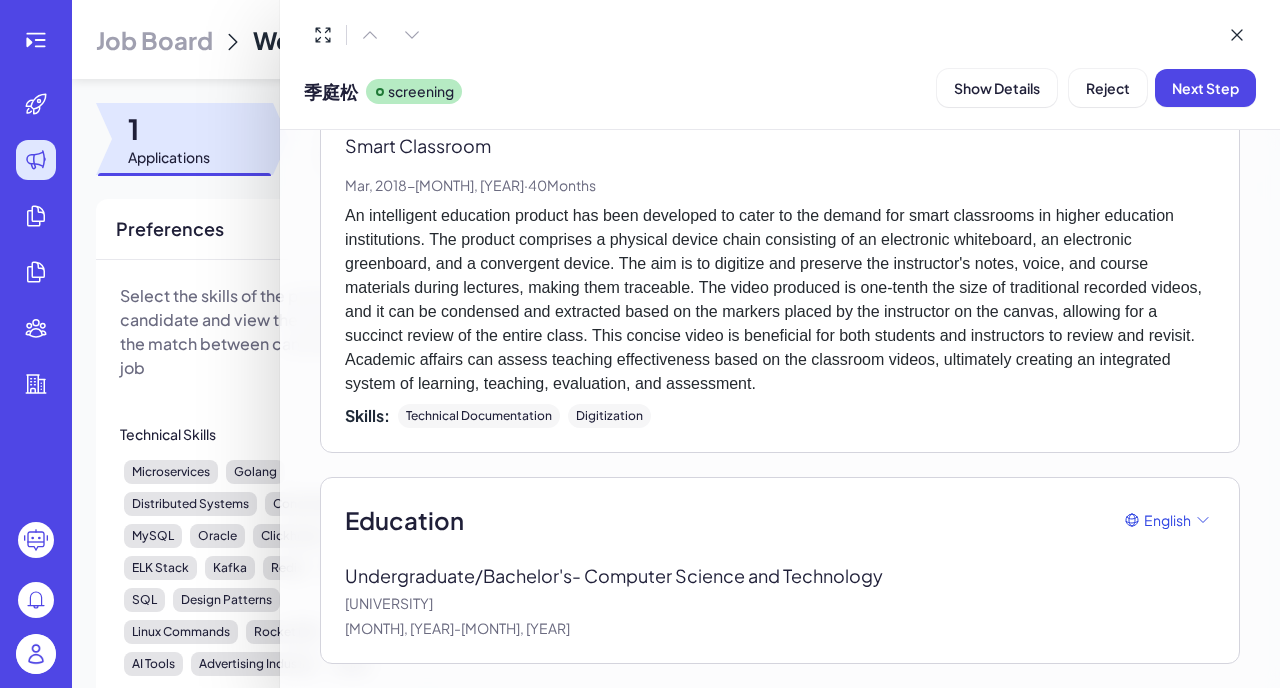 click on "[DEGREE]  -   [MAJOR] [UNIVERSITY] [YEAR]  -  [YEAR]" at bounding box center (780, 600) 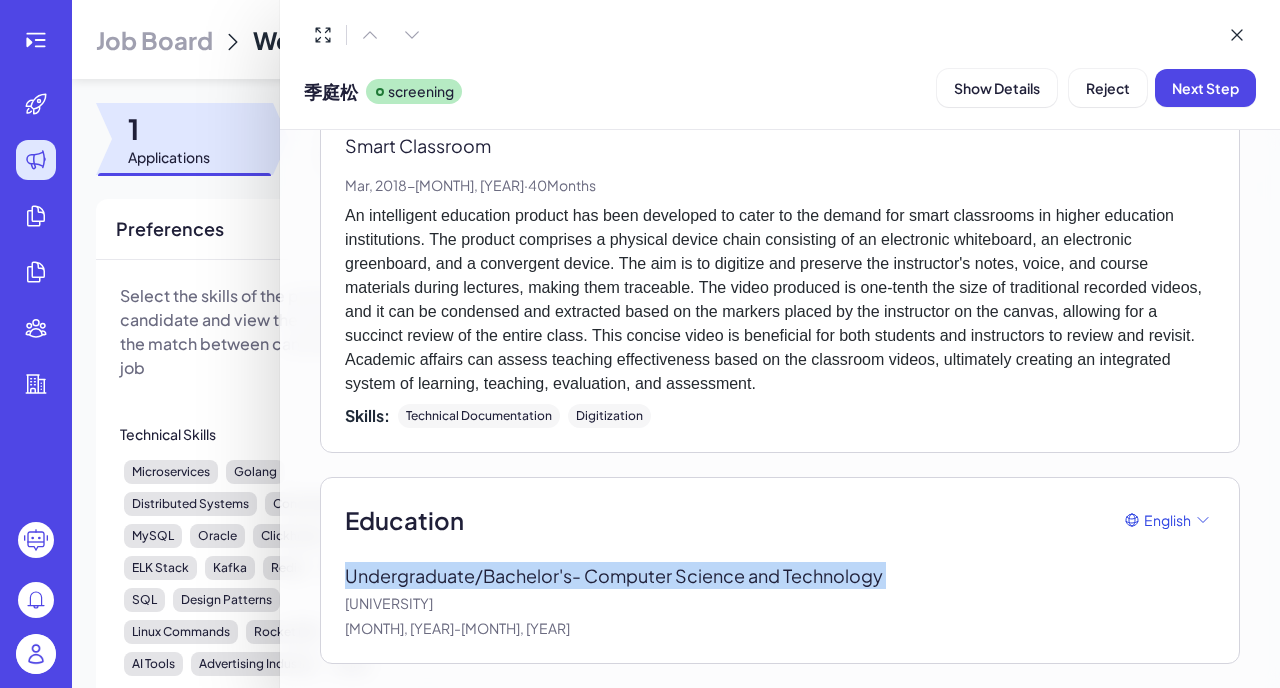 click on "[DEGREE]  -   [MAJOR] [UNIVERSITY] [YEAR]  -  [YEAR]" at bounding box center [780, 600] 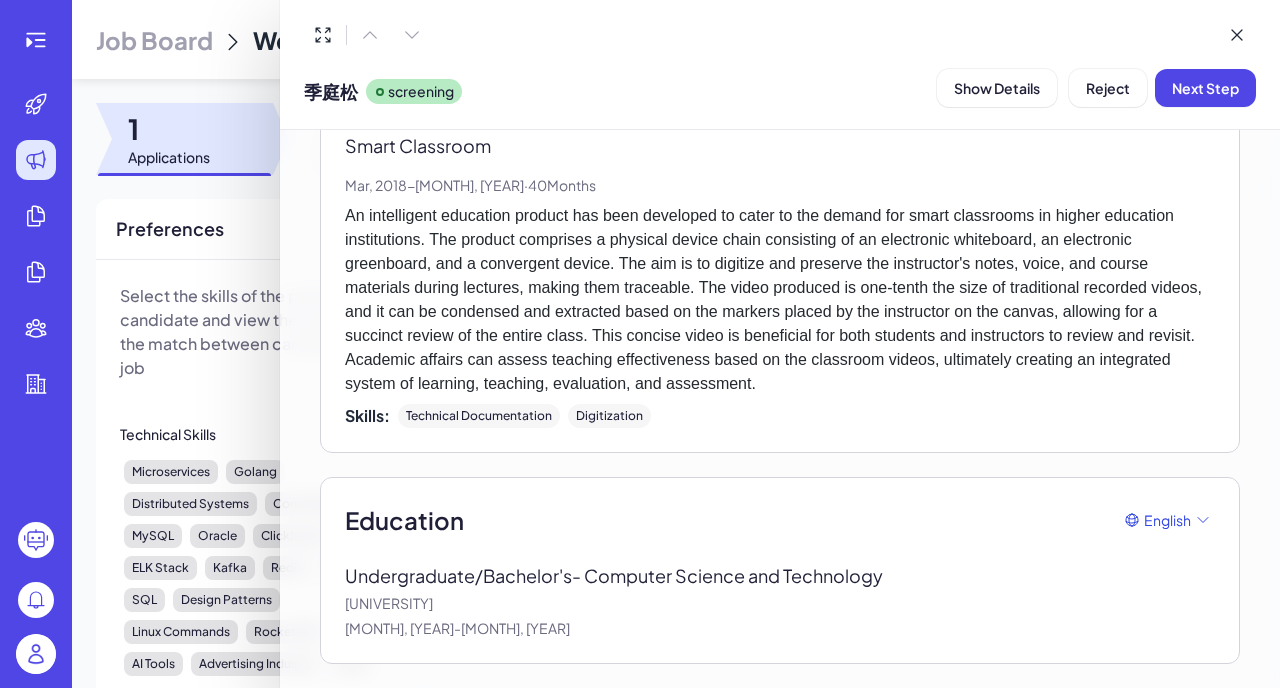 click on "[UNIVERSITY]" at bounding box center (780, 603) 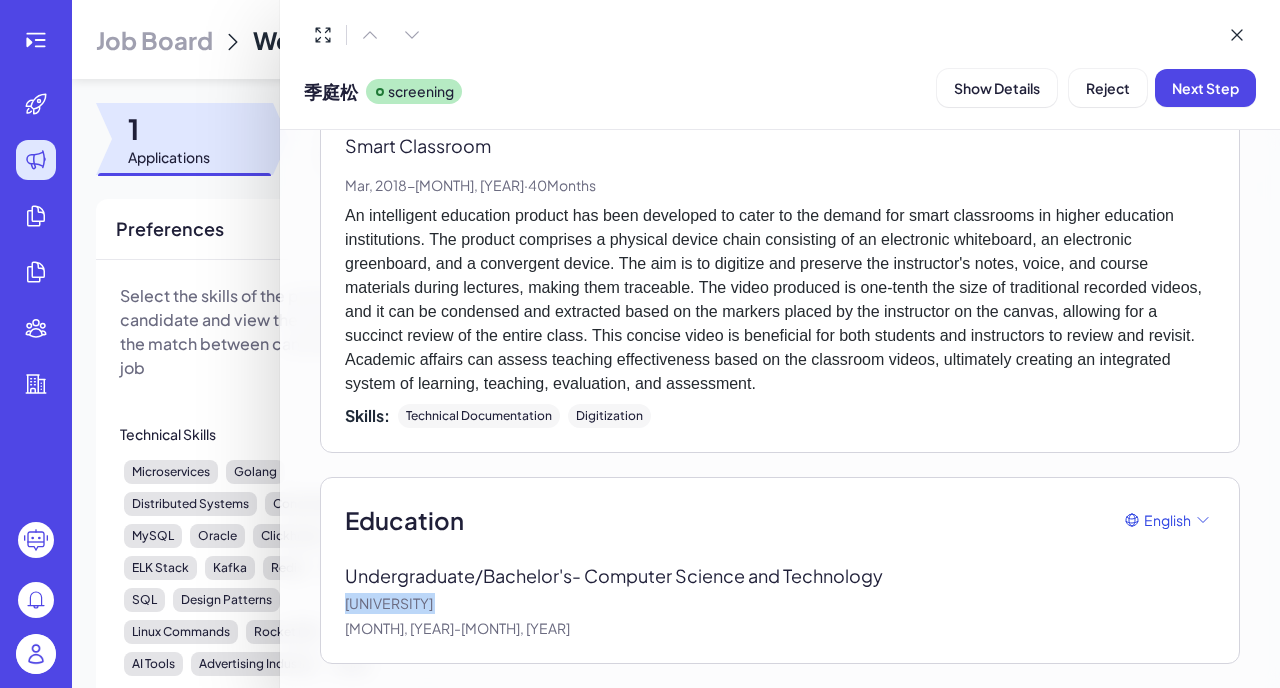 click on "[UNIVERSITY]" at bounding box center [780, 603] 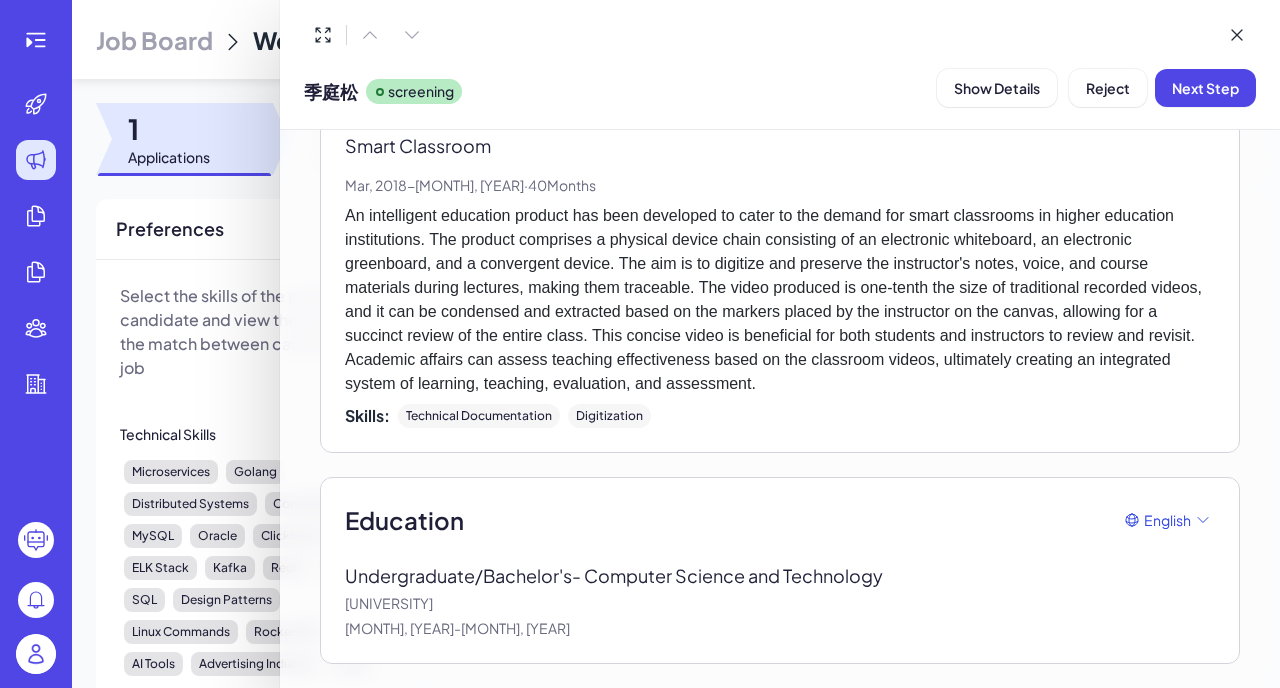 click on "[UNIVERSITY]" at bounding box center (780, 603) 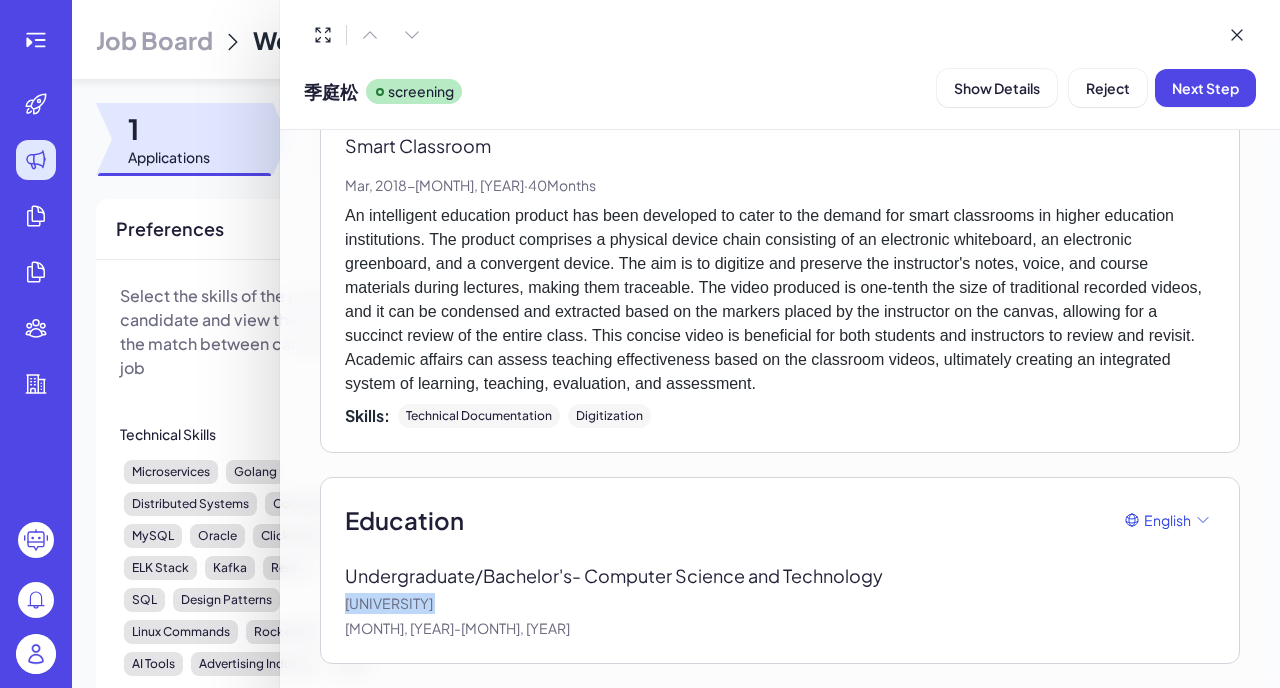 click on "[UNIVERSITY]" at bounding box center (780, 603) 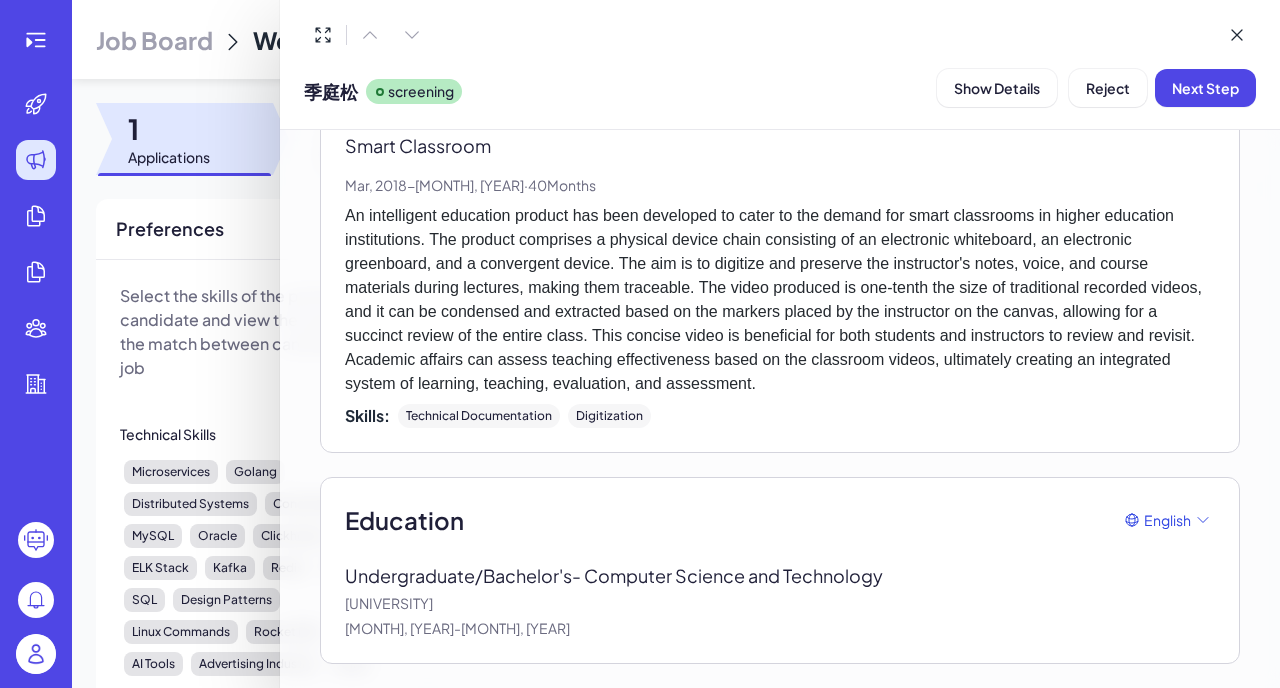 click on "[UNIVERSITY]" at bounding box center (780, 603) 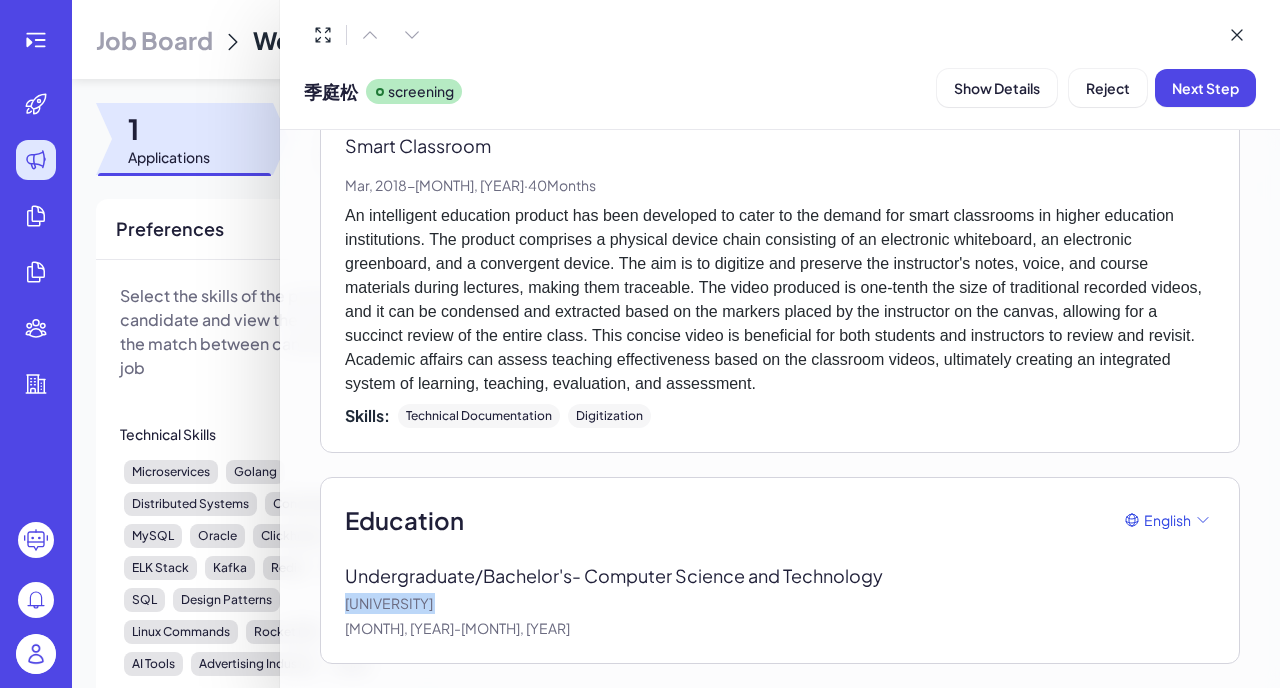 click on "[UNIVERSITY]" at bounding box center (780, 603) 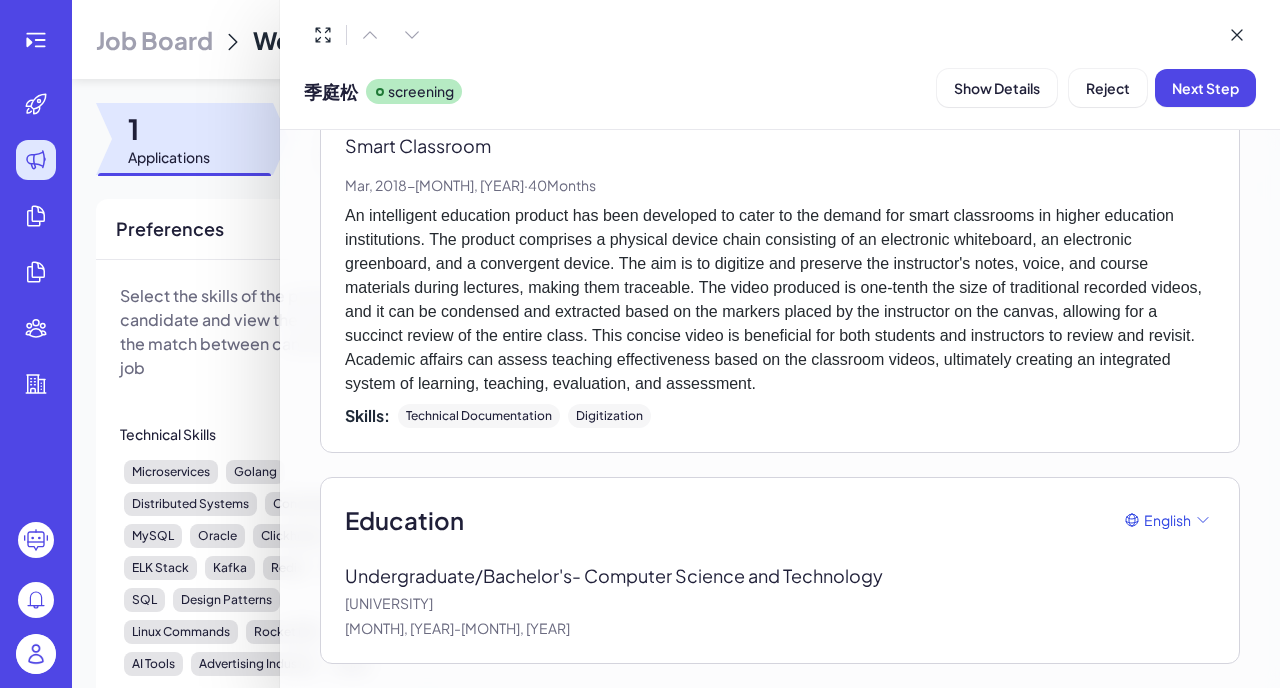 click on "[UNIVERSITY]" at bounding box center [780, 603] 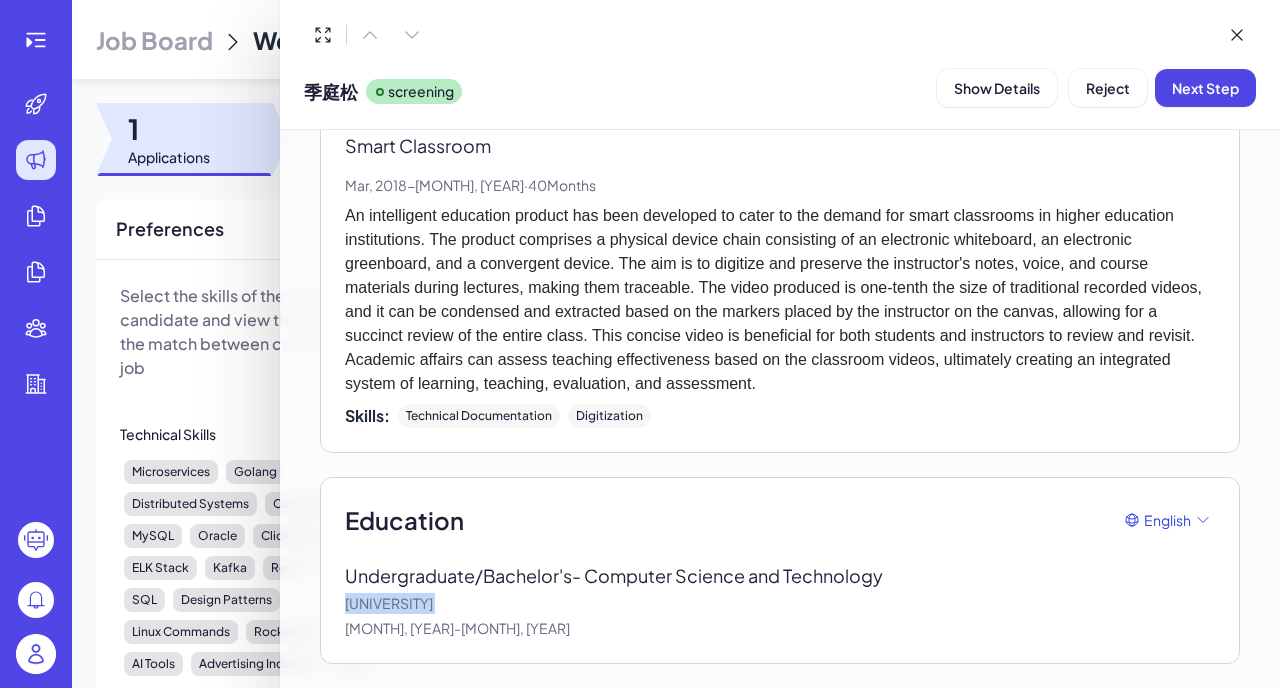 click on "An intelligent education product has been developed to cater to the demand for smart classrooms in higher education institutions. The product comprises a physical device chain consisting of an electronic whiteboard, an electronic greenboard, and a convergent device. The aim is to digitize and preserve the instructor's notes, voice, and course materials during lectures, making them traceable. The video produced is one-tenth the size of traditional recorded videos, and it can be condensed and extracted based on the markers placed by the instructor on the canvas, allowing for a succinct review of the entire class. This concise video is beneficial for both students and instructors to review and revisit. Academic affairs can assess teaching effectiveness based on the classroom videos, ultimately creating an integrated system of learning, teaching, evaluation, and assessment." at bounding box center [780, 300] 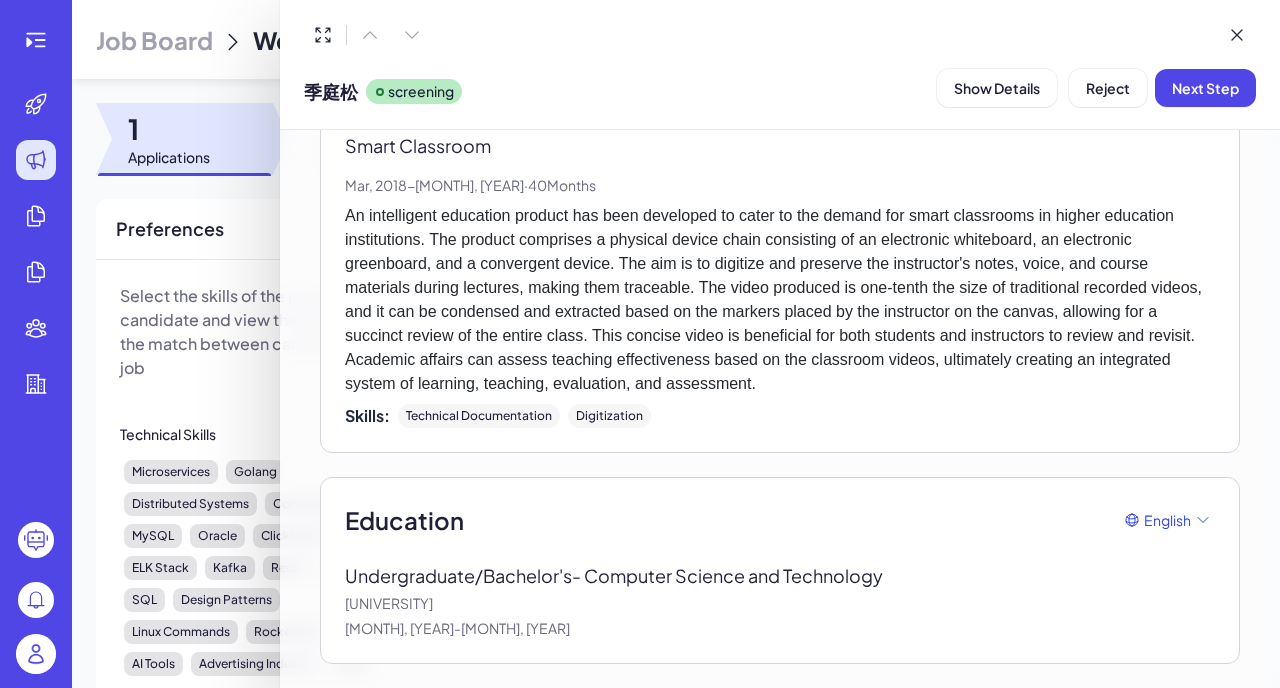 click on "An intelligent education product has been developed to cater to the demand for smart classrooms in higher education institutions. The product comprises a physical device chain consisting of an electronic whiteboard, an electronic greenboard, and a convergent device. The aim is to digitize and preserve the instructor's notes, voice, and course materials during lectures, making them traceable. The video produced is one-tenth the size of traditional recorded videos, and it can be condensed and extracted based on the markers placed by the instructor on the canvas, allowing for a succinct review of the entire class. This concise video is beneficial for both students and instructors to review and revisit. Academic affairs can assess teaching effectiveness based on the classroom videos, ultimately creating an integrated system of learning, teaching, evaluation, and assessment." at bounding box center (780, 300) 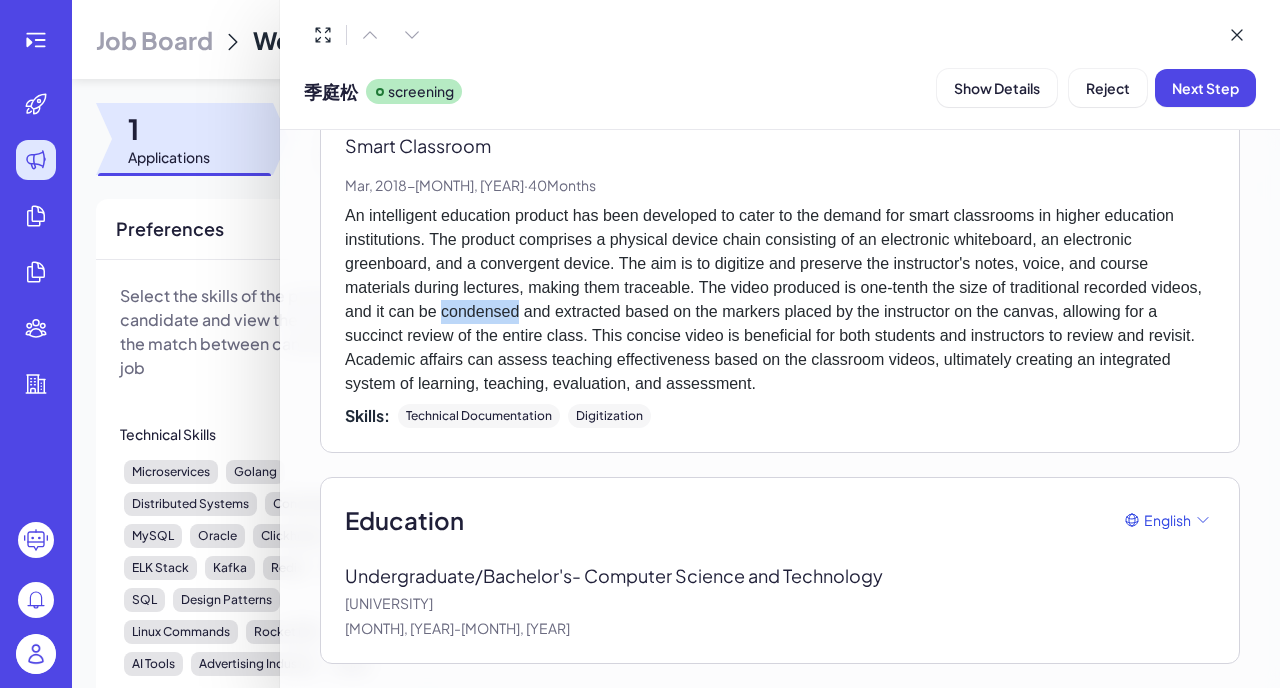 click on "An intelligent education product has been developed to cater to the demand for smart classrooms in higher education institutions. The product comprises a physical device chain consisting of an electronic whiteboard, an electronic greenboard, and a convergent device. The aim is to digitize and preserve the instructor's notes, voice, and course materials during lectures, making them traceable. The video produced is one-tenth the size of traditional recorded videos, and it can be condensed and extracted based on the markers placed by the instructor on the canvas, allowing for a succinct review of the entire class. This concise video is beneficial for both students and instructors to review and revisit. Academic affairs can assess teaching effectiveness based on the classroom videos, ultimately creating an integrated system of learning, teaching, evaluation, and assessment." at bounding box center [780, 300] 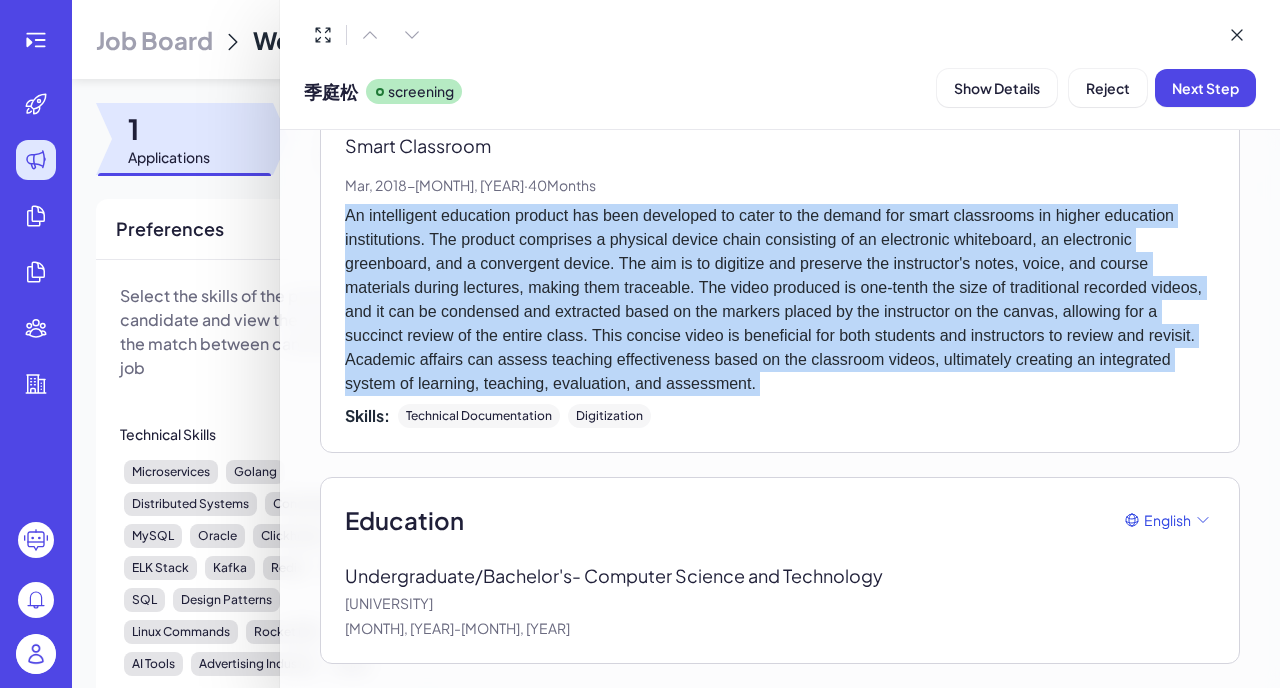click on "An intelligent education product has been developed to cater to the demand for smart classrooms in higher education institutions. The product comprises a physical device chain consisting of an electronic whiteboard, an electronic greenboard, and a convergent device. The aim is to digitize and preserve the instructor's notes, voice, and course materials during lectures, making them traceable. The video produced is one-tenth the size of traditional recorded videos, and it can be condensed and extracted based on the markers placed by the instructor on the canvas, allowing for a succinct review of the entire class. This concise video is beneficial for both students and instructors to review and revisit. Academic affairs can assess teaching effectiveness based on the classroom videos, ultimately creating an integrated system of learning, teaching, evaluation, and assessment." at bounding box center (780, 300) 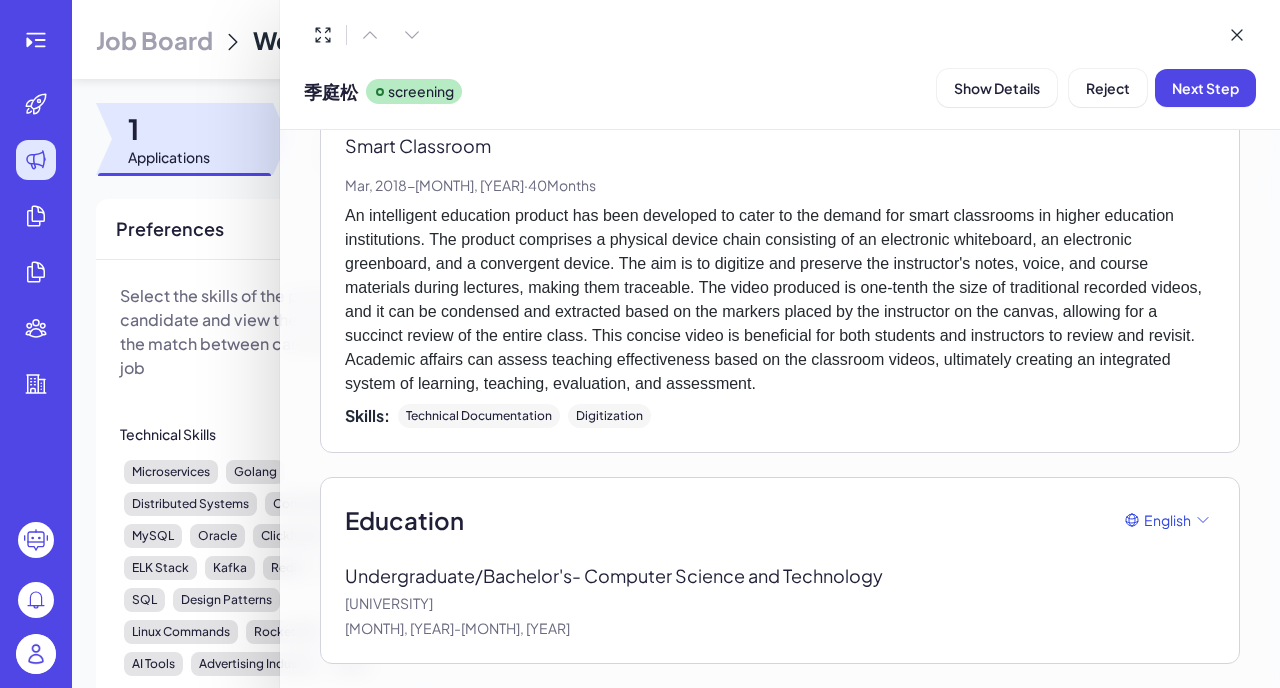 click on "An intelligent education product has been developed to cater to the demand for smart classrooms in higher education institutions. The product comprises a physical device chain consisting of an electronic whiteboard, an electronic greenboard, and a convergent device. The aim is to digitize and preserve the instructor's notes, voice, and course materials during lectures, making them traceable. The video produced is one-tenth the size of traditional recorded videos, and it can be condensed and extracted based on the markers placed by the instructor on the canvas, allowing for a succinct review of the entire class. This concise video is beneficial for both students and instructors to review and revisit. Academic affairs can assess teaching effectiveness based on the classroom videos, ultimately creating an integrated system of learning, teaching, evaluation, and assessment." at bounding box center (780, 300) 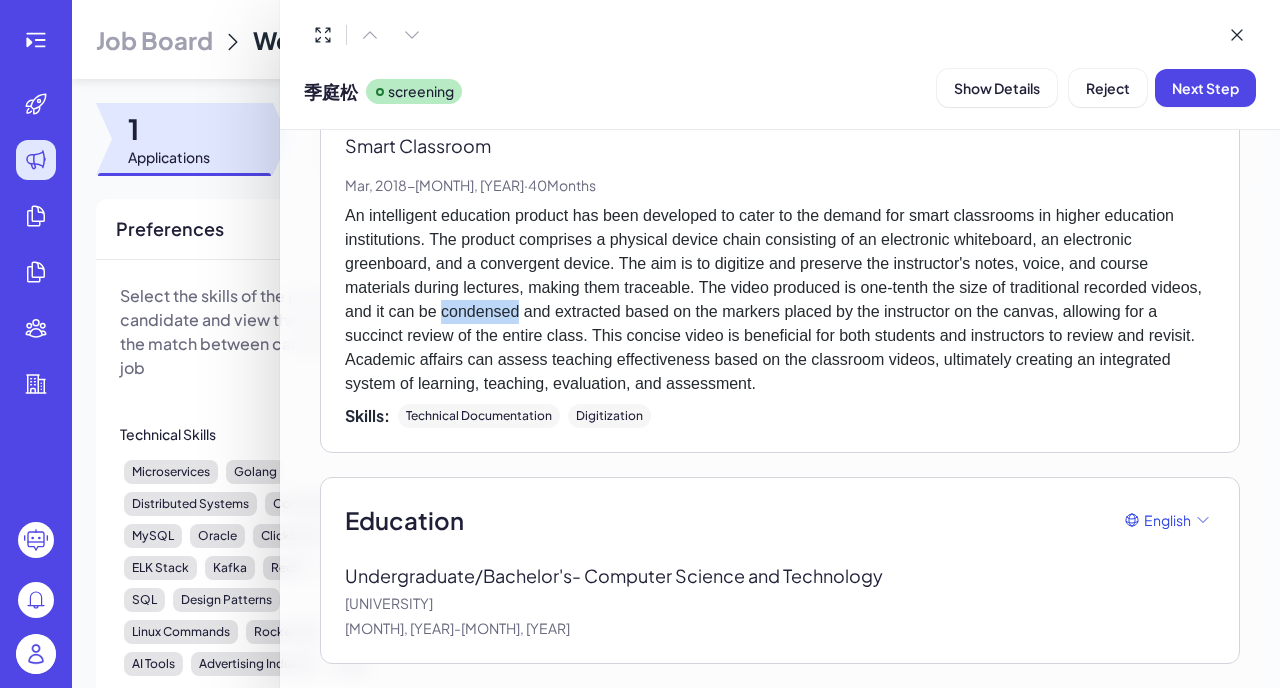 click on "An intelligent education product has been developed to cater to the demand for smart classrooms in higher education institutions. The product comprises a physical device chain consisting of an electronic whiteboard, an electronic greenboard, and a convergent device. The aim is to digitize and preserve the instructor's notes, voice, and course materials during lectures, making them traceable. The video produced is one-tenth the size of traditional recorded videos, and it can be condensed and extracted based on the markers placed by the instructor on the canvas, allowing for a succinct review of the entire class. This concise video is beneficial for both students and instructors to review and revisit. Academic affairs can assess teaching effectiveness based on the classroom videos, ultimately creating an integrated system of learning, teaching, evaluation, and assessment." at bounding box center (780, 300) 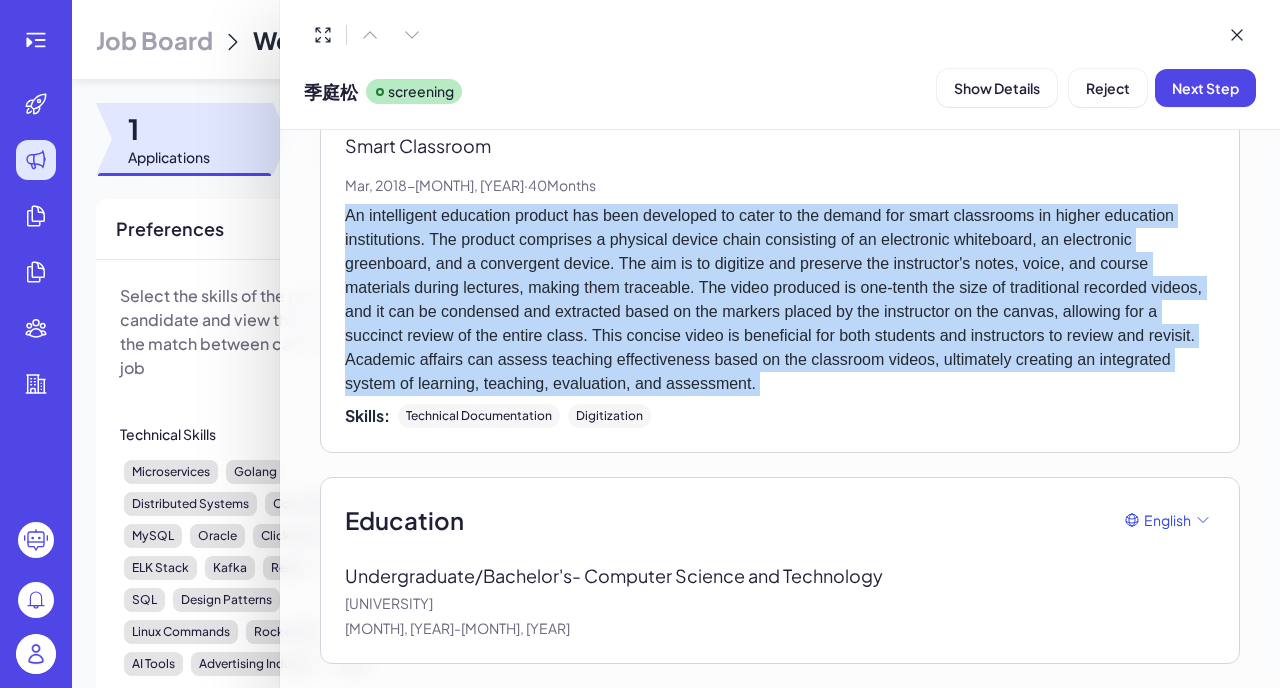 click on "An intelligent education product has been developed to cater to the demand for smart classrooms in higher education institutions. The product comprises a physical device chain consisting of an electronic whiteboard, an electronic greenboard, and a convergent device. The aim is to digitize and preserve the instructor's notes, voice, and course materials during lectures, making them traceable. The video produced is one-tenth the size of traditional recorded videos, and it can be condensed and extracted based on the markers placed by the instructor on the canvas, allowing for a succinct review of the entire class. This concise video is beneficial for both students and instructors to review and revisit. Academic affairs can assess teaching effectiveness based on the classroom videos, ultimately creating an integrated system of learning, teaching, evaluation, and assessment." at bounding box center [780, 300] 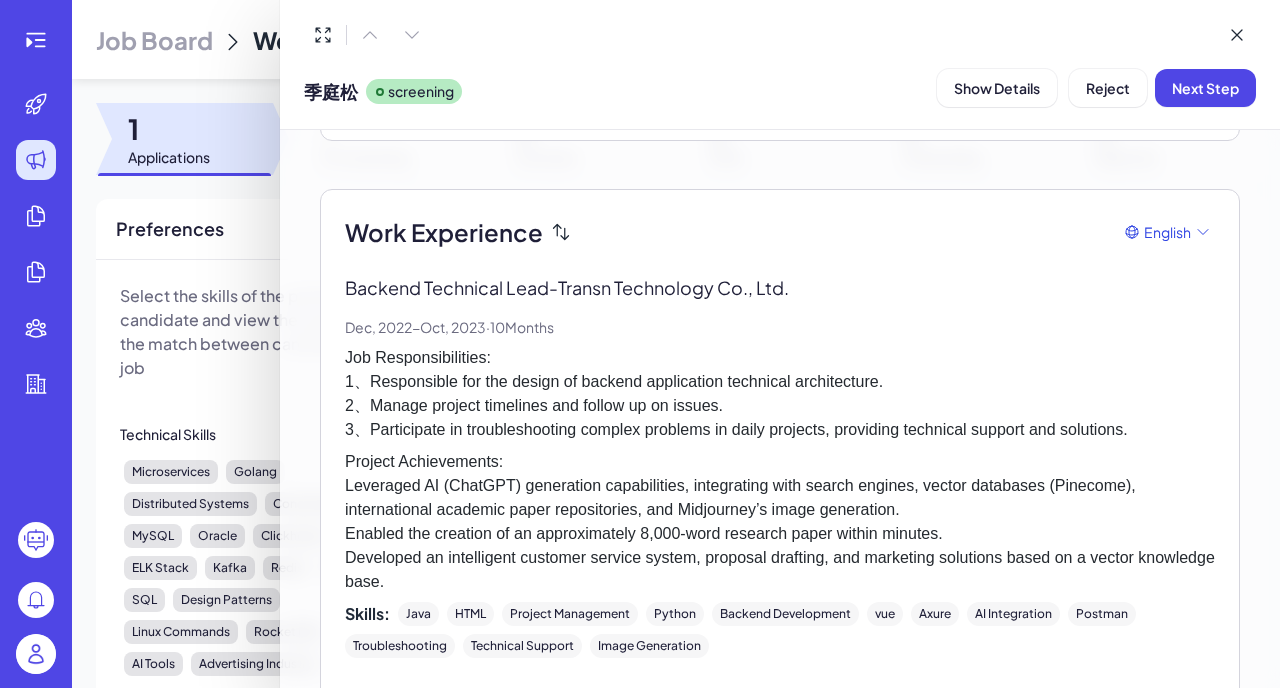 scroll, scrollTop: 458, scrollLeft: 0, axis: vertical 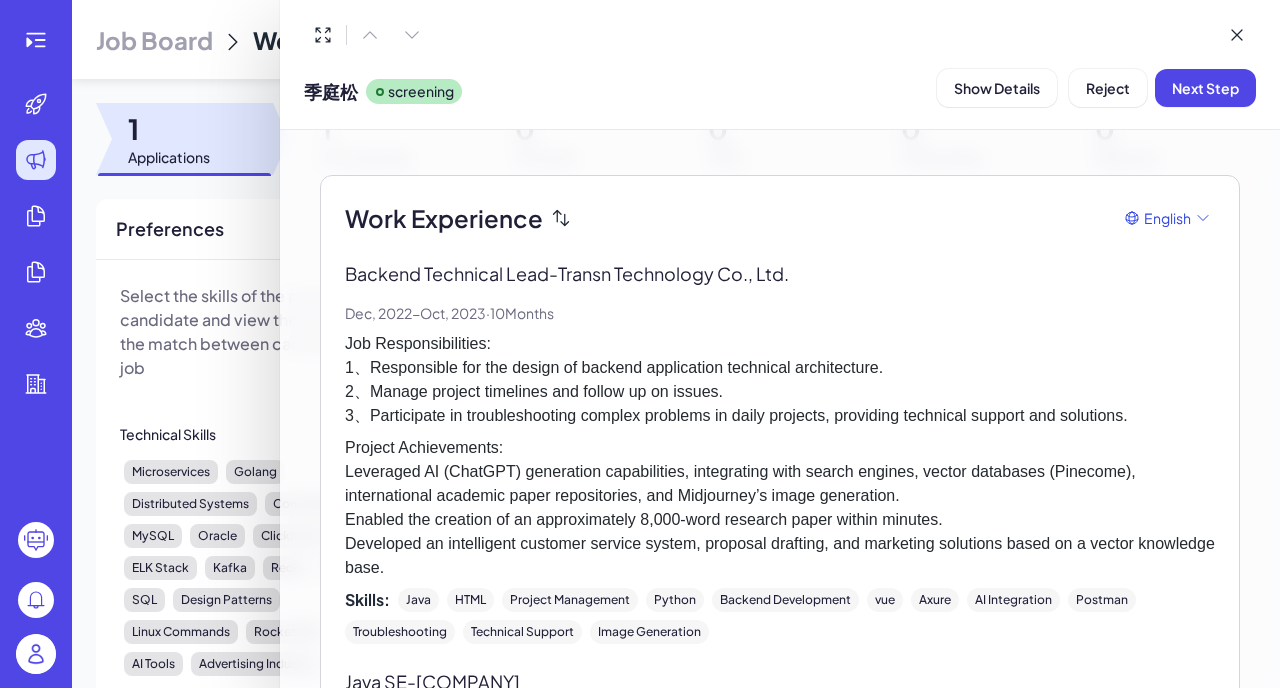 click on "Backend Technical Lead  -  Transn Technology Co., Ltd." at bounding box center (780, 273) 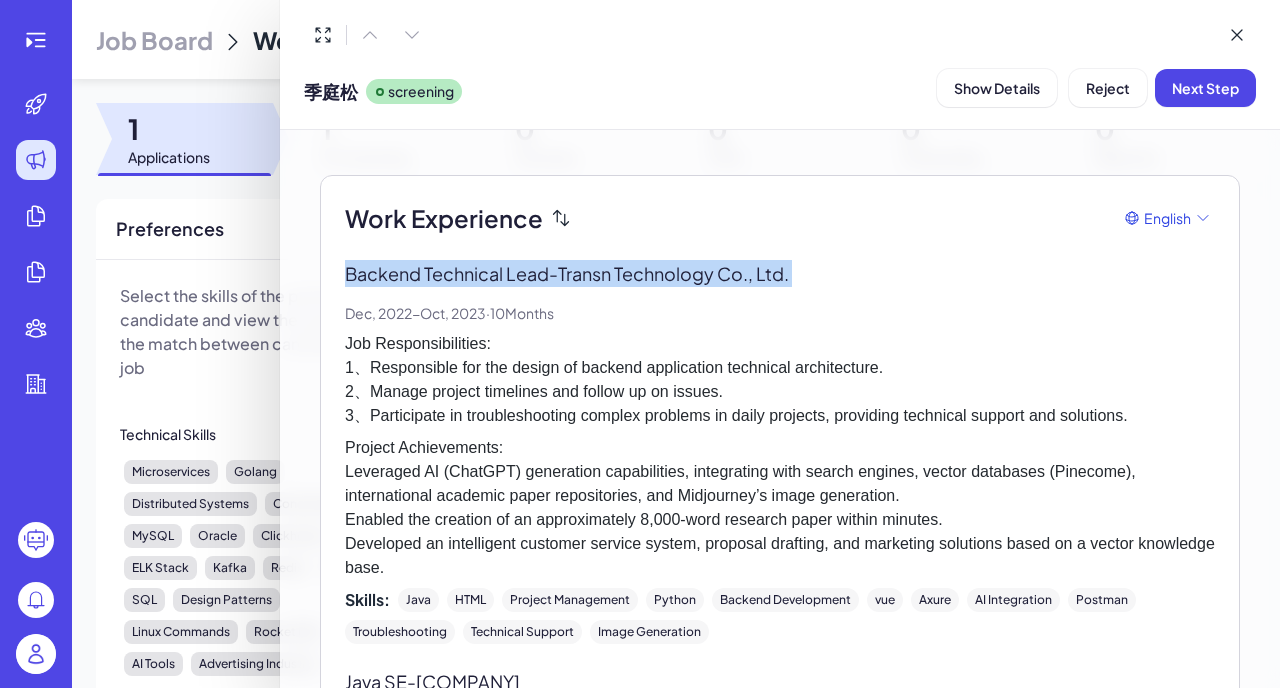 click on "Backend Technical Lead  -  Transn Technology Co., Ltd." at bounding box center [780, 273] 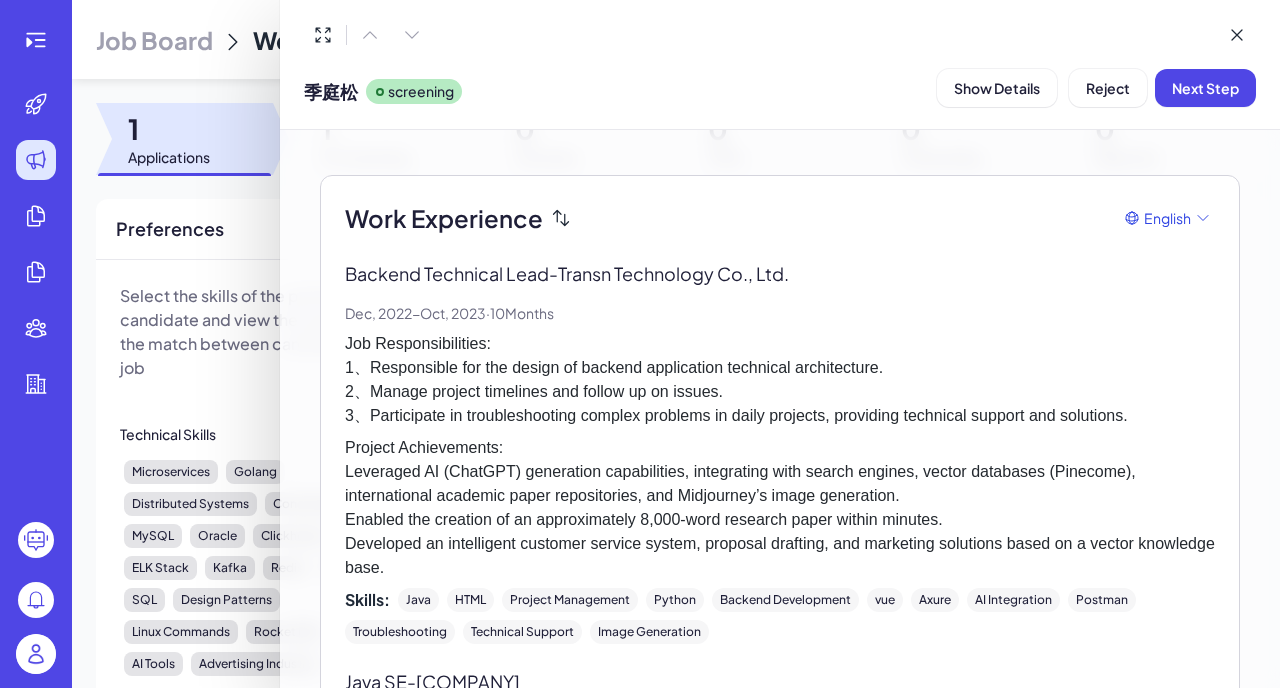 click on "Job Responsibilities:
1、Responsible for the design of backend application technical architecture.
2、Manage project timelines and follow up on issues.
3、Participate in troubleshooting complex problems in daily projects, providing technical support and solutions." at bounding box center [780, 380] 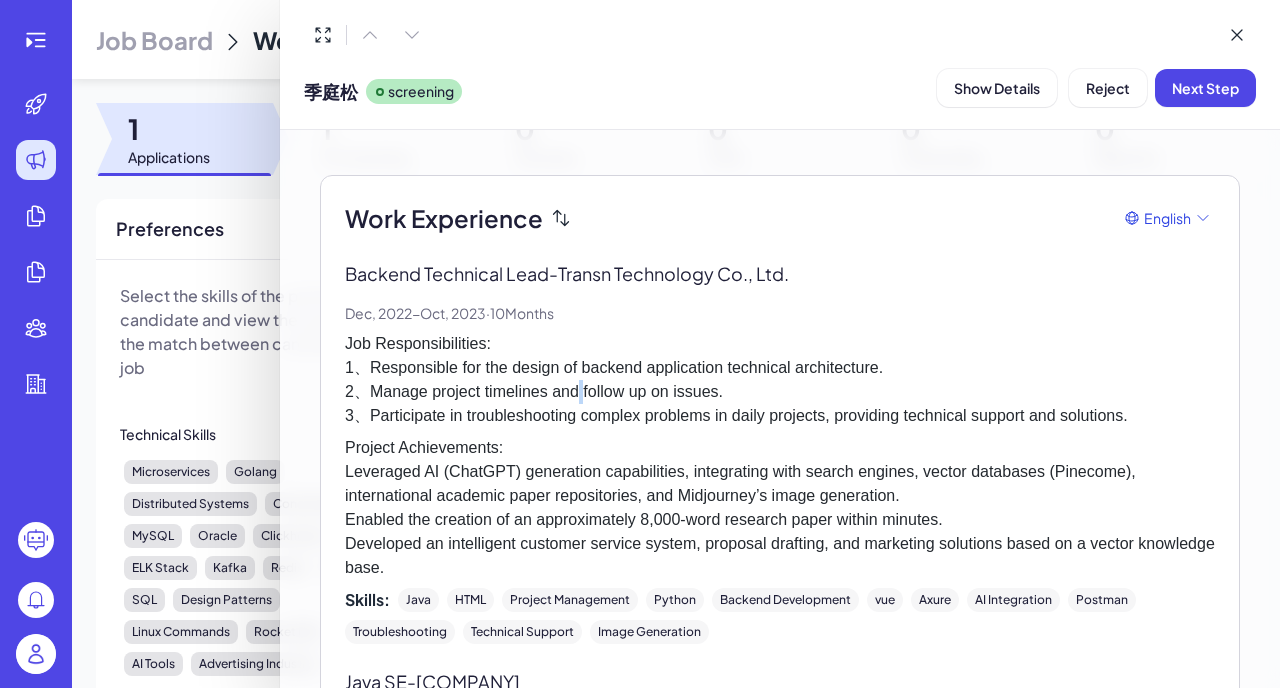 click on "Job Responsibilities:
1、Responsible for the design of backend application technical architecture.
2、Manage project timelines and follow up on issues.
3、Participate in troubleshooting complex problems in daily projects, providing technical support and solutions." at bounding box center [780, 380] 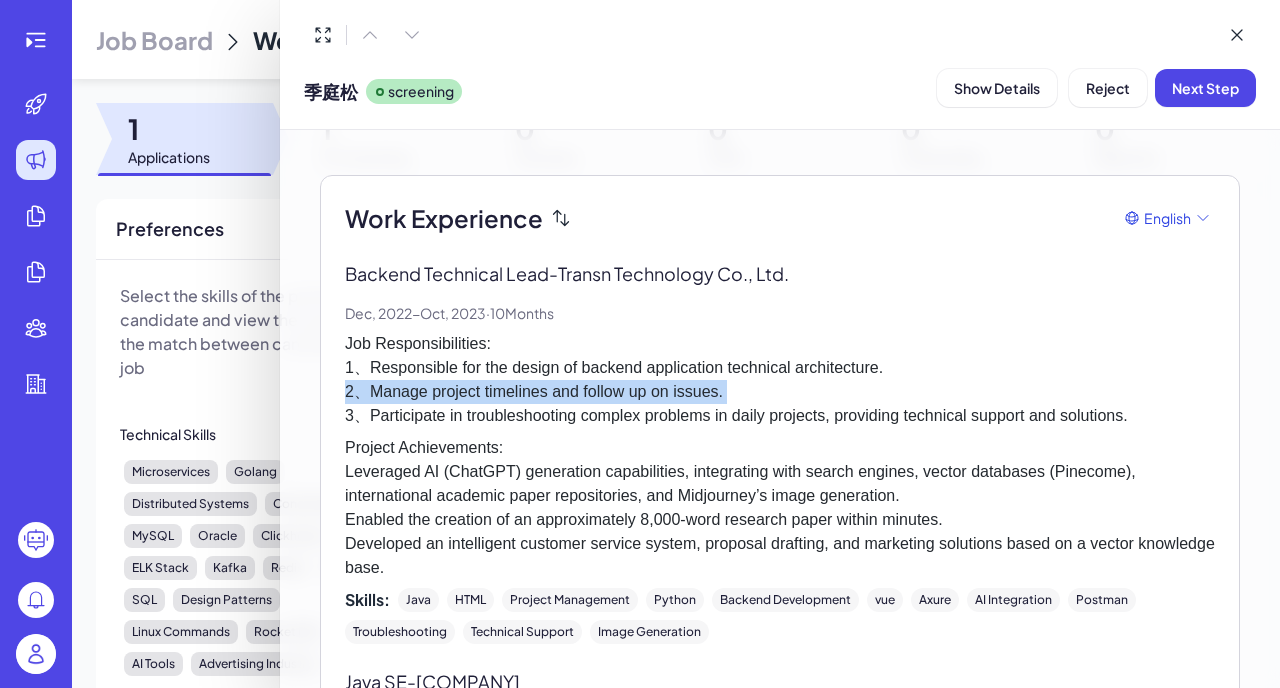 click on "Job Responsibilities:
1、Responsible for the design of backend application technical architecture.
2、Manage project timelines and follow up on issues.
3、Participate in troubleshooting complex problems in daily projects, providing technical support and solutions." at bounding box center [780, 380] 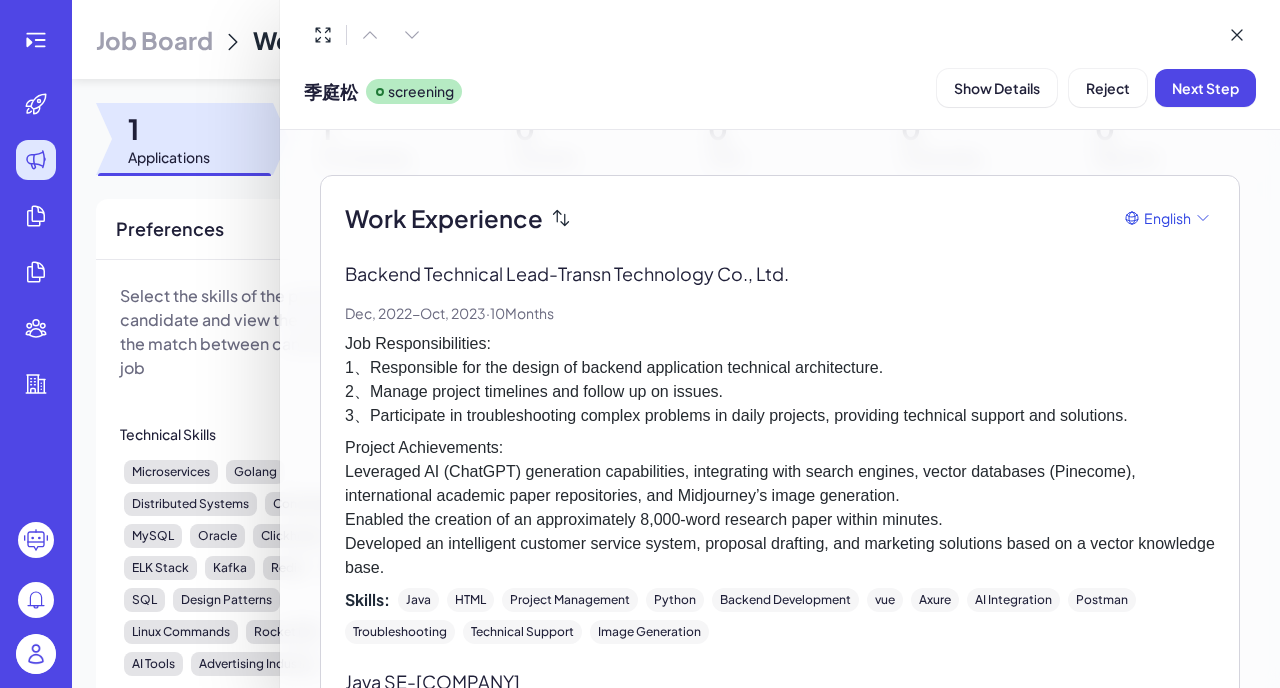 click on "Job Responsibilities:
1、Responsible for the design of backend application technical architecture.
2、Manage project timelines and follow up on issues.
3、Participate in troubleshooting complex problems in daily projects, providing technical support and solutions." at bounding box center [780, 380] 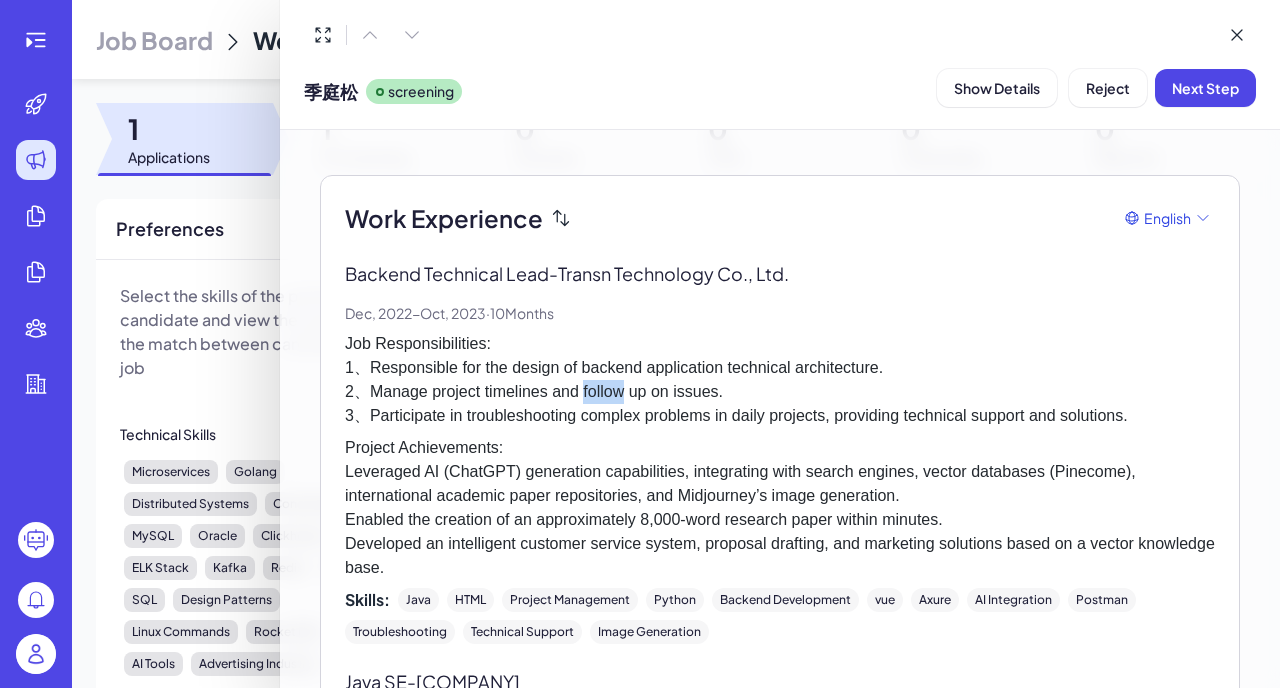 click on "Job Responsibilities:
1、Responsible for the design of backend application technical architecture.
2、Manage project timelines and follow up on issues.
3、Participate in troubleshooting complex problems in daily projects, providing technical support and solutions." at bounding box center (780, 380) 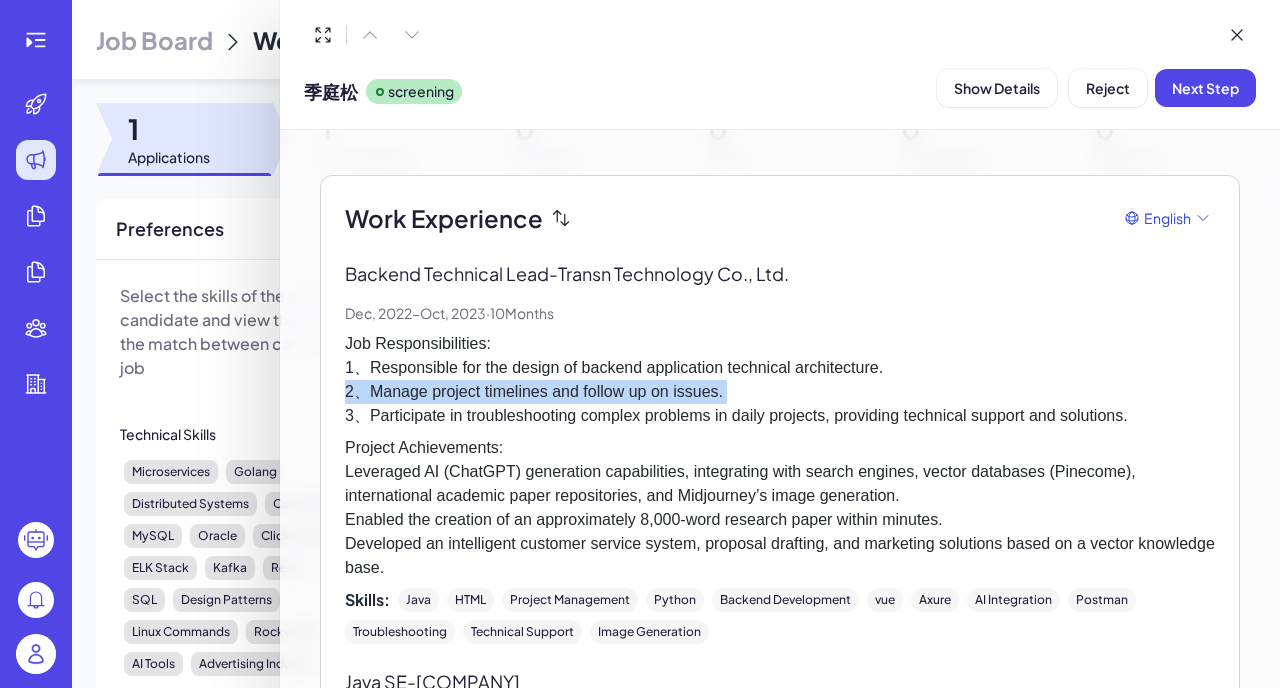 click on "Job Responsibilities:
1、Responsible for the design of backend application technical architecture.
2、Manage project timelines and follow up on issues.
3、Participate in troubleshooting complex problems in daily projects, providing technical support and solutions." at bounding box center (780, 380) 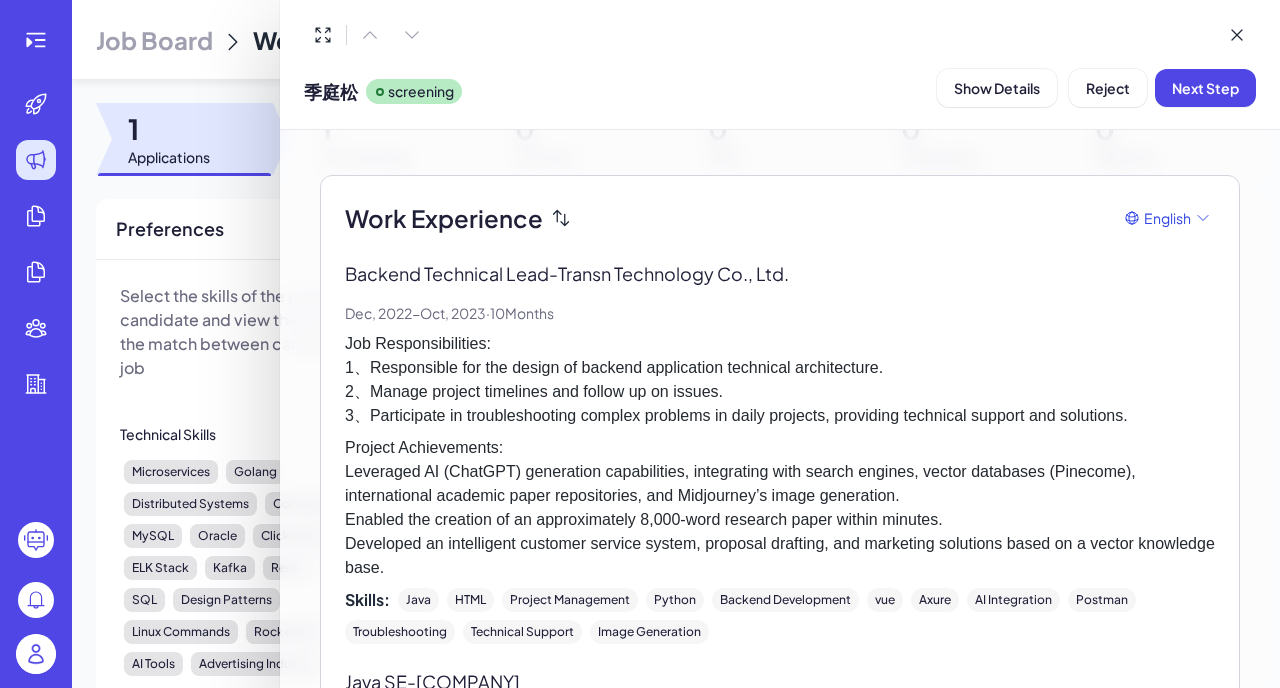 click on "Job Responsibilities:
1、Responsible for the design of backend application technical architecture.
2、Manage project timelines and follow up on issues.
3、Participate in troubleshooting complex problems in daily projects, providing technical support and solutions." at bounding box center [780, 380] 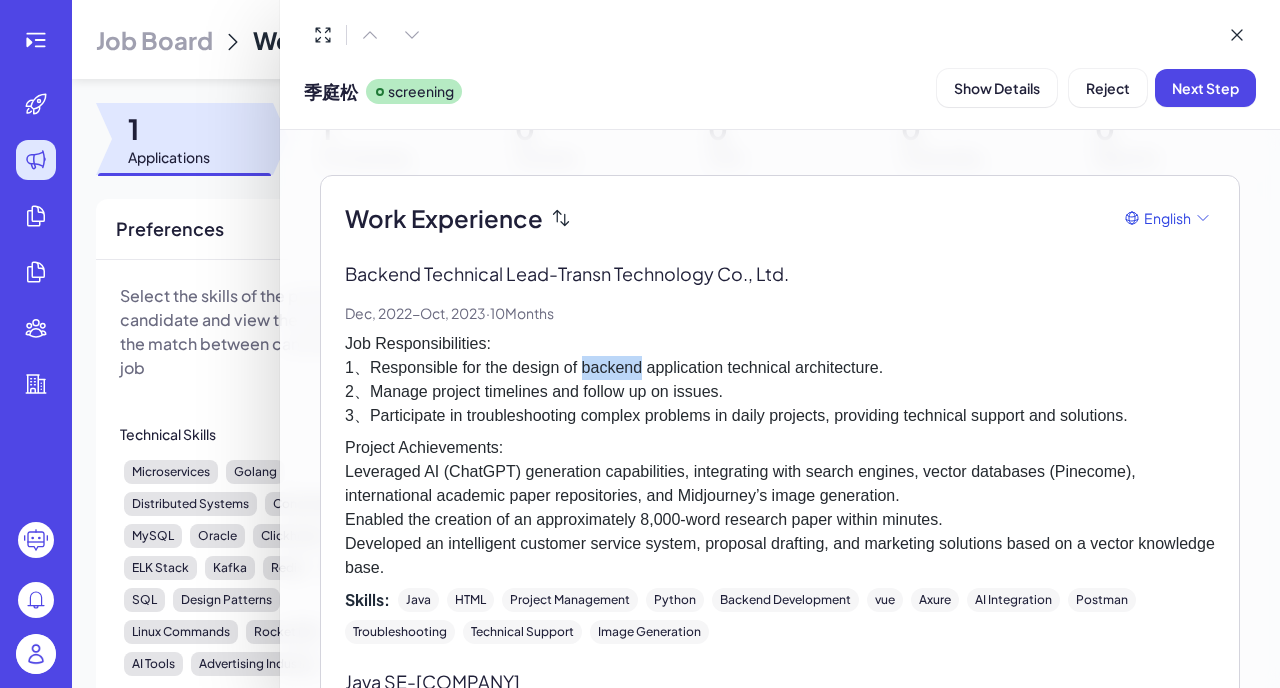 click on "Job Responsibilities:
1、Responsible for the design of backend application technical architecture.
2、Manage project timelines and follow up on issues.
3、Participate in troubleshooting complex problems in daily projects, providing technical support and solutions." at bounding box center (780, 380) 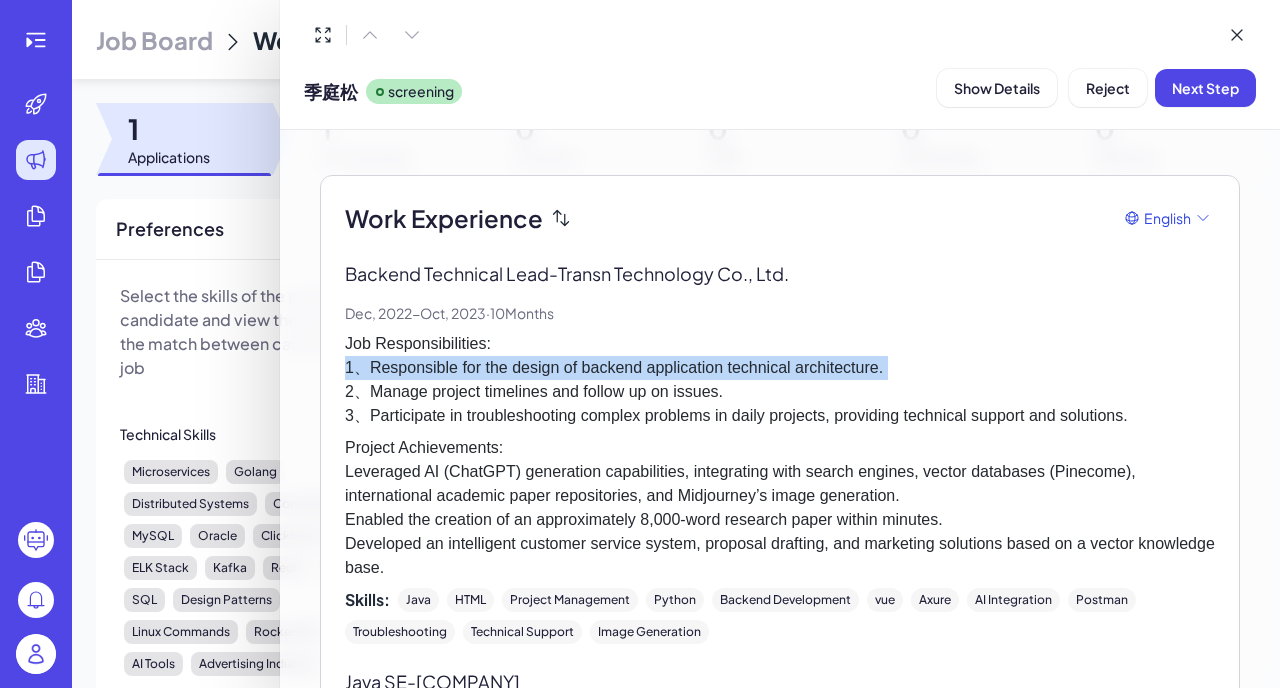 click on "Job Responsibilities:
1、Responsible for the design of backend application technical architecture.
2、Manage project timelines and follow up on issues.
3、Participate in troubleshooting complex problems in daily projects, providing technical support and solutions." at bounding box center (780, 380) 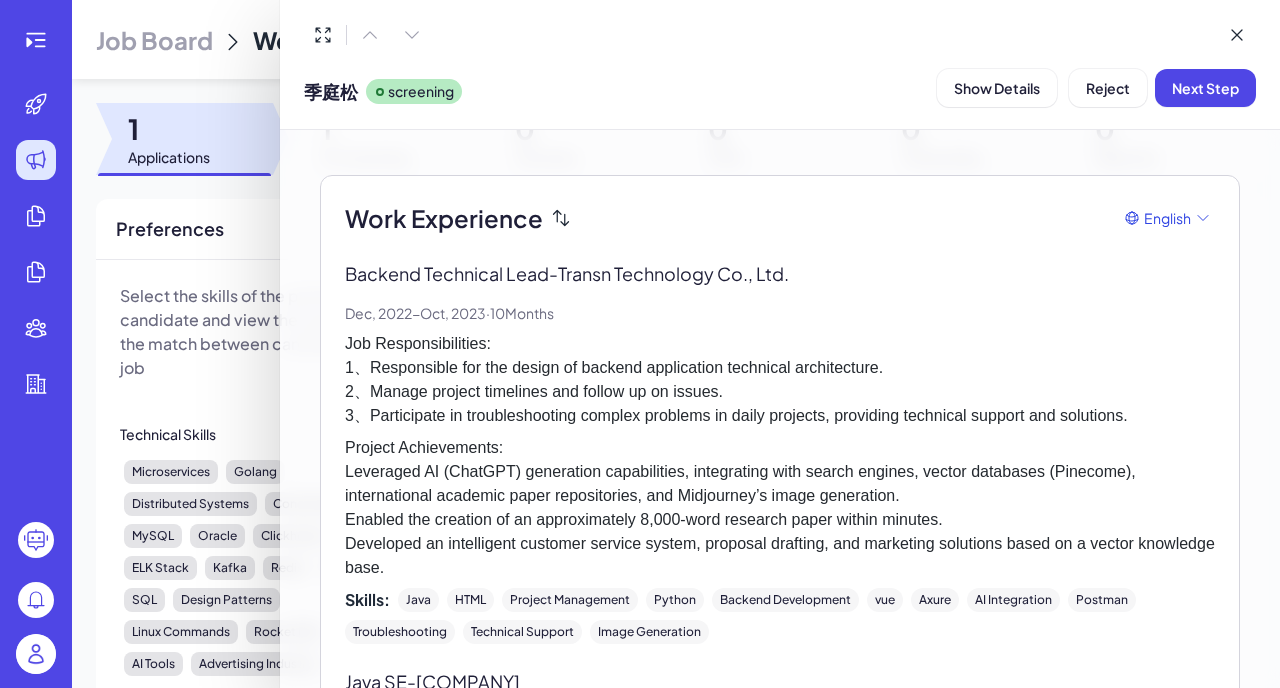click on "Job Responsibilities:
1、Responsible for the design of backend application technical architecture.
2、Manage project timelines and follow up on issues.
3、Participate in troubleshooting complex problems in daily projects, providing technical support and solutions." at bounding box center [780, 380] 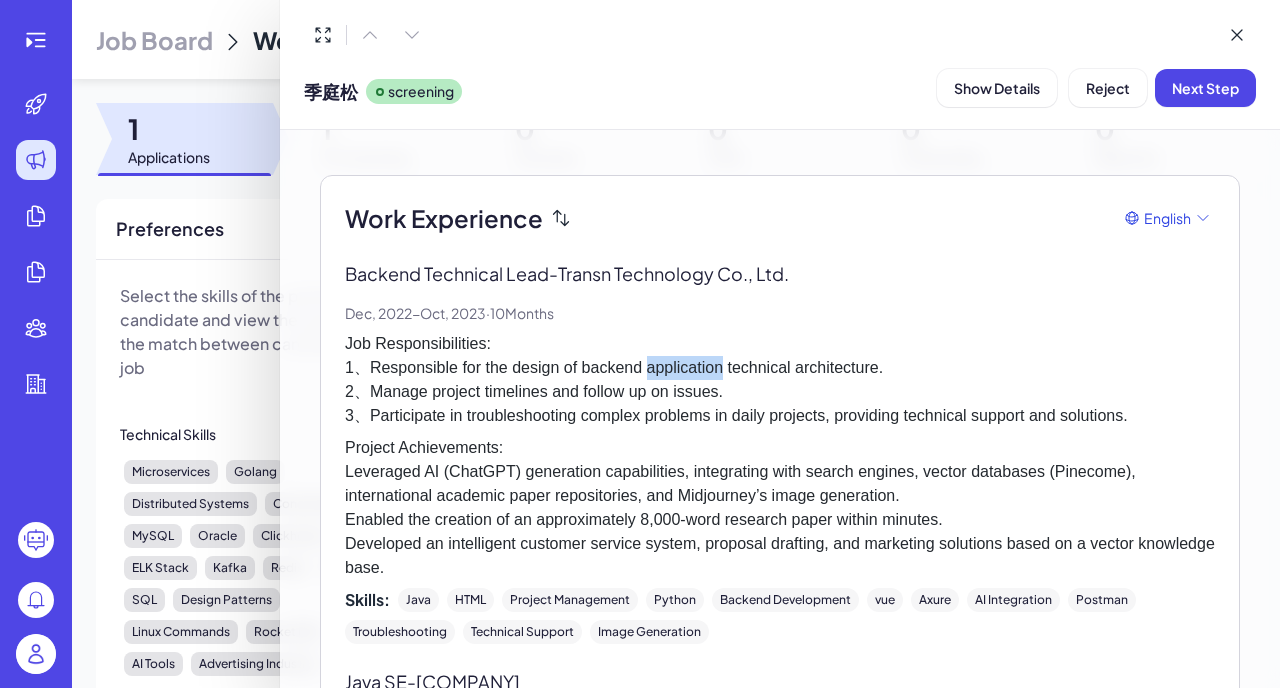 click on "Job Responsibilities:
1、Responsible for the design of backend application technical architecture.
2、Manage project timelines and follow up on issues.
3、Participate in troubleshooting complex problems in daily projects, providing technical support and solutions." at bounding box center (780, 380) 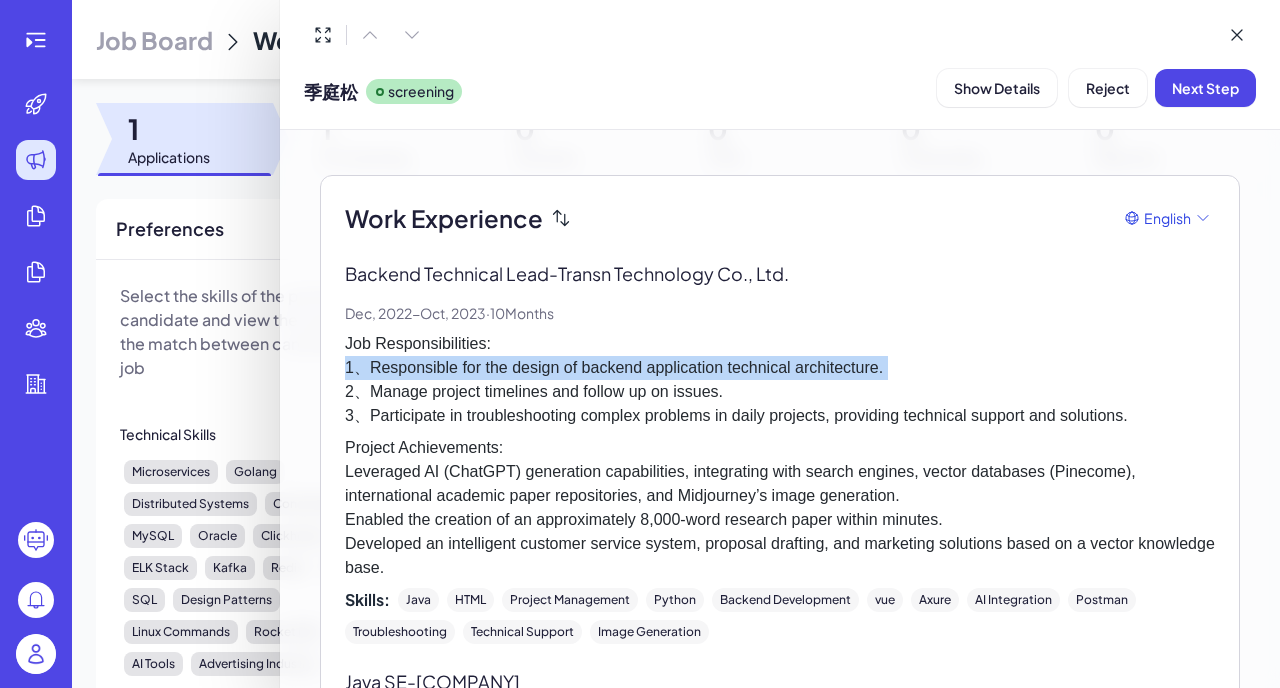 click on "Job Responsibilities:
1、Responsible for the design of backend application technical architecture.
2、Manage project timelines and follow up on issues.
3、Participate in troubleshooting complex problems in daily projects, providing technical support and solutions." at bounding box center (780, 380) 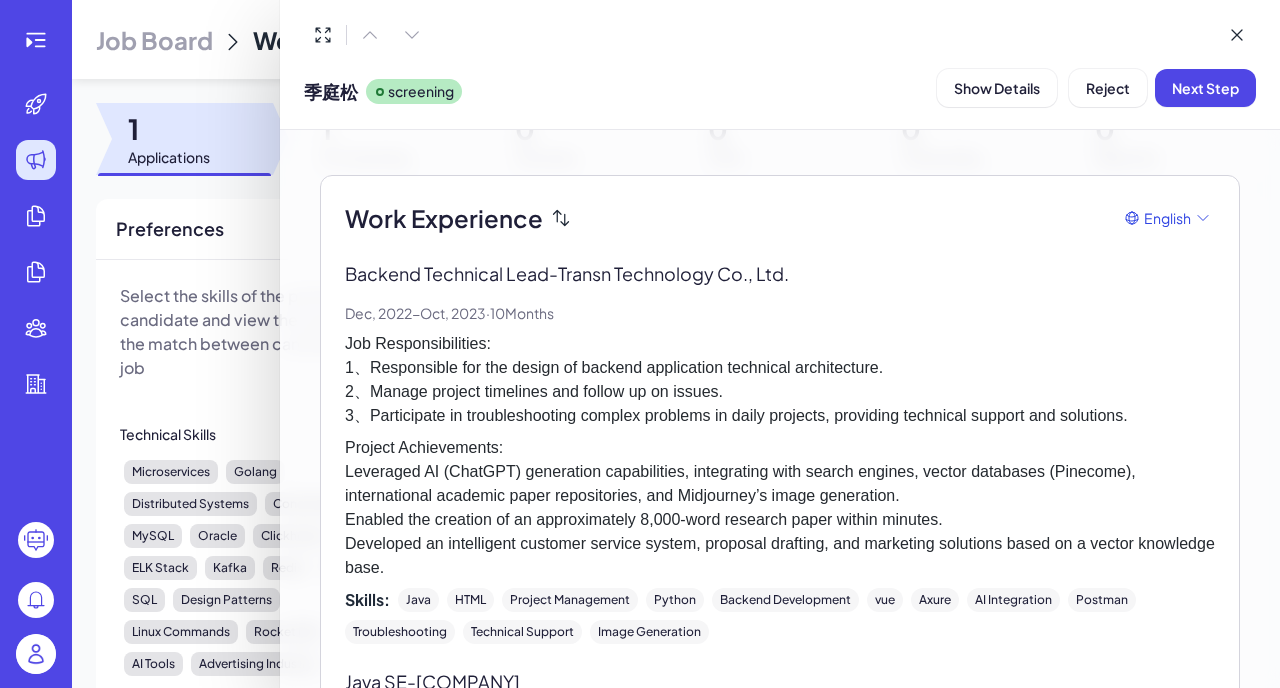 click on "Job Responsibilities:
1、Responsible for the design of backend application technical architecture.
2、Manage project timelines and follow up on issues.
3、Participate in troubleshooting complex problems in daily projects, providing technical support and solutions." at bounding box center [780, 380] 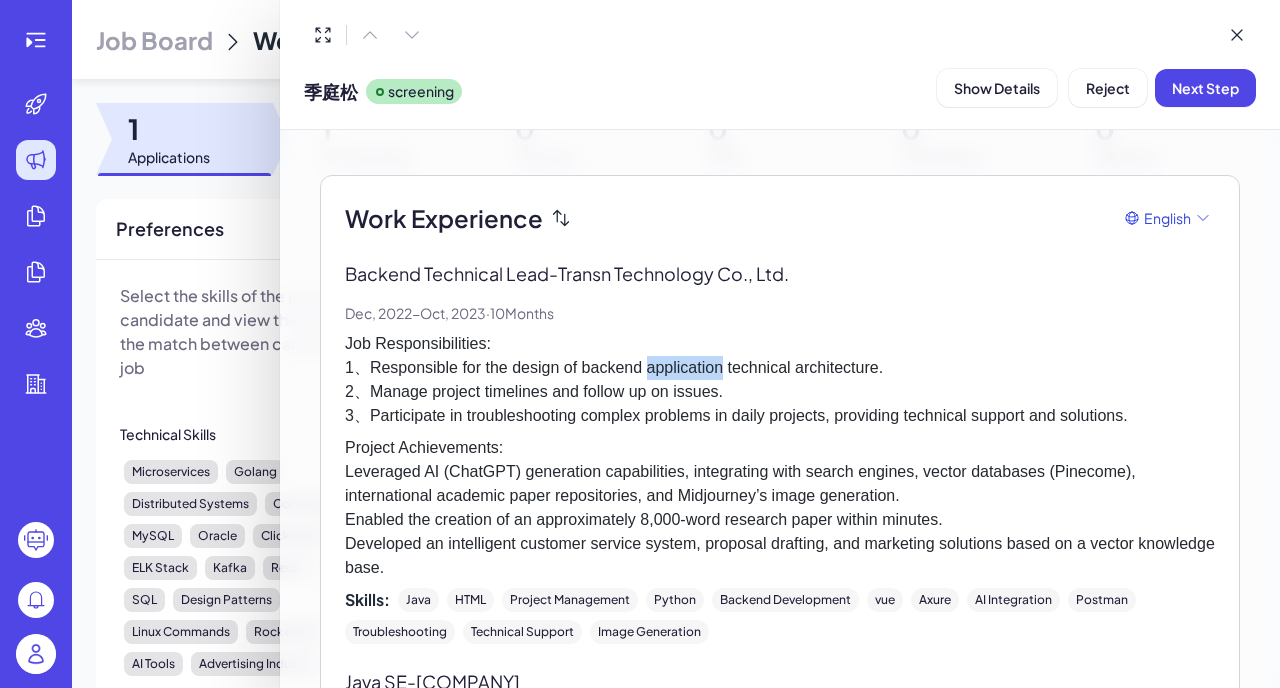 click on "Job Responsibilities:
1、Responsible for the design of backend application technical architecture.
2、Manage project timelines and follow up on issues.
3、Participate in troubleshooting complex problems in daily projects, providing technical support and solutions." at bounding box center [780, 380] 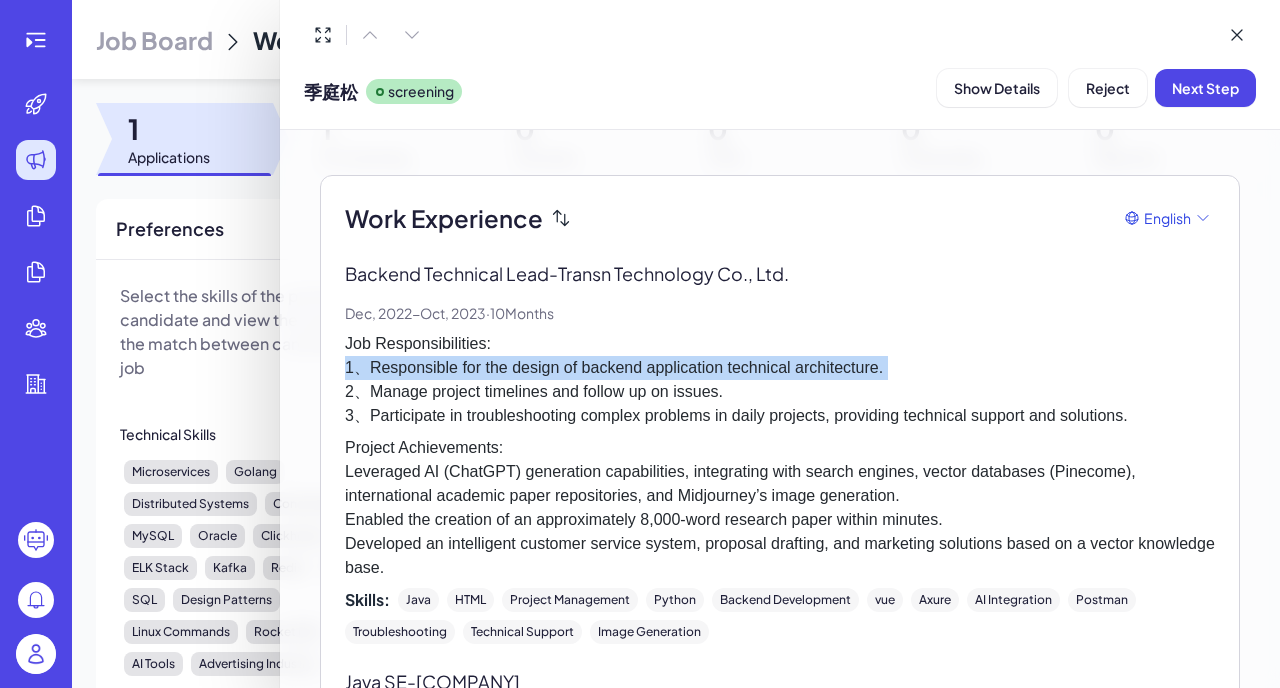 click on "Job Responsibilities:
1、Responsible for the design of backend application technical architecture.
2、Manage project timelines and follow up on issues.
3、Participate in troubleshooting complex problems in daily projects, providing technical support and solutions." at bounding box center (780, 380) 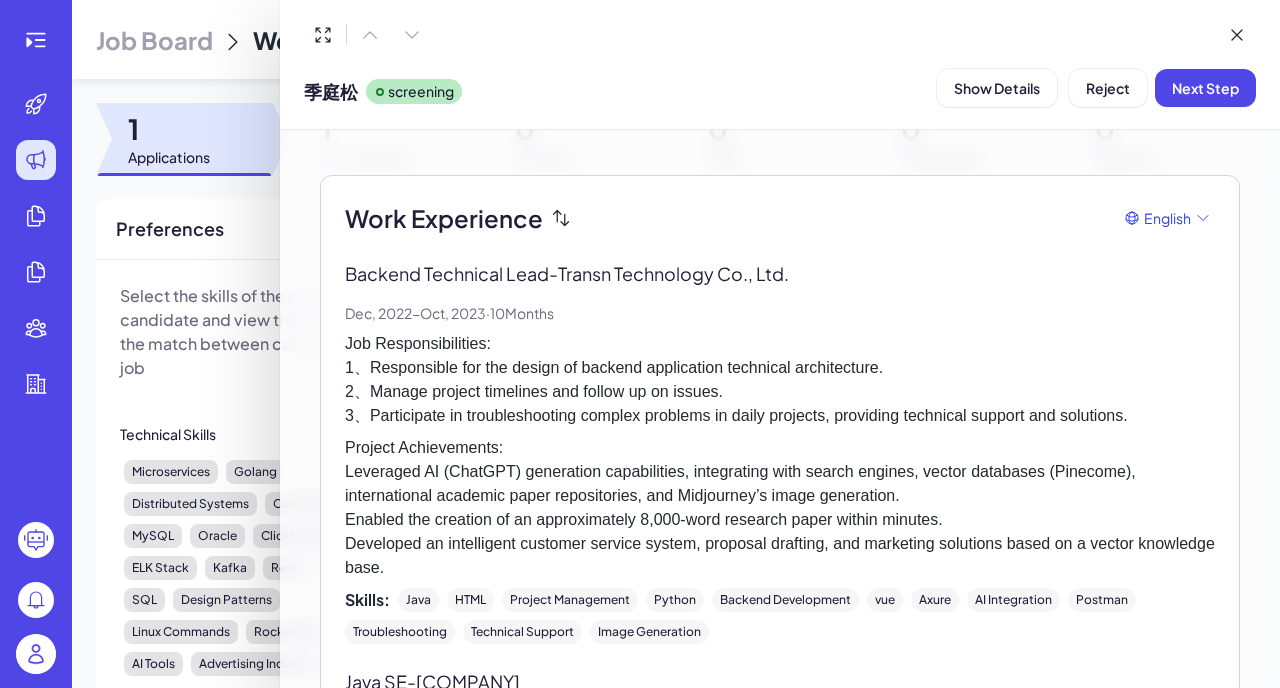 click on "Job Responsibilities:
1、Responsible for the design of backend application technical architecture.
2、Manage project timelines and follow up on issues.
3、Participate in troubleshooting complex problems in daily projects, providing technical support and solutions." at bounding box center (780, 380) 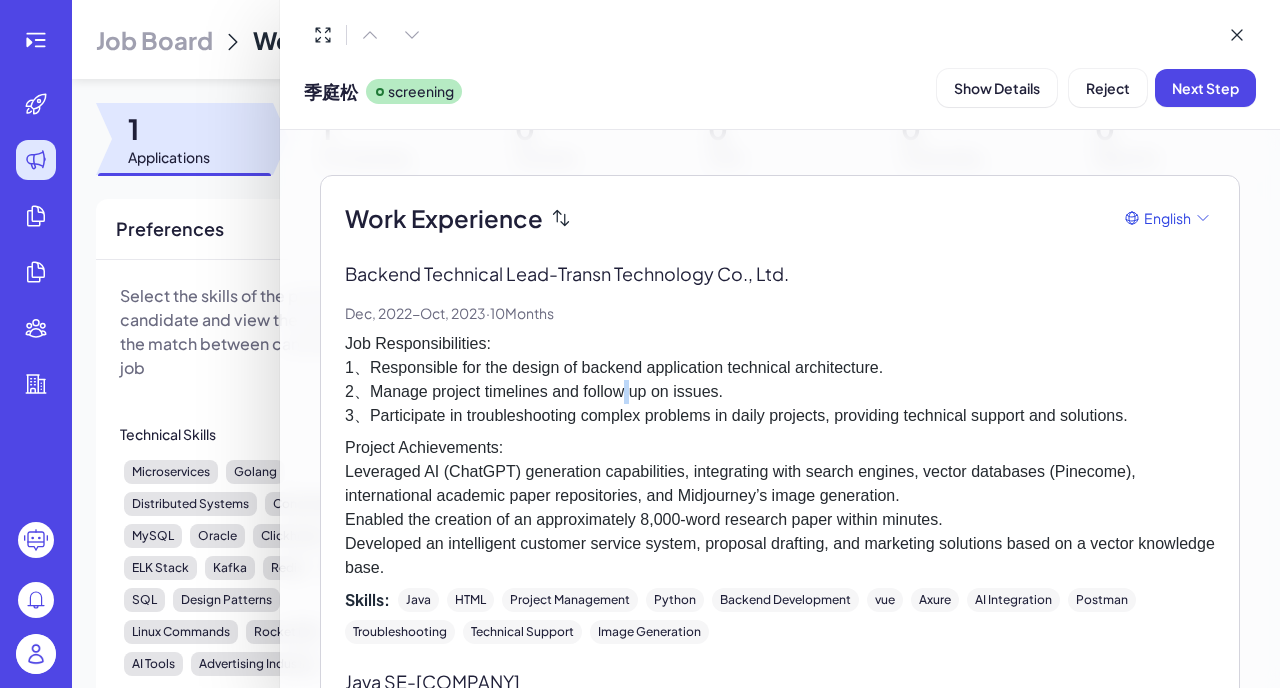 click on "Job Responsibilities:
1、Responsible for the design of backend application technical architecture.
2、Manage project timelines and follow up on issues.
3、Participate in troubleshooting complex problems in daily projects, providing technical support and solutions." at bounding box center [780, 380] 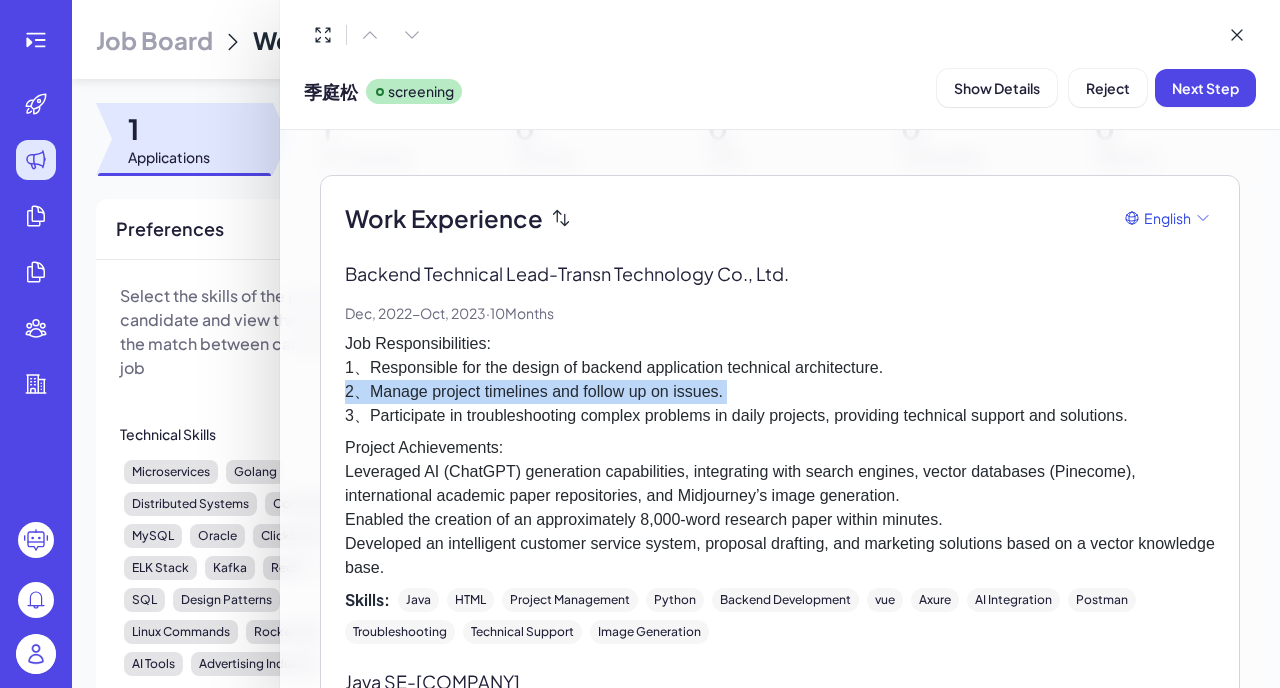 click on "Job Responsibilities:
1、Responsible for the design of backend application technical architecture.
2、Manage project timelines and follow up on issues.
3、Participate in troubleshooting complex problems in daily projects, providing technical support and solutions." at bounding box center (780, 380) 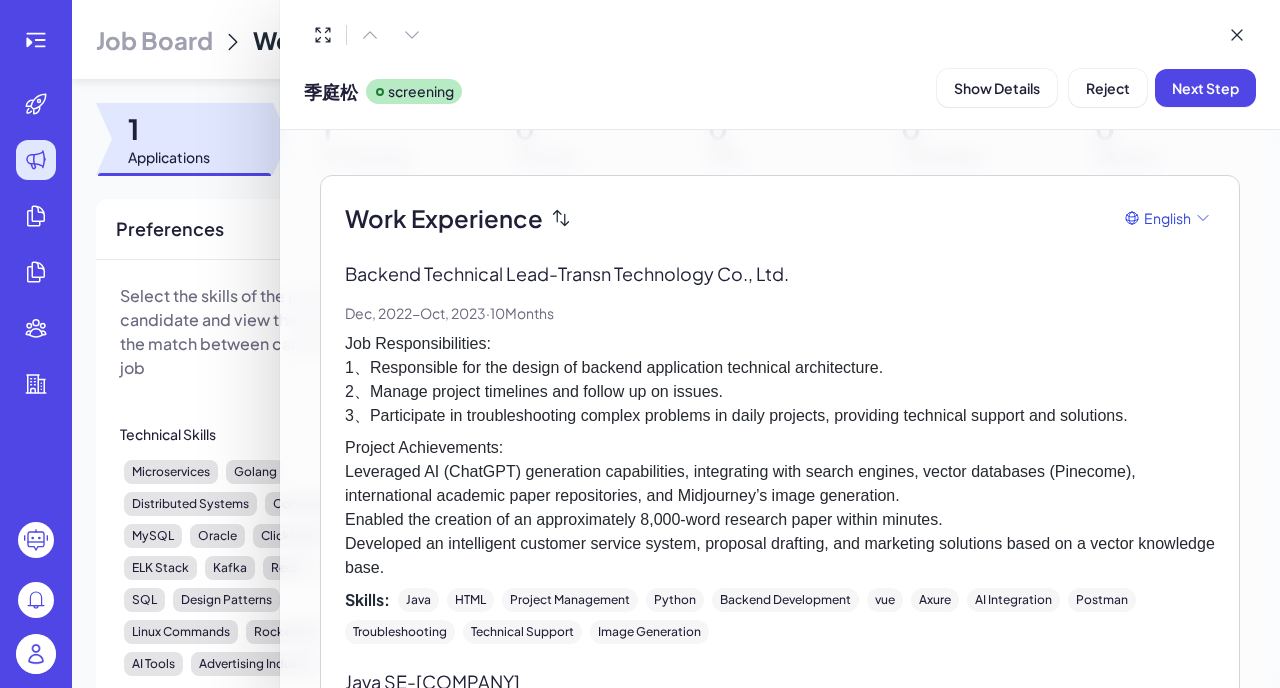 click on "Job Responsibilities:
1、Responsible for the design of backend application technical architecture.
2、Manage project timelines and follow up on issues.
3、Participate in troubleshooting complex problems in daily projects, providing technical support and solutions." at bounding box center [780, 380] 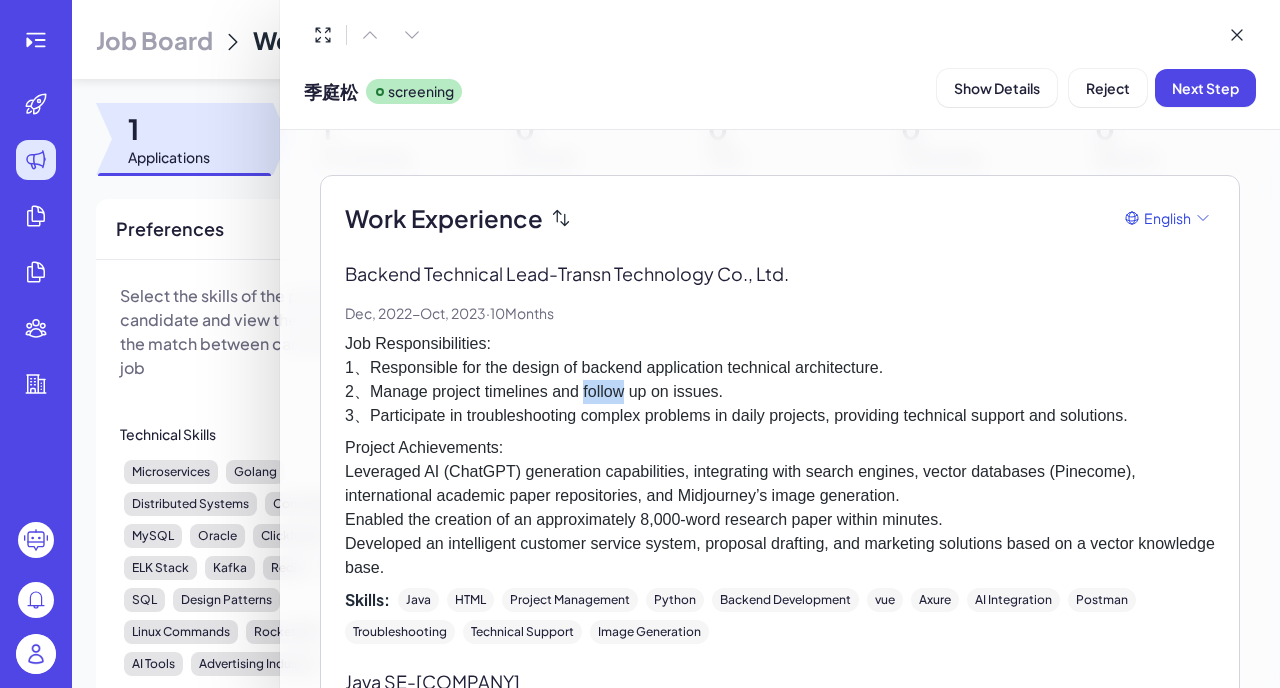 click on "Job Responsibilities:
1、Responsible for the design of backend application technical architecture.
2、Manage project timelines and follow up on issues.
3、Participate in troubleshooting complex problems in daily projects, providing technical support and solutions." at bounding box center [780, 380] 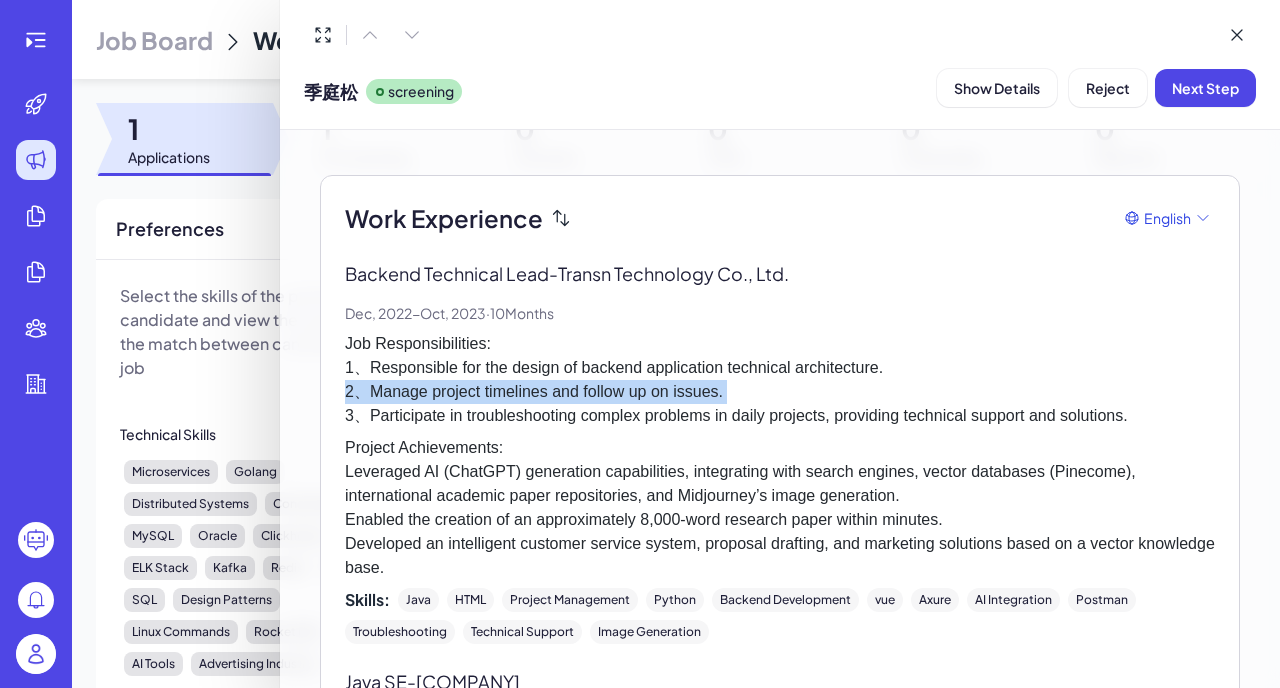 click on "Job Responsibilities:
1、Responsible for the design of backend application technical architecture.
2、Manage project timelines and follow up on issues.
3、Participate in troubleshooting complex problems in daily projects, providing technical support and solutions." at bounding box center (780, 380) 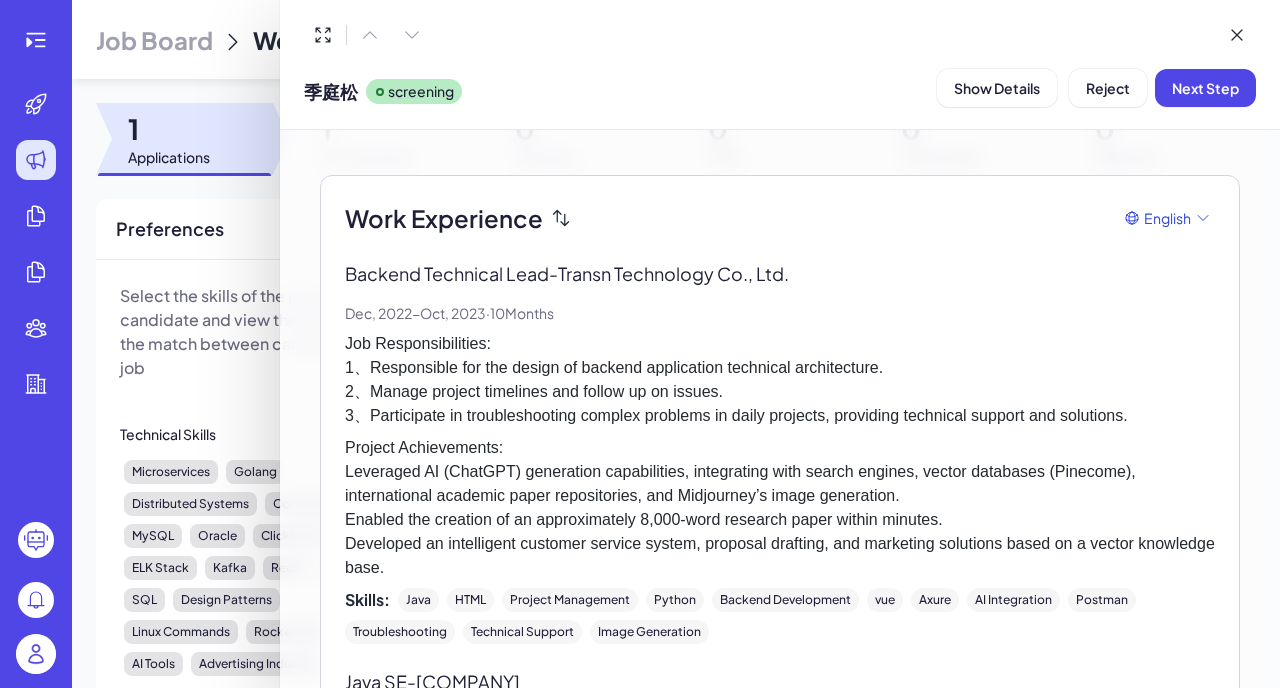click on "Job Responsibilities:
1、Responsible for the design of backend application technical architecture.
2、Manage project timelines and follow up on issues.
3、Participate in troubleshooting complex problems in daily projects, providing technical support and solutions." at bounding box center [780, 380] 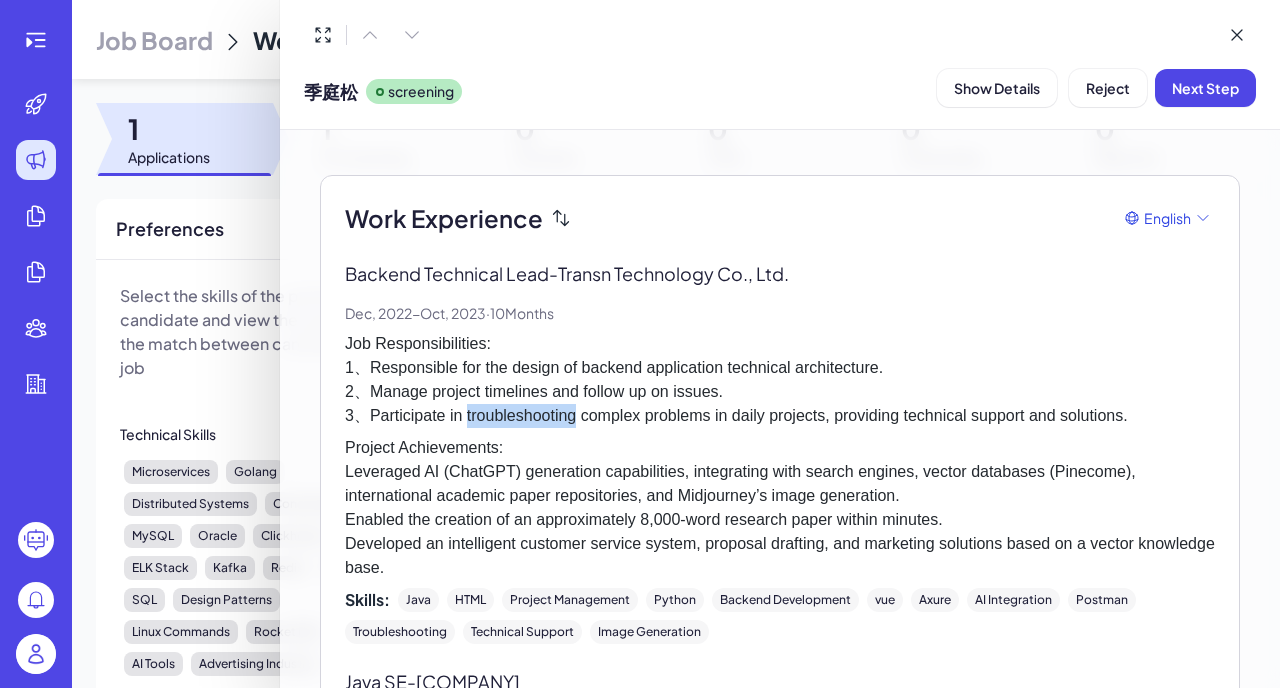 click on "Job Responsibilities:
1、Responsible for the design of backend application technical architecture.
2、Manage project timelines and follow up on issues.
3、Participate in troubleshooting complex problems in daily projects, providing technical support and solutions." at bounding box center (780, 380) 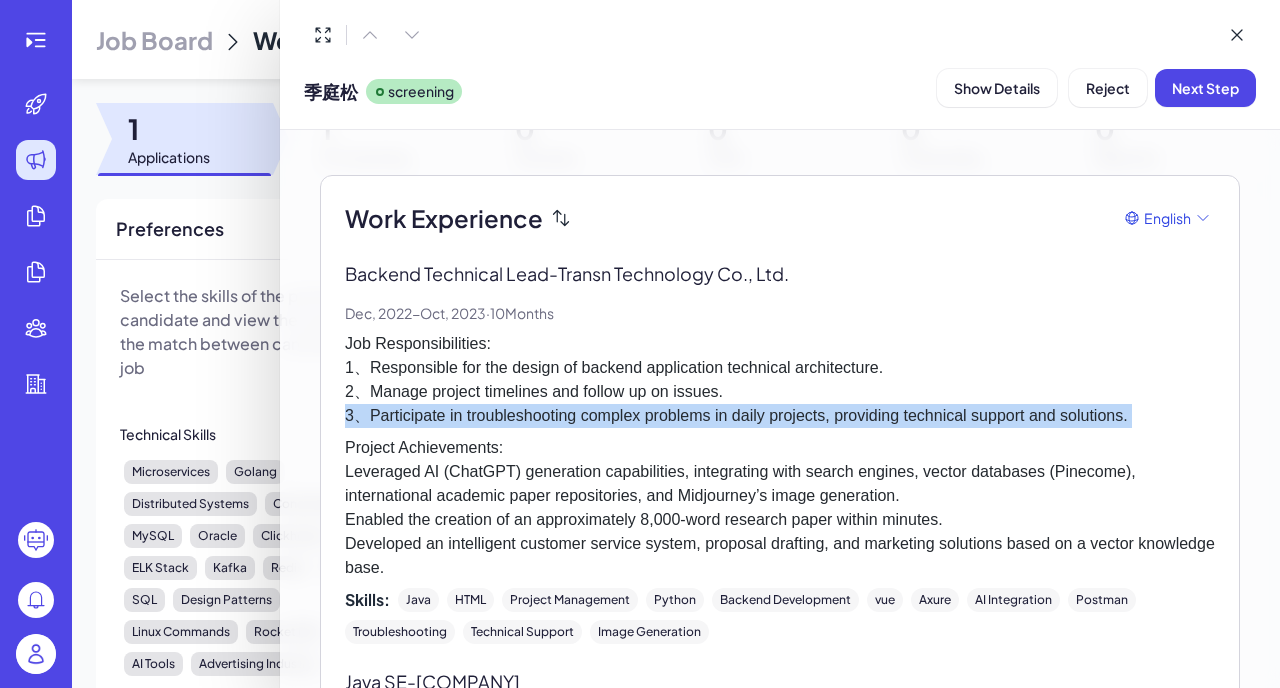 click on "Job Responsibilities:
1、Responsible for the design of backend application technical architecture.
2、Manage project timelines and follow up on issues.
3、Participate in troubleshooting complex problems in daily projects, providing technical support and solutions." at bounding box center (780, 380) 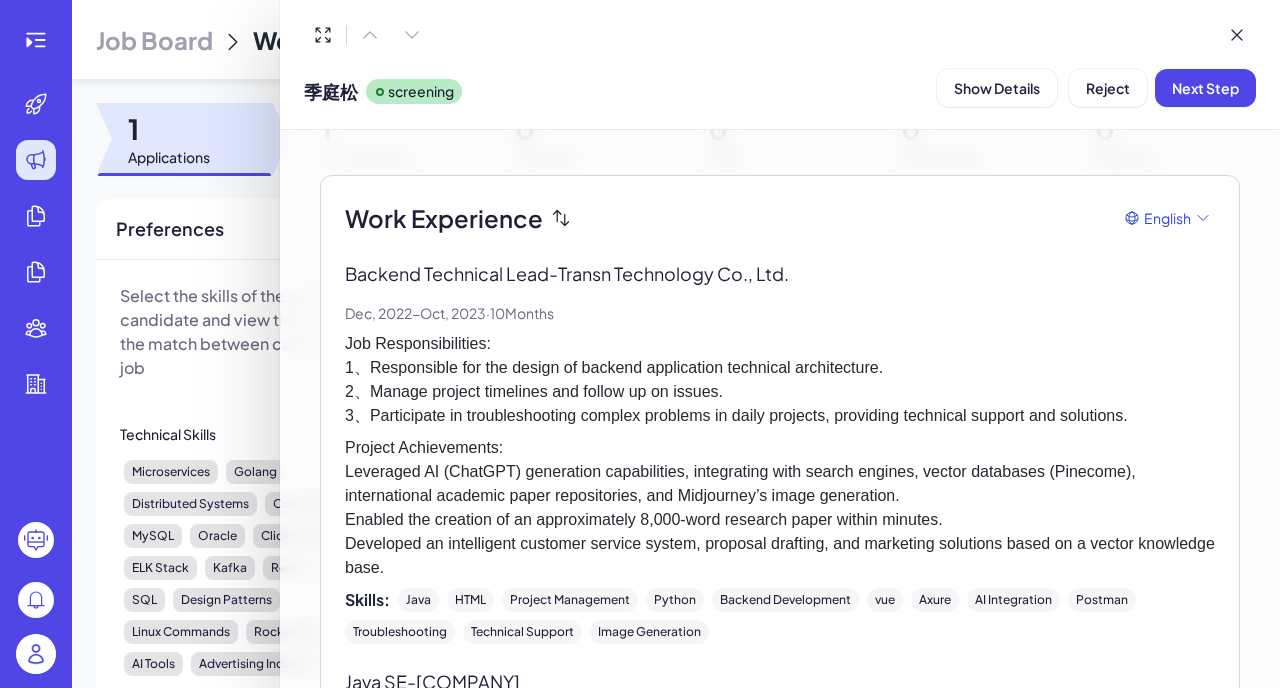 click on "Job Responsibilities:
1、Responsible for the design of backend application technical architecture.
2、Manage project timelines and follow up on issues.
3、Participate in troubleshooting complex problems in daily projects, providing technical support and solutions." at bounding box center [780, 380] 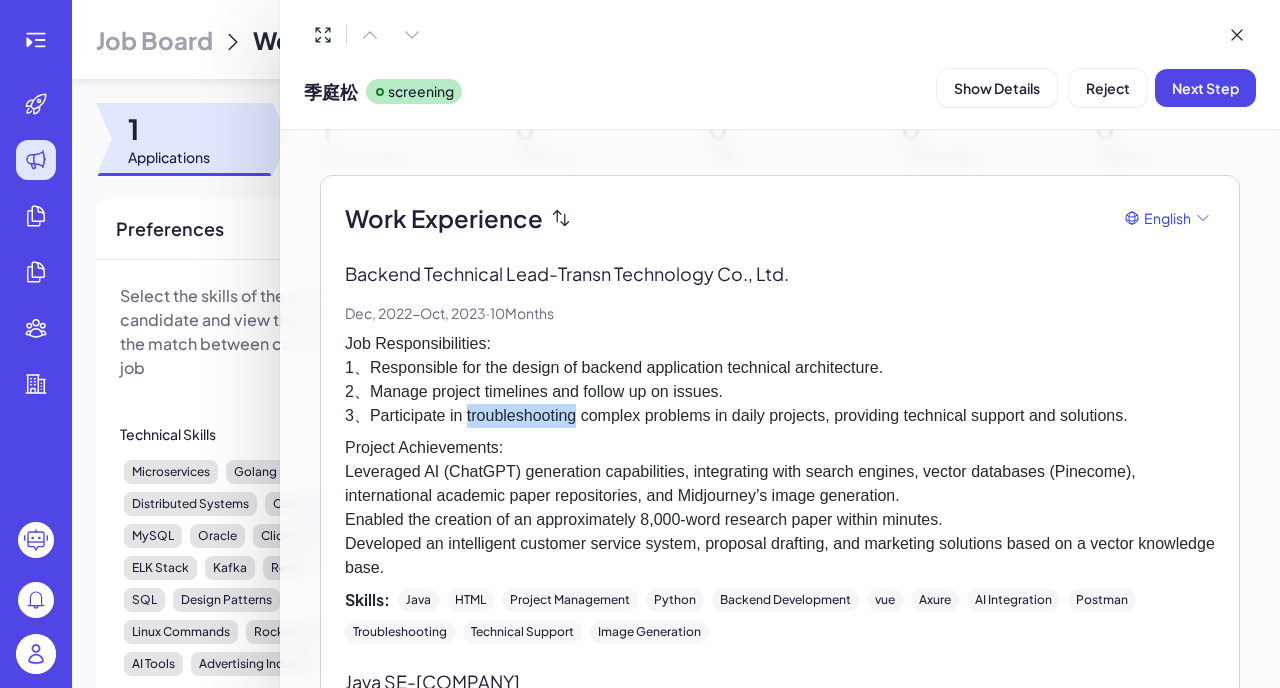 click on "Job Responsibilities:
1、Responsible for the design of backend application technical architecture.
2、Manage project timelines and follow up on issues.
3、Participate in troubleshooting complex problems in daily projects, providing technical support and solutions." at bounding box center [780, 380] 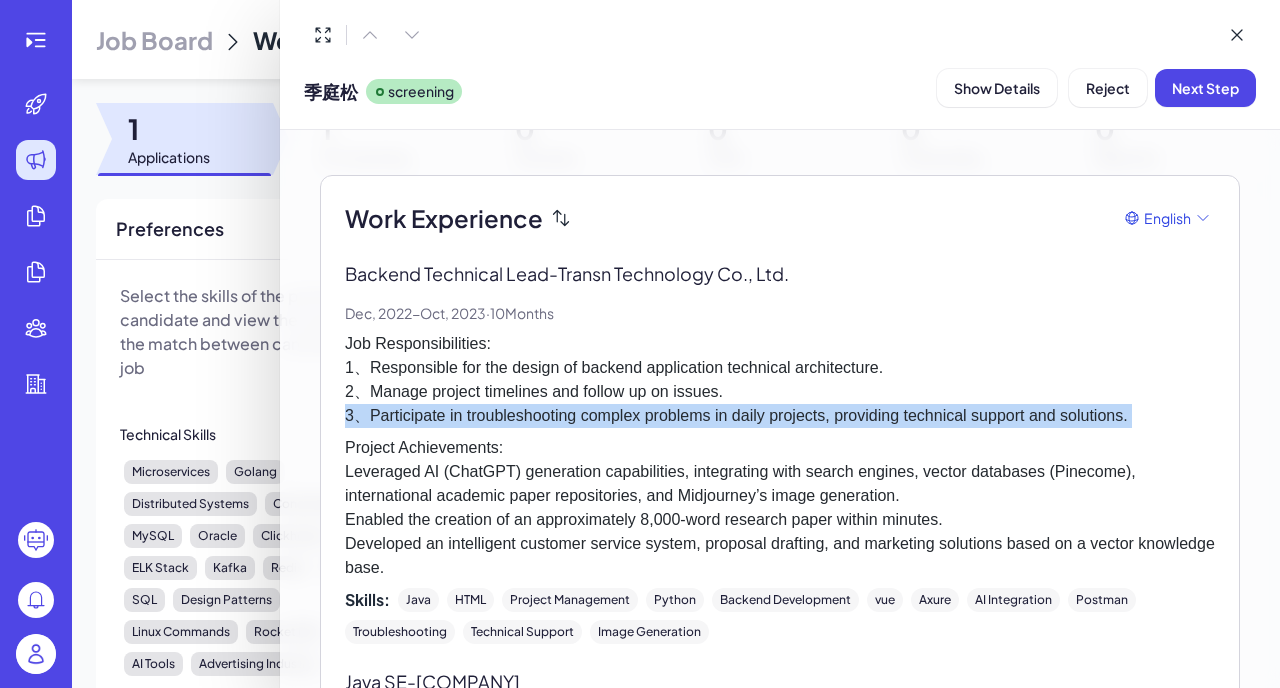 click on "Job Responsibilities:
1、Responsible for the design of backend application technical architecture.
2、Manage project timelines and follow up on issues.
3、Participate in troubleshooting complex problems in daily projects, providing technical support and solutions." at bounding box center [780, 380] 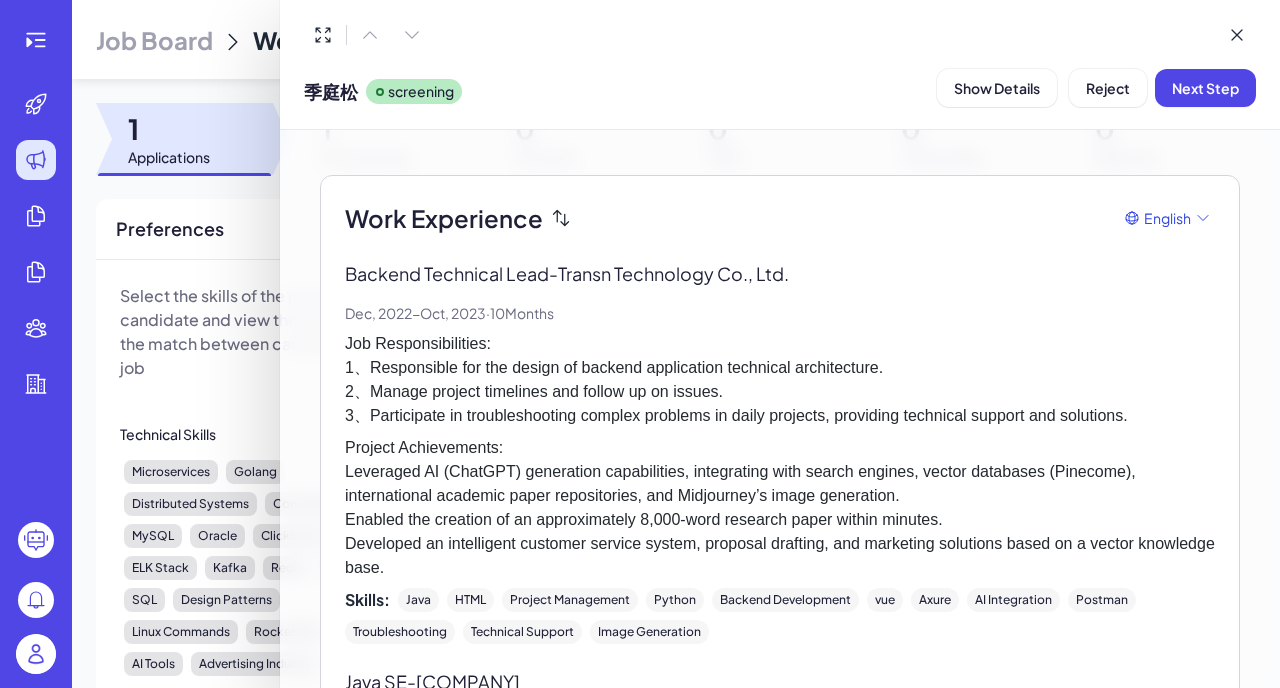 click on "Job Responsibilities:
1、Responsible for the design of backend application technical architecture.
2、Manage project timelines and follow up on issues.
3、Participate in troubleshooting complex problems in daily projects, providing technical support and solutions." at bounding box center (780, 380) 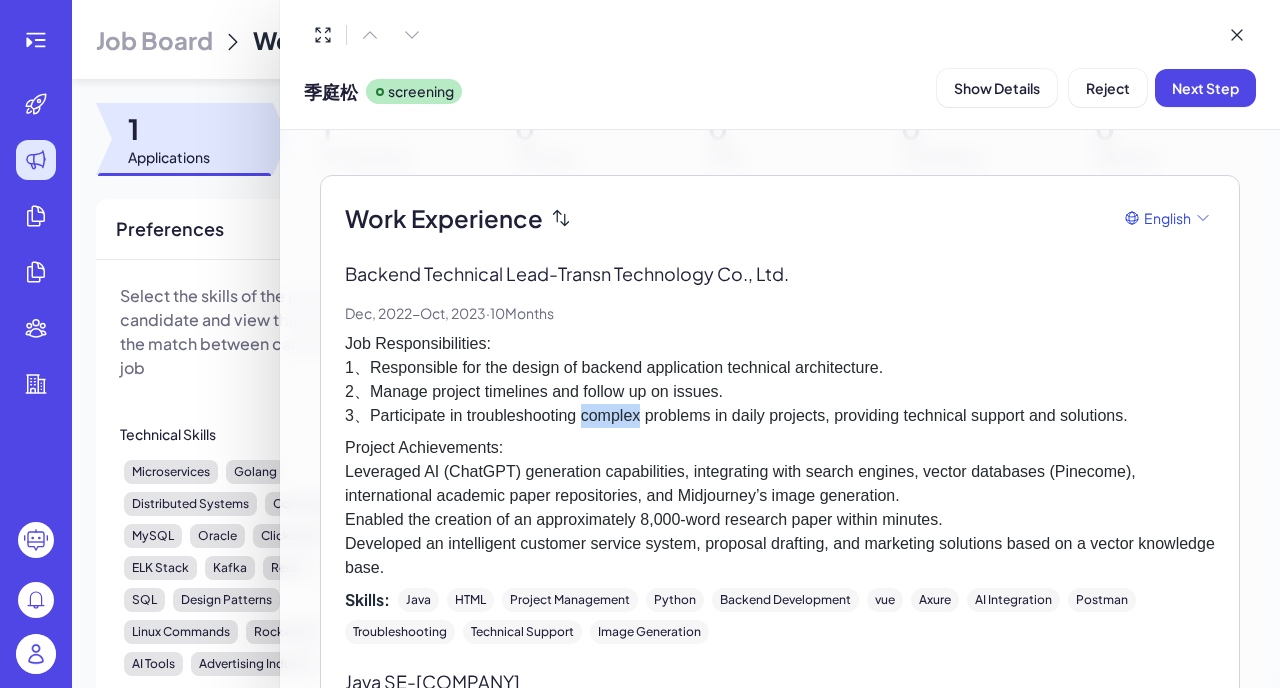 click on "Job Responsibilities:
1、Responsible for the design of backend application technical architecture.
2、Manage project timelines and follow up on issues.
3、Participate in troubleshooting complex problems in daily projects, providing technical support and solutions." at bounding box center [780, 380] 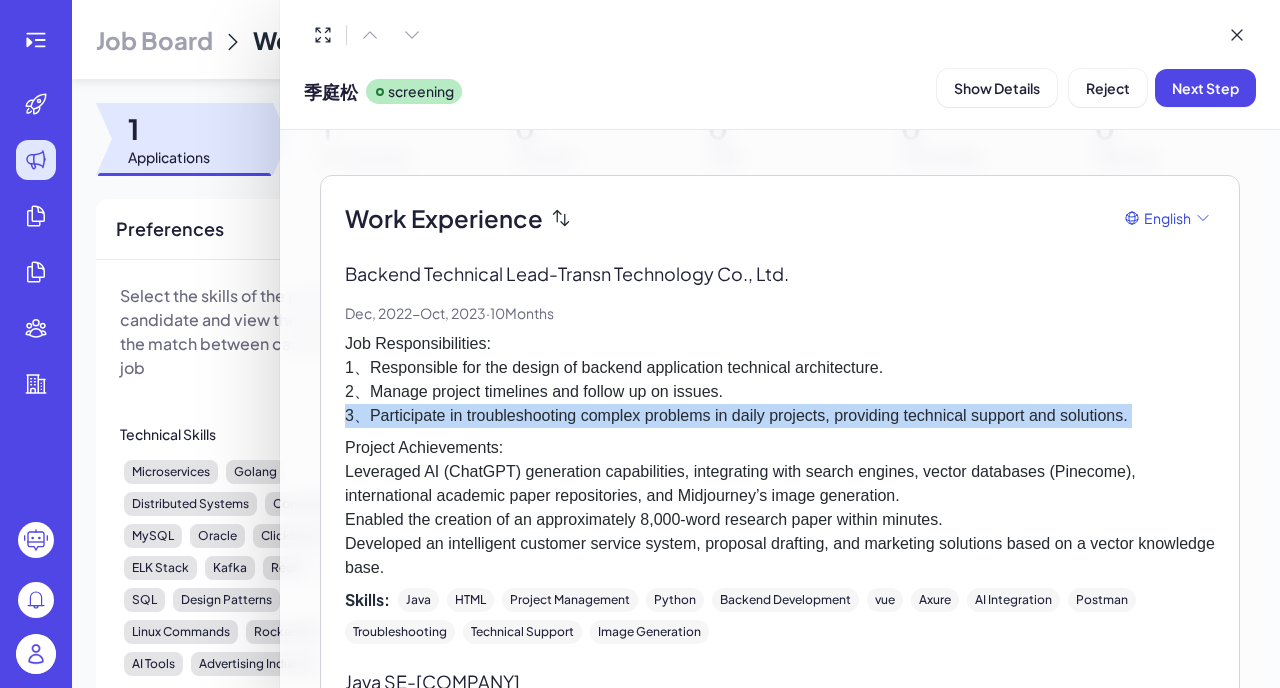 click on "Job Responsibilities:
1、Responsible for the design of backend application technical architecture.
2、Manage project timelines and follow up on issues.
3、Participate in troubleshooting complex problems in daily projects, providing technical support and solutions." at bounding box center (780, 380) 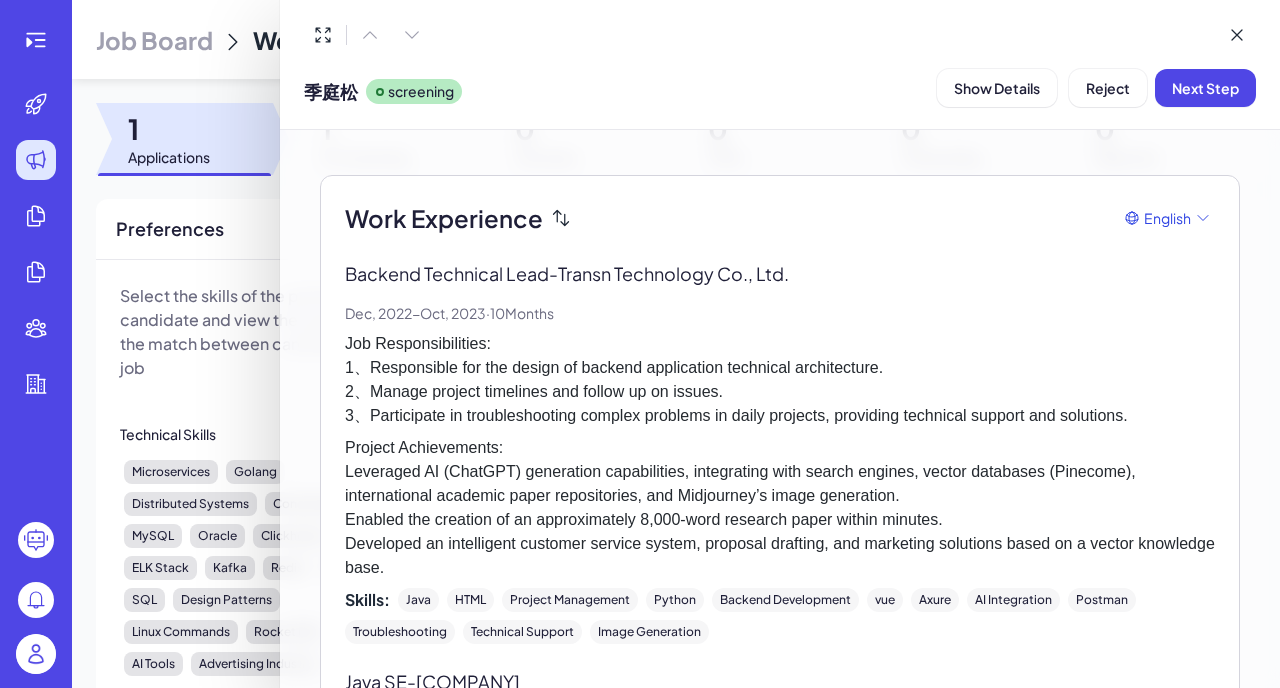 click on "Job Responsibilities:
1、Responsible for the design of backend application technical architecture.
2、Manage project timelines and follow up on issues.
3、Participate in troubleshooting complex problems in daily projects, providing technical support and solutions." at bounding box center [780, 380] 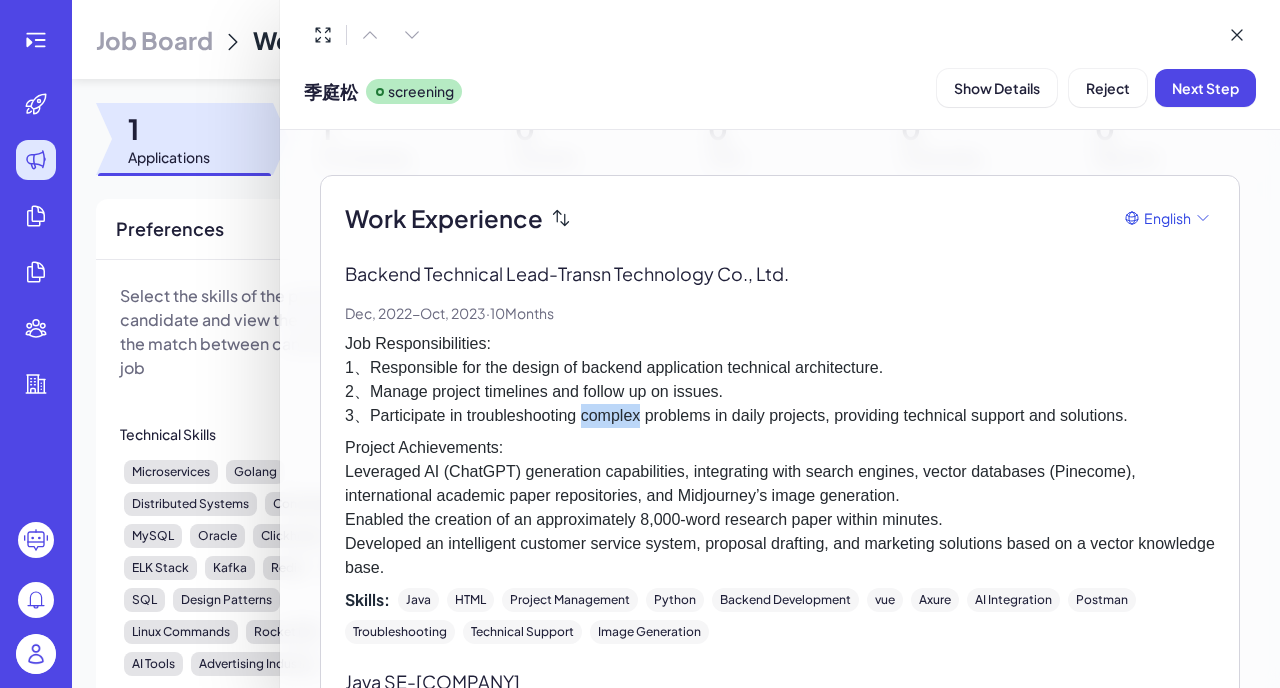 click on "Job Responsibilities:
1、Responsible for the design of backend application technical architecture.
2、Manage project timelines and follow up on issues.
3、Participate in troubleshooting complex problems in daily projects, providing technical support and solutions." at bounding box center [780, 380] 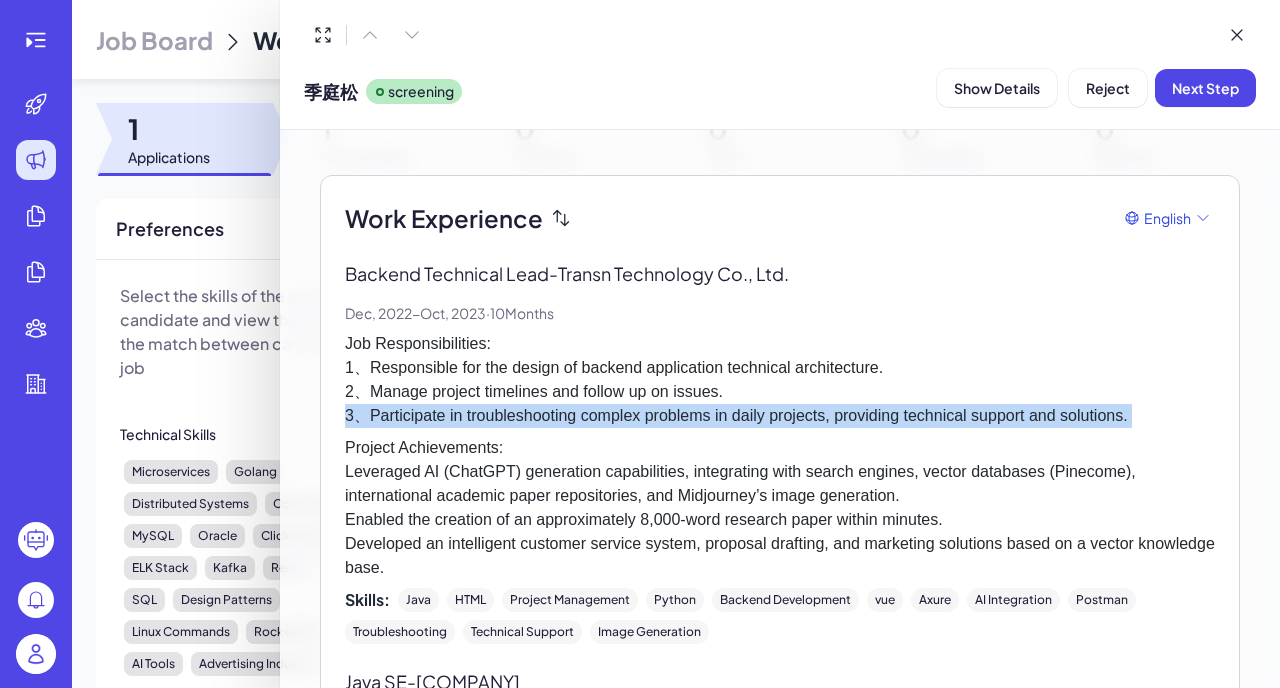 click on "Job Responsibilities:
1、Responsible for the design of backend application technical architecture.
2、Manage project timelines and follow up on issues.
3、Participate in troubleshooting complex problems in daily projects, providing technical support and solutions." at bounding box center [780, 380] 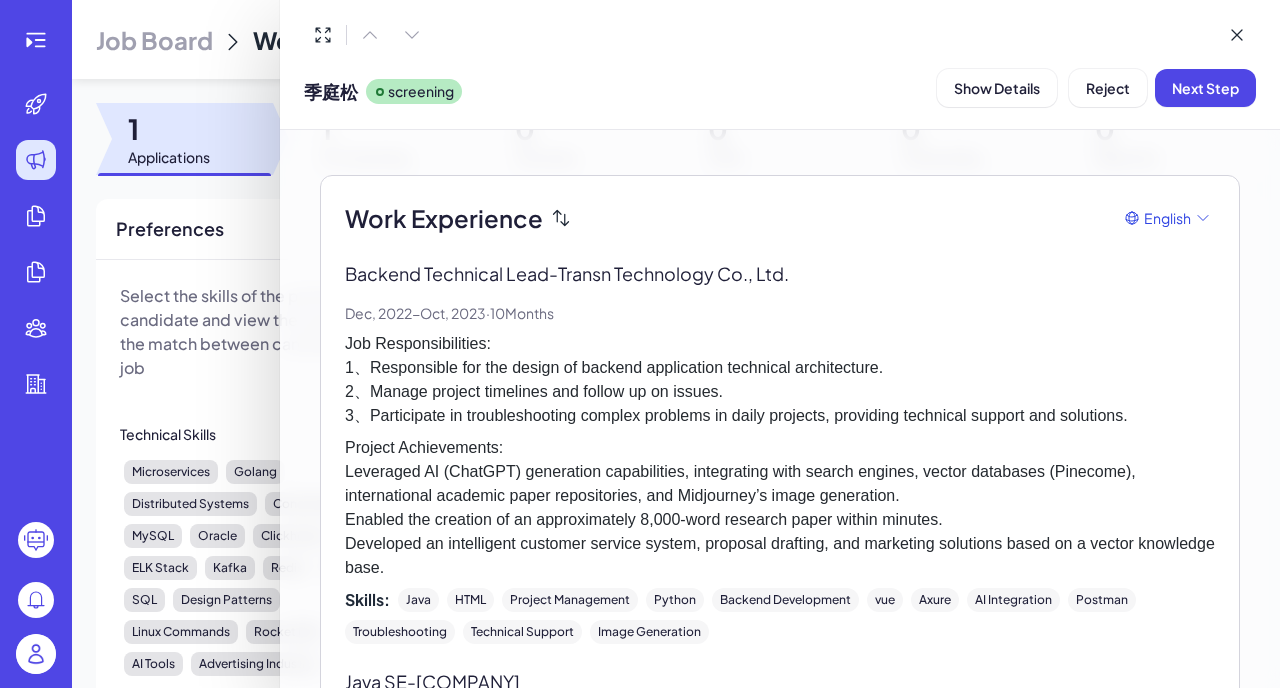 click on "Job Responsibilities:
1、Responsible for the design of backend application technical architecture.
2、Manage project timelines and follow up on issues.
3、Participate in troubleshooting complex problems in daily projects, providing technical support and solutions." at bounding box center (780, 380) 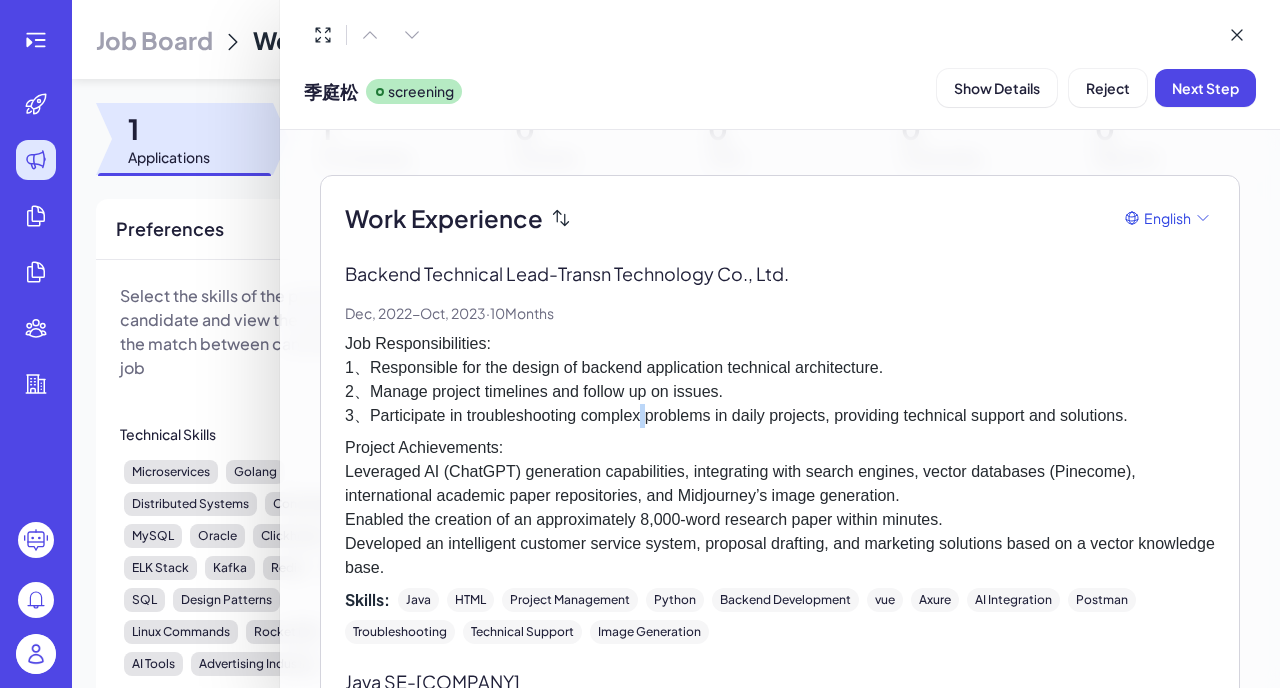click on "Job Responsibilities:
1、Responsible for the design of backend application technical architecture.
2、Manage project timelines and follow up on issues.
3、Participate in troubleshooting complex problems in daily projects, providing technical support and solutions." at bounding box center (780, 380) 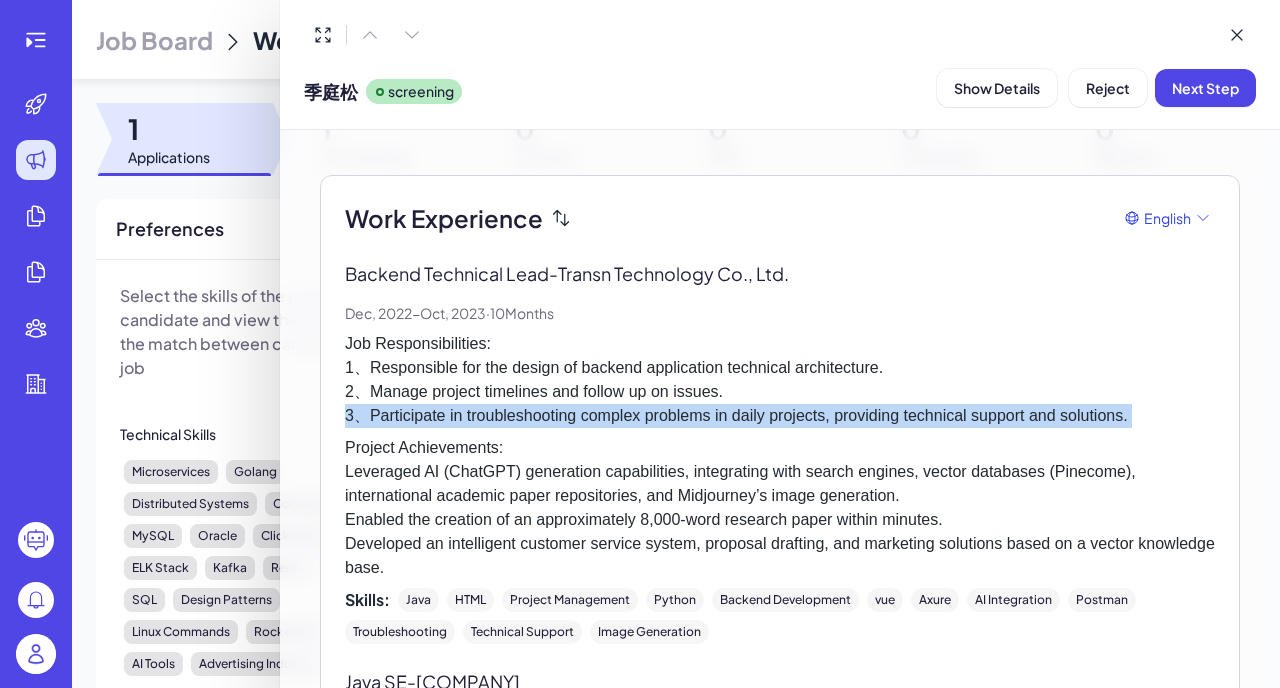 click on "Job Responsibilities:
1、Responsible for the design of backend application technical architecture.
2、Manage project timelines and follow up on issues.
3、Participate in troubleshooting complex problems in daily projects, providing technical support and solutions." at bounding box center (780, 380) 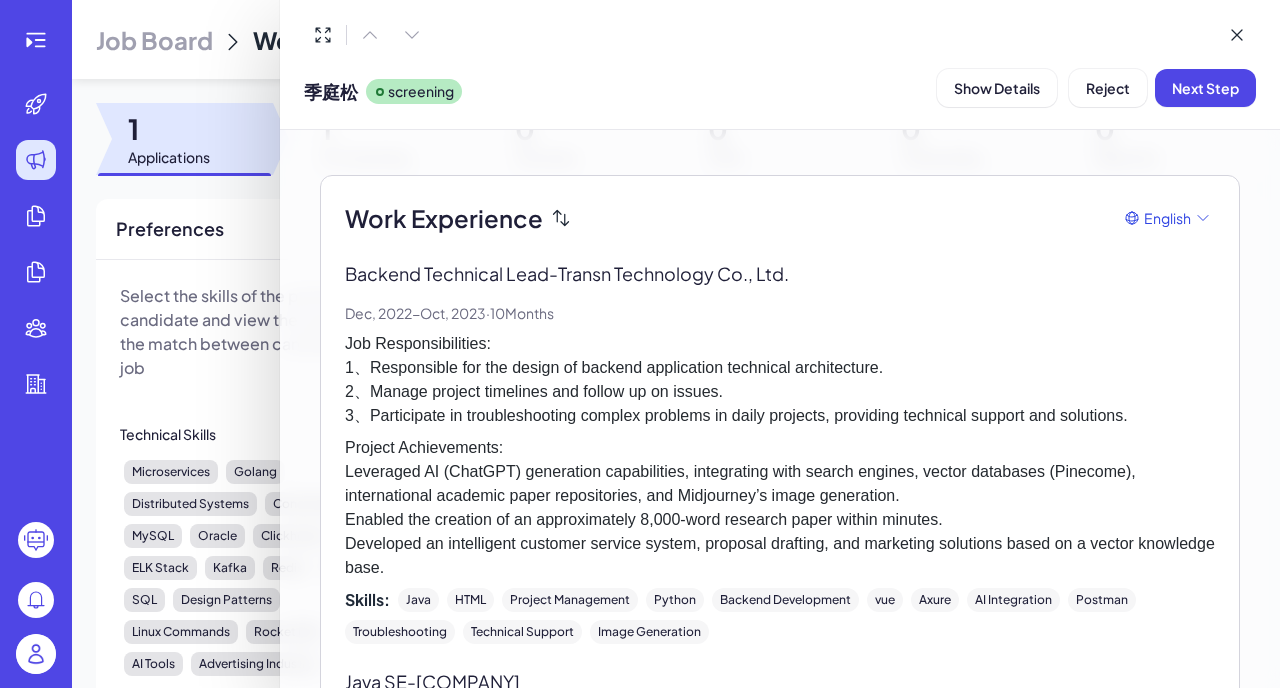 click on "Job Responsibilities:
1、Responsible for the design of backend application technical architecture.
2、Manage project timelines and follow up on issues.
3、Participate in troubleshooting complex problems in daily projects, providing technical support and solutions." at bounding box center (780, 380) 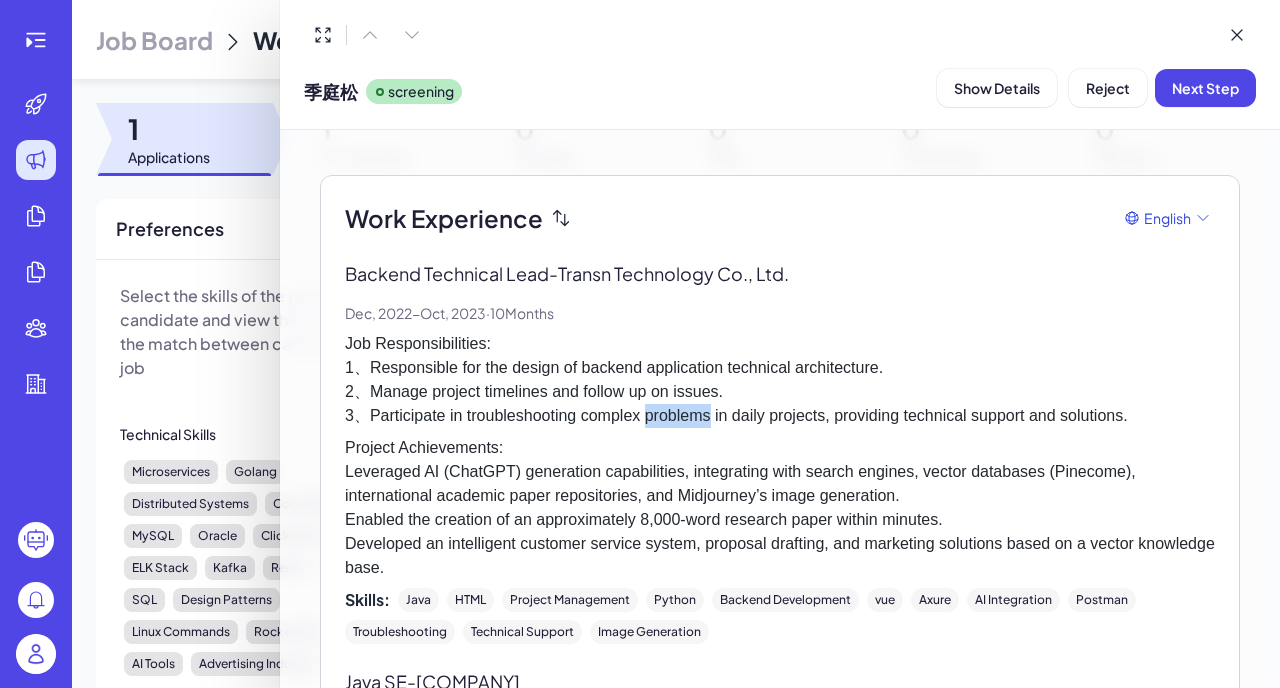 click on "Job Responsibilities:
1、Responsible for the design of backend application technical architecture.
2、Manage project timelines and follow up on issues.
3、Participate in troubleshooting complex problems in daily projects, providing technical support and solutions." at bounding box center (780, 380) 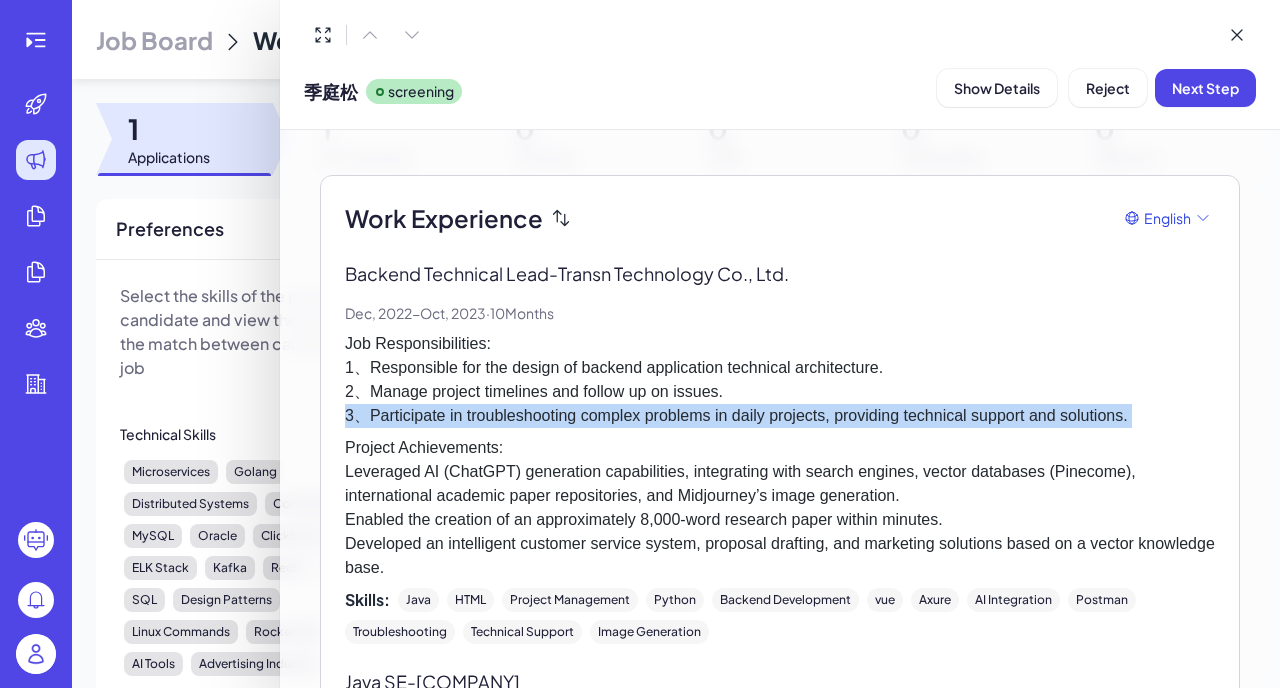 click on "Job Responsibilities:
1、Responsible for the design of backend application technical architecture.
2、Manage project timelines and follow up on issues.
3、Participate in troubleshooting complex problems in daily projects, providing technical support and solutions." at bounding box center (780, 380) 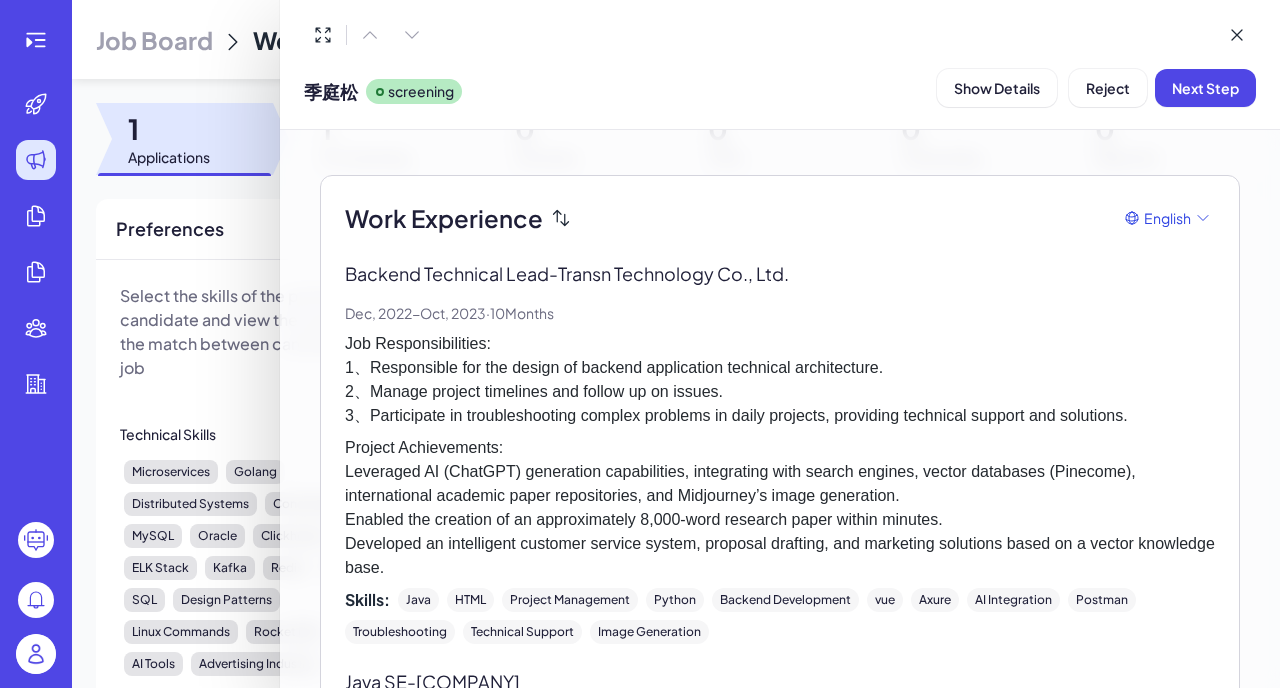 click on "Job Responsibilities:
1、Responsible for the design of backend application technical architecture.
2、Manage project timelines and follow up on issues.
3、Participate in troubleshooting complex problems in daily projects, providing technical support and solutions." at bounding box center (780, 380) 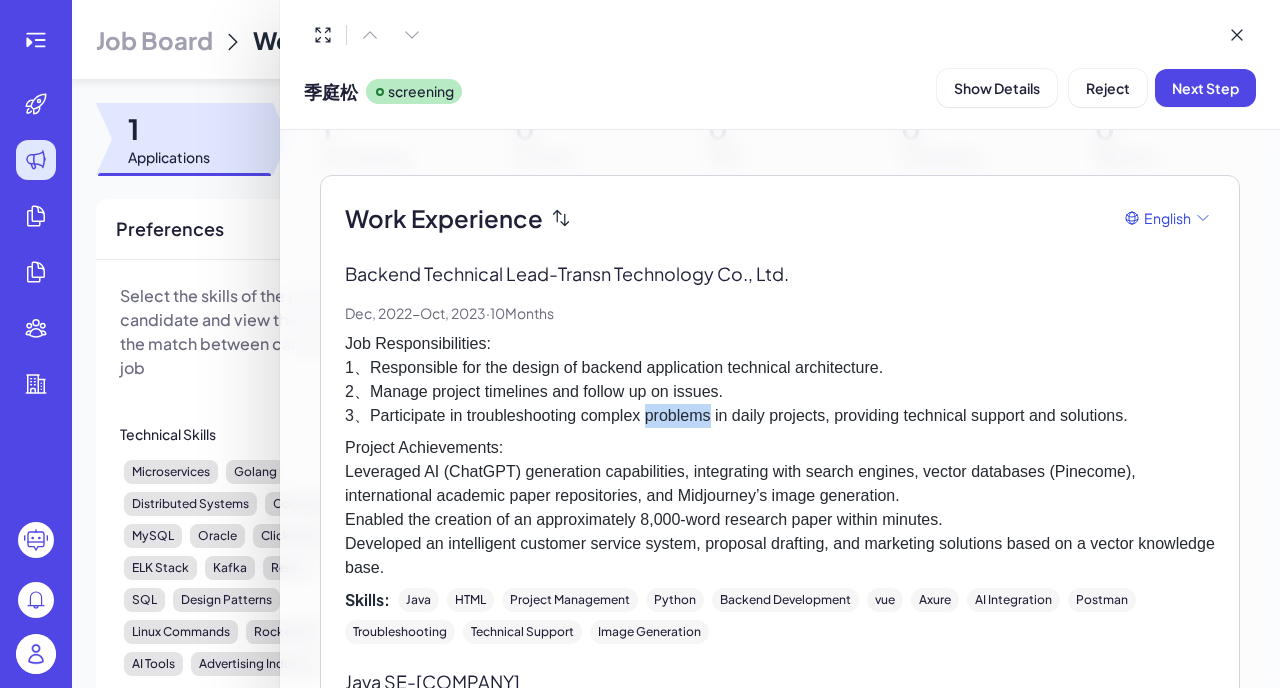 click on "Job Responsibilities:
1、Responsible for the design of backend application technical architecture.
2、Manage project timelines and follow up on issues.
3、Participate in troubleshooting complex problems in daily projects, providing technical support and solutions." at bounding box center (780, 380) 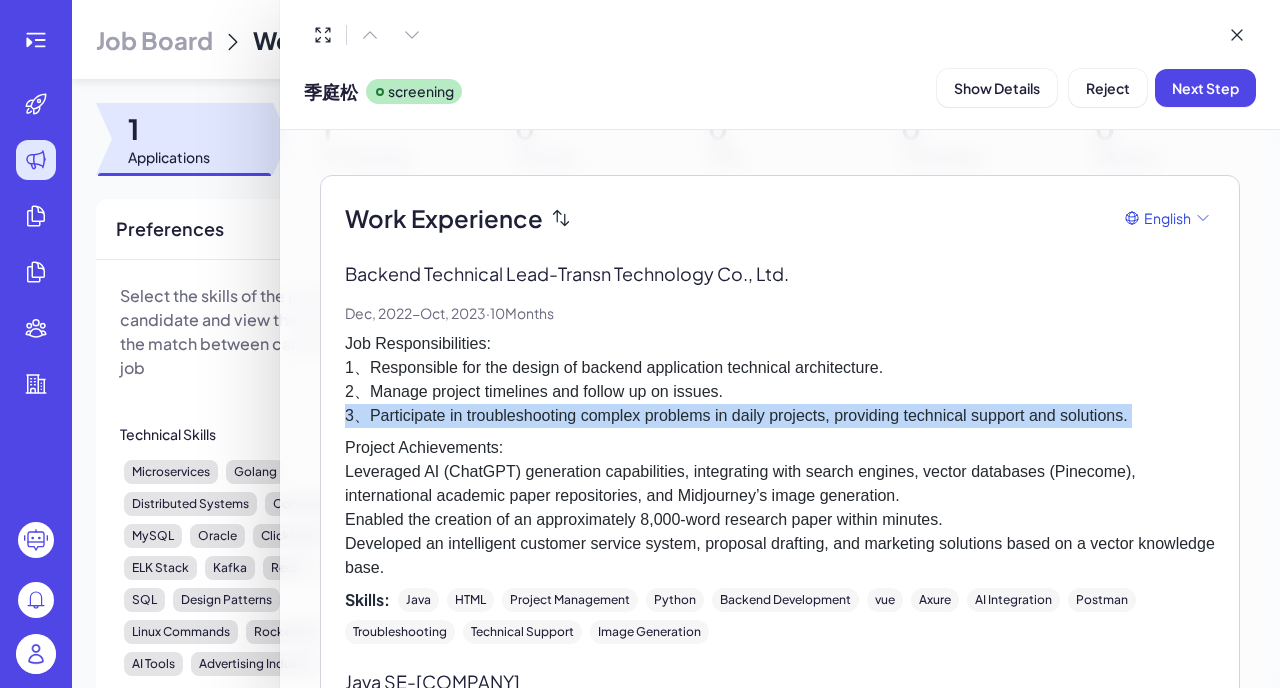 click on "Job Responsibilities:
1、Responsible for the design of backend application technical architecture.
2、Manage project timelines and follow up on issues.
3、Participate in troubleshooting complex problems in daily projects, providing technical support and solutions." at bounding box center (780, 380) 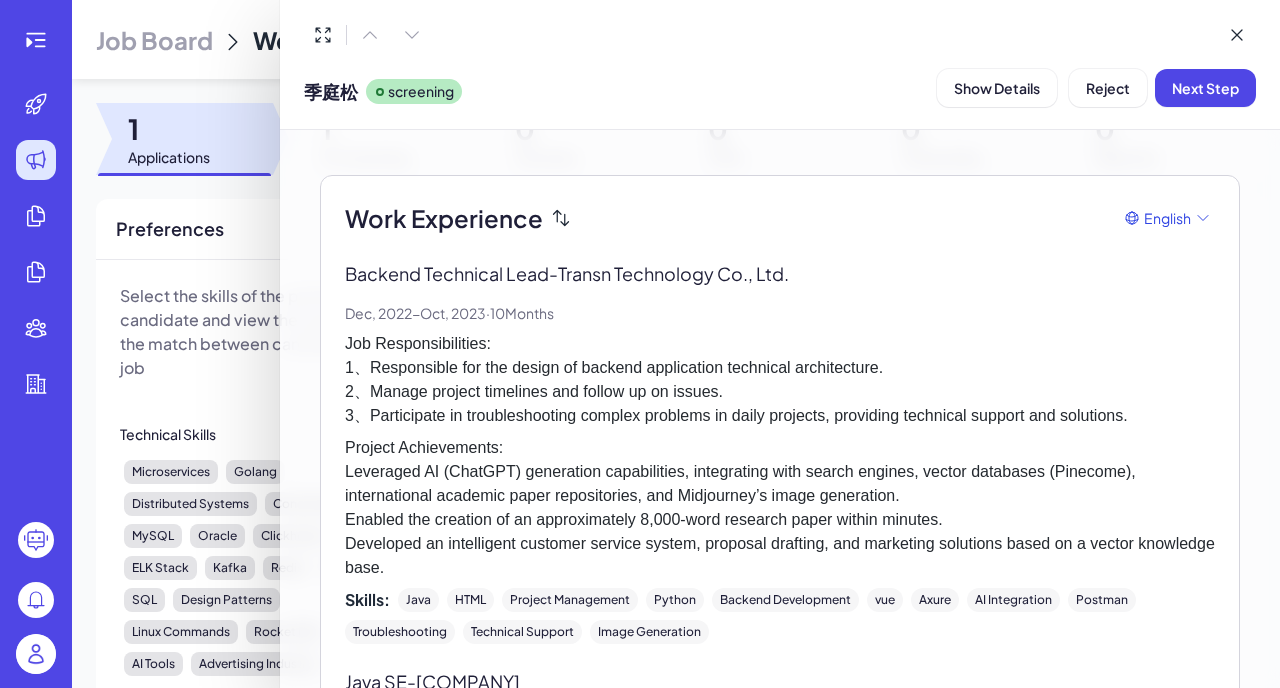 click on "Job Responsibilities:
1、Responsible for the design of backend application technical architecture.
2、Manage project timelines and follow up on issues.
3、Participate in troubleshooting complex problems in daily projects, providing technical support and solutions." at bounding box center (780, 380) 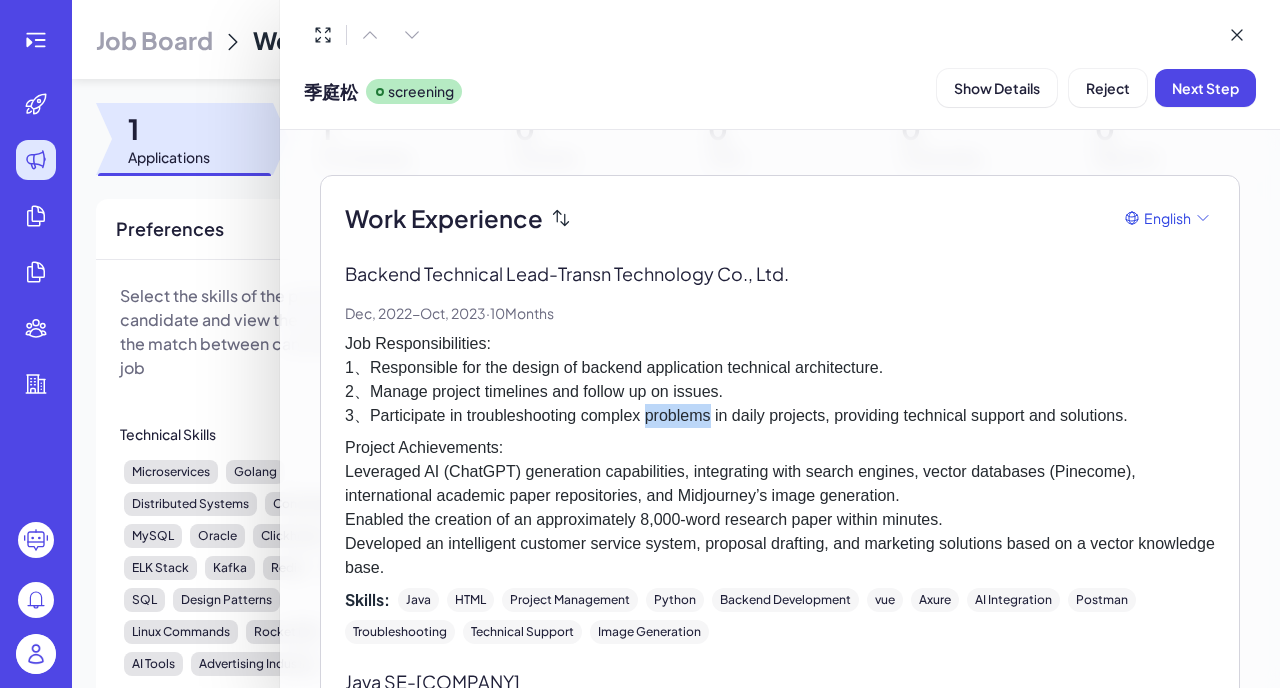 click on "Job Responsibilities:
1、Responsible for the design of backend application technical architecture.
2、Manage project timelines and follow up on issues.
3、Participate in troubleshooting complex problems in daily projects, providing technical support and solutions." at bounding box center [780, 380] 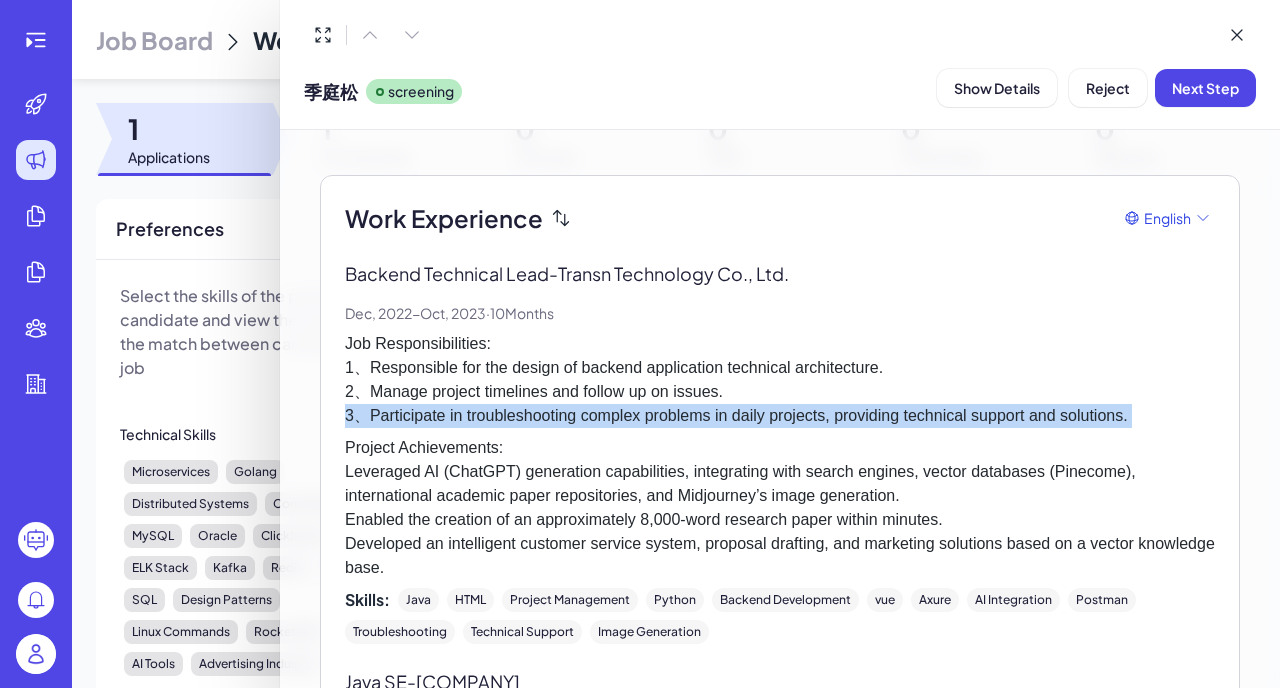 click on "Project Achievements:
Leveraged AI (ChatGPT) generation capabilities, integrating with search engines, vector databases (Pinecome), international academic paper repositories, and Midjourney’s image generation.
Enabled the creation of an approximately 8,000-word research paper within minutes.
Developed an intelligent customer service system, proposal drafting, and marketing solutions based on a vector knowledge base." at bounding box center [780, 508] 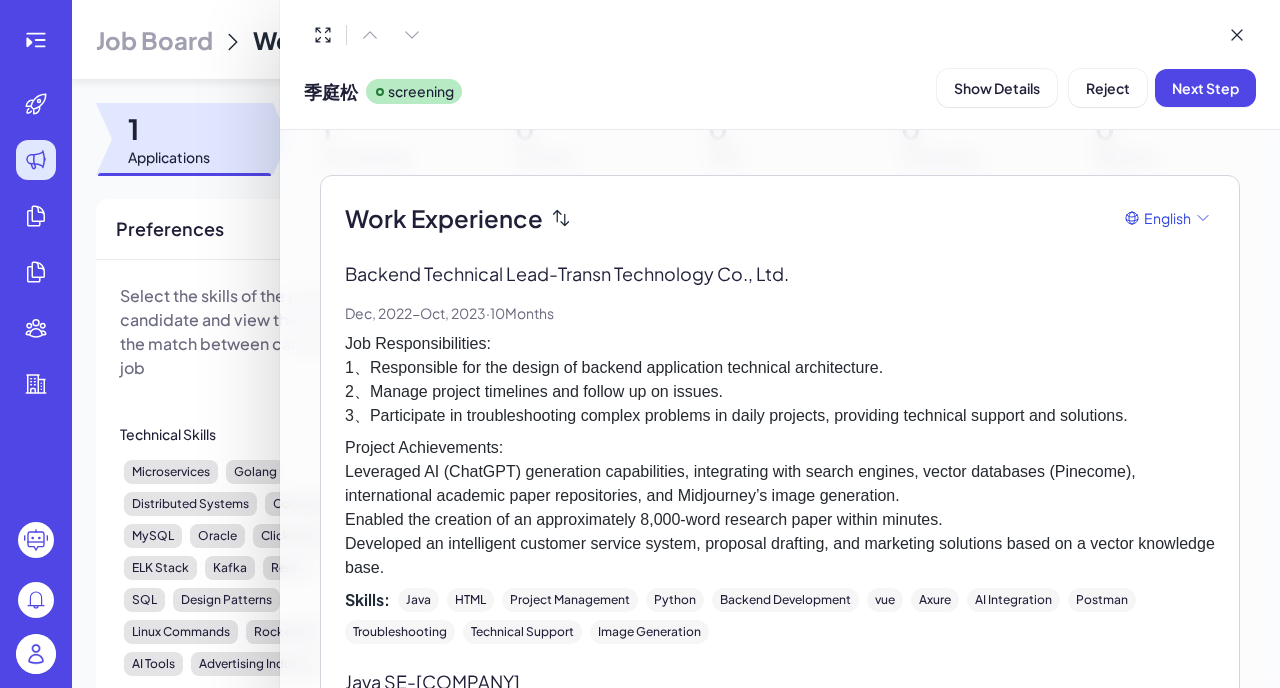 click on "Project Achievements:
Leveraged AI (ChatGPT) generation capabilities, integrating with search engines, vector databases (Pinecome), international academic paper repositories, and Midjourney’s image generation.
Enabled the creation of an approximately 8,000-word research paper within minutes.
Developed an intelligent customer service system, proposal drafting, and marketing solutions based on a vector knowledge base." at bounding box center (780, 508) 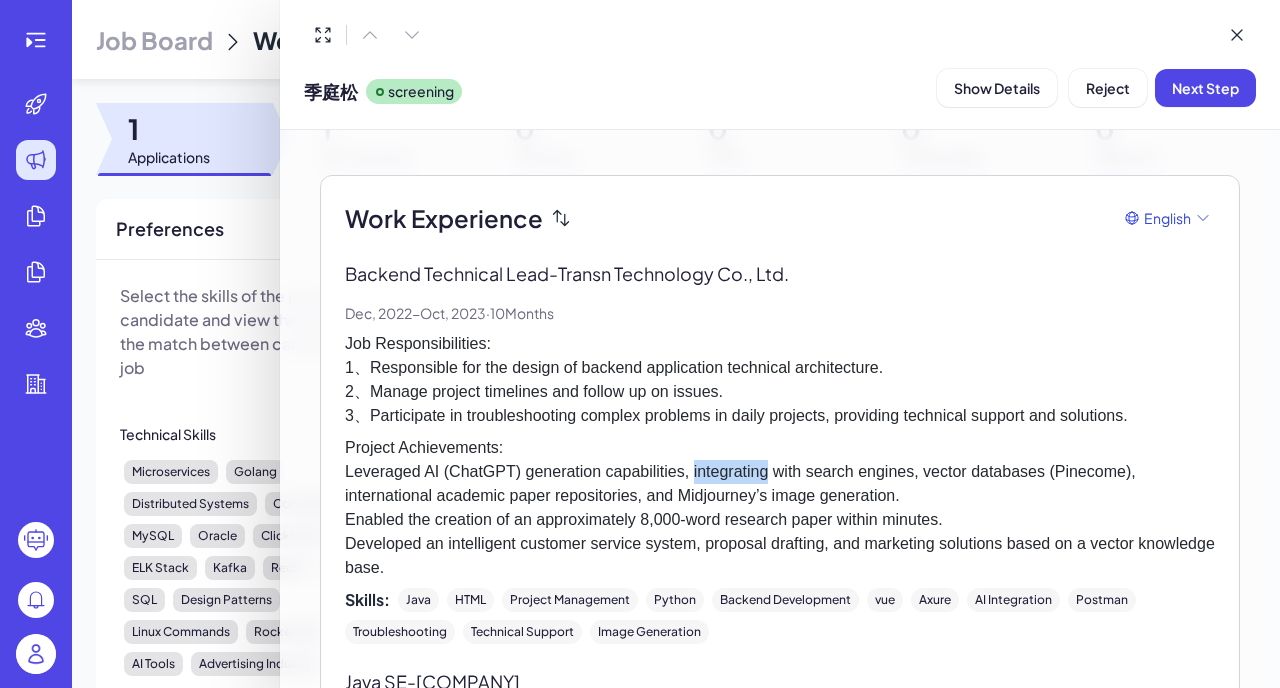 click on "Project Achievements:
Leveraged AI (ChatGPT) generation capabilities, integrating with search engines, vector databases (Pinecome), international academic paper repositories, and Midjourney’s image generation.
Enabled the creation of an approximately 8,000-word research paper within minutes.
Developed an intelligent customer service system, proposal drafting, and marketing solutions based on a vector knowledge base." at bounding box center (780, 508) 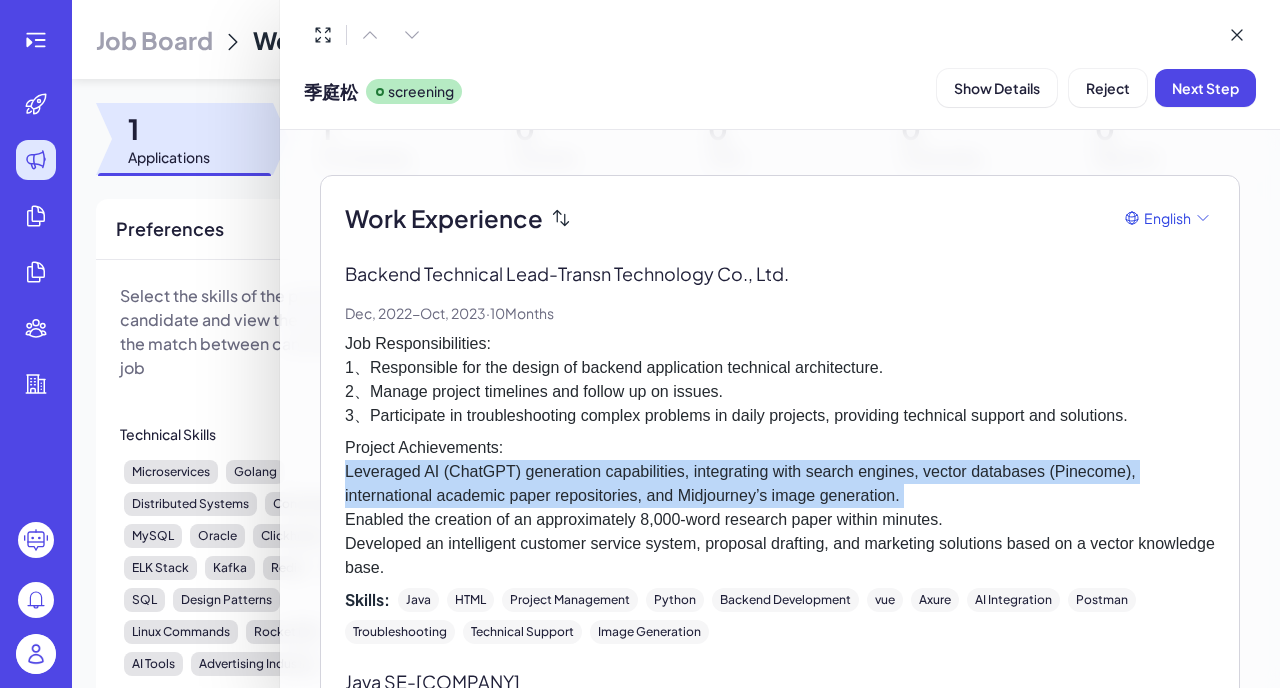click on "Project Achievements:
Leveraged AI (ChatGPT) generation capabilities, integrating with search engines, vector databases (Pinecome), international academic paper repositories, and Midjourney’s image generation.
Enabled the creation of an approximately 8,000-word research paper within minutes.
Developed an intelligent customer service system, proposal drafting, and marketing solutions based on a vector knowledge base." at bounding box center [780, 508] 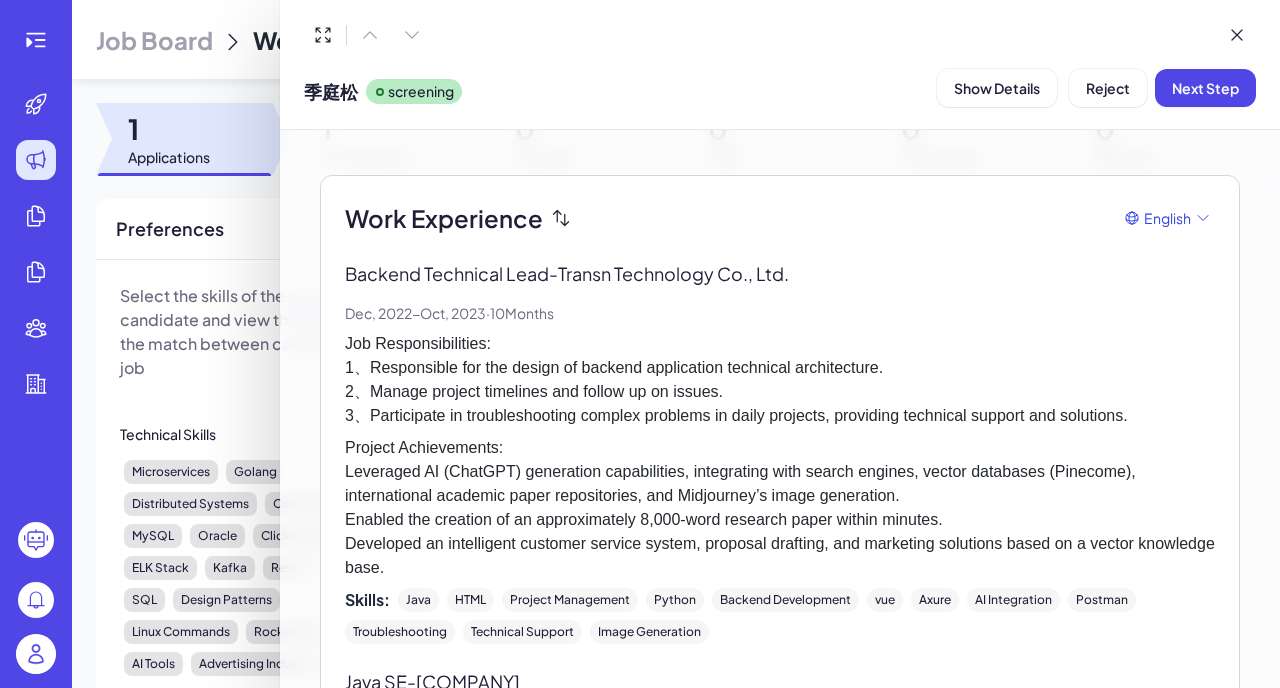 click on "Project Achievements:
Leveraged AI (ChatGPT) generation capabilities, integrating with search engines, vector databases (Pinecome), international academic paper repositories, and Midjourney’s image generation.
Enabled the creation of an approximately 8,000-word research paper within minutes.
Developed an intelligent customer service system, proposal drafting, and marketing solutions based on a vector knowledge base." at bounding box center (780, 508) 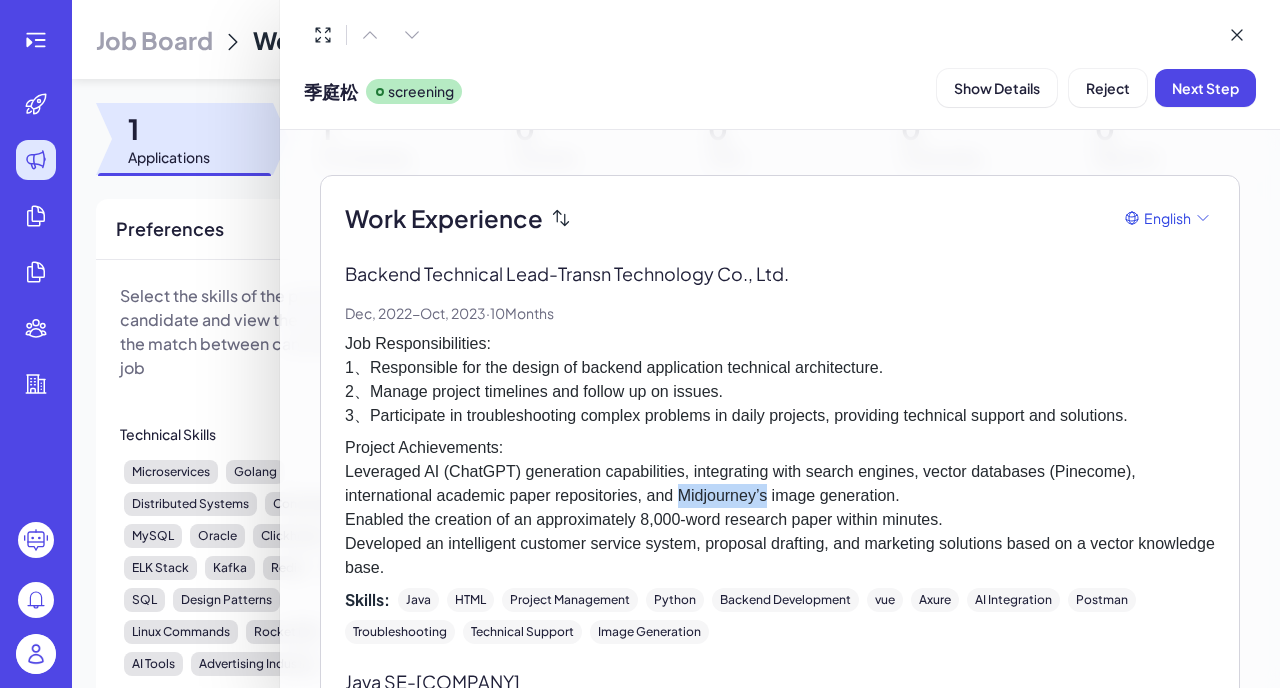 click on "Project Achievements:
Leveraged AI (ChatGPT) generation capabilities, integrating with search engines, vector databases (Pinecome), international academic paper repositories, and Midjourney’s image generation.
Enabled the creation of an approximately 8,000-word research paper within minutes.
Developed an intelligent customer service system, proposal drafting, and marketing solutions based on a vector knowledge base." at bounding box center [780, 508] 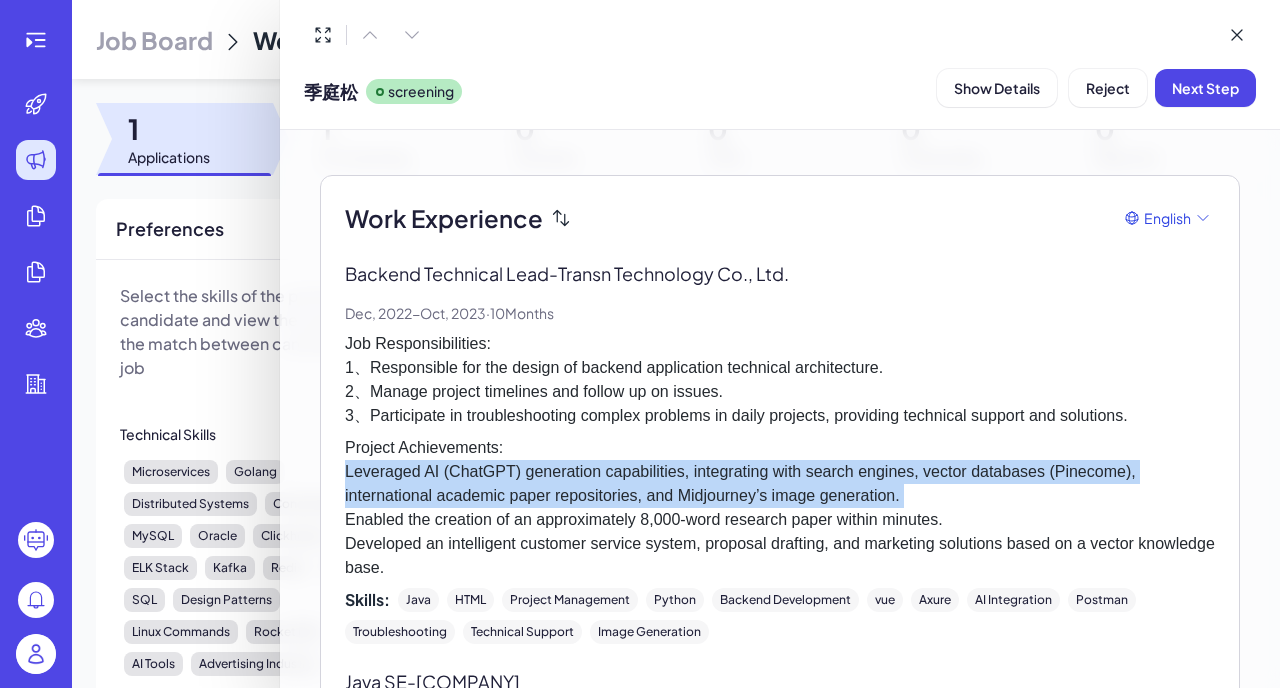 click on "Project Achievements:
Leveraged AI (ChatGPT) generation capabilities, integrating with search engines, vector databases (Pinecome), international academic paper repositories, and Midjourney’s image generation.
Enabled the creation of an approximately 8,000-word research paper within minutes.
Developed an intelligent customer service system, proposal drafting, and marketing solutions based on a vector knowledge base." at bounding box center [780, 508] 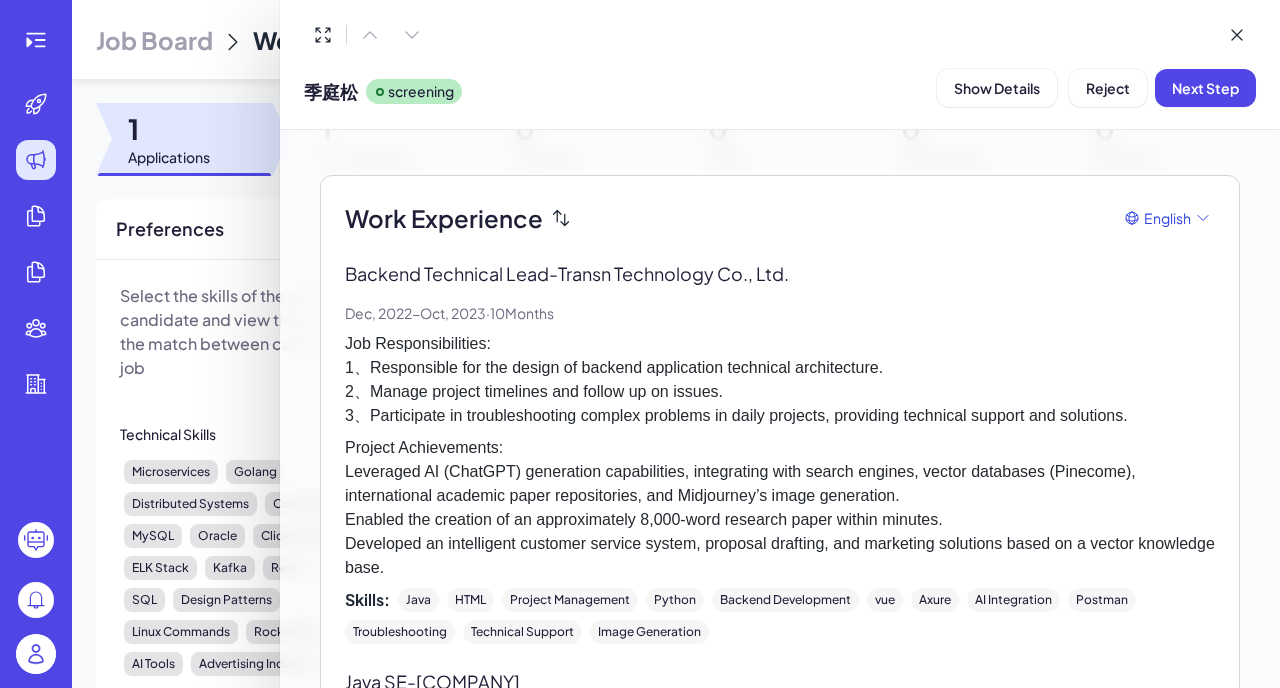 click on "Project Achievements:
Leveraged AI (ChatGPT) generation capabilities, integrating with search engines, vector databases (Pinecome), international academic paper repositories, and Midjourney’s image generation.
Enabled the creation of an approximately 8,000-word research paper within minutes.
Developed an intelligent customer service system, proposal drafting, and marketing solutions based on a vector knowledge base." at bounding box center [780, 508] 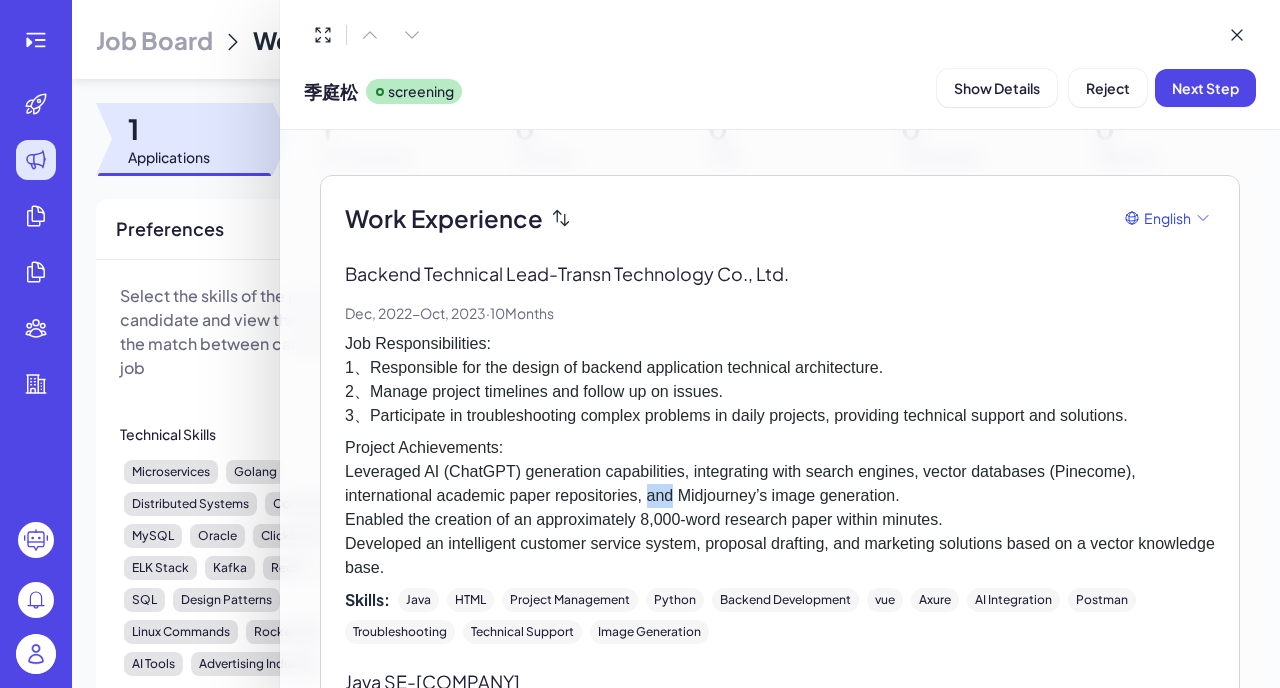 click on "Project Achievements:
Leveraged AI (ChatGPT) generation capabilities, integrating with search engines, vector databases (Pinecome), international academic paper repositories, and Midjourney’s image generation.
Enabled the creation of an approximately 8,000-word research paper within minutes.
Developed an intelligent customer service system, proposal drafting, and marketing solutions based on a vector knowledge base." at bounding box center (780, 508) 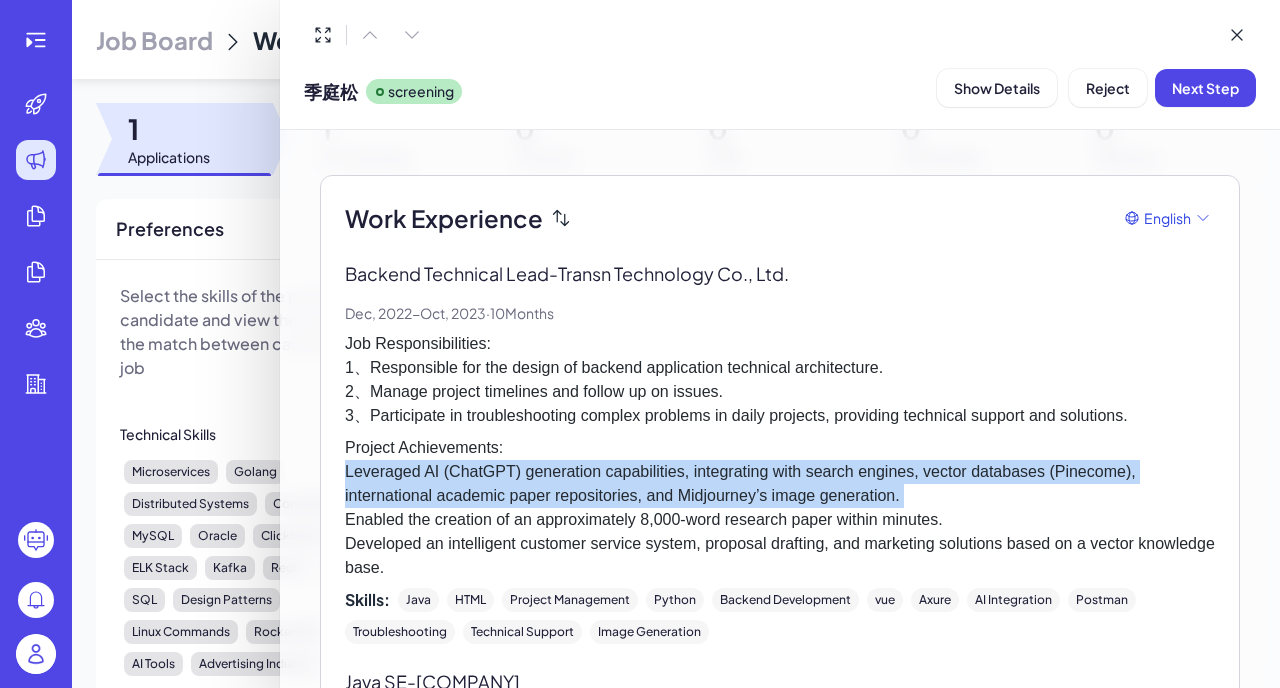 click on "Project Achievements:
Leveraged AI (ChatGPT) generation capabilities, integrating with search engines, vector databases (Pinecome), international academic paper repositories, and Midjourney’s image generation.
Enabled the creation of an approximately 8,000-word research paper within minutes.
Developed an intelligent customer service system, proposal drafting, and marketing solutions based on a vector knowledge base." at bounding box center [780, 508] 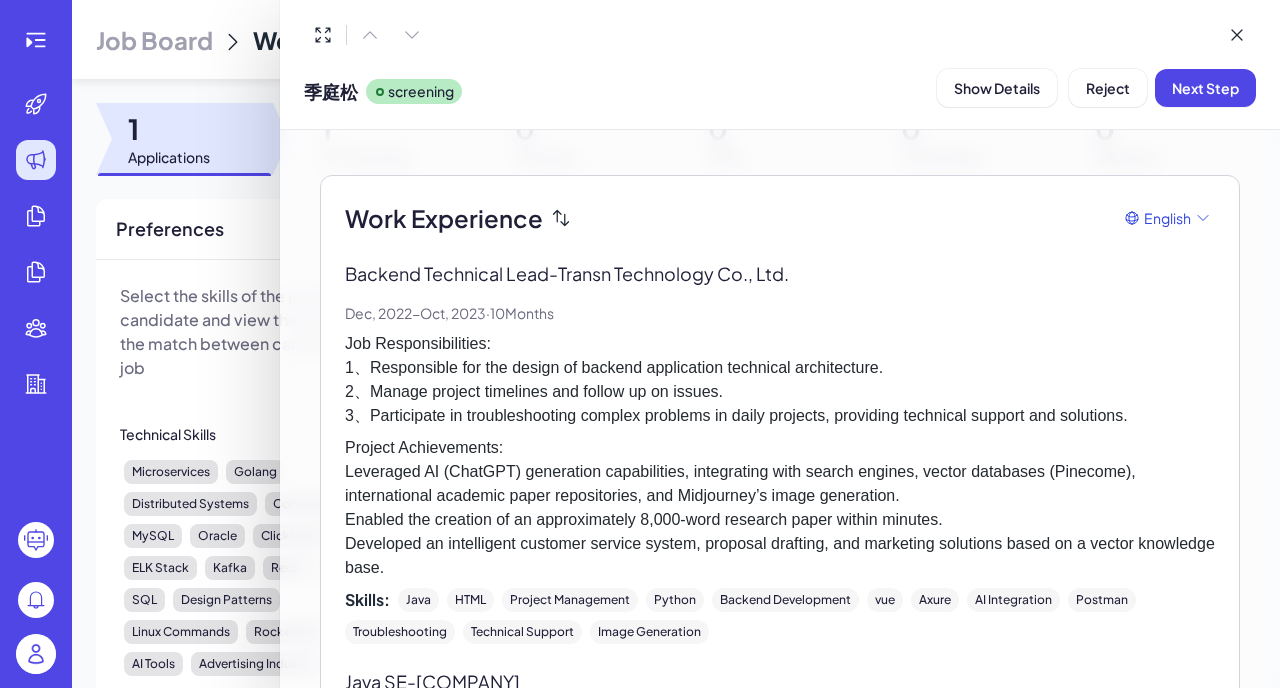 click on "Project Achievements:
Leveraged AI (ChatGPT) generation capabilities, integrating with search engines, vector databases (Pinecome), international academic paper repositories, and Midjourney’s image generation.
Enabled the creation of an approximately 8,000-word research paper within minutes.
Developed an intelligent customer service system, proposal drafting, and marketing solutions based on a vector knowledge base." at bounding box center (780, 508) 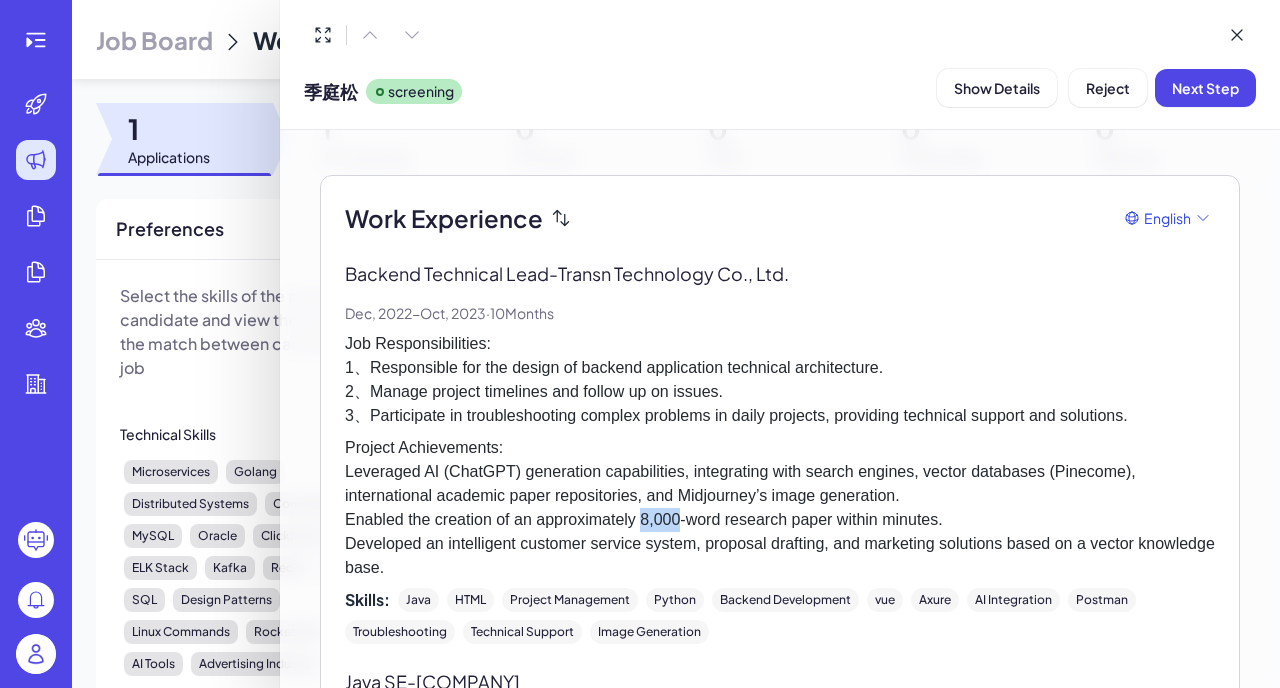 click on "Project Achievements:
Leveraged AI (ChatGPT) generation capabilities, integrating with search engines, vector databases (Pinecome), international academic paper repositories, and Midjourney’s image generation.
Enabled the creation of an approximately 8,000-word research paper within minutes.
Developed an intelligent customer service system, proposal drafting, and marketing solutions based on a vector knowledge base." at bounding box center (780, 508) 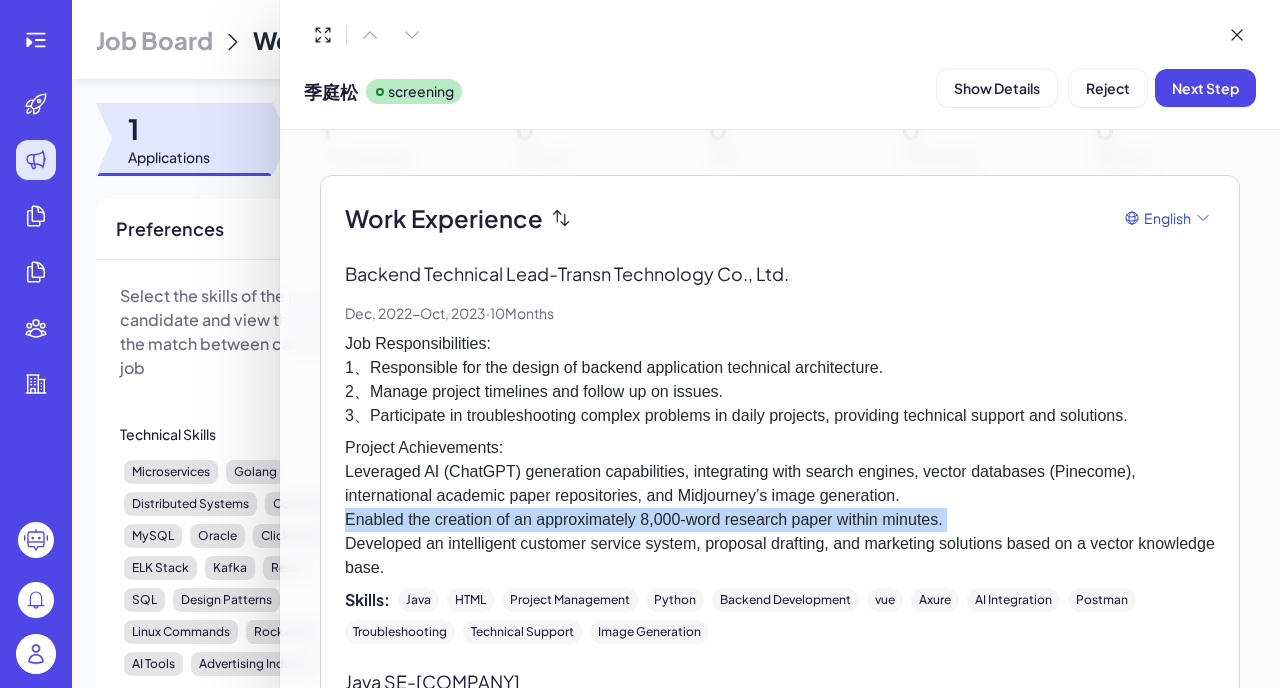 click on "Project Achievements:
Leveraged AI (ChatGPT) generation capabilities, integrating with search engines, vector databases (Pinecome), international academic paper repositories, and Midjourney’s image generation.
Enabled the creation of an approximately 8,000-word research paper within minutes.
Developed an intelligent customer service system, proposal drafting, and marketing solutions based on a vector knowledge base." at bounding box center (780, 508) 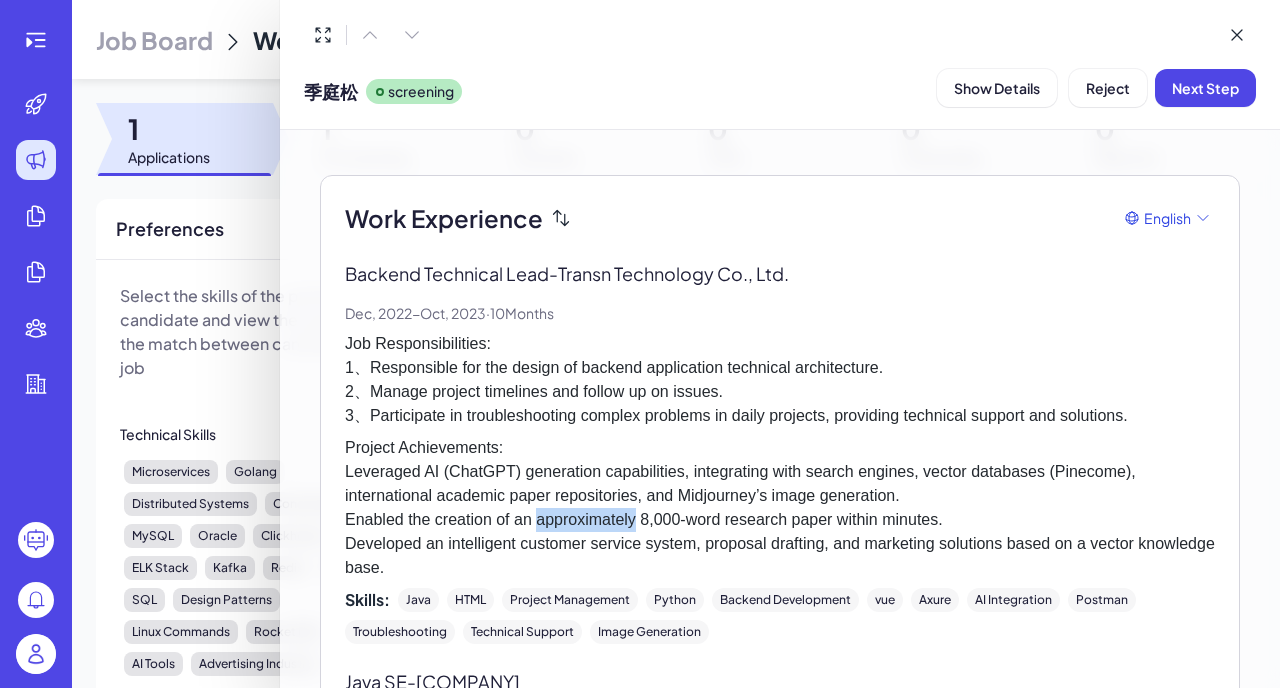 click on "Project Achievements:
Leveraged AI (ChatGPT) generation capabilities, integrating with search engines, vector databases (Pinecome), international academic paper repositories, and Midjourney’s image generation.
Enabled the creation of an approximately 8,000-word research paper within minutes.
Developed an intelligent customer service system, proposal drafting, and marketing solutions based on a vector knowledge base." at bounding box center (780, 508) 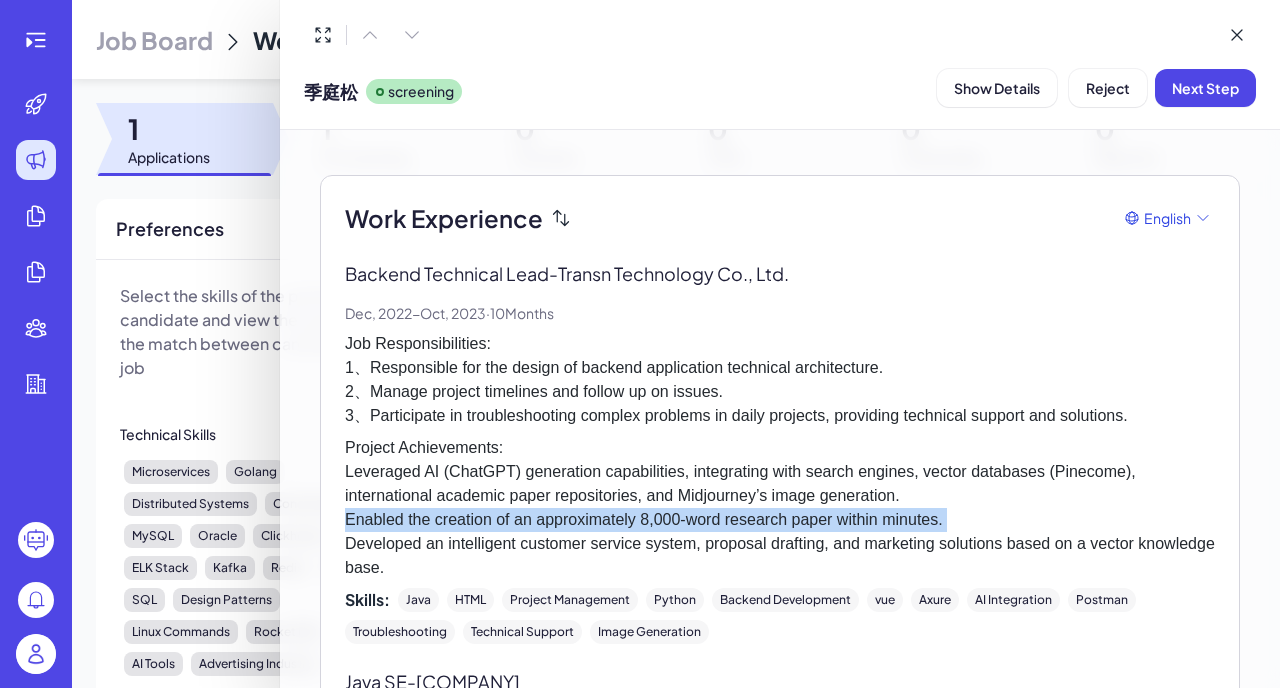 click on "Project Achievements:
Leveraged AI (ChatGPT) generation capabilities, integrating with search engines, vector databases (Pinecome), international academic paper repositories, and Midjourney’s image generation.
Enabled the creation of an approximately 8,000-word research paper within minutes.
Developed an intelligent customer service system, proposal drafting, and marketing solutions based on a vector knowledge base." at bounding box center (780, 508) 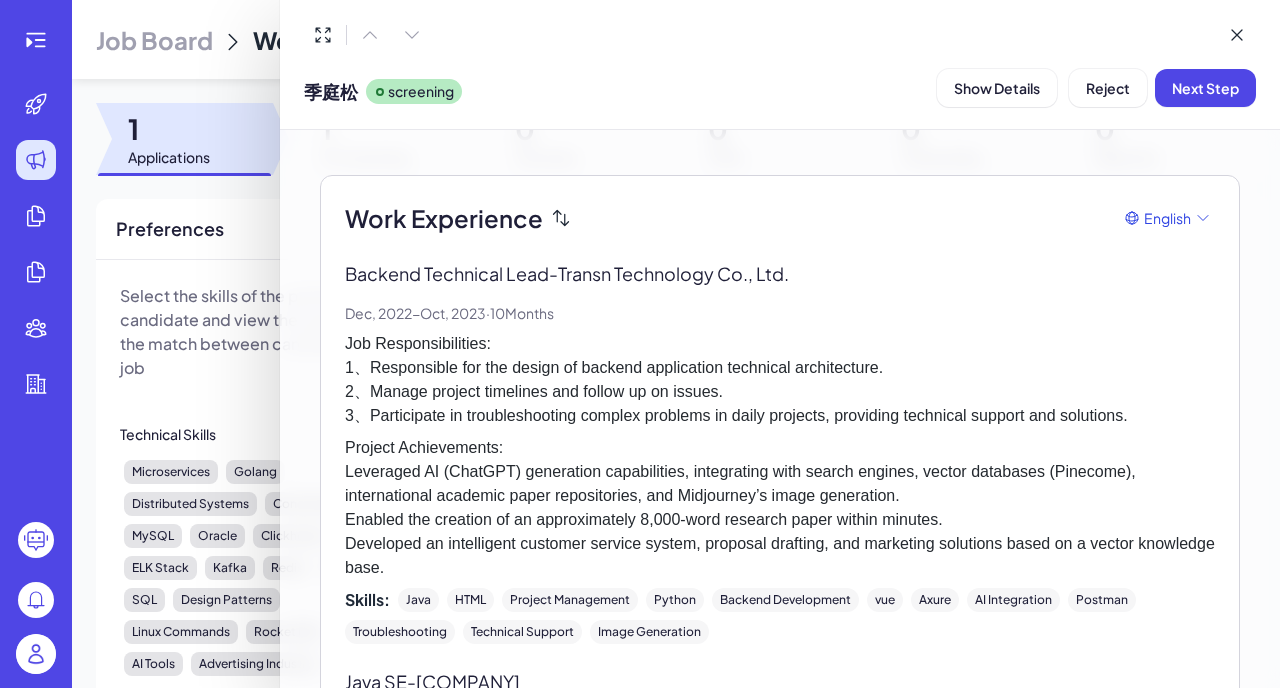 click on "Project Achievements:
Leveraged AI (ChatGPT) generation capabilities, integrating with search engines, vector databases (Pinecome), international academic paper repositories, and Midjourney’s image generation.
Enabled the creation of an approximately 8,000-word research paper within minutes.
Developed an intelligent customer service system, proposal drafting, and marketing solutions based on a vector knowledge base." at bounding box center (780, 508) 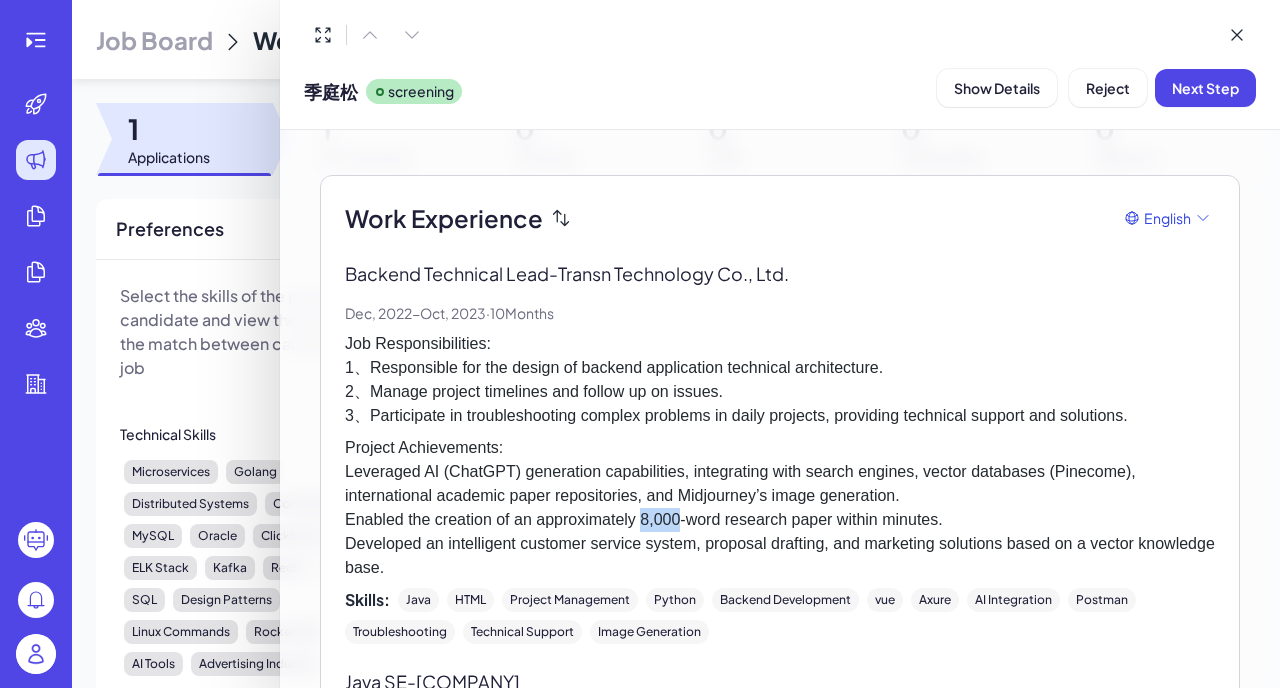 click on "Project Achievements:
Leveraged AI (ChatGPT) generation capabilities, integrating with search engines, vector databases (Pinecome), international academic paper repositories, and Midjourney’s image generation.
Enabled the creation of an approximately 8,000-word research paper within minutes.
Developed an intelligent customer service system, proposal drafting, and marketing solutions based on a vector knowledge base." at bounding box center [780, 508] 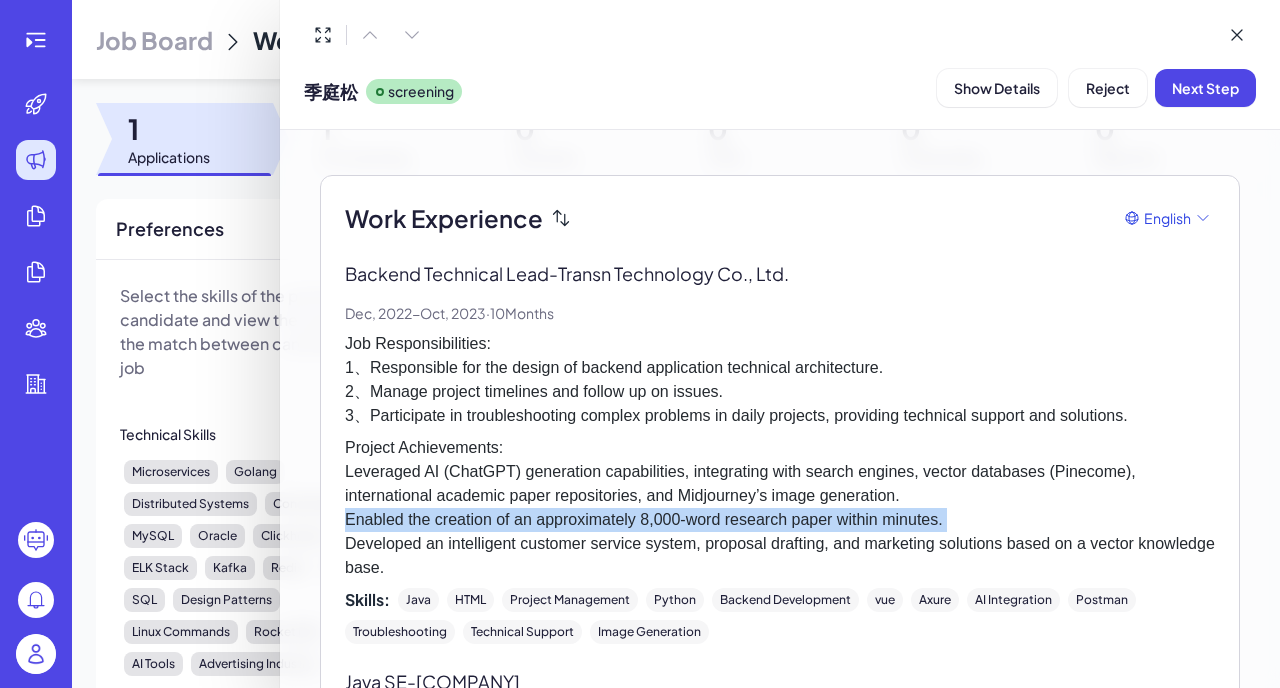 click on "Project Achievements:
Leveraged AI (ChatGPT) generation capabilities, integrating with search engines, vector databases (Pinecome), international academic paper repositories, and Midjourney’s image generation.
Enabled the creation of an approximately 8,000-word research paper within minutes.
Developed an intelligent customer service system, proposal drafting, and marketing solutions based on a vector knowledge base." at bounding box center (780, 508) 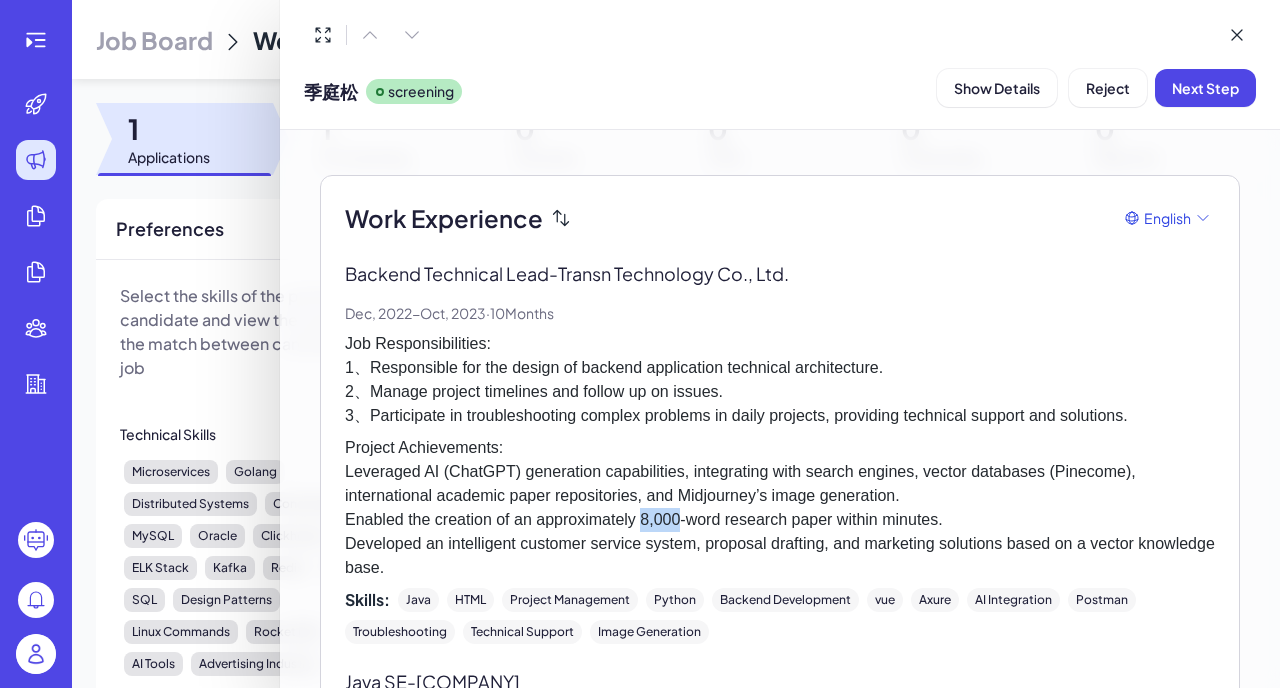 click on "Project Achievements:
Leveraged AI (ChatGPT) generation capabilities, integrating with search engines, vector databases (Pinecome), international academic paper repositories, and Midjourney’s image generation.
Enabled the creation of an approximately 8,000-word research paper within minutes.
Developed an intelligent customer service system, proposal drafting, and marketing solutions based on a vector knowledge base." at bounding box center [780, 508] 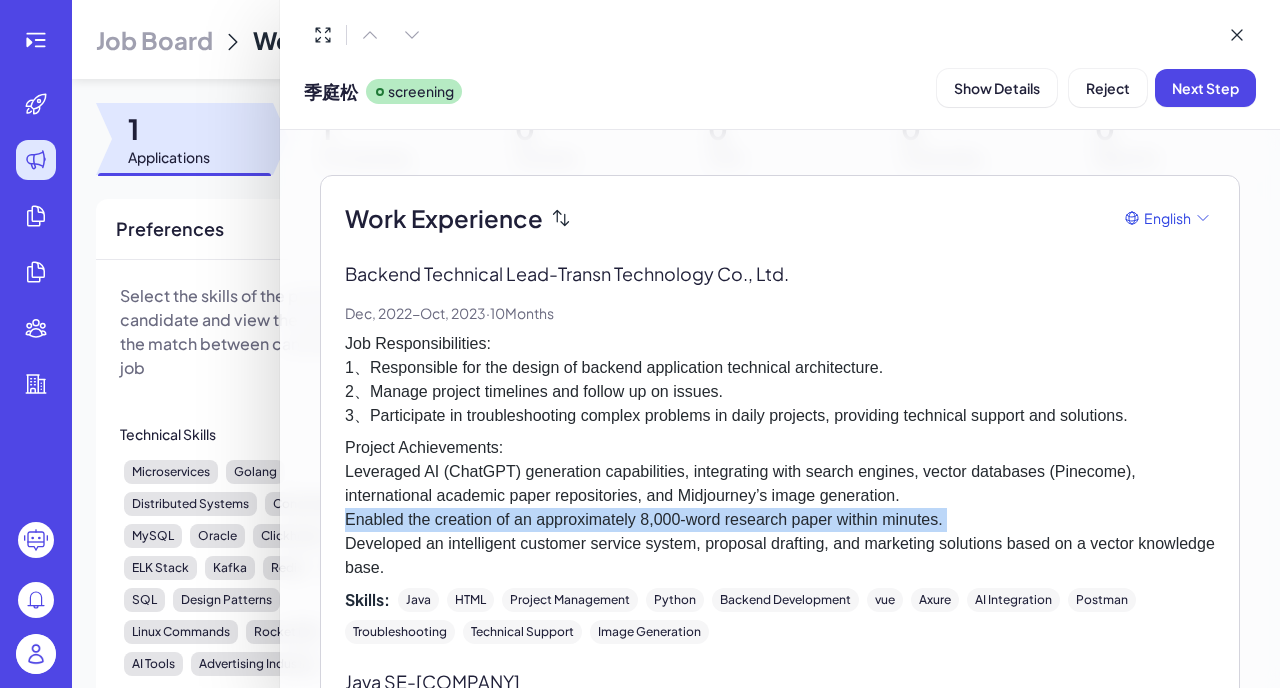 click on "Project Achievements:
Leveraged AI (ChatGPT) generation capabilities, integrating with search engines, vector databases (Pinecome), international academic paper repositories, and Midjourney’s image generation.
Enabled the creation of an approximately 8,000-word research paper within minutes.
Developed an intelligent customer service system, proposal drafting, and marketing solutions based on a vector knowledge base." at bounding box center (780, 508) 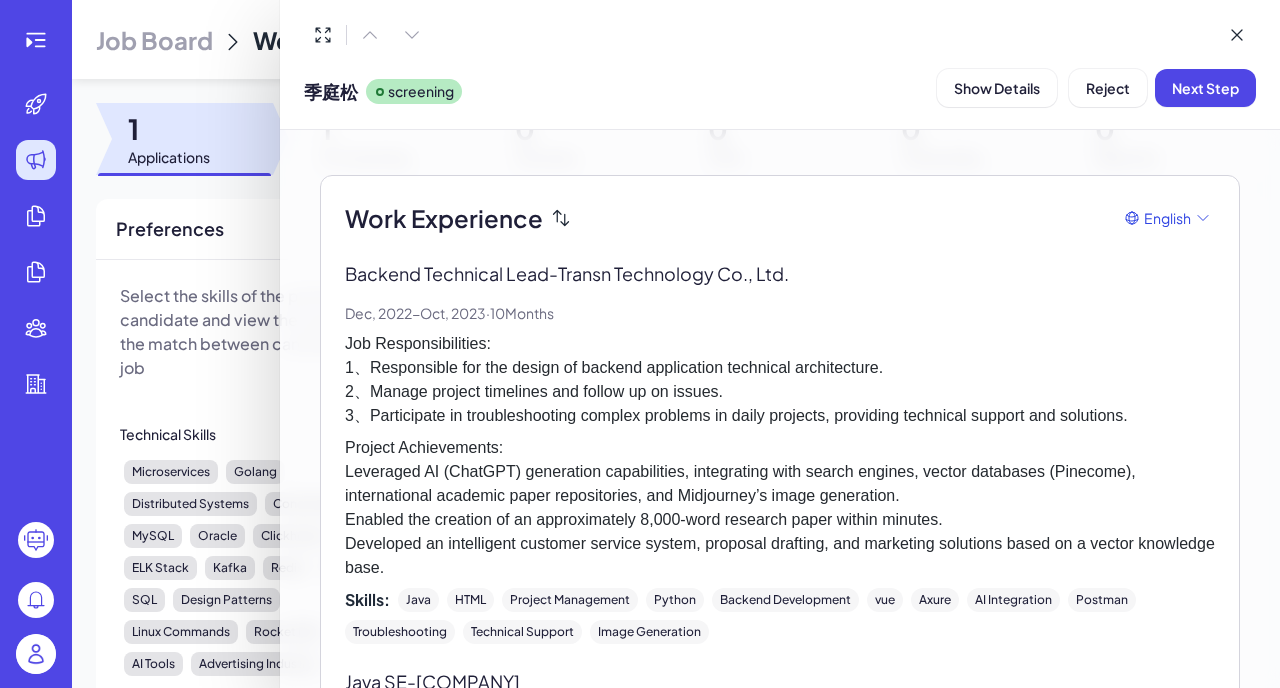click on "Project Achievements:
Leveraged AI (ChatGPT) generation capabilities, integrating with search engines, vector databases (Pinecome), international academic paper repositories, and Midjourney’s image generation.
Enabled the creation of an approximately 8,000-word research paper within minutes.
Developed an intelligent customer service system, proposal drafting, and marketing solutions based on a vector knowledge base." at bounding box center [780, 508] 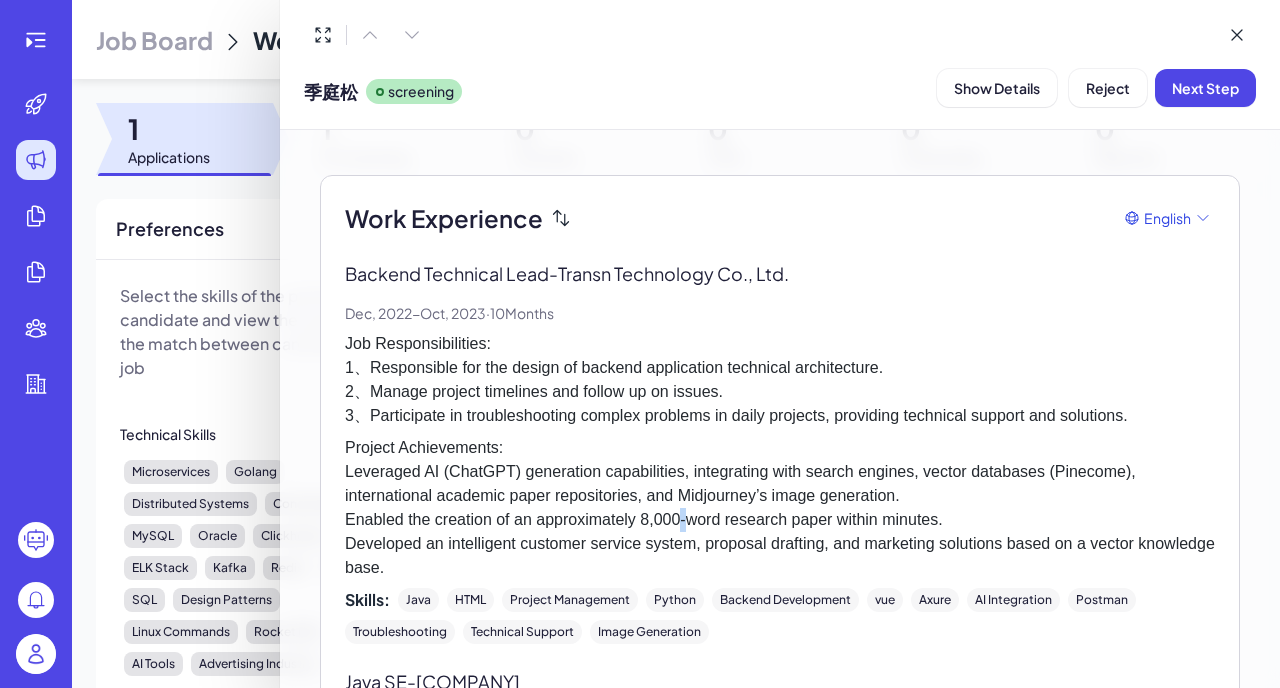 click on "Project Achievements:
Leveraged AI (ChatGPT) generation capabilities, integrating with search engines, vector databases (Pinecome), international academic paper repositories, and Midjourney’s image generation.
Enabled the creation of an approximately 8,000-word research paper within minutes.
Developed an intelligent customer service system, proposal drafting, and marketing solutions based on a vector knowledge base." at bounding box center (780, 508) 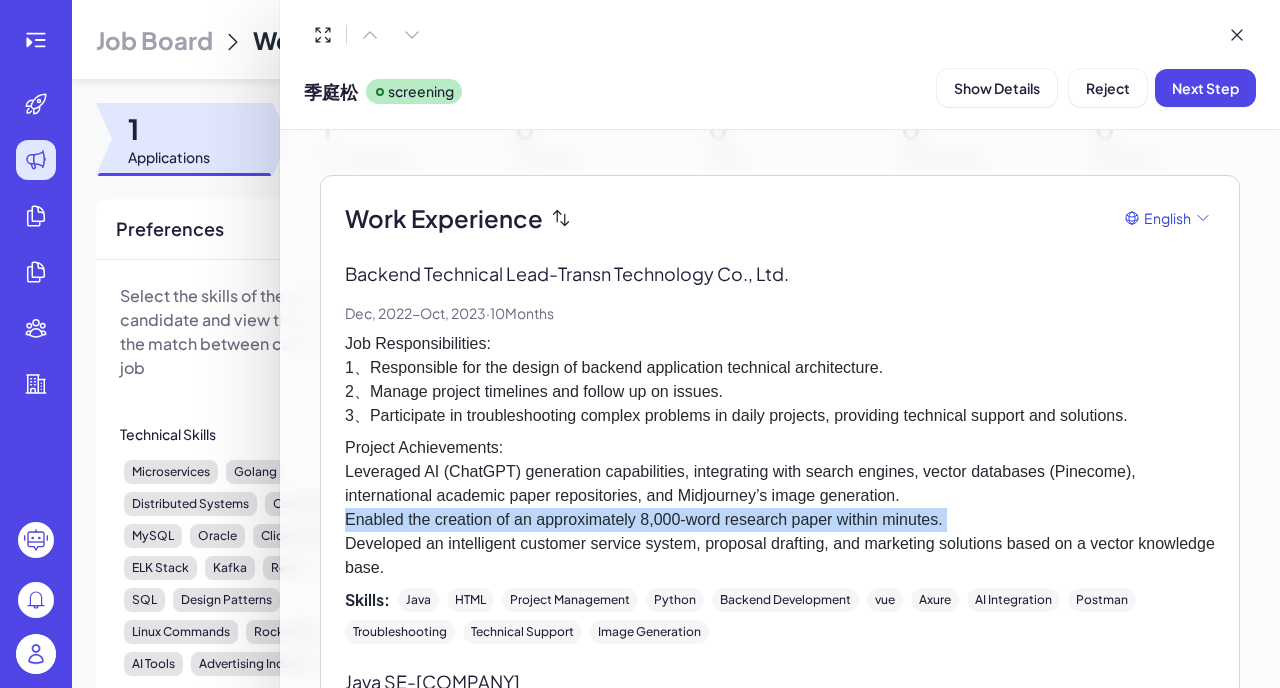 click on "Project Achievements:
Leveraged AI (ChatGPT) generation capabilities, integrating with search engines, vector databases (Pinecome), international academic paper repositories, and Midjourney’s image generation.
Enabled the creation of an approximately 8,000-word research paper within minutes.
Developed an intelligent customer service system, proposal drafting, and marketing solutions based on a vector knowledge base." at bounding box center [780, 508] 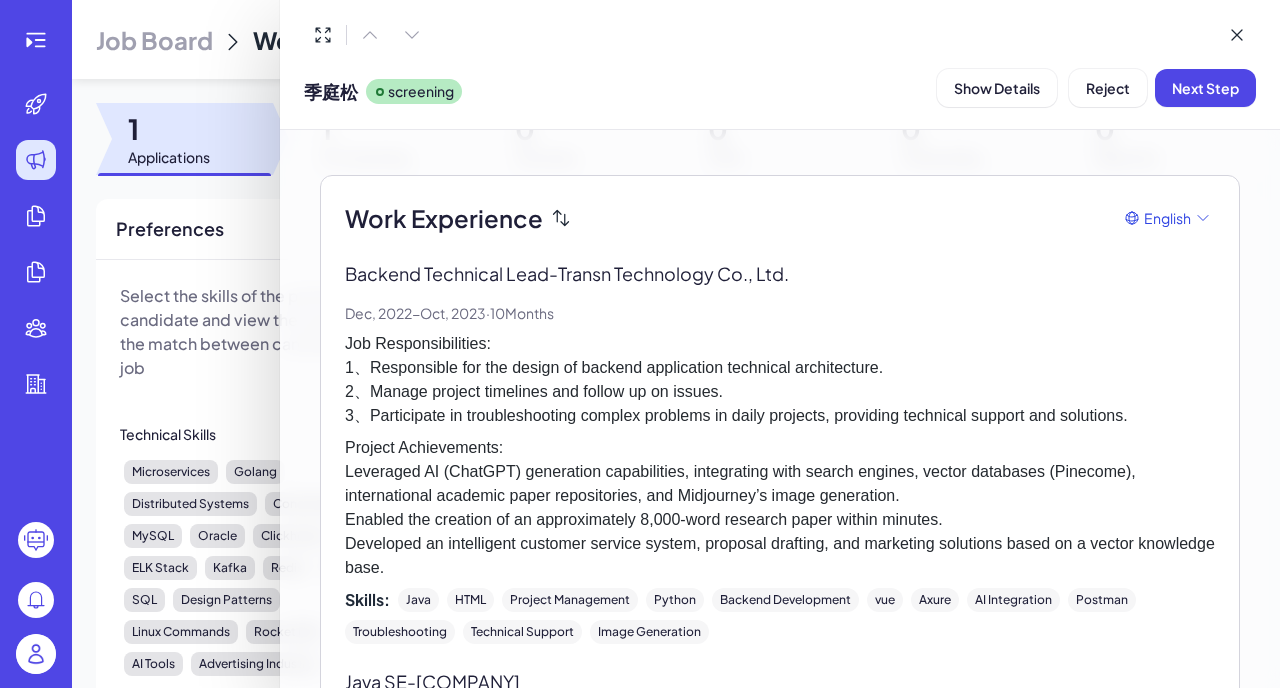 click on "Project Achievements:
Leveraged AI (ChatGPT) generation capabilities, integrating with search engines, vector databases (Pinecome), international academic paper repositories, and Midjourney’s image generation.
Enabled the creation of an approximately 8,000-word research paper within minutes.
Developed an intelligent customer service system, proposal drafting, and marketing solutions based on a vector knowledge base." at bounding box center (780, 508) 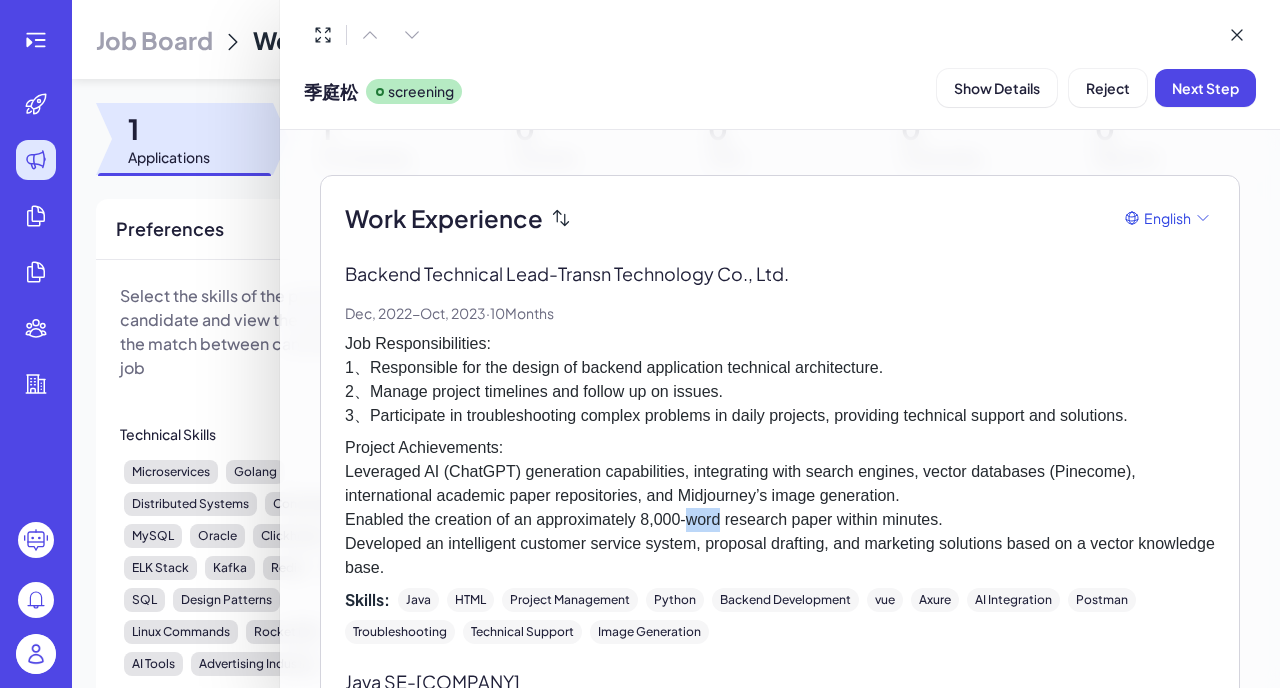 click on "Project Achievements:
Leveraged AI (ChatGPT) generation capabilities, integrating with search engines, vector databases (Pinecome), international academic paper repositories, and Midjourney’s image generation.
Enabled the creation of an approximately 8,000-word research paper within minutes.
Developed an intelligent customer service system, proposal drafting, and marketing solutions based on a vector knowledge base." at bounding box center (780, 508) 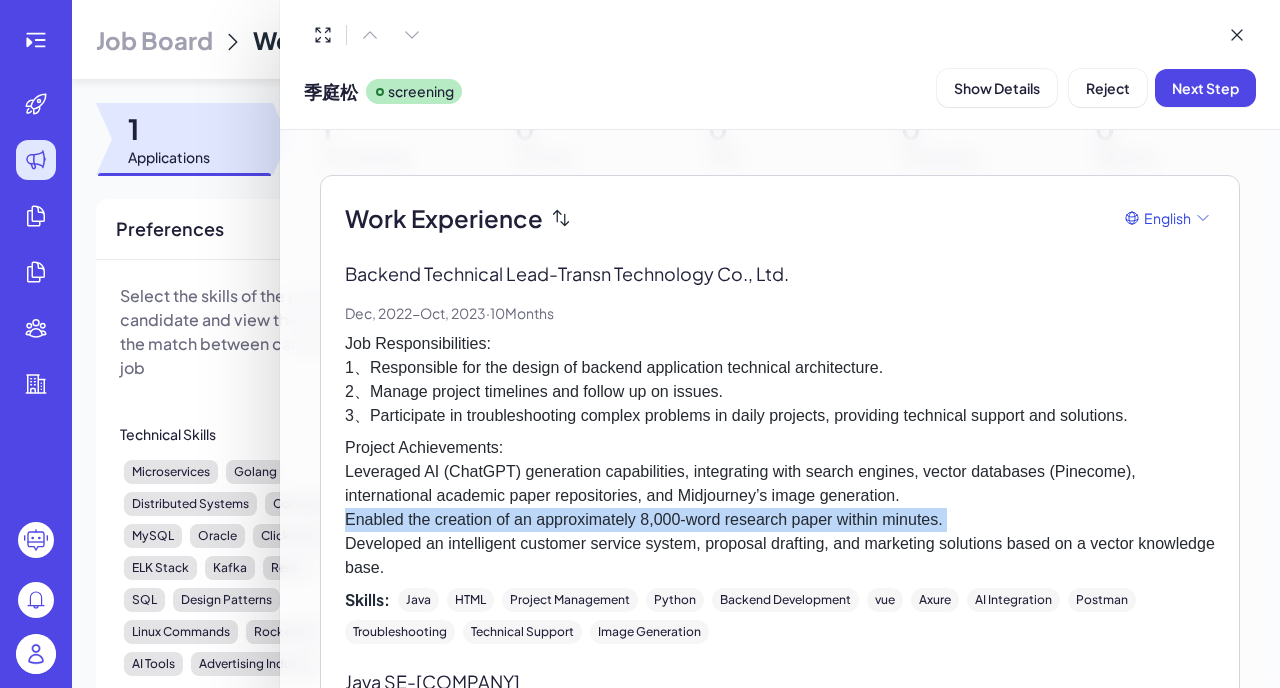 click on "Project Achievements:
Leveraged AI (ChatGPT) generation capabilities, integrating with search engines, vector databases (Pinecome), international academic paper repositories, and Midjourney’s image generation.
Enabled the creation of an approximately 8,000-word research paper within minutes.
Developed an intelligent customer service system, proposal drafting, and marketing solutions based on a vector knowledge base." at bounding box center [780, 508] 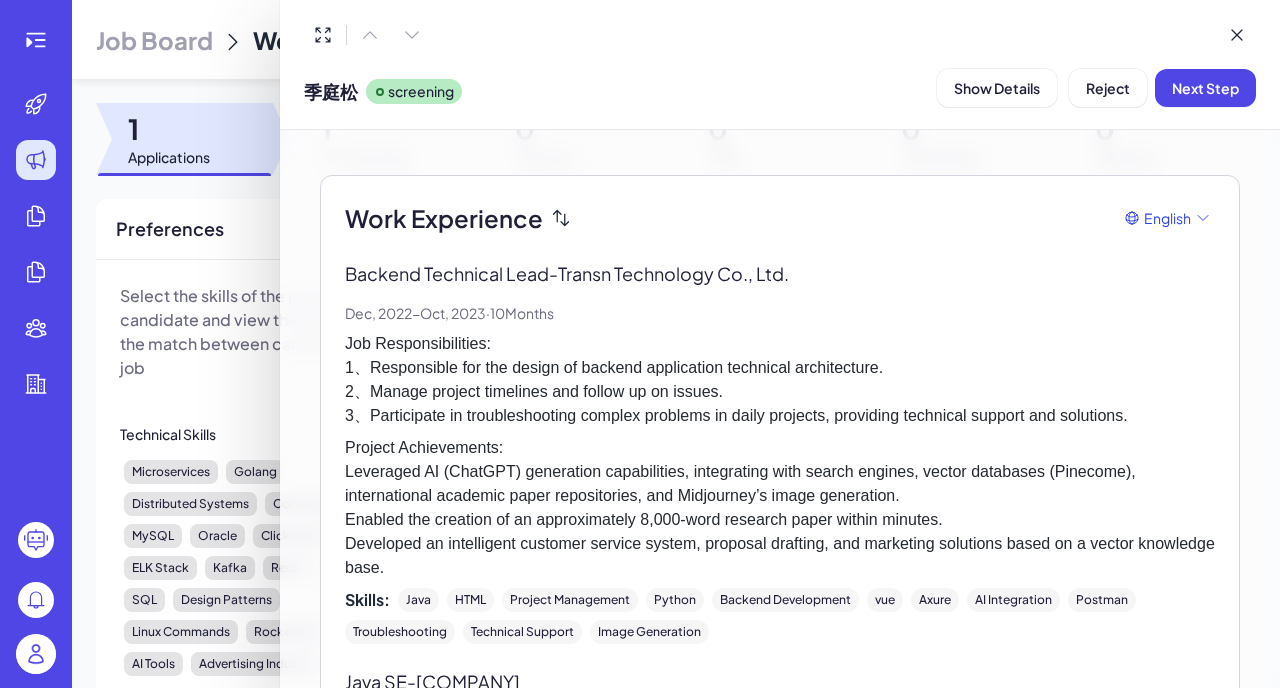 click on "Project Achievements:
Leveraged AI (ChatGPT) generation capabilities, integrating with search engines, vector databases (Pinecome), international academic paper repositories, and Midjourney’s image generation.
Enabled the creation of an approximately 8,000-word research paper within minutes.
Developed an intelligent customer service system, proposal drafting, and marketing solutions based on a vector knowledge base." at bounding box center [780, 508] 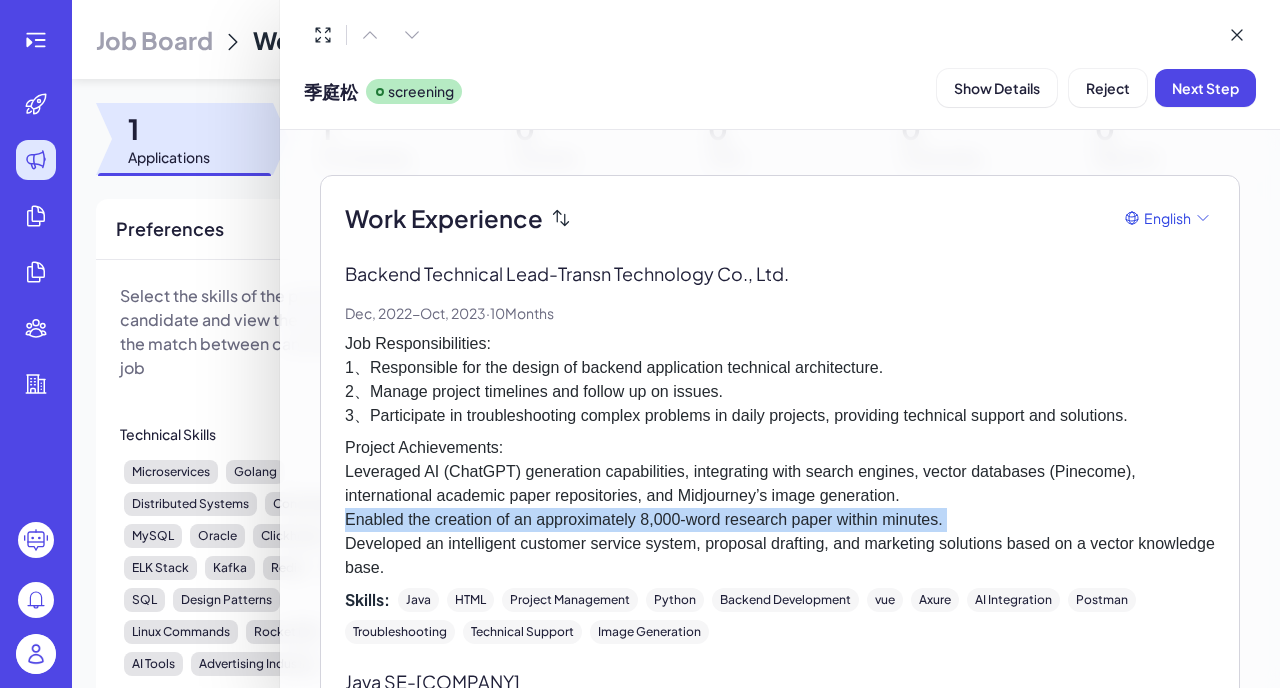 click on "Project Achievements:
Leveraged AI (ChatGPT) generation capabilities, integrating with search engines, vector databases (Pinecome), international academic paper repositories, and Midjourney’s image generation.
Enabled the creation of an approximately 8,000-word research paper within minutes.
Developed an intelligent customer service system, proposal drafting, and marketing solutions based on a vector knowledge base." at bounding box center (780, 508) 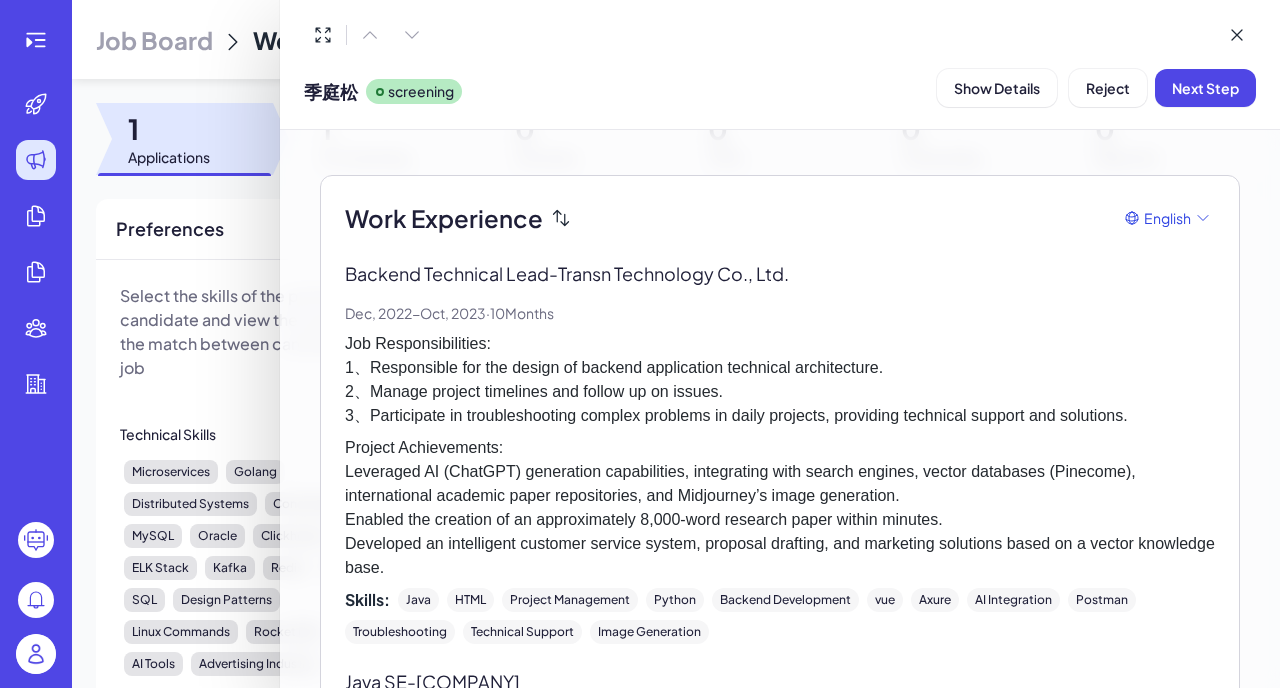 click on "Project Achievements:
Leveraged AI (ChatGPT) generation capabilities, integrating with search engines, vector databases (Pinecome), international academic paper repositories, and Midjourney’s image generation.
Enabled the creation of an approximately 8,000-word research paper within minutes.
Developed an intelligent customer service system, proposal drafting, and marketing solutions based on a vector knowledge base." at bounding box center [780, 508] 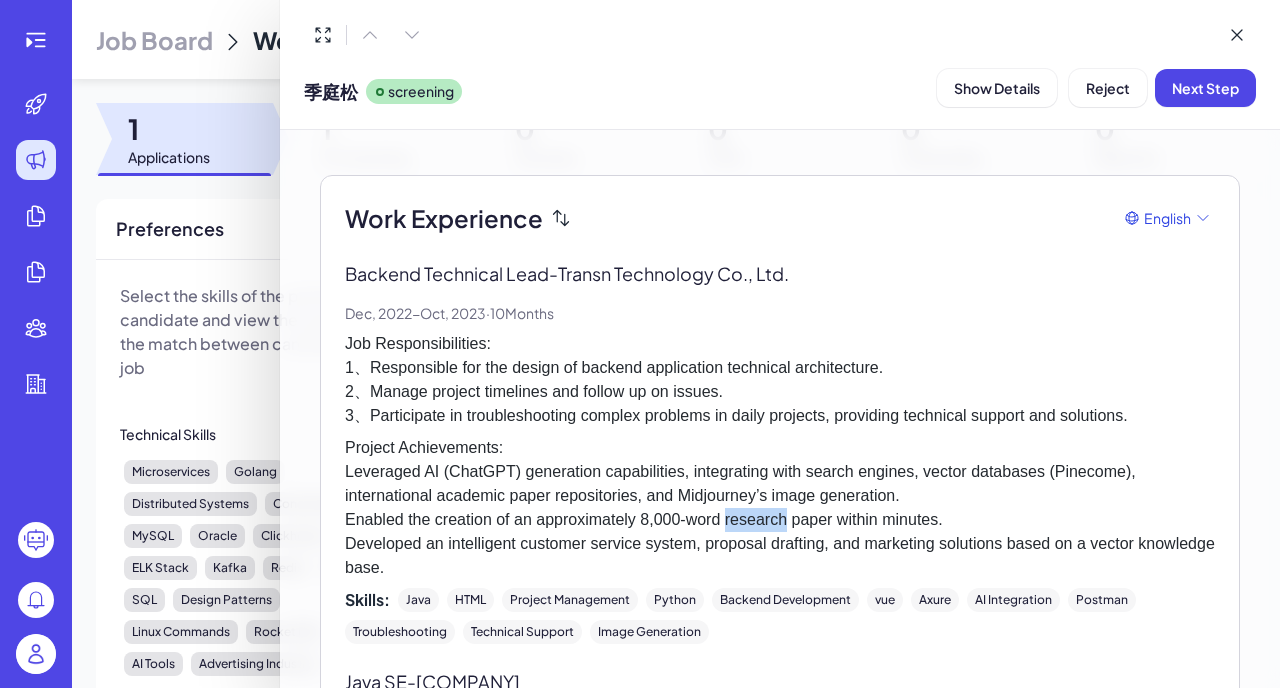 click on "Project Achievements:
Leveraged AI (ChatGPT) generation capabilities, integrating with search engines, vector databases (Pinecome), international academic paper repositories, and Midjourney’s image generation.
Enabled the creation of an approximately 8,000-word research paper within minutes.
Developed an intelligent customer service system, proposal drafting, and marketing solutions based on a vector knowledge base." at bounding box center [780, 508] 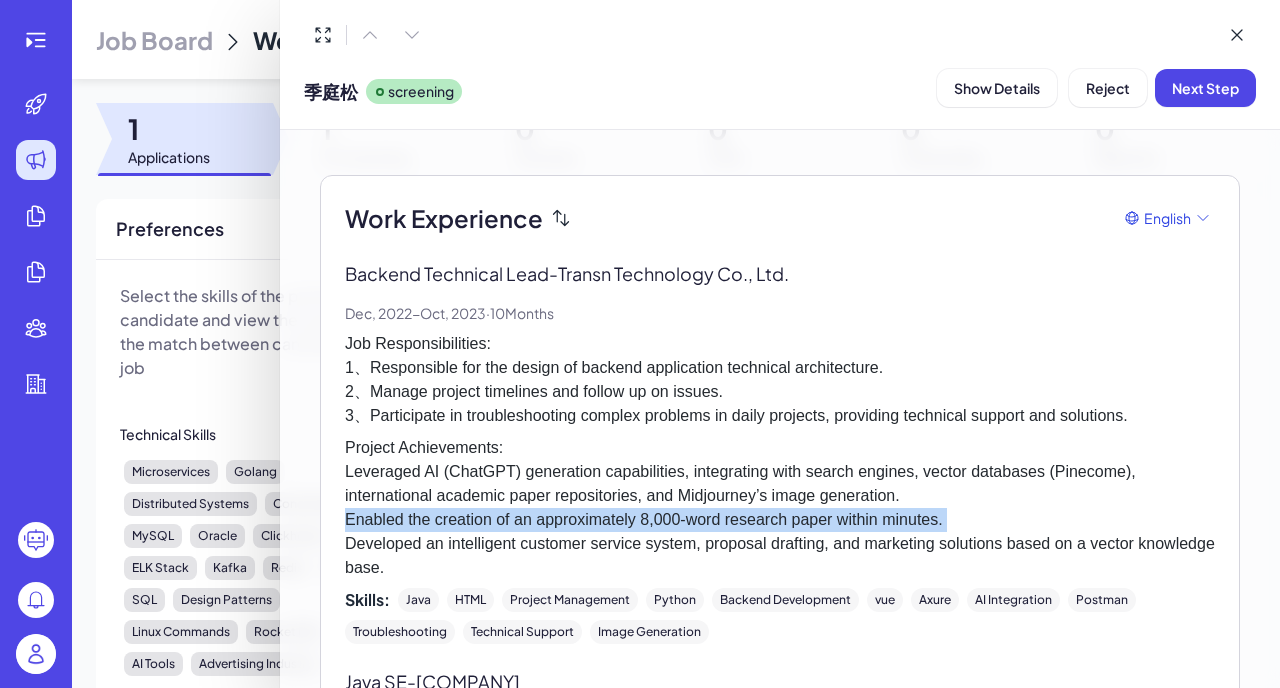 click on "Project Achievements:
Leveraged AI (ChatGPT) generation capabilities, integrating with search engines, vector databases (Pinecome), international academic paper repositories, and Midjourney’s image generation.
Enabled the creation of an approximately 8,000-word research paper within minutes.
Developed an intelligent customer service system, proposal drafting, and marketing solutions based on a vector knowledge base." at bounding box center (780, 508) 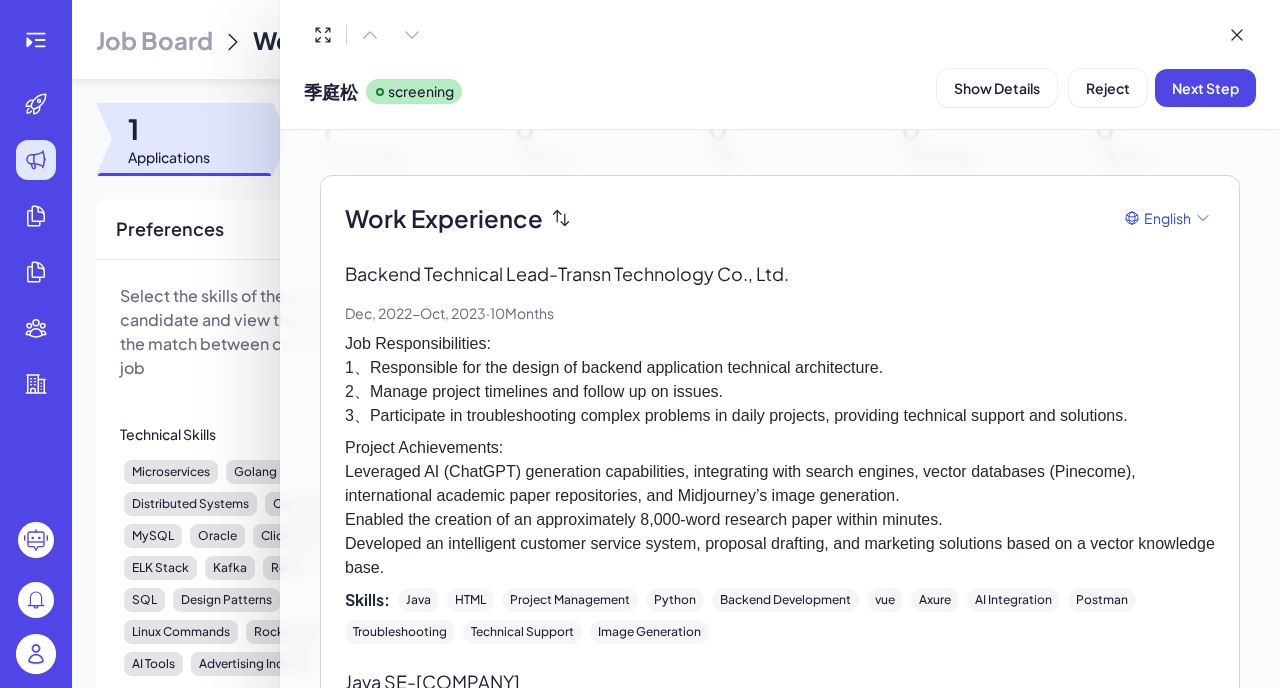 click on "Project Achievements:
Leveraged AI (ChatGPT) generation capabilities, integrating with search engines, vector databases (Pinecome), international academic paper repositories, and Midjourney’s image generation.
Enabled the creation of an approximately 8,000-word research paper within minutes.
Developed an intelligent customer service system, proposal drafting, and marketing solutions based on a vector knowledge base." at bounding box center (780, 508) 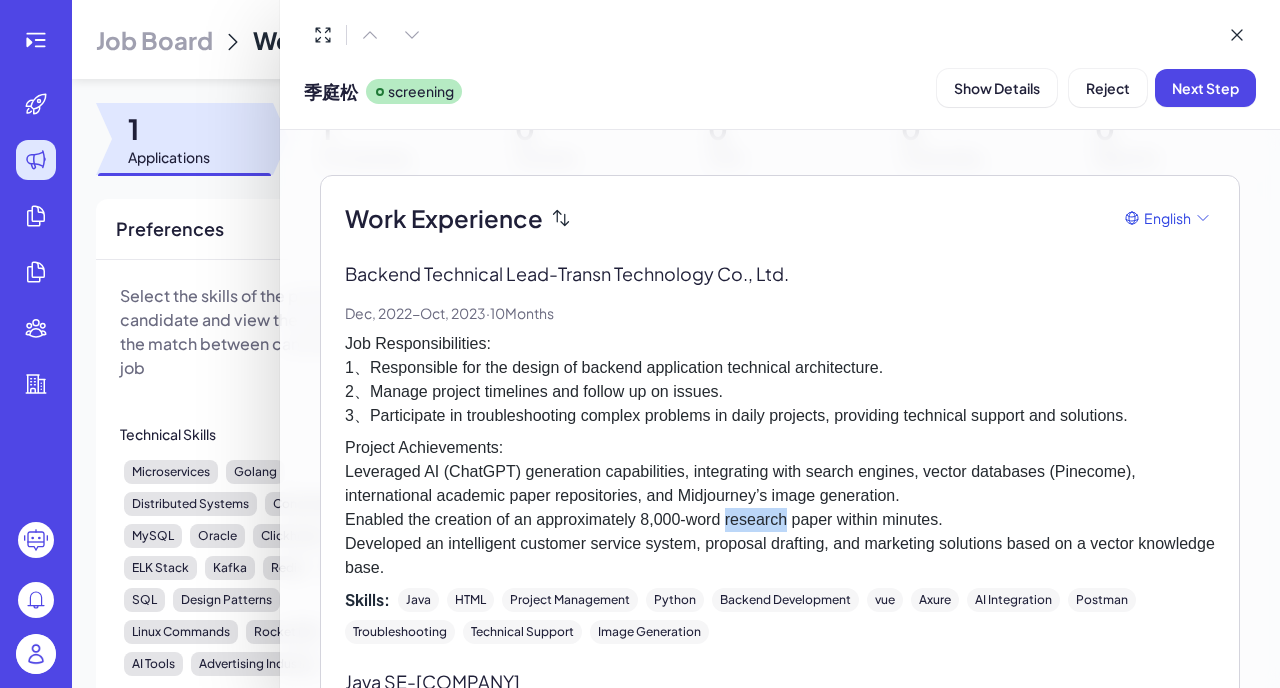 click on "Project Achievements:
Leveraged AI (ChatGPT) generation capabilities, integrating with search engines, vector databases (Pinecome), international academic paper repositories, and Midjourney’s image generation.
Enabled the creation of an approximately 8,000-word research paper within minutes.
Developed an intelligent customer service system, proposal drafting, and marketing solutions based on a vector knowledge base." at bounding box center [780, 508] 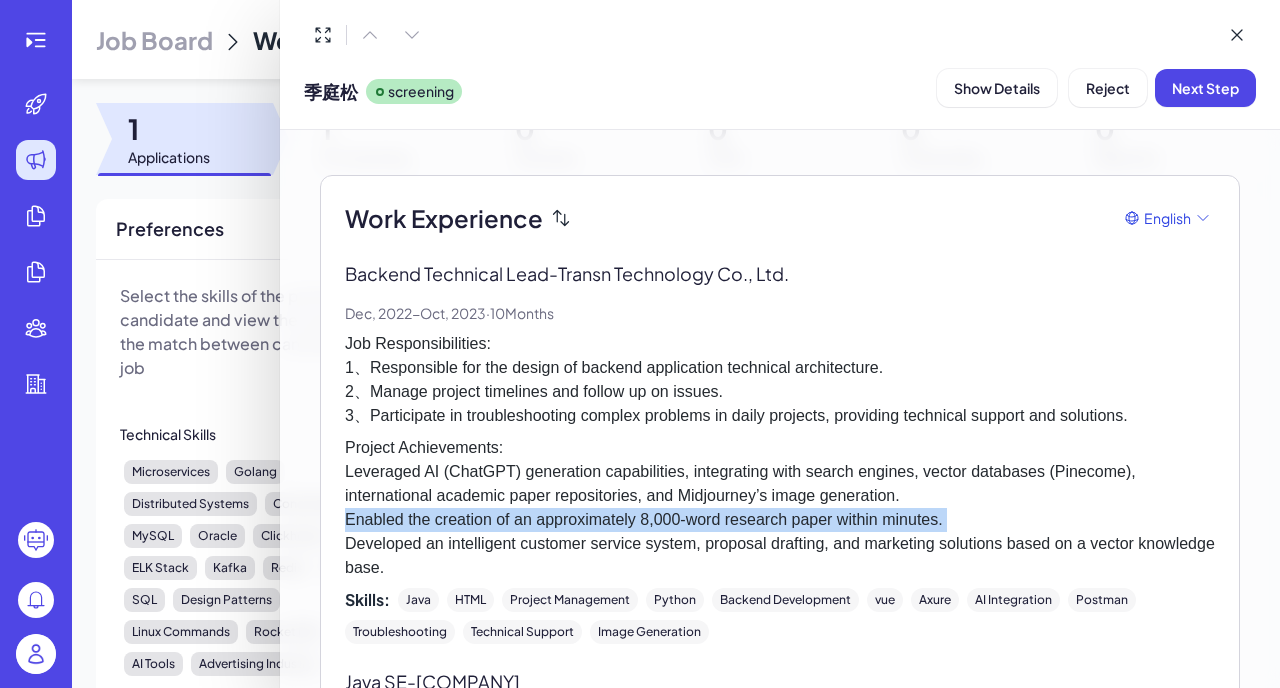 click on "Project Achievements:
Leveraged AI (ChatGPT) generation capabilities, integrating with search engines, vector databases (Pinecome), international academic paper repositories, and Midjourney’s image generation.
Enabled the creation of an approximately 8,000-word research paper within minutes.
Developed an intelligent customer service system, proposal drafting, and marketing solutions based on a vector knowledge base." at bounding box center [780, 508] 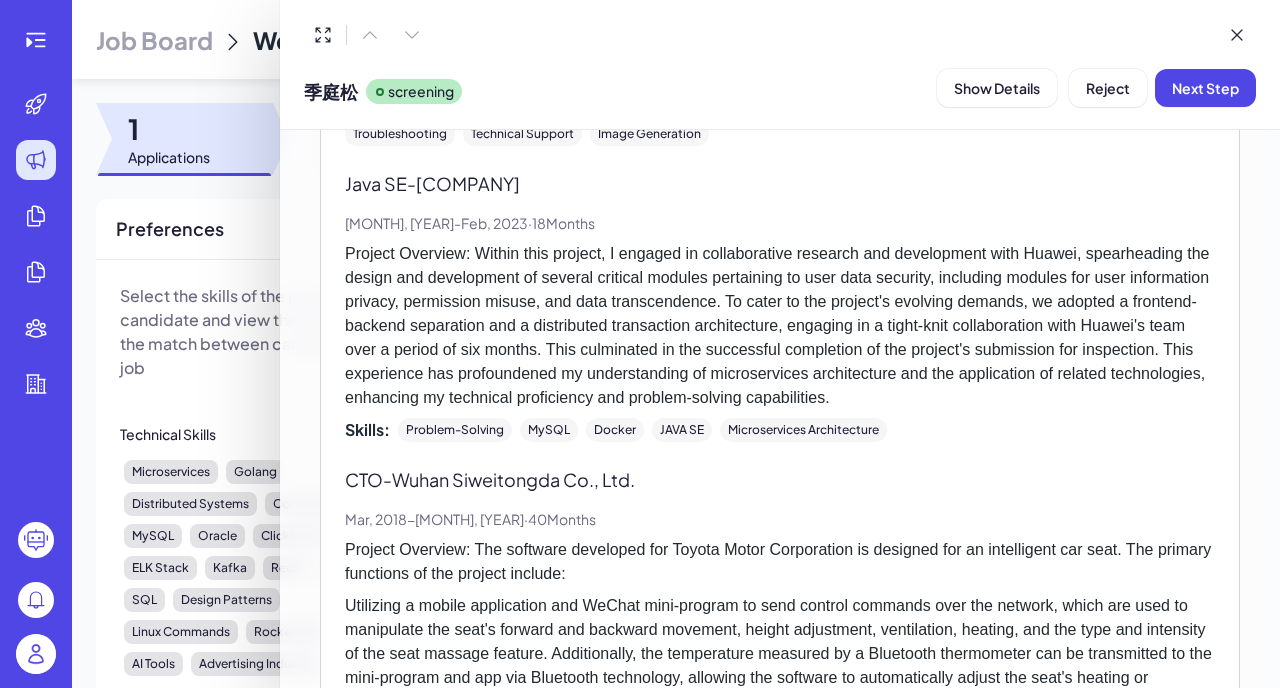 scroll, scrollTop: 1092, scrollLeft: 0, axis: vertical 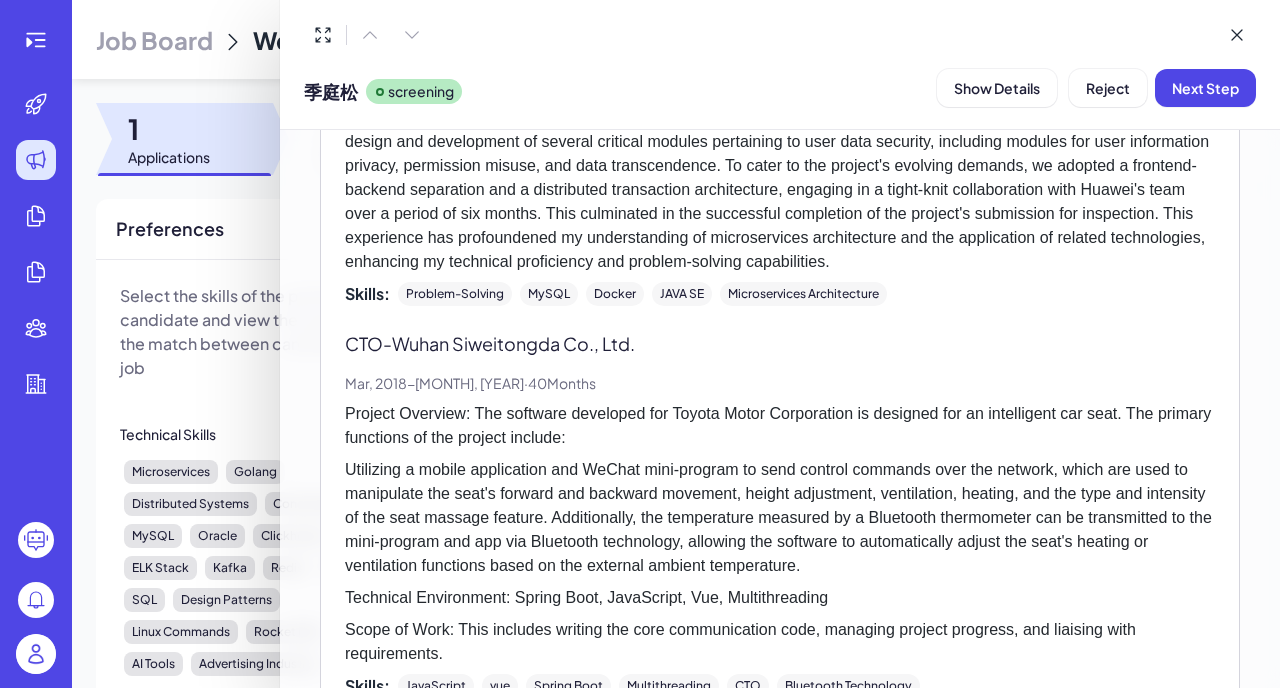 click on "CTO  -  [CITY] [COMPANY]" at bounding box center (780, 343) 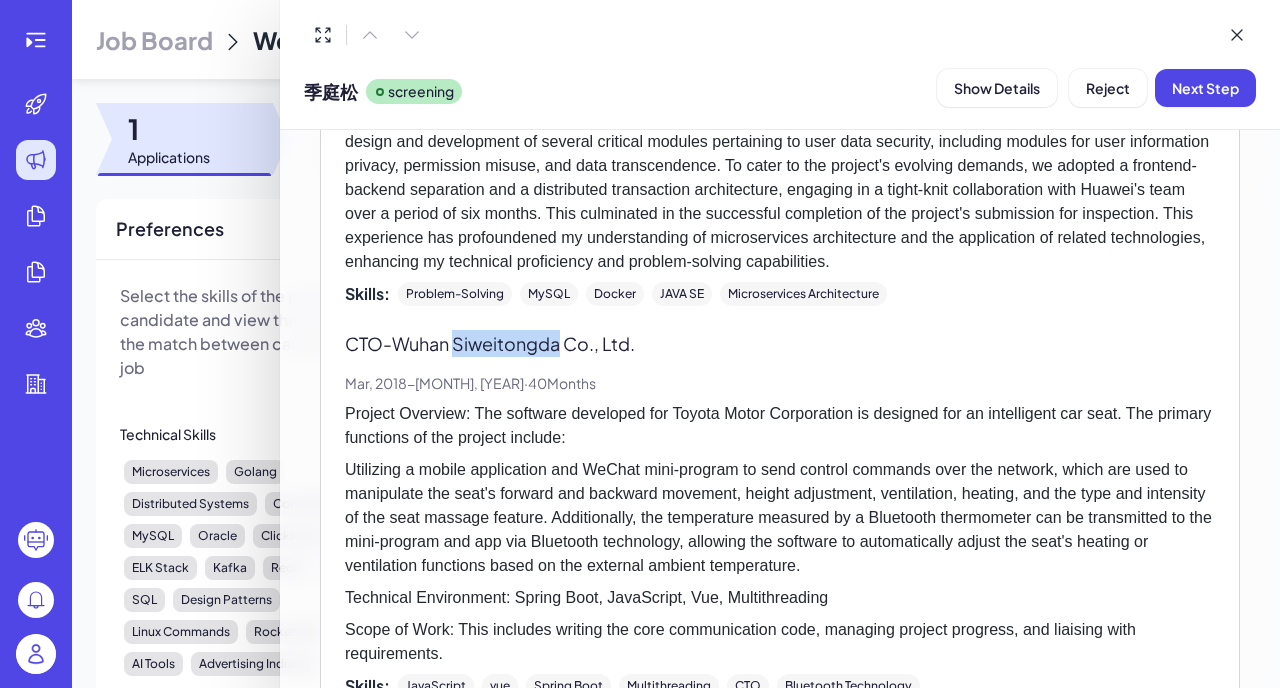 copy on "Siweitongda" 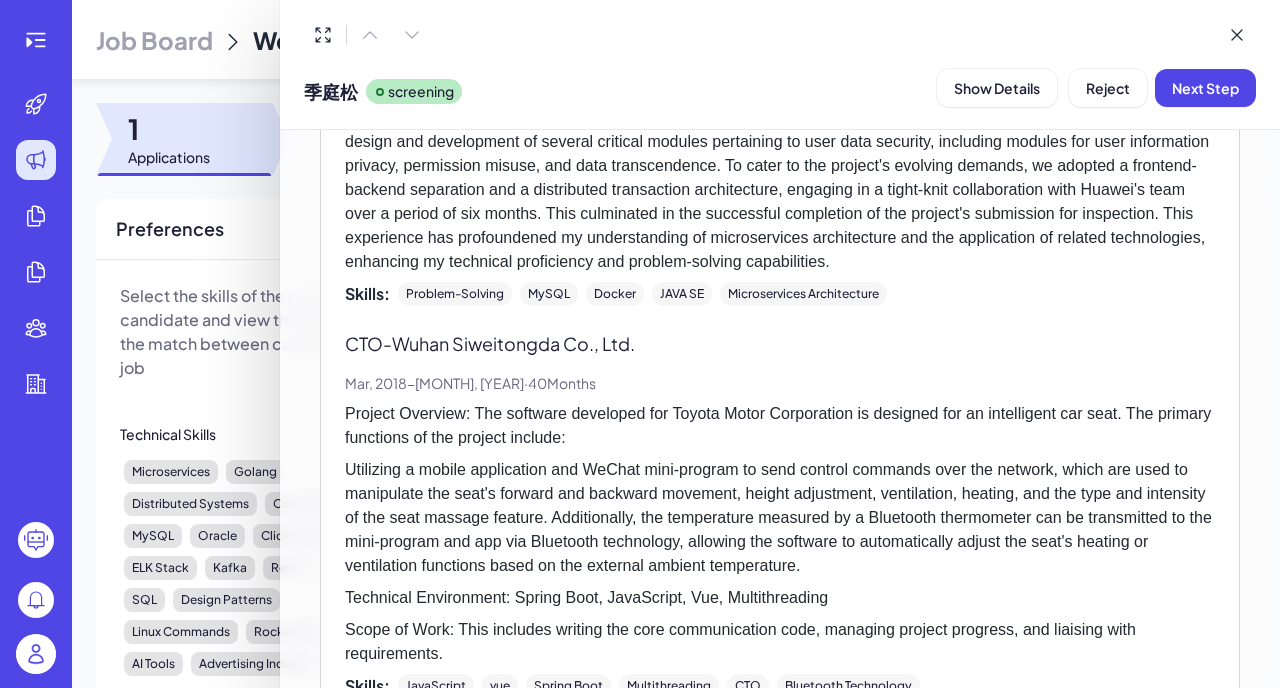 click on "Project Overview: The software developed for Toyota Motor Corporation is designed for an intelligent car seat. The primary functions of the project include:" at bounding box center [780, 426] 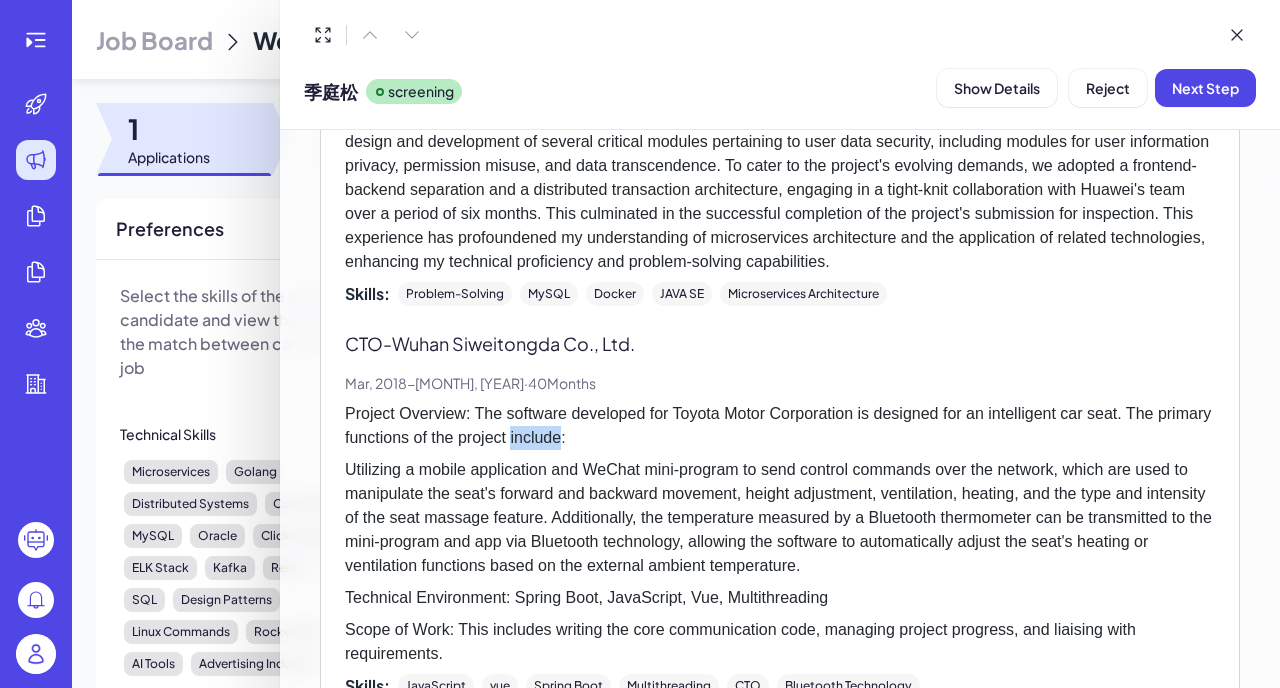 click on "Project Overview: The software developed for Toyota Motor Corporation is designed for an intelligent car seat. The primary functions of the project include:" at bounding box center [780, 426] 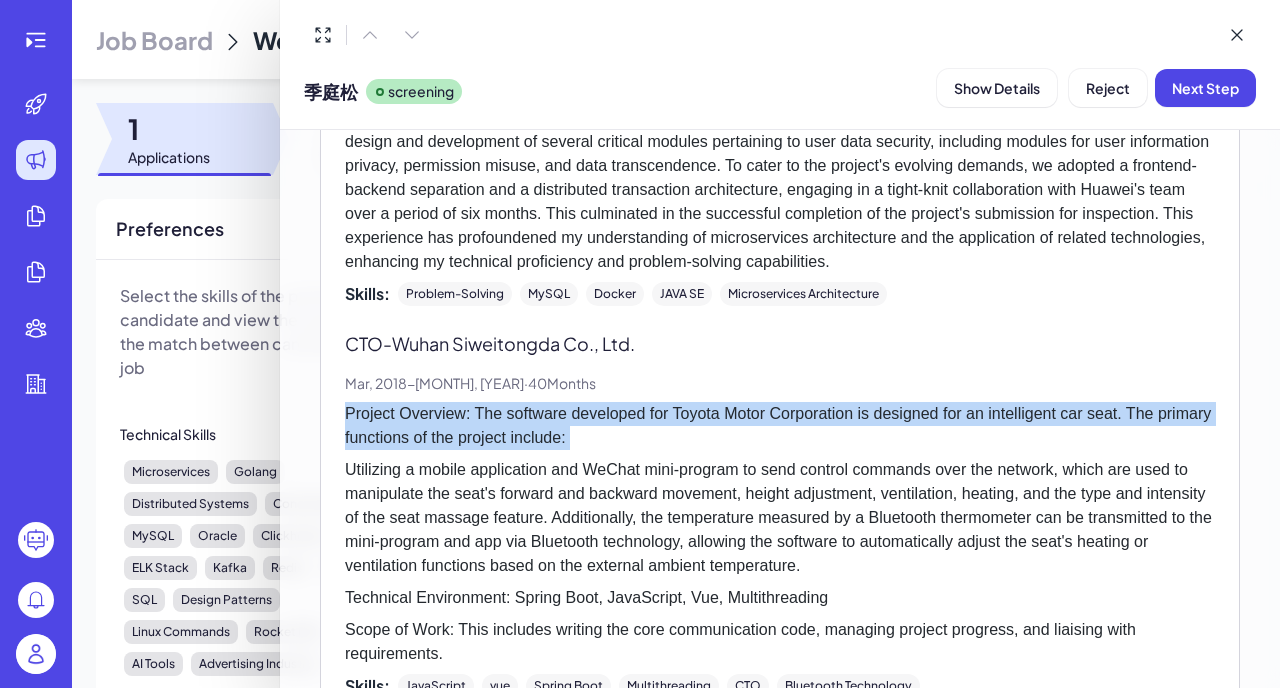 click on "Project Overview: The software developed for Toyota Motor Corporation is designed for an intelligent car seat. The primary functions of the project include:" at bounding box center [780, 426] 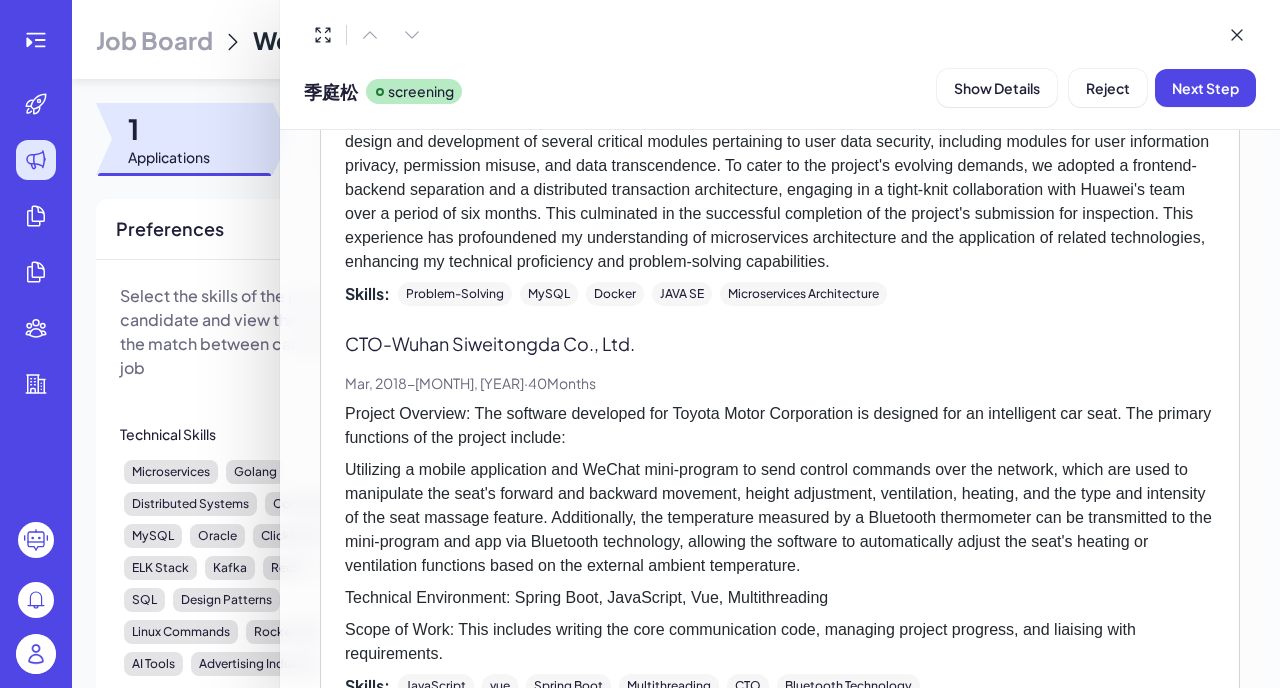 scroll, scrollTop: 1076, scrollLeft: 0, axis: vertical 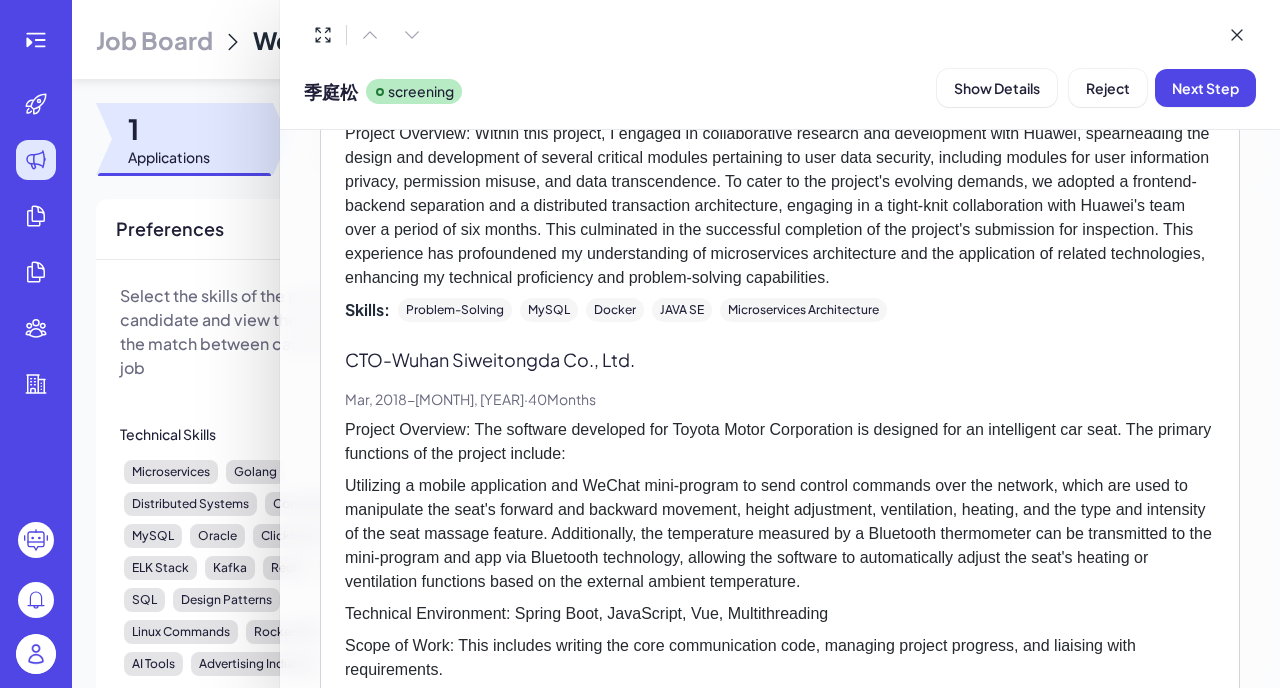 click on "Project Overview: The software developed for Toyota Motor Corporation is designed for an intelligent car seat. The primary functions of the project include:" at bounding box center [780, 442] 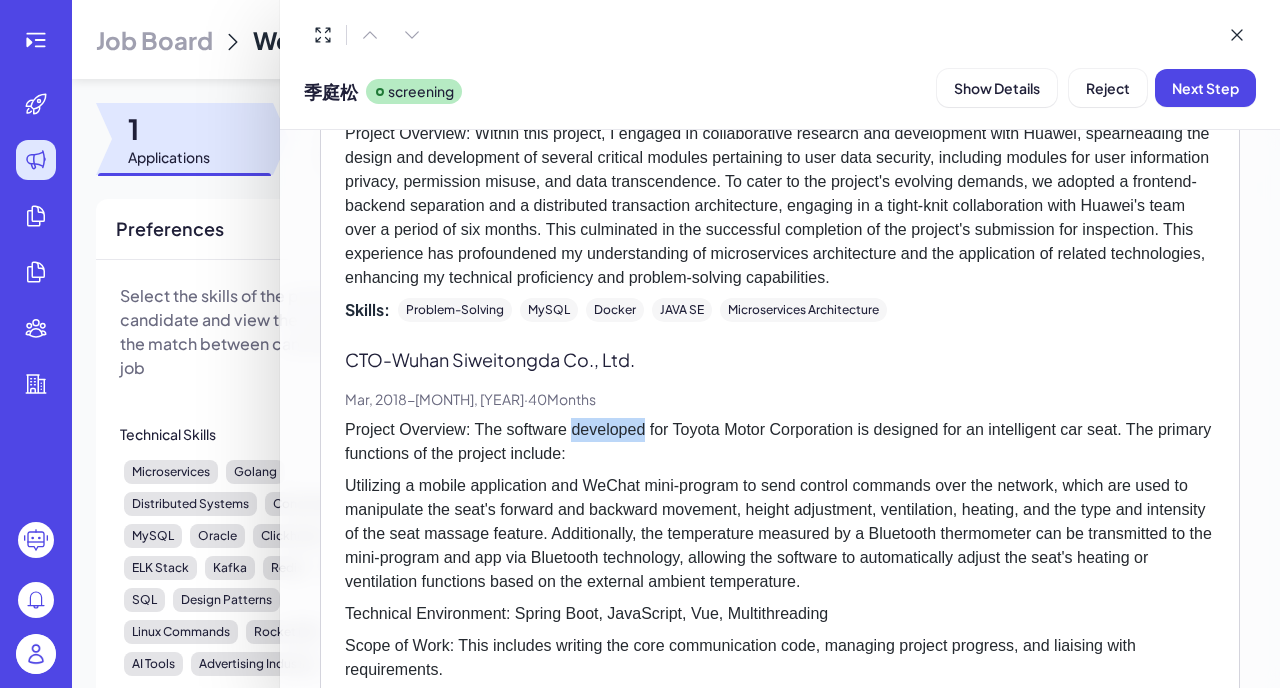 click on "Project Overview: The software developed for Toyota Motor Corporation is designed for an intelligent car seat. The primary functions of the project include:" at bounding box center [780, 442] 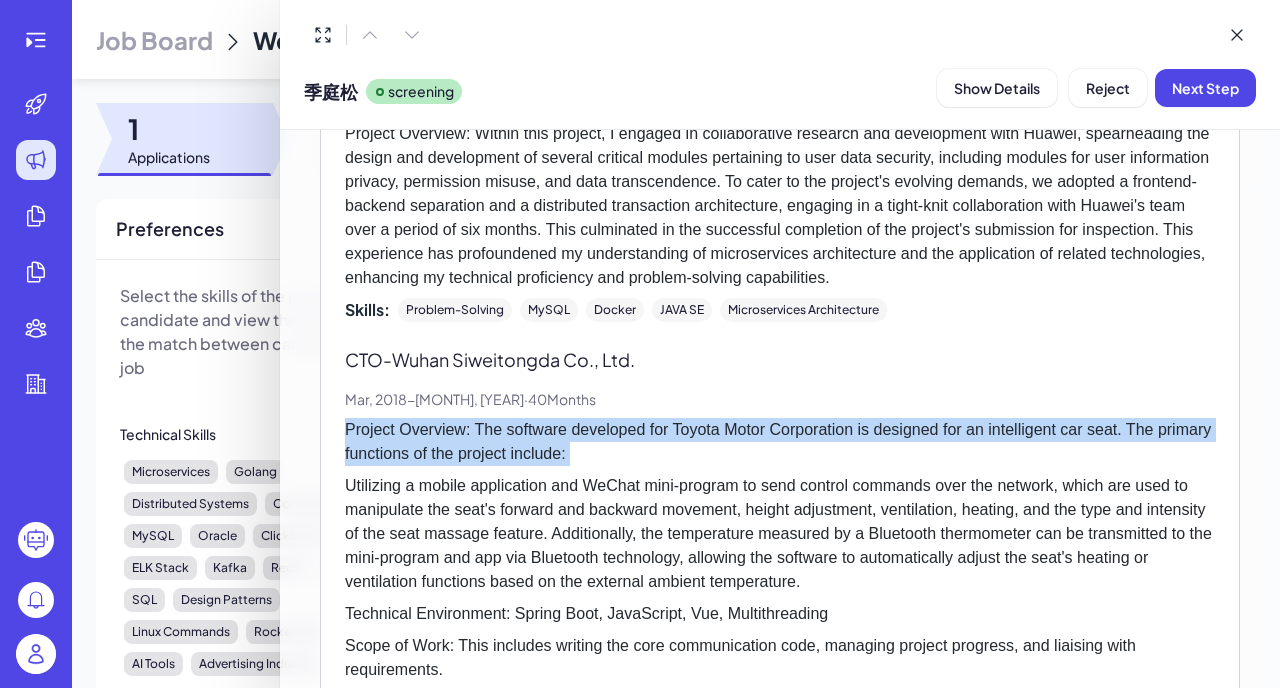 click on "Project Overview: The software developed for Toyota Motor Corporation is designed for an intelligent car seat. The primary functions of the project include:" at bounding box center (780, 442) 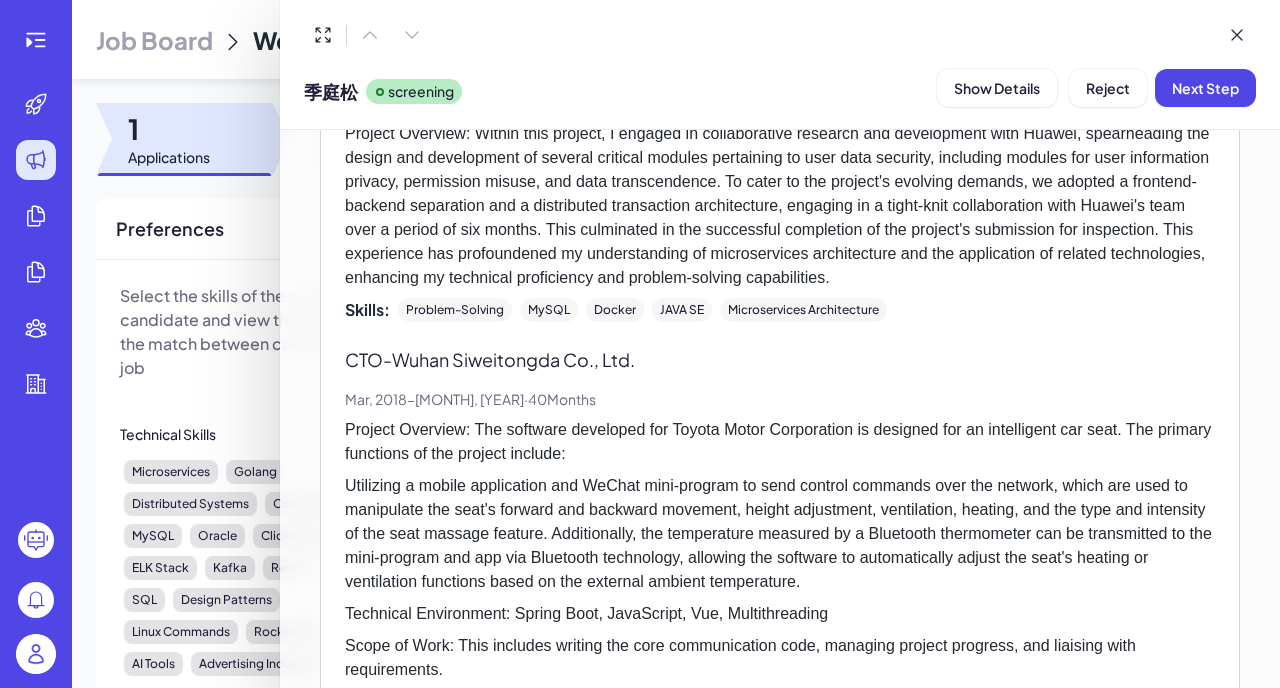 click on "Project Overview: The software developed for Toyota Motor Corporation is designed for an intelligent car seat. The primary functions of the project include:" at bounding box center (780, 442) 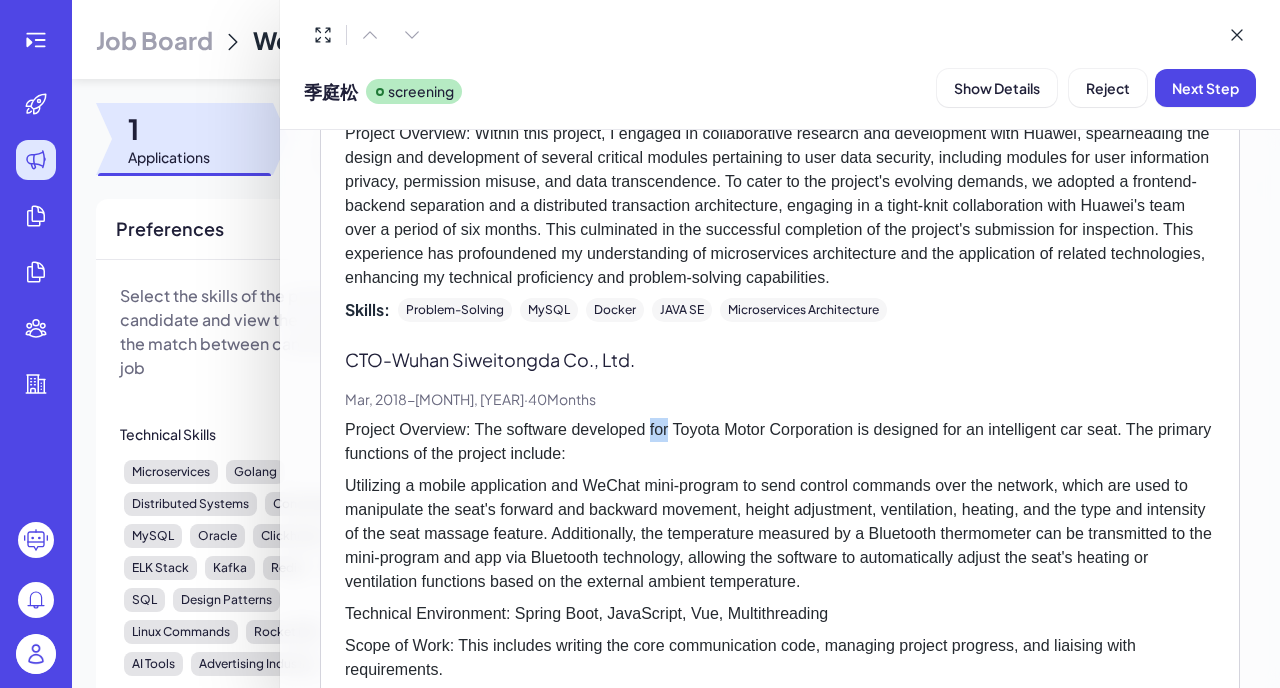 click on "Project Overview: The software developed for Toyota Motor Corporation is designed for an intelligent car seat. The primary functions of the project include:" at bounding box center [780, 442] 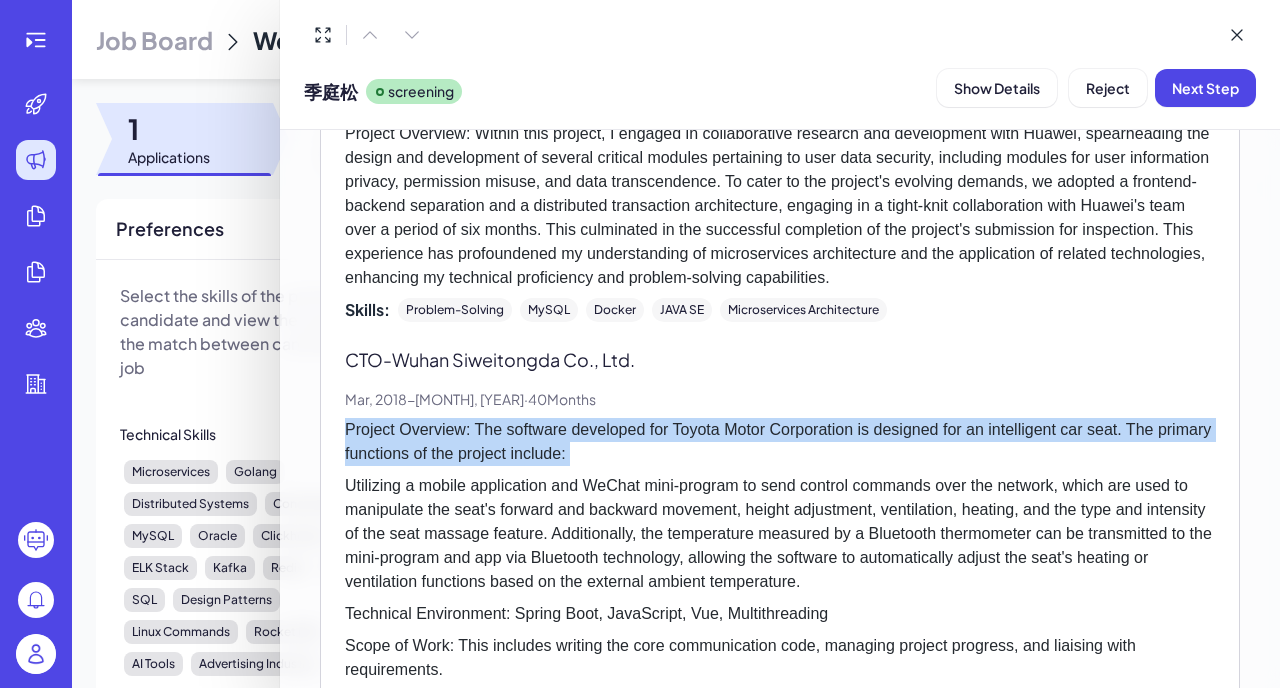 click on "Project Overview: The software developed for Toyota Motor Corporation is designed for an intelligent car seat. The primary functions of the project include:" at bounding box center (780, 442) 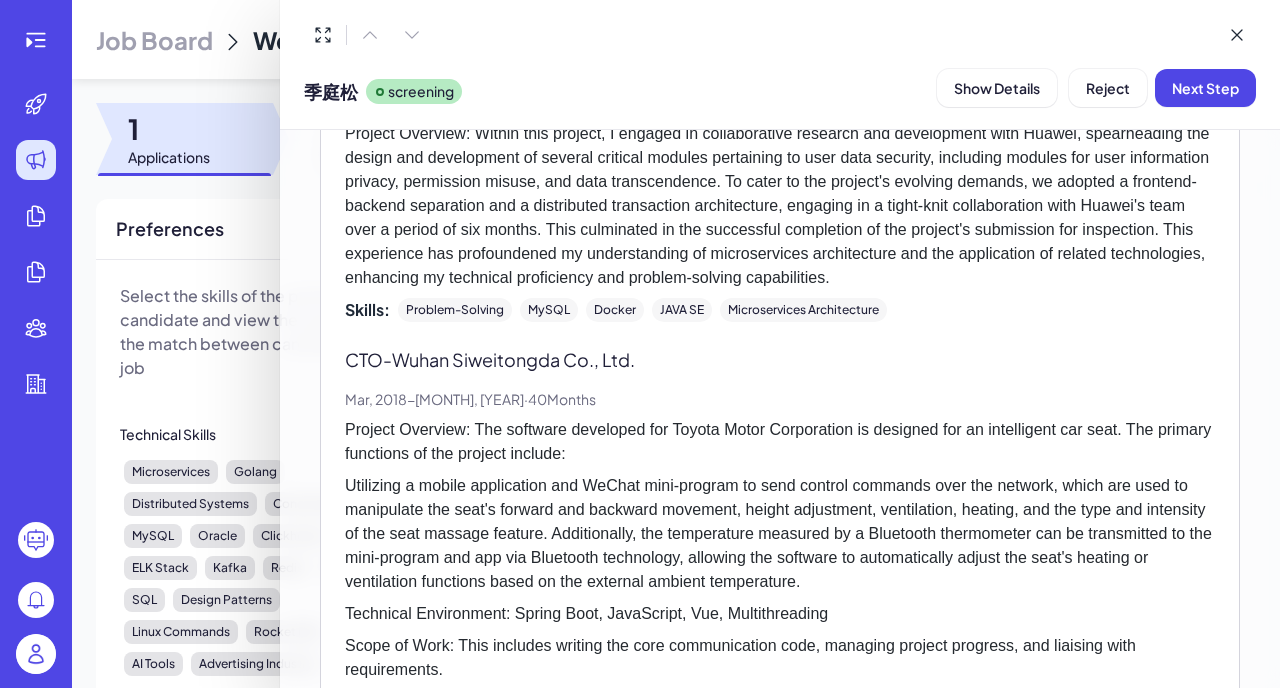 click on "Project Overview: The software developed for Toyota Motor Corporation is designed for an intelligent car seat. The primary functions of the project include:" at bounding box center (780, 442) 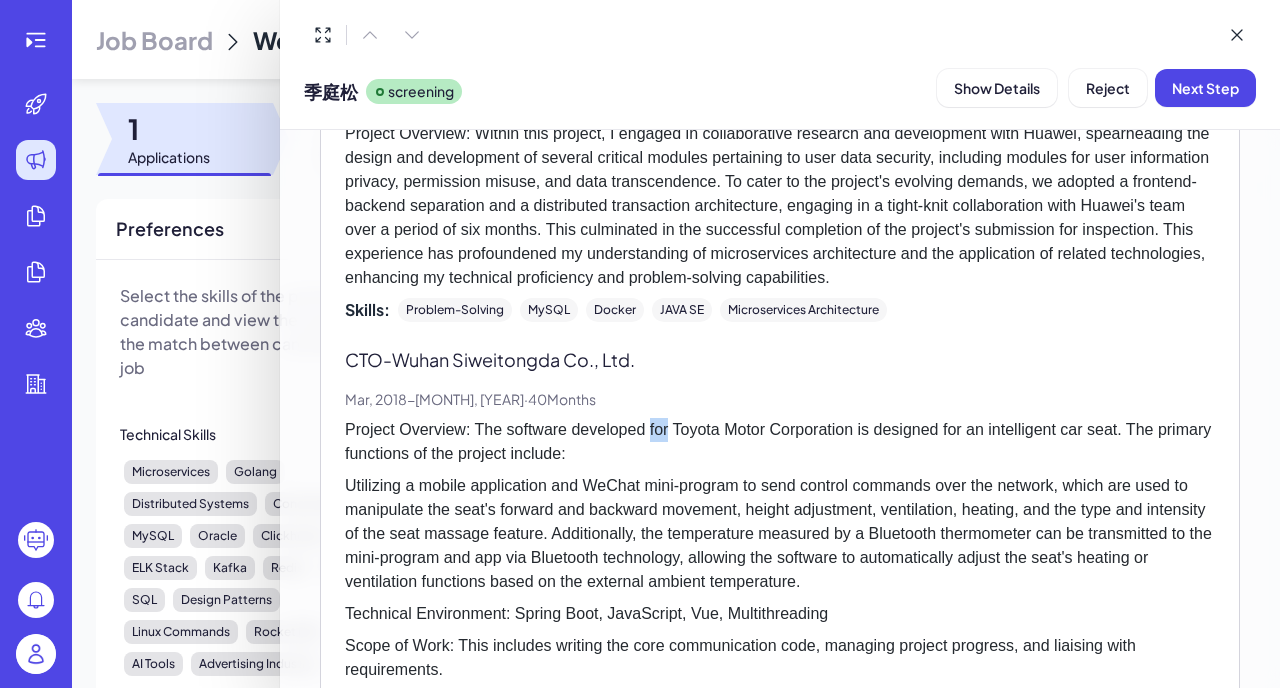 click on "Project Overview: The software developed for Toyota Motor Corporation is designed for an intelligent car seat. The primary functions of the project include:" at bounding box center [780, 442] 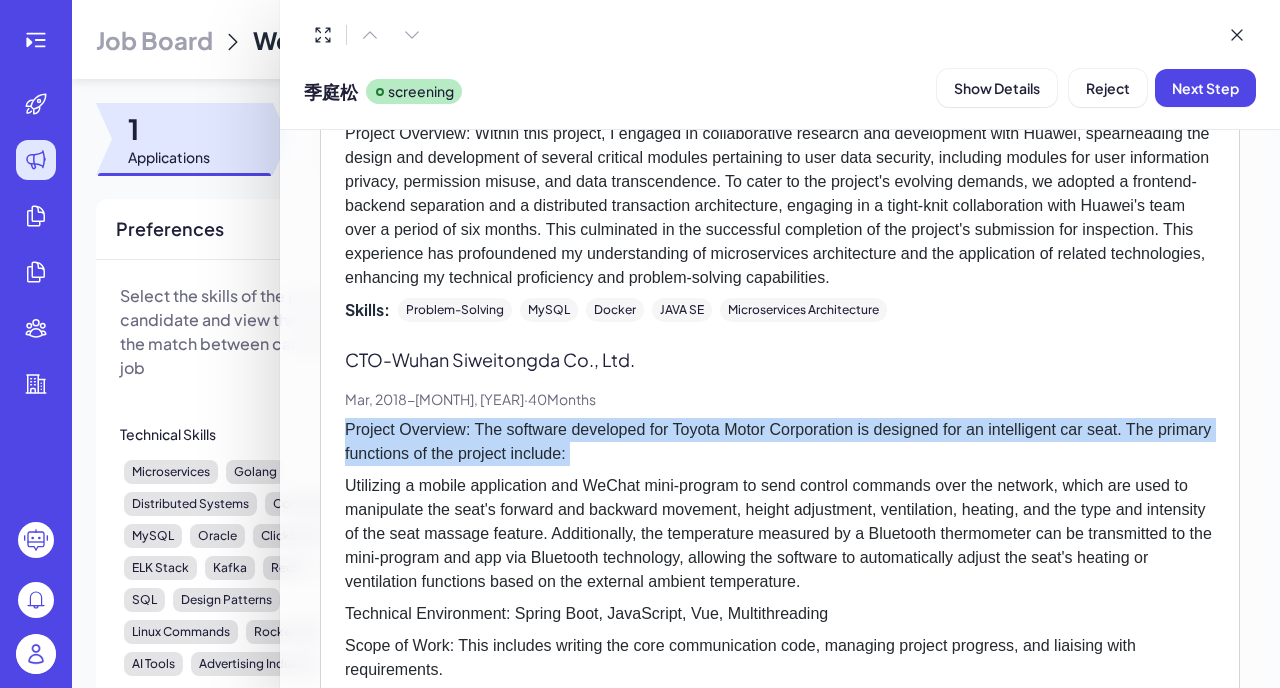 click on "Project Overview: The software developed for Toyota Motor Corporation is designed for an intelligent car seat. The primary functions of the project include:" at bounding box center [780, 442] 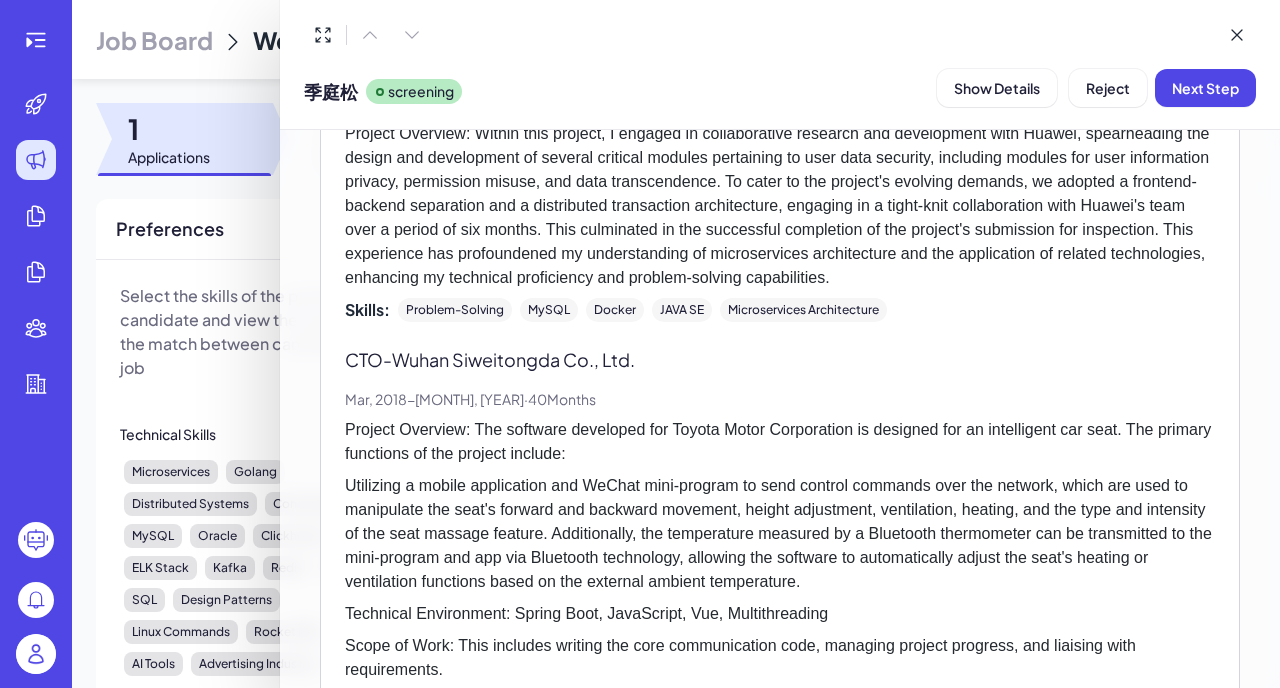 click on "Project Overview: The software developed for Toyota Motor Corporation is designed for an intelligent car seat. The primary functions of the project include:" at bounding box center (780, 442) 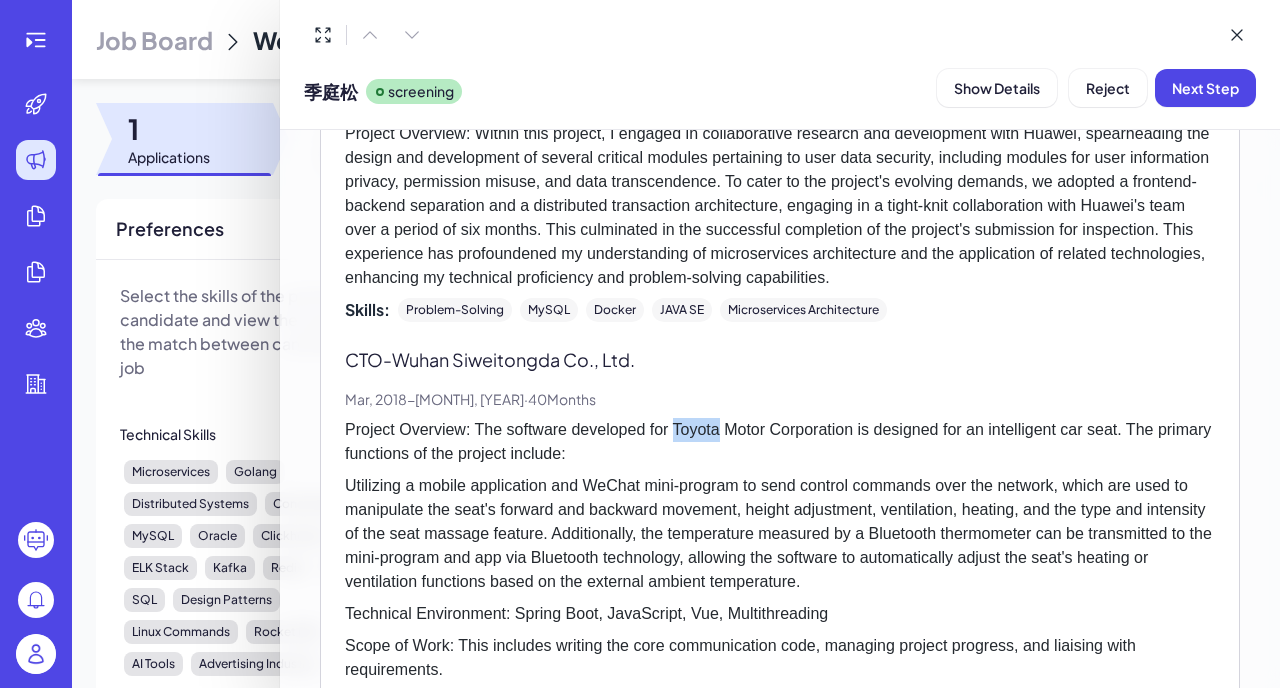 click on "Project Overview: The software developed for Toyota Motor Corporation is designed for an intelligent car seat. The primary functions of the project include:" at bounding box center [780, 442] 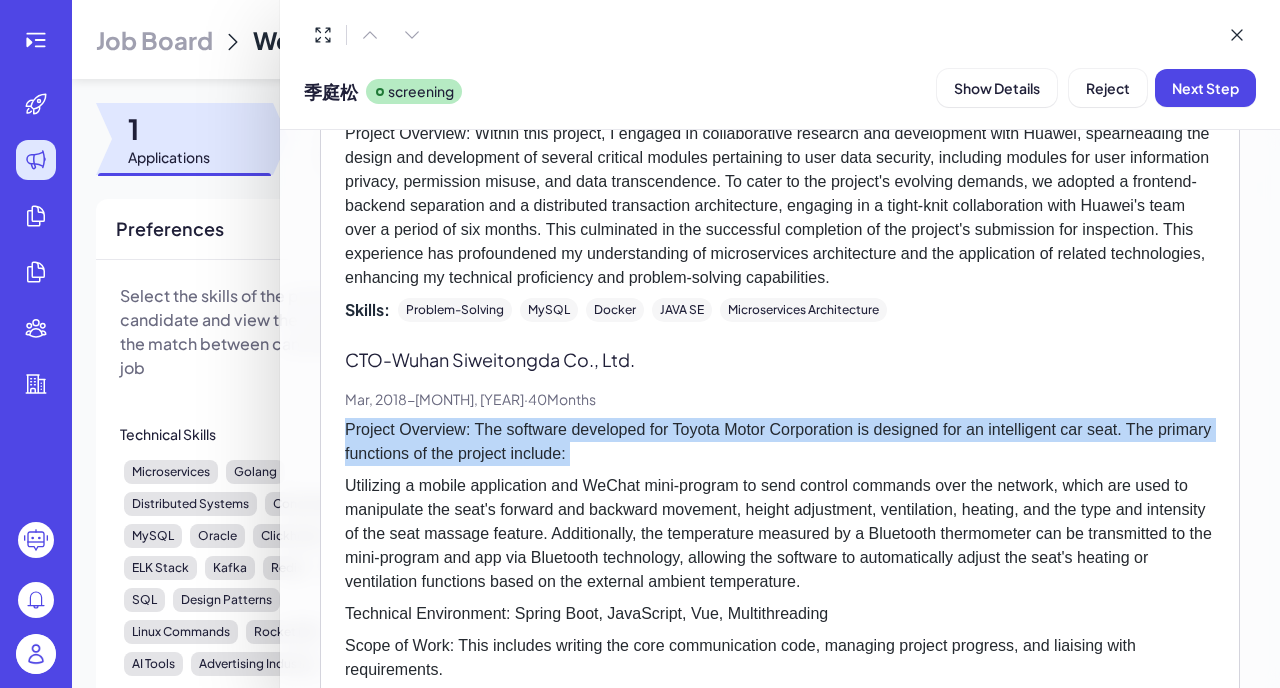click on "Utilizing a mobile application and WeChat mini-program to send control commands over the network, which are used to manipulate the seat's forward and backward movement, height adjustment, ventilation, heating, and the type and intensity of the seat massage feature. Additionally, the temperature measured by a Bluetooth thermometer can be transmitted to the mini-program and app via Bluetooth technology, allowing the software to automatically adjust the seat's heating or ventilation functions based on the external ambient temperature." at bounding box center [780, 534] 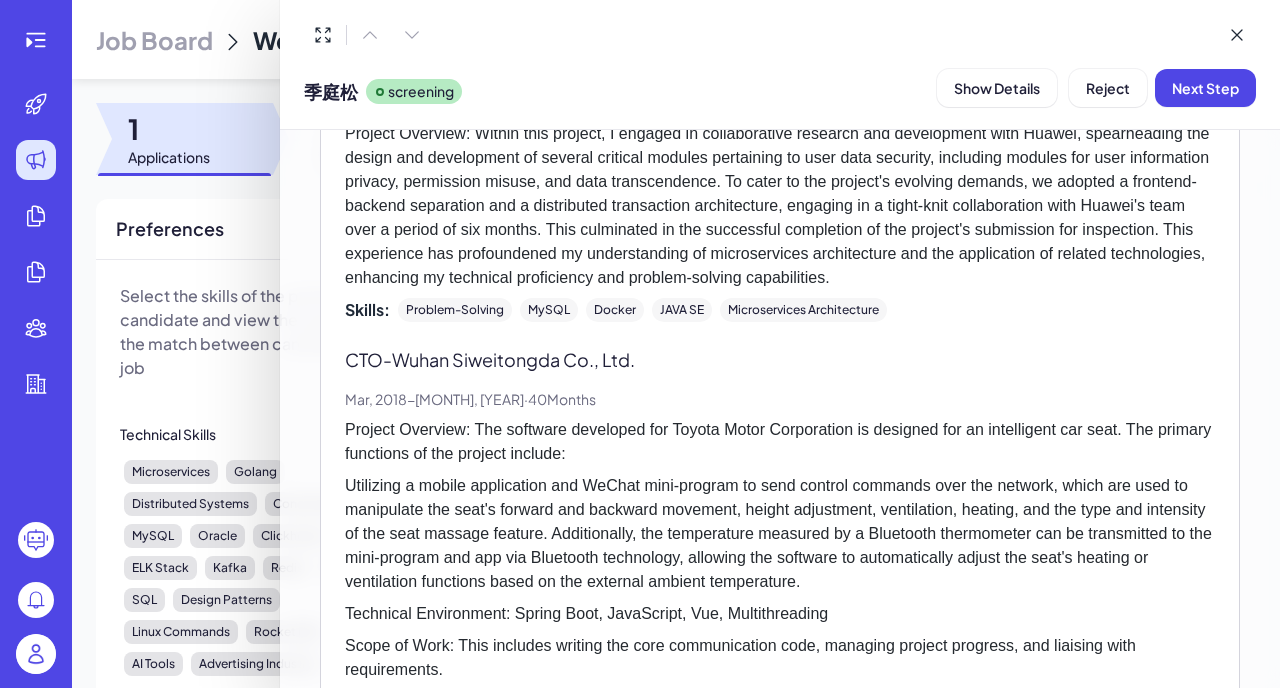 click on "Utilizing a mobile application and WeChat mini-program to send control commands over the network, which are used to manipulate the seat's forward and backward movement, height adjustment, ventilation, heating, and the type and intensity of the seat massage feature. Additionally, the temperature measured by a Bluetooth thermometer can be transmitted to the mini-program and app via Bluetooth technology, allowing the software to automatically adjust the seat's heating or ventilation functions based on the external ambient temperature." at bounding box center [780, 534] 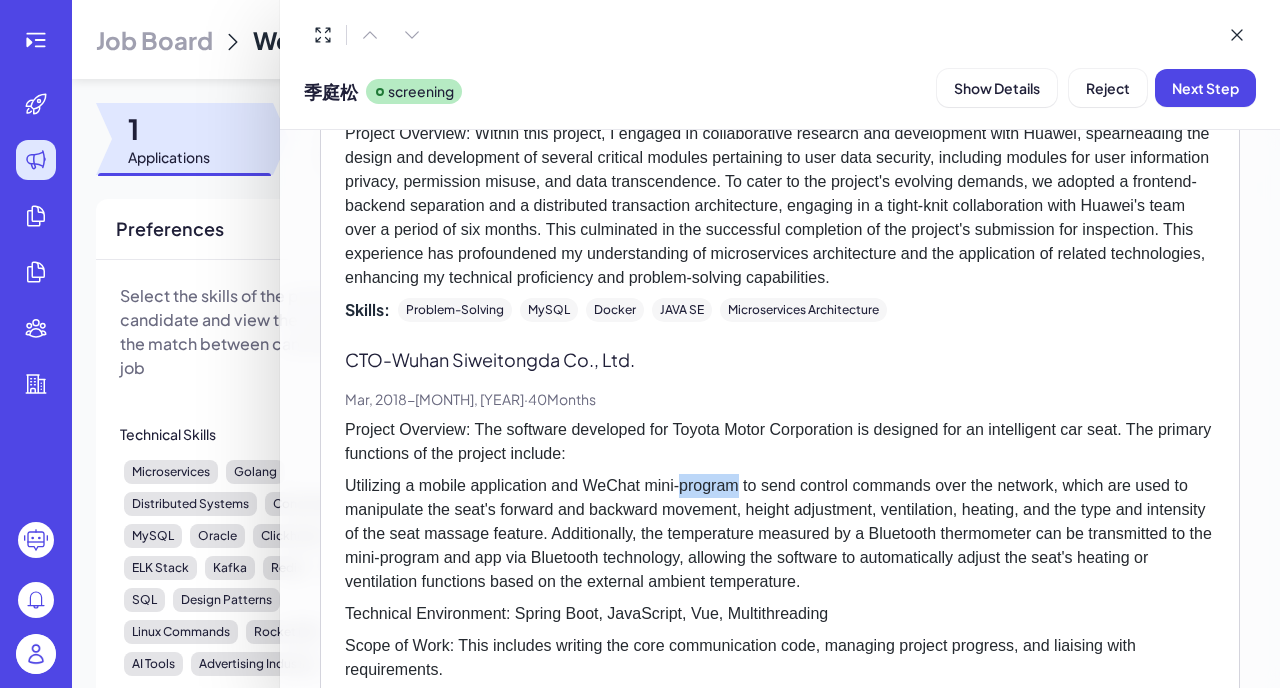 click on "Utilizing a mobile application and WeChat mini-program to send control commands over the network, which are used to manipulate the seat's forward and backward movement, height adjustment, ventilation, heating, and the type and intensity of the seat massage feature. Additionally, the temperature measured by a Bluetooth thermometer can be transmitted to the mini-program and app via Bluetooth technology, allowing the software to automatically adjust the seat's heating or ventilation functions based on the external ambient temperature." at bounding box center (780, 534) 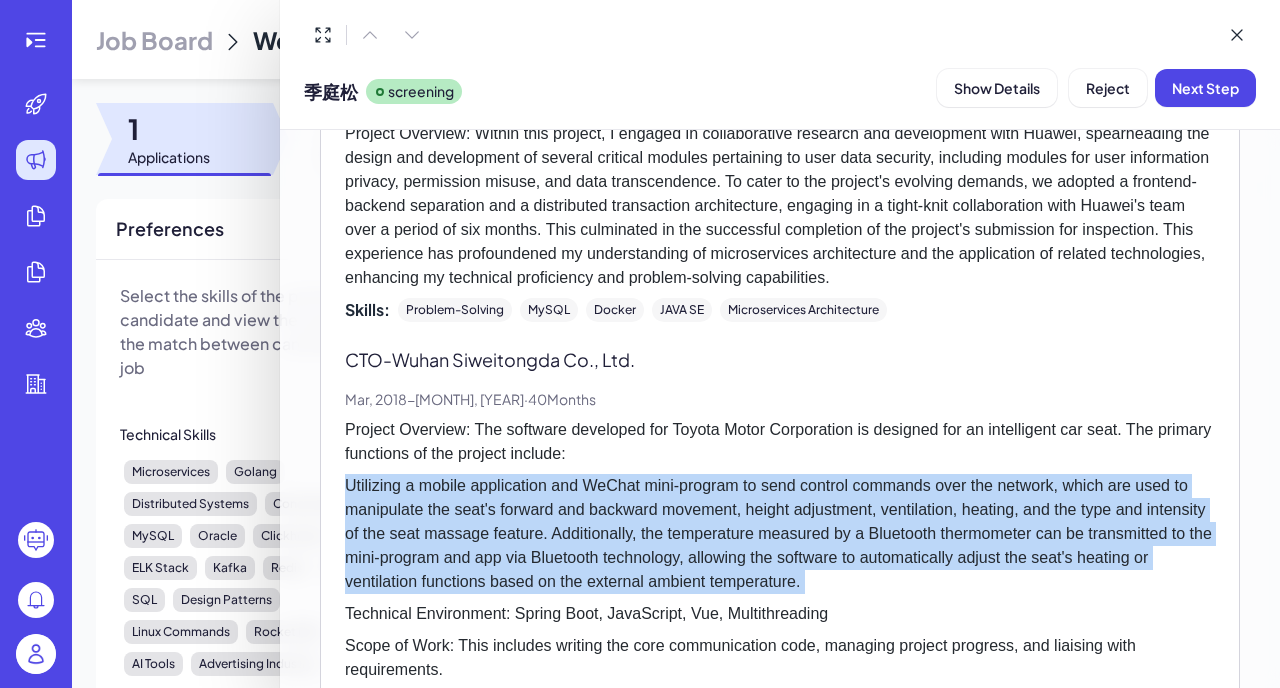 click on "Utilizing a mobile application and WeChat mini-program to send control commands over the network, which are used to manipulate the seat's forward and backward movement, height adjustment, ventilation, heating, and the type and intensity of the seat massage feature. Additionally, the temperature measured by a Bluetooth thermometer can be transmitted to the mini-program and app via Bluetooth technology, allowing the software to automatically adjust the seat's heating or ventilation functions based on the external ambient temperature." at bounding box center (780, 534) 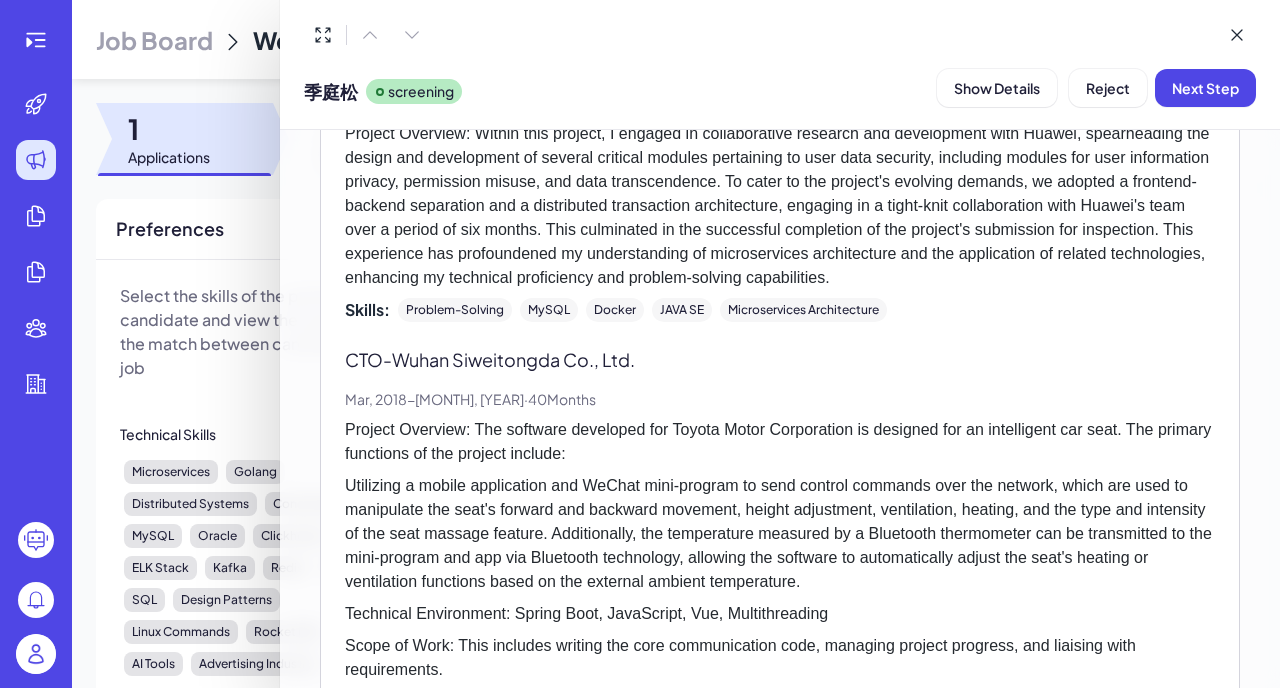 click on "Utilizing a mobile application and WeChat mini-program to send control commands over the network, which are used to manipulate the seat's forward and backward movement, height adjustment, ventilation, heating, and the type and intensity of the seat massage feature. Additionally, the temperature measured by a Bluetooth thermometer can be transmitted to the mini-program and app via Bluetooth technology, allowing the software to automatically adjust the seat's heating or ventilation functions based on the external ambient temperature." at bounding box center [780, 534] 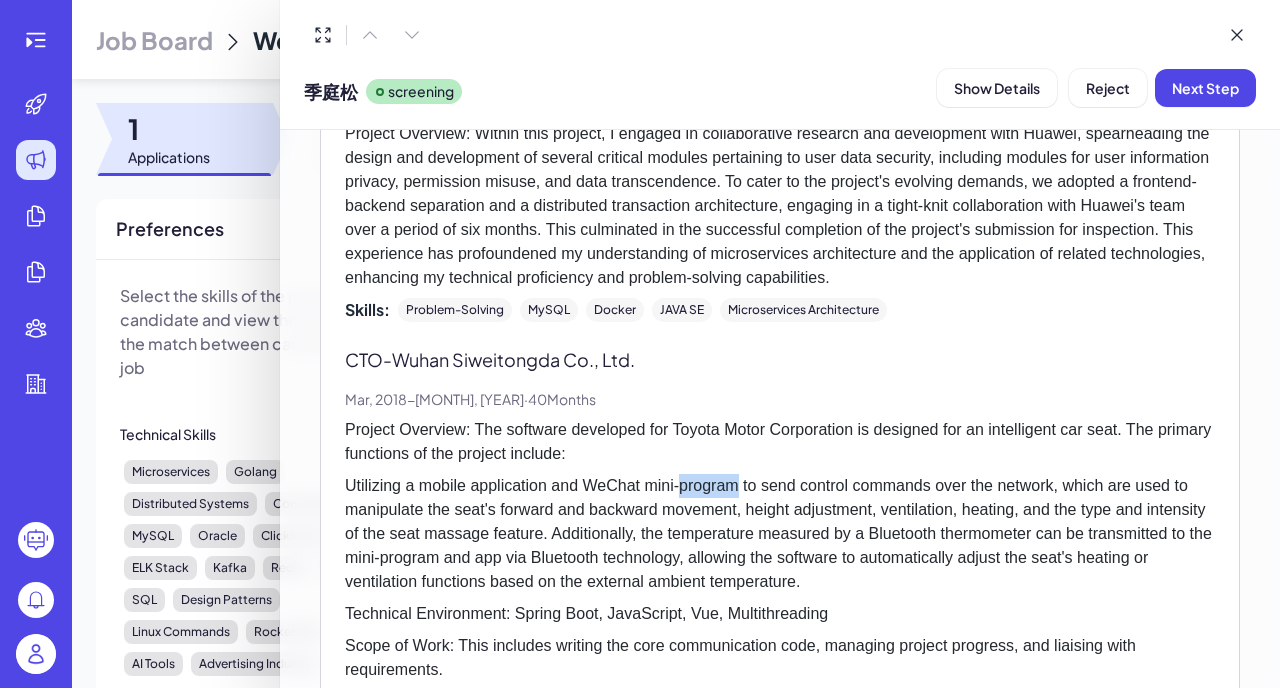 click on "Utilizing a mobile application and WeChat mini-program to send control commands over the network, which are used to manipulate the seat's forward and backward movement, height adjustment, ventilation, heating, and the type and intensity of the seat massage feature. Additionally, the temperature measured by a Bluetooth thermometer can be transmitted to the mini-program and app via Bluetooth technology, allowing the software to automatically adjust the seat's heating or ventilation functions based on the external ambient temperature." at bounding box center (780, 534) 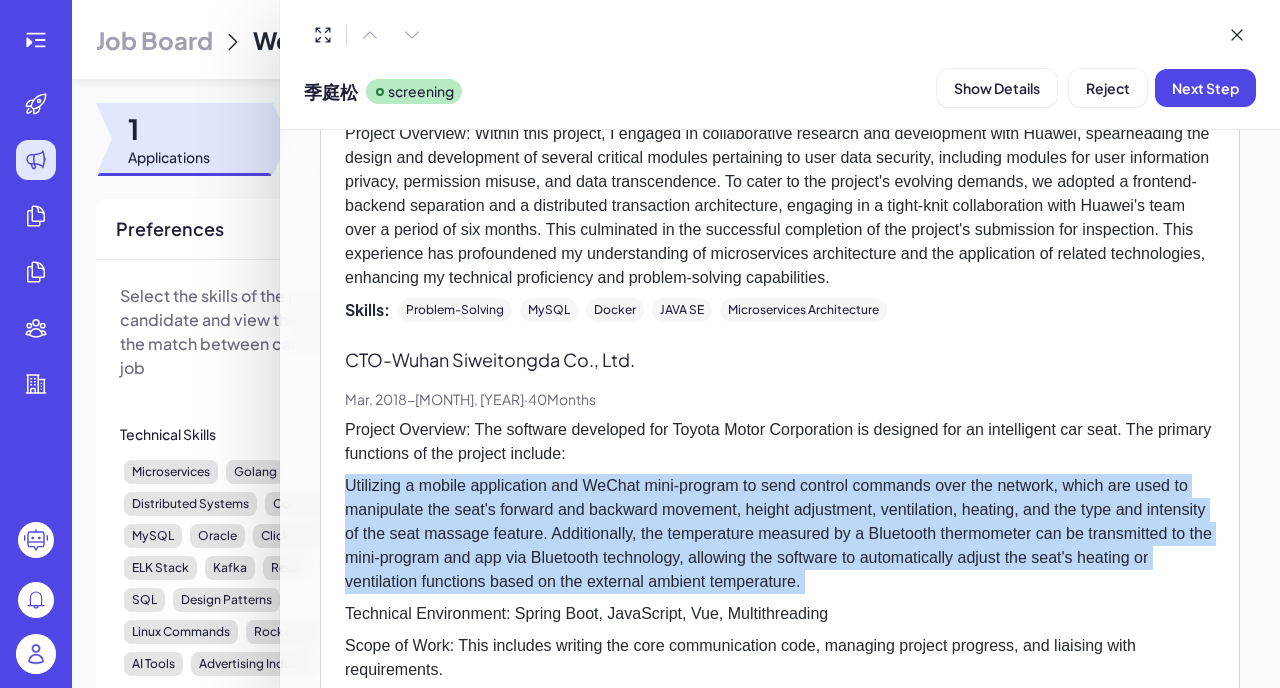 click on "Utilizing a mobile application and WeChat mini-program to send control commands over the network, which are used to manipulate the seat's forward and backward movement, height adjustment, ventilation, heating, and the type and intensity of the seat massage feature. Additionally, the temperature measured by a Bluetooth thermometer can be transmitted to the mini-program and app via Bluetooth technology, allowing the software to automatically adjust the seat's heating or ventilation functions based on the external ambient temperature." at bounding box center [780, 534] 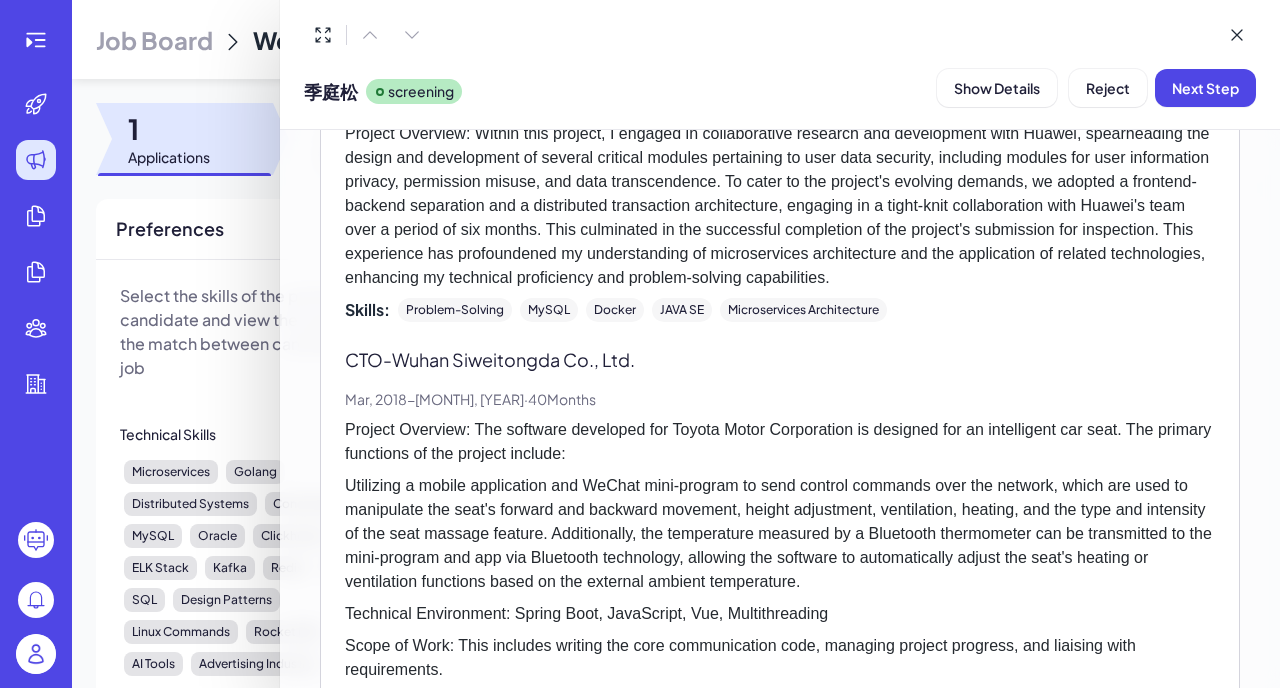 click on "Utilizing a mobile application and WeChat mini-program to send control commands over the network, which are used to manipulate the seat's forward and backward movement, height adjustment, ventilation, heating, and the type and intensity of the seat massage feature. Additionally, the temperature measured by a Bluetooth thermometer can be transmitted to the mini-program and app via Bluetooth technology, allowing the software to automatically adjust the seat's heating or ventilation functions based on the external ambient temperature." at bounding box center [780, 534] 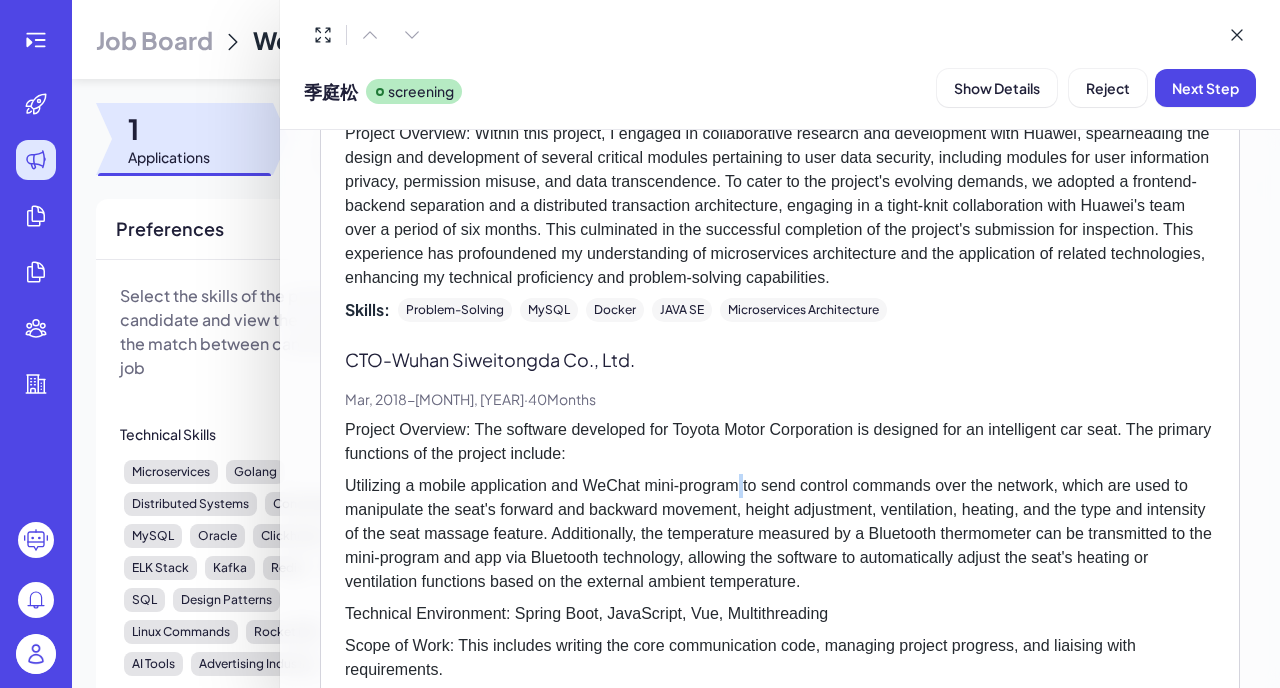 click on "Utilizing a mobile application and WeChat mini-program to send control commands over the network, which are used to manipulate the seat's forward and backward movement, height adjustment, ventilation, heating, and the type and intensity of the seat massage feature. Additionally, the temperature measured by a Bluetooth thermometer can be transmitted to the mini-program and app via Bluetooth technology, allowing the software to automatically adjust the seat's heating or ventilation functions based on the external ambient temperature." at bounding box center [780, 534] 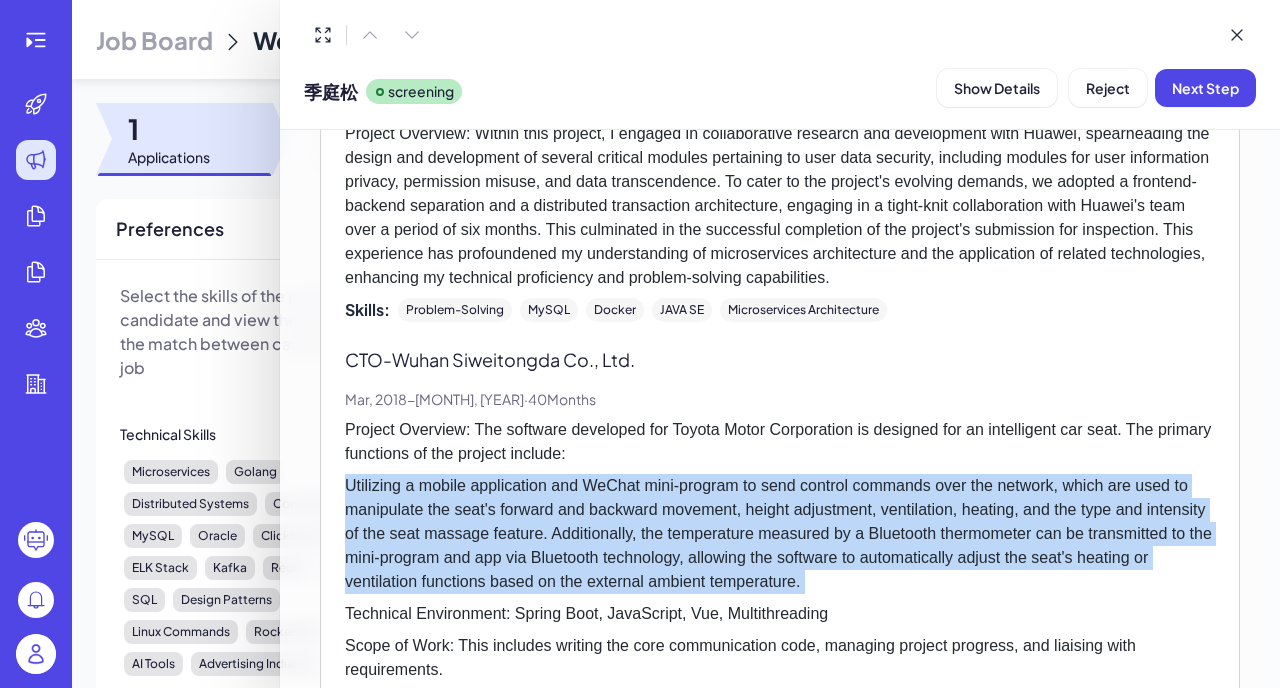 click on "Utilizing a mobile application and WeChat mini-program to send control commands over the network, which are used to manipulate the seat's forward and backward movement, height adjustment, ventilation, heating, and the type and intensity of the seat massage feature. Additionally, the temperature measured by a Bluetooth thermometer can be transmitted to the mini-program and app via Bluetooth technology, allowing the software to automatically adjust the seat's heating or ventilation functions based on the external ambient temperature." at bounding box center [780, 534] 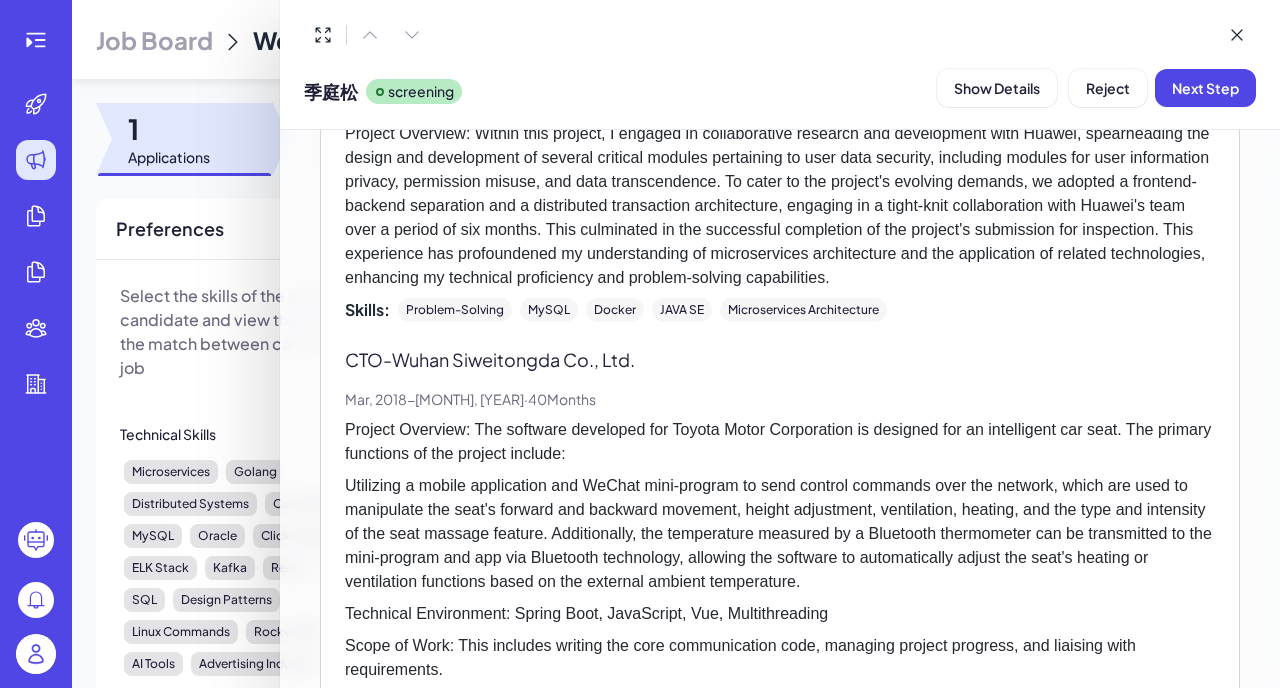 click on "Utilizing a mobile application and WeChat mini-program to send control commands over the network, which are used to manipulate the seat's forward and backward movement, height adjustment, ventilation, heating, and the type and intensity of the seat massage feature. Additionally, the temperature measured by a Bluetooth thermometer can be transmitted to the mini-program and app via Bluetooth technology, allowing the software to automatically adjust the seat's heating or ventilation functions based on the external ambient temperature." at bounding box center [780, 534] 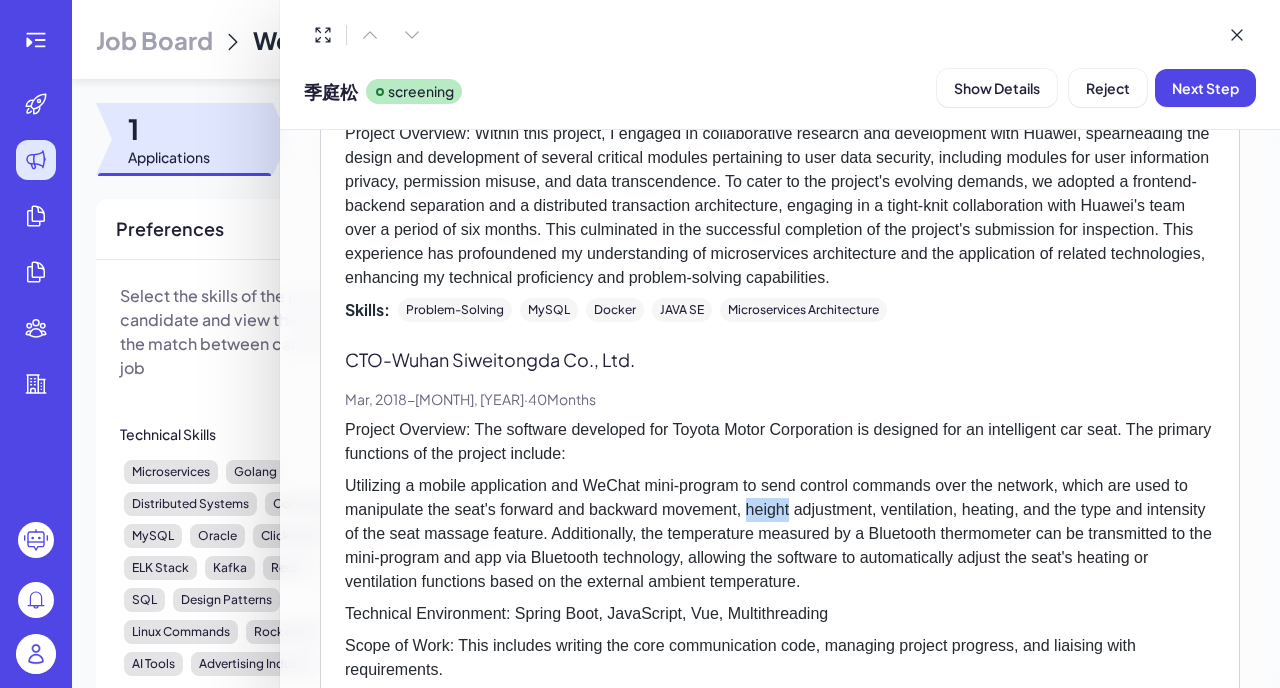 click on "Utilizing a mobile application and WeChat mini-program to send control commands over the network, which are used to manipulate the seat's forward and backward movement, height adjustment, ventilation, heating, and the type and intensity of the seat massage feature. Additionally, the temperature measured by a Bluetooth thermometer can be transmitted to the mini-program and app via Bluetooth technology, allowing the software to automatically adjust the seat's heating or ventilation functions based on the external ambient temperature." at bounding box center (780, 534) 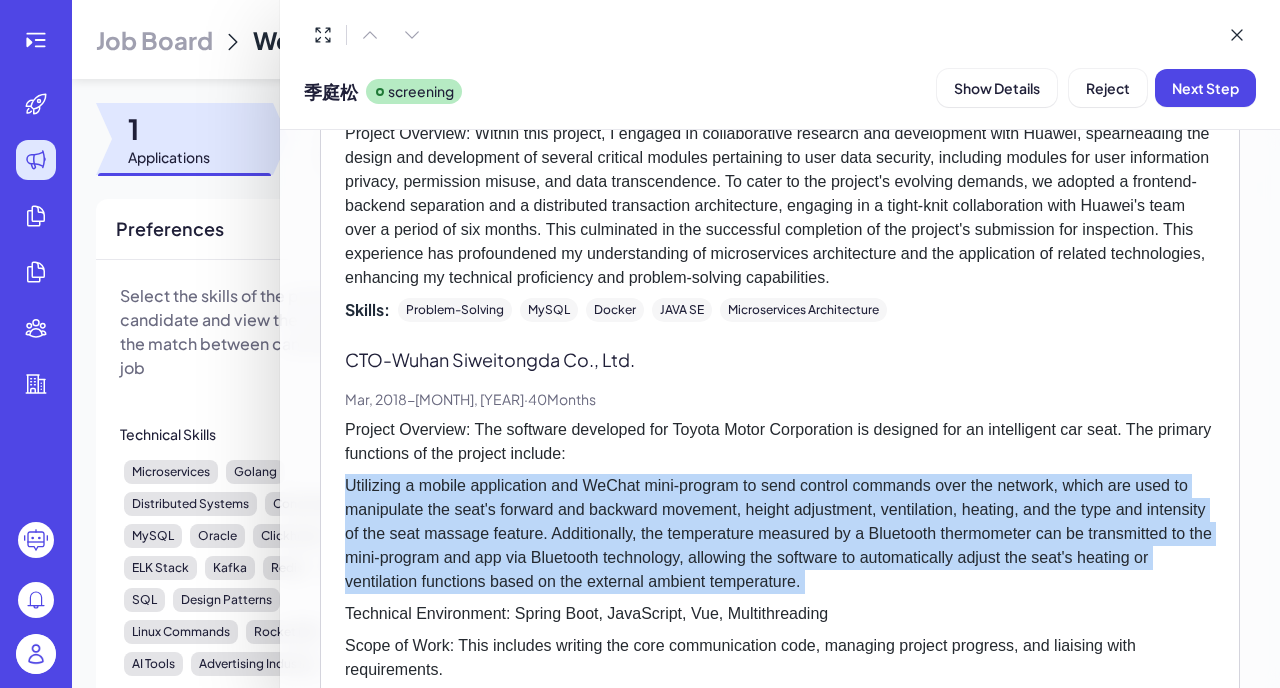 click on "Utilizing a mobile application and WeChat mini-program to send control commands over the network, which are used to manipulate the seat's forward and backward movement, height adjustment, ventilation, heating, and the type and intensity of the seat massage feature. Additionally, the temperature measured by a Bluetooth thermometer can be transmitted to the mini-program and app via Bluetooth technology, allowing the software to automatically adjust the seat's heating or ventilation functions based on the external ambient temperature." at bounding box center [780, 534] 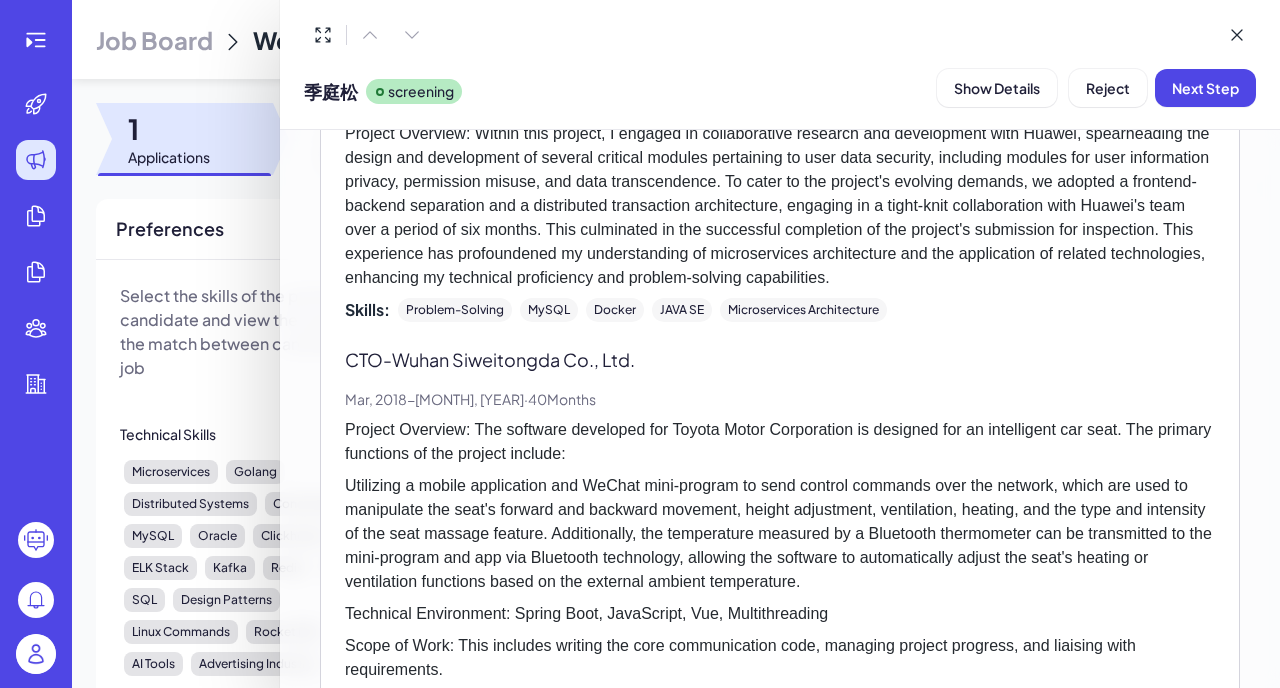click on "Utilizing a mobile application and WeChat mini-program to send control commands over the network, which are used to manipulate the seat's forward and backward movement, height adjustment, ventilation, heating, and the type and intensity of the seat massage feature. Additionally, the temperature measured by a Bluetooth thermometer can be transmitted to the mini-program and app via Bluetooth technology, allowing the software to automatically adjust the seat's heating or ventilation functions based on the external ambient temperature." at bounding box center (780, 534) 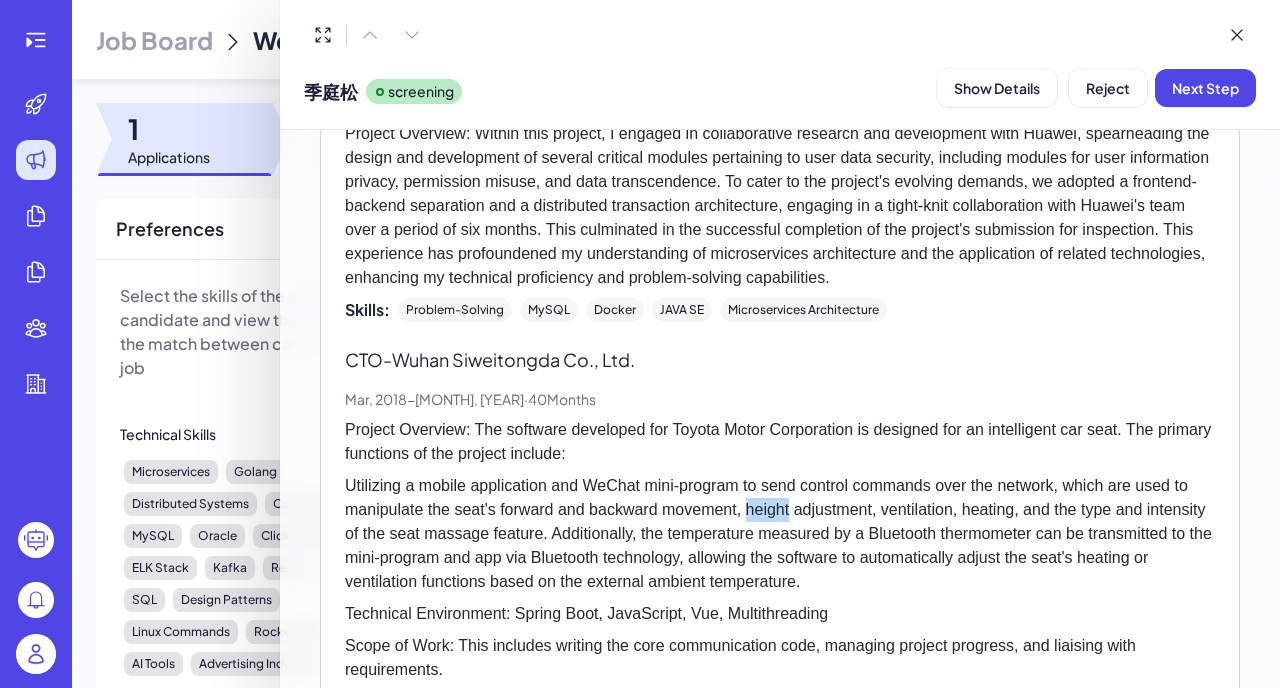 click on "Utilizing a mobile application and WeChat mini-program to send control commands over the network, which are used to manipulate the seat's forward and backward movement, height adjustment, ventilation, heating, and the type and intensity of the seat massage feature. Additionally, the temperature measured by a Bluetooth thermometer can be transmitted to the mini-program and app via Bluetooth technology, allowing the software to automatically adjust the seat's heating or ventilation functions based on the external ambient temperature." at bounding box center (780, 534) 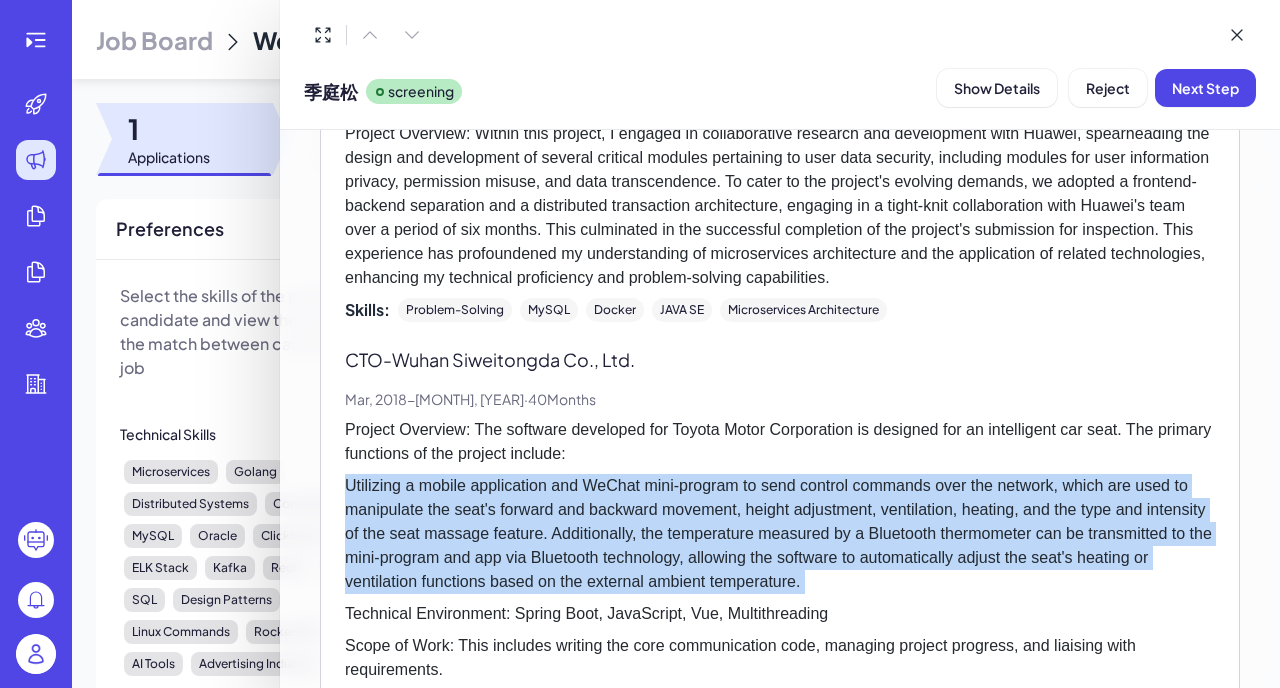 click on "Utilizing a mobile application and WeChat mini-program to send control commands over the network, which are used to manipulate the seat's forward and backward movement, height adjustment, ventilation, heating, and the type and intensity of the seat massage feature. Additionally, the temperature measured by a Bluetooth thermometer can be transmitted to the mini-program and app via Bluetooth technology, allowing the software to automatically adjust the seat's heating or ventilation functions based on the external ambient temperature." at bounding box center (780, 534) 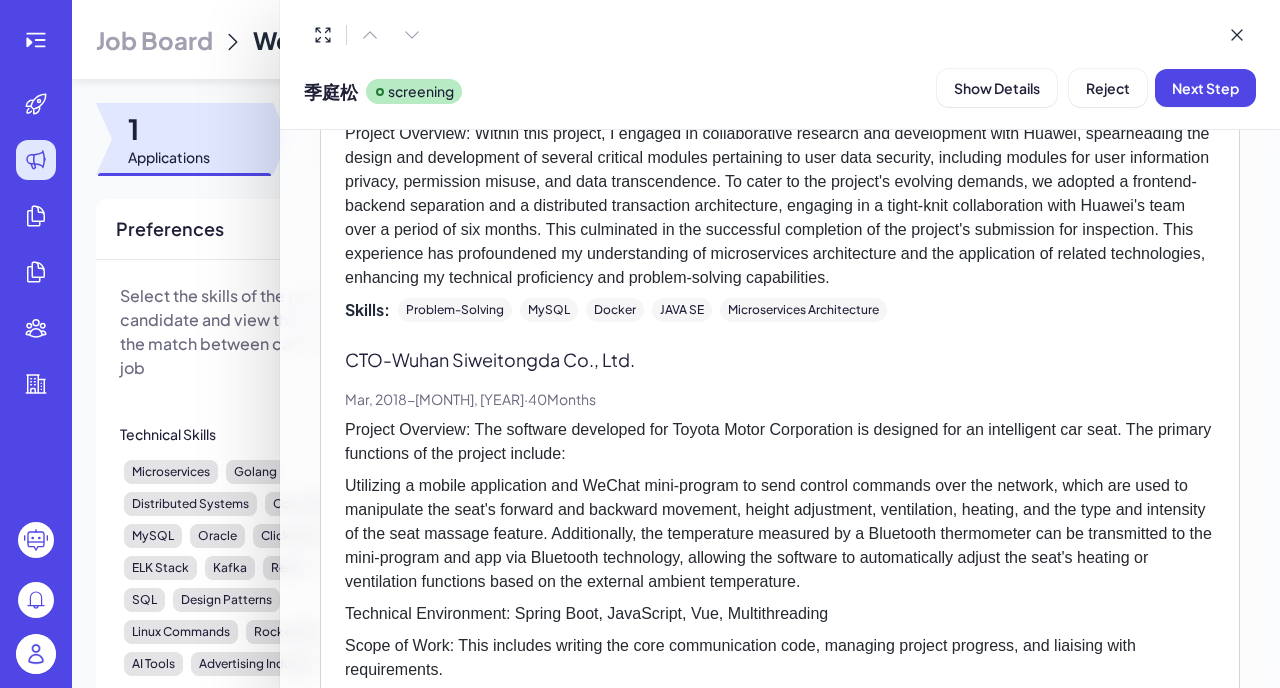 click on "Utilizing a mobile application and WeChat mini-program to send control commands over the network, which are used to manipulate the seat's forward and backward movement, height adjustment, ventilation, heating, and the type and intensity of the seat massage feature. Additionally, the temperature measured by a Bluetooth thermometer can be transmitted to the mini-program and app via Bluetooth technology, allowing the software to automatically adjust the seat's heating or ventilation functions based on the external ambient temperature." at bounding box center [780, 534] 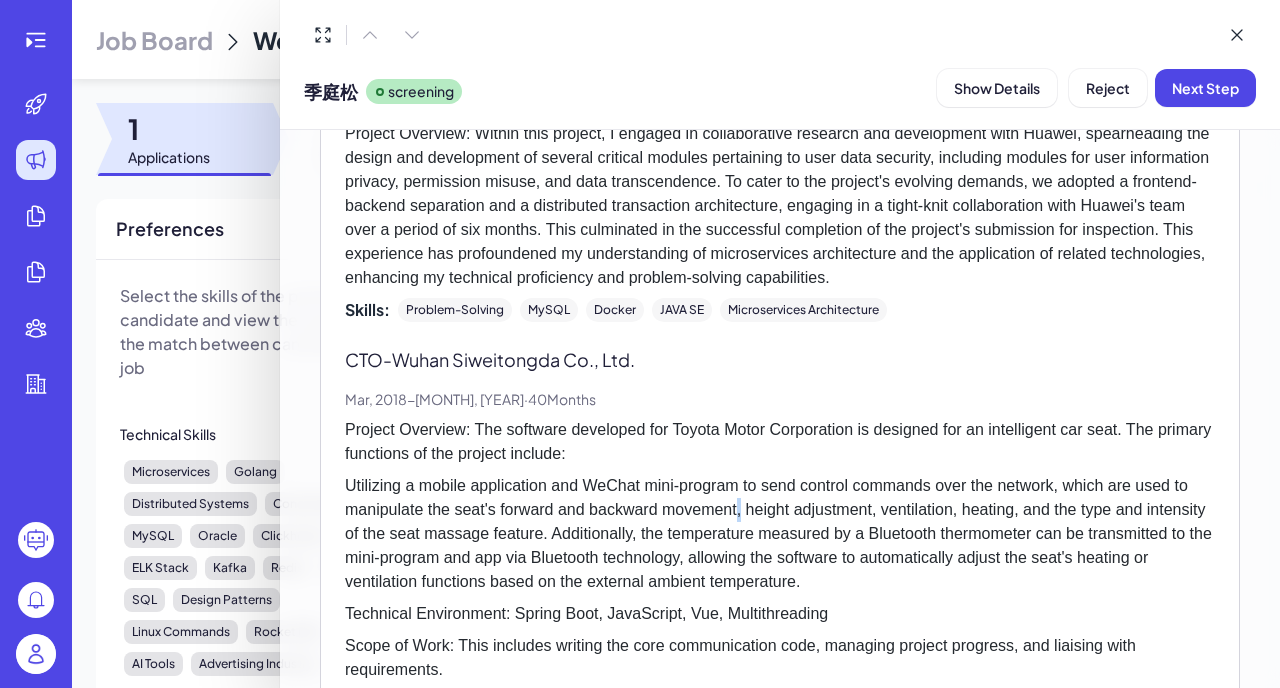 click on "Utilizing a mobile application and WeChat mini-program to send control commands over the network, which are used to manipulate the seat's forward and backward movement, height adjustment, ventilation, heating, and the type and intensity of the seat massage feature. Additionally, the temperature measured by a Bluetooth thermometer can be transmitted to the mini-program and app via Bluetooth technology, allowing the software to automatically adjust the seat's heating or ventilation functions based on the external ambient temperature." at bounding box center [780, 534] 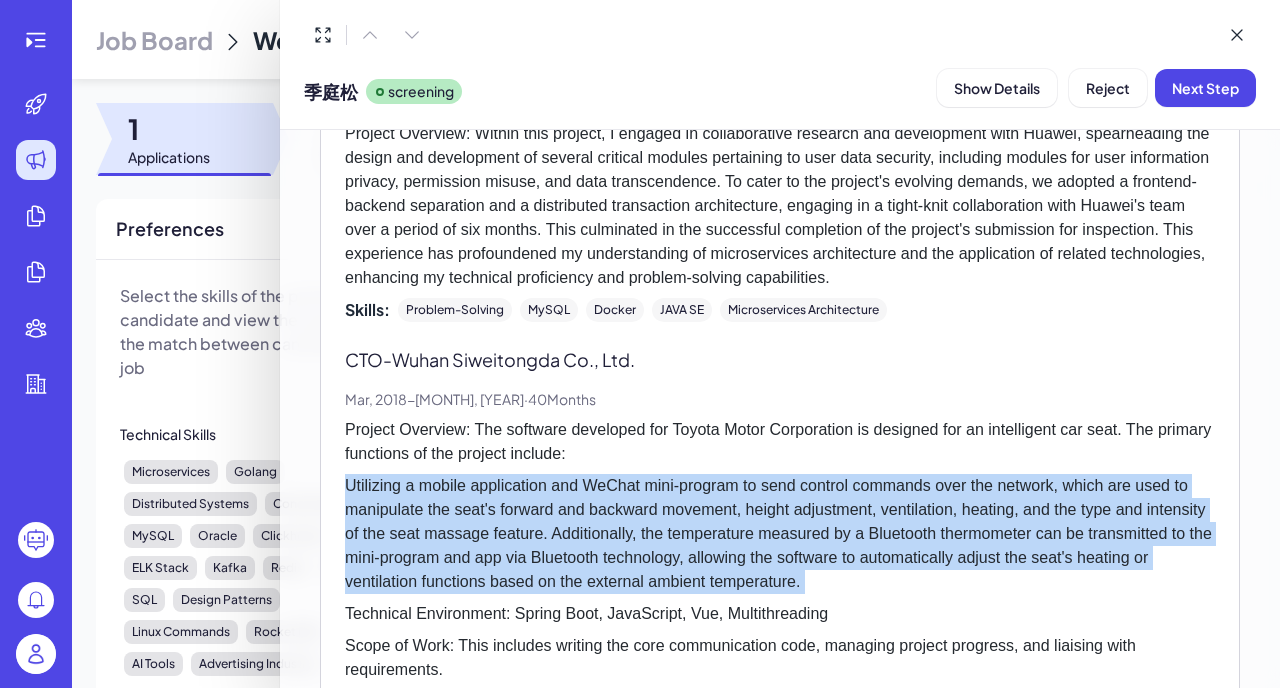 click on "Utilizing a mobile application and WeChat mini-program to send control commands over the network, which are used to manipulate the seat's forward and backward movement, height adjustment, ventilation, heating, and the type and intensity of the seat massage feature. Additionally, the temperature measured by a Bluetooth thermometer can be transmitted to the mini-program and app via Bluetooth technology, allowing the software to automatically adjust the seat's heating or ventilation functions based on the external ambient temperature." at bounding box center (780, 534) 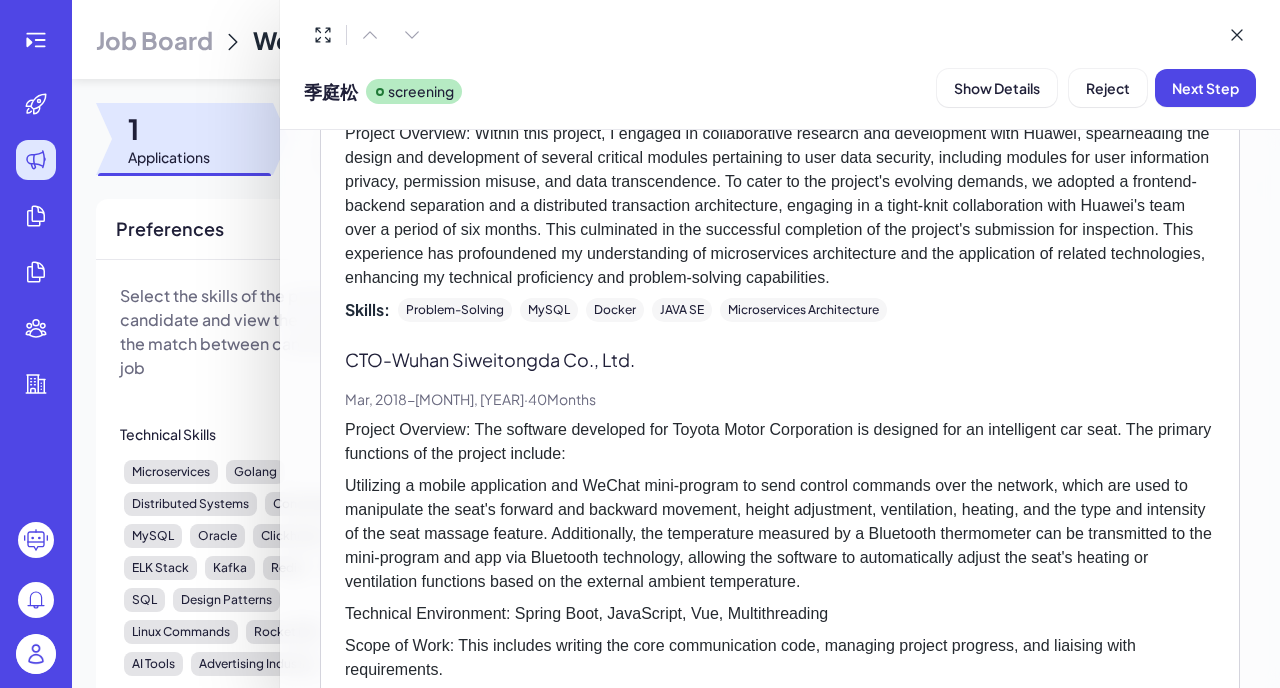 click on "Utilizing a mobile application and WeChat mini-program to send control commands over the network, which are used to manipulate the seat's forward and backward movement, height adjustment, ventilation, heating, and the type and intensity of the seat massage feature. Additionally, the temperature measured by a Bluetooth thermometer can be transmitted to the mini-program and app via Bluetooth technology, allowing the software to automatically adjust the seat's heating or ventilation functions based on the external ambient temperature." at bounding box center [780, 534] 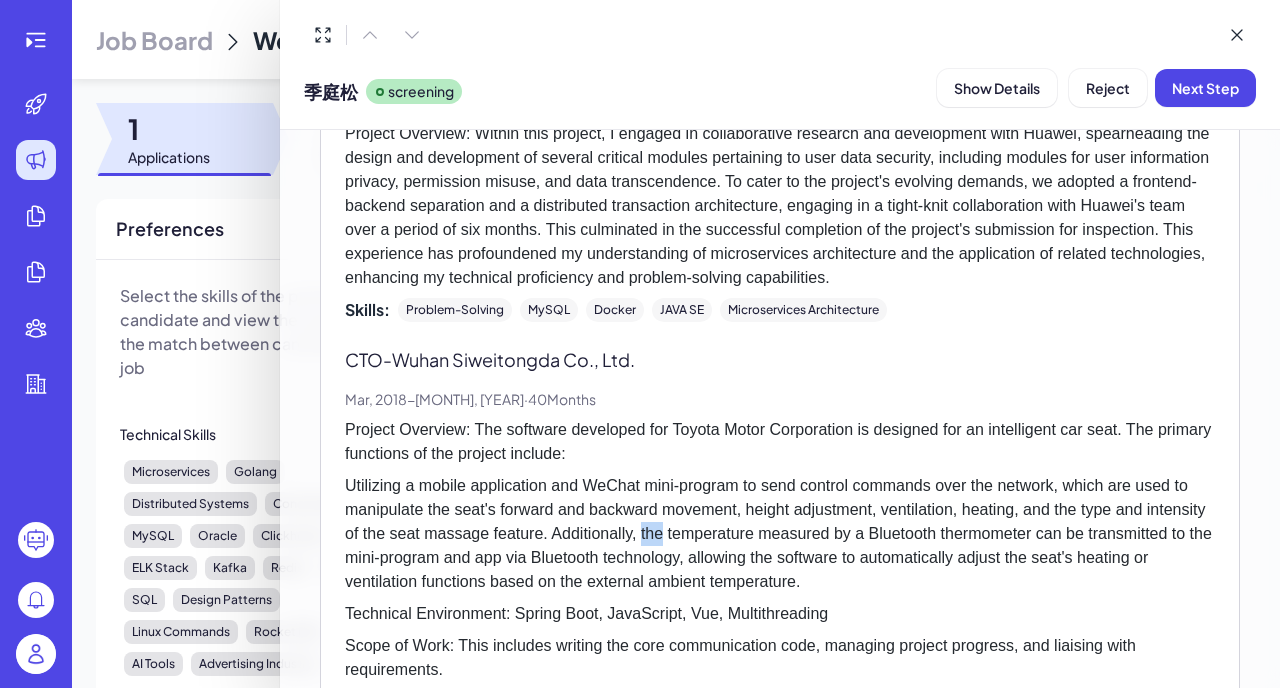 click on "Utilizing a mobile application and WeChat mini-program to send control commands over the network, which are used to manipulate the seat's forward and backward movement, height adjustment, ventilation, heating, and the type and intensity of the seat massage feature. Additionally, the temperature measured by a Bluetooth thermometer can be transmitted to the mini-program and app via Bluetooth technology, allowing the software to automatically adjust the seat's heating or ventilation functions based on the external ambient temperature." at bounding box center (780, 534) 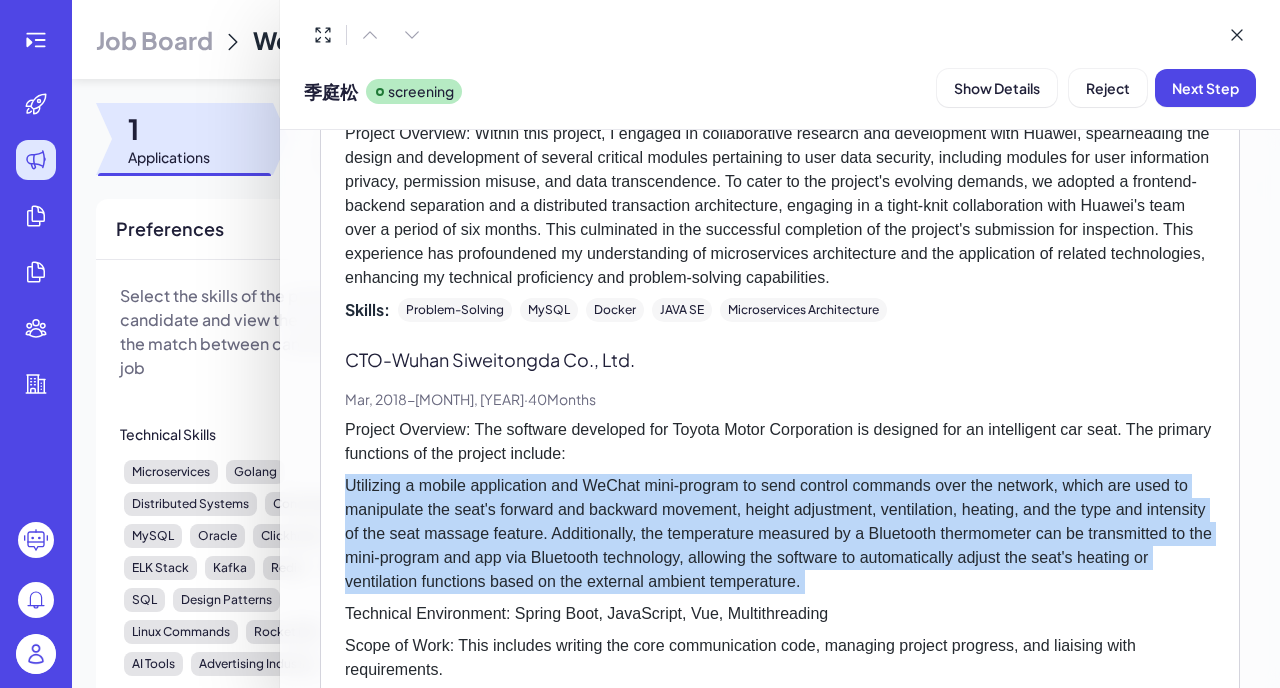 click on "Utilizing a mobile application and WeChat mini-program to send control commands over the network, which are used to manipulate the seat's forward and backward movement, height adjustment, ventilation, heating, and the type and intensity of the seat massage feature. Additionally, the temperature measured by a Bluetooth thermometer can be transmitted to the mini-program and app via Bluetooth technology, allowing the software to automatically adjust the seat's heating or ventilation functions based on the external ambient temperature." at bounding box center (780, 534) 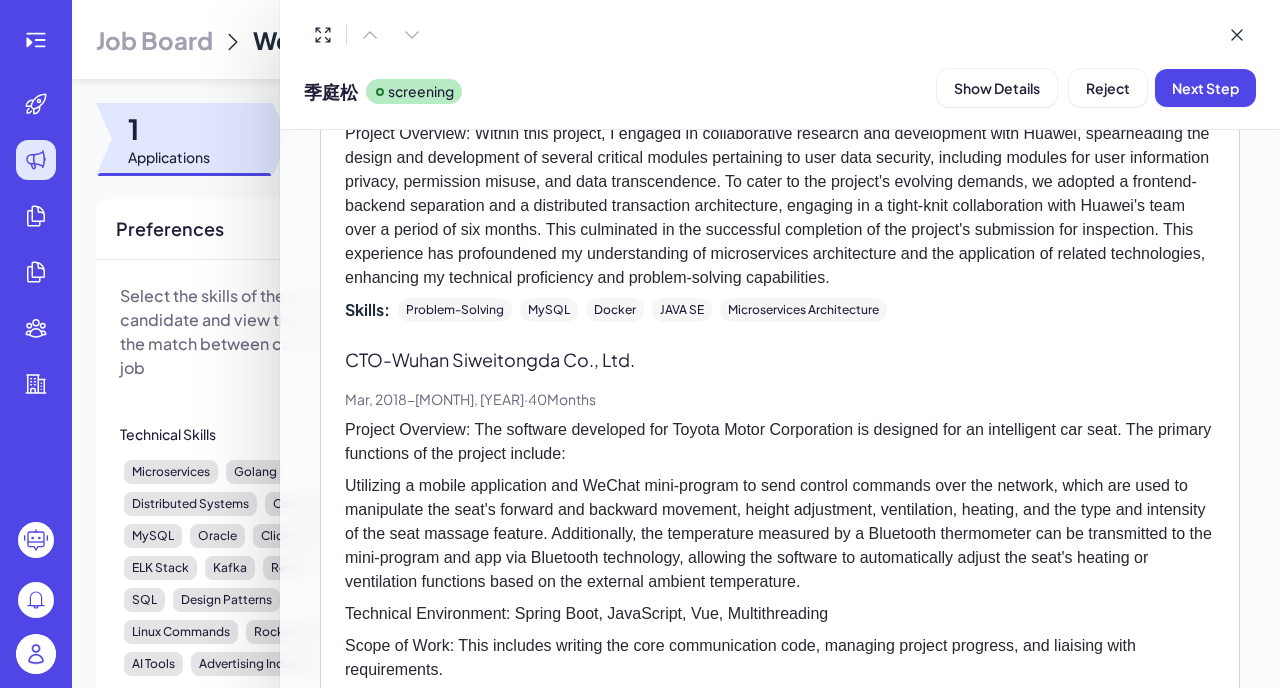 click on "Utilizing a mobile application and WeChat mini-program to send control commands over the network, which are used to manipulate the seat's forward and backward movement, height adjustment, ventilation, heating, and the type and intensity of the seat massage feature. Additionally, the temperature measured by a Bluetooth thermometer can be transmitted to the mini-program and app via Bluetooth technology, allowing the software to automatically adjust the seat's heating or ventilation functions based on the external ambient temperature." at bounding box center (780, 534) 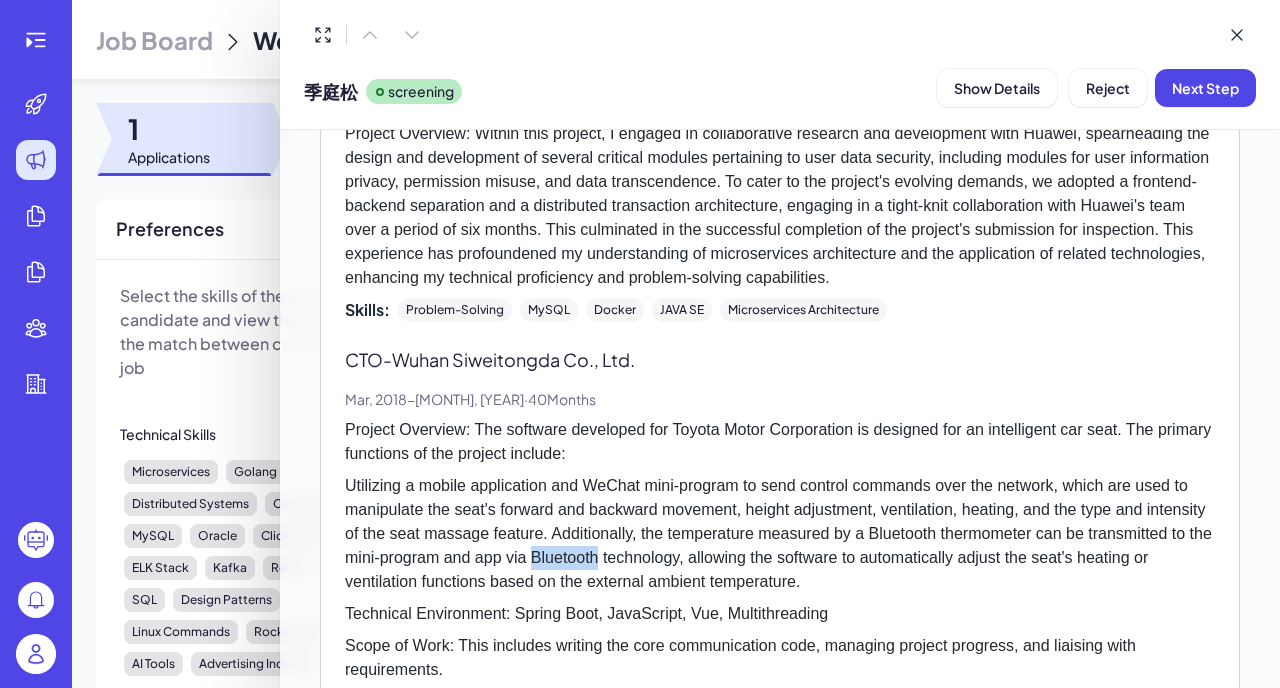 click on "Utilizing a mobile application and WeChat mini-program to send control commands over the network, which are used to manipulate the seat's forward and backward movement, height adjustment, ventilation, heating, and the type and intensity of the seat massage feature. Additionally, the temperature measured by a Bluetooth thermometer can be transmitted to the mini-program and app via Bluetooth technology, allowing the software to automatically adjust the seat's heating or ventilation functions based on the external ambient temperature." at bounding box center (780, 534) 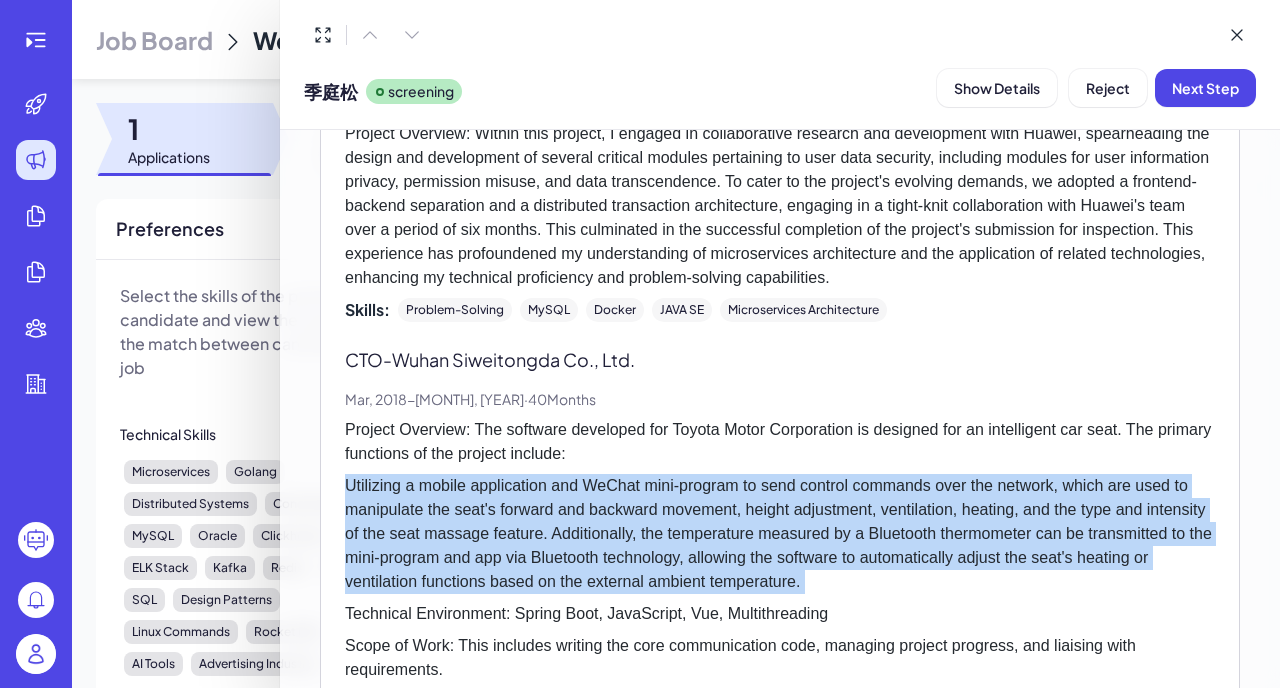 click on "Utilizing a mobile application and WeChat mini-program to send control commands over the network, which are used to manipulate the seat's forward and backward movement, height adjustment, ventilation, heating, and the type and intensity of the seat massage feature. Additionally, the temperature measured by a Bluetooth thermometer can be transmitted to the mini-program and app via Bluetooth technology, allowing the software to automatically adjust the seat's heating or ventilation functions based on the external ambient temperature." at bounding box center (780, 534) 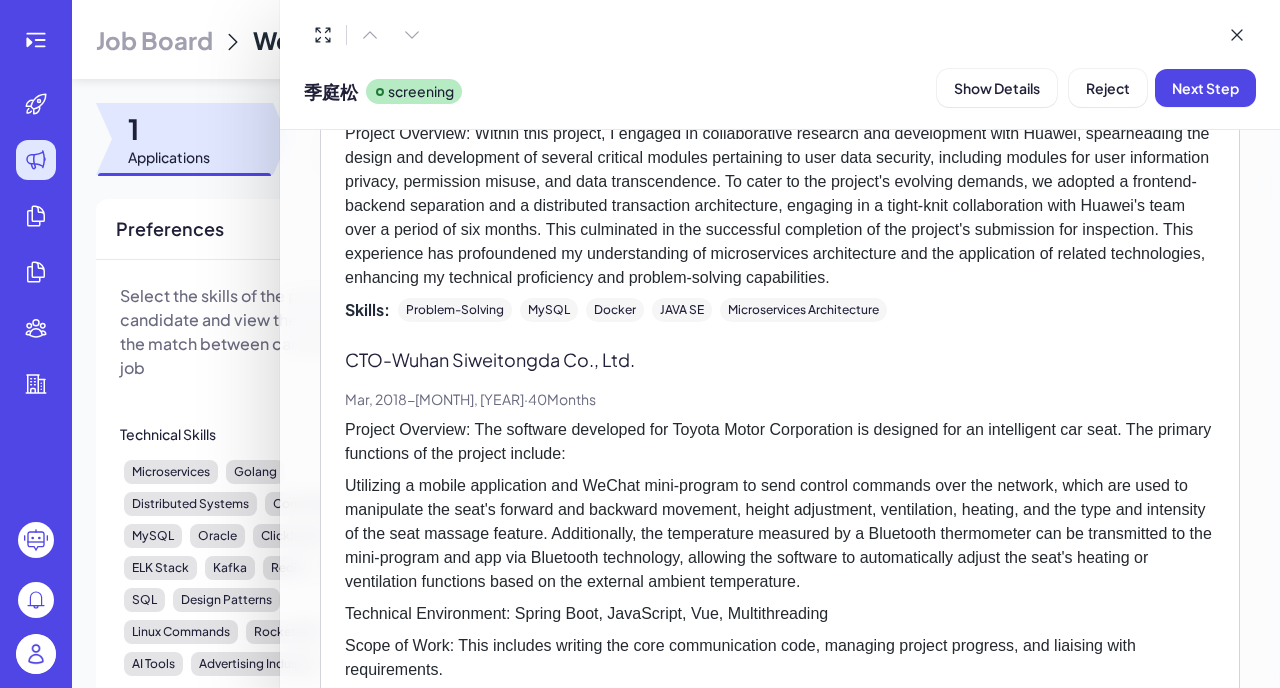 click on "Utilizing a mobile application and WeChat mini-program to send control commands over the network, which are used to manipulate the seat's forward and backward movement, height adjustment, ventilation, heating, and the type and intensity of the seat massage feature. Additionally, the temperature measured by a Bluetooth thermometer can be transmitted to the mini-program and app via Bluetooth technology, allowing the software to automatically adjust the seat's heating or ventilation functions based on the external ambient temperature." at bounding box center (780, 534) 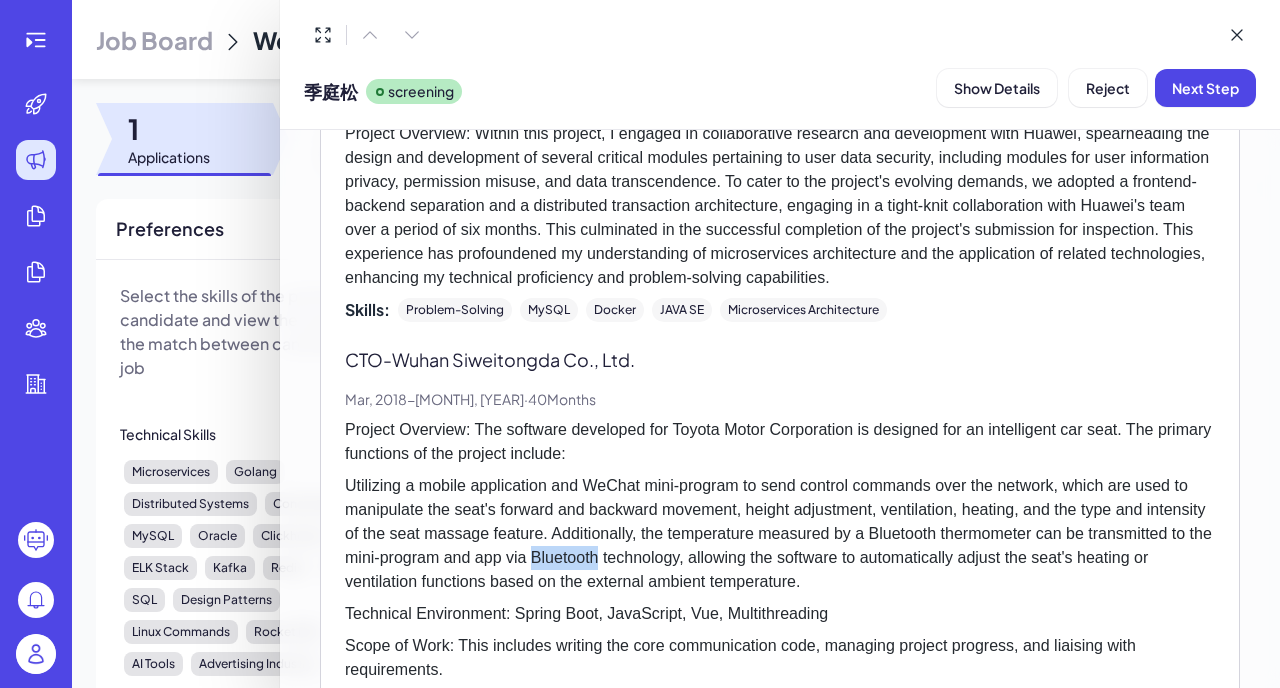 click on "Utilizing a mobile application and WeChat mini-program to send control commands over the network, which are used to manipulate the seat's forward and backward movement, height adjustment, ventilation, heating, and the type and intensity of the seat massage feature. Additionally, the temperature measured by a Bluetooth thermometer can be transmitted to the mini-program and app via Bluetooth technology, allowing the software to automatically adjust the seat's heating or ventilation functions based on the external ambient temperature." at bounding box center (780, 534) 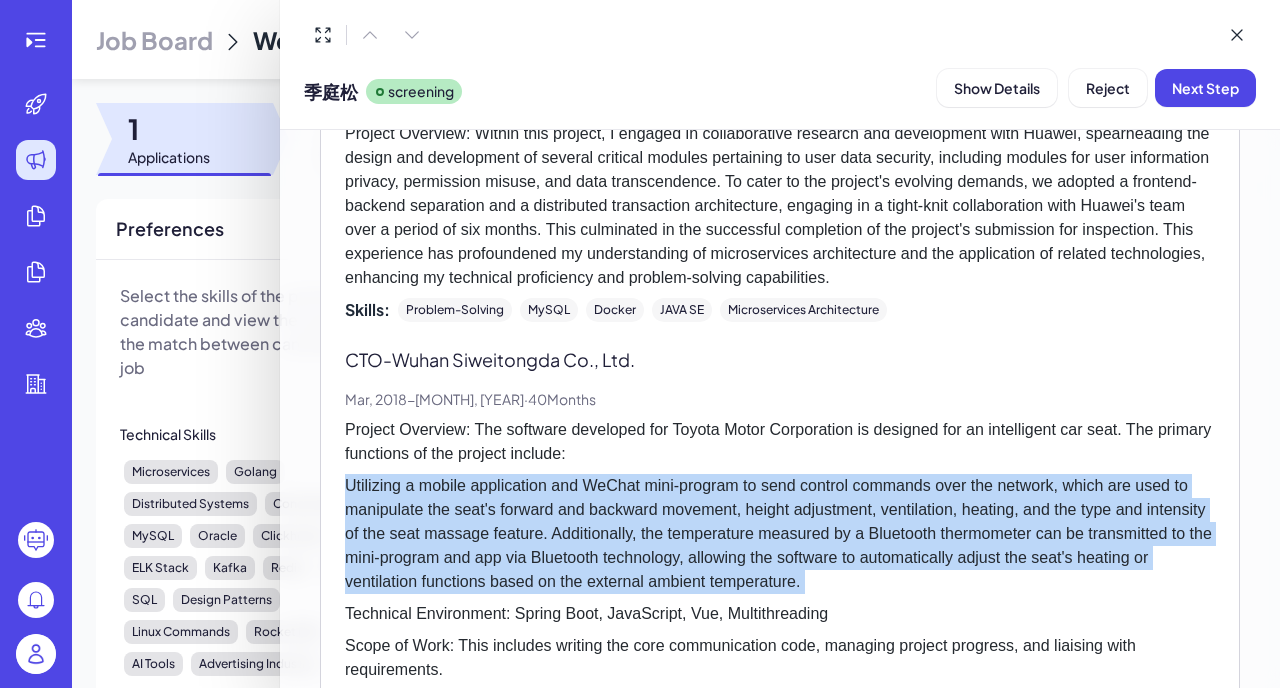 click on "Utilizing a mobile application and WeChat mini-program to send control commands over the network, which are used to manipulate the seat's forward and backward movement, height adjustment, ventilation, heating, and the type and intensity of the seat massage feature. Additionally, the temperature measured by a Bluetooth thermometer can be transmitted to the mini-program and app via Bluetooth technology, allowing the software to automatically adjust the seat's heating or ventilation functions based on the external ambient temperature." at bounding box center (780, 534) 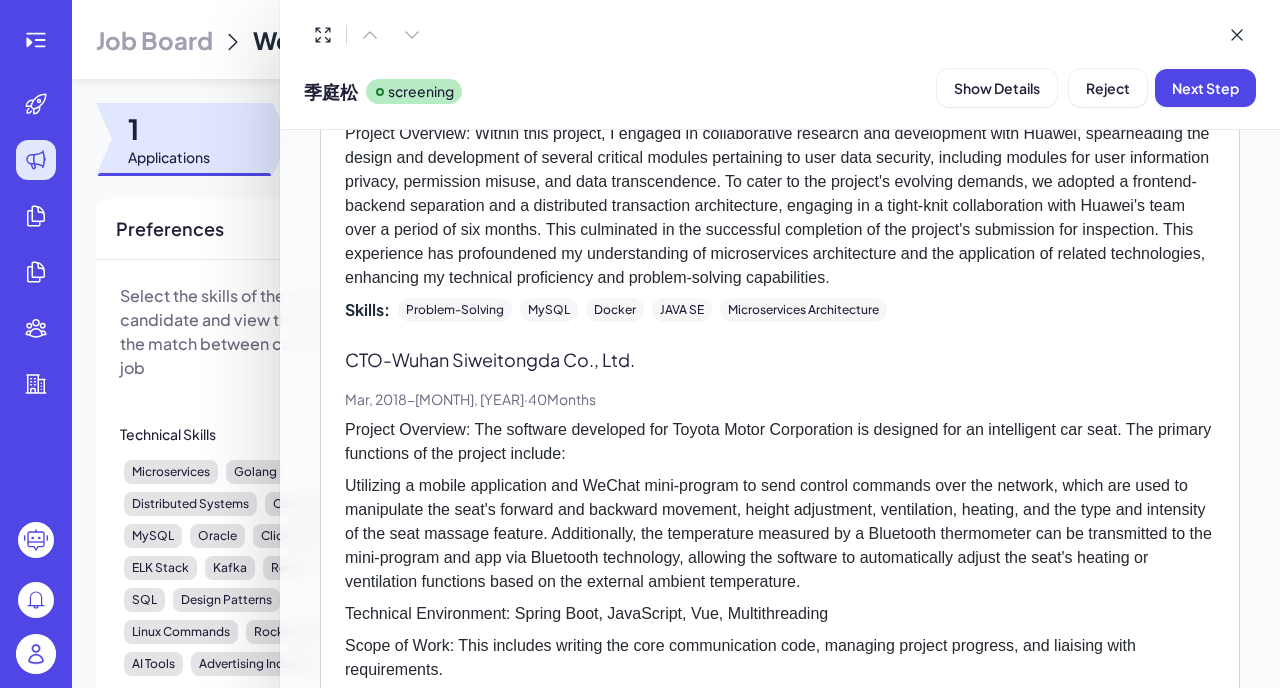 click on "Utilizing a mobile application and WeChat mini-program to send control commands over the network, which are used to manipulate the seat's forward and backward movement, height adjustment, ventilation, heating, and the type and intensity of the seat massage feature. Additionally, the temperature measured by a Bluetooth thermometer can be transmitted to the mini-program and app via Bluetooth technology, allowing the software to automatically adjust the seat's heating or ventilation functions based on the external ambient temperature." at bounding box center [780, 534] 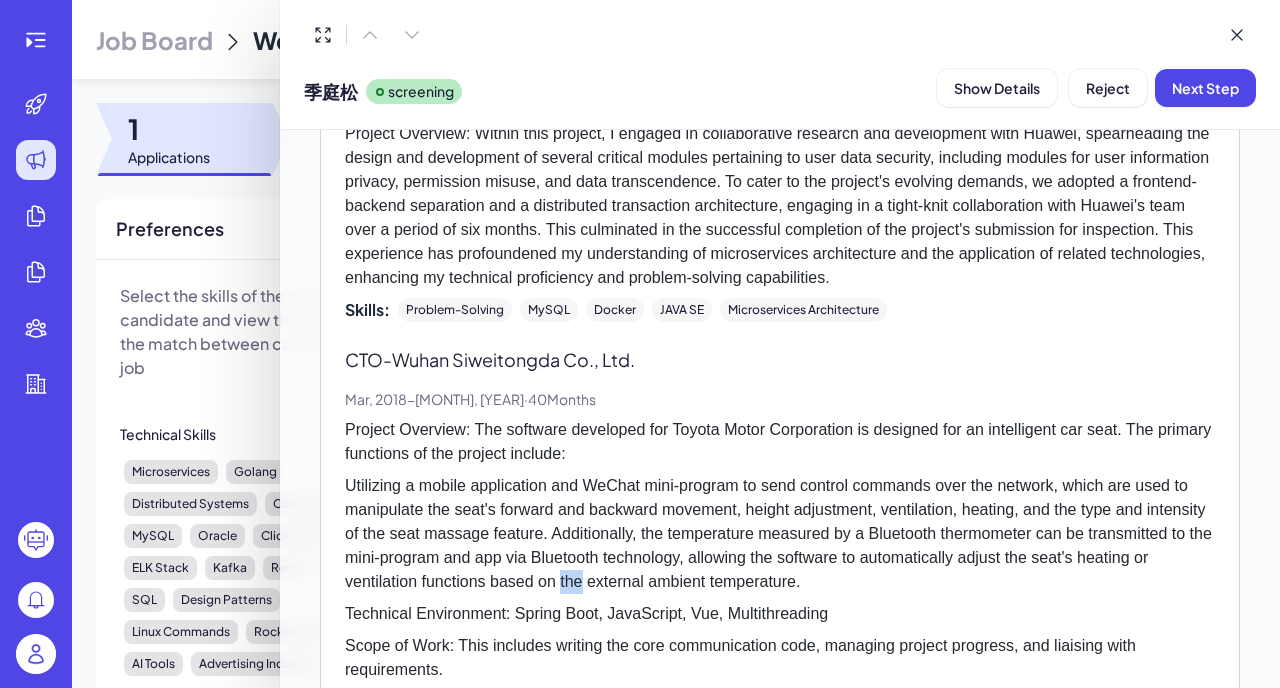 click on "Utilizing a mobile application and WeChat mini-program to send control commands over the network, which are used to manipulate the seat's forward and backward movement, height adjustment, ventilation, heating, and the type and intensity of the seat massage feature. Additionally, the temperature measured by a Bluetooth thermometer can be transmitted to the mini-program and app via Bluetooth technology, allowing the software to automatically adjust the seat's heating or ventilation functions based on the external ambient temperature." at bounding box center [780, 534] 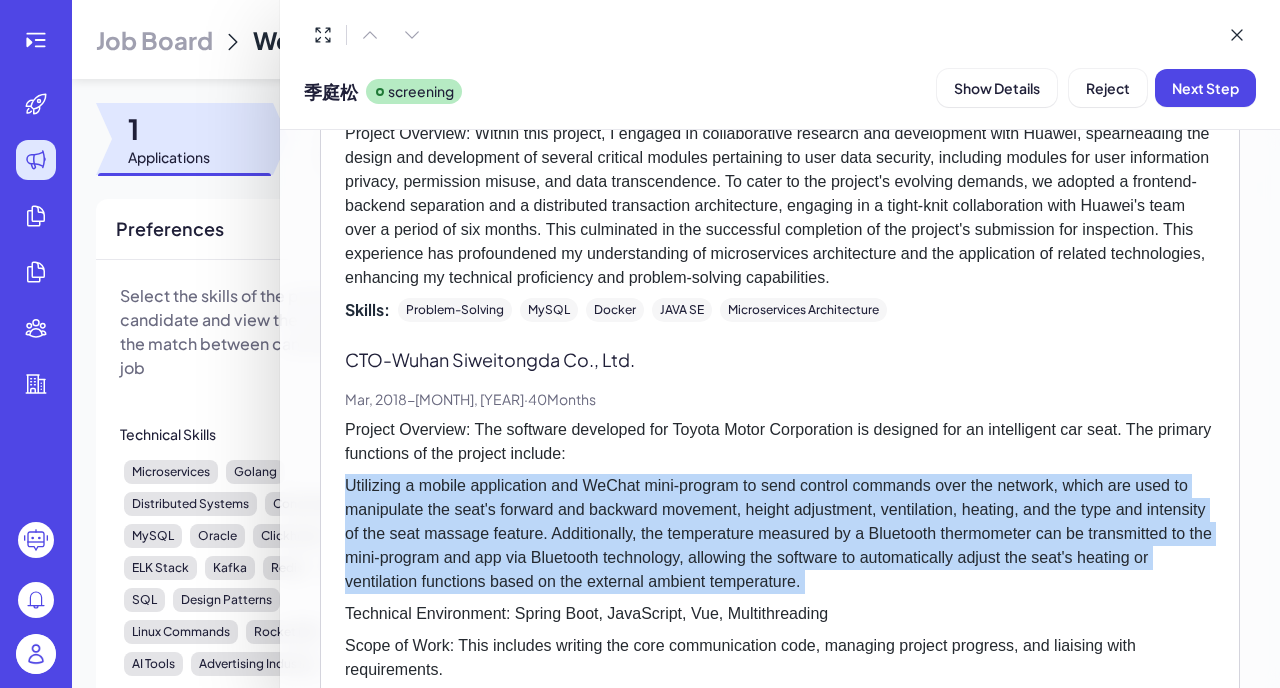 scroll, scrollTop: 1143, scrollLeft: 0, axis: vertical 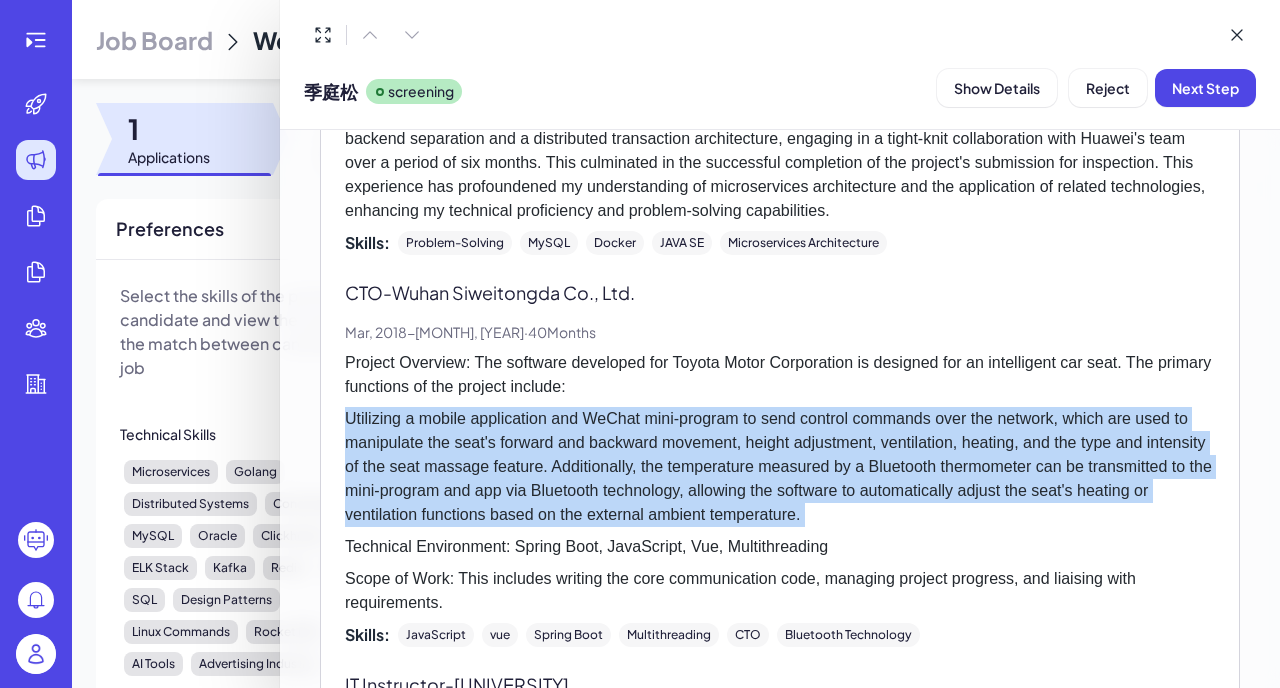 click on "Scope of Work: This includes writing the core communication code, managing project progress, and liaising with requirements." at bounding box center (780, 591) 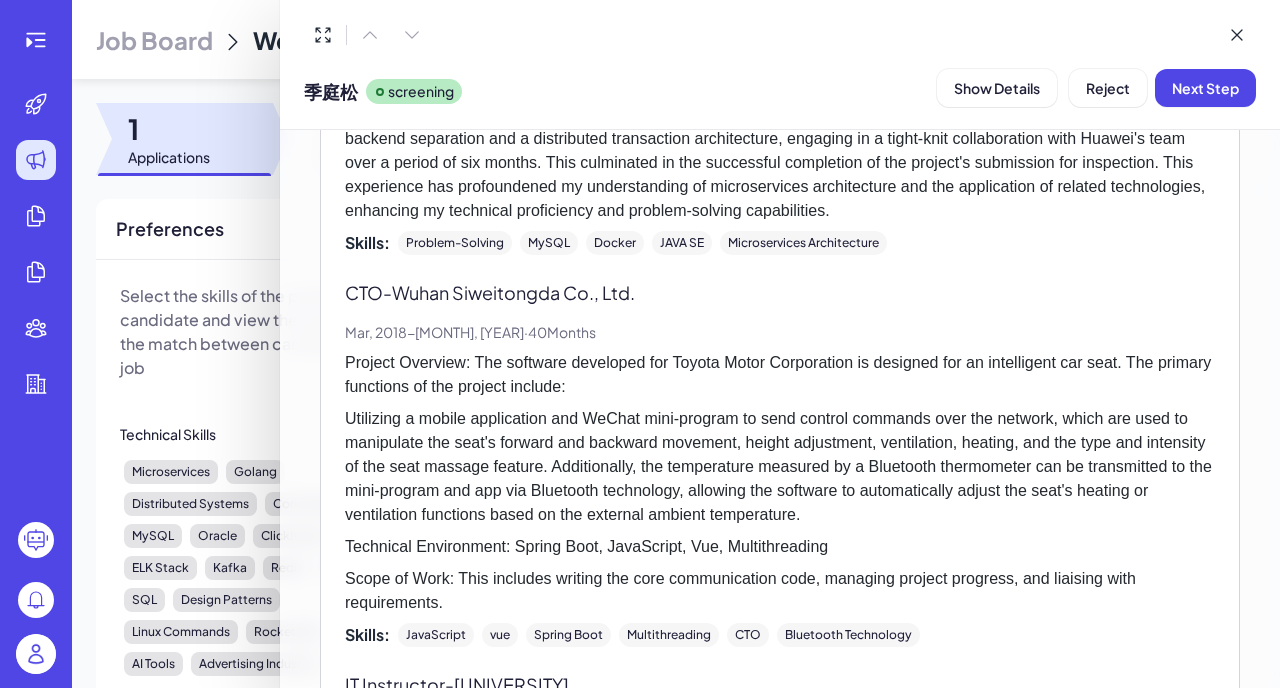 click on "Scope of Work: This includes writing the core communication code, managing project progress, and liaising with requirements." at bounding box center [780, 591] 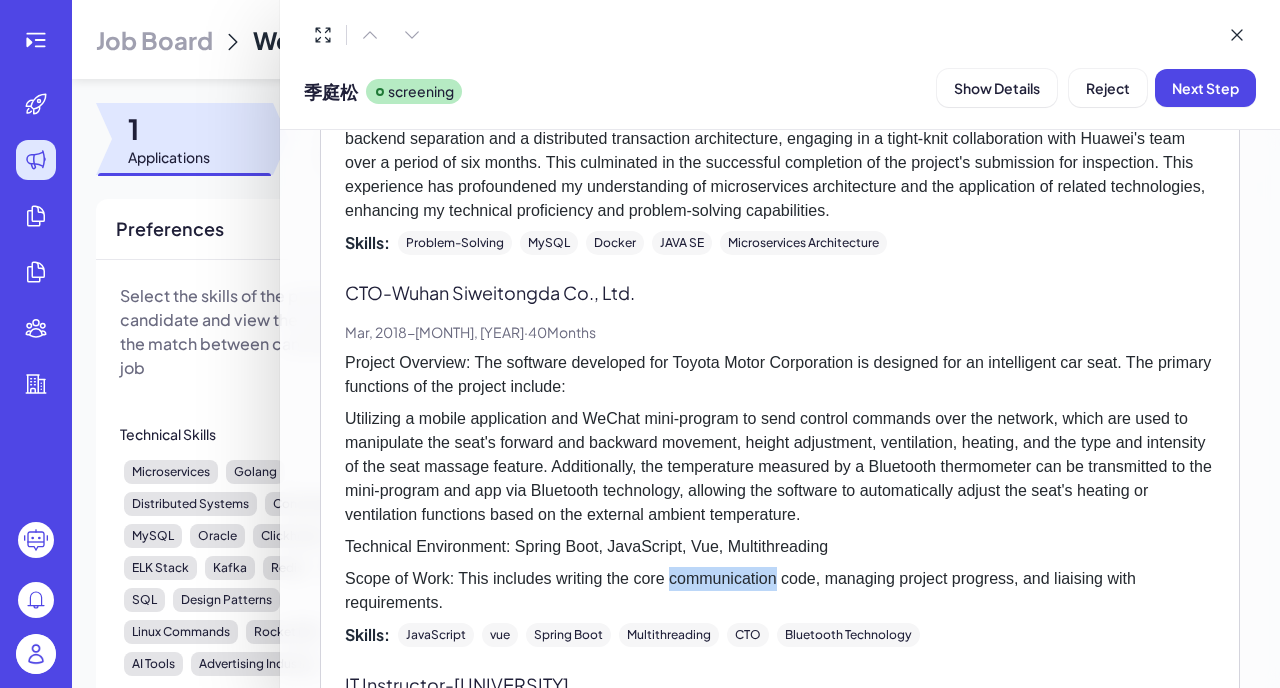 click on "Scope of Work: This includes writing the core communication code, managing project progress, and liaising with requirements." at bounding box center [780, 591] 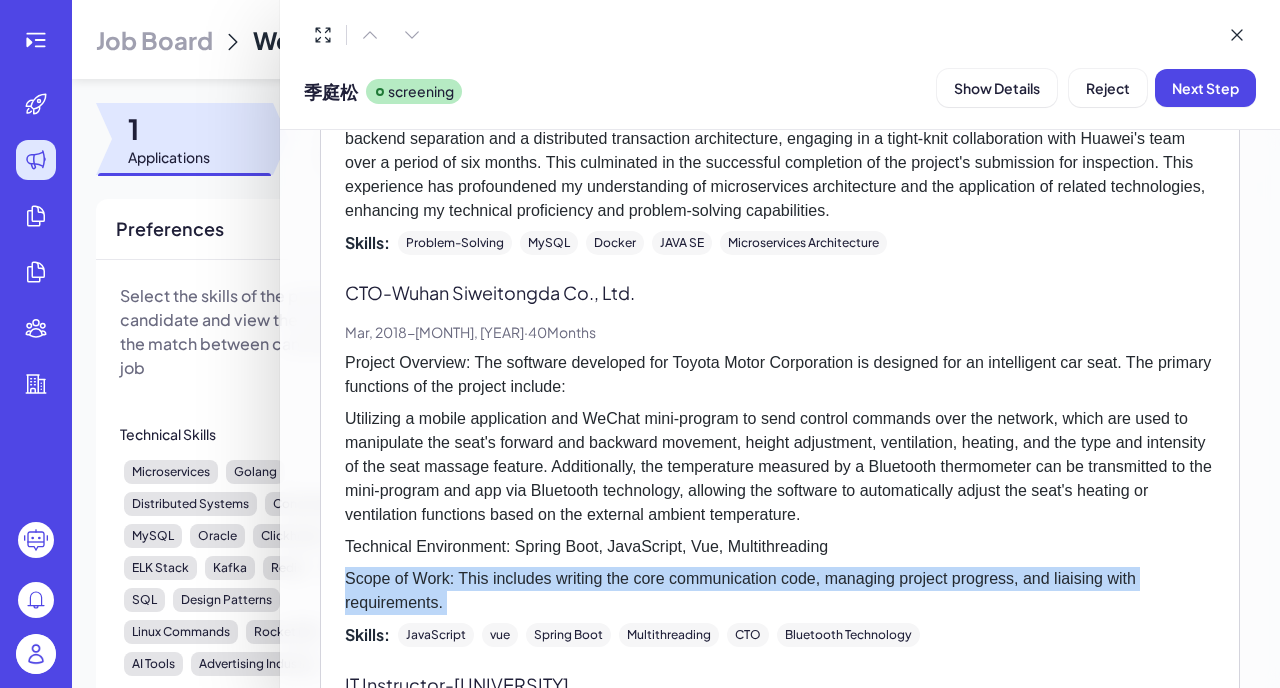 click on "Scope of Work: This includes writing the core communication code, managing project progress, and liaising with requirements." at bounding box center [780, 591] 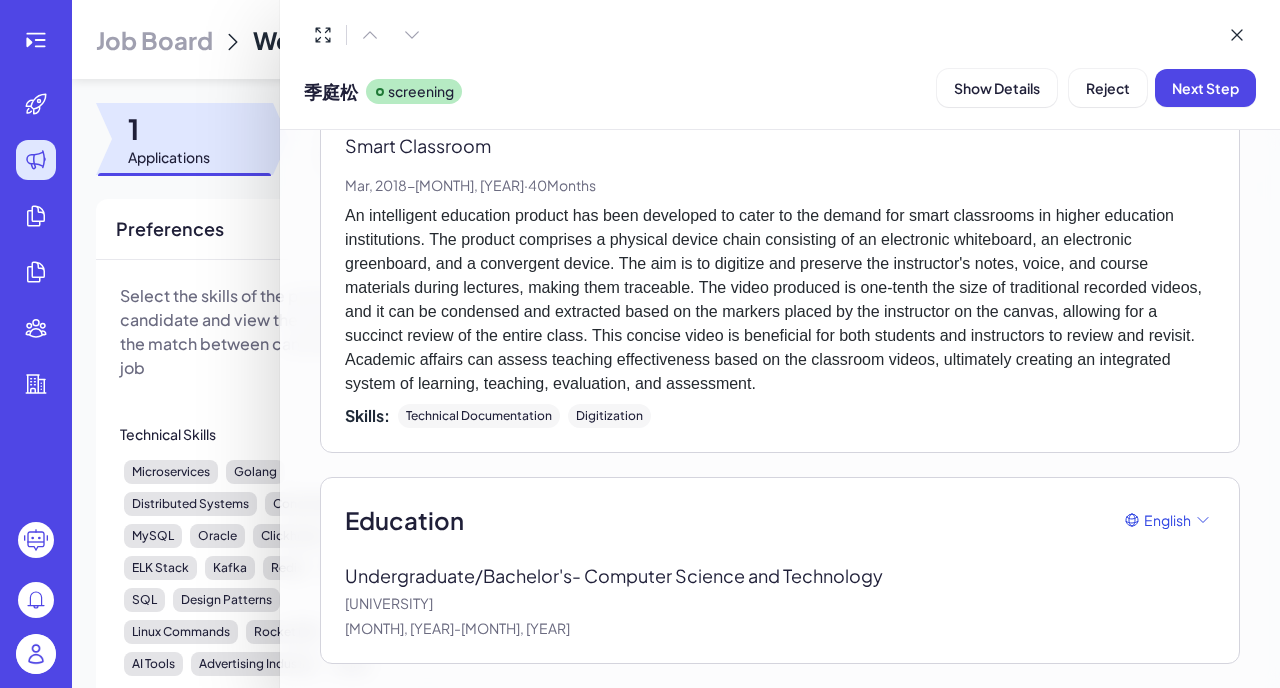 scroll, scrollTop: 3855, scrollLeft: 0, axis: vertical 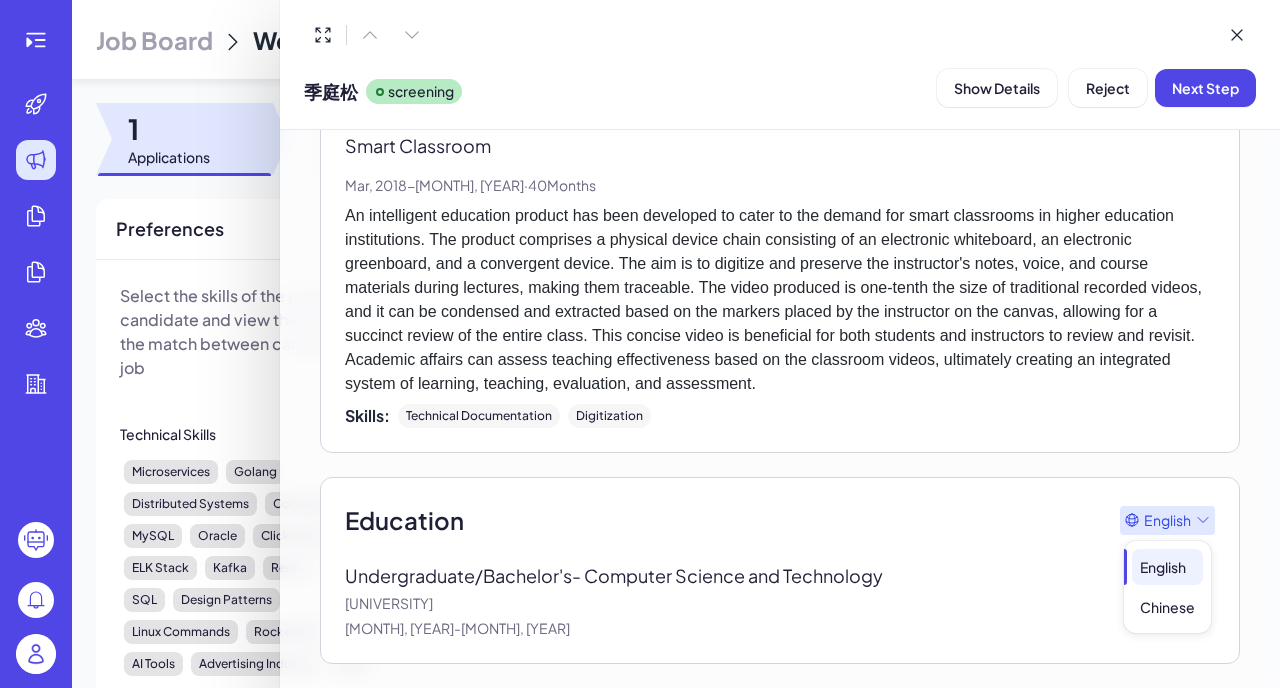 click on "English" at bounding box center (1167, 520) 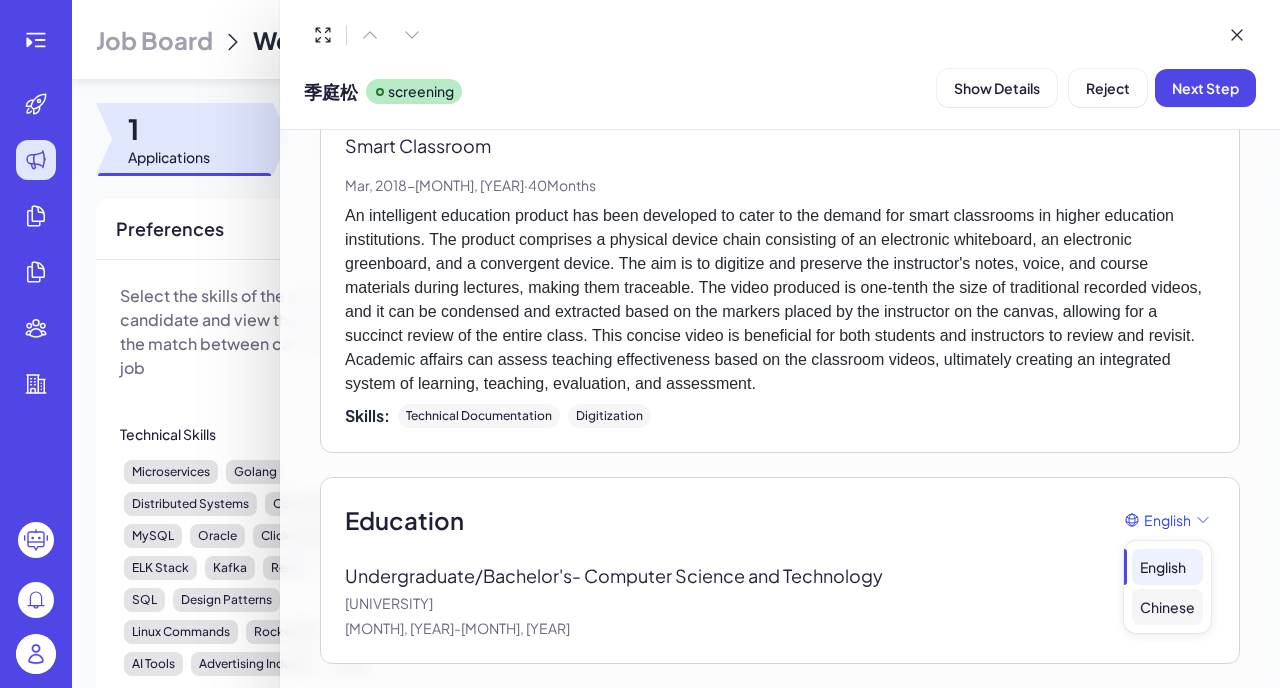 click on "Chinese" at bounding box center [1167, 607] 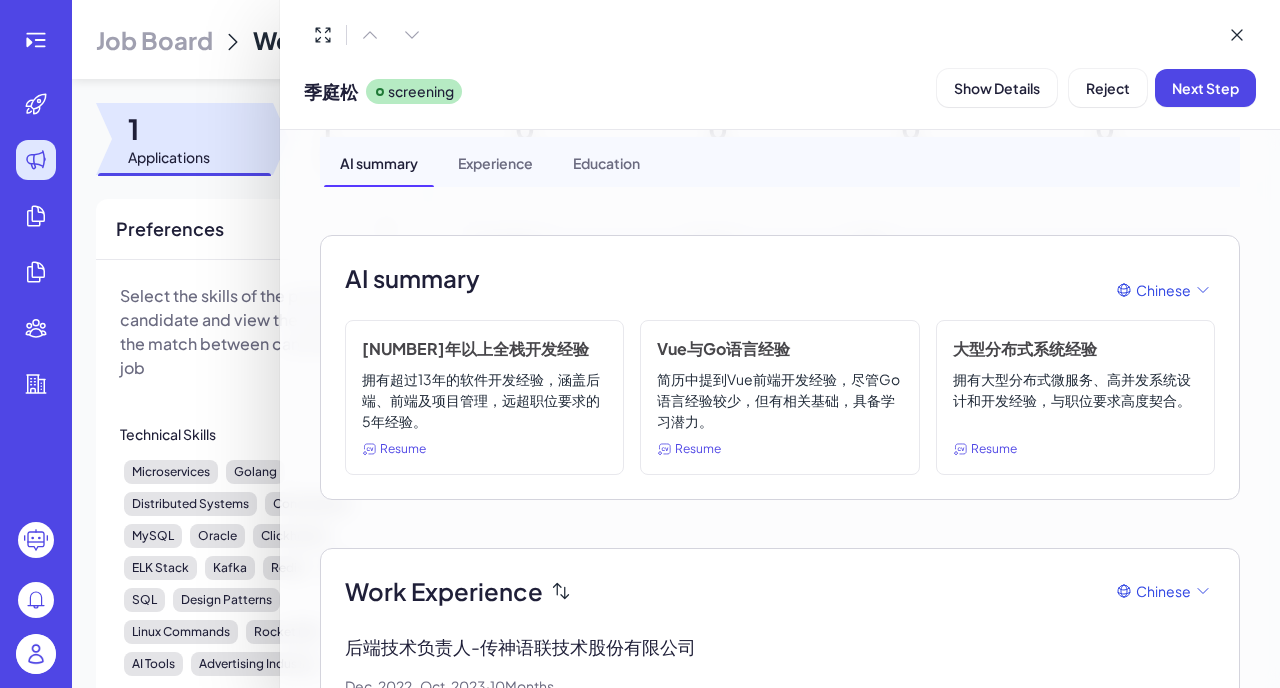 scroll, scrollTop: 56, scrollLeft: 0, axis: vertical 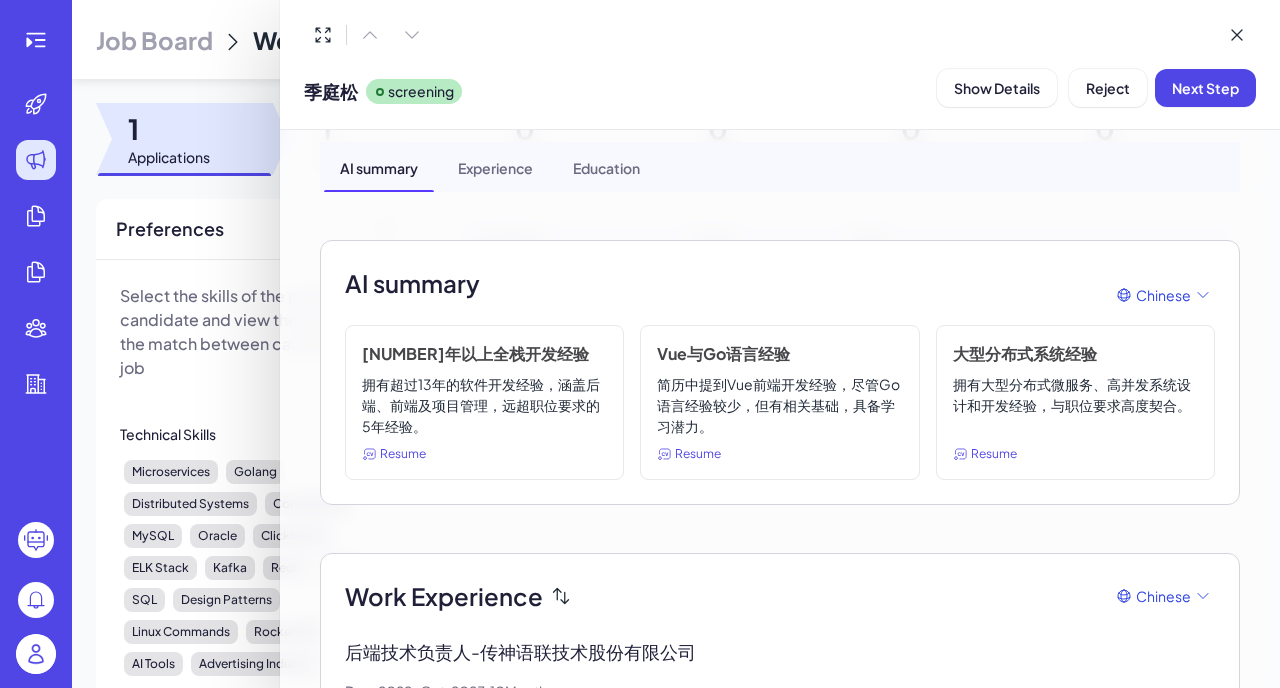 click on "简历中提到Vue前端开发经验，尽管Go语言经验较少，但有相关基础，具备学习潜力。" at bounding box center (779, 405) 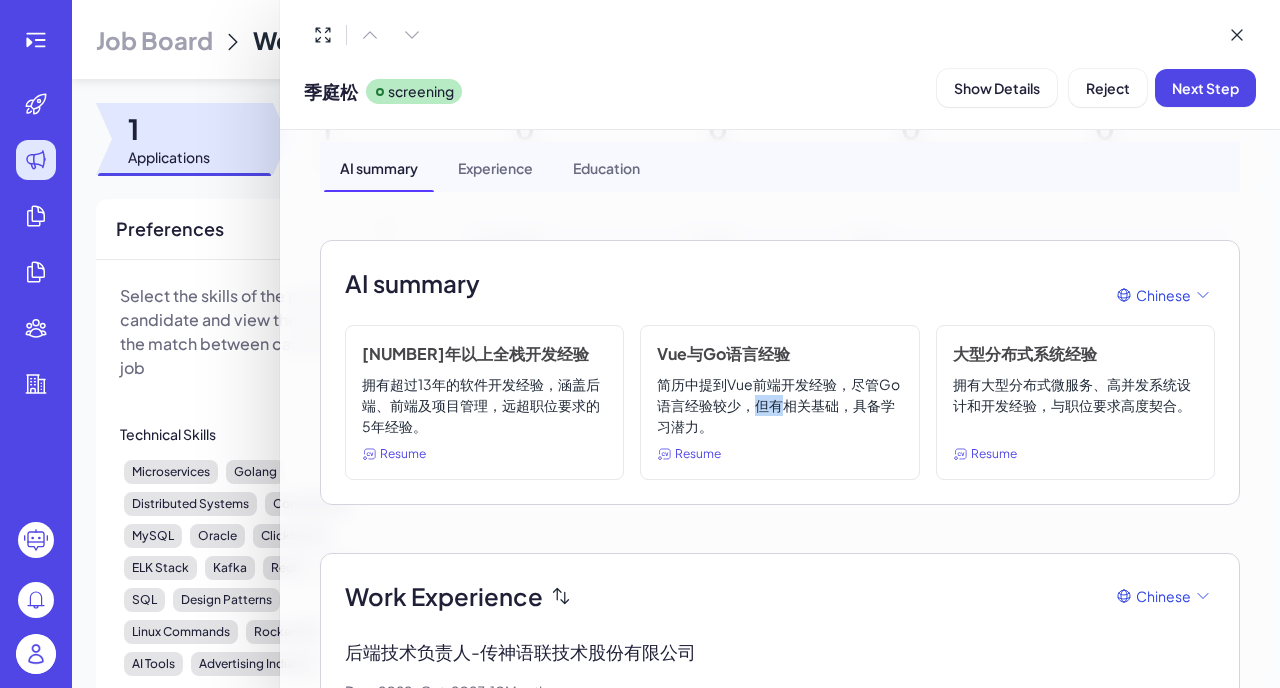 click on "简历中提到Vue前端开发经验，尽管Go语言经验较少，但有相关基础，具备学习潜力。" at bounding box center [779, 405] 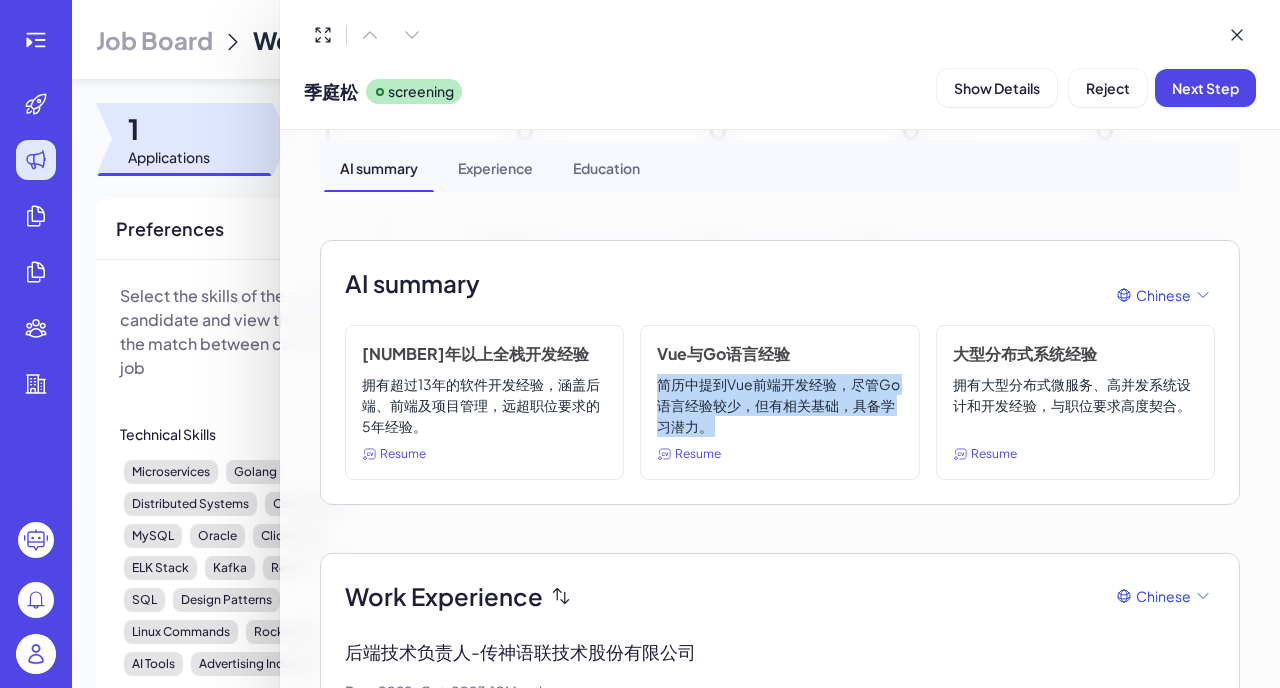 click on "简历中提到Vue前端开发经验，尽管Go语言经验较少，但有相关基础，具备学习潜力。" at bounding box center [779, 405] 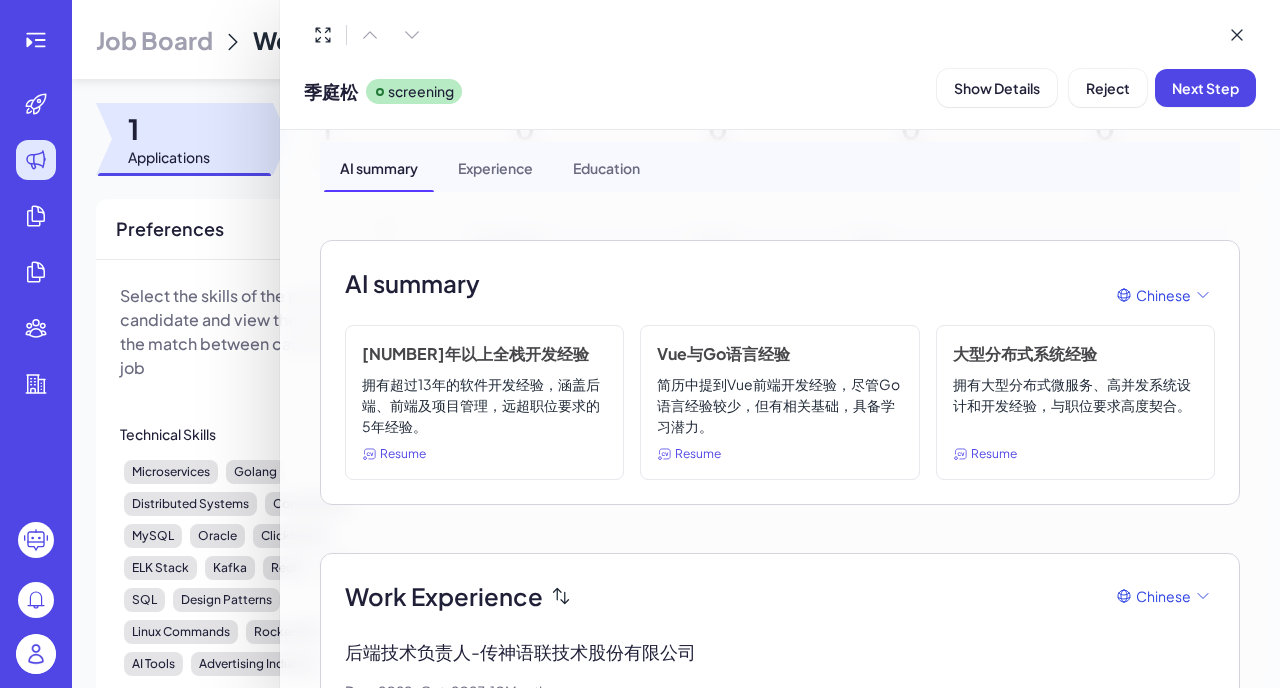 click on "简历中提到Vue前端开发经验，尽管Go语言经验较少，但有相关基础，具备学习潜力。" at bounding box center (779, 405) 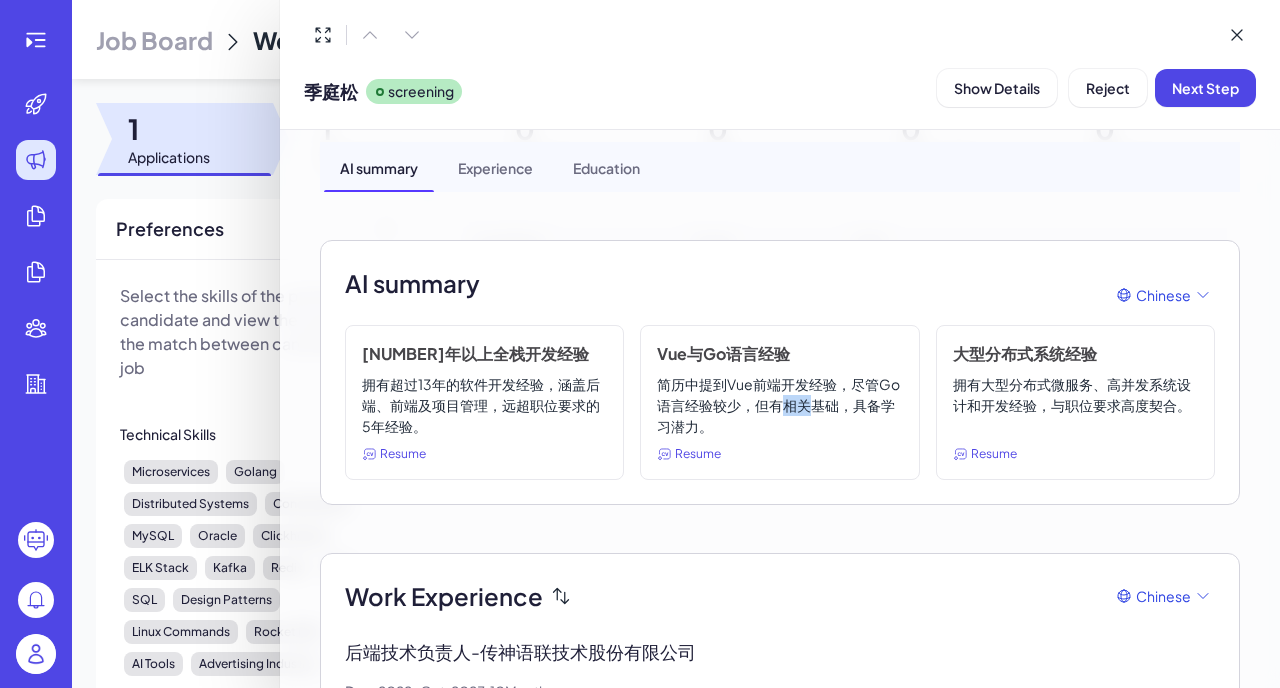 click on "简历中提到Vue前端开发经验，尽管Go语言经验较少，但有相关基础，具备学习潜力。" at bounding box center (779, 405) 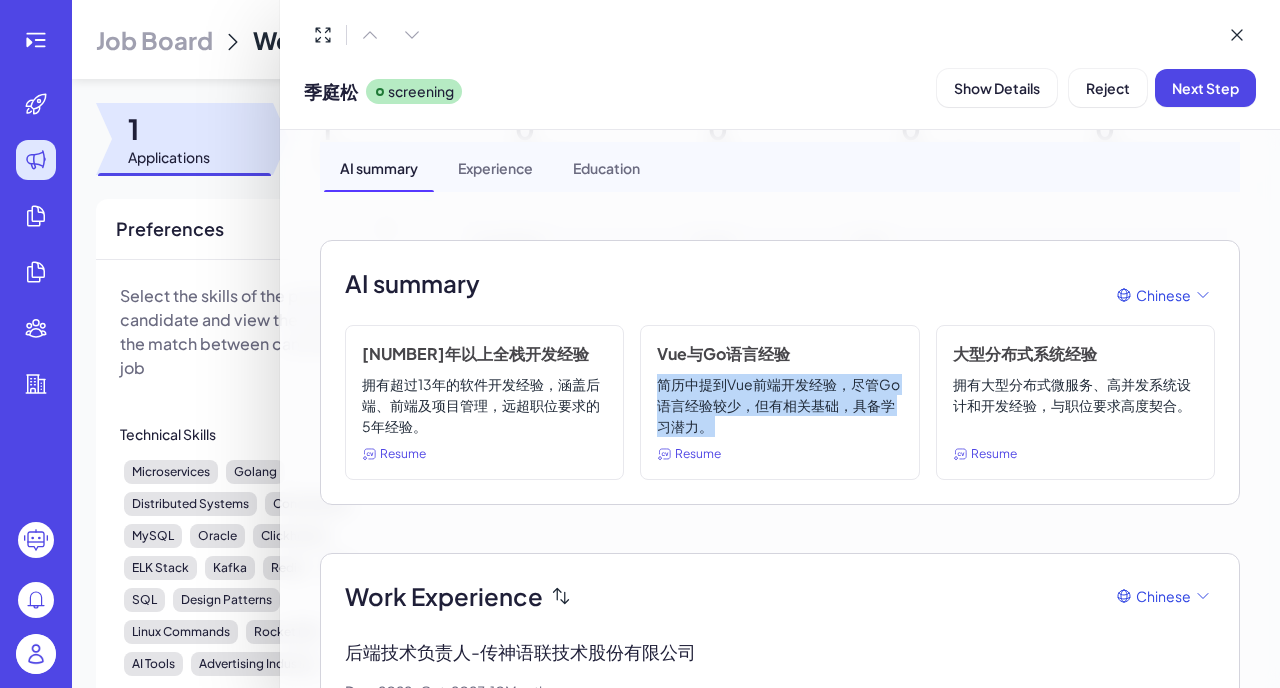 click on "简历中提到Vue前端开发经验，尽管Go语言经验较少，但有相关基础，具备学习潜力。" at bounding box center (779, 405) 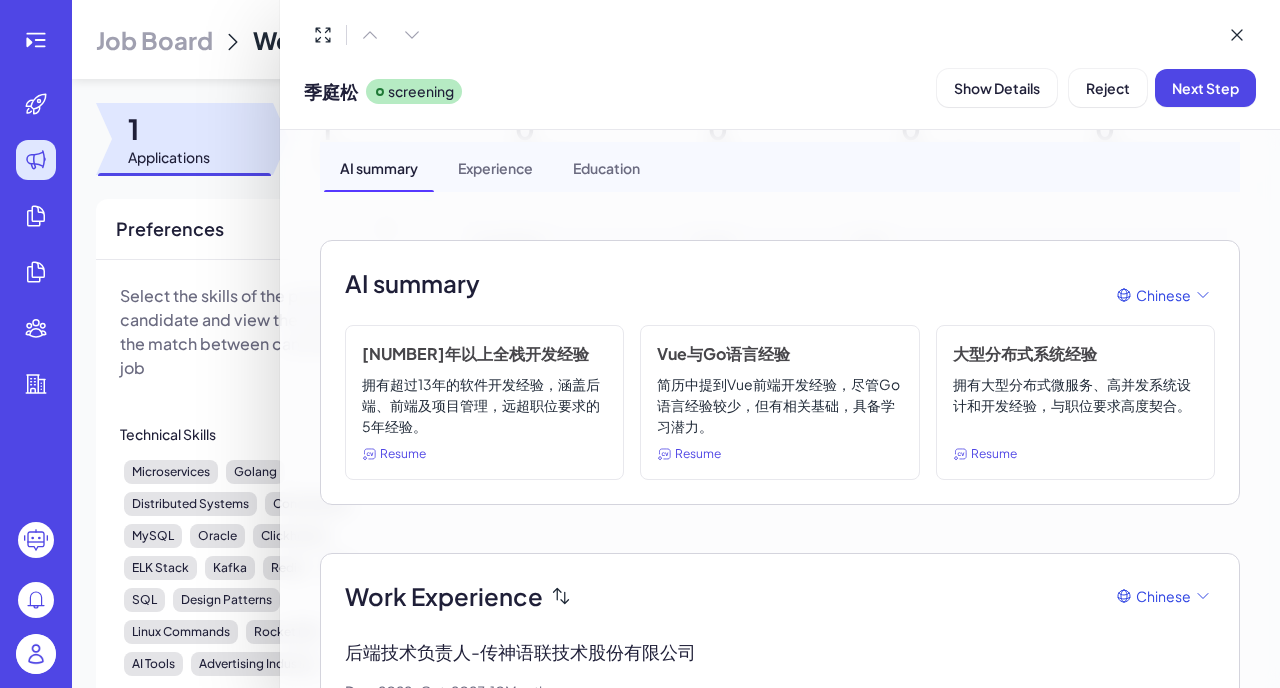 click on "简历中提到Vue前端开发经验，尽管Go语言经验较少，但有相关基础，具备学习潜力。" at bounding box center (779, 405) 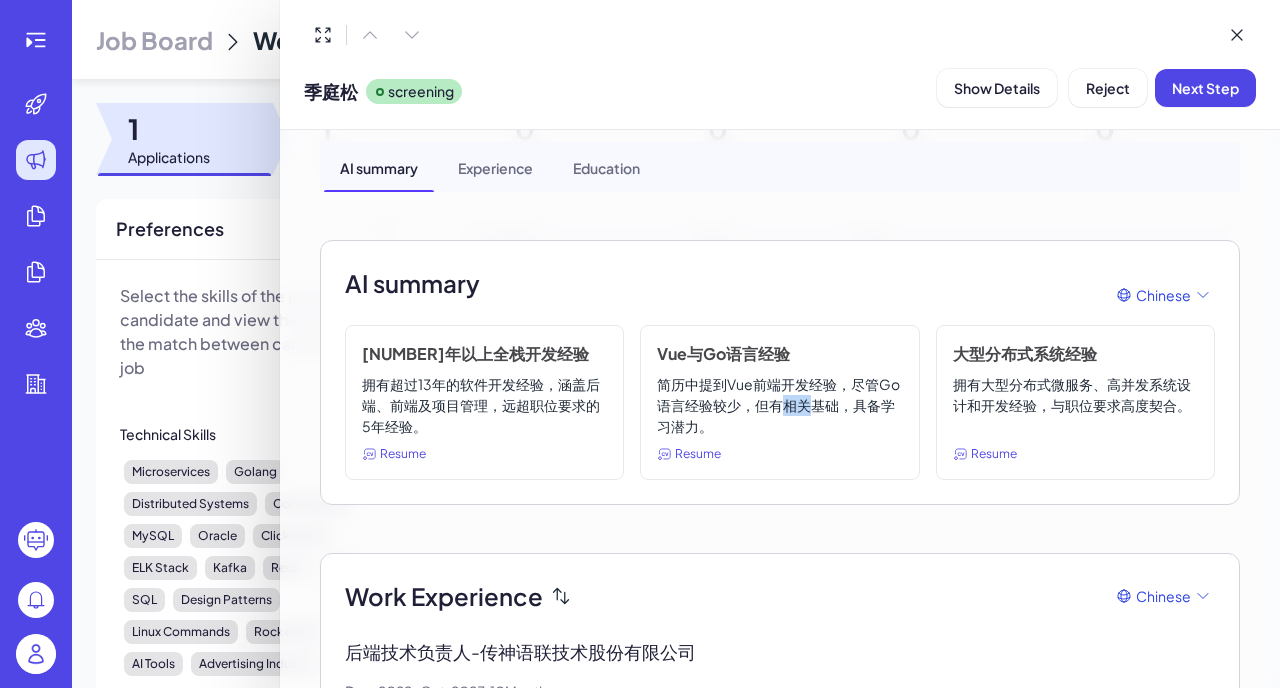 click on "简历中提到Vue前端开发经验，尽管Go语言经验较少，但有相关基础，具备学习潜力。" at bounding box center (779, 405) 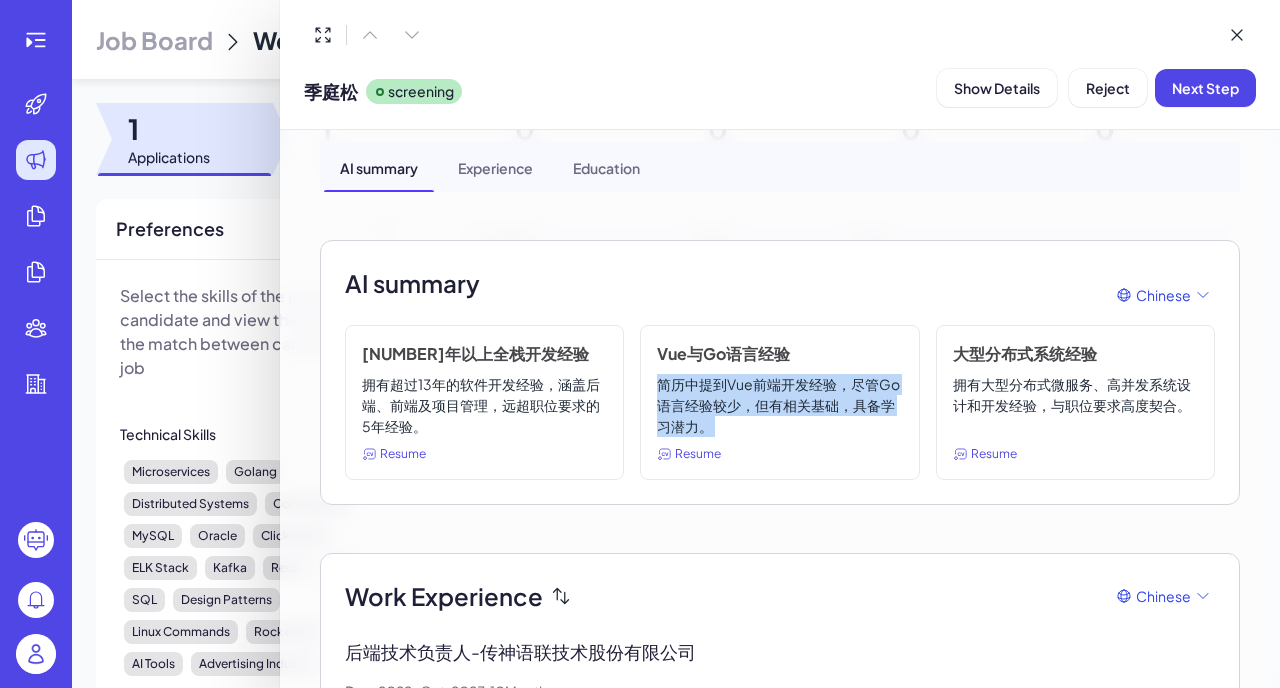 click on "简历中提到Vue前端开发经验，尽管Go语言经验较少，但有相关基础，具备学习潜力。" at bounding box center [779, 405] 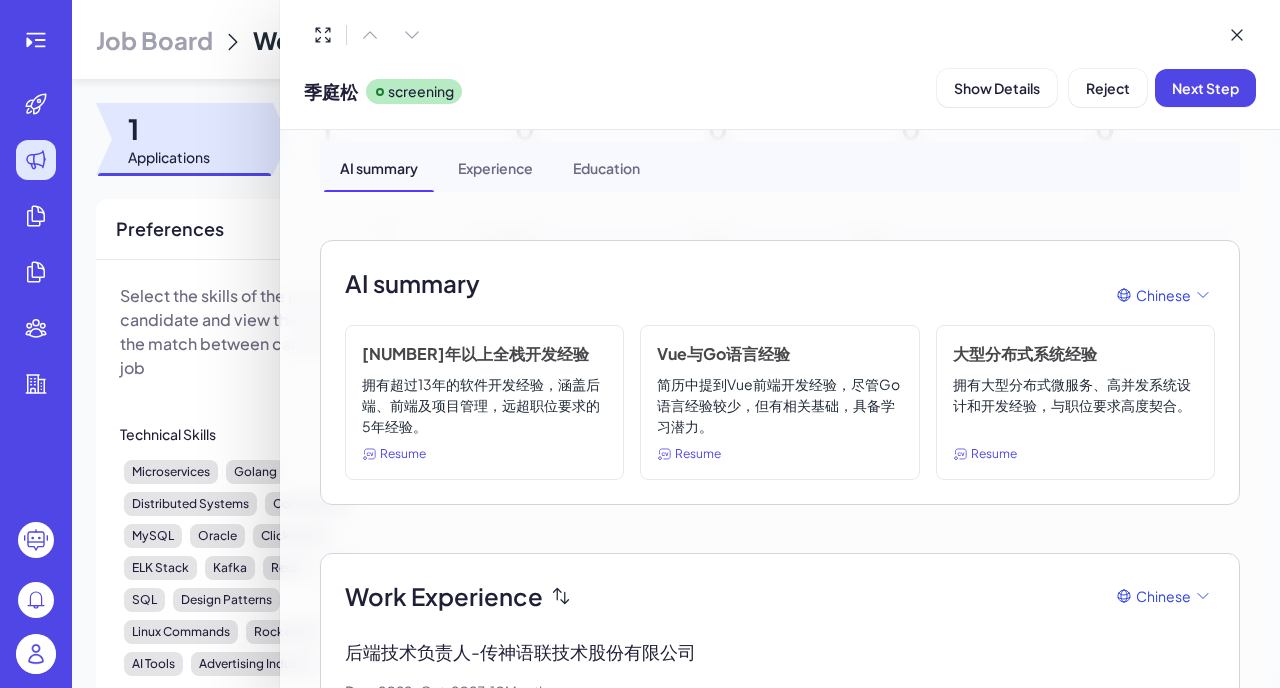 click on "简历中提到Vue前端开发经验，尽管Go语言经验较少，但有相关基础，具备学习潜力。" at bounding box center [779, 405] 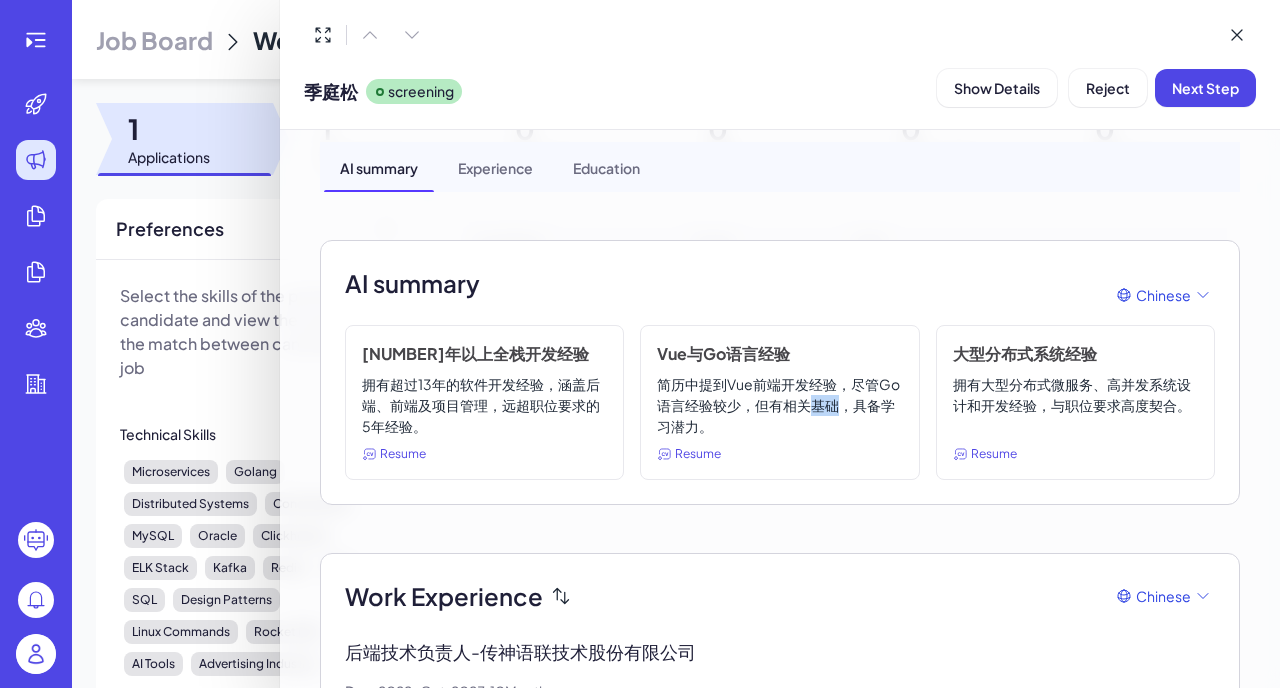 click on "简历中提到Vue前端开发经验，尽管Go语言经验较少，但有相关基础，具备学习潜力。" at bounding box center [779, 405] 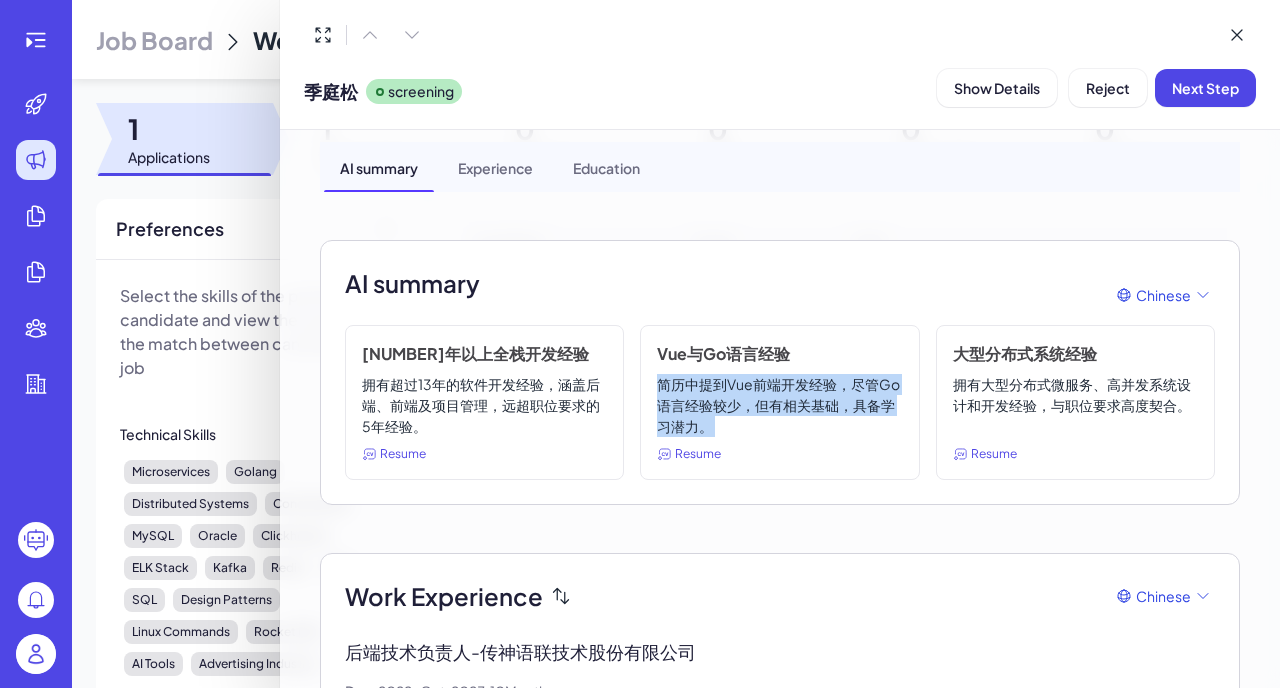 click on "简历中提到Vue前端开发经验，尽管Go语言经验较少，但有相关基础，具备学习潜力。" at bounding box center [779, 405] 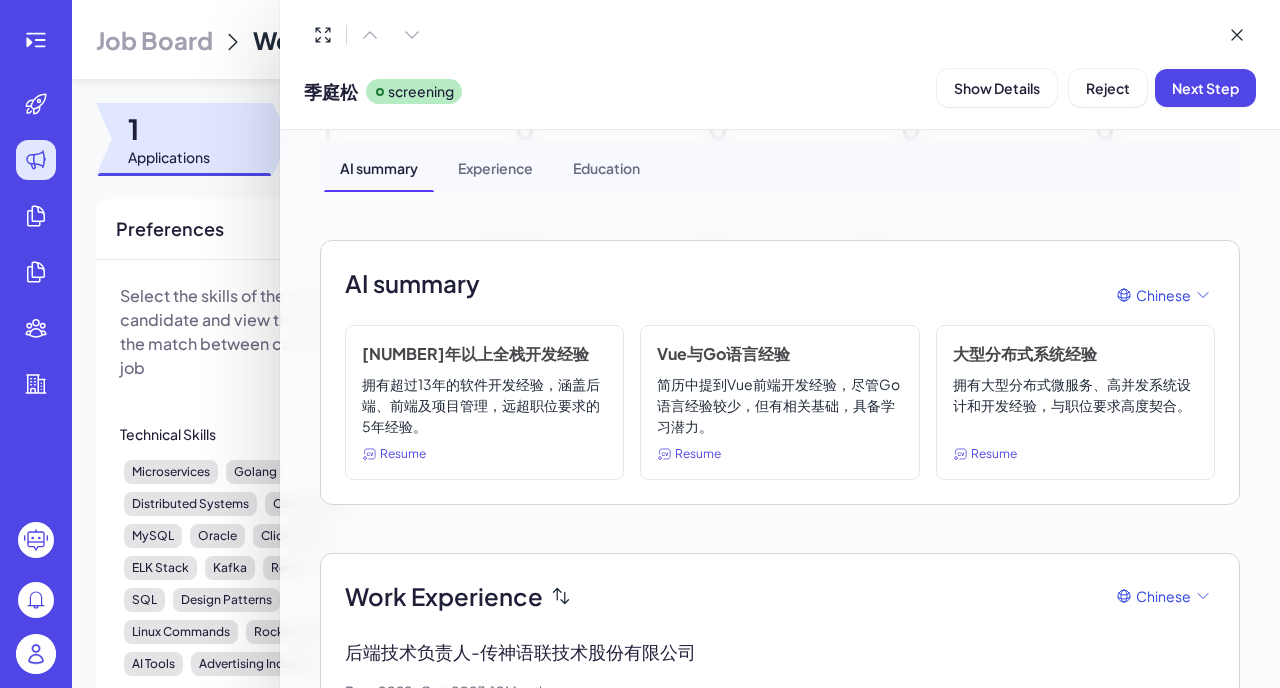 click on "简历中提到Vue前端开发经验，尽管Go语言经验较少，但有相关基础，具备学习潜力。" at bounding box center (779, 405) 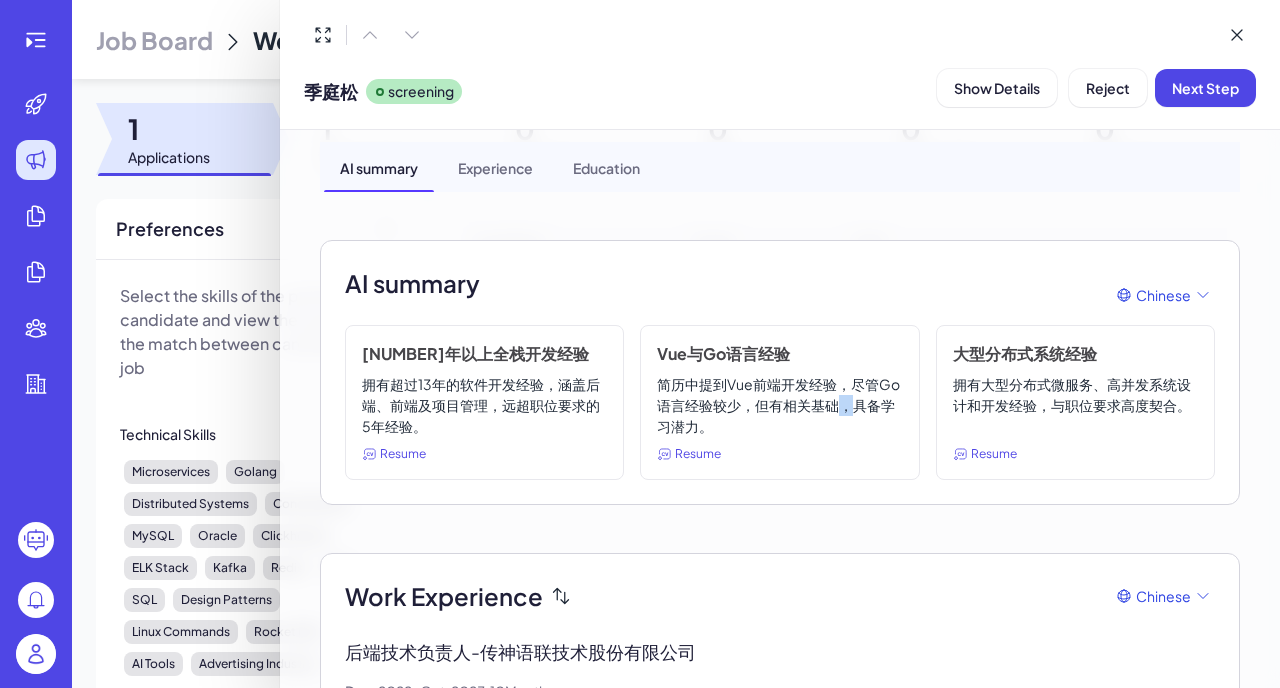 click on "简历中提到Vue前端开发经验，尽管Go语言经验较少，但有相关基础，具备学习潜力。" at bounding box center (779, 405) 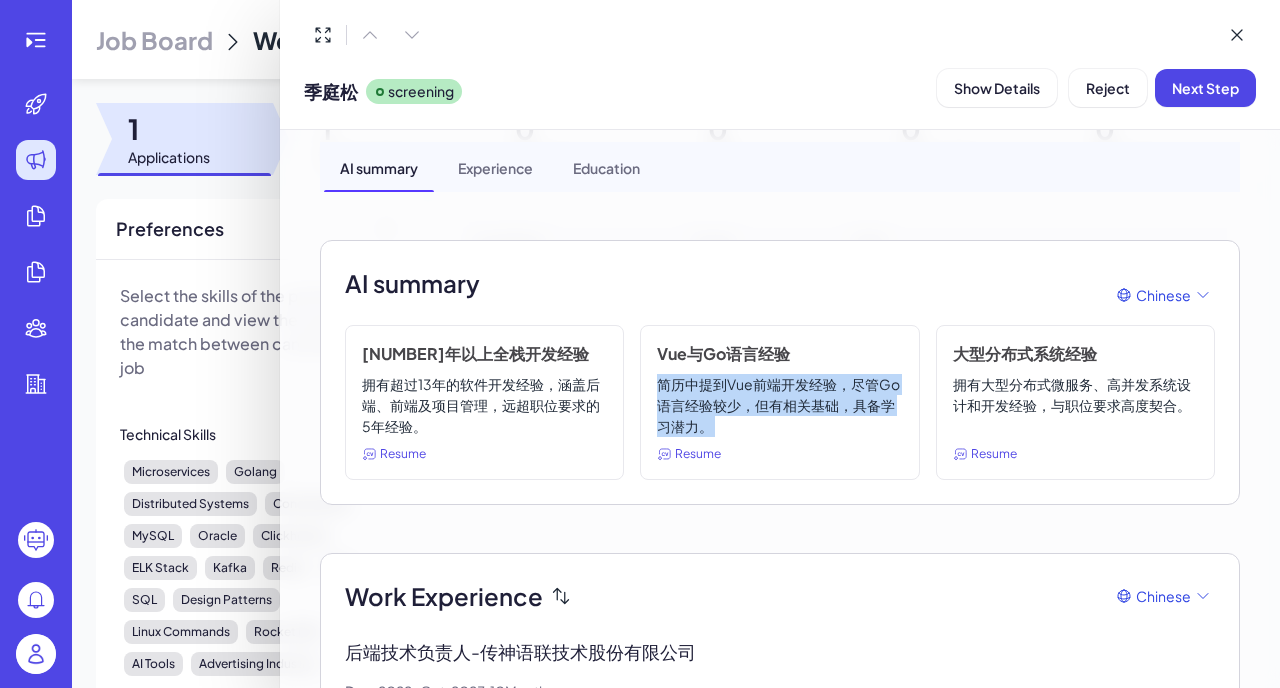 click on "简历中提到Vue前端开发经验，尽管Go语言经验较少，但有相关基础，具备学习潜力。" at bounding box center (779, 405) 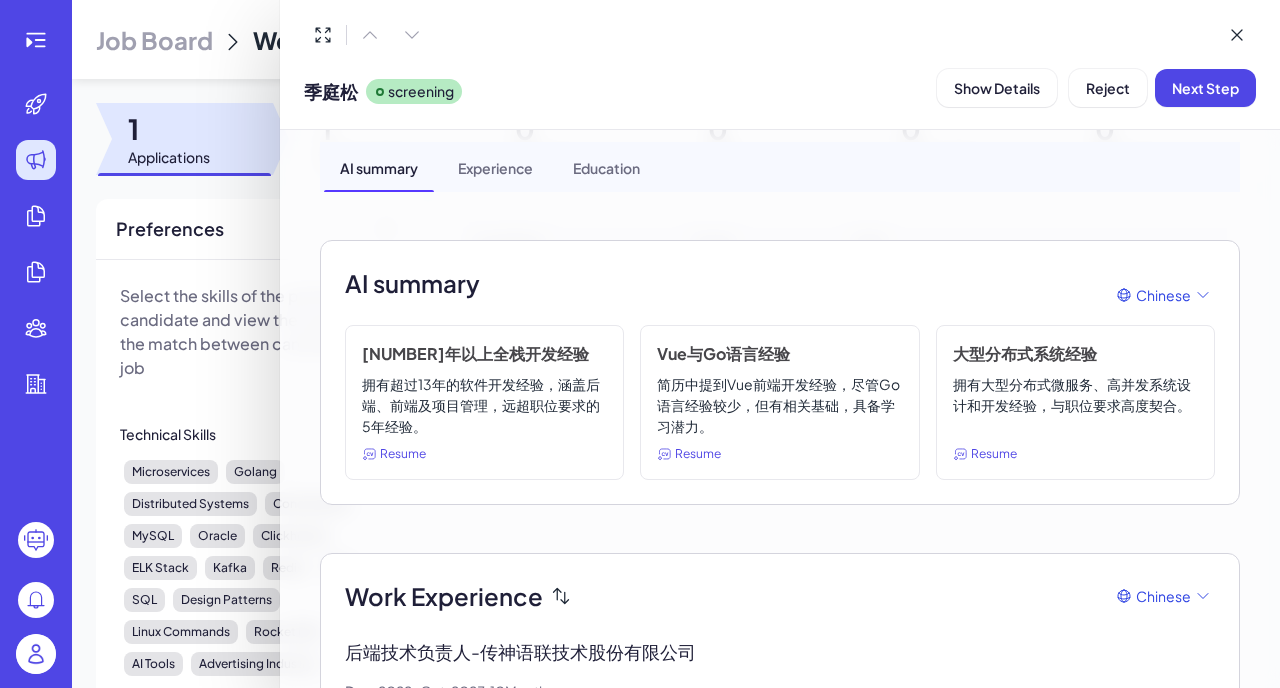 click on "简历中提到Vue前端开发经验，尽管Go语言经验较少，但有相关基础，具备学习潜力。" at bounding box center [779, 405] 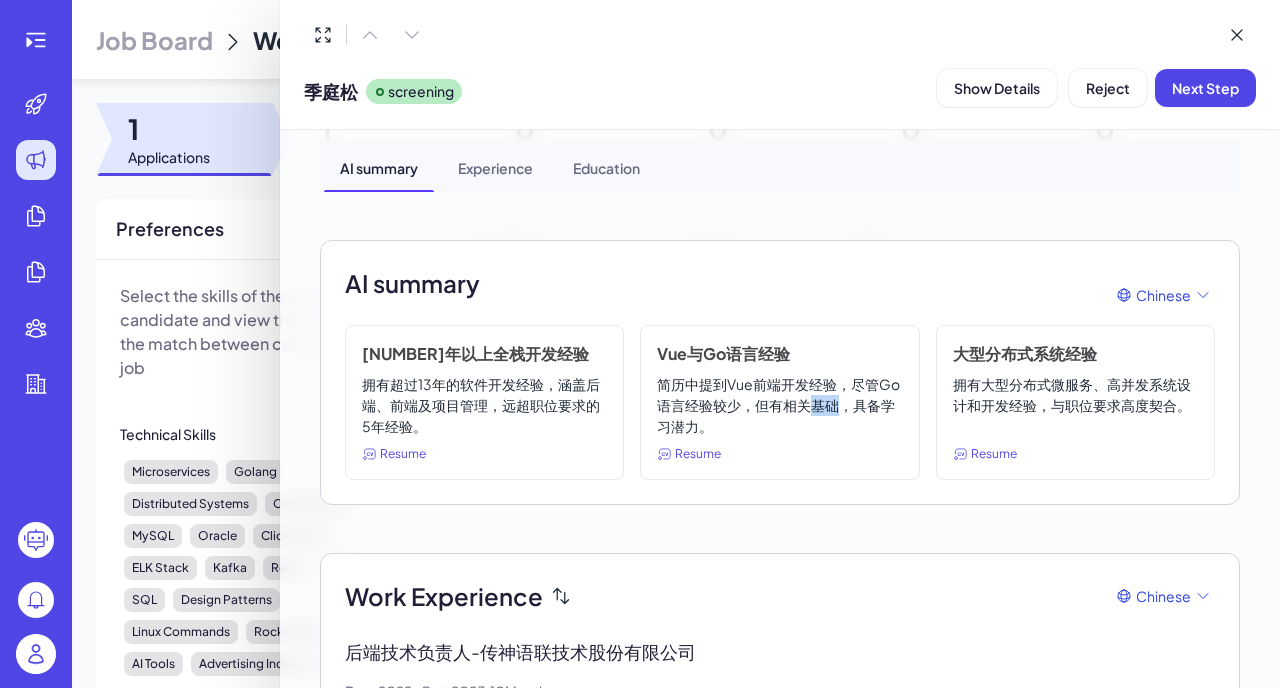 click on "简历中提到Vue前端开发经验，尽管Go语言经验较少，但有相关基础，具备学习潜力。" at bounding box center (779, 405) 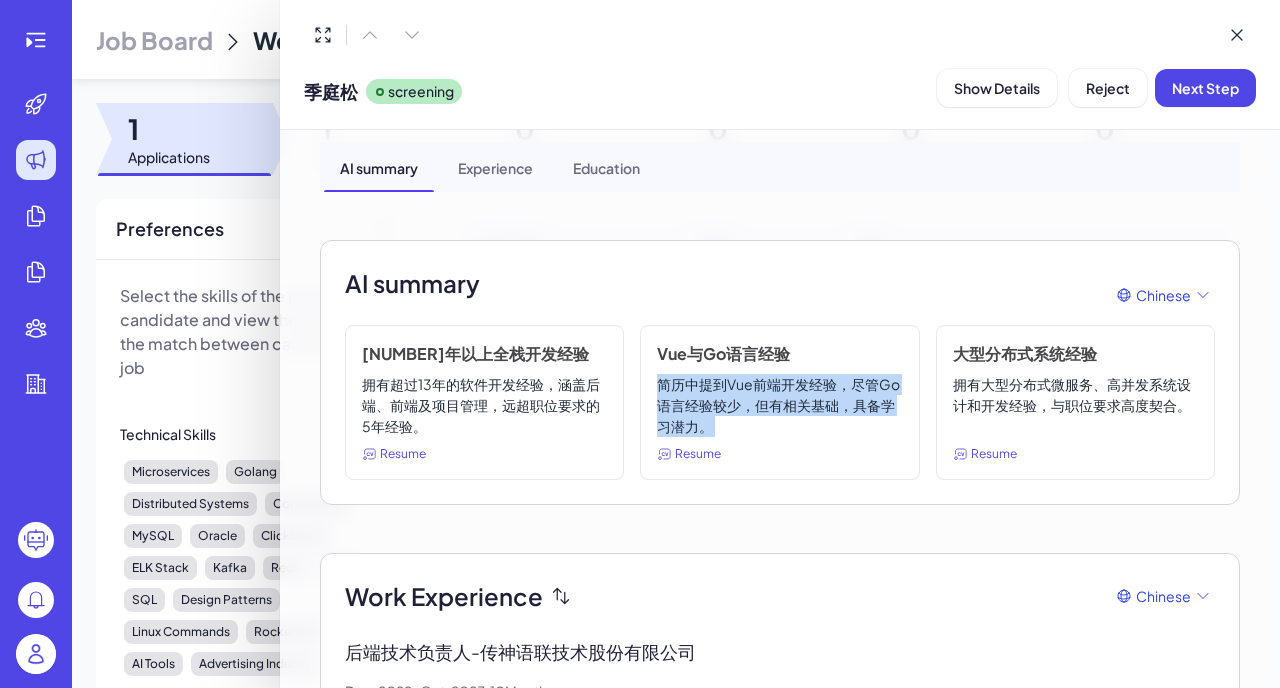 click on "简历中提到Vue前端开发经验，尽管Go语言经验较少，但有相关基础，具备学习潜力。" at bounding box center [779, 405] 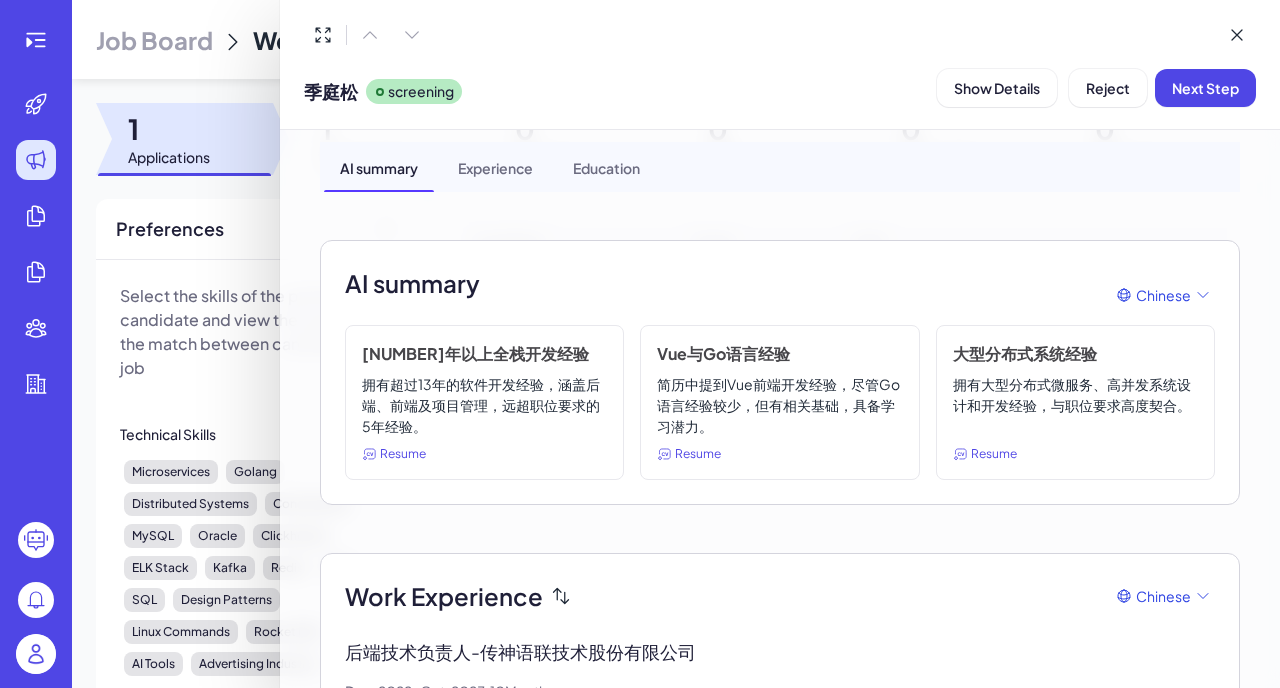 click on "拥有超过13年的软件开发经验，涵盖后端、前端及项目管理，远超职位要求的5年经验。" at bounding box center (484, 405) 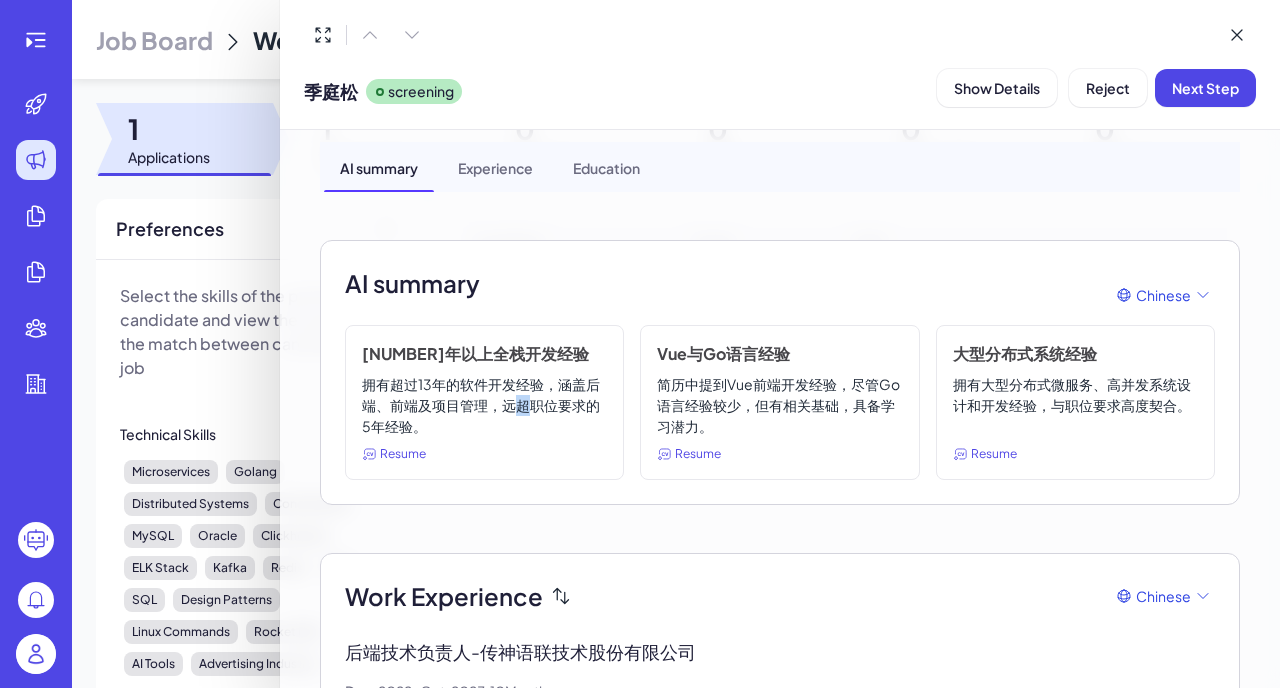 click on "拥有超过13年的软件开发经验，涵盖后端、前端及项目管理，远超职位要求的5年经验。" at bounding box center (484, 405) 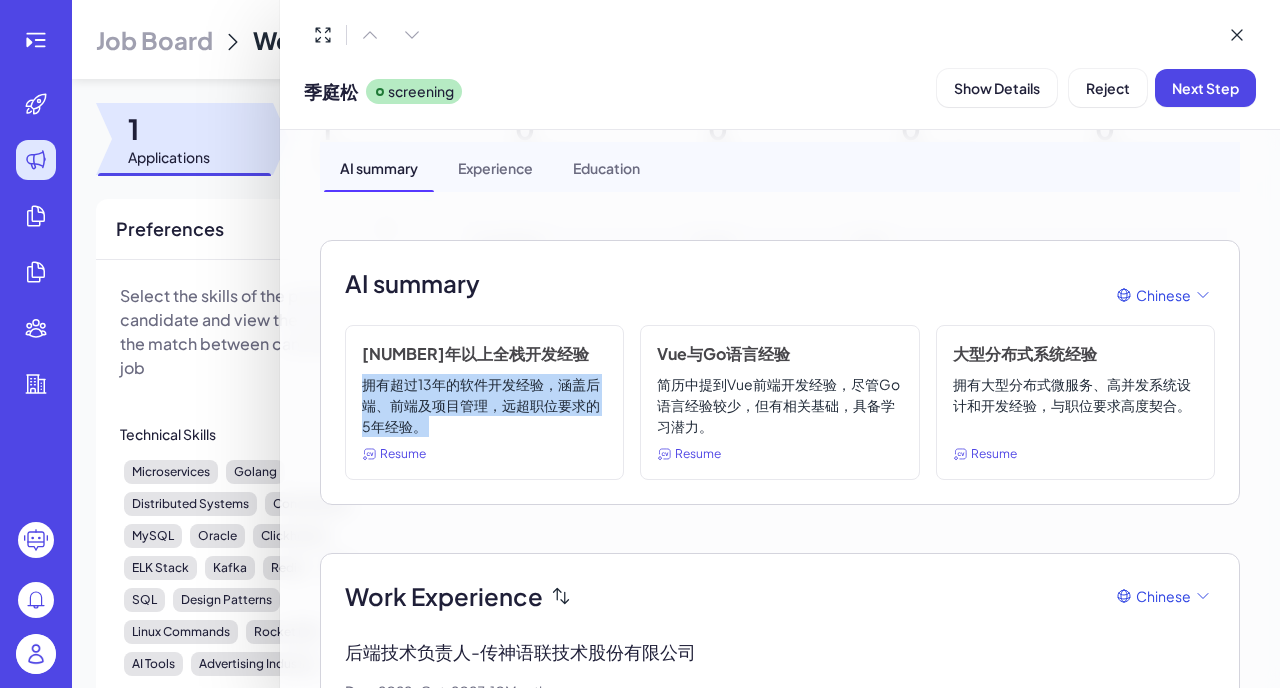 click on "拥有超过13年的软件开发经验，涵盖后端、前端及项目管理，远超职位要求的5年经验。" at bounding box center (484, 405) 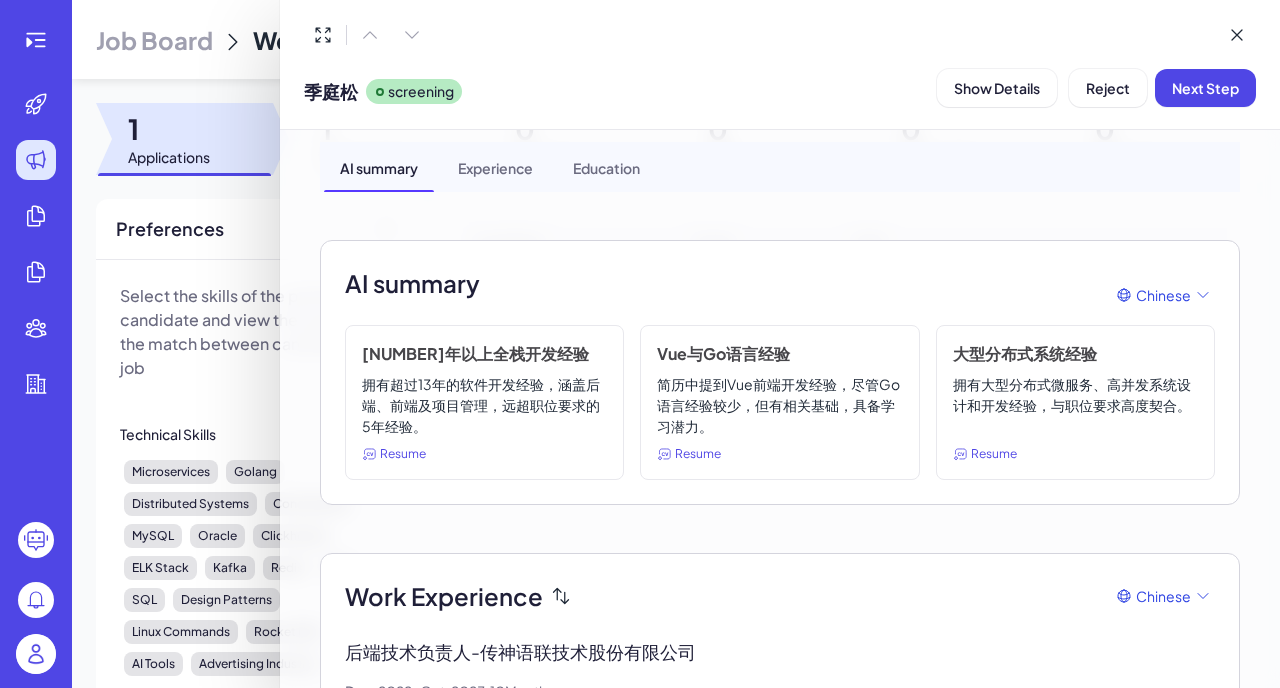 click on "拥有超过13年的软件开发经验，涵盖后端、前端及项目管理，远超职位要求的5年经验。" at bounding box center [484, 405] 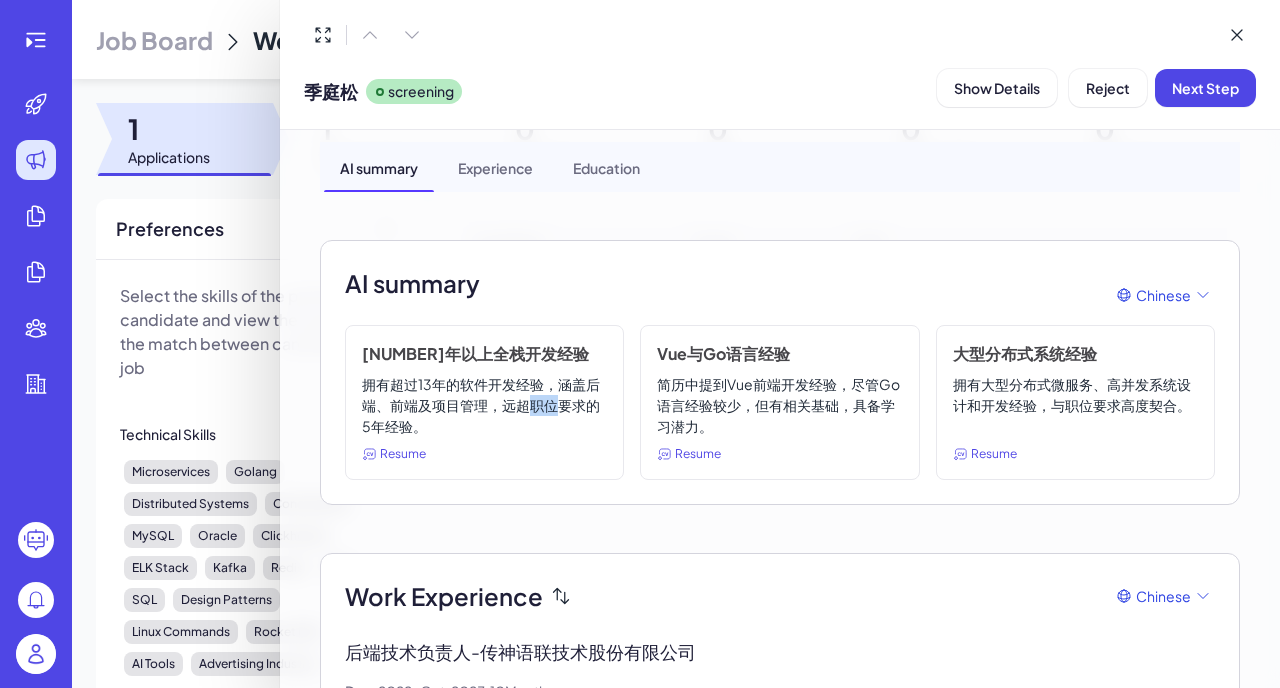 click on "拥有超过13年的软件开发经验，涵盖后端、前端及项目管理，远超职位要求的5年经验。" at bounding box center [484, 405] 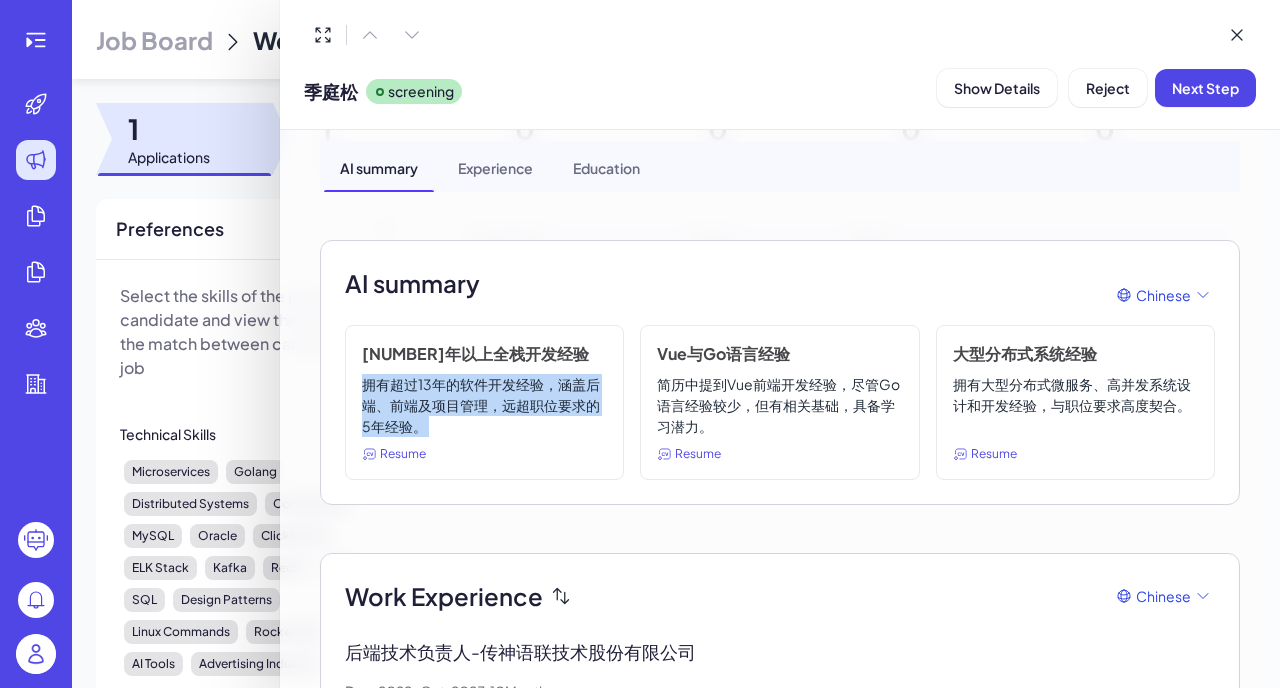 click on "拥有超过13年的软件开发经验，涵盖后端、前端及项目管理，远超职位要求的5年经验。" at bounding box center [484, 405] 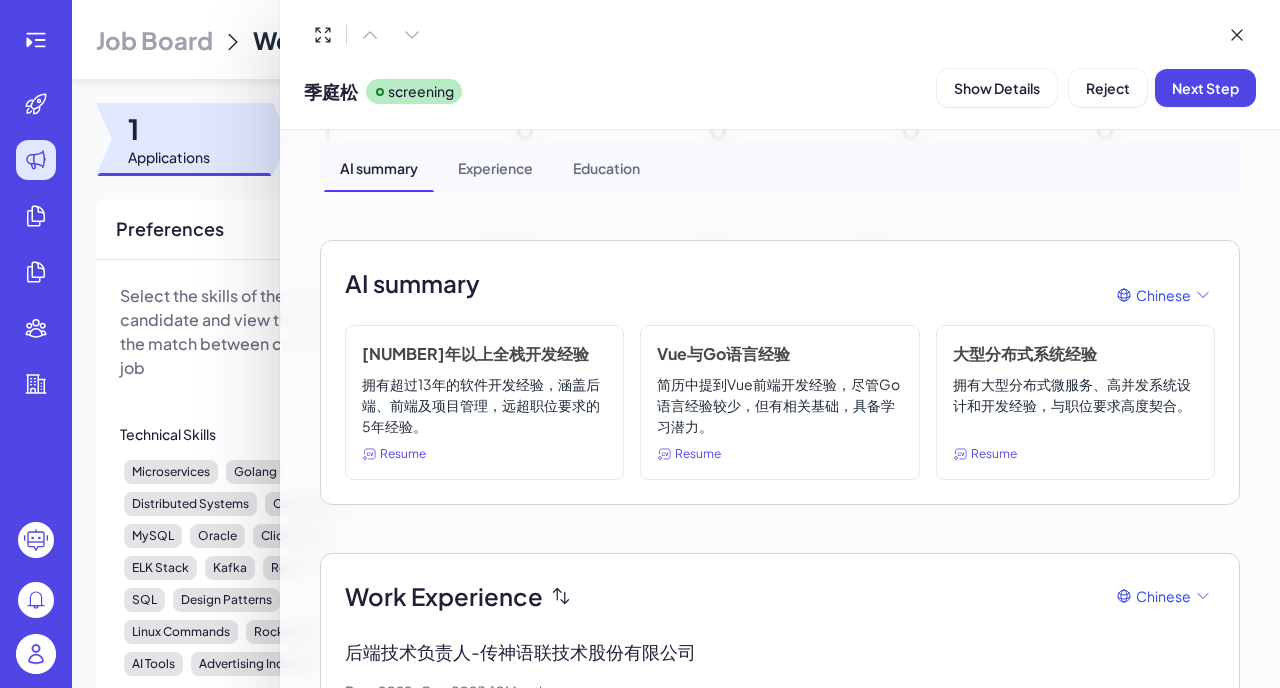 click on "拥有超过13年的软件开发经验，涵盖后端、前端及项目管理，远超职位要求的5年经验。" at bounding box center [484, 405] 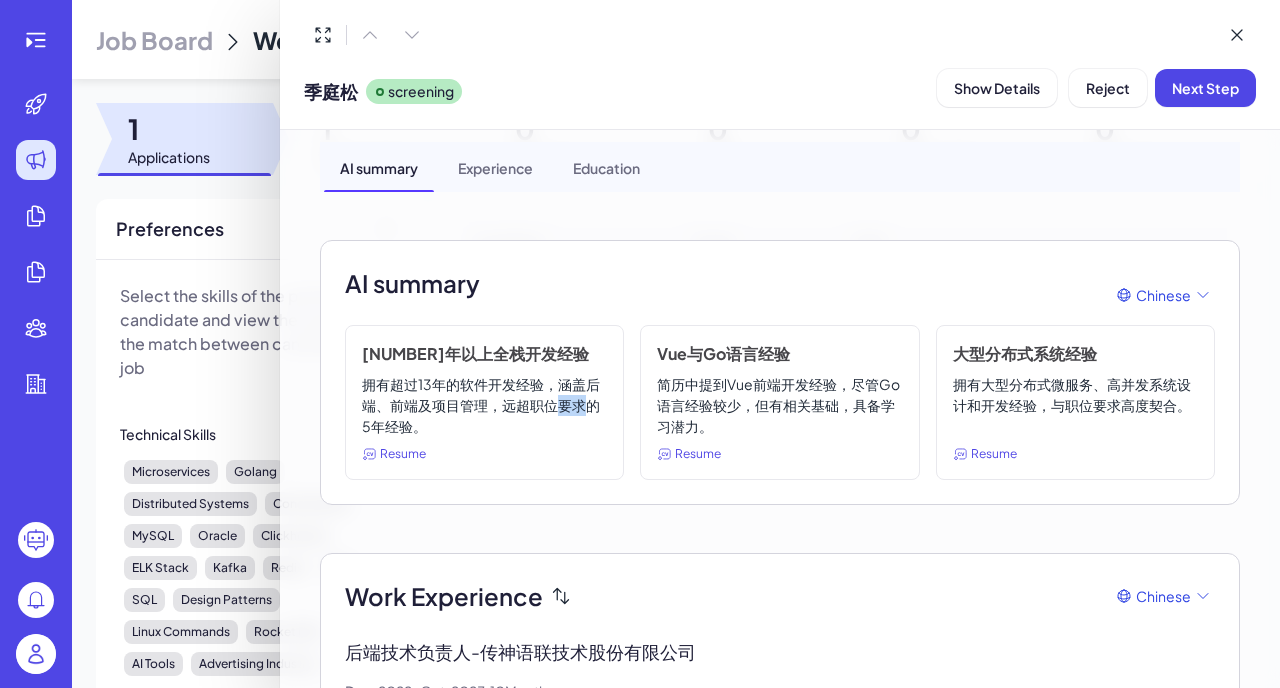 click on "拥有超过13年的软件开发经验，涵盖后端、前端及项目管理，远超职位要求的5年经验。" at bounding box center (484, 405) 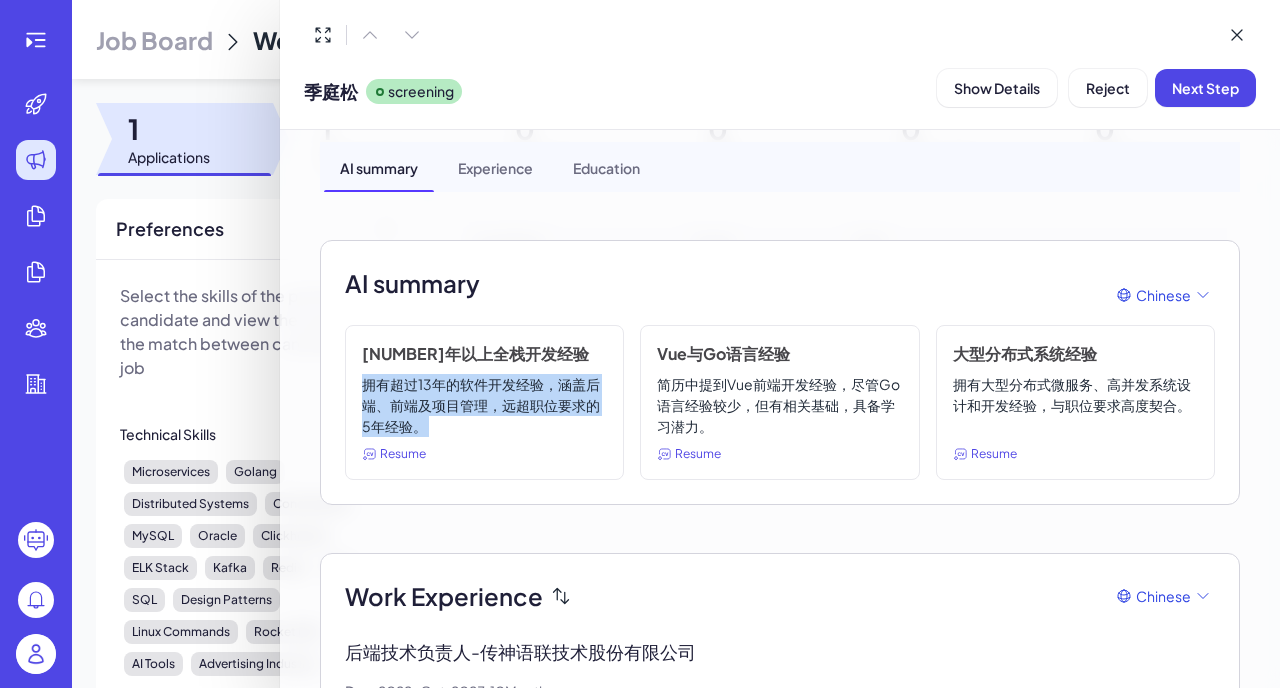 click on "简历中提到Vue前端开发经验，尽管Go语言经验较少，但有相关基础，具备学习潜力。" at bounding box center [779, 405] 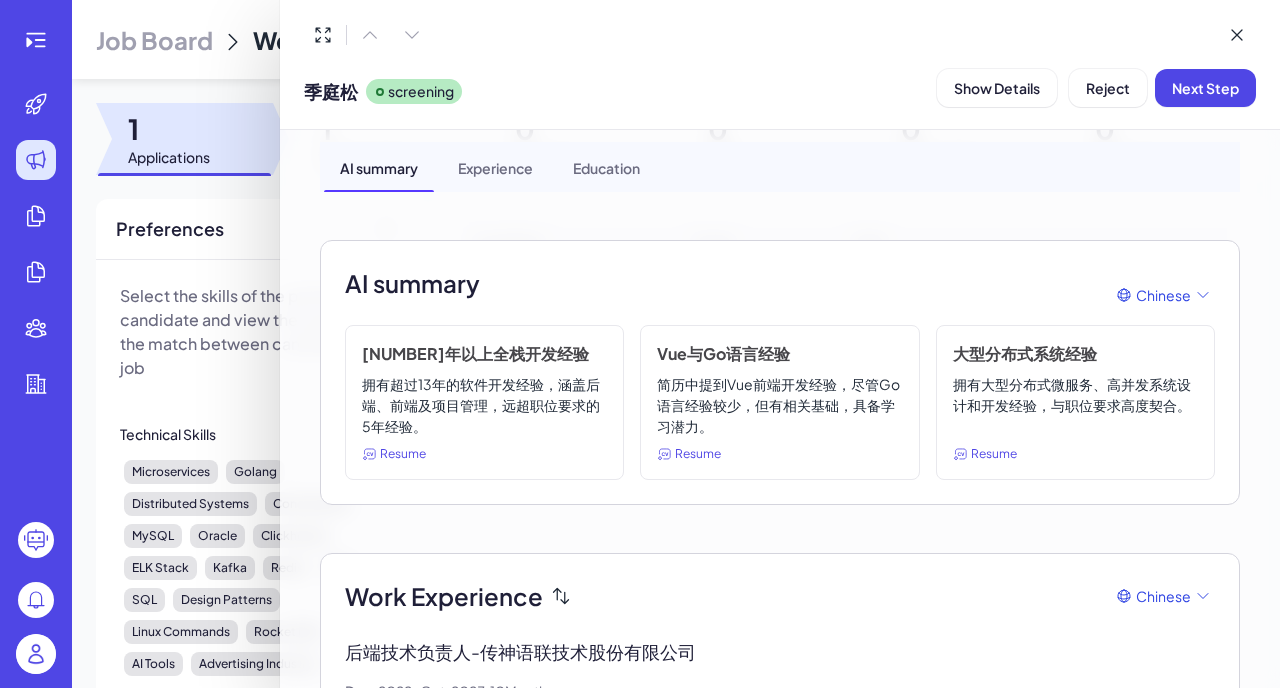 click on "简历中提到Vue前端开发经验，尽管Go语言经验较少，但有相关基础，具备学习潜力。" at bounding box center (779, 405) 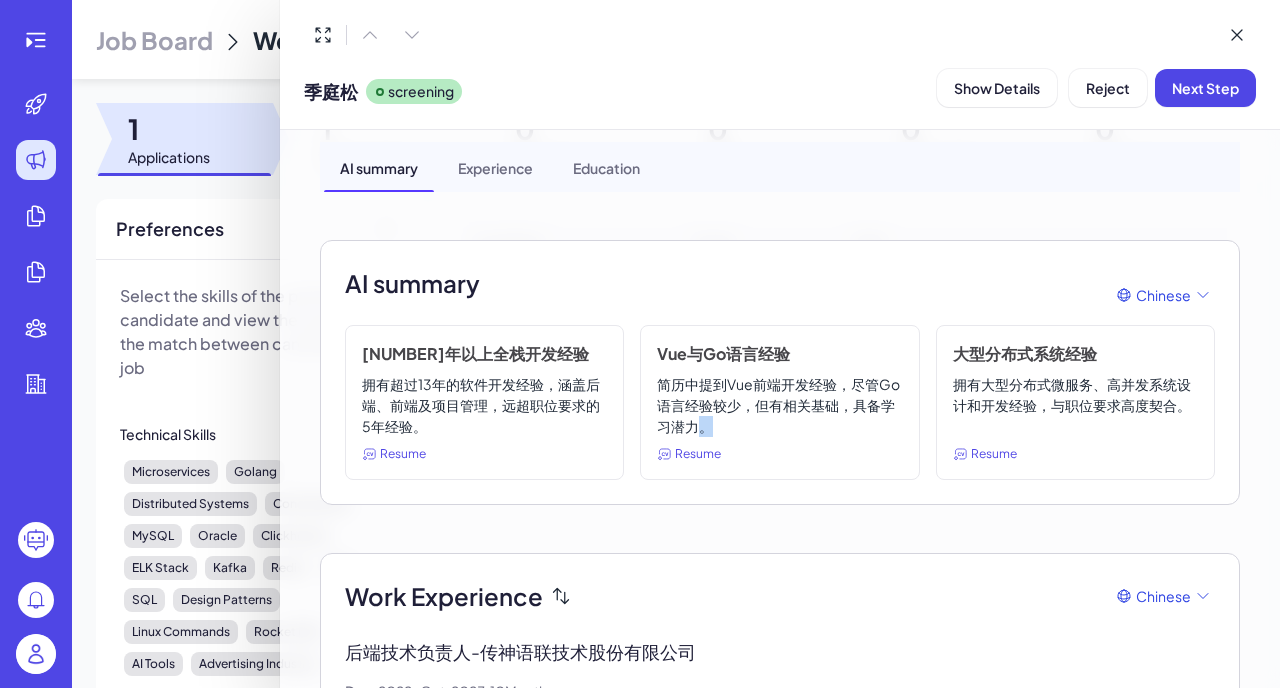 click on "简历中提到Vue前端开发经验，尽管Go语言经验较少，但有相关基础，具备学习潜力。" at bounding box center [779, 405] 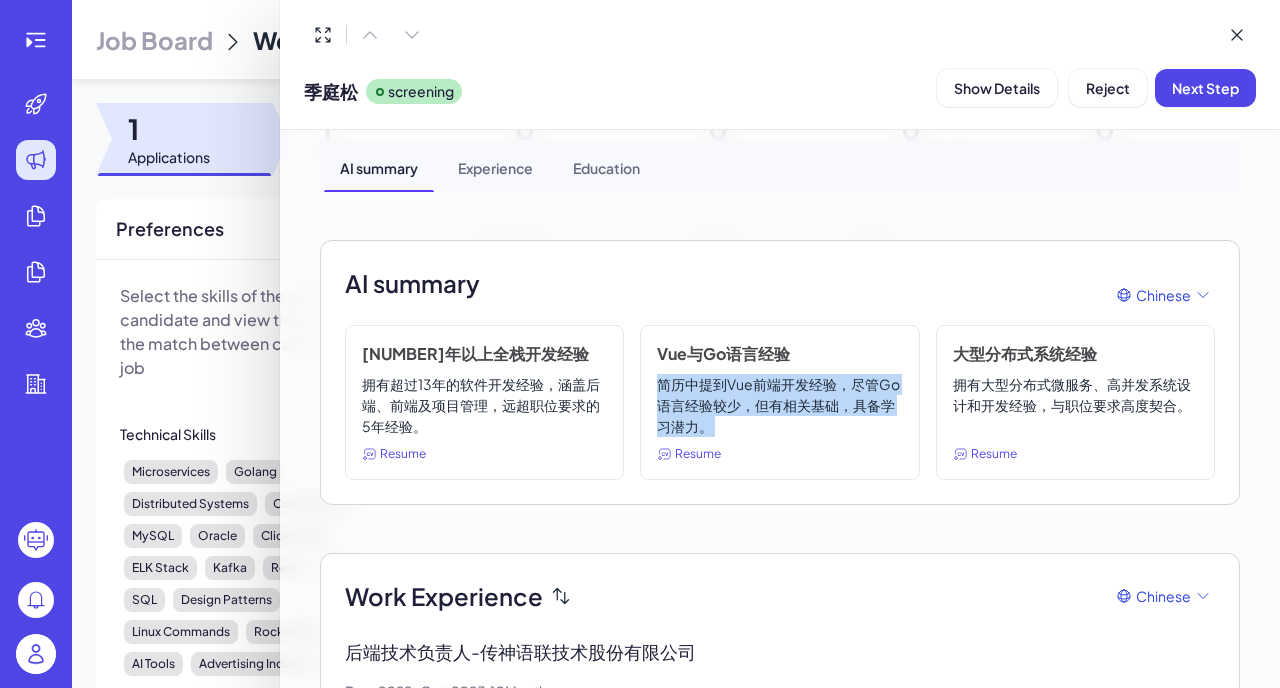 click on "简历中提到Vue前端开发经验，尽管Go语言经验较少，但有相关基础，具备学习潜力。" at bounding box center (779, 405) 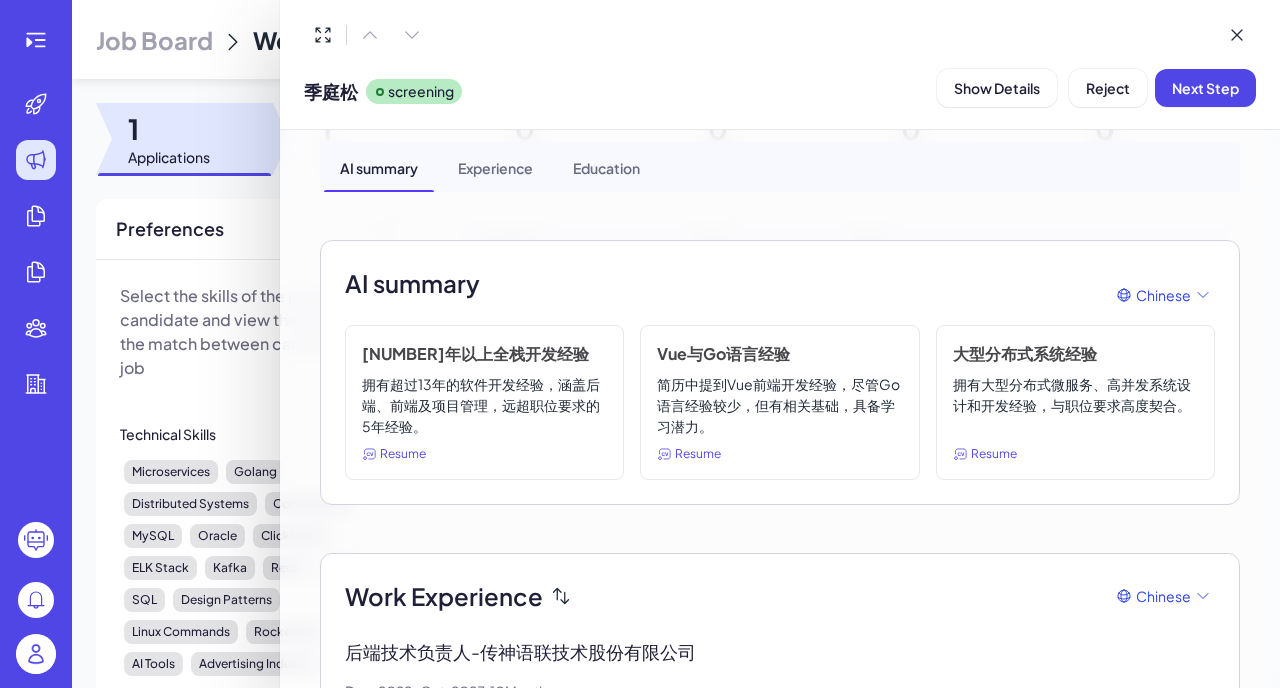 click on "简历中提到Vue前端开发经验，尽管Go语言经验较少，但有相关基础，具备学习潜力。" at bounding box center (779, 405) 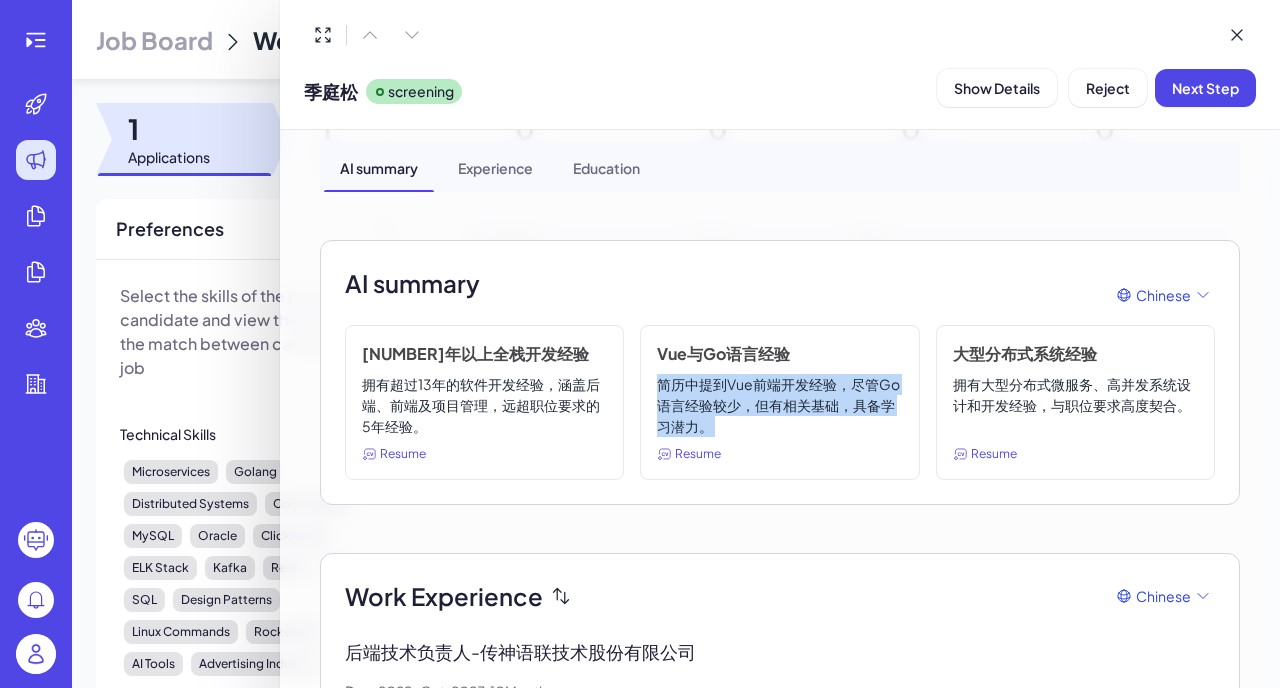 click on "简历中提到Vue前端开发经验，尽管Go语言经验较少，但有相关基础，具备学习潜力。" at bounding box center [779, 405] 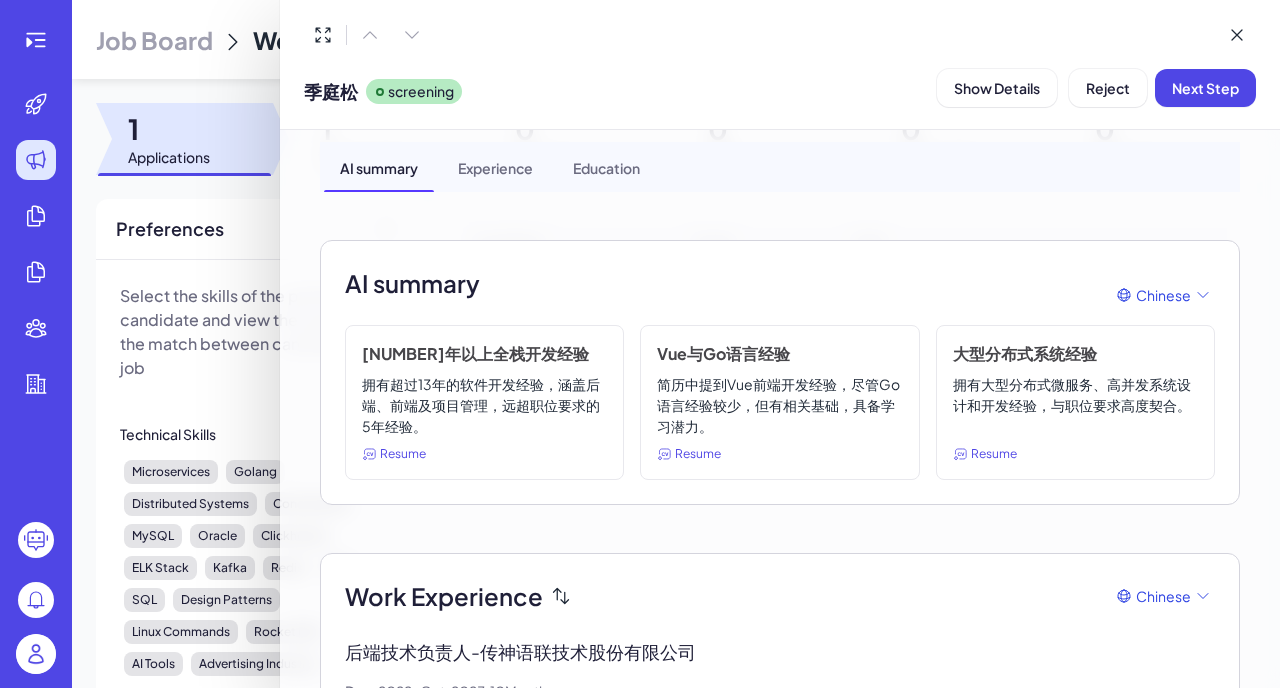 click on "简历中提到Vue前端开发经验，尽管Go语言经验较少，但有相关基础，具备学习潜力。" at bounding box center [779, 405] 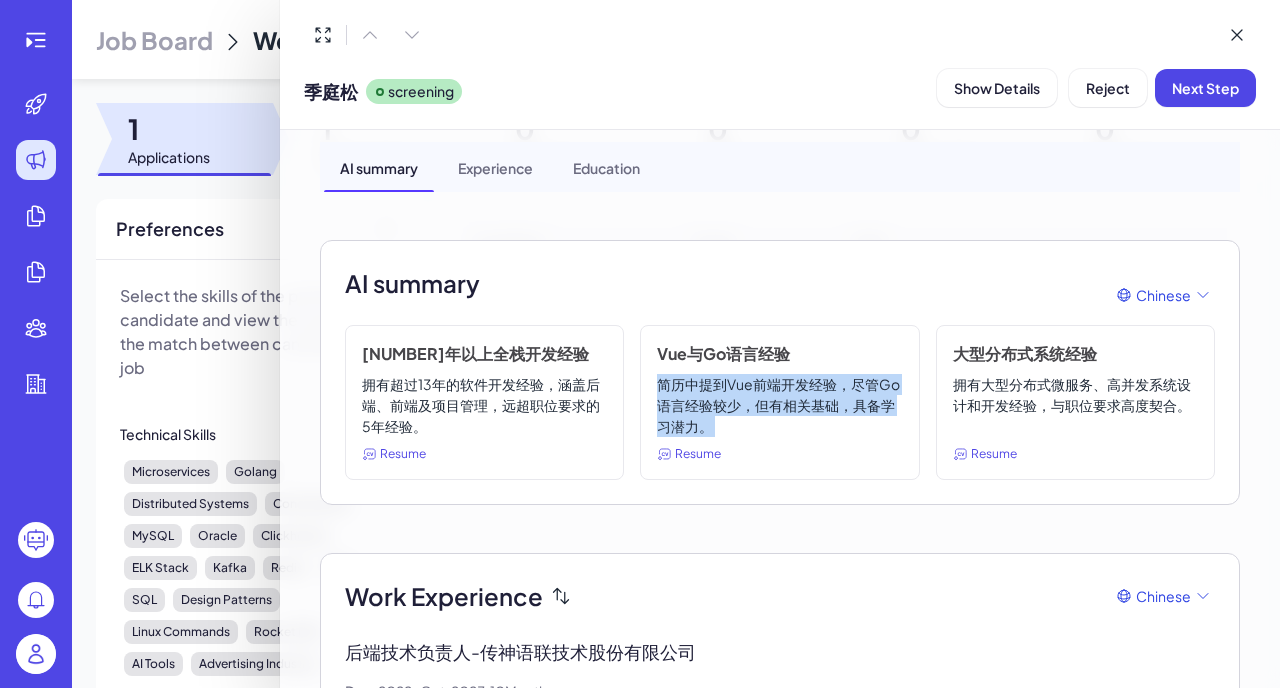 click on "简历中提到Vue前端开发经验，尽管Go语言经验较少，但有相关基础，具备学习潜力。" at bounding box center (779, 405) 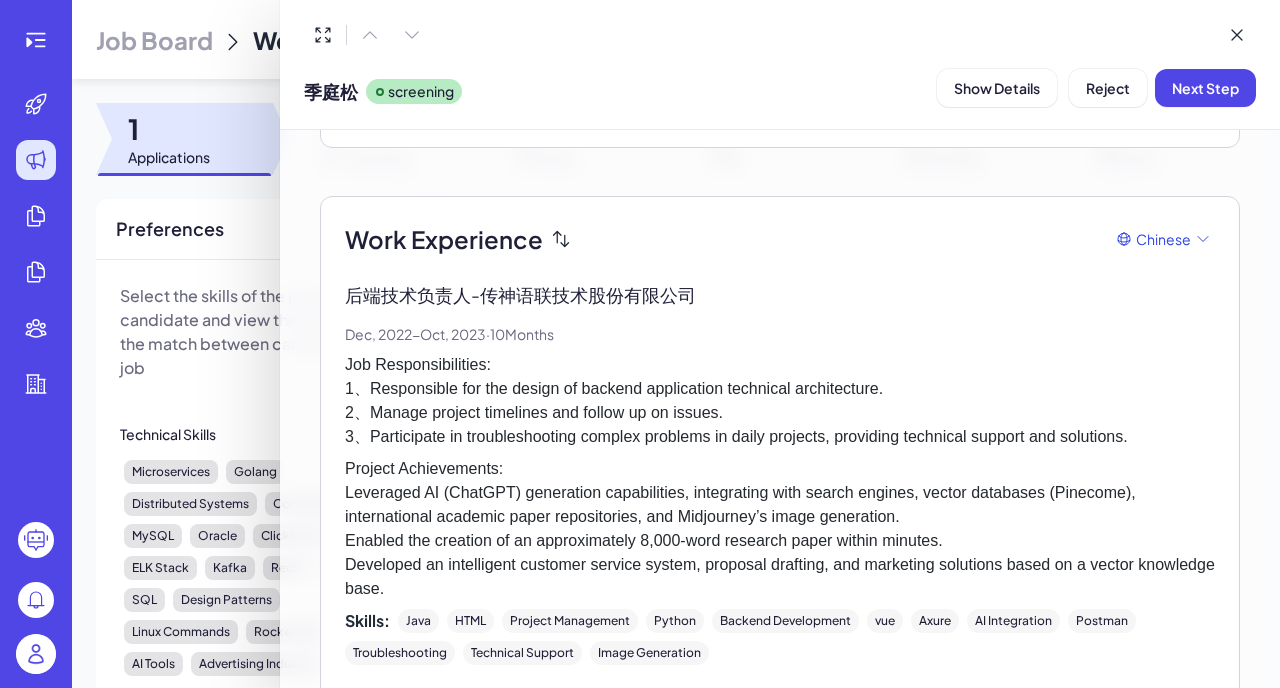 scroll, scrollTop: 408, scrollLeft: 0, axis: vertical 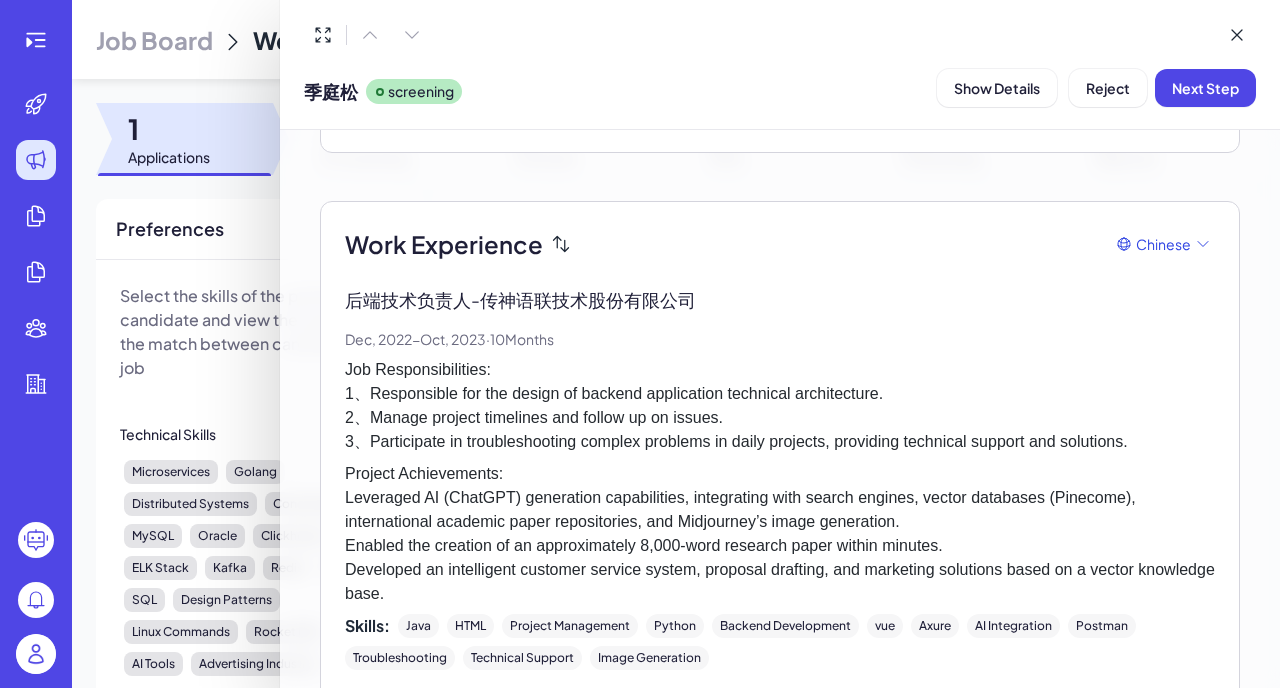 click on "Job Responsibilities:
1、Responsible for the design of backend application technical architecture.
2、Manage project timelines and follow up on issues.
3、Participate in troubleshooting complex problems in daily projects, providing technical support and solutions." at bounding box center (780, 406) 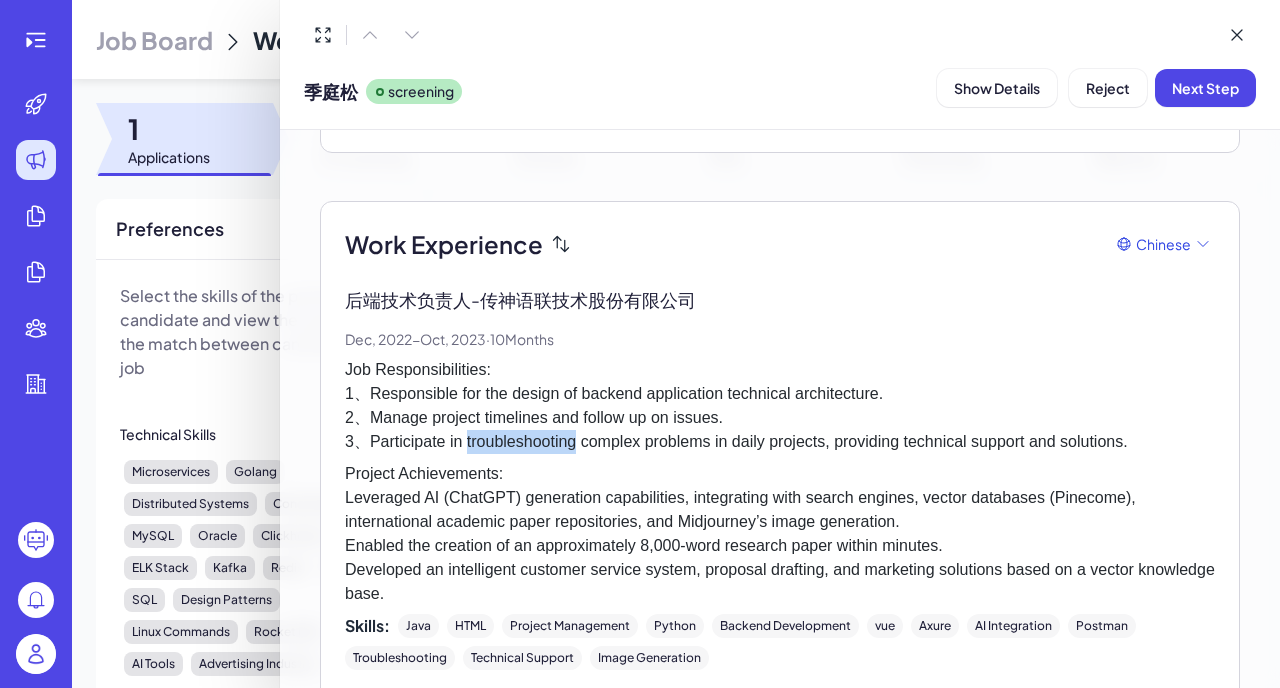 click on "Job Responsibilities:
1、Responsible for the design of backend application technical architecture.
2、Manage project timelines and follow up on issues.
3、Participate in troubleshooting complex problems in daily projects, providing technical support and solutions." at bounding box center [780, 406] 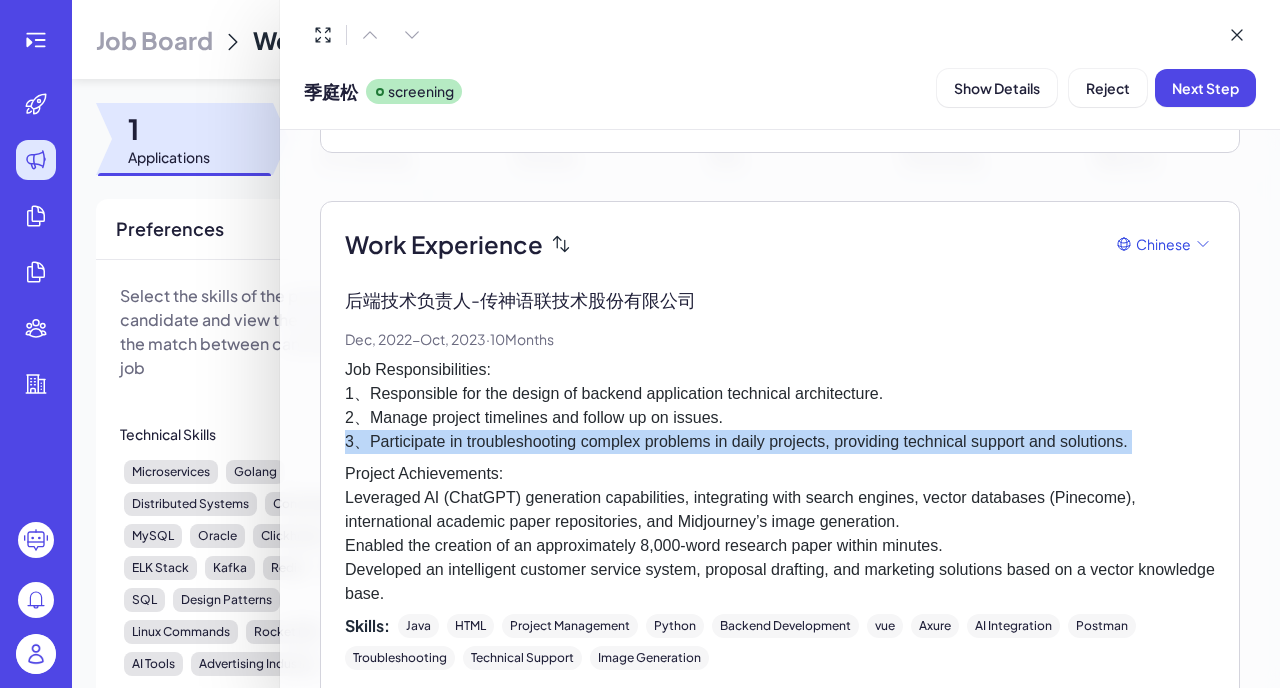 click on "Job Responsibilities:
1、Responsible for the design of backend application technical architecture.
2、Manage project timelines and follow up on issues.
3、Participate in troubleshooting complex problems in daily projects, providing technical support and solutions." at bounding box center [780, 406] 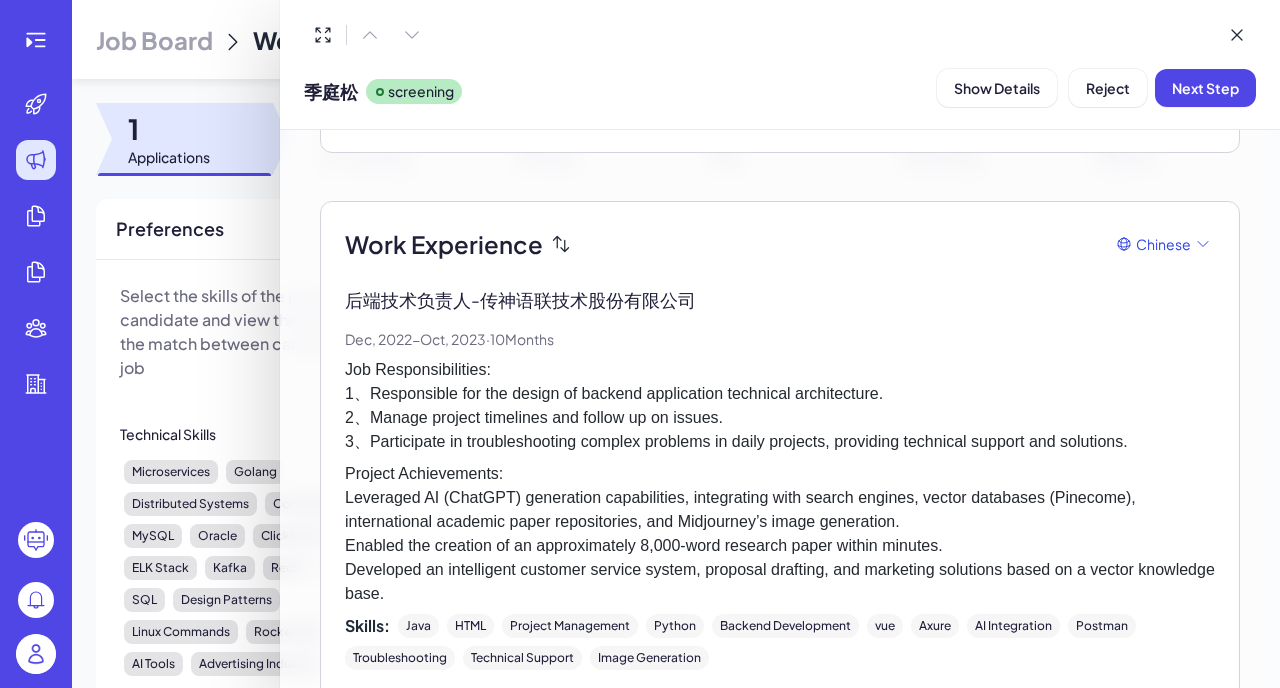 click on "Job Responsibilities:
1、Responsible for the design of backend application technical architecture.
2、Manage project timelines and follow up on issues.
3、Participate in troubleshooting complex problems in daily projects, providing technical support and solutions." at bounding box center [780, 406] 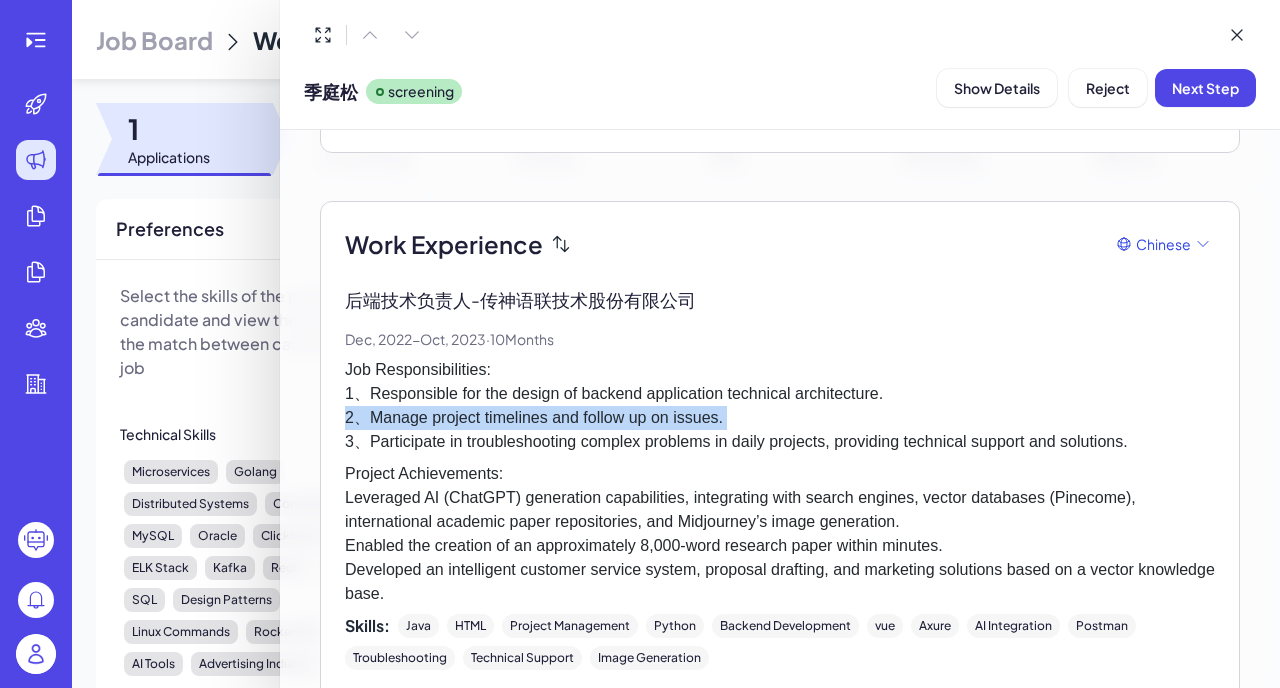 click on "Job Responsibilities:
1、Responsible for the design of backend application technical architecture.
2、Manage project timelines and follow up on issues.
3、Participate in troubleshooting complex problems in daily projects, providing technical support and solutions." at bounding box center [780, 406] 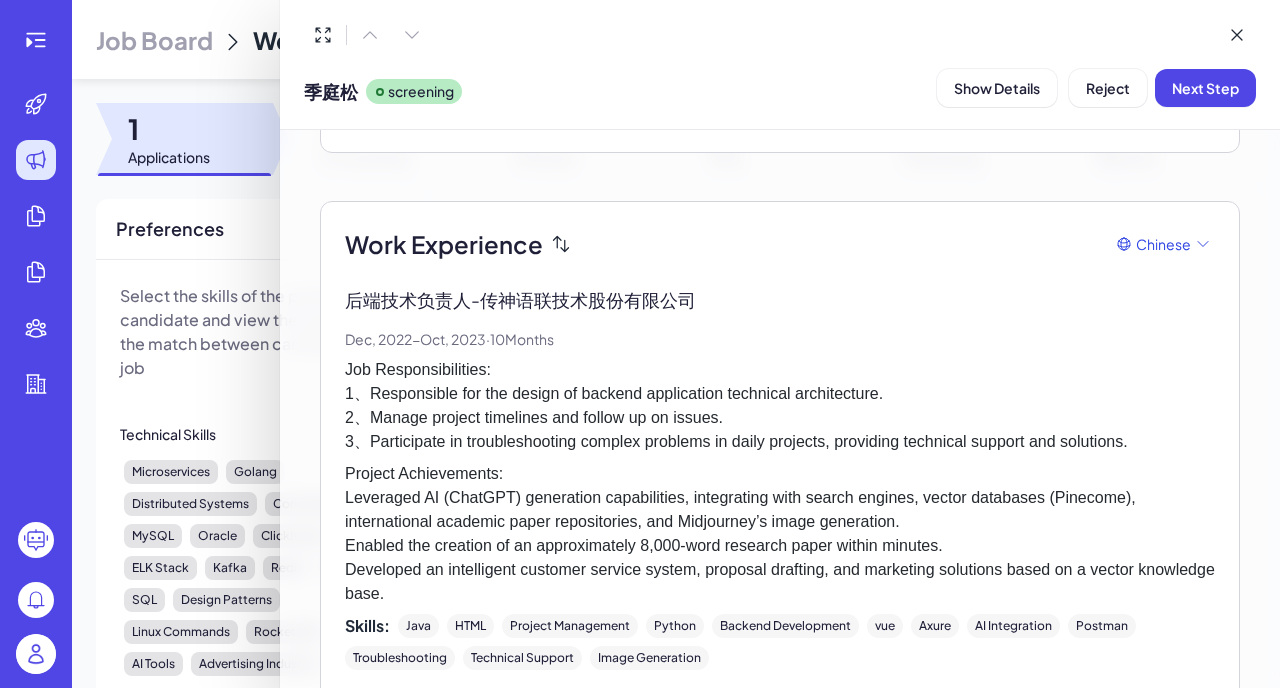 click on "Job Responsibilities:
1、Responsible for the design of backend application technical architecture.
2、Manage project timelines and follow up on issues.
3、Participate in troubleshooting complex problems in daily projects, providing technical support and solutions." at bounding box center [780, 406] 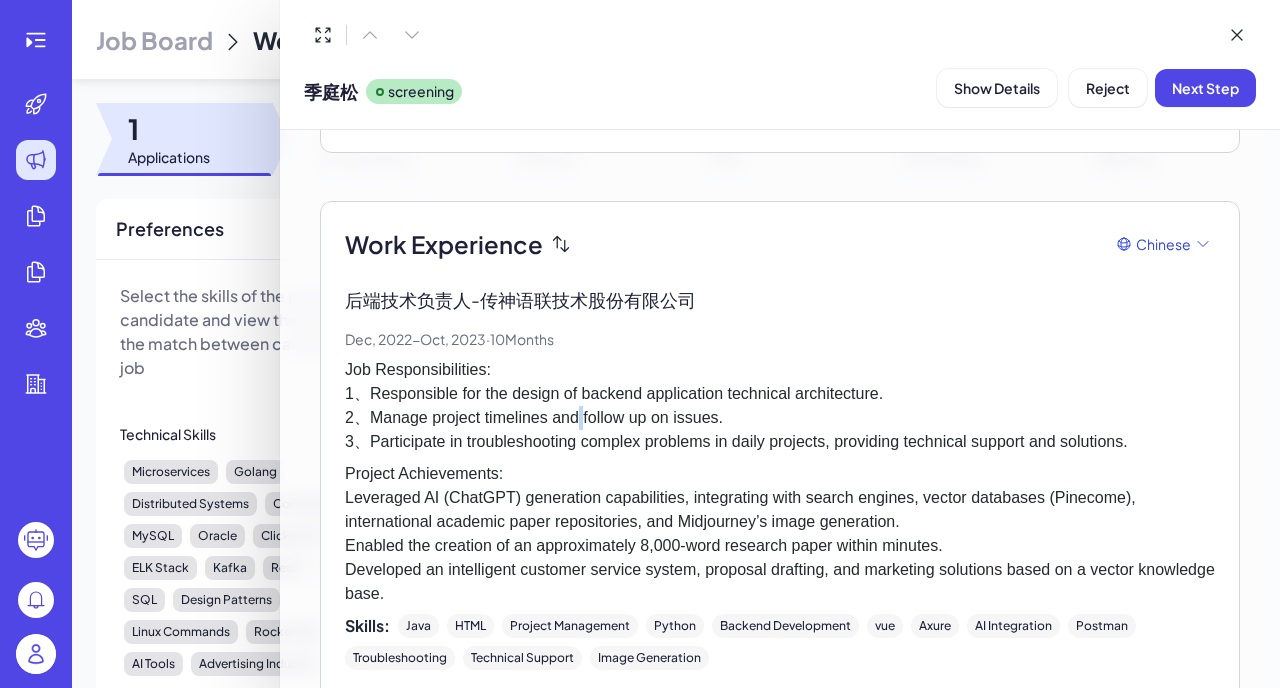click on "Job Responsibilities:
1、Responsible for the design of backend application technical architecture.
2、Manage project timelines and follow up on issues.
3、Participate in troubleshooting complex problems in daily projects, providing technical support and solutions." at bounding box center [780, 406] 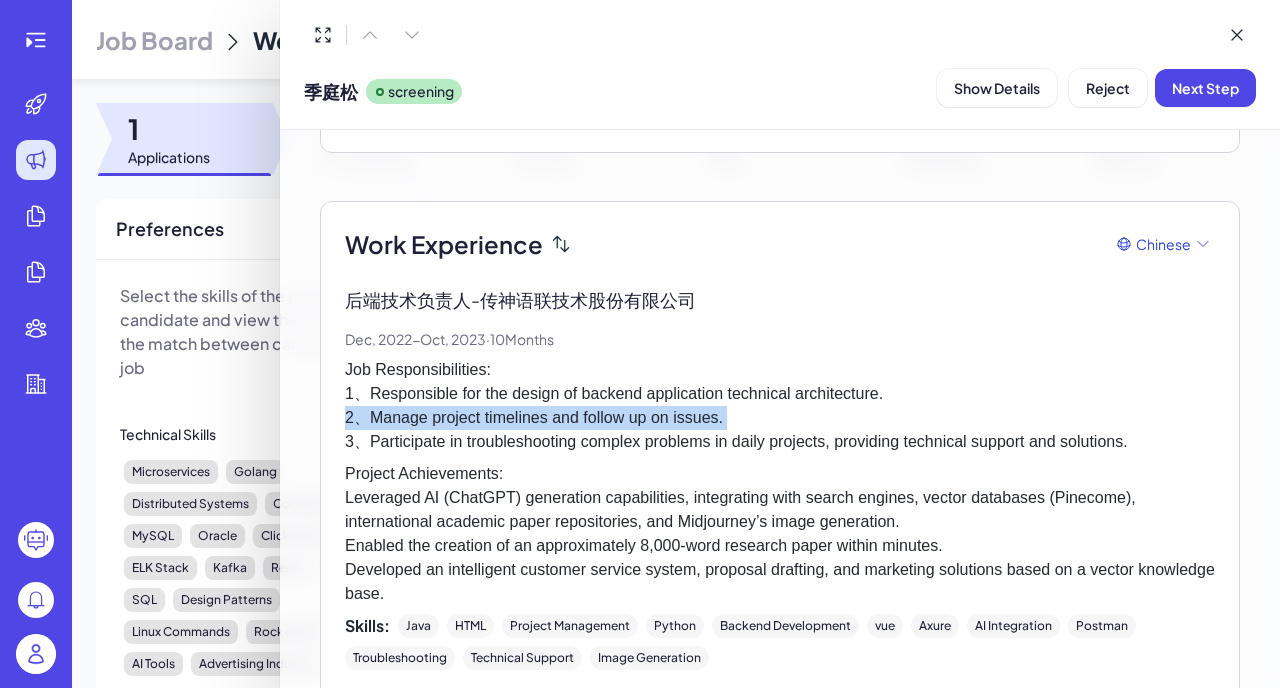 click on "Job Responsibilities:
1、Responsible for the design of backend application technical architecture.
2、Manage project timelines and follow up on issues.
3、Participate in troubleshooting complex problems in daily projects, providing technical support and solutions." at bounding box center (780, 406) 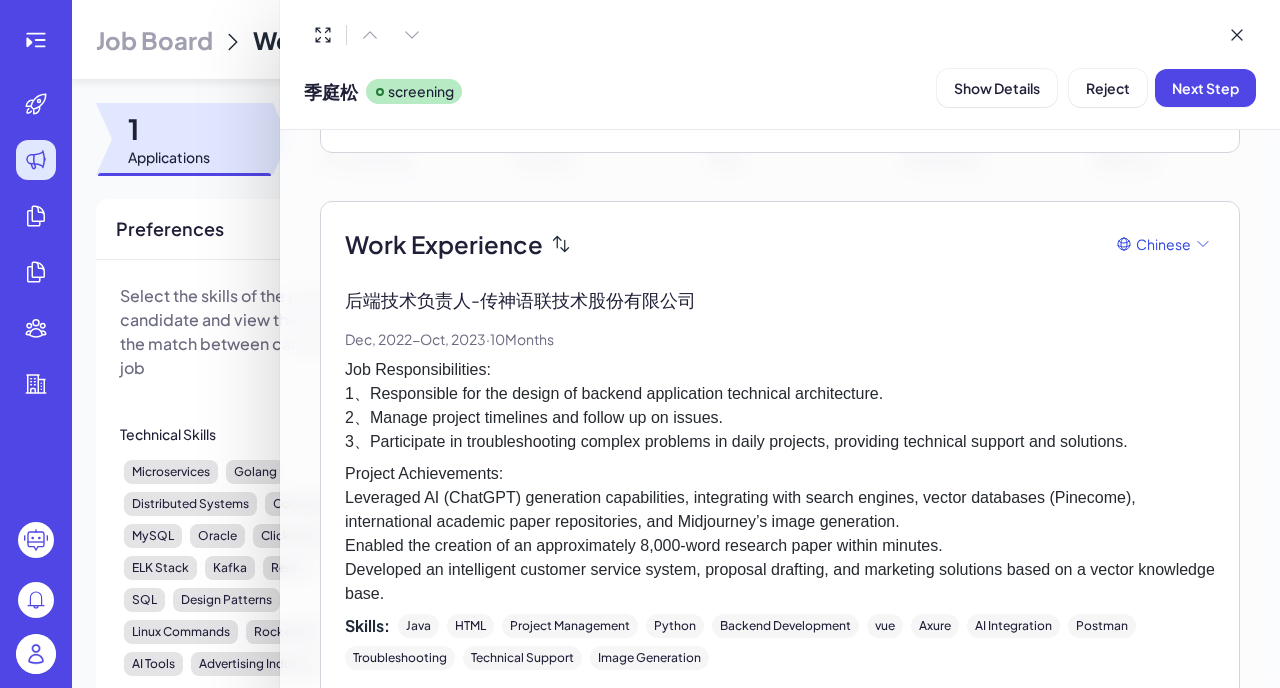 click on "Job Responsibilities:
1、Responsible for the design of backend application technical architecture.
2、Manage project timelines and follow up on issues.
3、Participate in troubleshooting complex problems in daily projects, providing technical support and solutions." at bounding box center (780, 406) 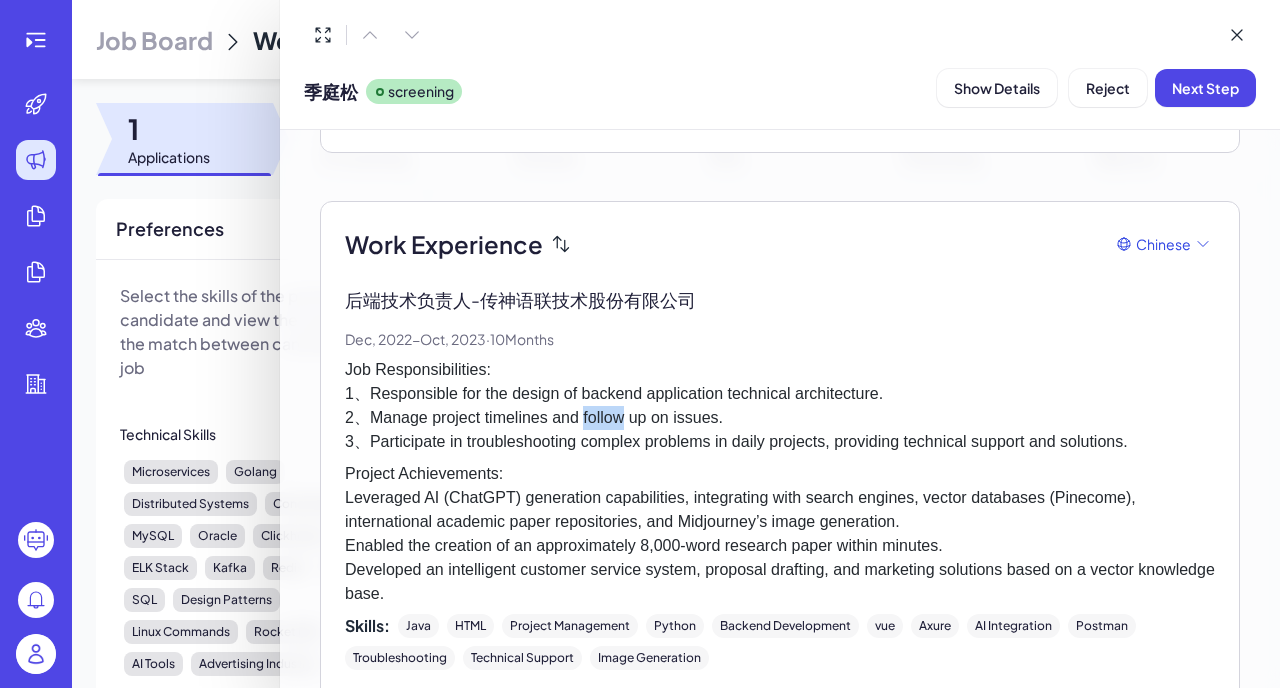 click on "Job Responsibilities:
1、Responsible for the design of backend application technical architecture.
2、Manage project timelines and follow up on issues.
3、Participate in troubleshooting complex problems in daily projects, providing technical support and solutions." at bounding box center [780, 406] 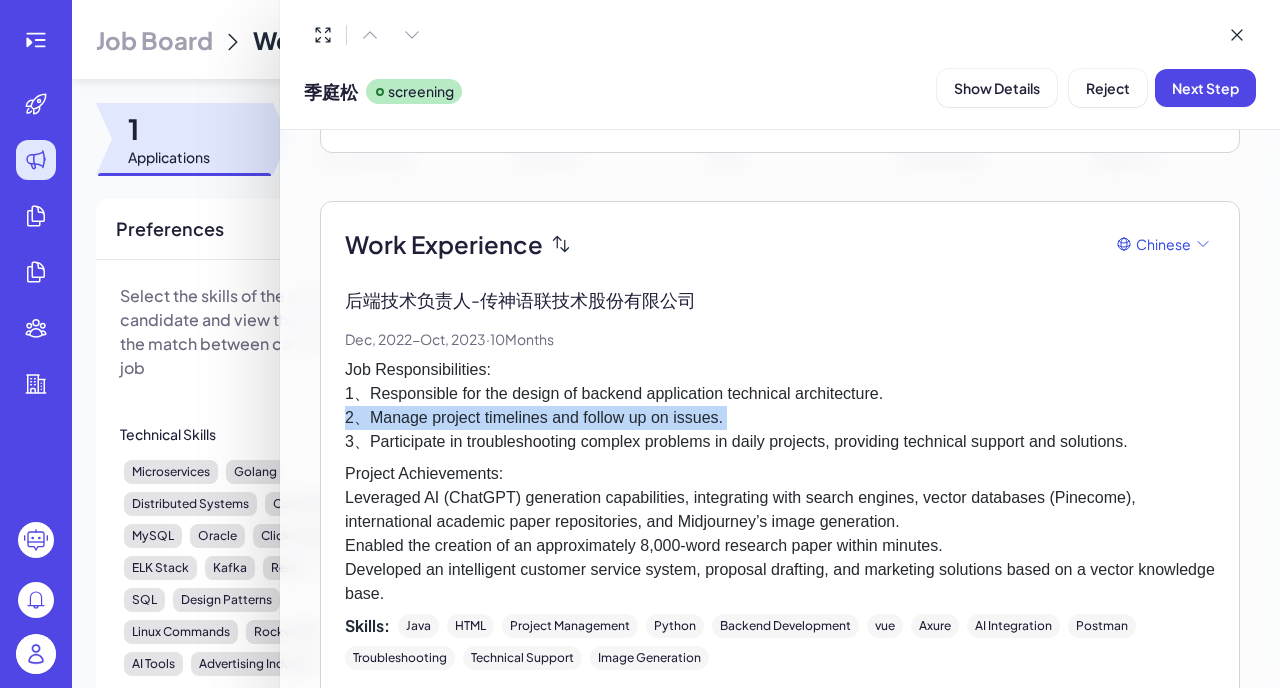 click on "Job Responsibilities:
1、Responsible for the design of backend application technical architecture.
2、Manage project timelines and follow up on issues.
3、Participate in troubleshooting complex problems in daily projects, providing technical support and solutions." at bounding box center [780, 406] 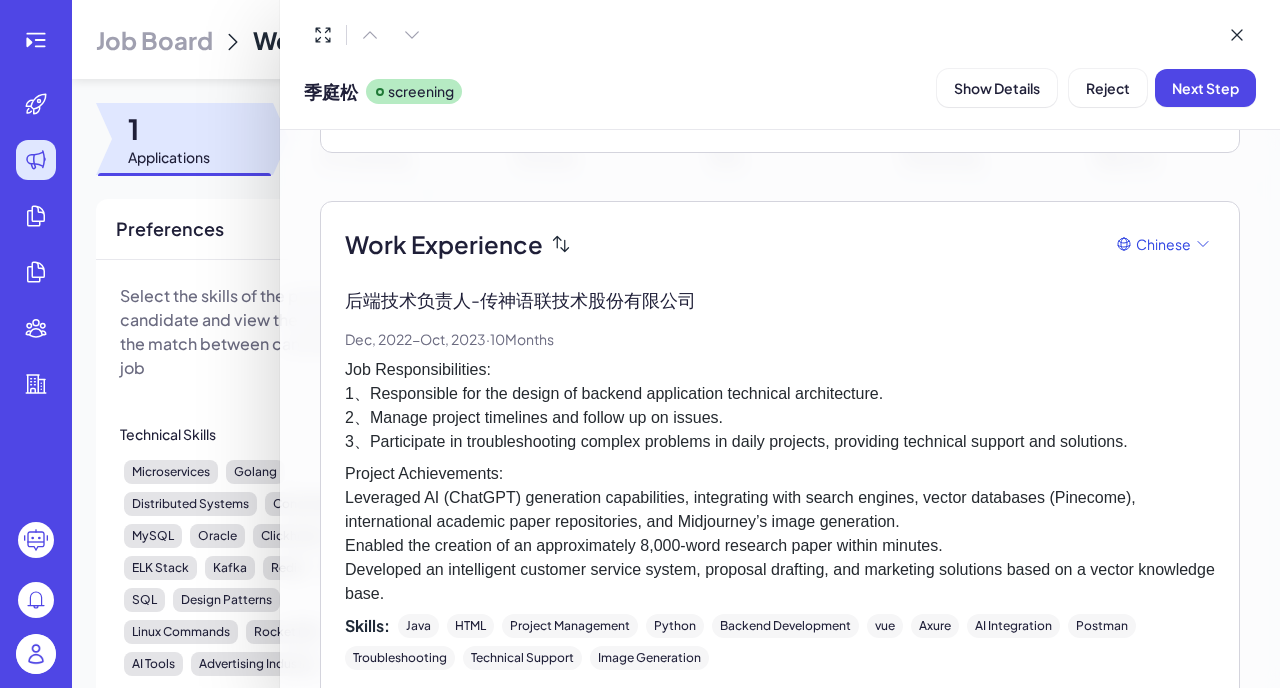click on "Job Responsibilities:
1、Responsible for the design of backend application technical architecture.
2、Manage project timelines and follow up on issues.
3、Participate in troubleshooting complex problems in daily projects, providing technical support and solutions." at bounding box center [780, 406] 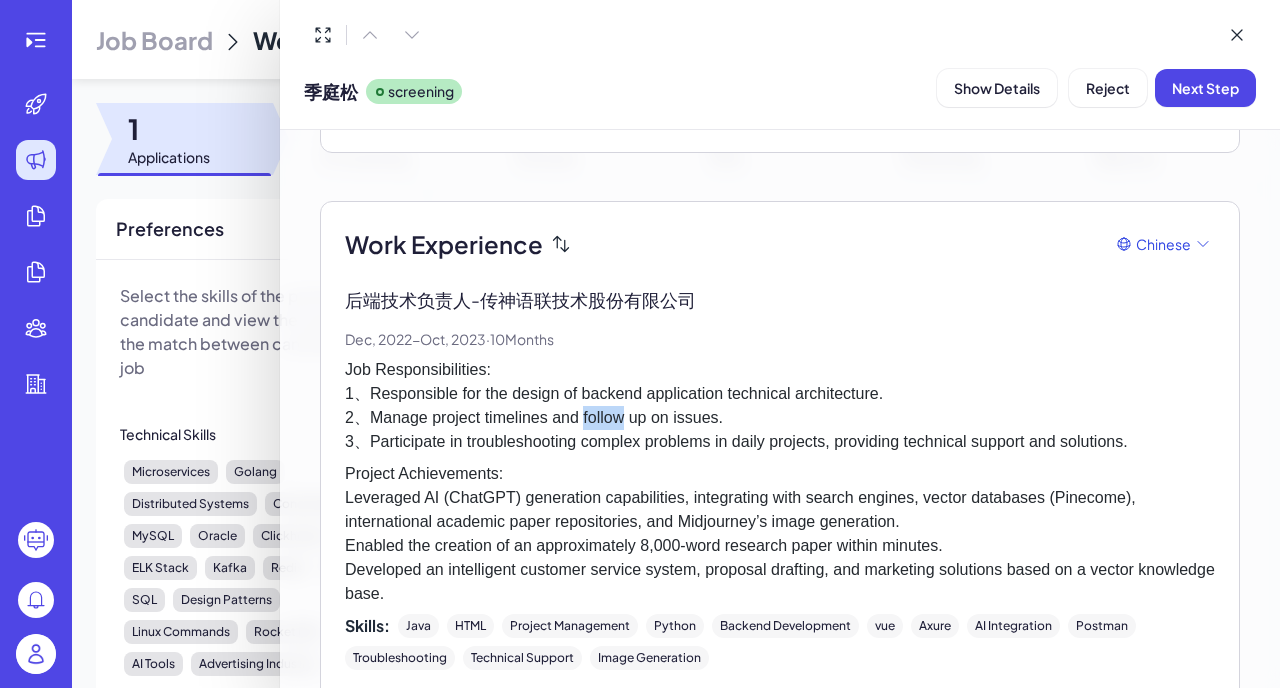 click on "Job Responsibilities:
1、Responsible for the design of backend application technical architecture.
2、Manage project timelines and follow up on issues.
3、Participate in troubleshooting complex problems in daily projects, providing technical support and solutions." at bounding box center (780, 406) 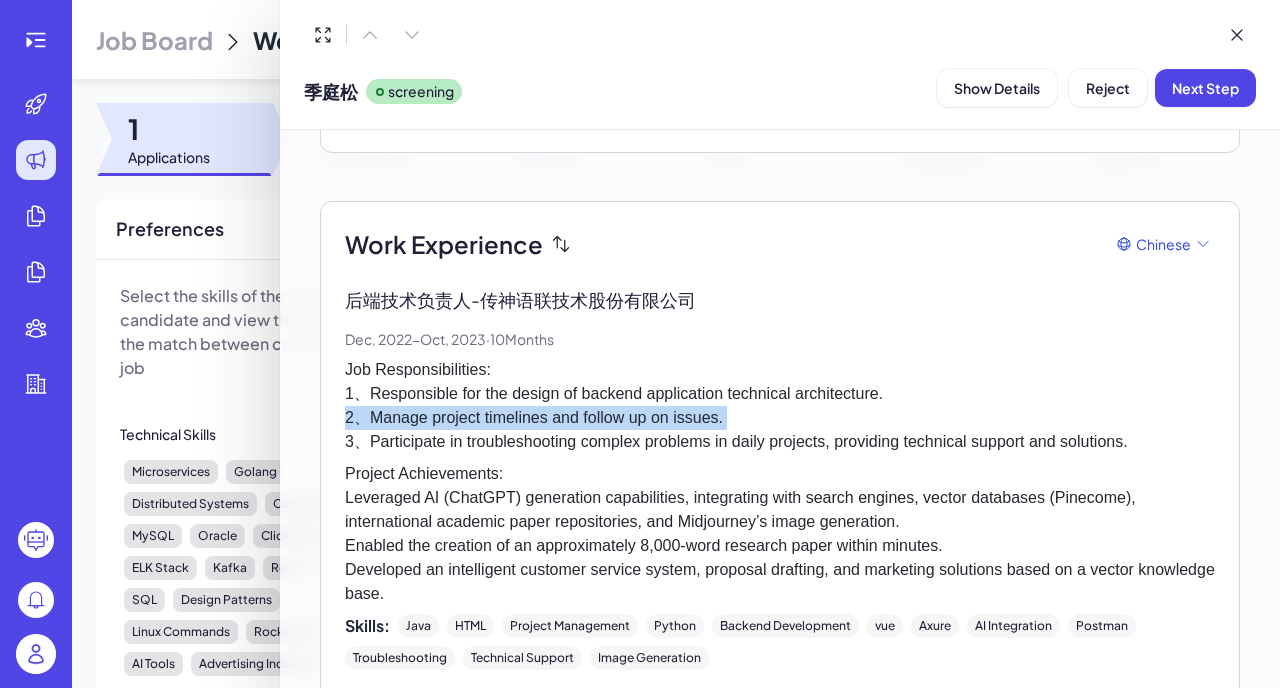click on "Job Responsibilities:
1、Responsible for the design of backend application technical architecture.
2、Manage project timelines and follow up on issues.
3、Participate in troubleshooting complex problems in daily projects, providing technical support and solutions." at bounding box center [780, 406] 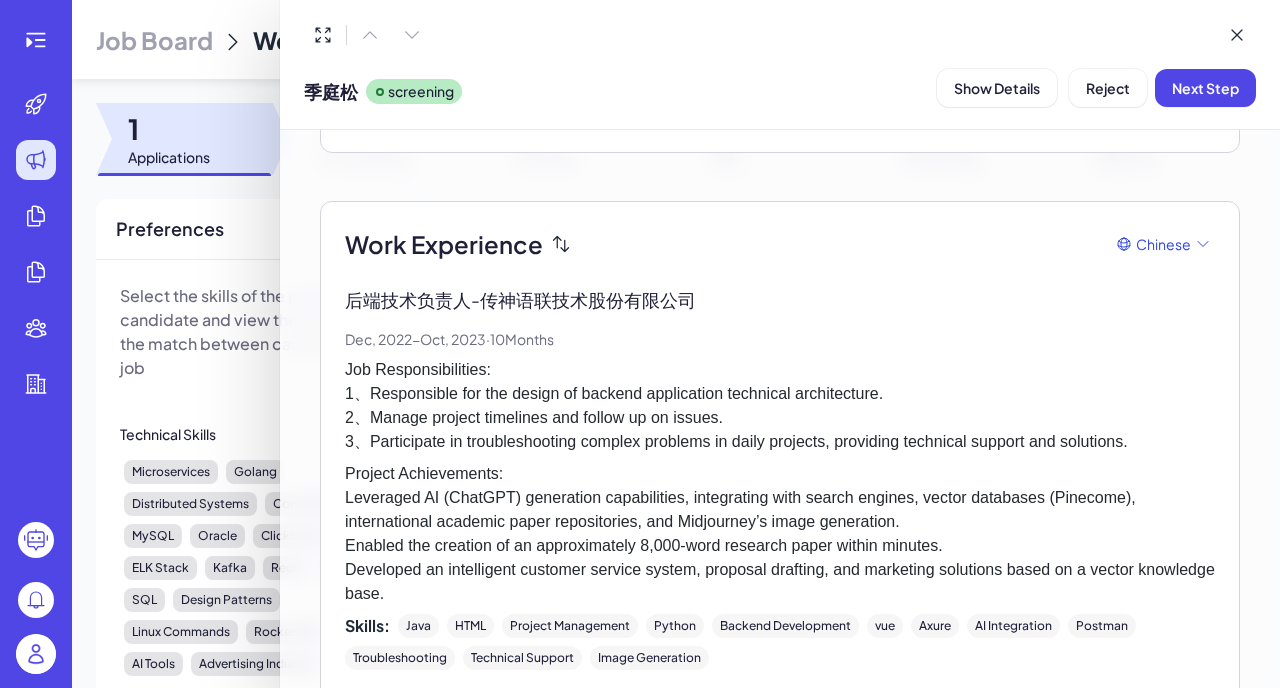 click on "Job Responsibilities:
1、Responsible for the design of backend application technical architecture.
2、Manage project timelines and follow up on issues.
3、Participate in troubleshooting complex problems in daily projects, providing technical support and solutions." at bounding box center (780, 406) 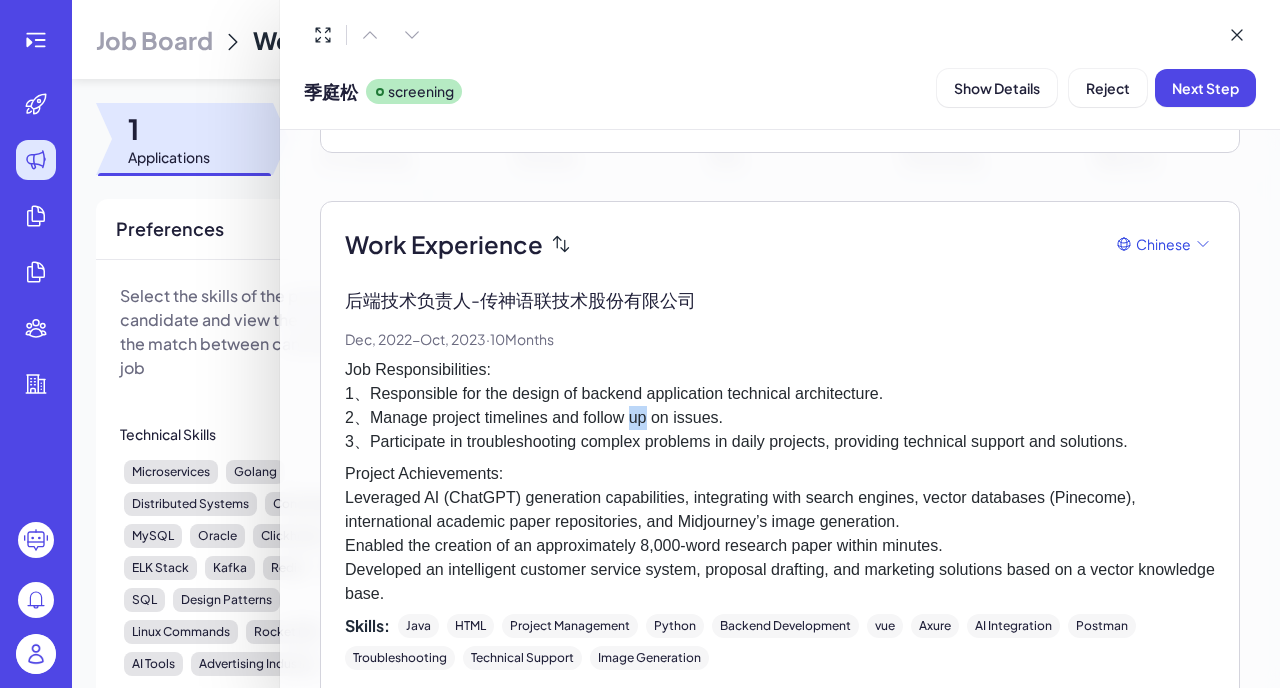 click on "Job Responsibilities:
1、Responsible for the design of backend application technical architecture.
2、Manage project timelines and follow up on issues.
3、Participate in troubleshooting complex problems in daily projects, providing technical support and solutions." at bounding box center [780, 406] 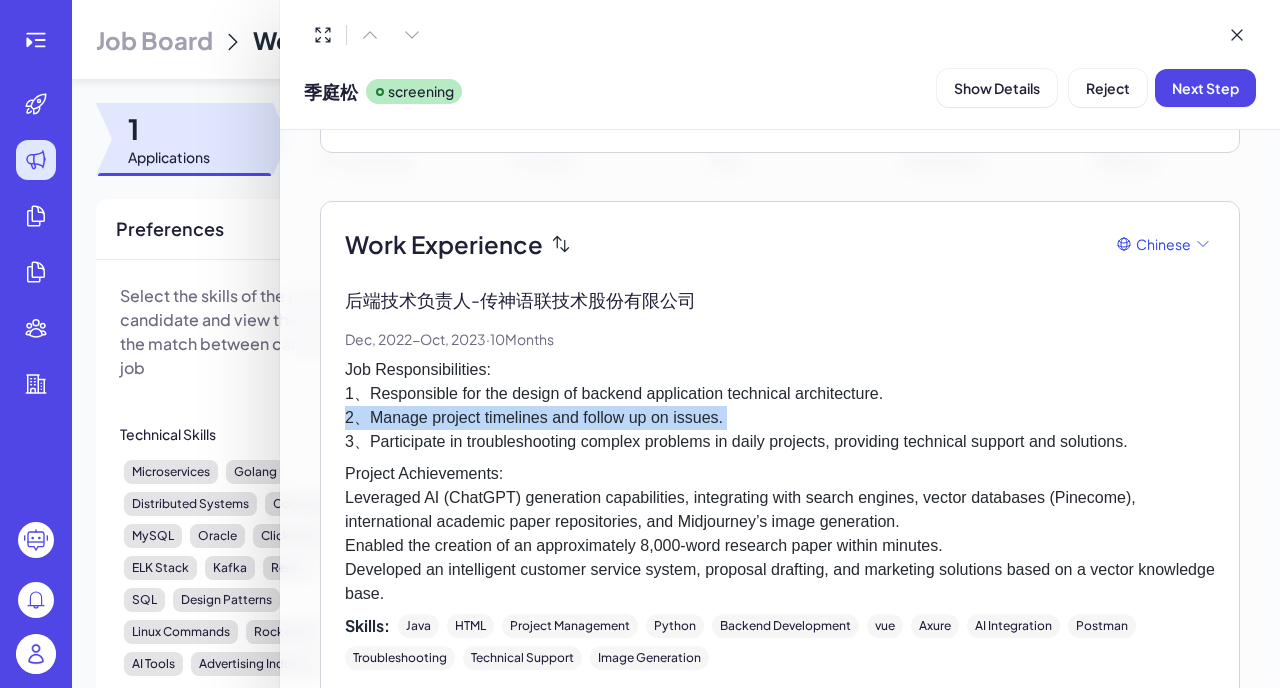 click on "Job Responsibilities:
1、Responsible for the design of backend application technical architecture.
2、Manage project timelines and follow up on issues.
3、Participate in troubleshooting complex problems in daily projects, providing technical support and solutions." at bounding box center (780, 406) 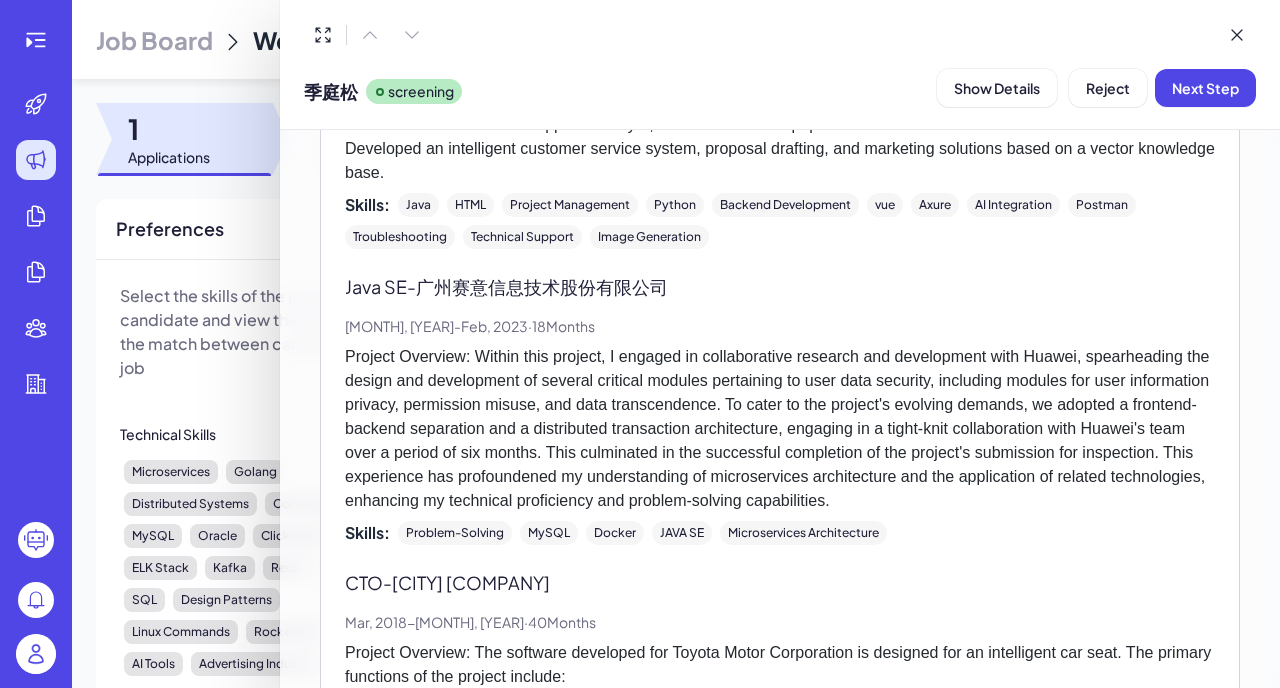 scroll, scrollTop: 889, scrollLeft: 0, axis: vertical 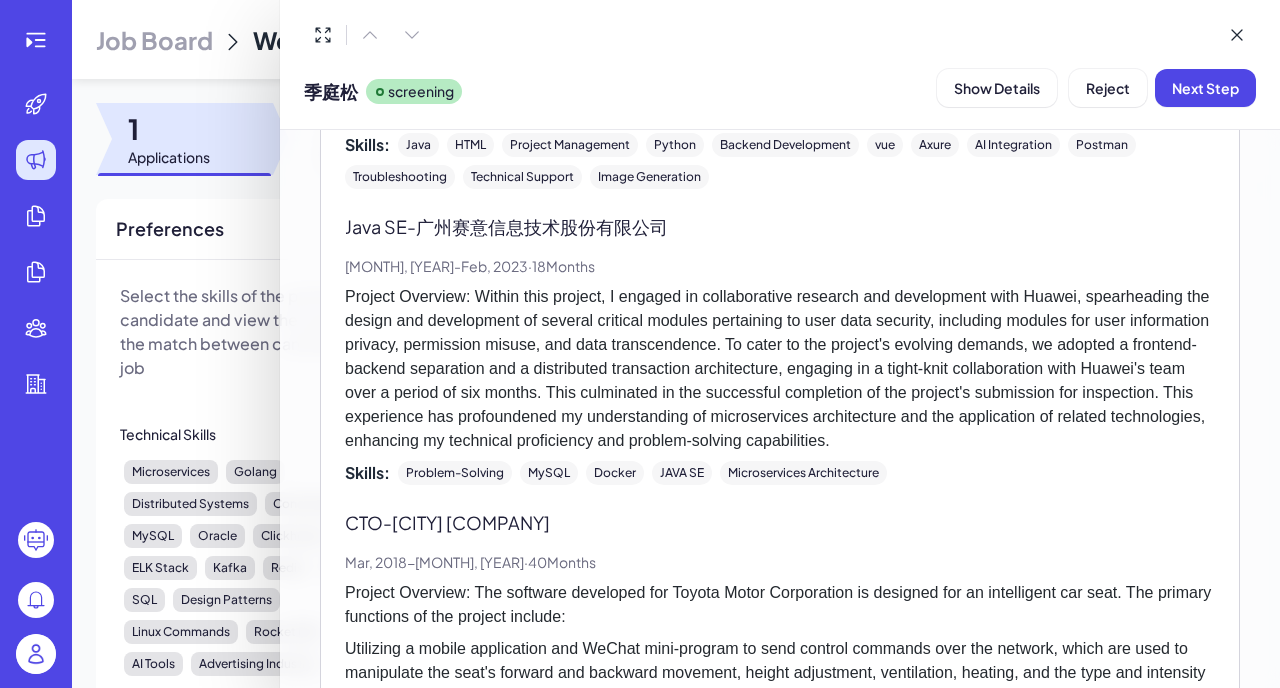 click on "CTO  -  [CITY] [COMPANY]" at bounding box center [780, 522] 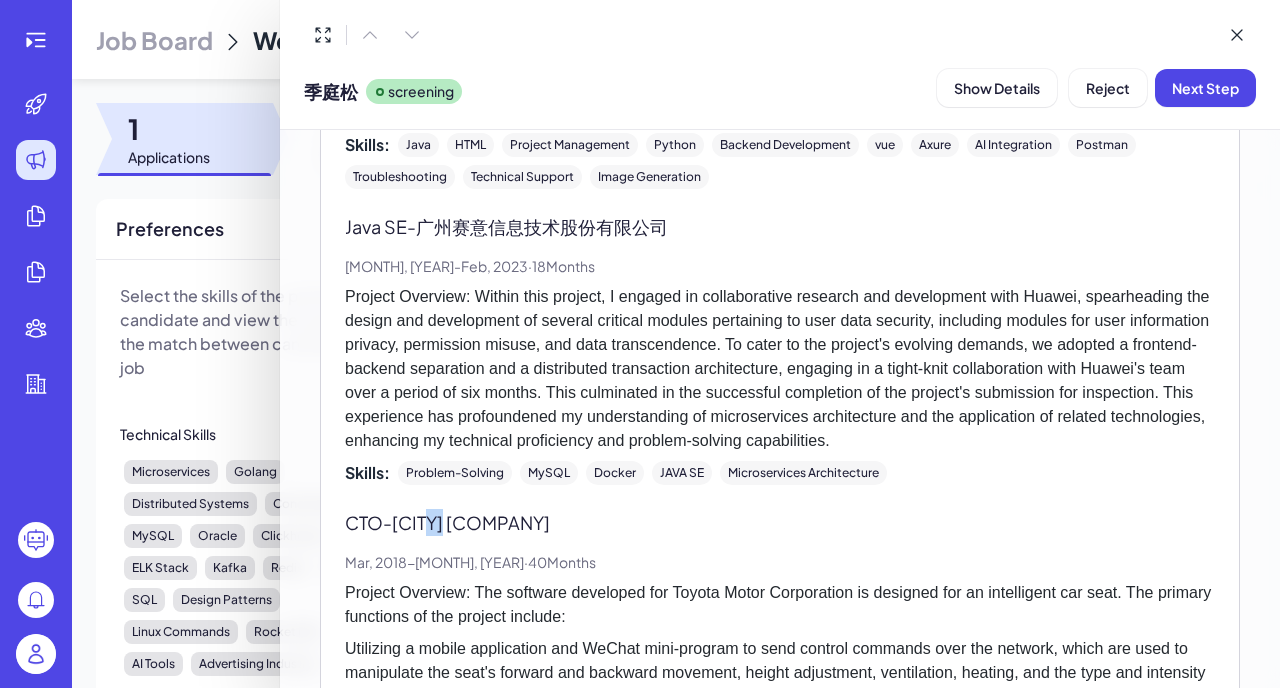 click on "CTO  -  [CITY] [COMPANY]" at bounding box center [780, 522] 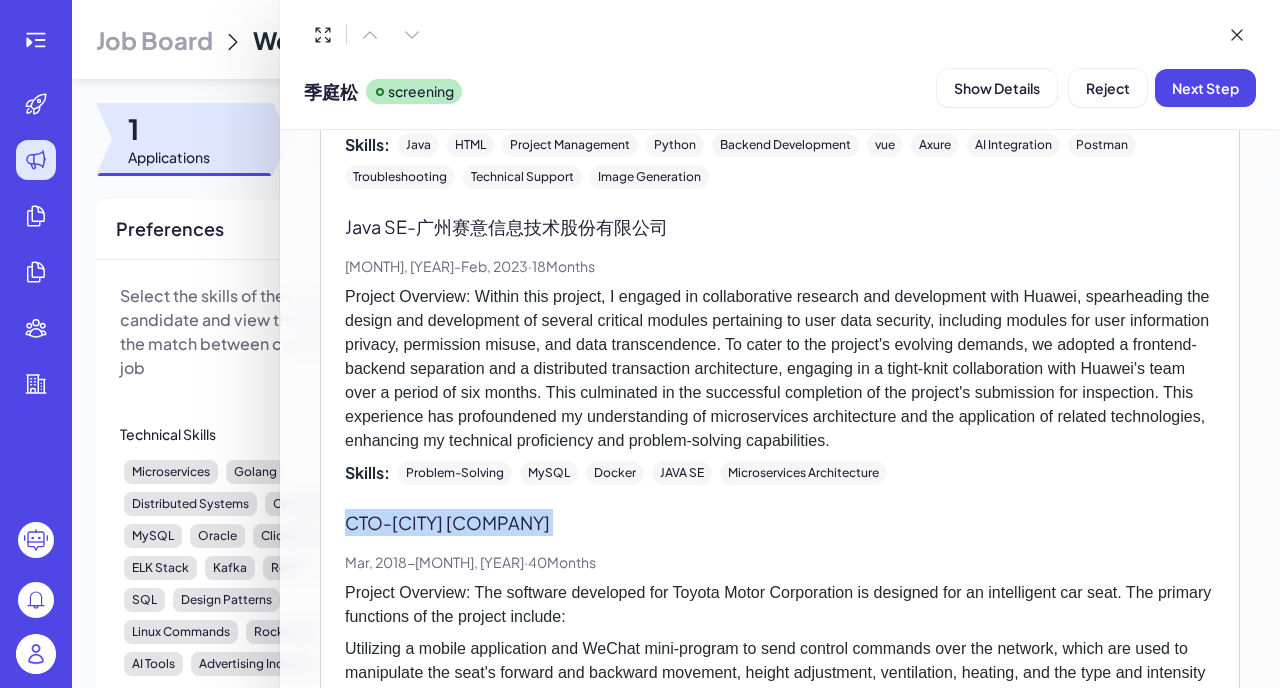 click on "CTO  -  [CITY] [COMPANY]" at bounding box center [780, 522] 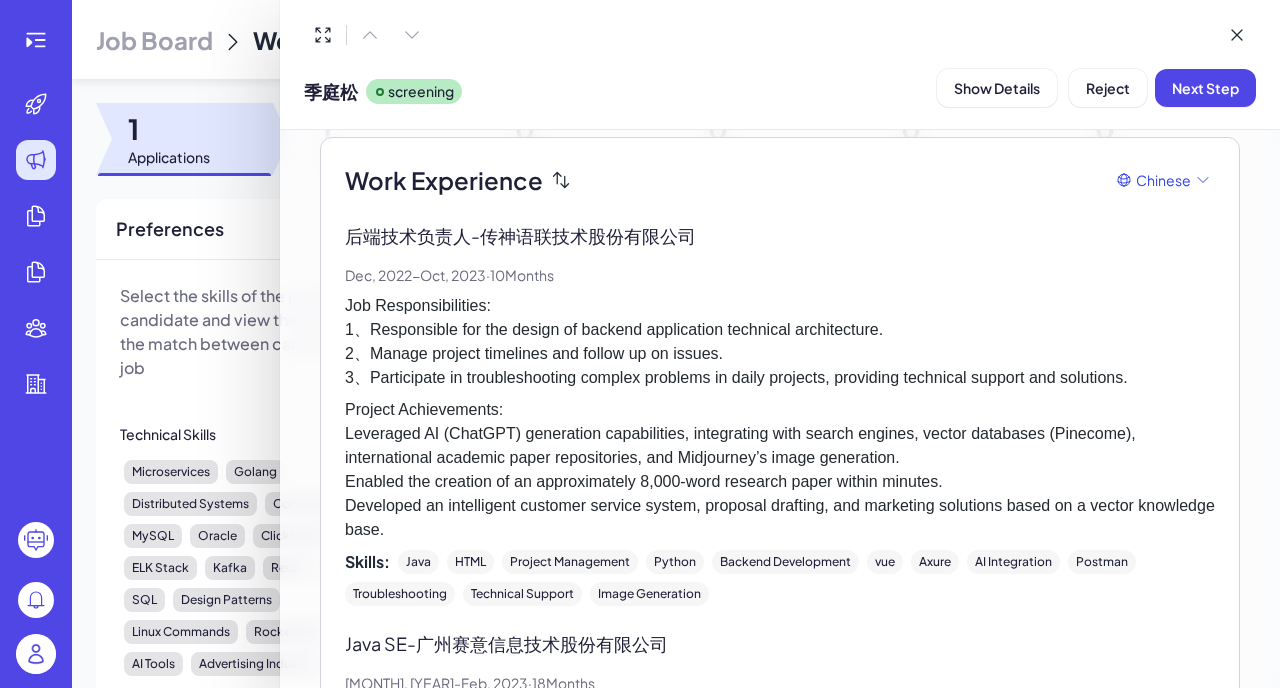 scroll, scrollTop: 461, scrollLeft: 0, axis: vertical 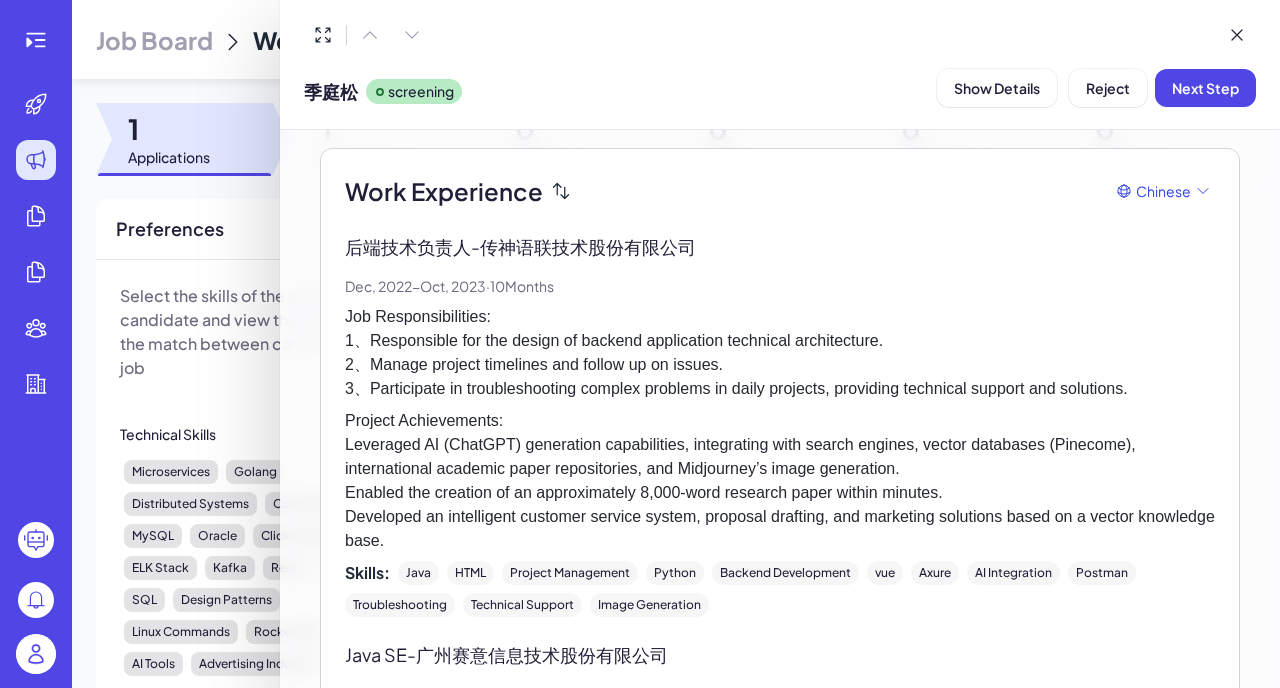 click on "Job Responsibilities:
1、Responsible for the design of backend application technical architecture.
2、Manage project timelines and follow up on issues.
3、Participate in troubleshooting complex problems in daily projects, providing technical support and solutions." at bounding box center [780, 353] 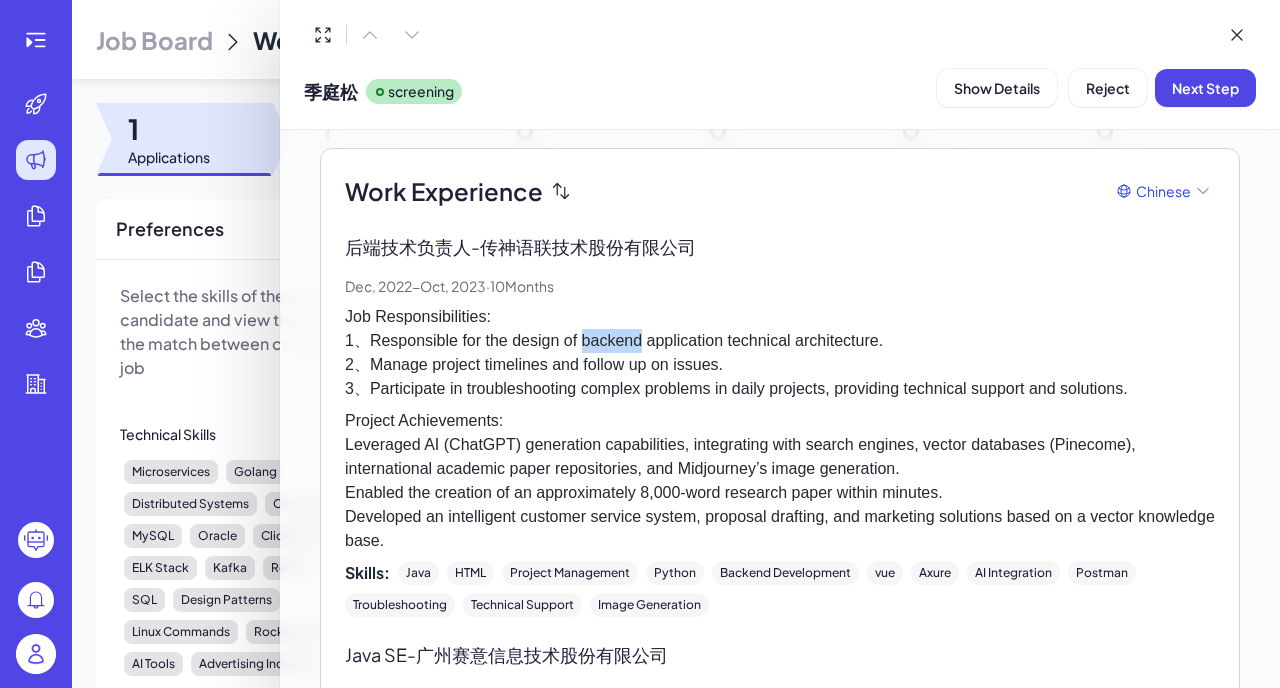 click on "Job Responsibilities:
1、Responsible for the design of backend application technical architecture.
2、Manage project timelines and follow up on issues.
3、Participate in troubleshooting complex problems in daily projects, providing technical support and solutions." at bounding box center (780, 353) 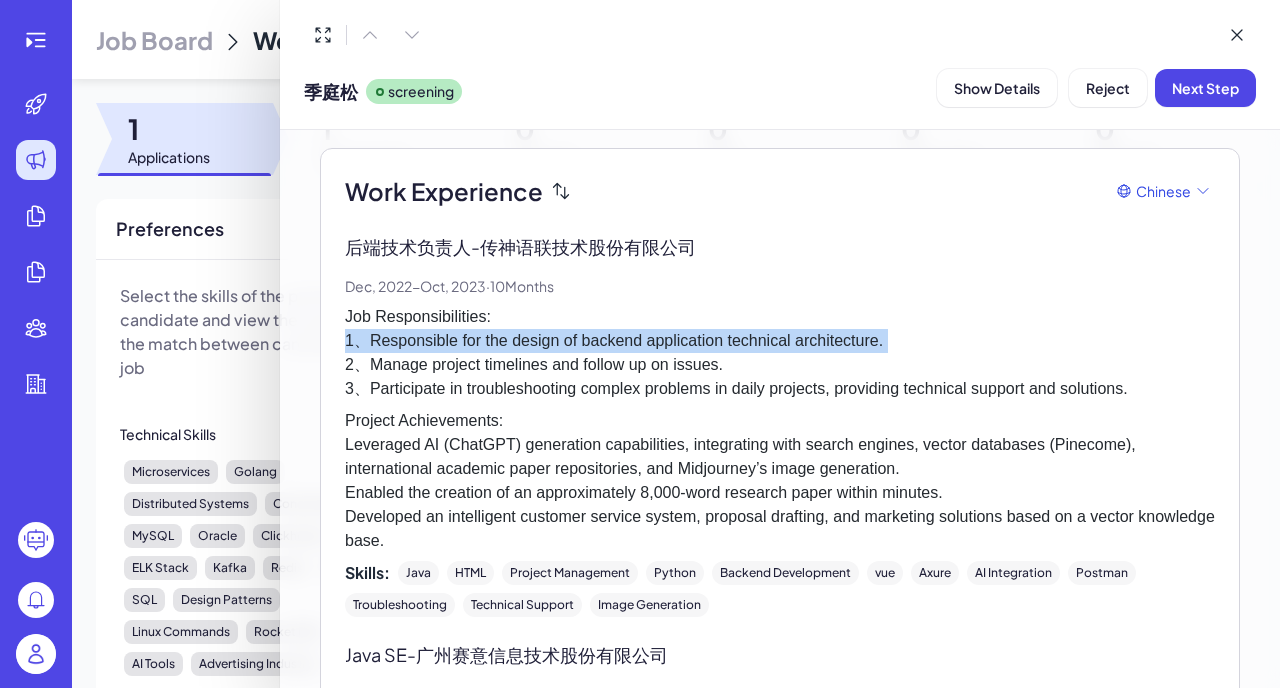 click on "Job Responsibilities:
1、Responsible for the design of backend application technical architecture.
2、Manage project timelines and follow up on issues.
3、Participate in troubleshooting complex problems in daily projects, providing technical support and solutions." at bounding box center (780, 353) 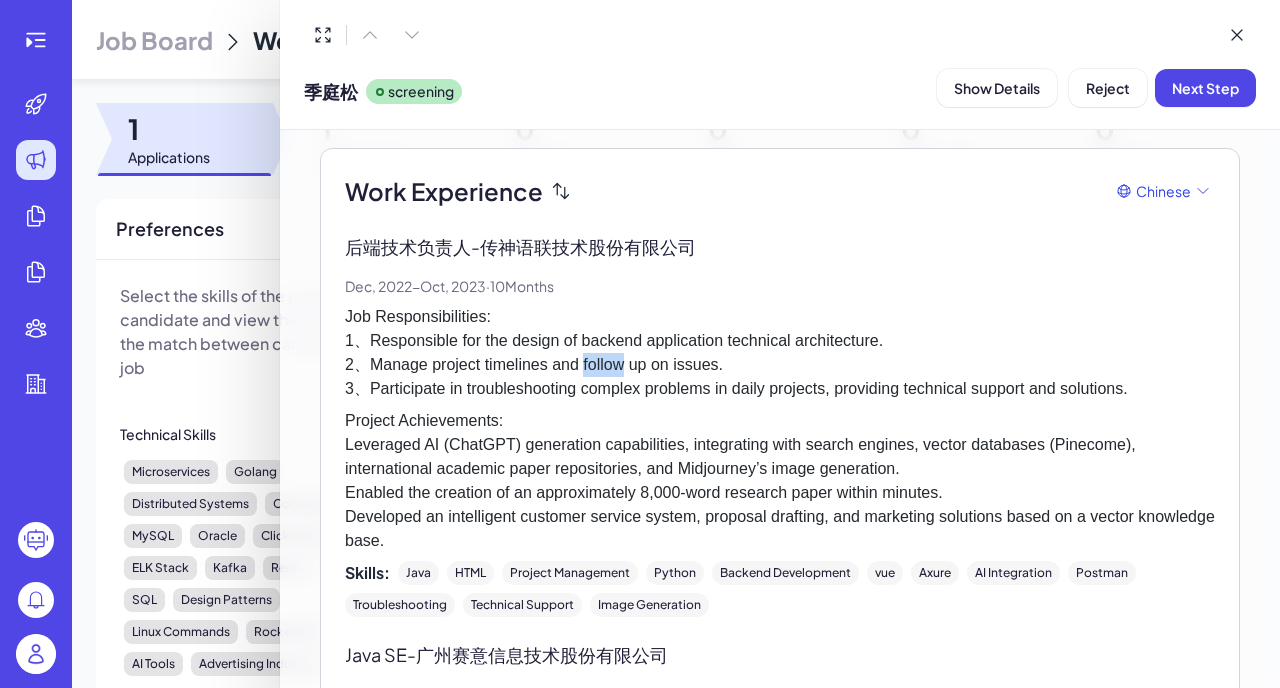 click on "Job Responsibilities:
1、Responsible for the design of backend application technical architecture.
2、Manage project timelines and follow up on issues.
3、Participate in troubleshooting complex problems in daily projects, providing technical support and solutions." at bounding box center [780, 353] 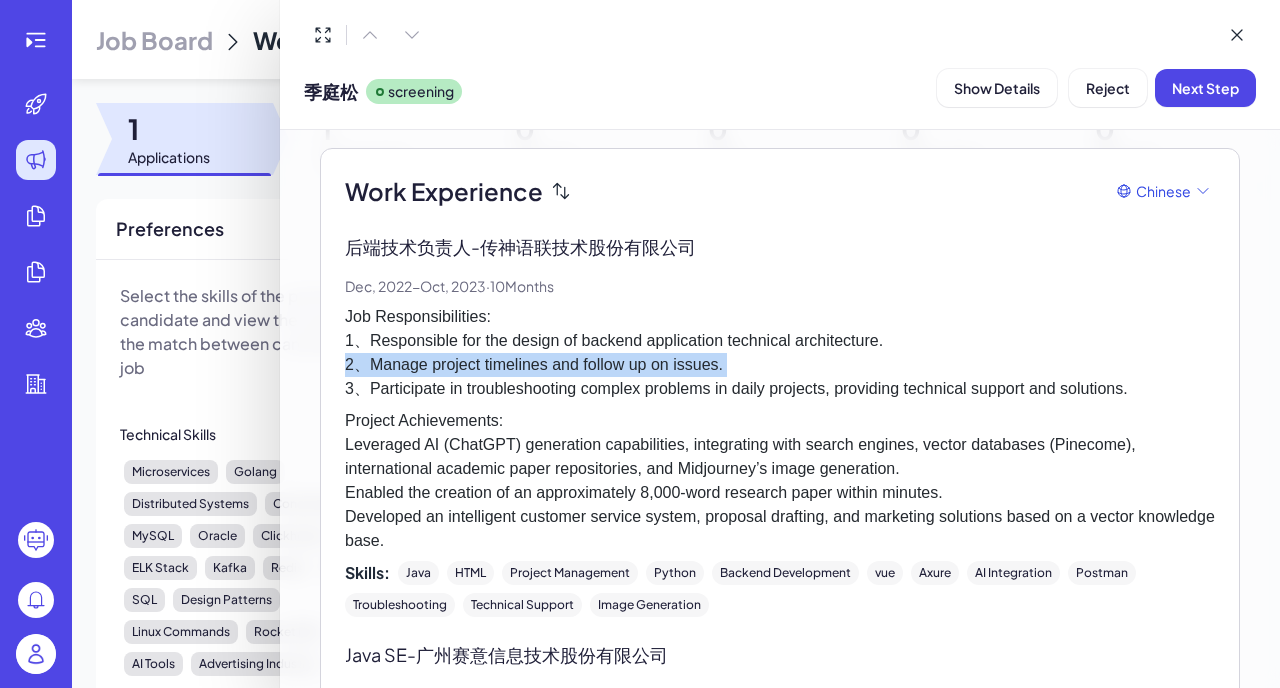 click on "Job Responsibilities:
1、Responsible for the design of backend application technical architecture.
2、Manage project timelines and follow up on issues.
3、Participate in troubleshooting complex problems in daily projects, providing technical support and solutions." at bounding box center [780, 353] 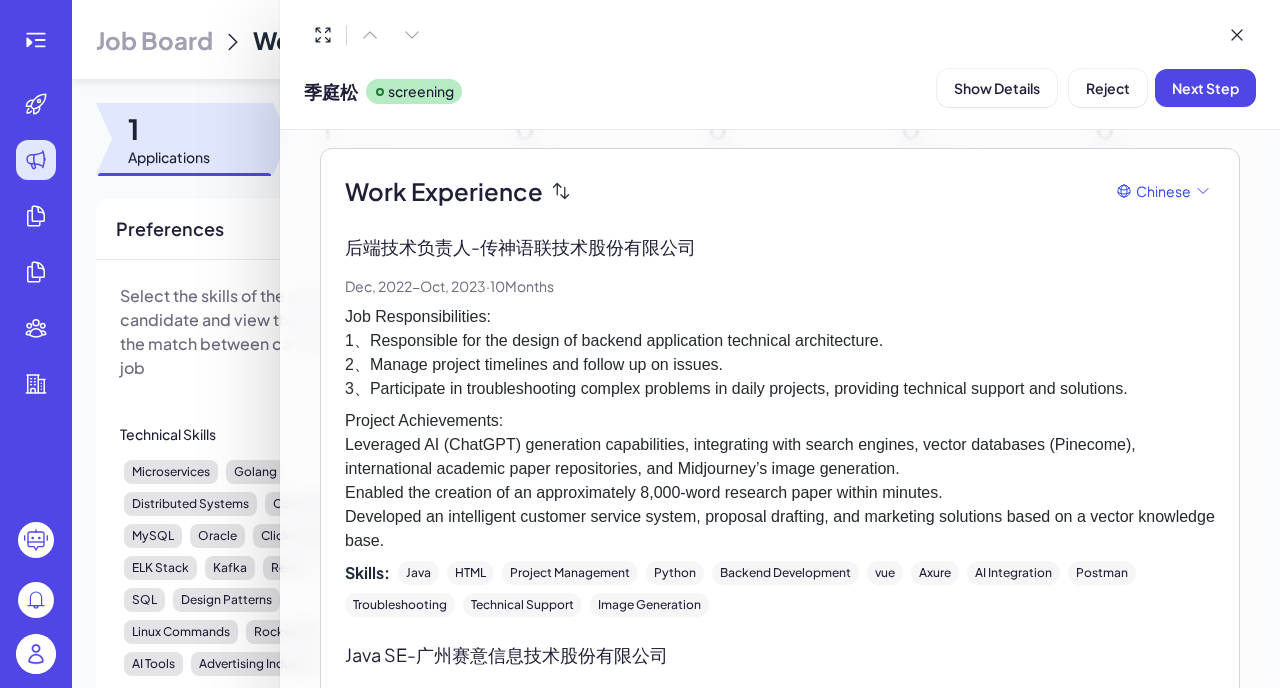 click on "Job Responsibilities:
1、Responsible for the design of backend application technical architecture.
2、Manage project timelines and follow up on issues.
3、Participate in troubleshooting complex problems in daily projects, providing technical support and solutions." at bounding box center [780, 353] 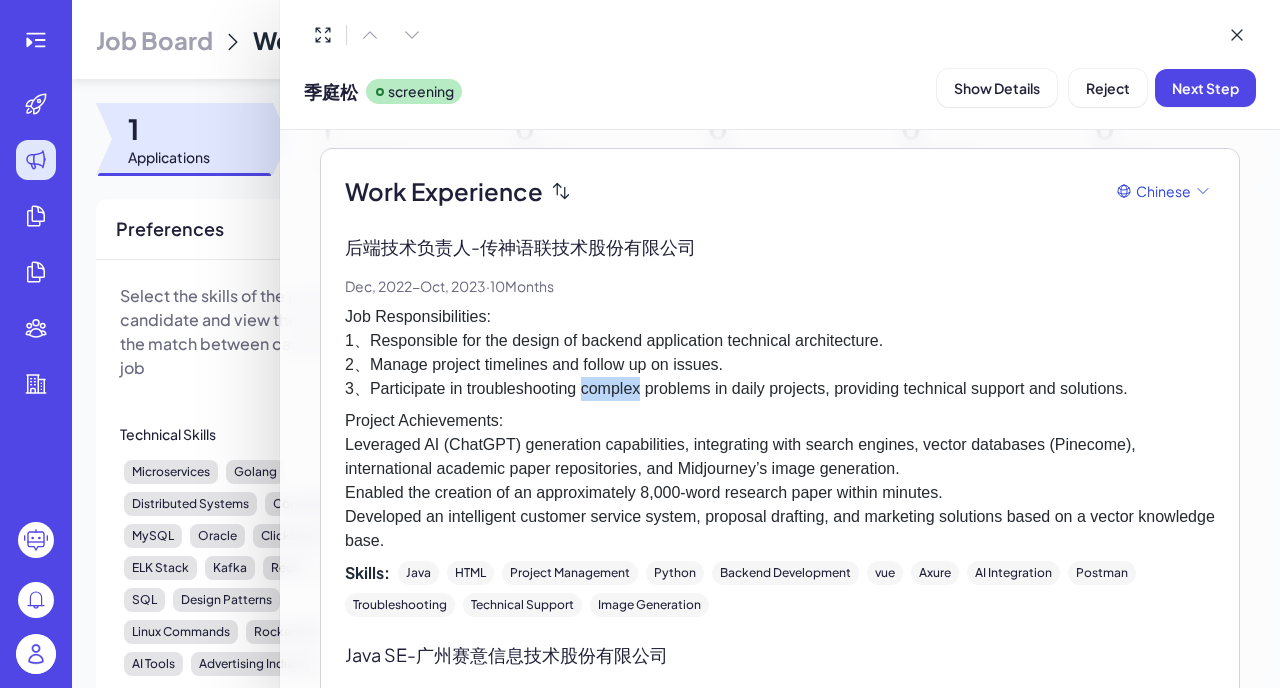 click on "Job Responsibilities:
1、Responsible for the design of backend application technical architecture.
2、Manage project timelines and follow up on issues.
3、Participate in troubleshooting complex problems in daily projects, providing technical support and solutions." at bounding box center [780, 353] 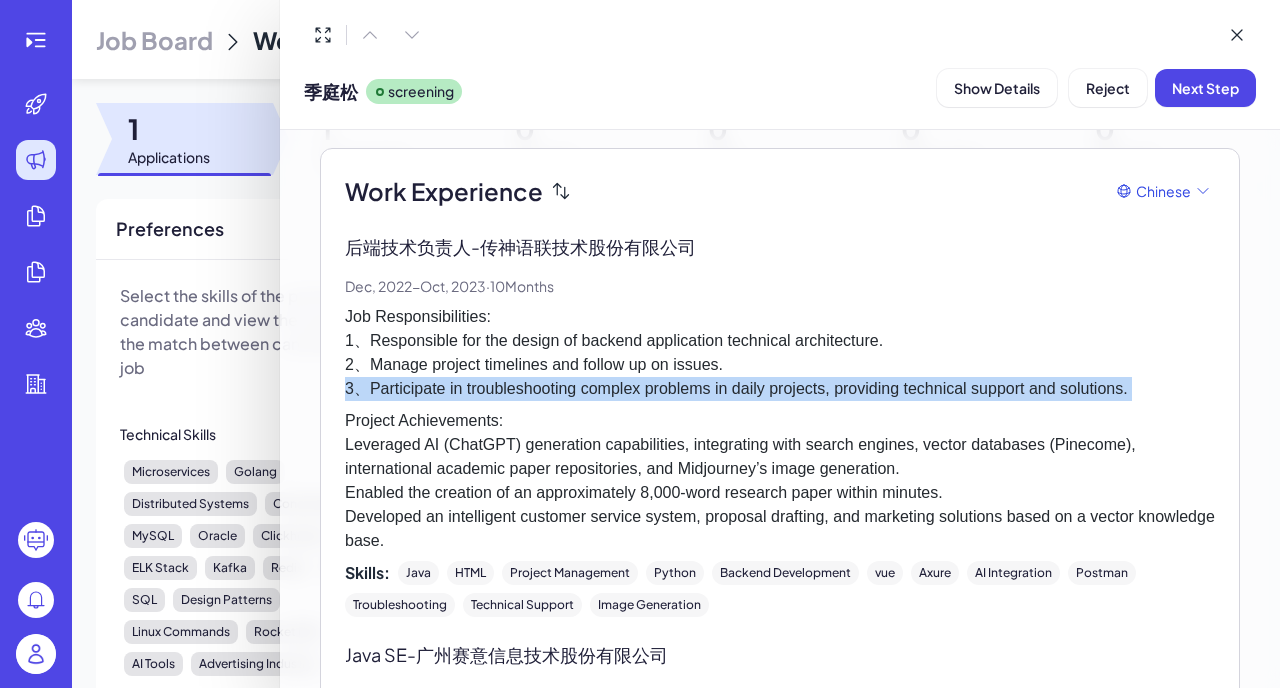 click on "Job Responsibilities:
1、Responsible for the design of backend application technical architecture.
2、Manage project timelines and follow up on issues.
3、Participate in troubleshooting complex problems in daily projects, providing technical support and solutions." at bounding box center [780, 353] 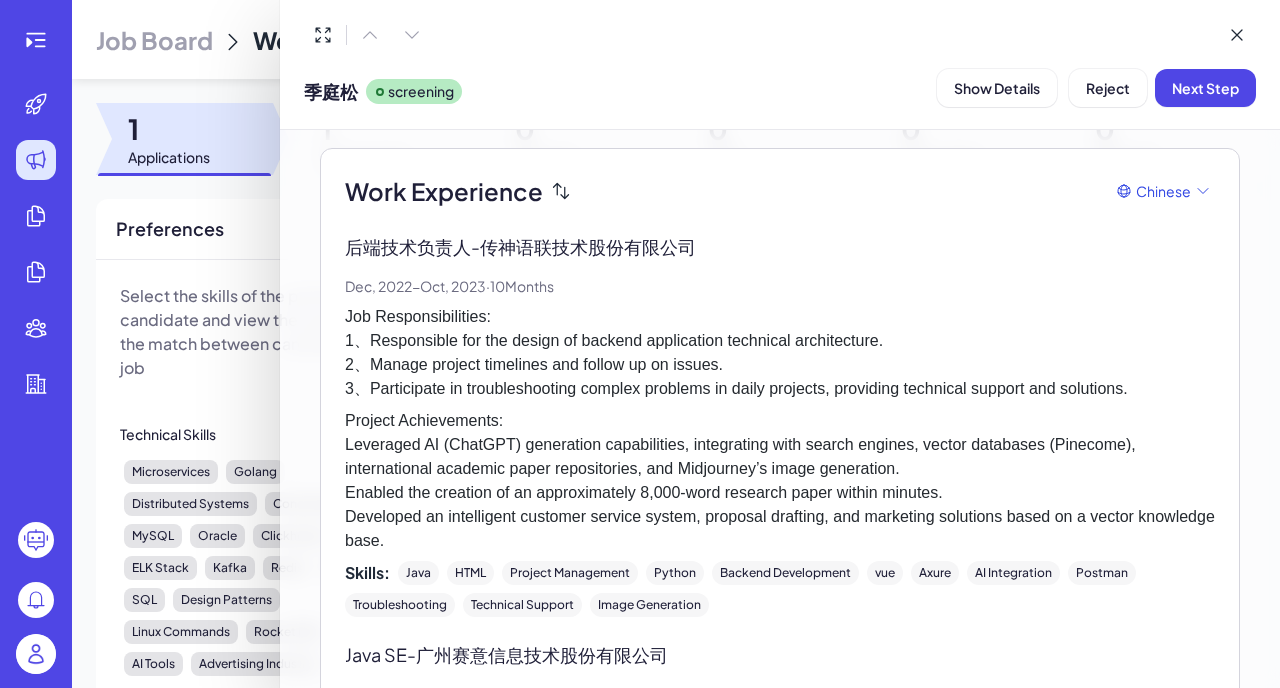 click on "Job Responsibilities:
1、Responsible for the design of backend application technical architecture.
2、Manage project timelines and follow up on issues.
3、Participate in troubleshooting complex problems in daily projects, providing technical support and solutions." at bounding box center [780, 353] 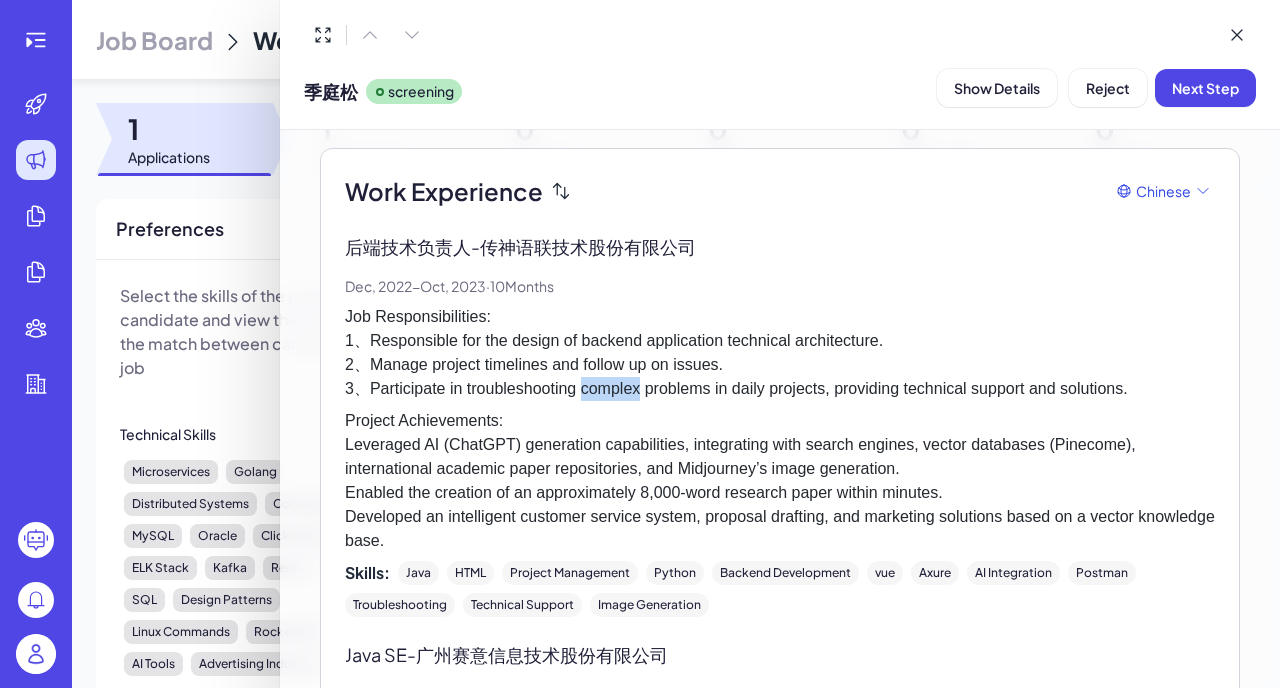 click on "Job Responsibilities:
1、Responsible for the design of backend application technical architecture.
2、Manage project timelines and follow up on issues.
3、Participate in troubleshooting complex problems in daily projects, providing technical support and solutions." at bounding box center [780, 353] 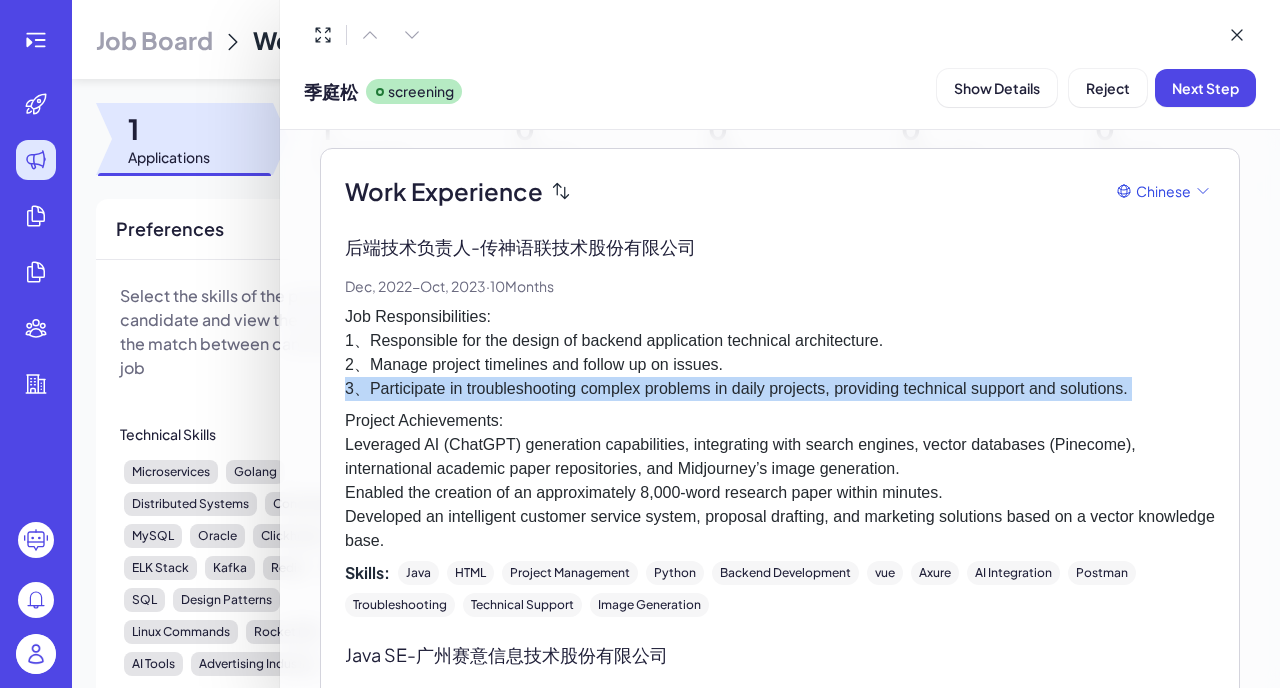 click on "Job Responsibilities:
1、Responsible for the design of backend application technical architecture.
2、Manage project timelines and follow up on issues.
3、Participate in troubleshooting complex problems in daily projects, providing technical support and solutions." at bounding box center (780, 353) 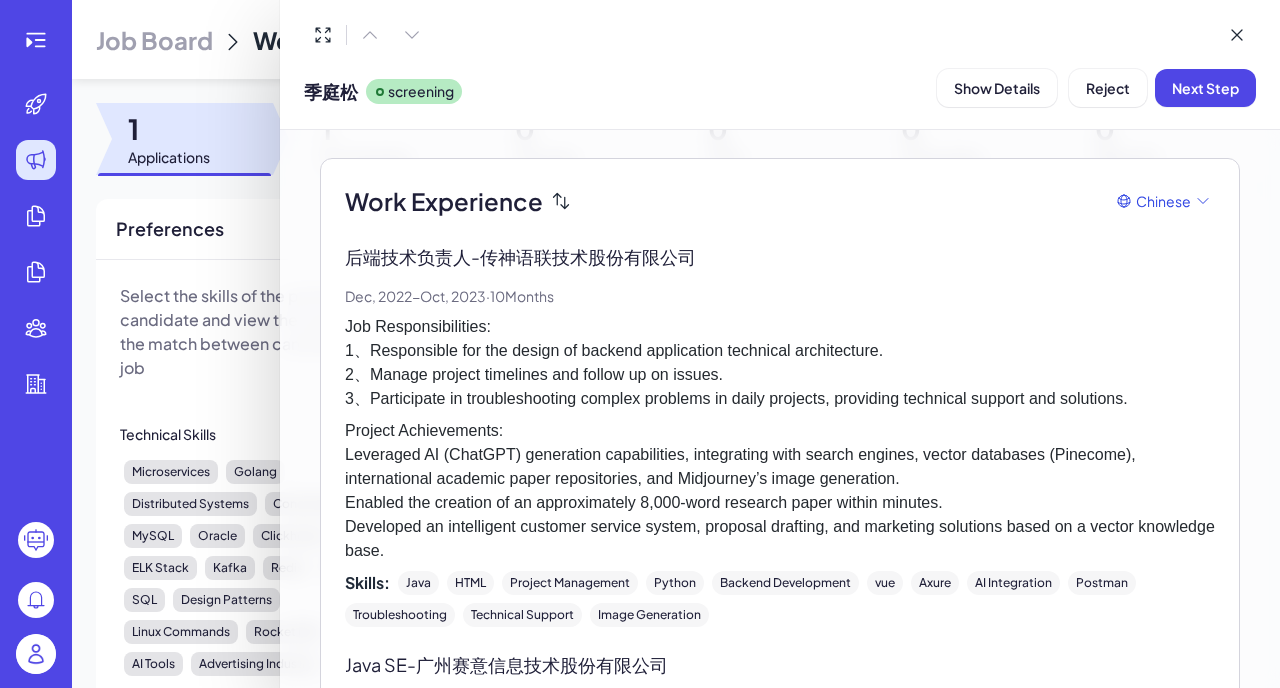 scroll, scrollTop: 448, scrollLeft: 0, axis: vertical 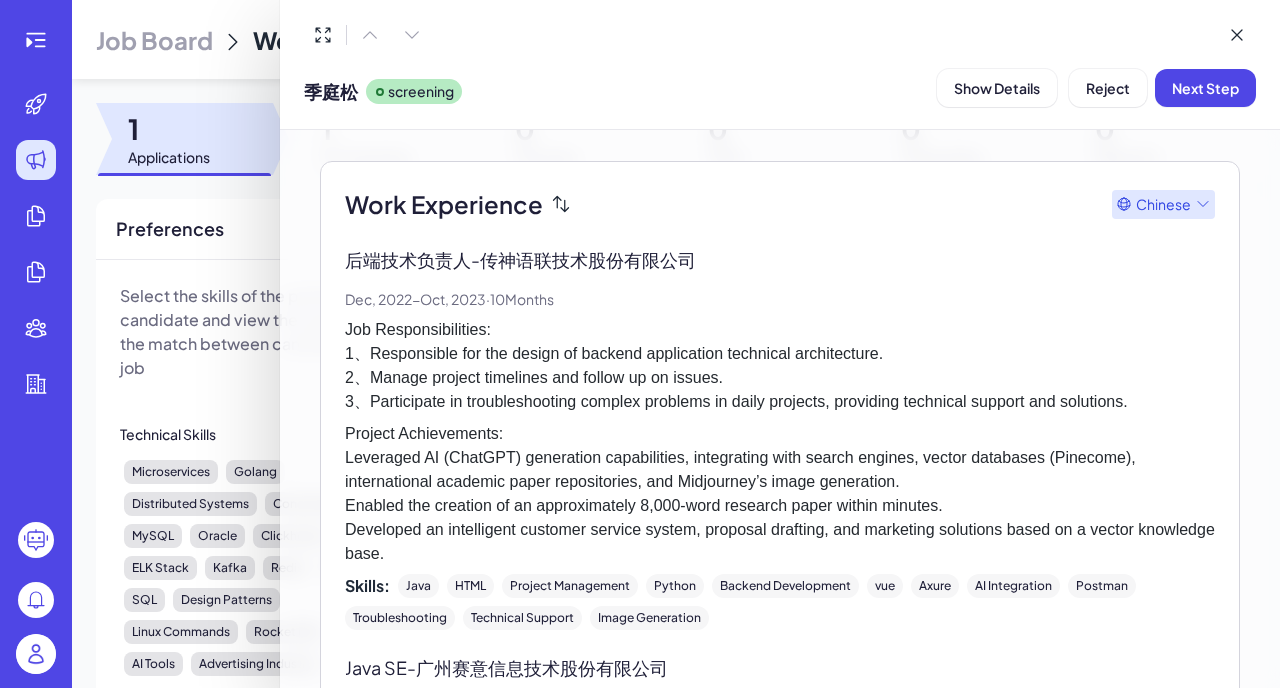 click on "Chinese" at bounding box center (1163, 204) 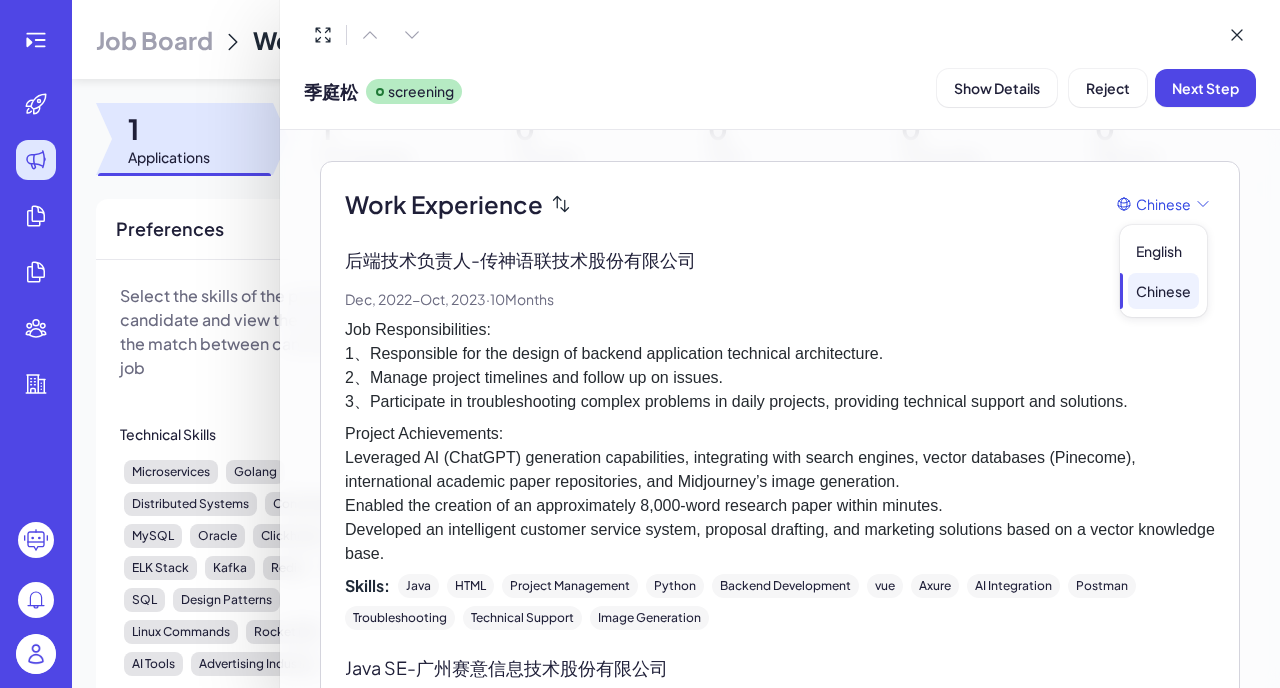 click on "English Chinese" at bounding box center (1163, 263) 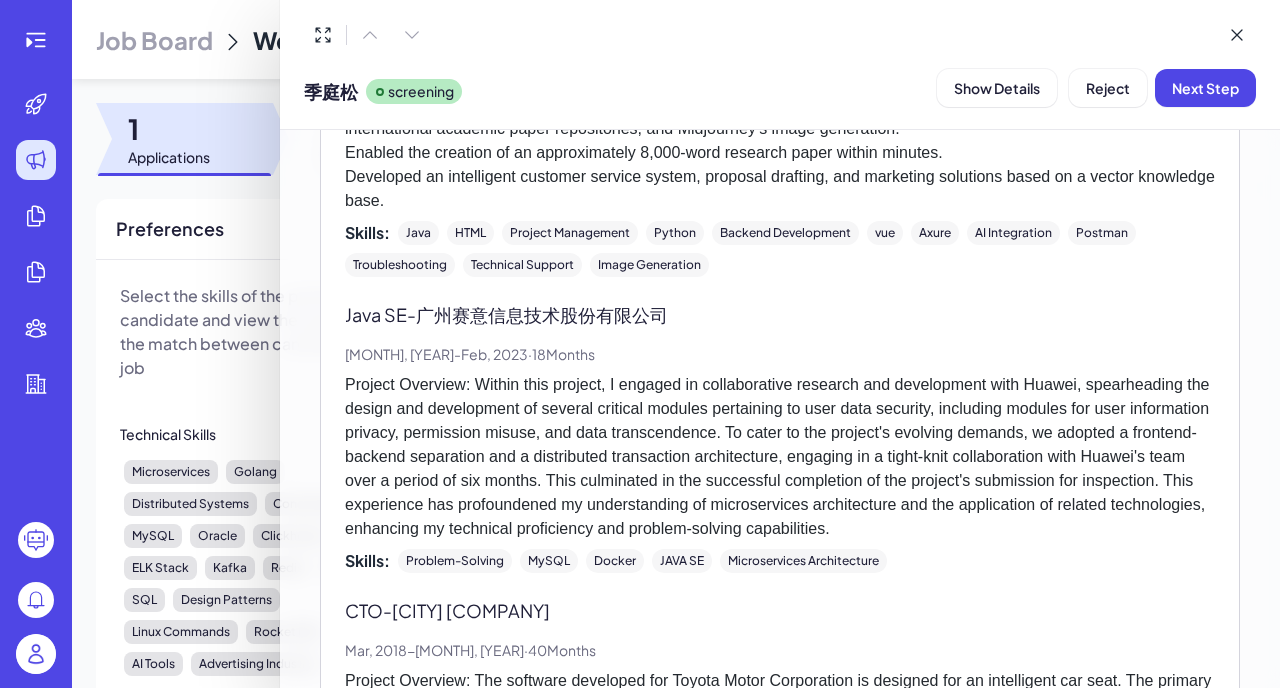 scroll, scrollTop: 807, scrollLeft: 0, axis: vertical 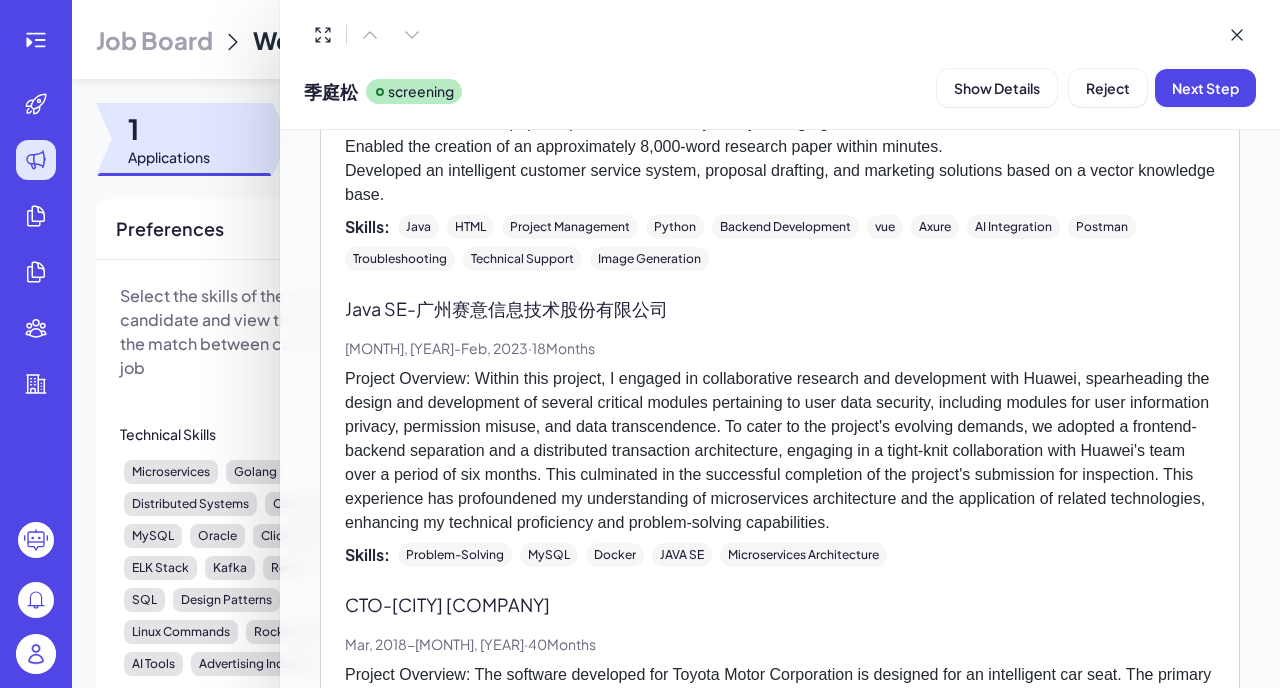click on "Project Overview: Within this project, I engaged in collaborative research and development with Huawei, spearheading the design and development of several critical modules pertaining to user data security, including modules for user information privacy, permission misuse, and data transcendence. To cater to the project's evolving demands, we adopted a frontend-backend separation and a distributed transaction architecture, engaging in a tight-knit collaboration with Huawei's team over a period of six months. This culminated in the successful completion of the project's submission for inspection. This experience has profoundened my understanding of microservices architecture and the application of related technologies, enhancing my technical proficiency and problem-solving capabilities." at bounding box center [780, 451] 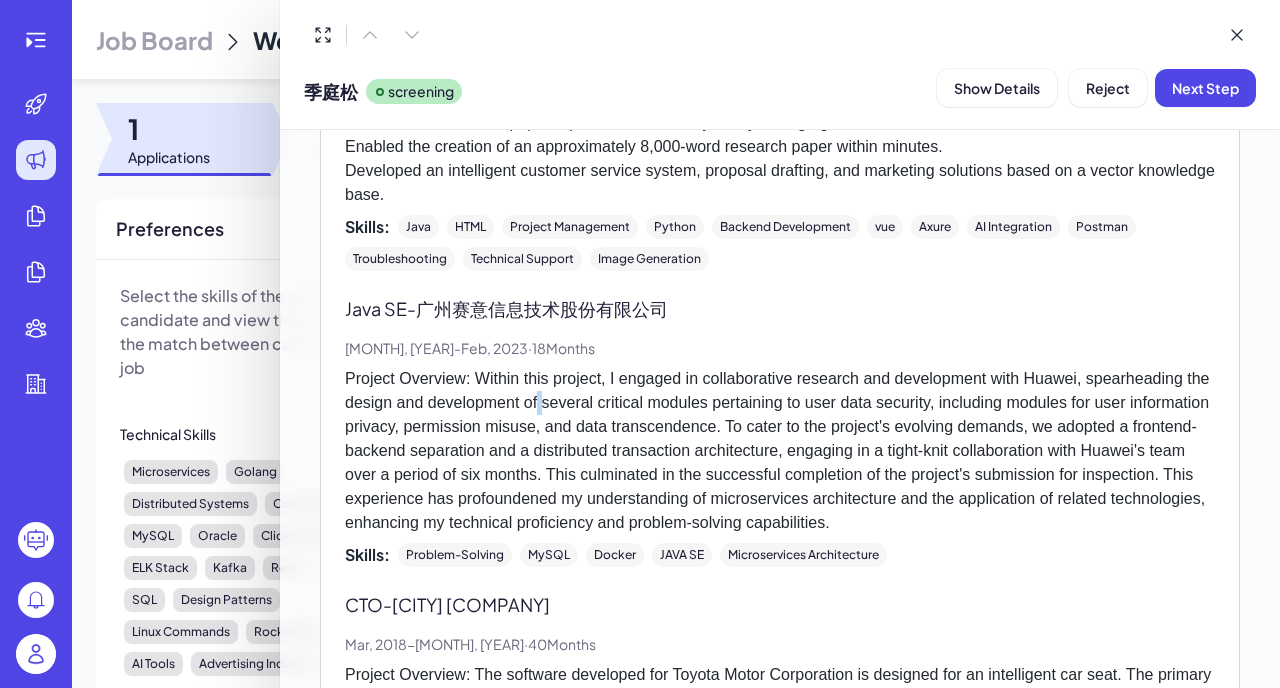 click on "Project Overview: Within this project, I engaged in collaborative research and development with Huawei, spearheading the design and development of several critical modules pertaining to user data security, including modules for user information privacy, permission misuse, and data transcendence. To cater to the project's evolving demands, we adopted a frontend-backend separation and a distributed transaction architecture, engaging in a tight-knit collaboration with Huawei's team over a period of six months. This culminated in the successful completion of the project's submission for inspection. This experience has profoundened my understanding of microservices architecture and the application of related technologies, enhancing my technical proficiency and problem-solving capabilities." at bounding box center (780, 451) 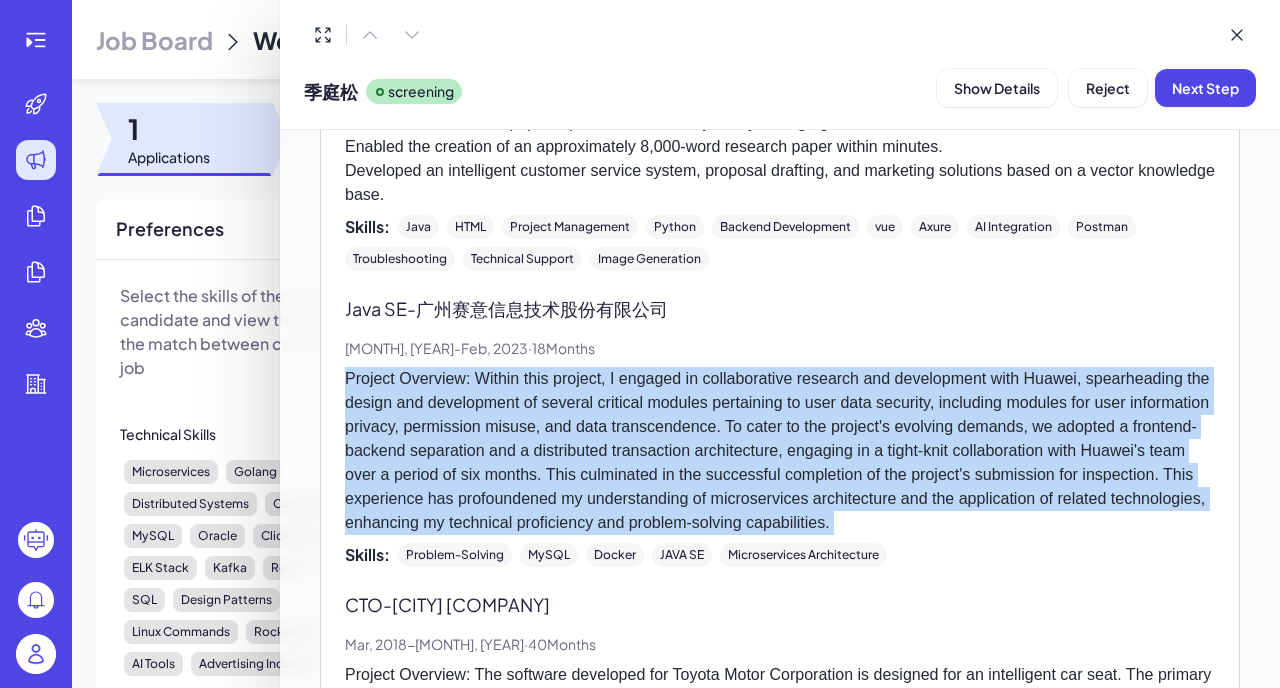 click on "Project Overview: Within this project, I engaged in collaborative research and development with Huawei, spearheading the design and development of several critical modules pertaining to user data security, including modules for user information privacy, permission misuse, and data transcendence. To cater to the project's evolving demands, we adopted a frontend-backend separation and a distributed transaction architecture, engaging in a tight-knit collaboration with Huawei's team over a period of six months. This culminated in the successful completion of the project's submission for inspection. This experience has profoundened my understanding of microservices architecture and the application of related technologies, enhancing my technical proficiency and problem-solving capabilities." at bounding box center [780, 451] 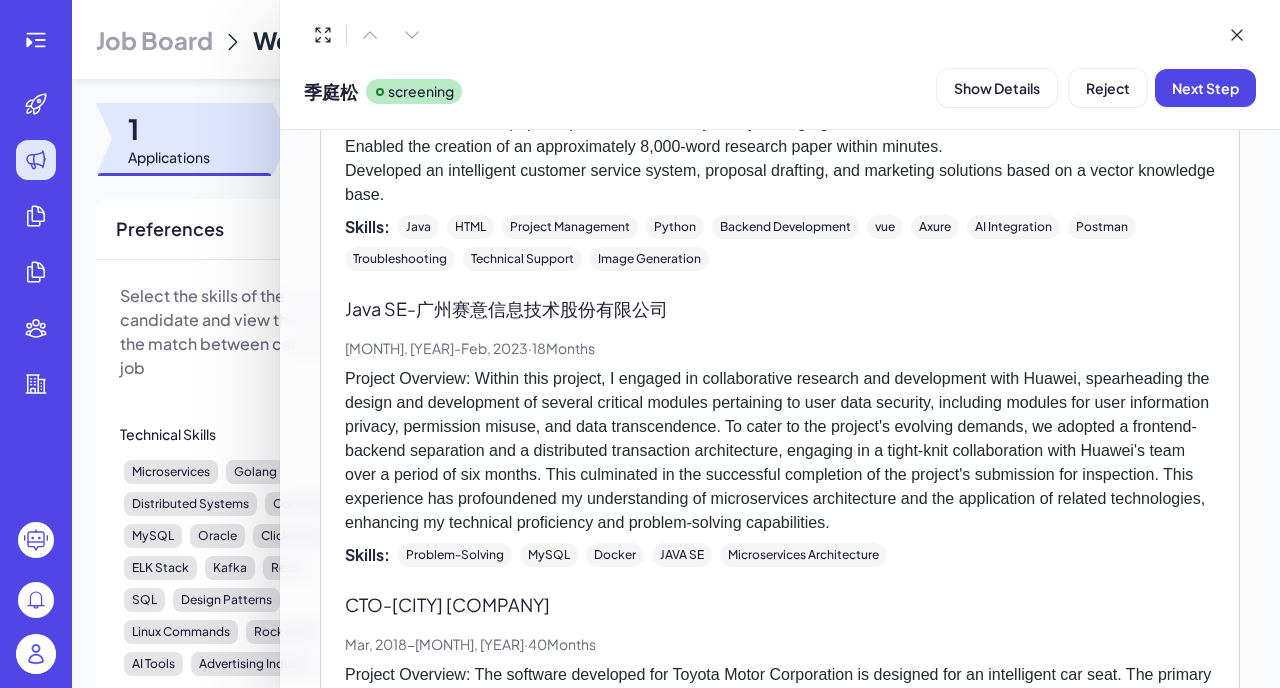 click on "Project Overview: Within this project, I engaged in collaborative research and development with Huawei, spearheading the design and development of several critical modules pertaining to user data security, including modules for user information privacy, permission misuse, and data transcendence. To cater to the project's evolving demands, we adopted a frontend-backend separation and a distributed transaction architecture, engaging in a tight-knit collaboration with Huawei's team over a period of six months. This culminated in the successful completion of the project's submission for inspection. This experience has profoundened my understanding of microservices architecture and the application of related technologies, enhancing my technical proficiency and problem-solving capabilities." at bounding box center [780, 451] 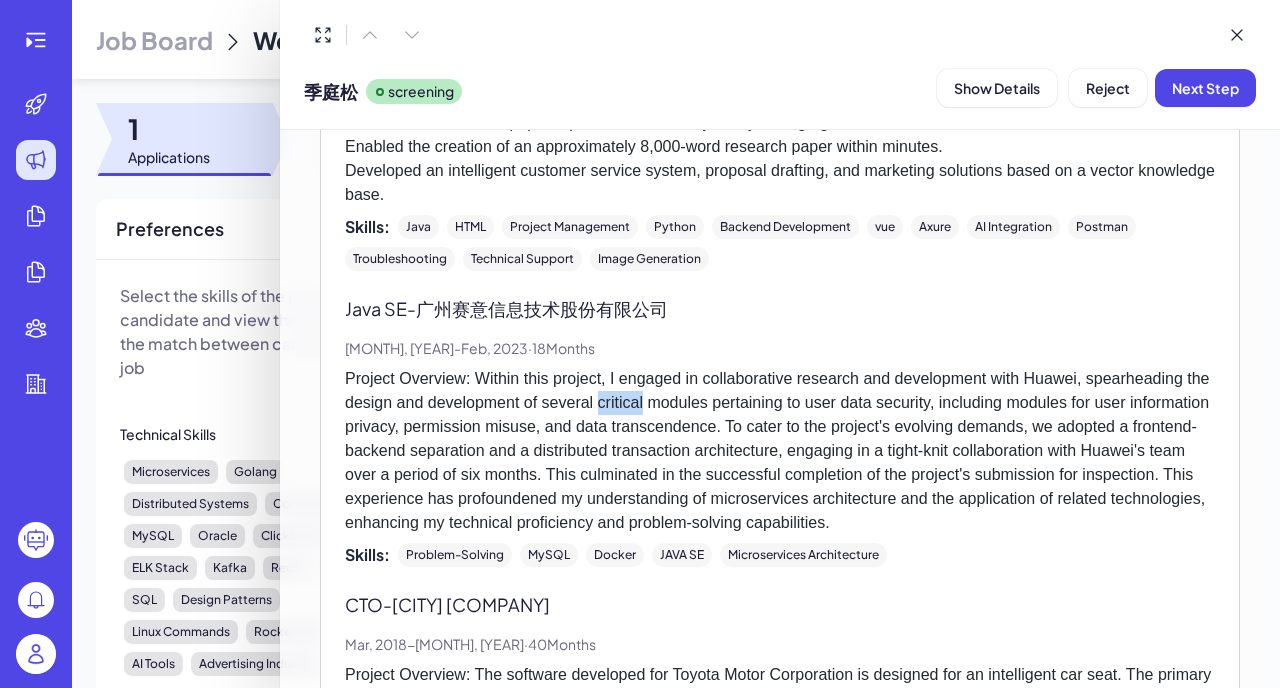 click on "Project Overview: Within this project, I engaged in collaborative research and development with Huawei, spearheading the design and development of several critical modules pertaining to user data security, including modules for user information privacy, permission misuse, and data transcendence. To cater to the project's evolving demands, we adopted a frontend-backend separation and a distributed transaction architecture, engaging in a tight-knit collaboration with Huawei's team over a period of six months. This culminated in the successful completion of the project's submission for inspection. This experience has profoundened my understanding of microservices architecture and the application of related technologies, enhancing my technical proficiency and problem-solving capabilities." at bounding box center [780, 451] 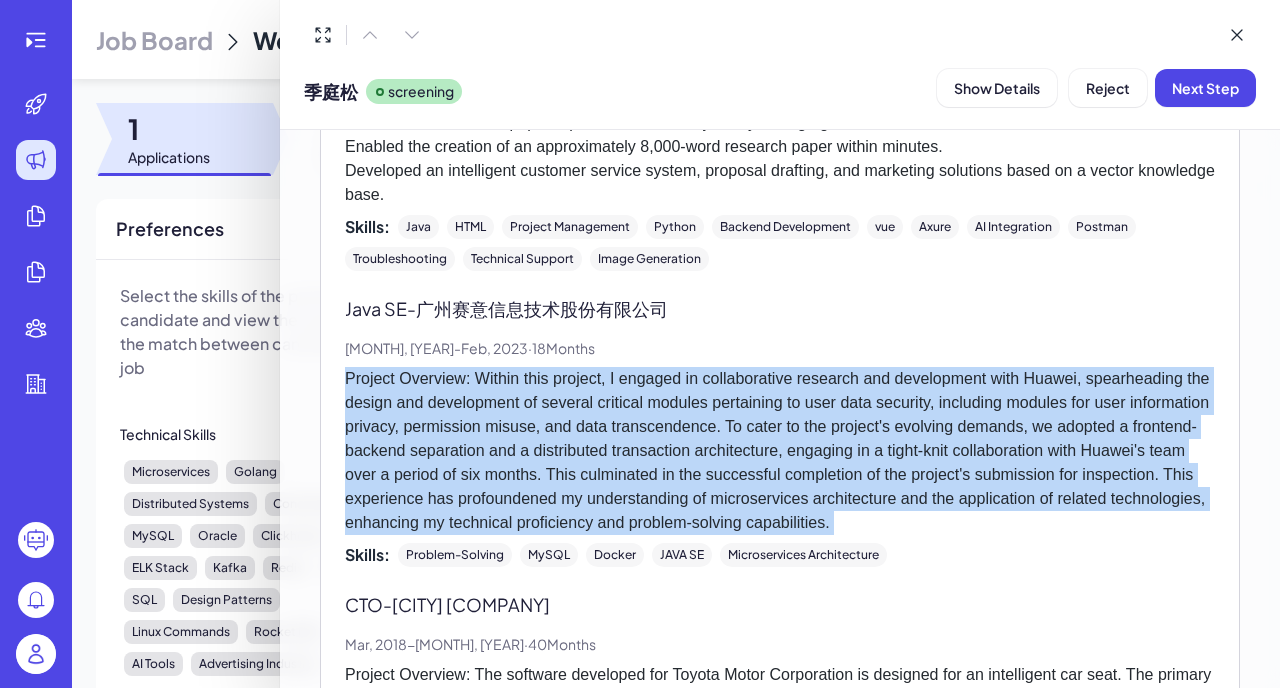 click on "Project Overview: Within this project, I engaged in collaborative research and development with Huawei, spearheading the design and development of several critical modules pertaining to user data security, including modules for user information privacy, permission misuse, and data transcendence. To cater to the project's evolving demands, we adopted a frontend-backend separation and a distributed transaction architecture, engaging in a tight-knit collaboration with Huawei's team over a period of six months. This culminated in the successful completion of the project's submission for inspection. This experience has profoundened my understanding of microservices architecture and the application of related technologies, enhancing my technical proficiency and problem-solving capabilities." at bounding box center [780, 451] 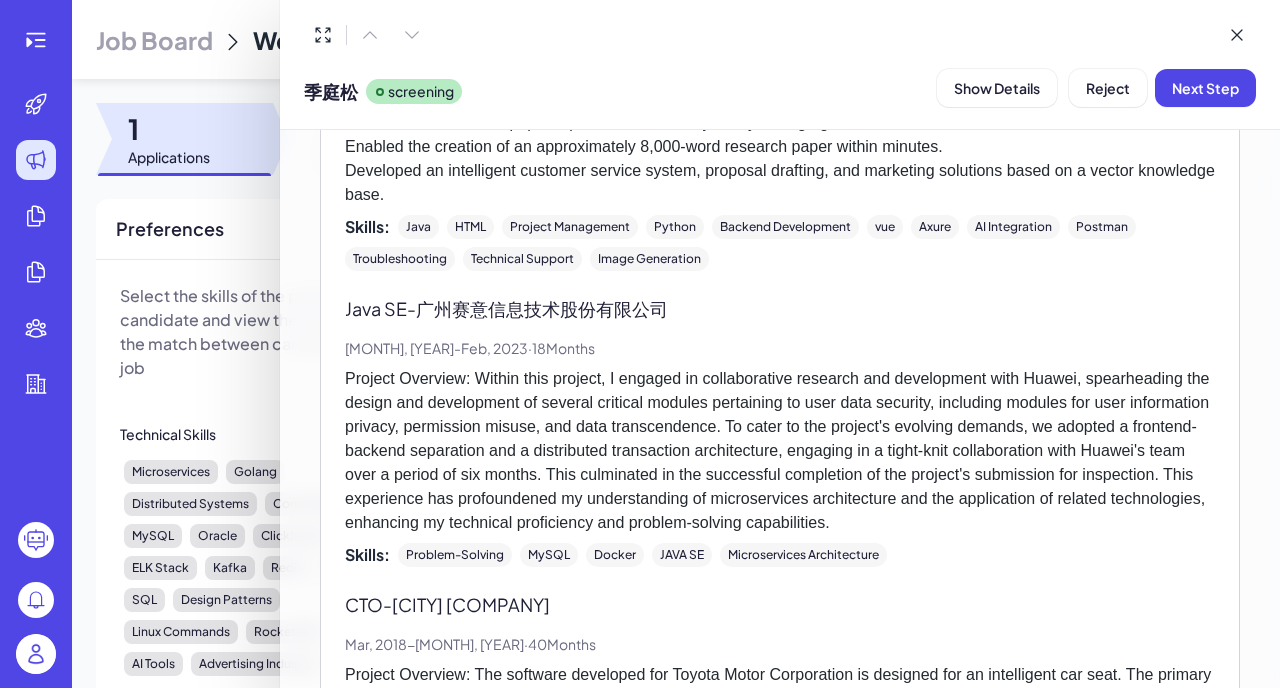 click on "Project Overview: Within this project, I engaged in collaborative research and development with Huawei, spearheading the design and development of several critical modules pertaining to user data security, including modules for user information privacy, permission misuse, and data transcendence. To cater to the project's evolving demands, we adopted a frontend-backend separation and a distributed transaction architecture, engaging in a tight-knit collaboration with Huawei's team over a period of six months. This culminated in the successful completion of the project's submission for inspection. This experience has profoundened my understanding of microservices architecture and the application of related technologies, enhancing my technical proficiency and problem-solving capabilities." at bounding box center [780, 451] 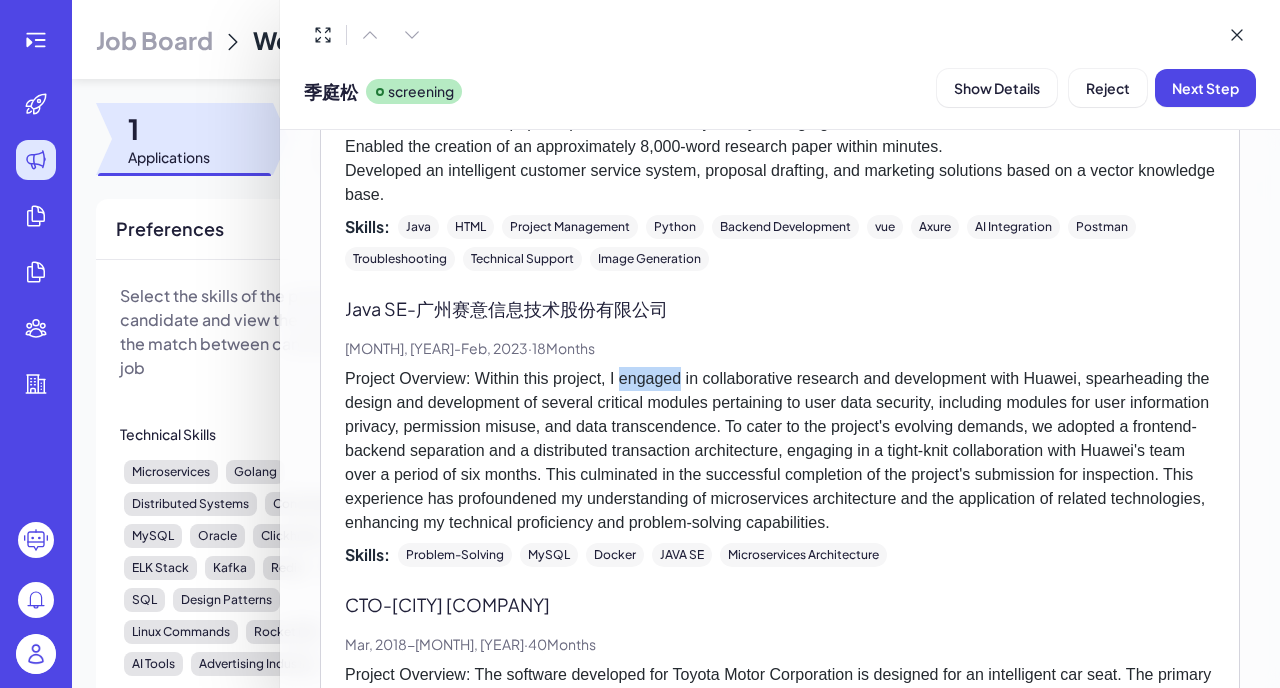 click on "Project Overview: Within this project, I engaged in collaborative research and development with Huawei, spearheading the design and development of several critical modules pertaining to user data security, including modules for user information privacy, permission misuse, and data transcendence. To cater to the project's evolving demands, we adopted a frontend-backend separation and a distributed transaction architecture, engaging in a tight-knit collaboration with Huawei's team over a period of six months. This culminated in the successful completion of the project's submission for inspection. This experience has profoundened my understanding of microservices architecture and the application of related technologies, enhancing my technical proficiency and problem-solving capabilities." at bounding box center [780, 451] 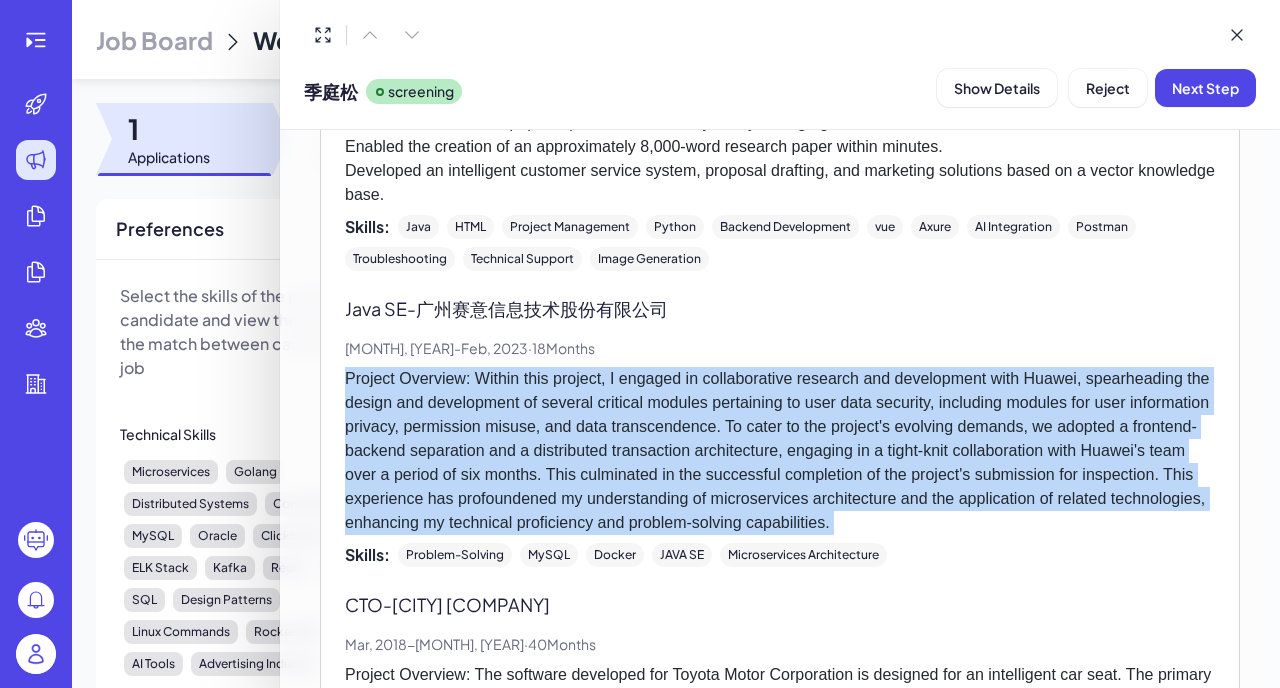 click on "Project Overview: Within this project, I engaged in collaborative research and development with Huawei, spearheading the design and development of several critical modules pertaining to user data security, including modules for user information privacy, permission misuse, and data transcendence. To cater to the project's evolving demands, we adopted a frontend-backend separation and a distributed transaction architecture, engaging in a tight-knit collaboration with Huawei's team over a period of six months. This culminated in the successful completion of the project's submission for inspection. This experience has profoundened my understanding of microservices architecture and the application of related technologies, enhancing my technical proficiency and problem-solving capabilities." at bounding box center [780, 451] 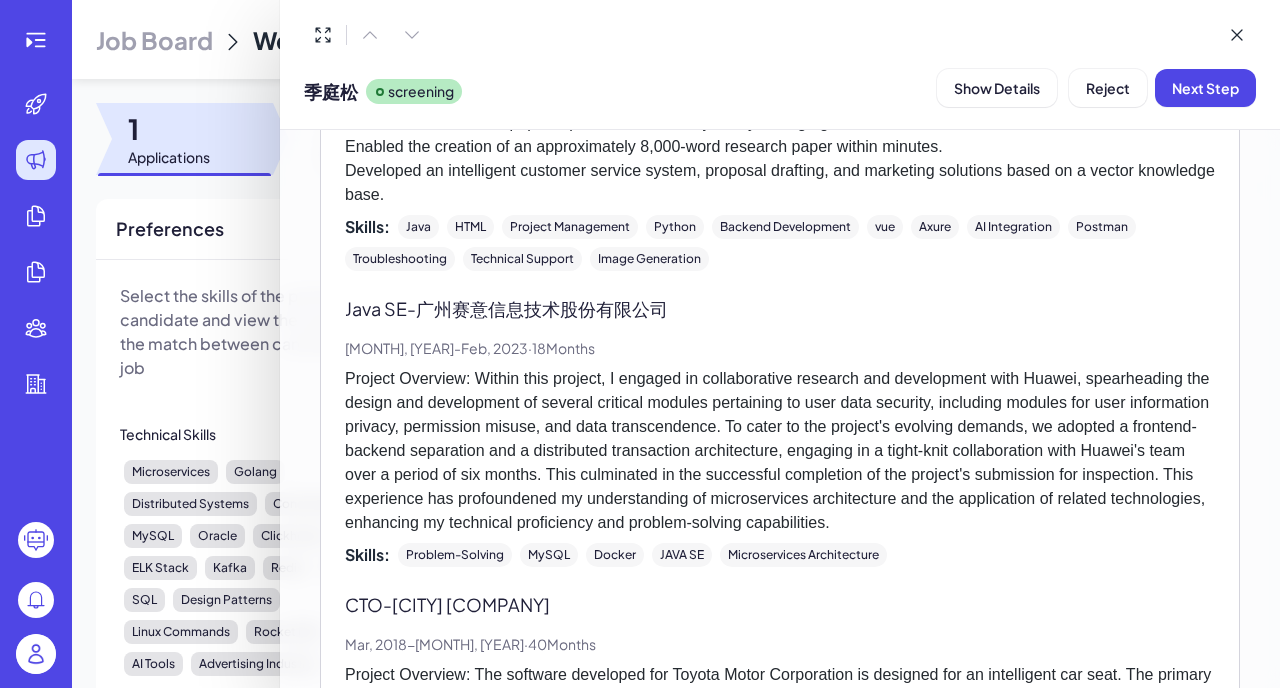 click on "Project Overview: Within this project, I engaged in collaborative research and development with Huawei, spearheading the design and development of several critical modules pertaining to user data security, including modules for user information privacy, permission misuse, and data transcendence. To cater to the project's evolving demands, we adopted a frontend-backend separation and a distributed transaction architecture, engaging in a tight-knit collaboration with Huawei's team over a period of six months. This culminated in the successful completion of the project's submission for inspection. This experience has profoundened my understanding of microservices architecture and the application of related technologies, enhancing my technical proficiency and problem-solving capabilities." at bounding box center (780, 451) 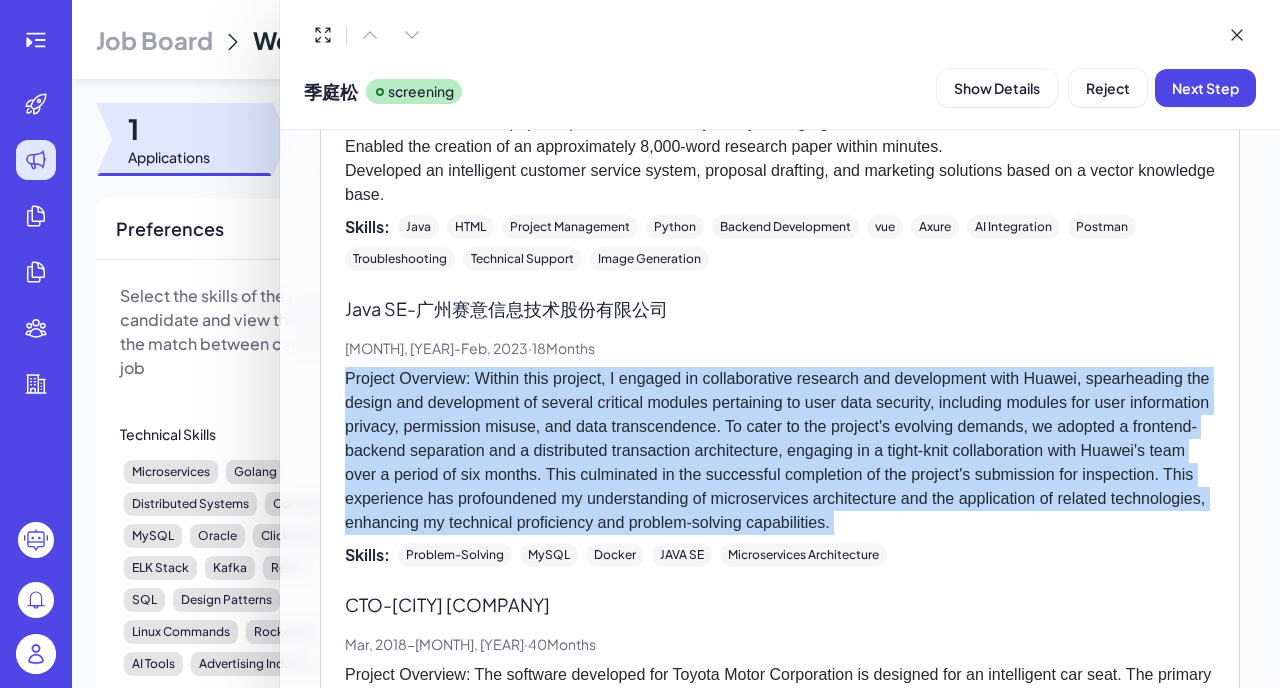 click on "Project Overview: Within this project, I engaged in collaborative research and development with Huawei, spearheading the design and development of several critical modules pertaining to user data security, including modules for user information privacy, permission misuse, and data transcendence. To cater to the project's evolving demands, we adopted a frontend-backend separation and a distributed transaction architecture, engaging in a tight-knit collaboration with Huawei's team over a period of six months. This culminated in the successful completion of the project's submission for inspection. This experience has profoundened my understanding of microservices architecture and the application of related technologies, enhancing my technical proficiency and problem-solving capabilities." at bounding box center (780, 451) 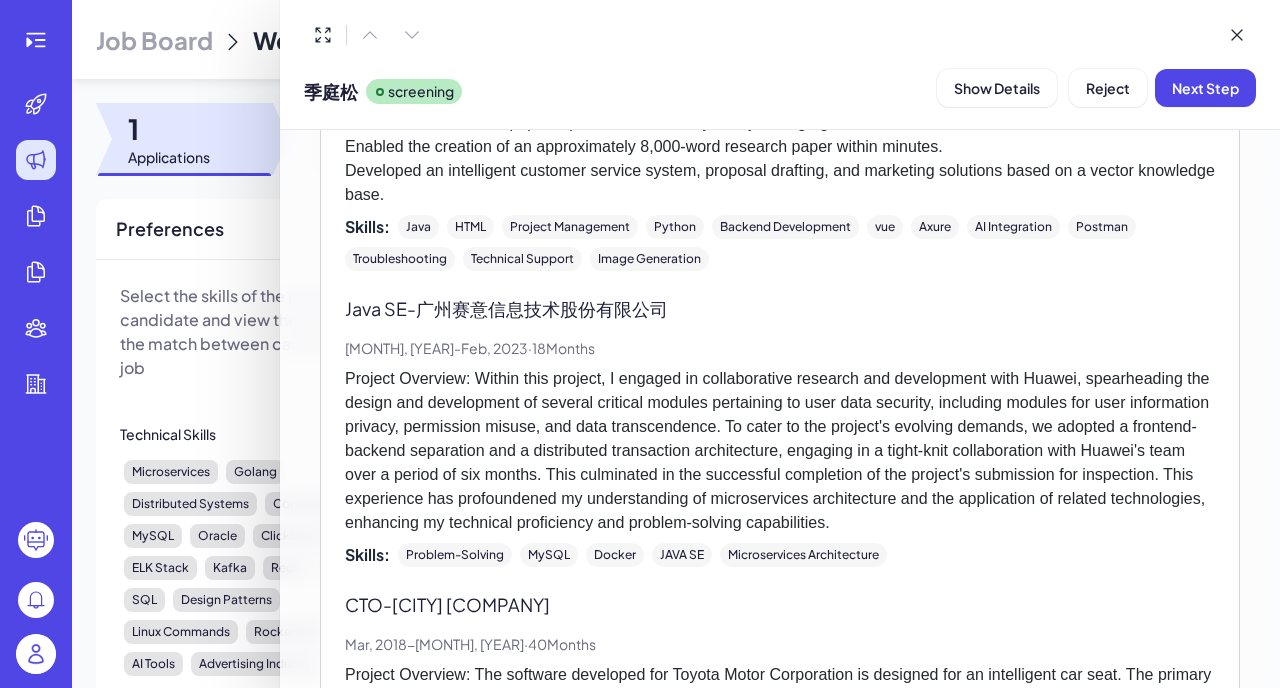 click on "Project Overview: Within this project, I engaged in collaborative research and development with Huawei, spearheading the design and development of several critical modules pertaining to user data security, including modules for user information privacy, permission misuse, and data transcendence. To cater to the project's evolving demands, we adopted a frontend-backend separation and a distributed transaction architecture, engaging in a tight-knit collaboration with Huawei's team over a period of six months. This culminated in the successful completion of the project's submission for inspection. This experience has profoundened my understanding of microservices architecture and the application of related technologies, enhancing my technical proficiency and problem-solving capabilities." at bounding box center [780, 451] 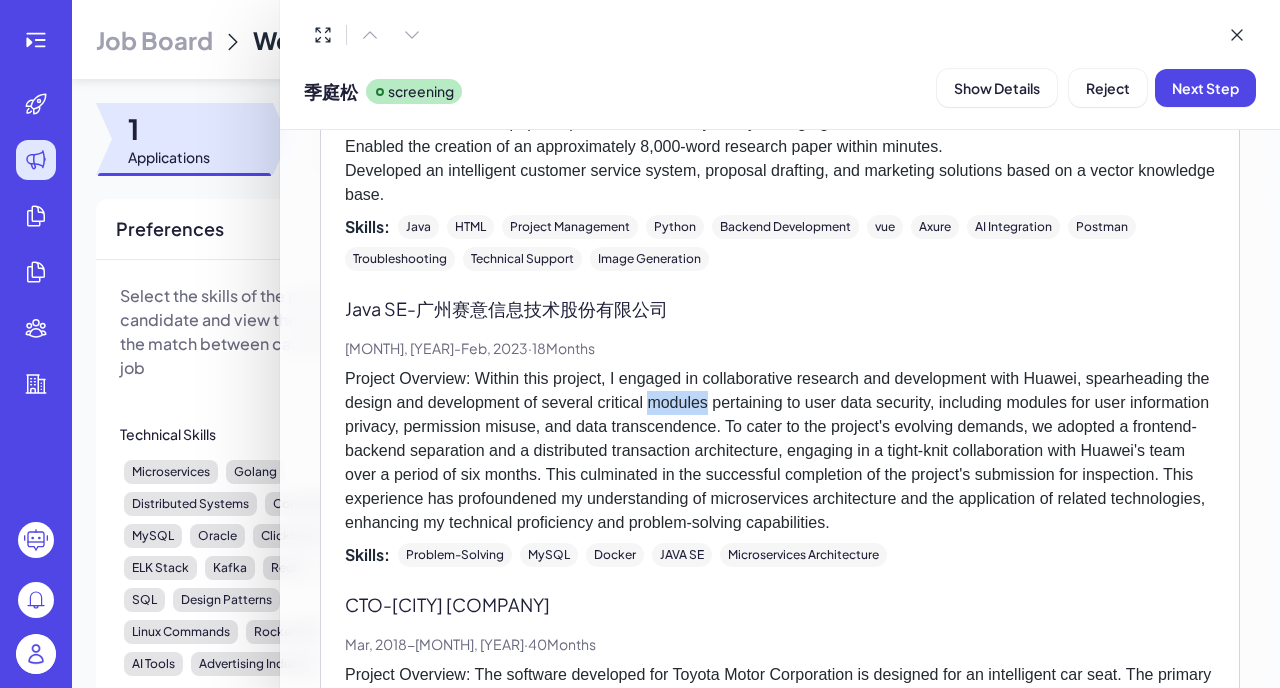 click on "Project Overview: Within this project, I engaged in collaborative research and development with Huawei, spearheading the design and development of several critical modules pertaining to user data security, including modules for user information privacy, permission misuse, and data transcendence. To cater to the project's evolving demands, we adopted a frontend-backend separation and a distributed transaction architecture, engaging in a tight-knit collaboration with Huawei's team over a period of six months. This culminated in the successful completion of the project's submission for inspection. This experience has profoundened my understanding of microservices architecture and the application of related technologies, enhancing my technical proficiency and problem-solving capabilities." at bounding box center (780, 451) 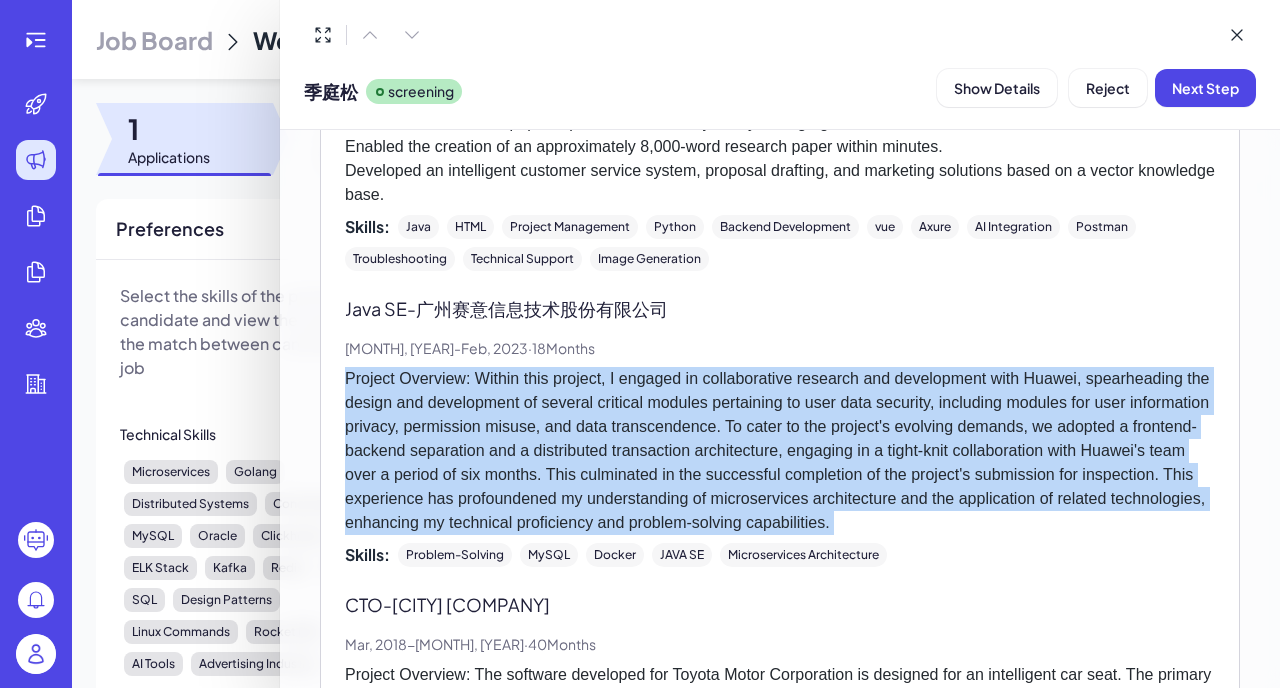click on "Project Overview: Within this project, I engaged in collaborative research and development with Huawei, spearheading the design and development of several critical modules pertaining to user data security, including modules for user information privacy, permission misuse, and data transcendence. To cater to the project's evolving demands, we adopted a frontend-backend separation and a distributed transaction architecture, engaging in a tight-knit collaboration with Huawei's team over a period of six months. This culminated in the successful completion of the project's submission for inspection. This experience has profoundened my understanding of microservices architecture and the application of related technologies, enhancing my technical proficiency and problem-solving capabilities." at bounding box center (780, 451) 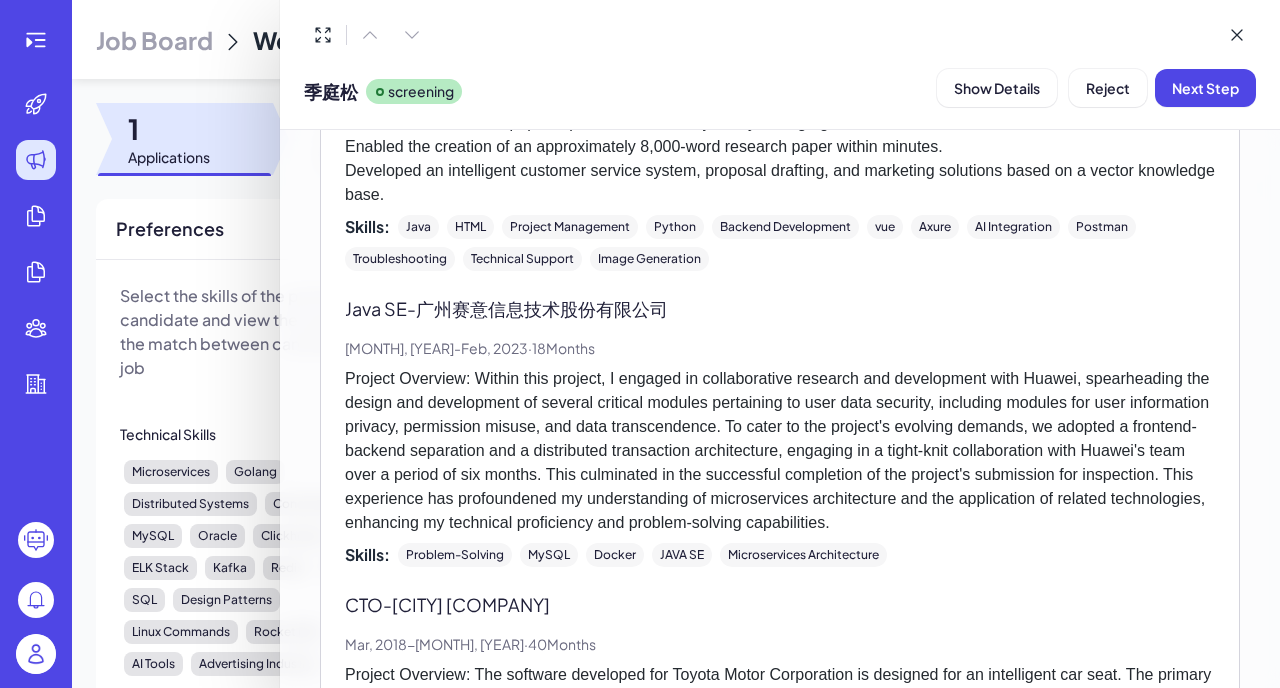 click on "Project Overview: Within this project, I engaged in collaborative research and development with Huawei, spearheading the design and development of several critical modules pertaining to user data security, including modules for user information privacy, permission misuse, and data transcendence. To cater to the project's evolving demands, we adopted a frontend-backend separation and a distributed transaction architecture, engaging in a tight-knit collaboration with Huawei's team over a period of six months. This culminated in the successful completion of the project's submission for inspection. This experience has profoundened my understanding of microservices architecture and the application of related technologies, enhancing my technical proficiency and problem-solving capabilities." at bounding box center (780, 451) 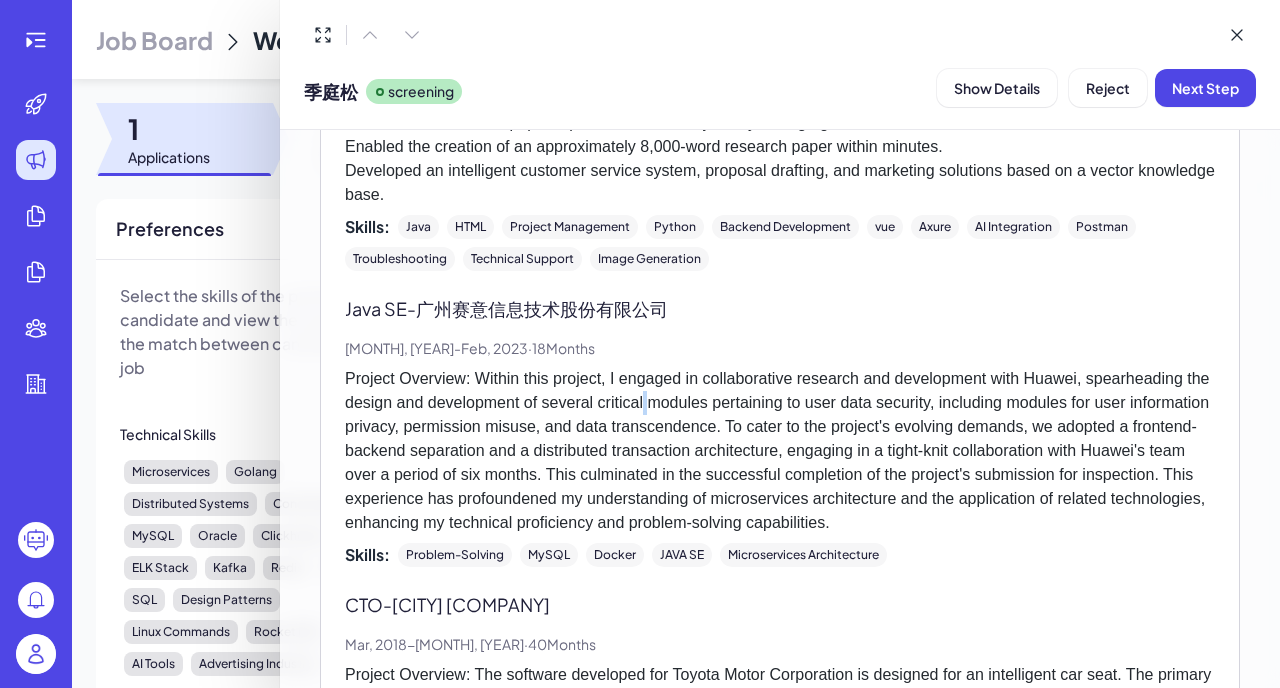 click on "Project Overview: Within this project, I engaged in collaborative research and development with Huawei, spearheading the design and development of several critical modules pertaining to user data security, including modules for user information privacy, permission misuse, and data transcendence. To cater to the project's evolving demands, we adopted a frontend-backend separation and a distributed transaction architecture, engaging in a tight-knit collaboration with Huawei's team over a period of six months. This culminated in the successful completion of the project's submission for inspection. This experience has profoundened my understanding of microservices architecture and the application of related technologies, enhancing my technical proficiency and problem-solving capabilities." at bounding box center [780, 451] 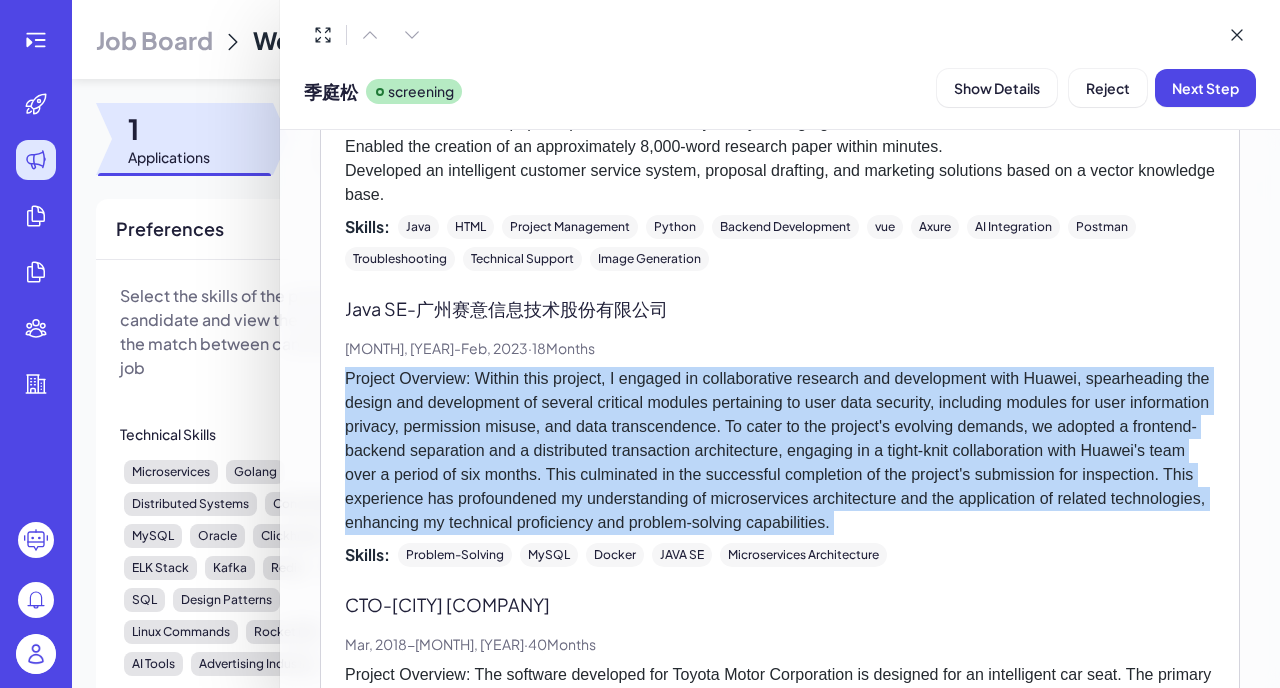 click on "Project Overview: Within this project, I engaged in collaborative research and development with Huawei, spearheading the design and development of several critical modules pertaining to user data security, including modules for user information privacy, permission misuse, and data transcendence. To cater to the project's evolving demands, we adopted a frontend-backend separation and a distributed transaction architecture, engaging in a tight-knit collaboration with Huawei's team over a period of six months. This culminated in the successful completion of the project's submission for inspection. This experience has profoundened my understanding of microservices architecture and the application of related technologies, enhancing my technical proficiency and problem-solving capabilities." at bounding box center (780, 451) 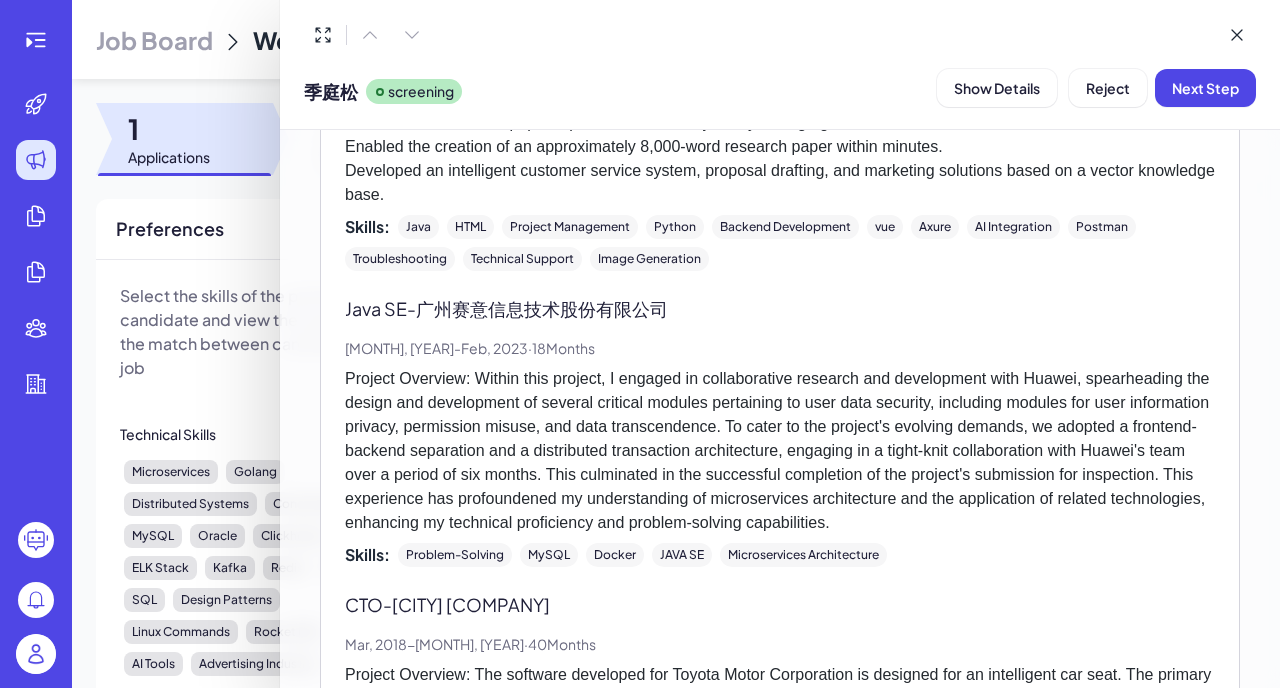 click on "Project Overview: Within this project, I engaged in collaborative research and development with Huawei, spearheading the design and development of several critical modules pertaining to user data security, including modules for user information privacy, permission misuse, and data transcendence. To cater to the project's evolving demands, we adopted a frontend-backend separation and a distributed transaction architecture, engaging in a tight-knit collaboration with Huawei's team over a period of six months. This culminated in the successful completion of the project's submission for inspection. This experience has profoundened my understanding of microservices architecture and the application of related technologies, enhancing my technical proficiency and problem-solving capabilities." at bounding box center (780, 451) 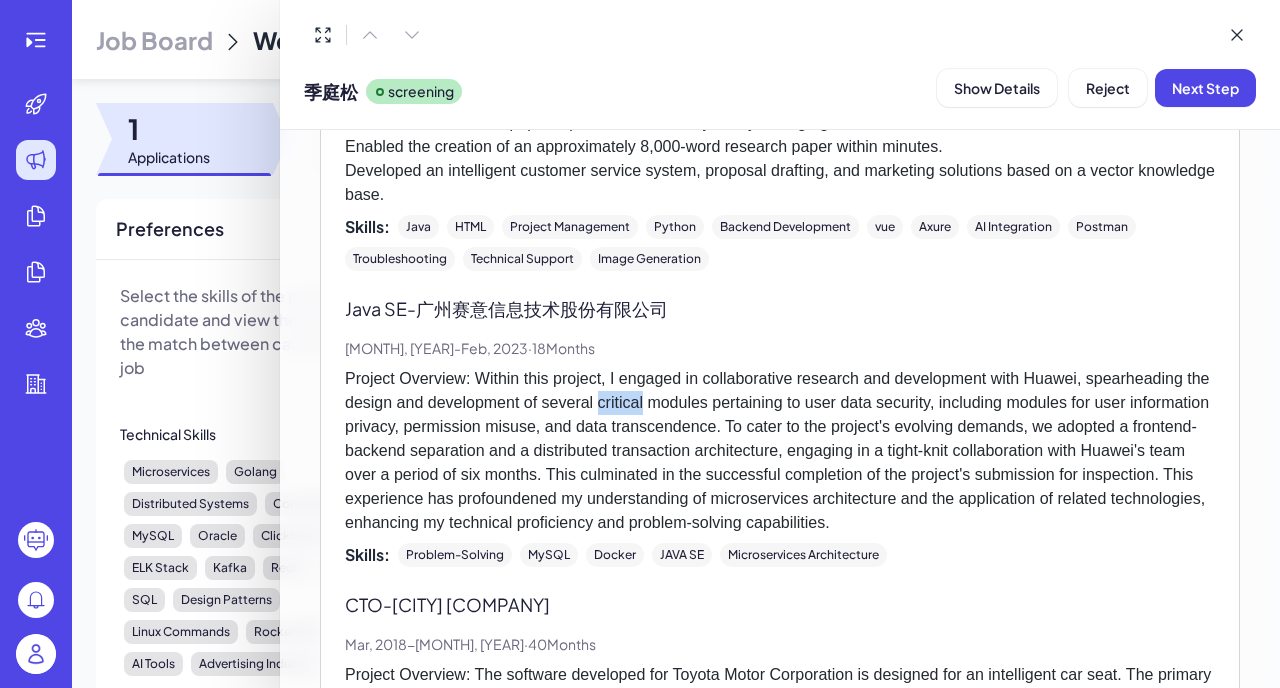 click on "Project Overview: Within this project, I engaged in collaborative research and development with Huawei, spearheading the design and development of several critical modules pertaining to user data security, including modules for user information privacy, permission misuse, and data transcendence. To cater to the project's evolving demands, we adopted a frontend-backend separation and a distributed transaction architecture, engaging in a tight-knit collaboration with Huawei's team over a period of six months. This culminated in the successful completion of the project's submission for inspection. This experience has profoundened my understanding of microservices architecture and the application of related technologies, enhancing my technical proficiency and problem-solving capabilities." at bounding box center [780, 451] 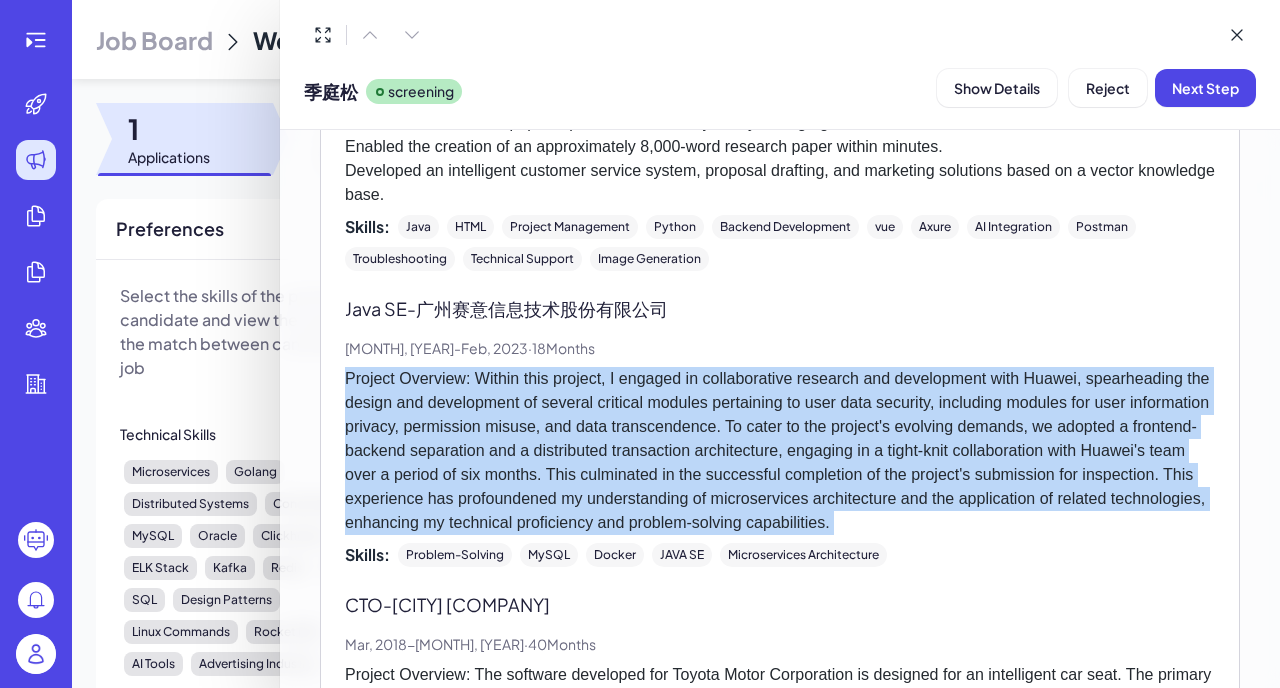 click on "Project Overview: Within this project, I engaged in collaborative research and development with Huawei, spearheading the design and development of several critical modules pertaining to user data security, including modules for user information privacy, permission misuse, and data transcendence. To cater to the project's evolving demands, we adopted a frontend-backend separation and a distributed transaction architecture, engaging in a tight-knit collaboration with Huawei's team over a period of six months. This culminated in the successful completion of the project's submission for inspection. This experience has profoundened my understanding of microservices architecture and the application of related technologies, enhancing my technical proficiency and problem-solving capabilities." at bounding box center [780, 451] 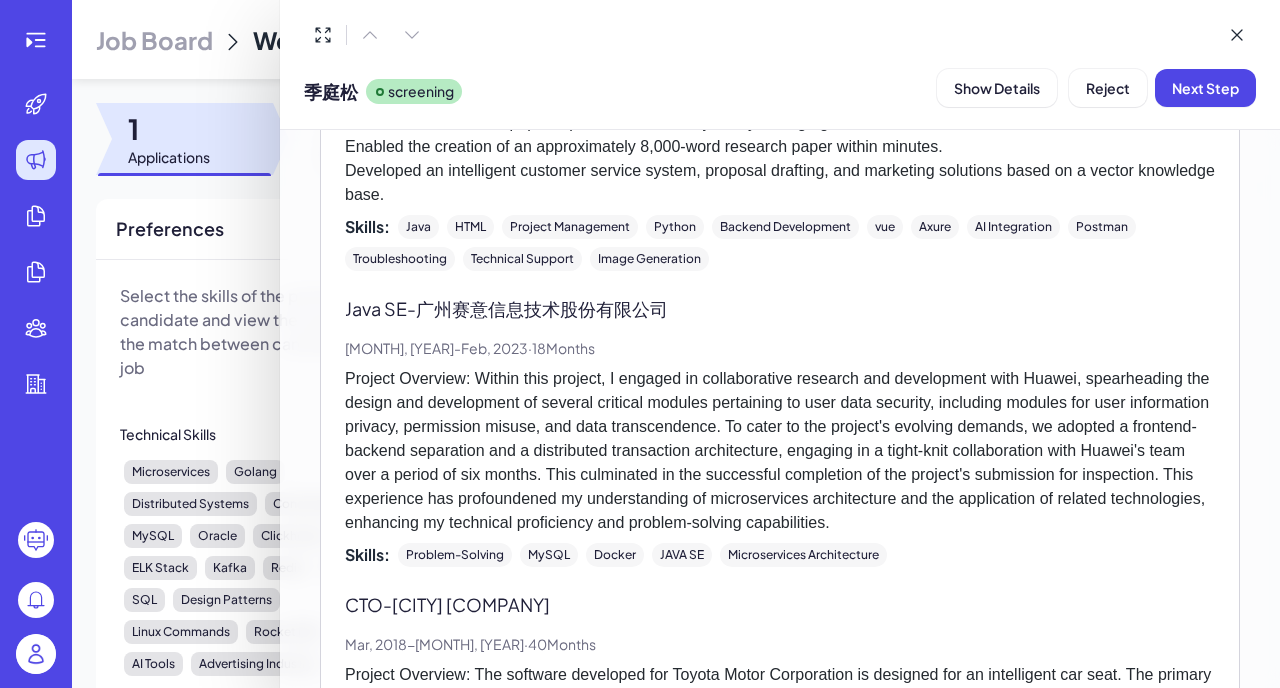 click on "Project Overview: Within this project, I engaged in collaborative research and development with Huawei, spearheading the design and development of several critical modules pertaining to user data security, including modules for user information privacy, permission misuse, and data transcendence. To cater to the project's evolving demands, we adopted a frontend-backend separation and a distributed transaction architecture, engaging in a tight-knit collaboration with Huawei's team over a period of six months. This culminated in the successful completion of the project's submission for inspection. This experience has profoundened my understanding of microservices architecture and the application of related technologies, enhancing my technical proficiency and problem-solving capabilities." at bounding box center [780, 451] 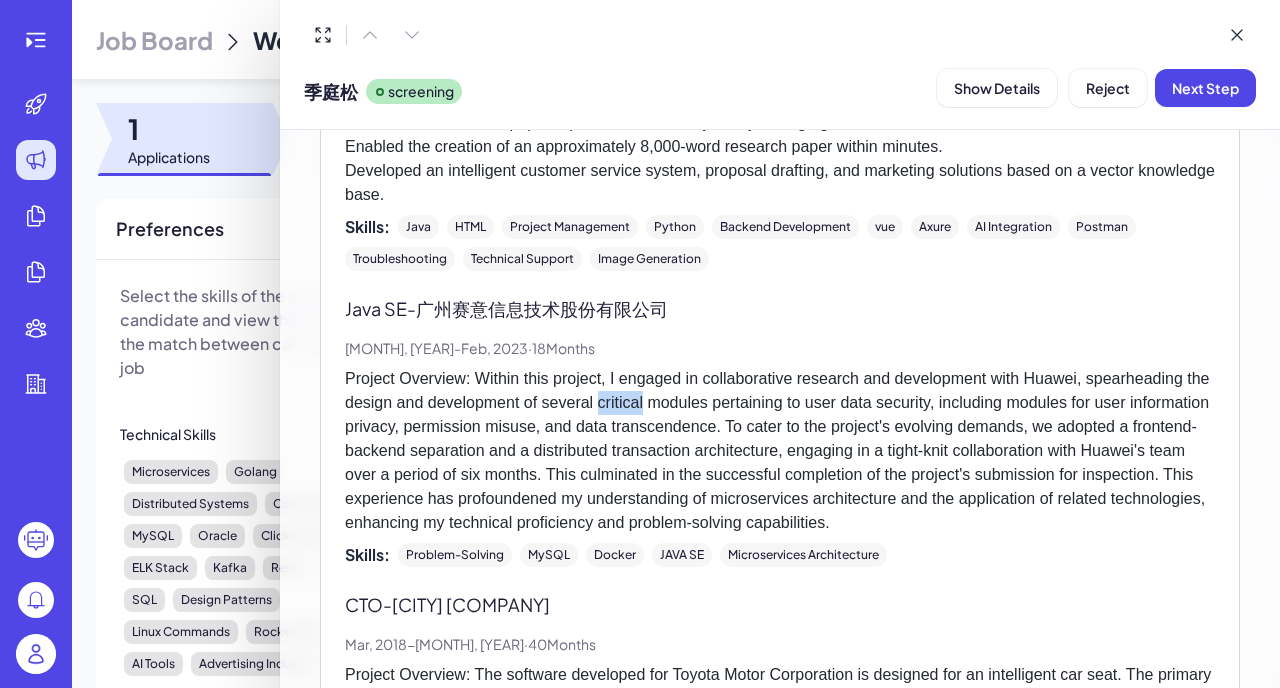 click on "Project Overview: Within this project, I engaged in collaborative research and development with Huawei, spearheading the design and development of several critical modules pertaining to user data security, including modules for user information privacy, permission misuse, and data transcendence. To cater to the project's evolving demands, we adopted a frontend-backend separation and a distributed transaction architecture, engaging in a tight-knit collaboration with Huawei's team over a period of six months. This culminated in the successful completion of the project's submission for inspection. This experience has profoundened my understanding of microservices architecture and the application of related technologies, enhancing my technical proficiency and problem-solving capabilities." at bounding box center (780, 451) 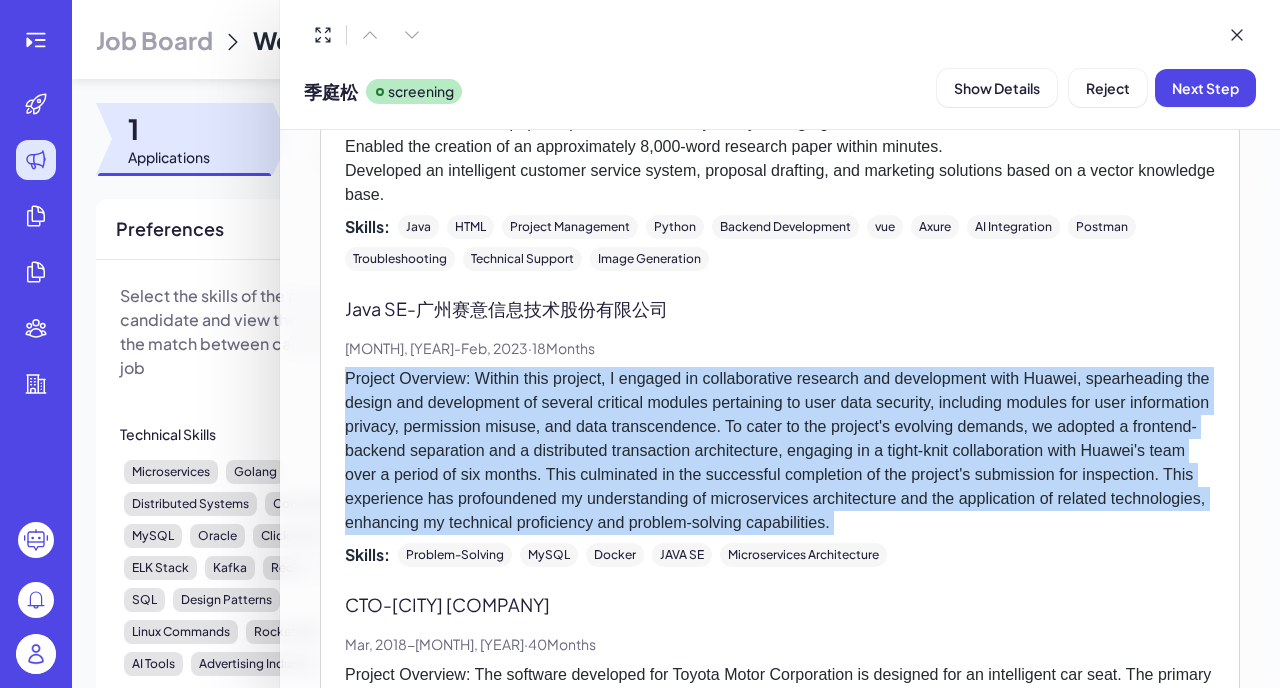 click on "Project Overview: Within this project, I engaged in collaborative research and development with Huawei, spearheading the design and development of several critical modules pertaining to user data security, including modules for user information privacy, permission misuse, and data transcendence. To cater to the project's evolving demands, we adopted a frontend-backend separation and a distributed transaction architecture, engaging in a tight-knit collaboration with Huawei's team over a period of six months. This culminated in the successful completion of the project's submission for inspection. This experience has profoundened my understanding of microservices architecture and the application of related technologies, enhancing my technical proficiency and problem-solving capabilities." at bounding box center [780, 451] 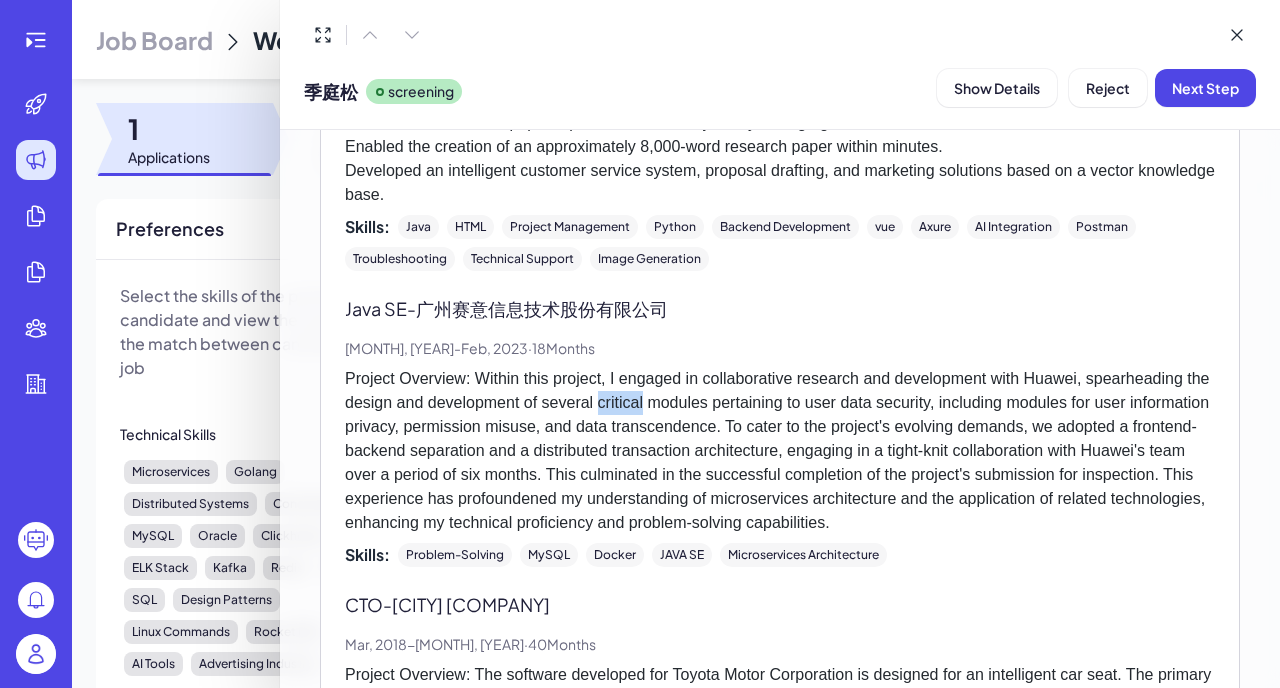 click on "Project Overview: Within this project, I engaged in collaborative research and development with Huawei, spearheading the design and development of several critical modules pertaining to user data security, including modules for user information privacy, permission misuse, and data transcendence. To cater to the project's evolving demands, we adopted a frontend-backend separation and a distributed transaction architecture, engaging in a tight-knit collaboration with Huawei's team over a period of six months. This culminated in the successful completion of the project's submission for inspection. This experience has profoundened my understanding of microservices architecture and the application of related technologies, enhancing my technical proficiency and problem-solving capabilities." at bounding box center (780, 451) 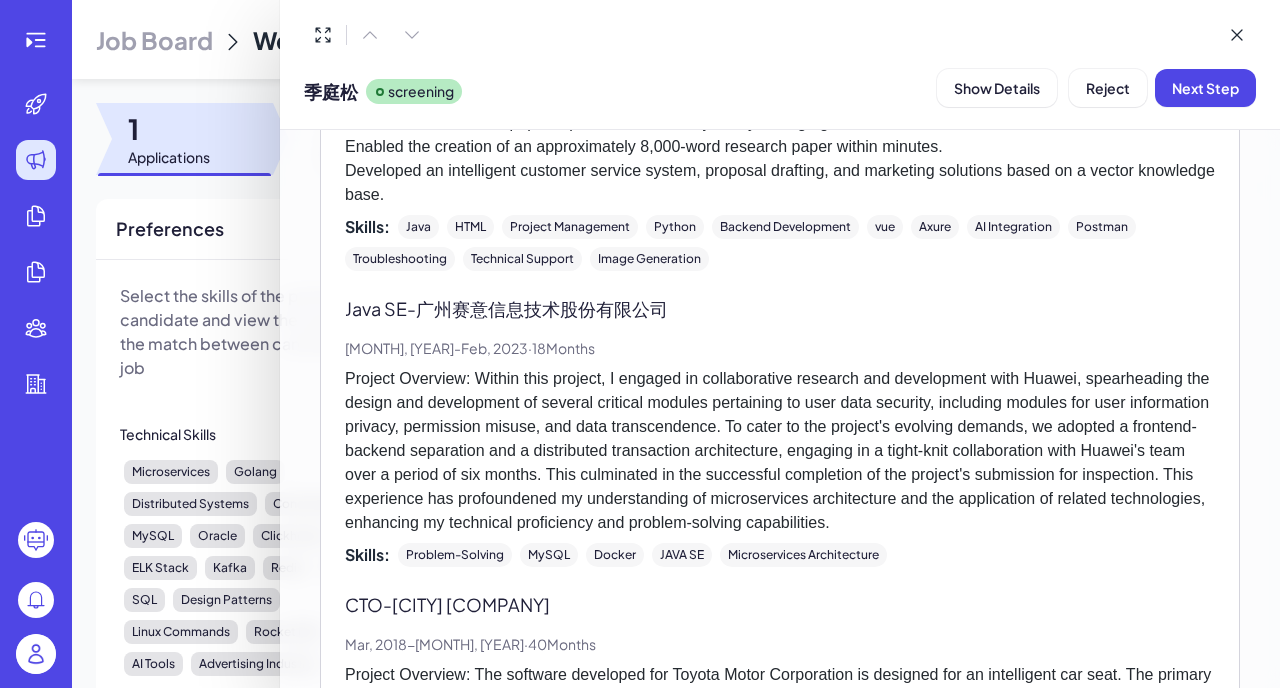 click on "Project Overview: Within this project, I engaged in collaborative research and development with Huawei, spearheading the design and development of several critical modules pertaining to user data security, including modules for user information privacy, permission misuse, and data transcendence. To cater to the project's evolving demands, we adopted a frontend-backend separation and a distributed transaction architecture, engaging in a tight-knit collaboration with Huawei's team over a period of six months. This culminated in the successful completion of the project's submission for inspection. This experience has profoundened my understanding of microservices architecture and the application of related technologies, enhancing my technical proficiency and problem-solving capabilities." at bounding box center (780, 451) 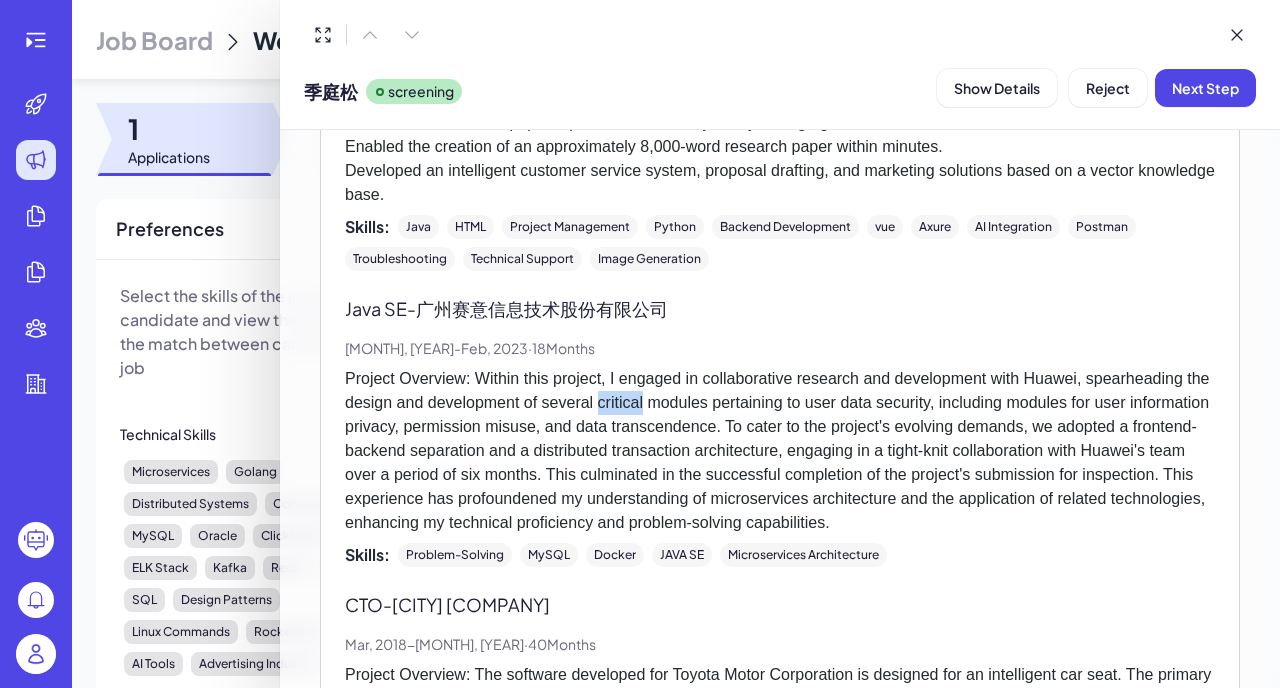 click on "Project Overview: Within this project, I engaged in collaborative research and development with Huawei, spearheading the design and development of several critical modules pertaining to user data security, including modules for user information privacy, permission misuse, and data transcendence. To cater to the project's evolving demands, we adopted a frontend-backend separation and a distributed transaction architecture, engaging in a tight-knit collaboration with Huawei's team over a period of six months. This culminated in the successful completion of the project's submission for inspection. This experience has profoundened my understanding of microservices architecture and the application of related technologies, enhancing my technical proficiency and problem-solving capabilities." at bounding box center [780, 451] 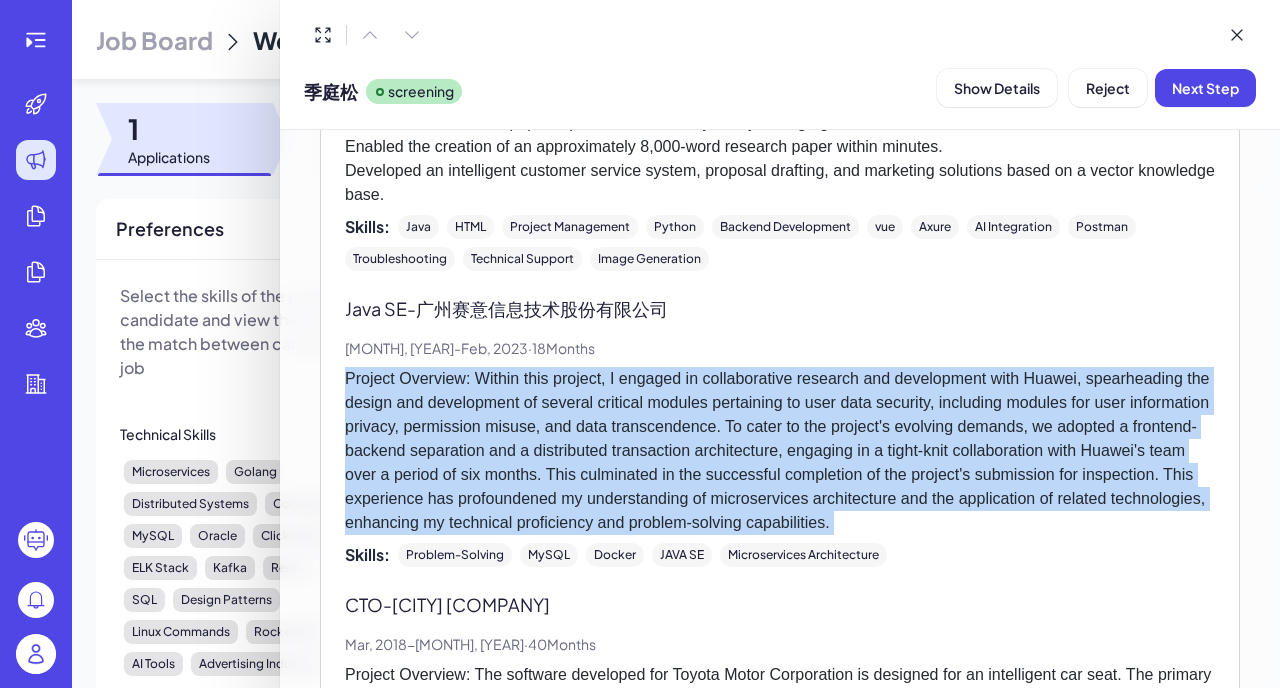 click on "Project Overview: Within this project, I engaged in collaborative research and development with Huawei, spearheading the design and development of several critical modules pertaining to user data security, including modules for user information privacy, permission misuse, and data transcendence. To cater to the project's evolving demands, we adopted a frontend-backend separation and a distributed transaction architecture, engaging in a tight-knit collaboration with Huawei's team over a period of six months. This culminated in the successful completion of the project's submission for inspection. This experience has profoundened my understanding of microservices architecture and the application of related technologies, enhancing my technical proficiency and problem-solving capabilities." at bounding box center [780, 451] 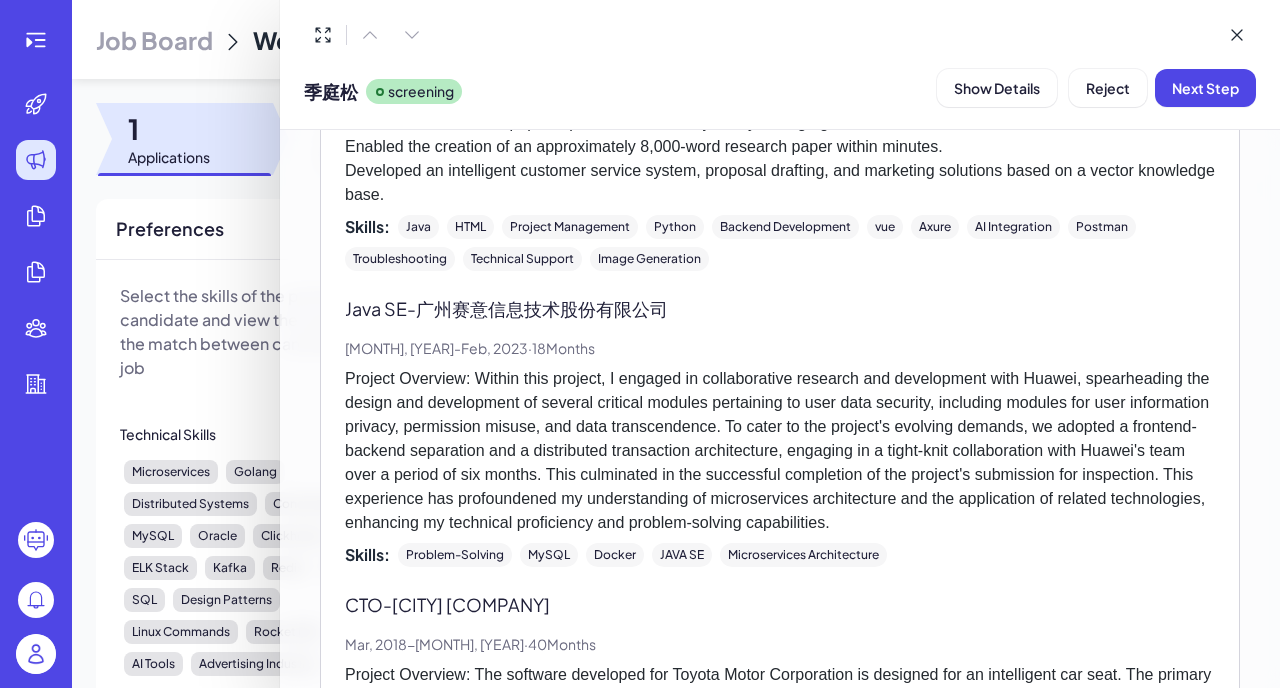 click on "Project Overview: Within this project, I engaged in collaborative research and development with Huawei, spearheading the design and development of several critical modules pertaining to user data security, including modules for user information privacy, permission misuse, and data transcendence. To cater to the project's evolving demands, we adopted a frontend-backend separation and a distributed transaction architecture, engaging in a tight-knit collaboration with Huawei's team over a period of six months. This culminated in the successful completion of the project's submission for inspection. This experience has profoundened my understanding of microservices architecture and the application of related technologies, enhancing my technical proficiency and problem-solving capabilities." at bounding box center [780, 451] 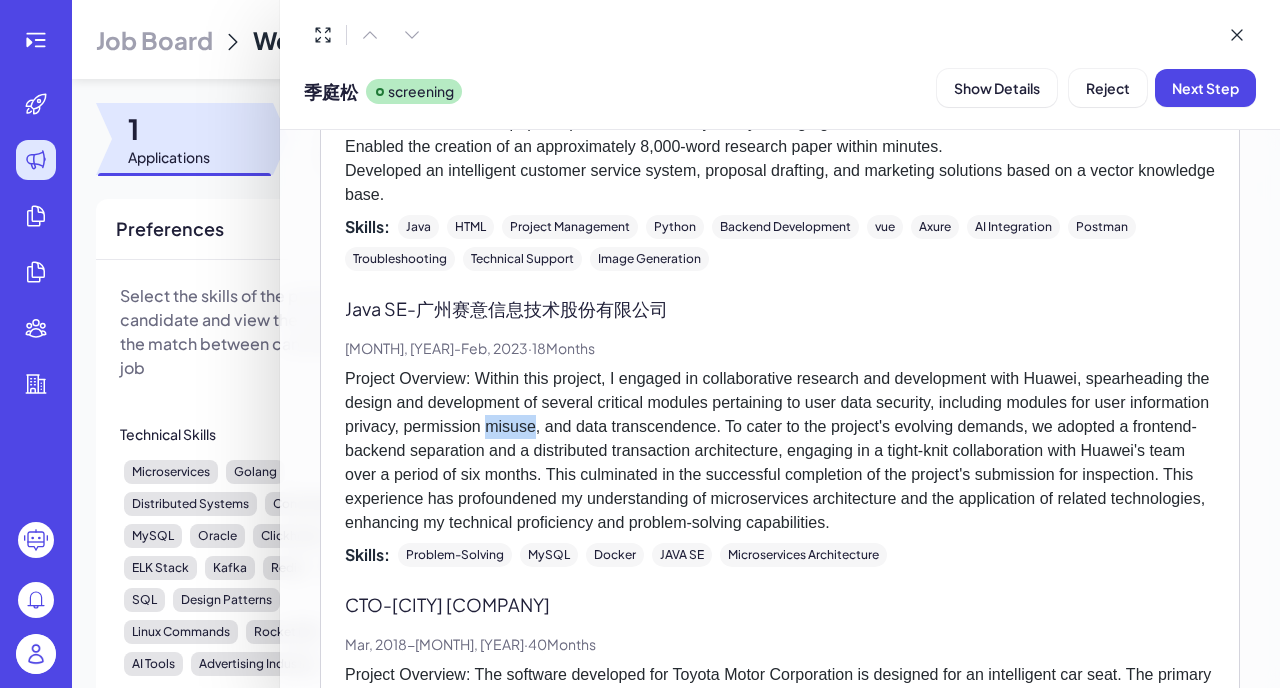 click on "Project Overview: Within this project, I engaged in collaborative research and development with Huawei, spearheading the design and development of several critical modules pertaining to user data security, including modules for user information privacy, permission misuse, and data transcendence. To cater to the project's evolving demands, we adopted a frontend-backend separation and a distributed transaction architecture, engaging in a tight-knit collaboration with Huawei's team over a period of six months. This culminated in the successful completion of the project's submission for inspection. This experience has profoundened my understanding of microservices architecture and the application of related technologies, enhancing my technical proficiency and problem-solving capabilities." at bounding box center (780, 451) 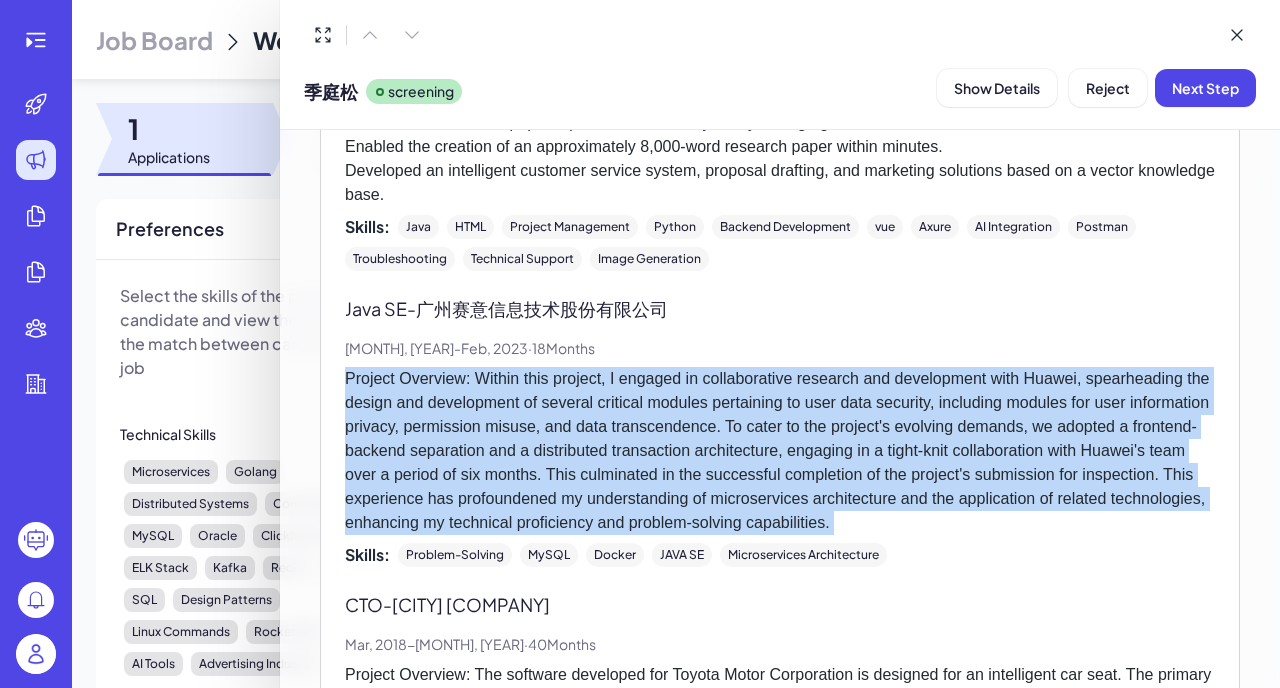 click on "Project Overview: Within this project, I engaged in collaborative research and development with Huawei, spearheading the design and development of several critical modules pertaining to user data security, including modules for user information privacy, permission misuse, and data transcendence. To cater to the project's evolving demands, we adopted a frontend-backend separation and a distributed transaction architecture, engaging in a tight-knit collaboration with Huawei's team over a period of six months. This culminated in the successful completion of the project's submission for inspection. This experience has profoundened my understanding of microservices architecture and the application of related technologies, enhancing my technical proficiency and problem-solving capabilities." at bounding box center [780, 451] 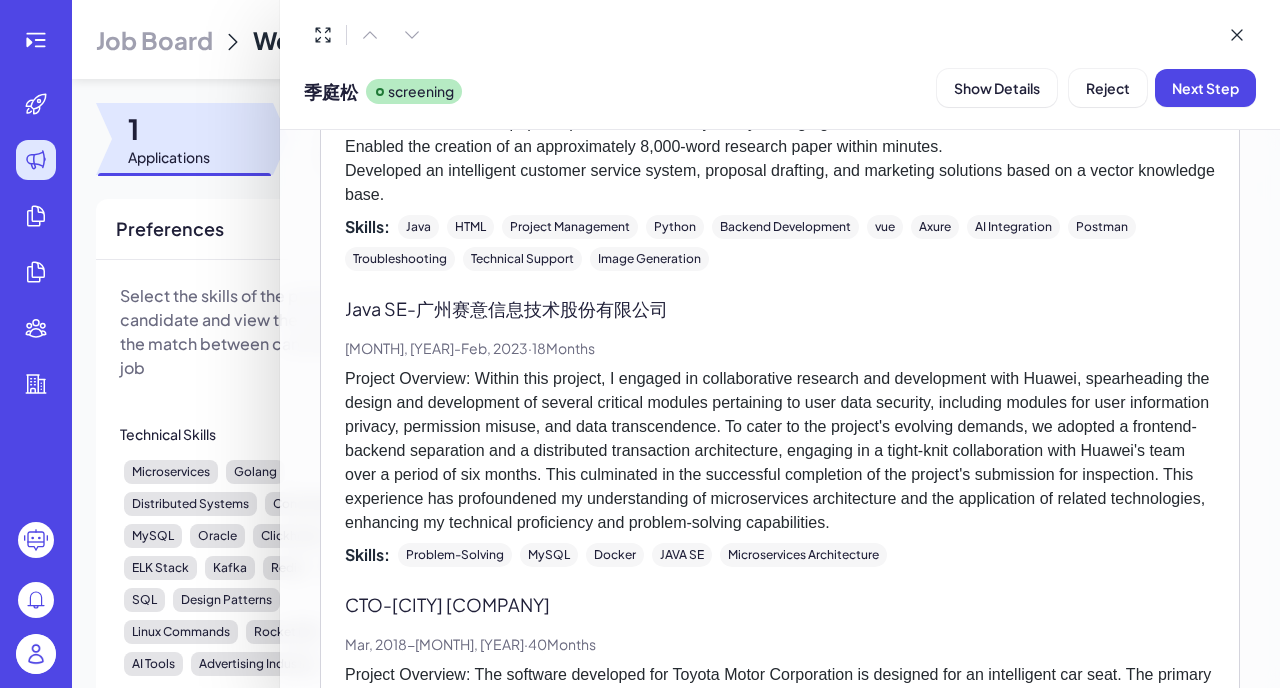 click on "Project Overview: Within this project, I engaged in collaborative research and development with Huawei, spearheading the design and development of several critical modules pertaining to user data security, including modules for user information privacy, permission misuse, and data transcendence. To cater to the project's evolving demands, we adopted a frontend-backend separation and a distributed transaction architecture, engaging in a tight-knit collaboration with Huawei's team over a period of six months. This culminated in the successful completion of the project's submission for inspection. This experience has profoundened my understanding of microservices architecture and the application of related technologies, enhancing my technical proficiency and problem-solving capabilities." at bounding box center [780, 451] 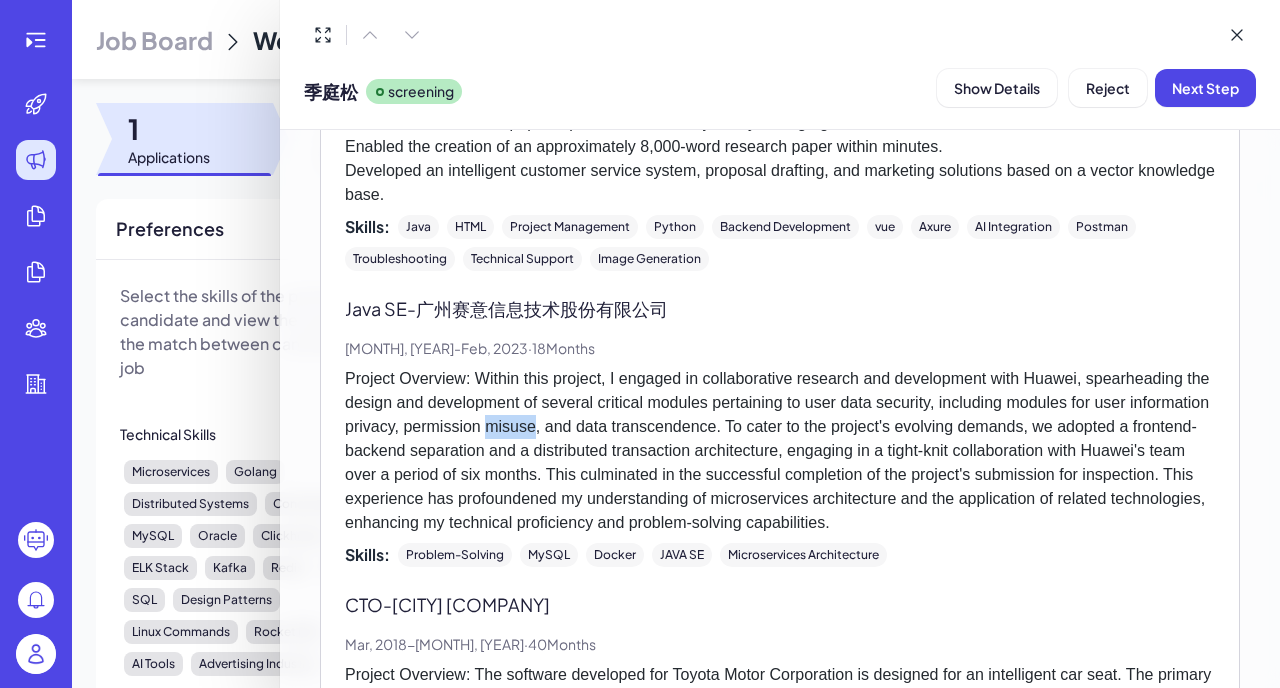 click on "Project Overview: Within this project, I engaged in collaborative research and development with Huawei, spearheading the design and development of several critical modules pertaining to user data security, including modules for user information privacy, permission misuse, and data transcendence. To cater to the project's evolving demands, we adopted a frontend-backend separation and a distributed transaction architecture, engaging in a tight-knit collaboration with Huawei's team over a period of six months. This culminated in the successful completion of the project's submission for inspection. This experience has profoundened my understanding of microservices architecture and the application of related technologies, enhancing my technical proficiency and problem-solving capabilities." at bounding box center [780, 451] 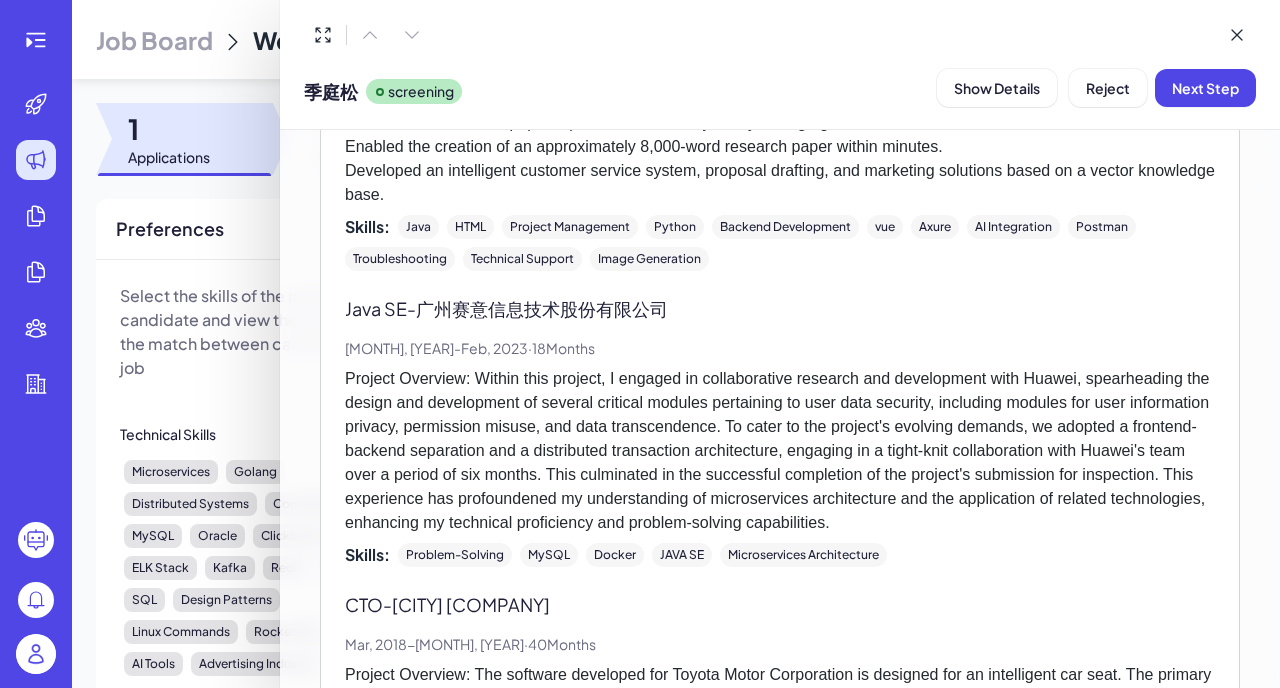 click on "Project Overview: Within this project, I engaged in collaborative research and development with Huawei, spearheading the design and development of several critical modules pertaining to user data security, including modules for user information privacy, permission misuse, and data transcendence. To cater to the project's evolving demands, we adopted a frontend-backend separation and a distributed transaction architecture, engaging in a tight-knit collaboration with Huawei's team over a period of six months. This culminated in the successful completion of the project's submission for inspection. This experience has profoundened my understanding of microservices architecture and the application of related technologies, enhancing my technical proficiency and problem-solving capabilities." at bounding box center (780, 451) 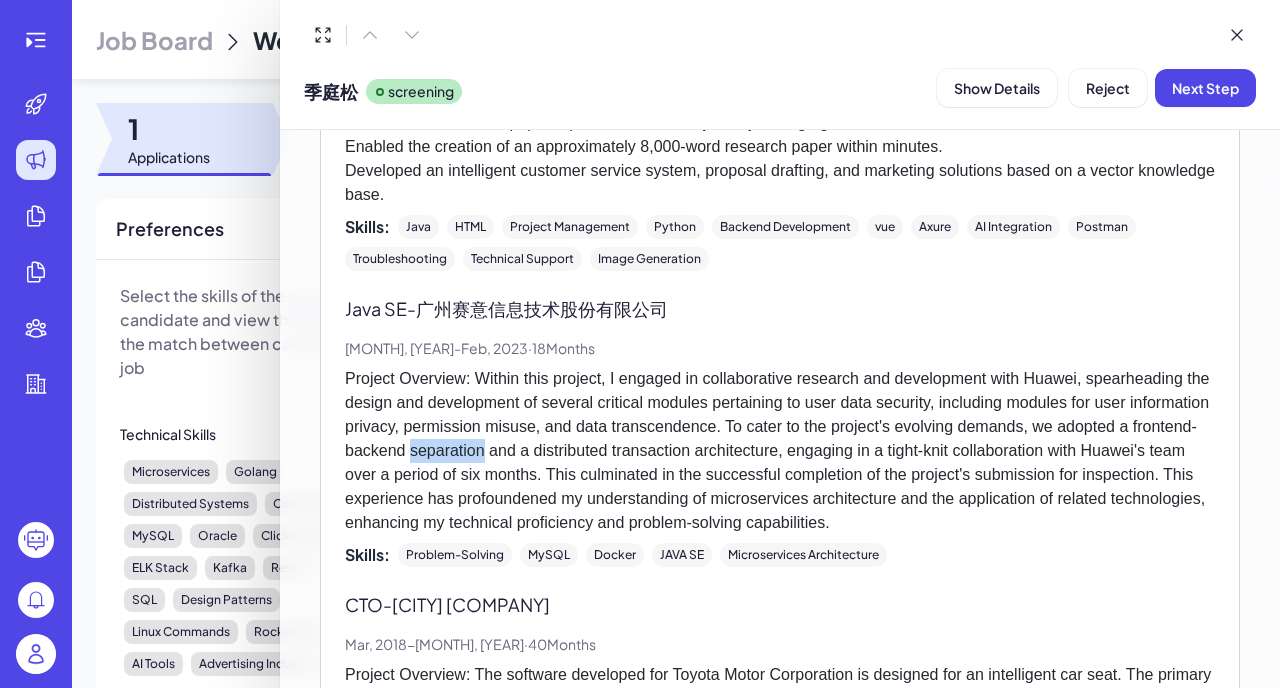 click on "Project Overview: Within this project, I engaged in collaborative research and development with Huawei, spearheading the design and development of several critical modules pertaining to user data security, including modules for user information privacy, permission misuse, and data transcendence. To cater to the project's evolving demands, we adopted a frontend-backend separation and a distributed transaction architecture, engaging in a tight-knit collaboration with Huawei's team over a period of six months. This culminated in the successful completion of the project's submission for inspection. This experience has profoundened my understanding of microservices architecture and the application of related technologies, enhancing my technical proficiency and problem-solving capabilities." at bounding box center (780, 451) 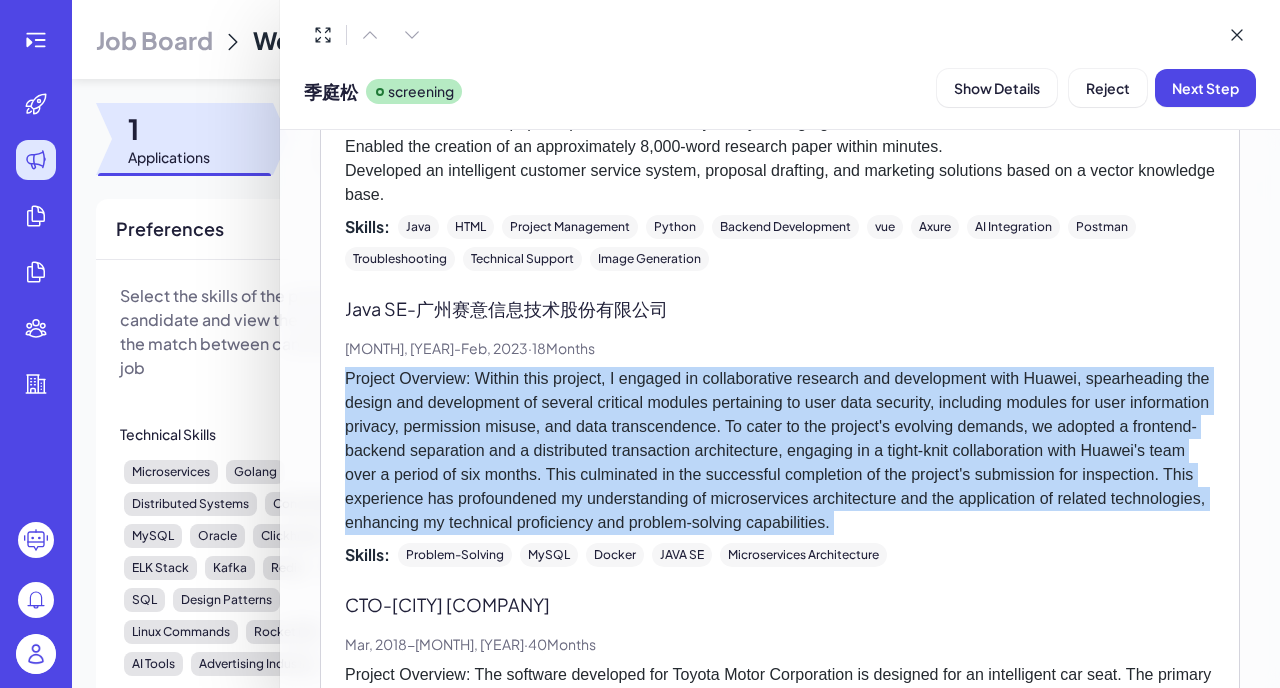 click on "Project Overview: Within this project, I engaged in collaborative research and development with Huawei, spearheading the design and development of several critical modules pertaining to user data security, including modules for user information privacy, permission misuse, and data transcendence. To cater to the project's evolving demands, we adopted a frontend-backend separation and a distributed transaction architecture, engaging in a tight-knit collaboration with Huawei's team over a period of six months. This culminated in the successful completion of the project's submission for inspection. This experience has profoundened my understanding of microservices architecture and the application of related technologies, enhancing my technical proficiency and problem-solving capabilities." at bounding box center [780, 451] 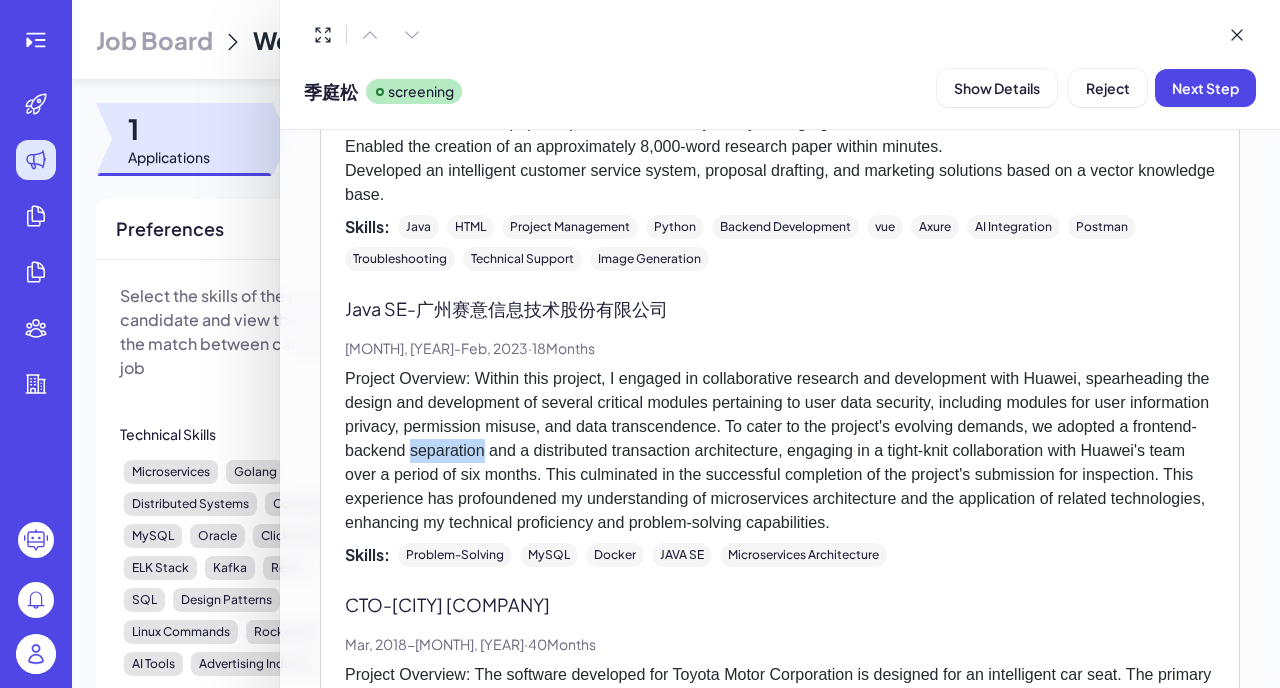 click on "Project Overview: Within this project, I engaged in collaborative research and development with Huawei, spearheading the design and development of several critical modules pertaining to user data security, including modules for user information privacy, permission misuse, and data transcendence. To cater to the project's evolving demands, we adopted a frontend-backend separation and a distributed transaction architecture, engaging in a tight-knit collaboration with Huawei's team over a period of six months. This culminated in the successful completion of the project's submission for inspection. This experience has profoundened my understanding of microservices architecture and the application of related technologies, enhancing my technical proficiency and problem-solving capabilities." at bounding box center [780, 451] 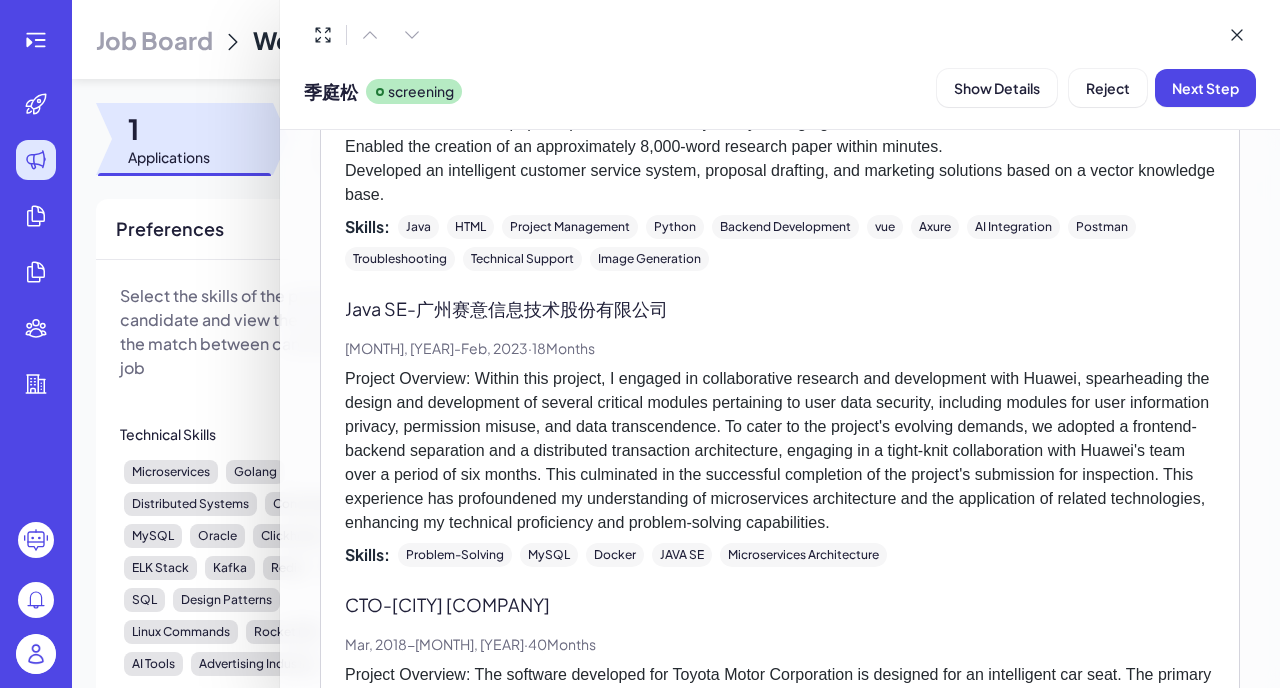 click on "Project Overview: Within this project, I engaged in collaborative research and development with Huawei, spearheading the design and development of several critical modules pertaining to user data security, including modules for user information privacy, permission misuse, and data transcendence. To cater to the project's evolving demands, we adopted a frontend-backend separation and a distributed transaction architecture, engaging in a tight-knit collaboration with Huawei's team over a period of six months. This culminated in the successful completion of the project's submission for inspection. This experience has profoundened my understanding of microservices architecture and the application of related technologies, enhancing my technical proficiency and problem-solving capabilities." at bounding box center [780, 451] 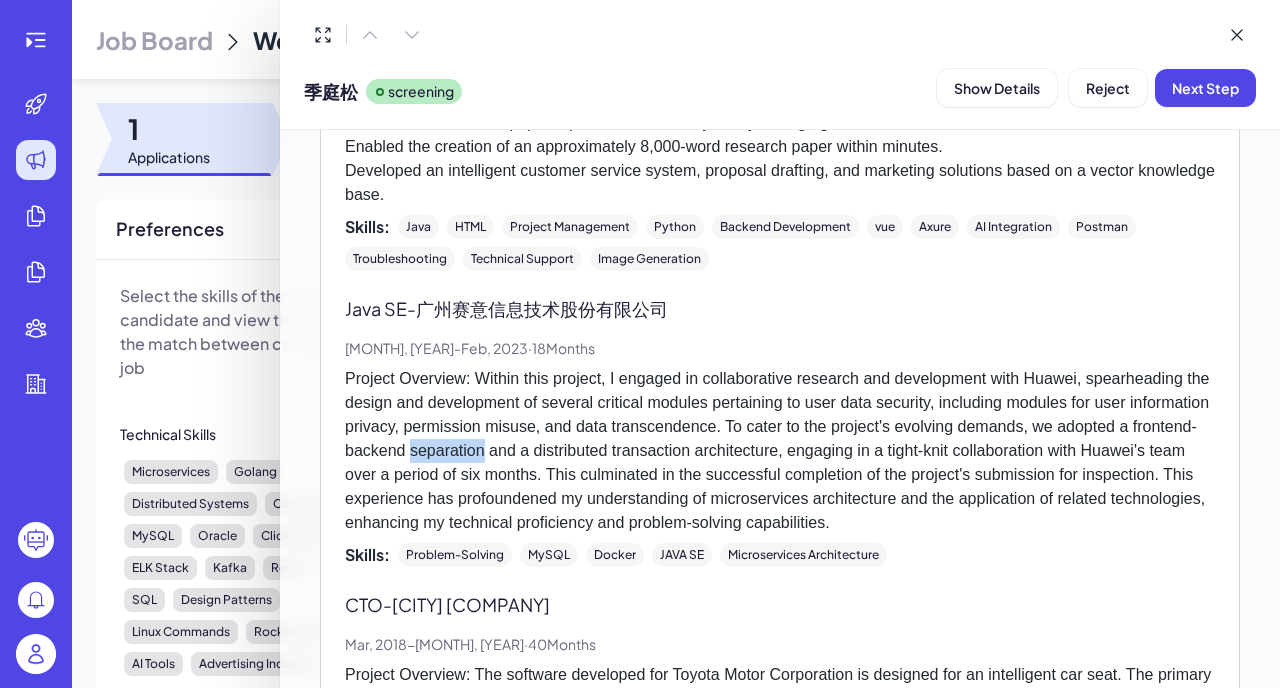 click on "Project Overview: Within this project, I engaged in collaborative research and development with Huawei, spearheading the design and development of several critical modules pertaining to user data security, including modules for user information privacy, permission misuse, and data transcendence. To cater to the project's evolving demands, we adopted a frontend-backend separation and a distributed transaction architecture, engaging in a tight-knit collaboration with Huawei's team over a period of six months. This culminated in the successful completion of the project's submission for inspection. This experience has profoundened my understanding of microservices architecture and the application of related technologies, enhancing my technical proficiency and problem-solving capabilities." at bounding box center [780, 451] 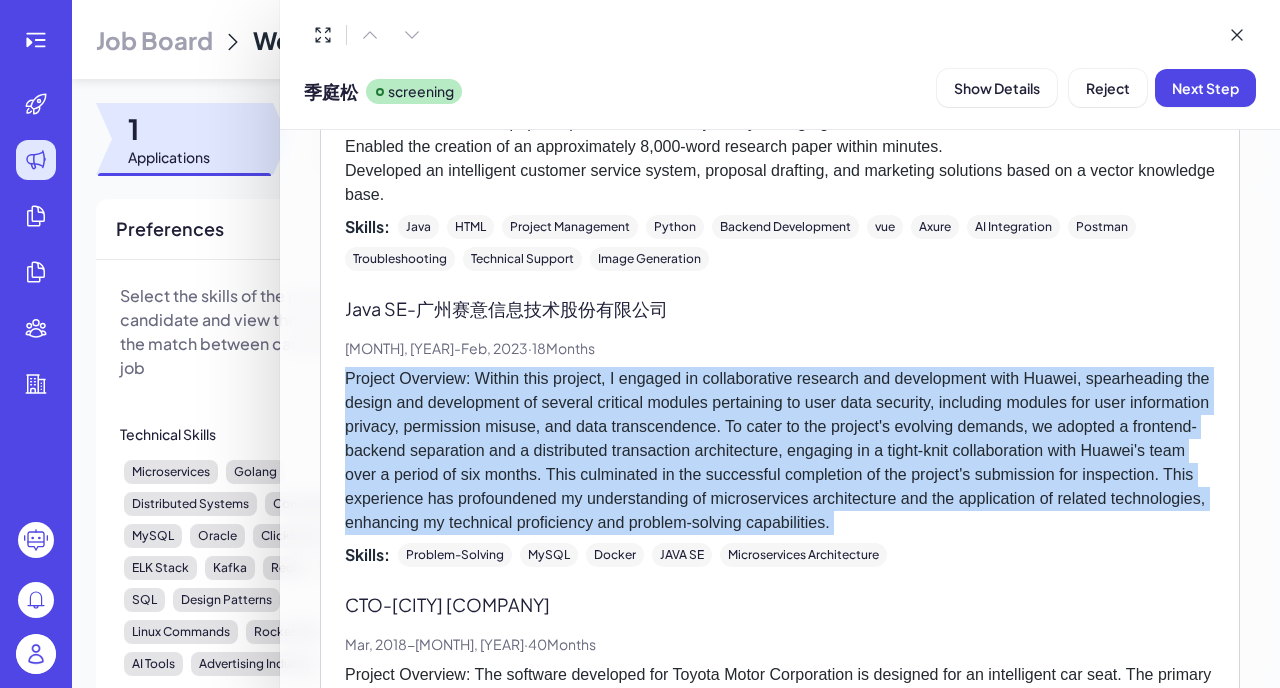 click on "Project Overview: Within this project, I engaged in collaborative research and development with Huawei, spearheading the design and development of several critical modules pertaining to user data security, including modules for user information privacy, permission misuse, and data transcendence. To cater to the project's evolving demands, we adopted a frontend-backend separation and a distributed transaction architecture, engaging in a tight-knit collaboration with Huawei's team over a period of six months. This culminated in the successful completion of the project's submission for inspection. This experience has profoundened my understanding of microservices architecture and the application of related technologies, enhancing my technical proficiency and problem-solving capabilities." at bounding box center [780, 451] 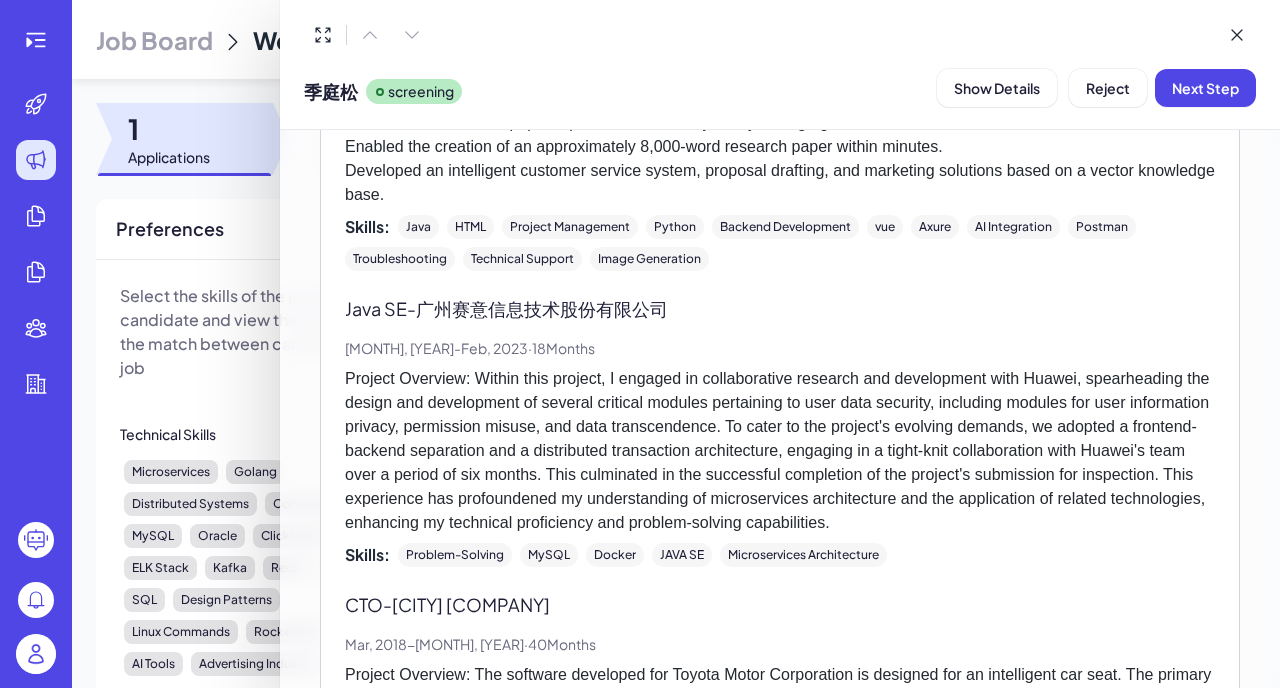 click on "Project Overview: Within this project, I engaged in collaborative research and development with Huawei, spearheading the design and development of several critical modules pertaining to user data security, including modules for user information privacy, permission misuse, and data transcendence. To cater to the project's evolving demands, we adopted a frontend-backend separation and a distributed transaction architecture, engaging in a tight-knit collaboration with Huawei's team over a period of six months. This culminated in the successful completion of the project's submission for inspection. This experience has profoundened my understanding of microservices architecture and the application of related technologies, enhancing my technical proficiency and problem-solving capabilities." at bounding box center [780, 451] 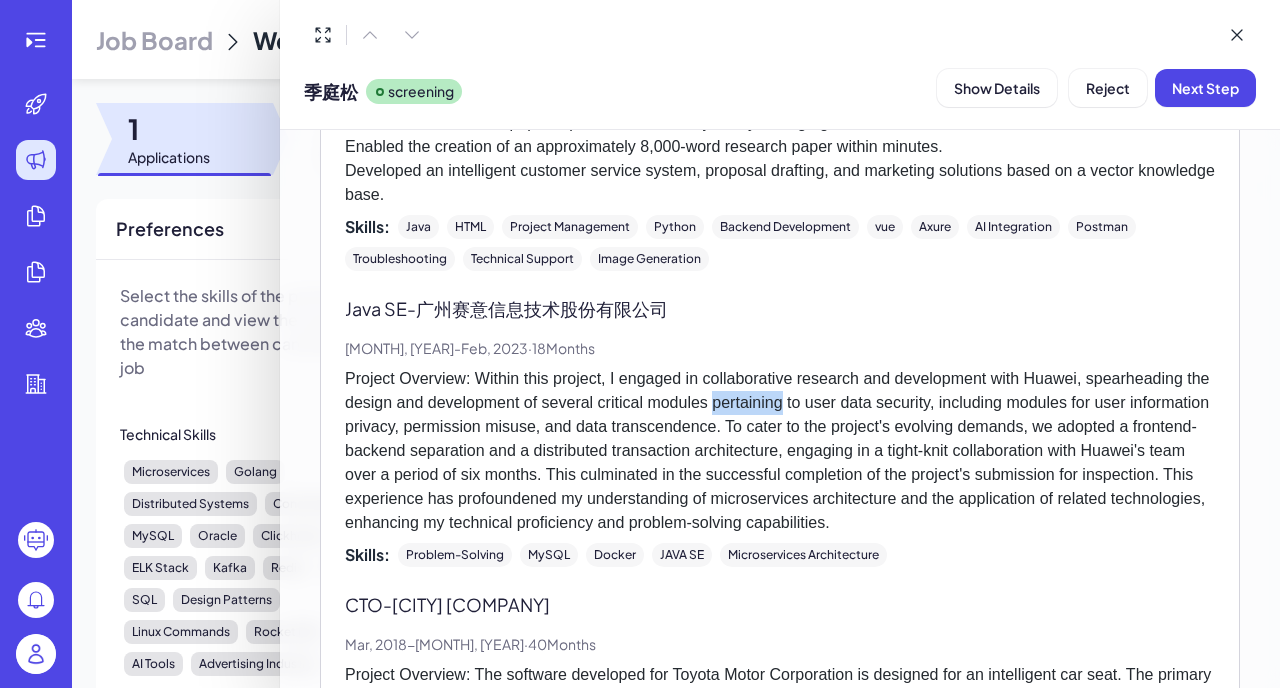 click on "Project Overview: Within this project, I engaged in collaborative research and development with Huawei, spearheading the design and development of several critical modules pertaining to user data security, including modules for user information privacy, permission misuse, and data transcendence. To cater to the project's evolving demands, we adopted a frontend-backend separation and a distributed transaction architecture, engaging in a tight-knit collaboration with Huawei's team over a period of six months. This culminated in the successful completion of the project's submission for inspection. This experience has profoundened my understanding of microservices architecture and the application of related technologies, enhancing my technical proficiency and problem-solving capabilities." at bounding box center [780, 451] 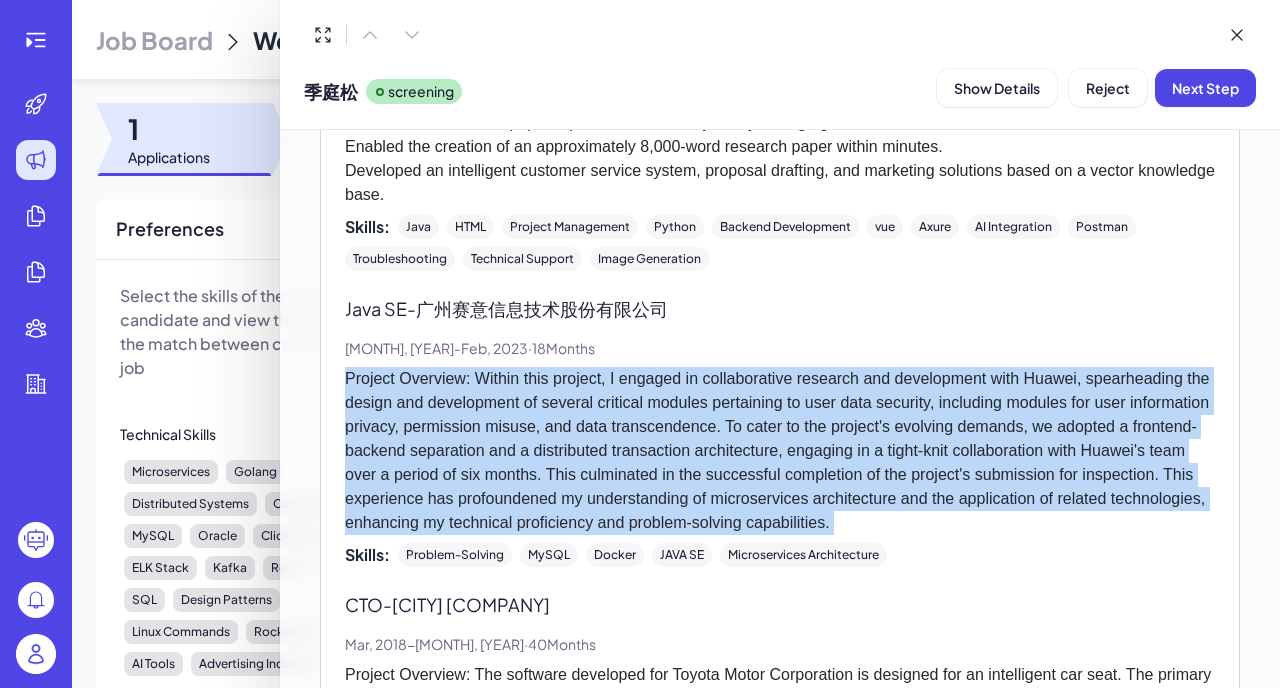 click on "Project Overview: Within this project, I engaged in collaborative research and development with Huawei, spearheading the design and development of several critical modules pertaining to user data security, including modules for user information privacy, permission misuse, and data transcendence. To cater to the project's evolving demands, we adopted a frontend-backend separation and a distributed transaction architecture, engaging in a tight-knit collaboration with Huawei's team over a period of six months. This culminated in the successful completion of the project's submission for inspection. This experience has profoundened my understanding of microservices architecture and the application of related technologies, enhancing my technical proficiency and problem-solving capabilities." at bounding box center (780, 451) 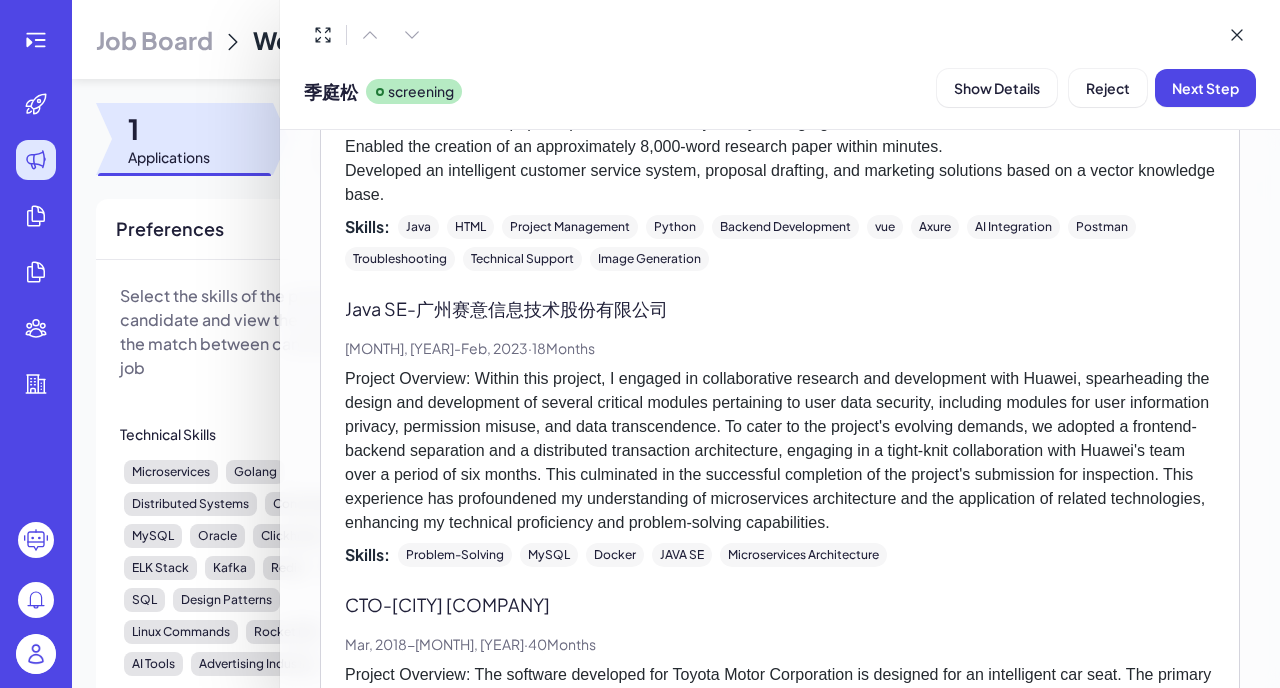 click on "Project Overview: Within this project, I engaged in collaborative research and development with Huawei, spearheading the design and development of several critical modules pertaining to user data security, including modules for user information privacy, permission misuse, and data transcendence. To cater to the project's evolving demands, we adopted a frontend-backend separation and a distributed transaction architecture, engaging in a tight-knit collaboration with Huawei's team over a period of six months. This culminated in the successful completion of the project's submission for inspection. This experience has profoundened my understanding of microservices architecture and the application of related technologies, enhancing my technical proficiency and problem-solving capabilities." at bounding box center (780, 451) 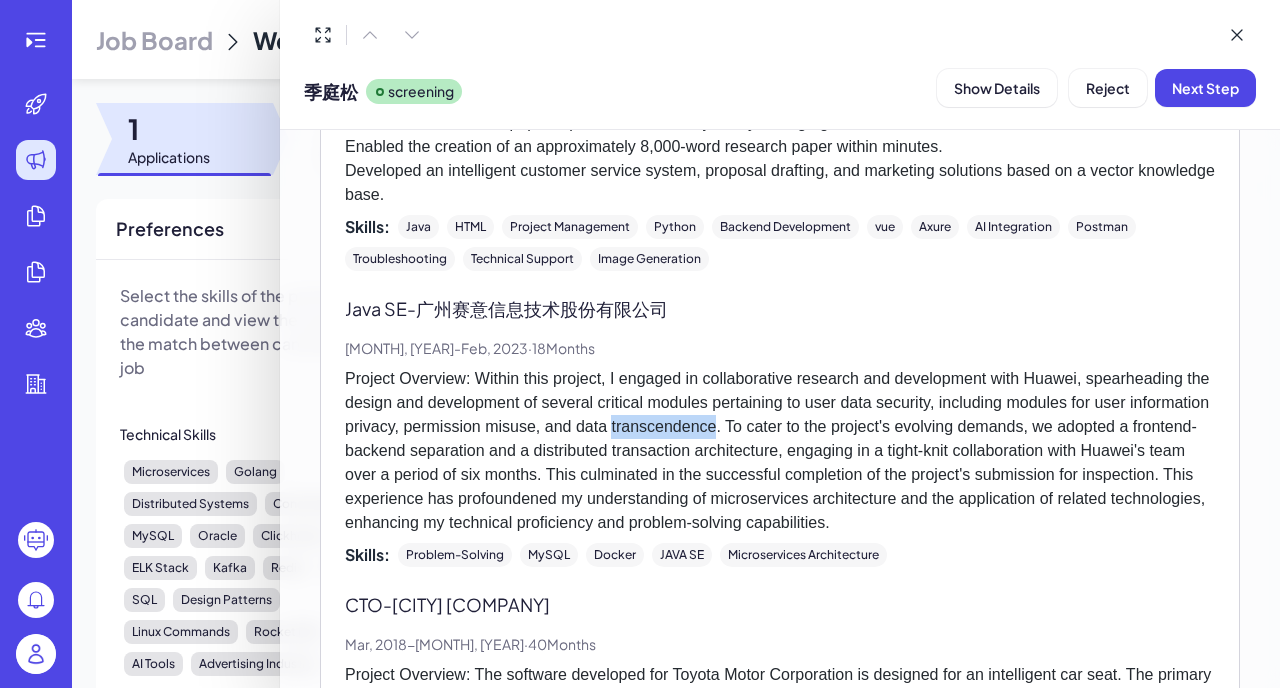 click on "Project Overview: Within this project, I engaged in collaborative research and development with Huawei, spearheading the design and development of several critical modules pertaining to user data security, including modules for user information privacy, permission misuse, and data transcendence. To cater to the project's evolving demands, we adopted a frontend-backend separation and a distributed transaction architecture, engaging in a tight-knit collaboration with Huawei's team over a period of six months. This culminated in the successful completion of the project's submission for inspection. This experience has profoundened my understanding of microservices architecture and the application of related technologies, enhancing my technical proficiency and problem-solving capabilities." at bounding box center [780, 451] 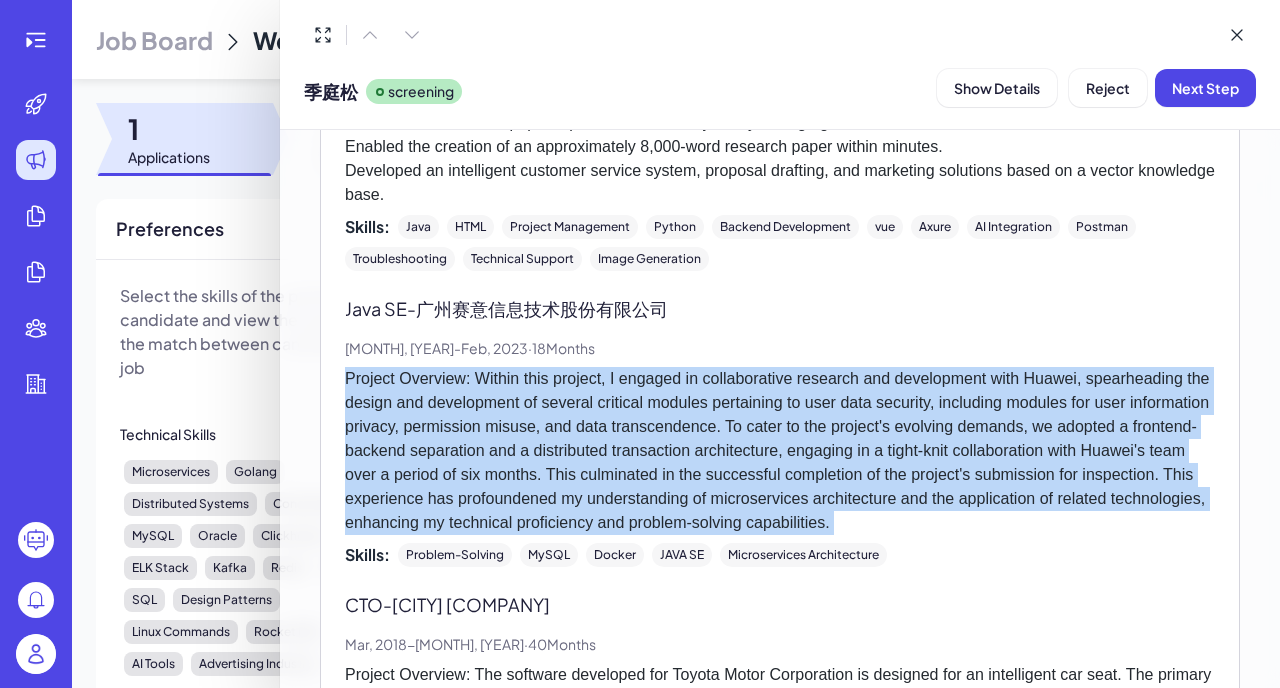 click on "Project Overview: Within this project, I engaged in collaborative research and development with Huawei, spearheading the design and development of several critical modules pertaining to user data security, including modules for user information privacy, permission misuse, and data transcendence. To cater to the project's evolving demands, we adopted a frontend-backend separation and a distributed transaction architecture, engaging in a tight-knit collaboration with Huawei's team over a period of six months. This culminated in the successful completion of the project's submission for inspection. This experience has profoundened my understanding of microservices architecture and the application of related technologies, enhancing my technical proficiency and problem-solving capabilities." at bounding box center [780, 451] 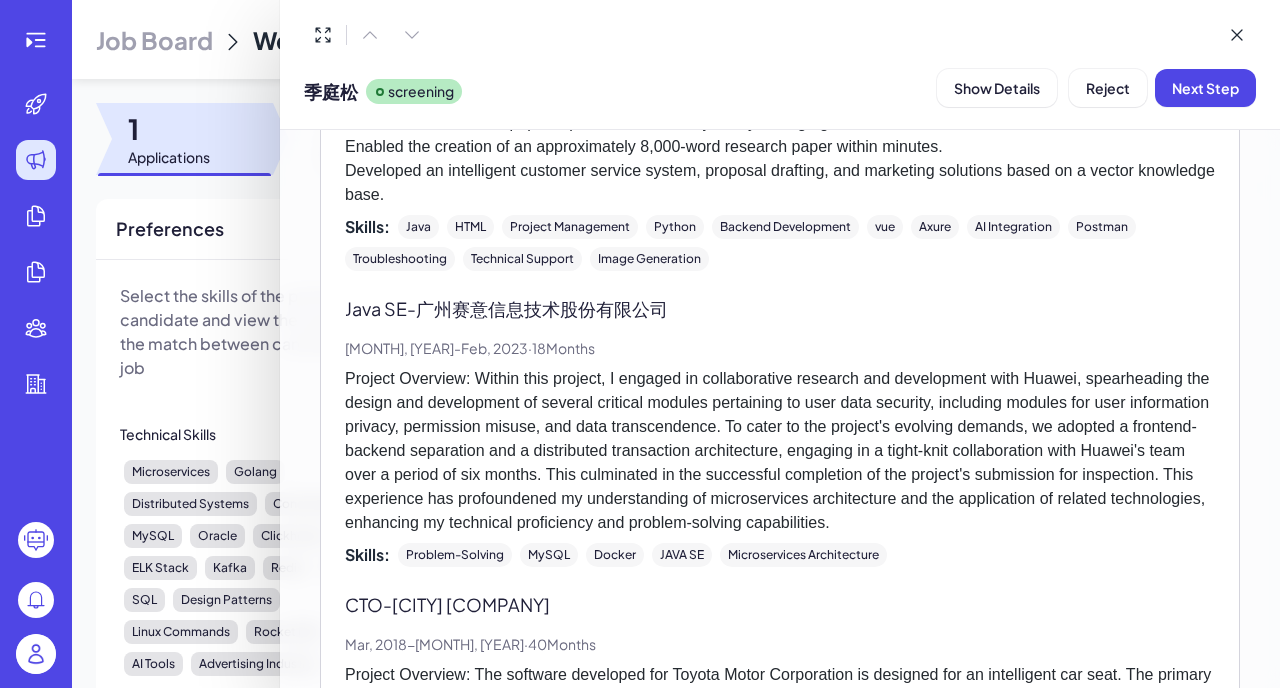 click on "Project Overview: Within this project, I engaged in collaborative research and development with Huawei, spearheading the design and development of several critical modules pertaining to user data security, including modules for user information privacy, permission misuse, and data transcendence. To cater to the project's evolving demands, we adopted a frontend-backend separation and a distributed transaction architecture, engaging in a tight-knit collaboration with Huawei's team over a period of six months. This culminated in the successful completion of the project's submission for inspection. This experience has profoundened my understanding of microservices architecture and the application of related technologies, enhancing my technical proficiency and problem-solving capabilities." at bounding box center [780, 451] 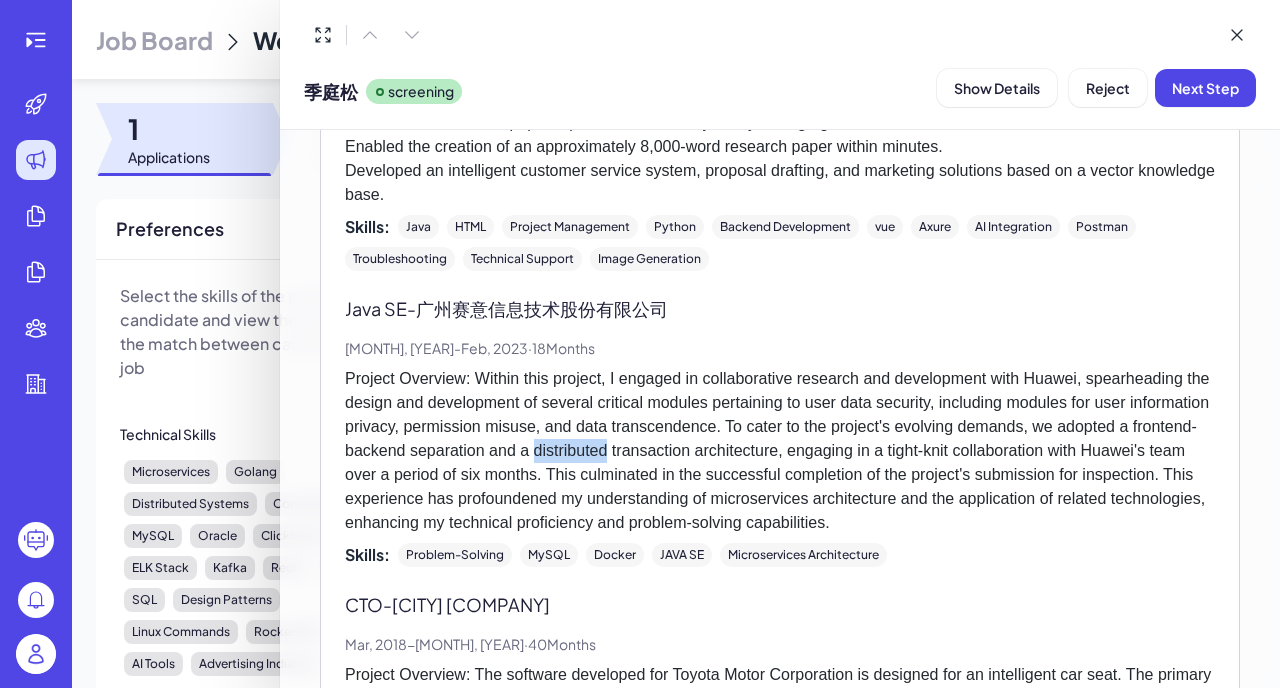 click on "Project Overview: Within this project, I engaged in collaborative research and development with Huawei, spearheading the design and development of several critical modules pertaining to user data security, including modules for user information privacy, permission misuse, and data transcendence. To cater to the project's evolving demands, we adopted a frontend-backend separation and a distributed transaction architecture, engaging in a tight-knit collaboration with Huawei's team over a period of six months. This culminated in the successful completion of the project's submission for inspection. This experience has profoundened my understanding of microservices architecture and the application of related technologies, enhancing my technical proficiency and problem-solving capabilities." at bounding box center [780, 451] 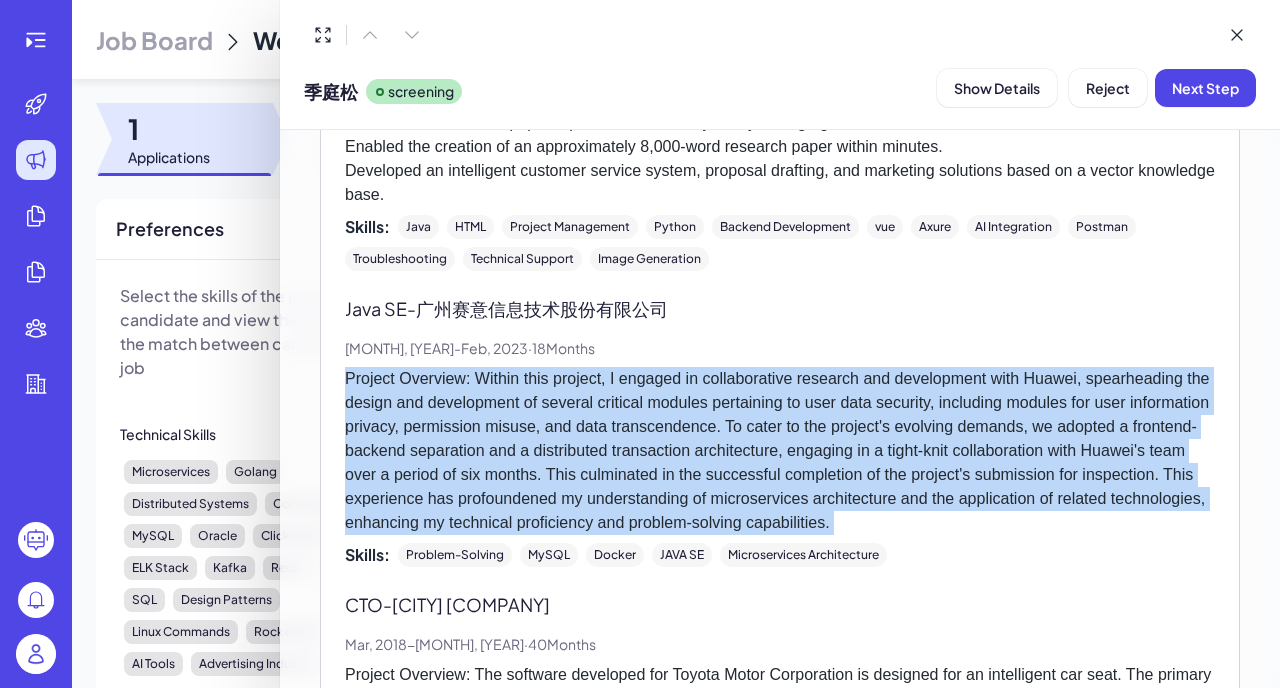 click on "Project Overview: Within this project, I engaged in collaborative research and development with Huawei, spearheading the design and development of several critical modules pertaining to user data security, including modules for user information privacy, permission misuse, and data transcendence. To cater to the project's evolving demands, we adopted a frontend-backend separation and a distributed transaction architecture, engaging in a tight-knit collaboration with Huawei's team over a period of six months. This culminated in the successful completion of the project's submission for inspection. This experience has profoundened my understanding of microservices architecture and the application of related technologies, enhancing my technical proficiency and problem-solving capabilities." at bounding box center (780, 451) 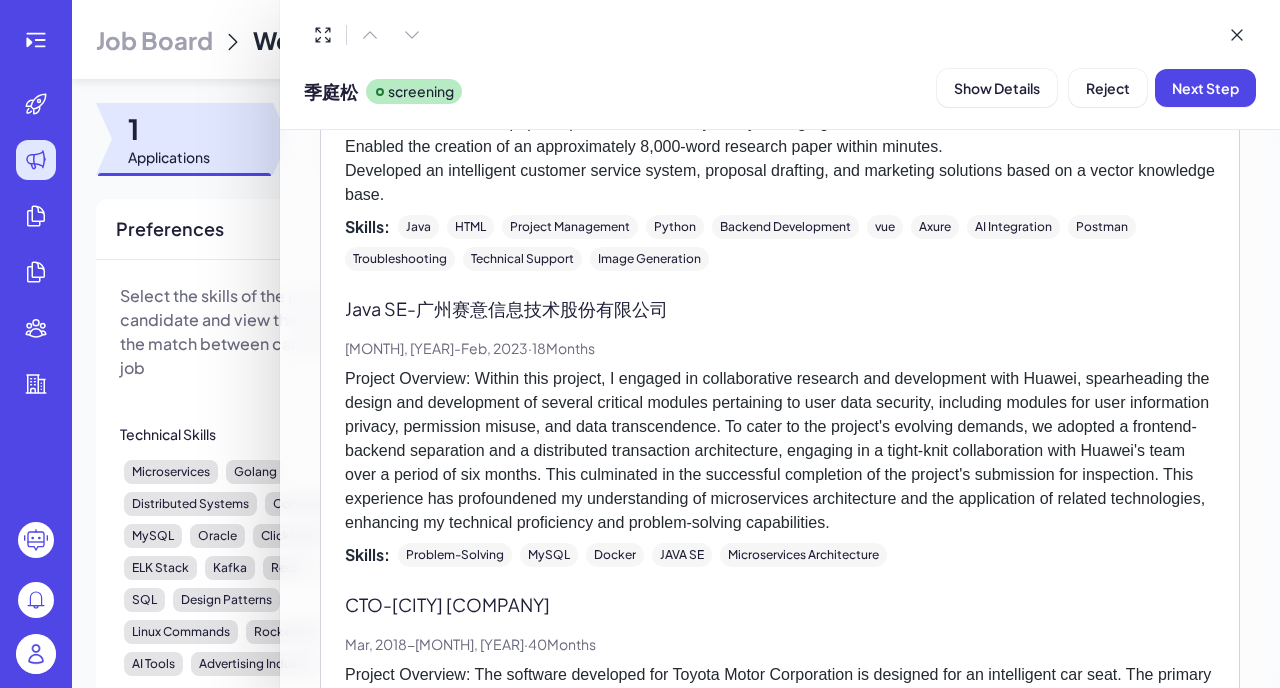 click on "Project Overview: Within this project, I engaged in collaborative research and development with Huawei, spearheading the design and development of several critical modules pertaining to user data security, including modules for user information privacy, permission misuse, and data transcendence. To cater to the project's evolving demands, we adopted a frontend-backend separation and a distributed transaction architecture, engaging in a tight-knit collaboration with Huawei's team over a period of six months. This culminated in the successful completion of the project's submission for inspection. This experience has profoundened my understanding of microservices architecture and the application of related technologies, enhancing my technical proficiency and problem-solving capabilities." at bounding box center (780, 451) 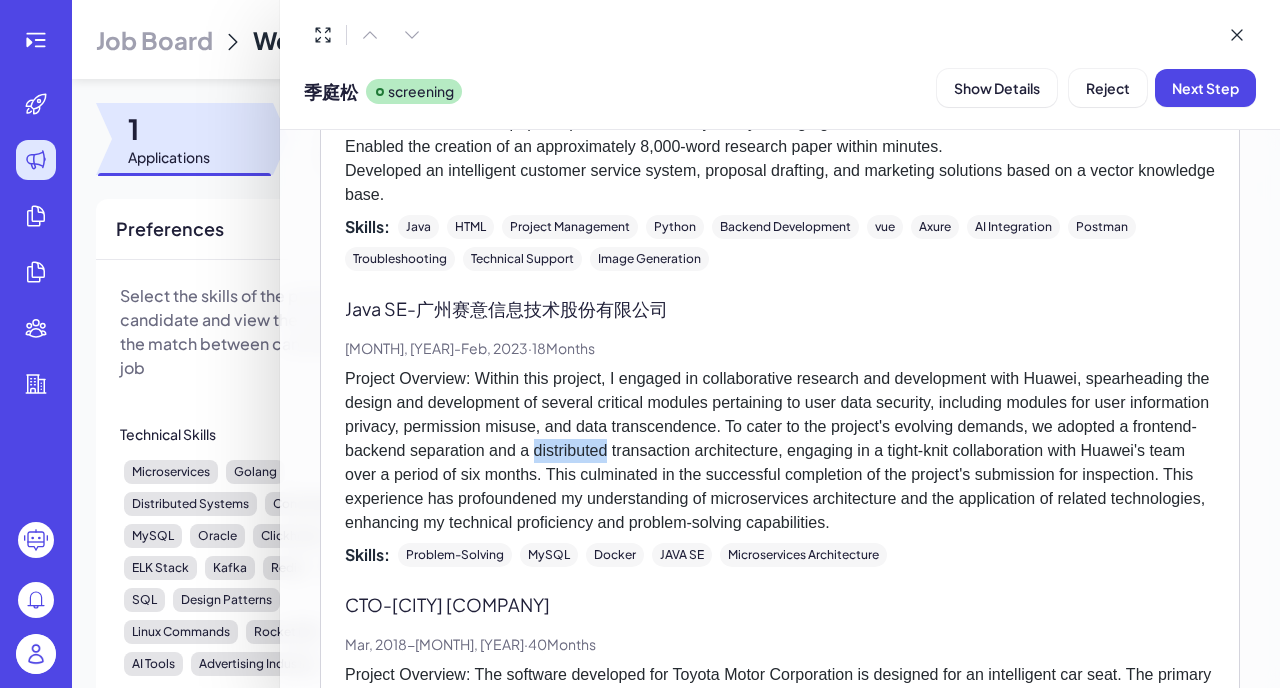 click on "Project Overview: Within this project, I engaged in collaborative research and development with Huawei, spearheading the design and development of several critical modules pertaining to user data security, including modules for user information privacy, permission misuse, and data transcendence. To cater to the project's evolving demands, we adopted a frontend-backend separation and a distributed transaction architecture, engaging in a tight-knit collaboration with Huawei's team over a period of six months. This culminated in the successful completion of the project's submission for inspection. This experience has profoundened my understanding of microservices architecture and the application of related technologies, enhancing my technical proficiency and problem-solving capabilities." at bounding box center [780, 451] 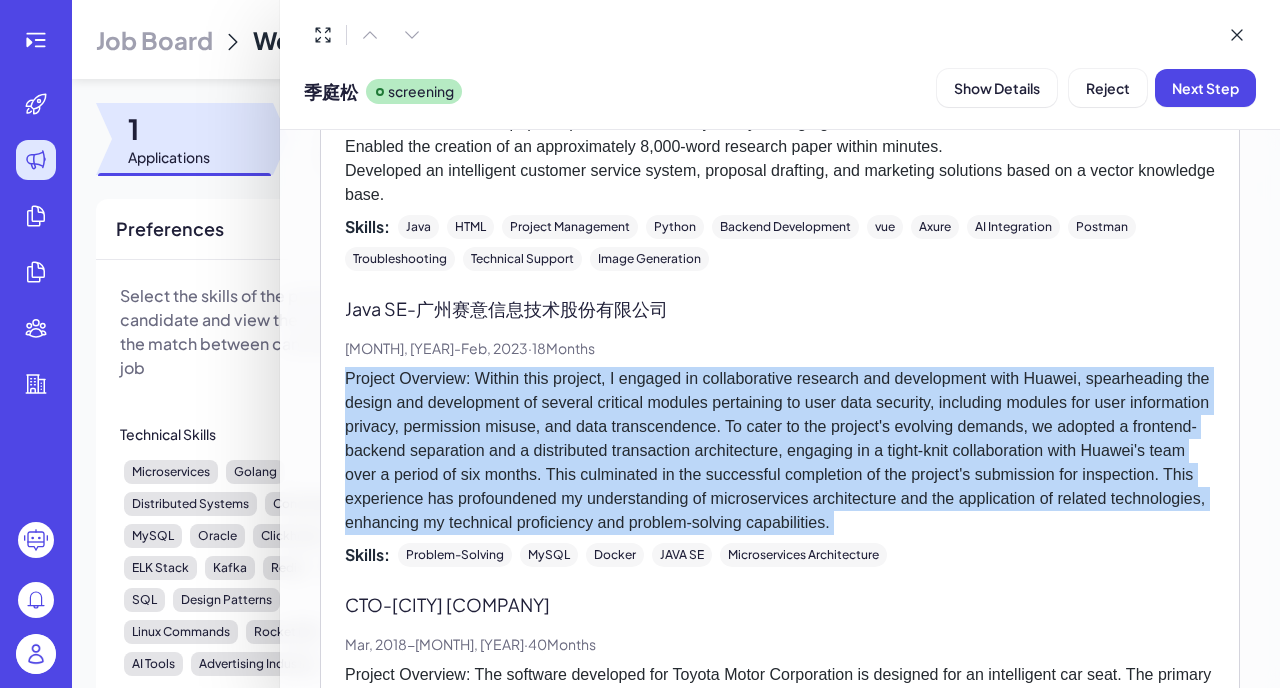 click on "Project Overview: Within this project, I engaged in collaborative research and development with Huawei, spearheading the design and development of several critical modules pertaining to user data security, including modules for user information privacy, permission misuse, and data transcendence. To cater to the project's evolving demands, we adopted a frontend-backend separation and a distributed transaction architecture, engaging in a tight-knit collaboration with Huawei's team over a period of six months. This culminated in the successful completion of the project's submission for inspection. This experience has profoundened my understanding of microservices architecture and the application of related technologies, enhancing my technical proficiency and problem-solving capabilities." at bounding box center (780, 451) 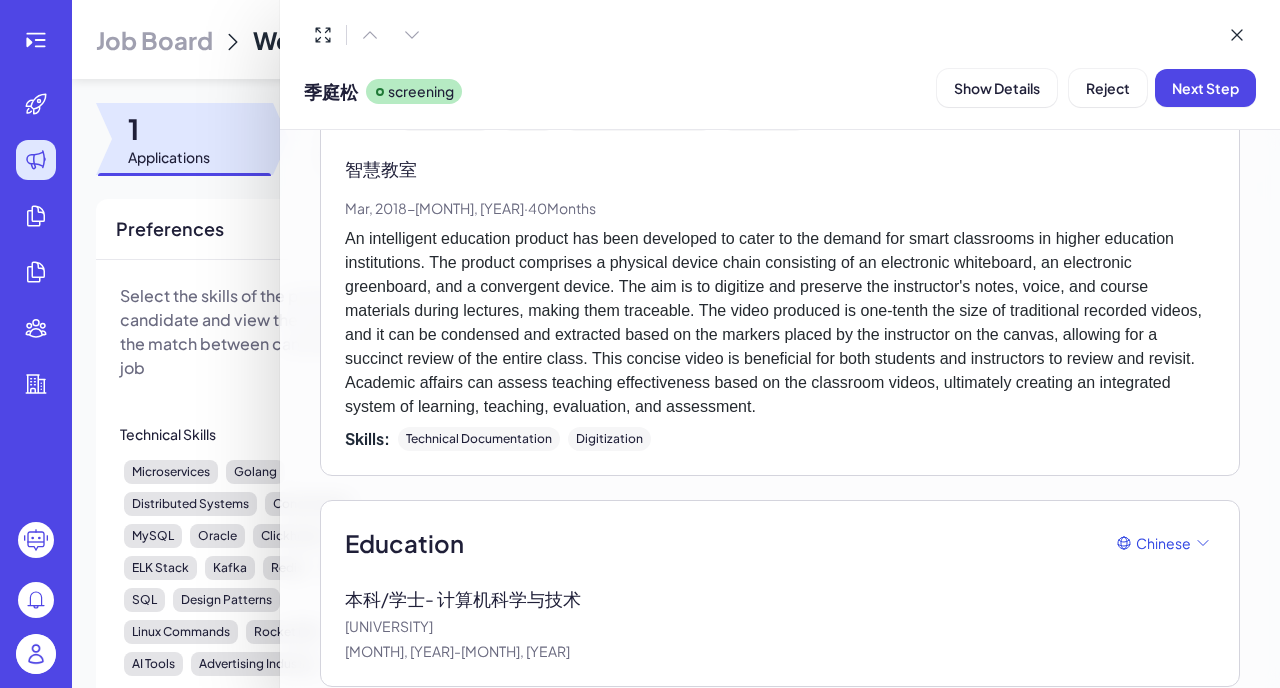 scroll, scrollTop: 3804, scrollLeft: 0, axis: vertical 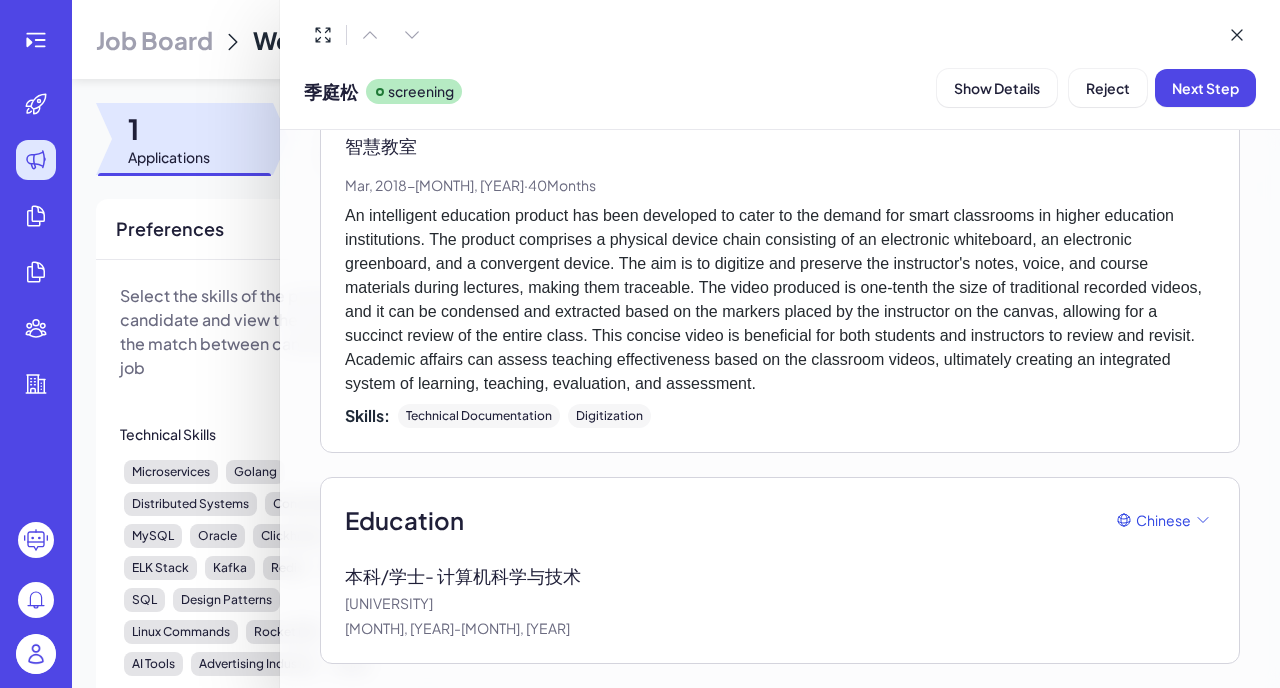 click at bounding box center [640, 344] 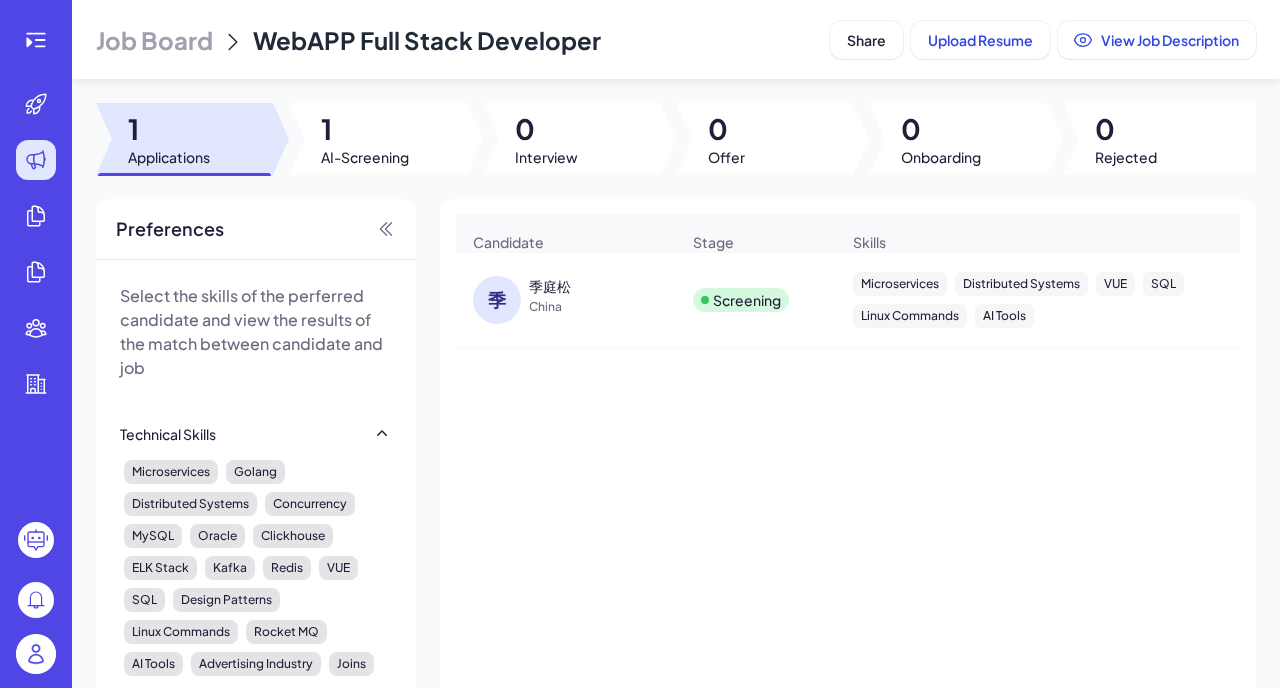 scroll, scrollTop: 256, scrollLeft: 0, axis: vertical 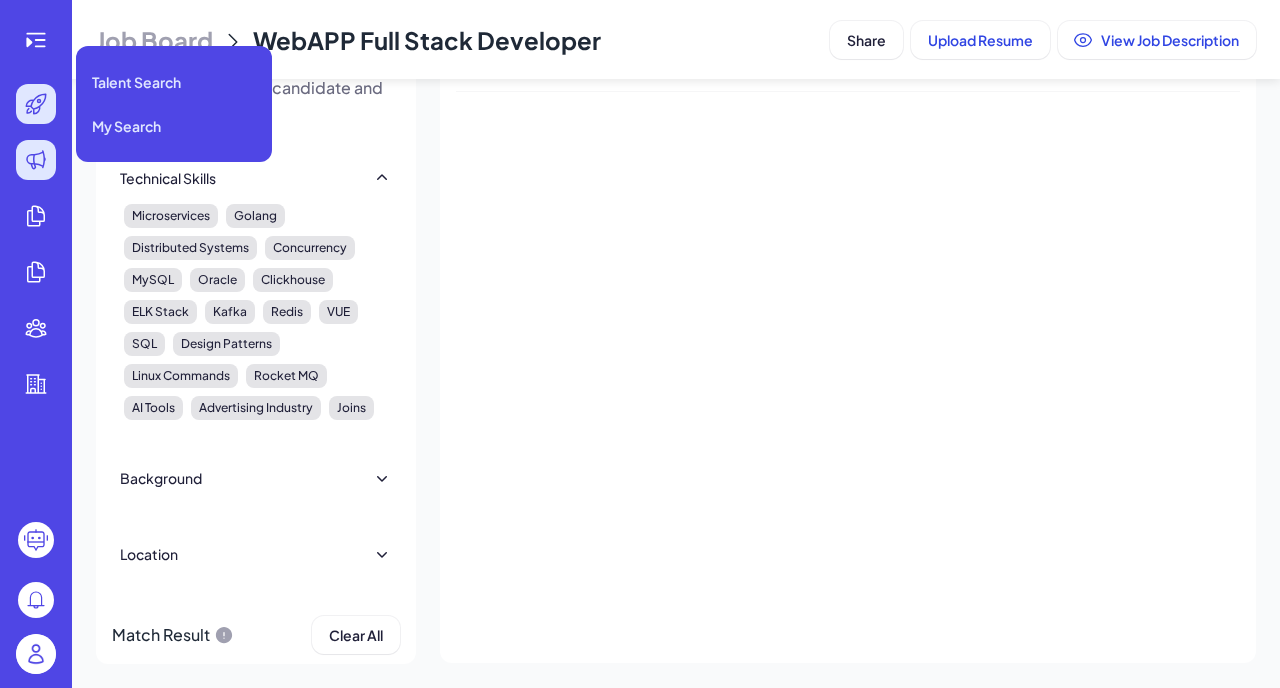 click 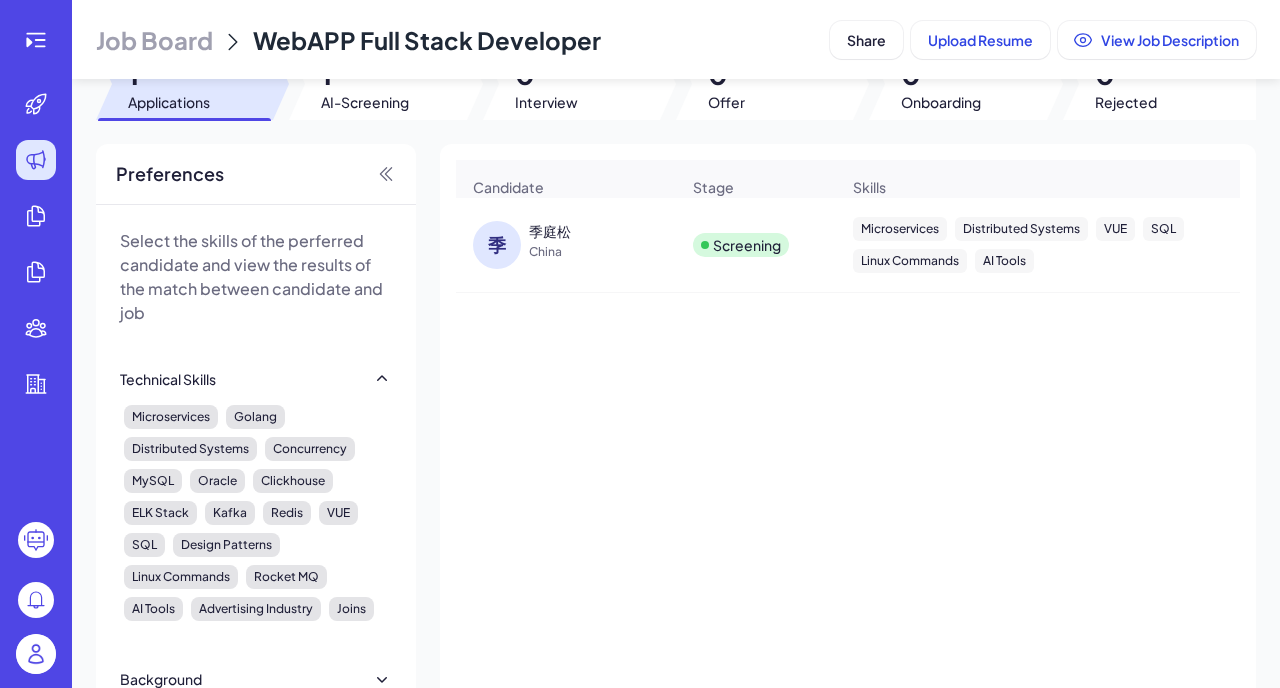 scroll, scrollTop: 0, scrollLeft: 0, axis: both 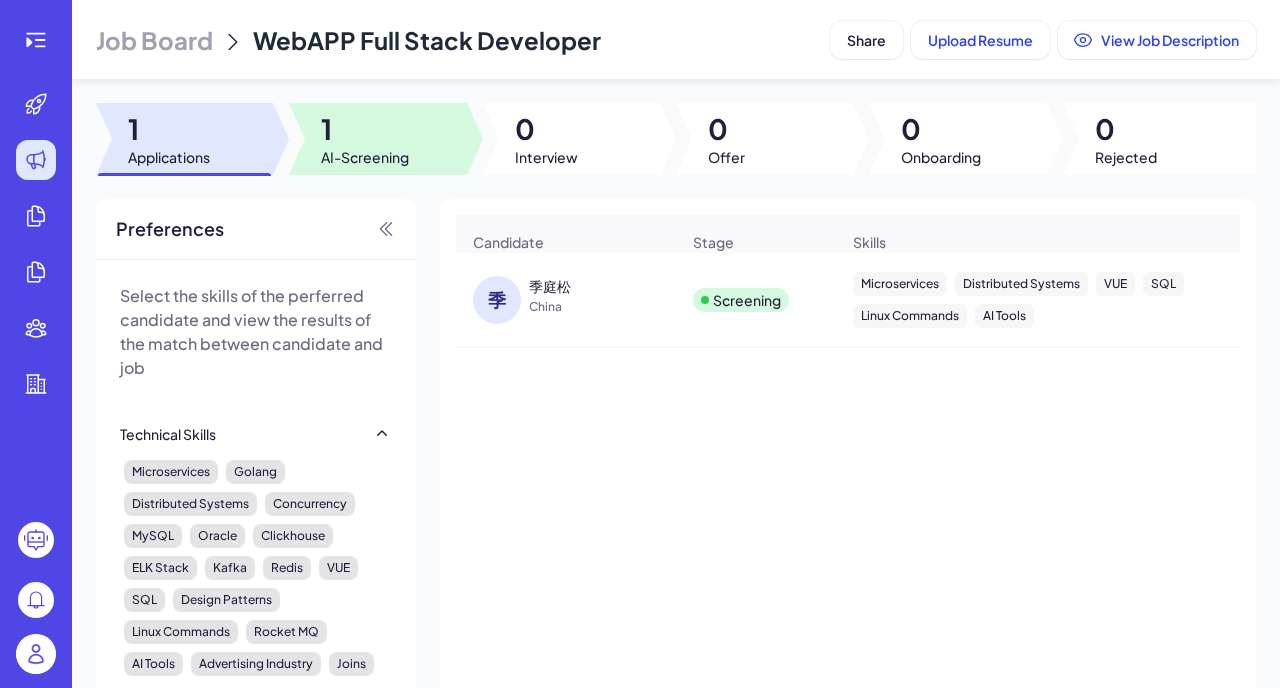 click on "AI-Screening" at bounding box center (365, 157) 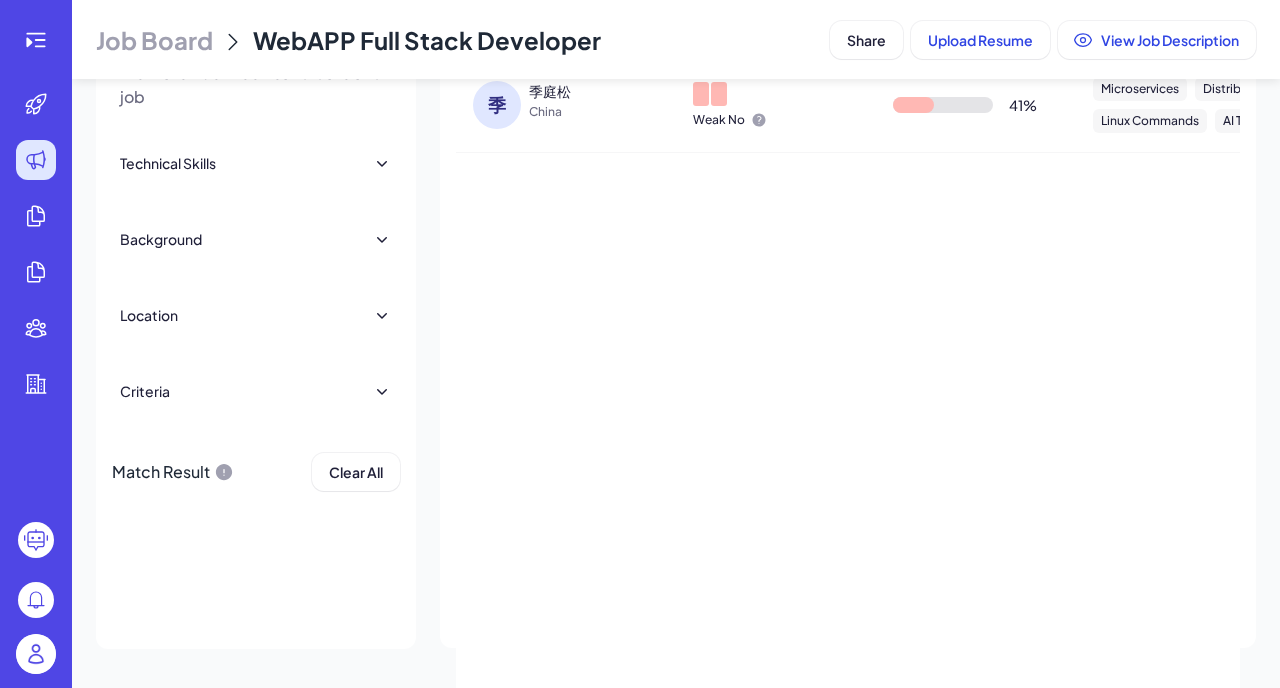 scroll, scrollTop: 0, scrollLeft: 0, axis: both 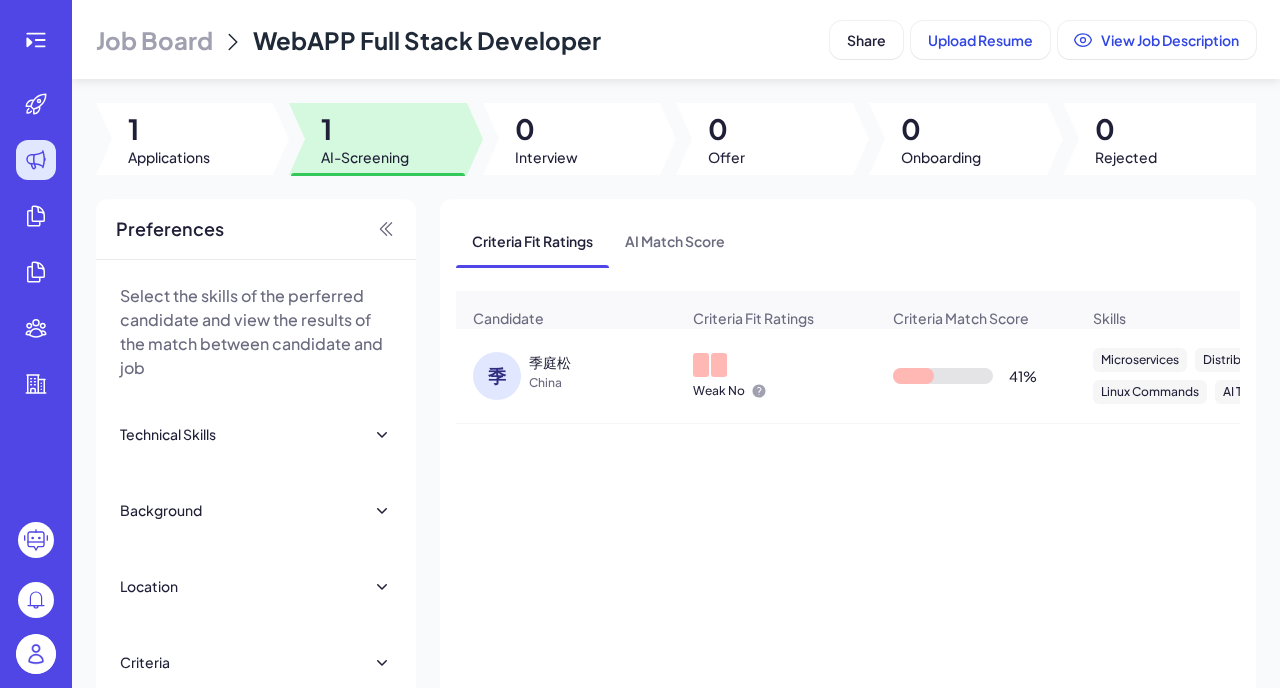 click on "季" at bounding box center (497, 376) 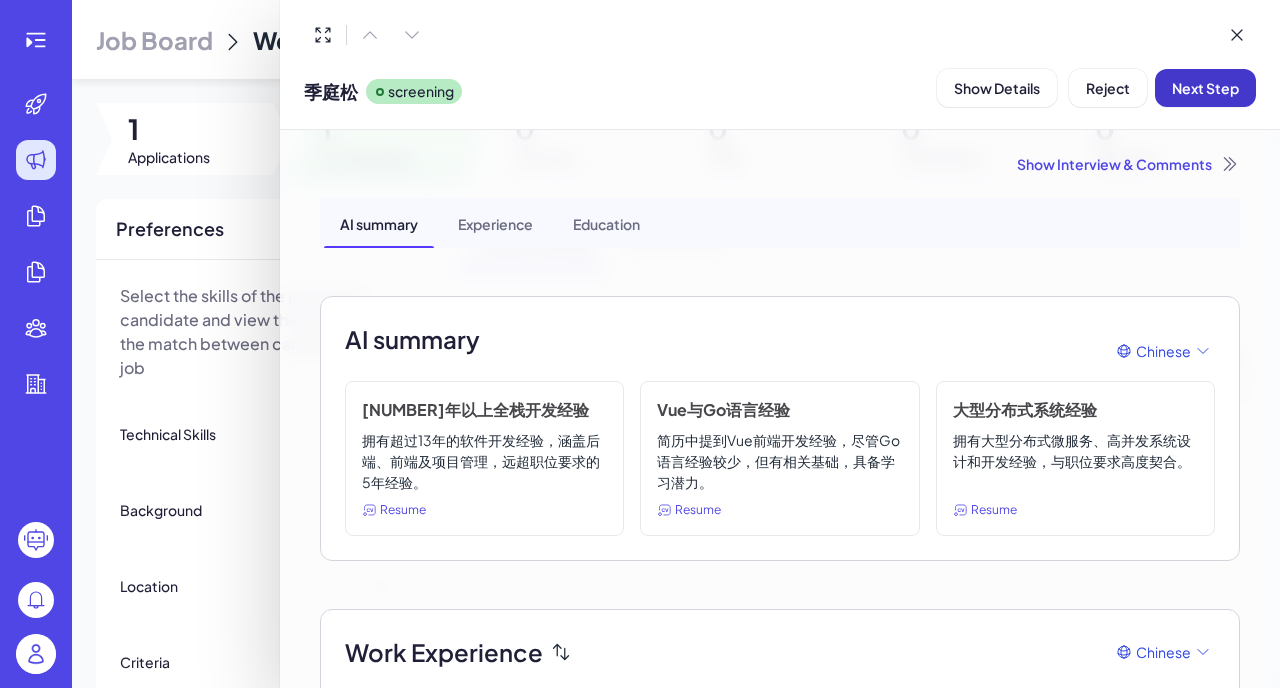 click on "Next Step" at bounding box center (1205, 88) 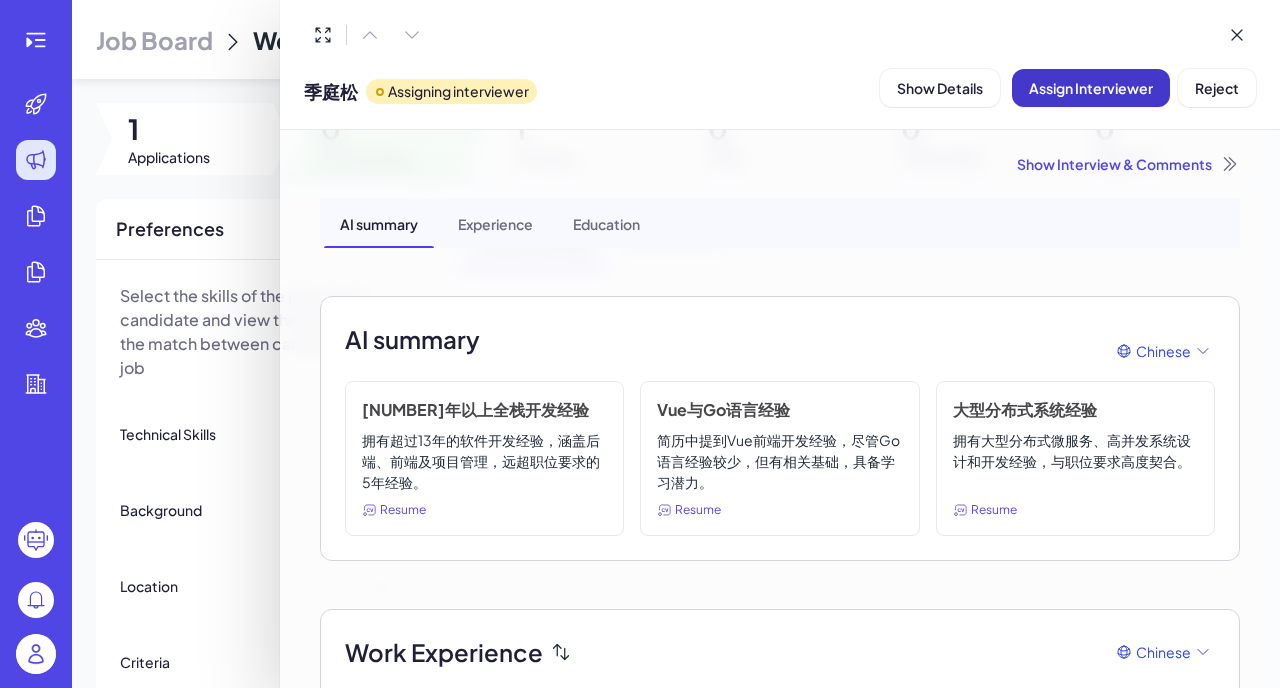 click on "Assign Interviewer" at bounding box center [1091, 88] 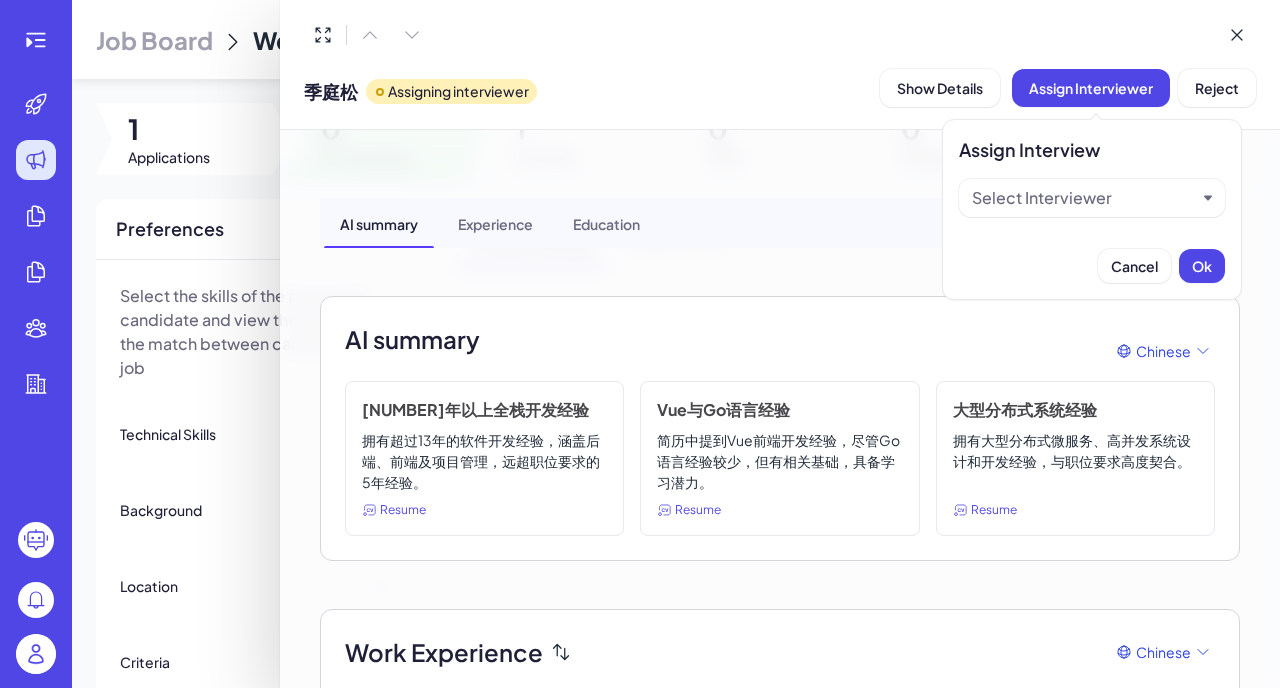 click on "Select Interviewer" at bounding box center [1042, 198] 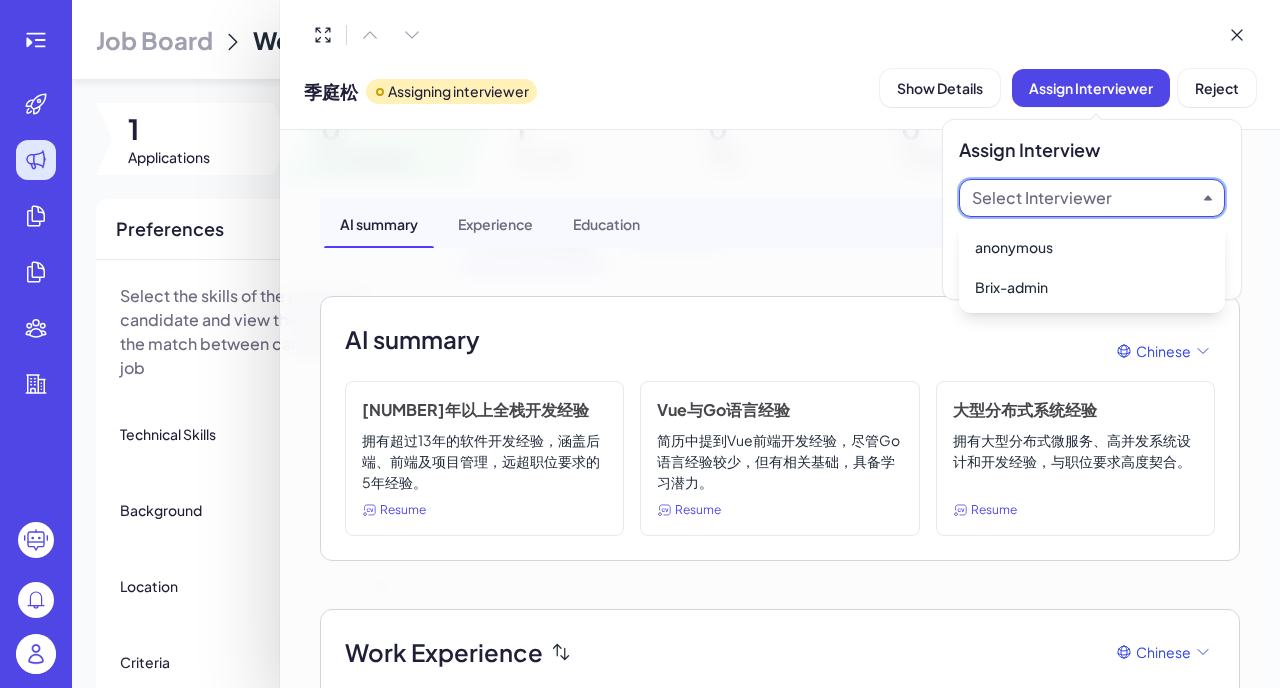 click on "Select Interviewer" at bounding box center (1042, 198) 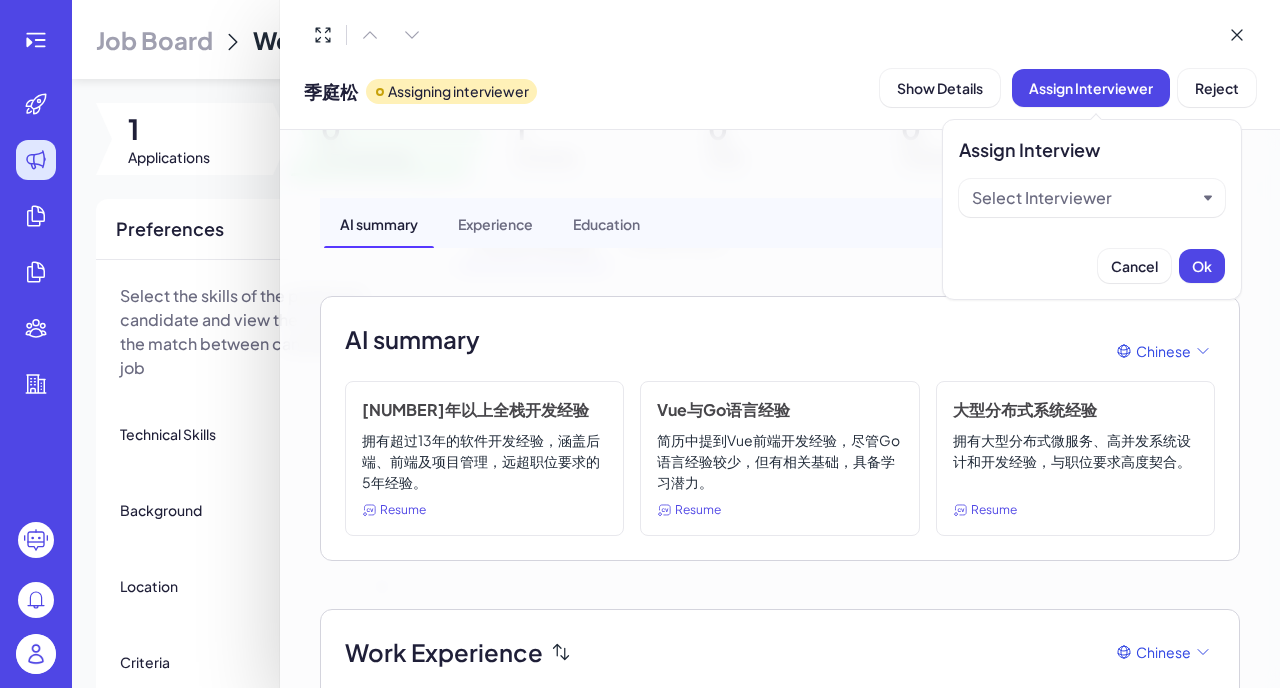 click on "Select Interviewer" at bounding box center [1042, 198] 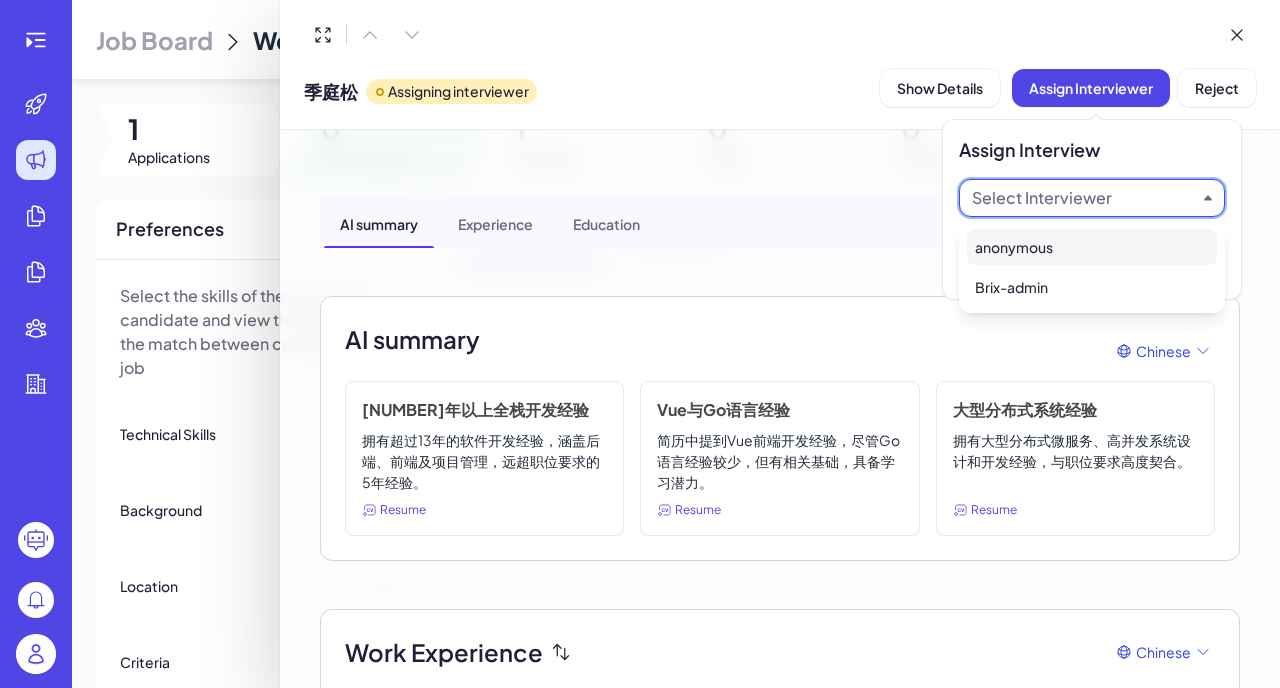 click on "anonymous" at bounding box center (1092, 247) 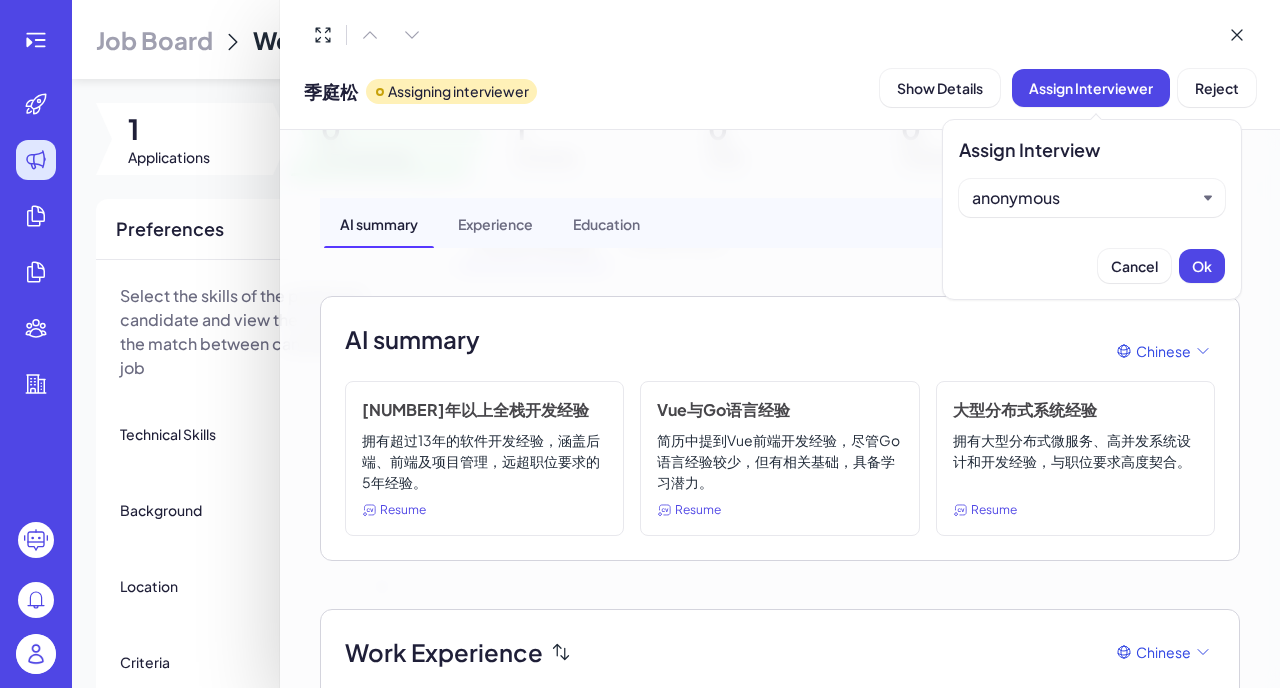 click on "anonymous" at bounding box center [1084, 198] 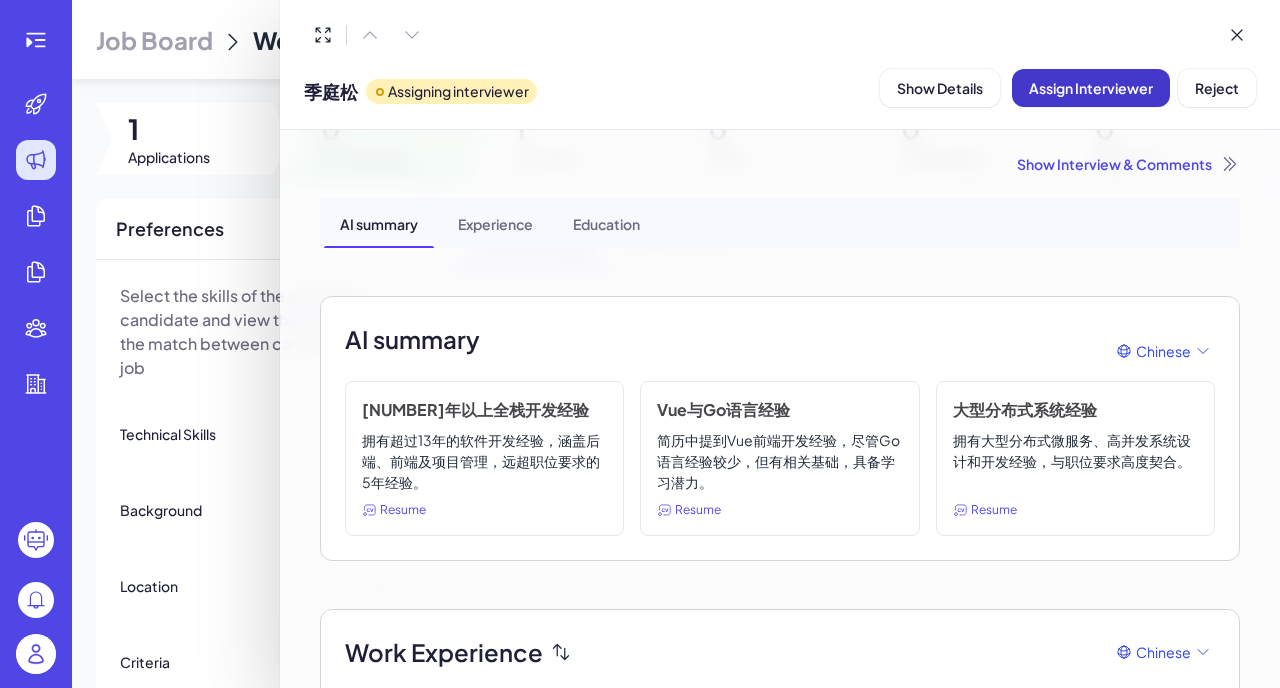click on "Assign Interviewer" at bounding box center (1091, 88) 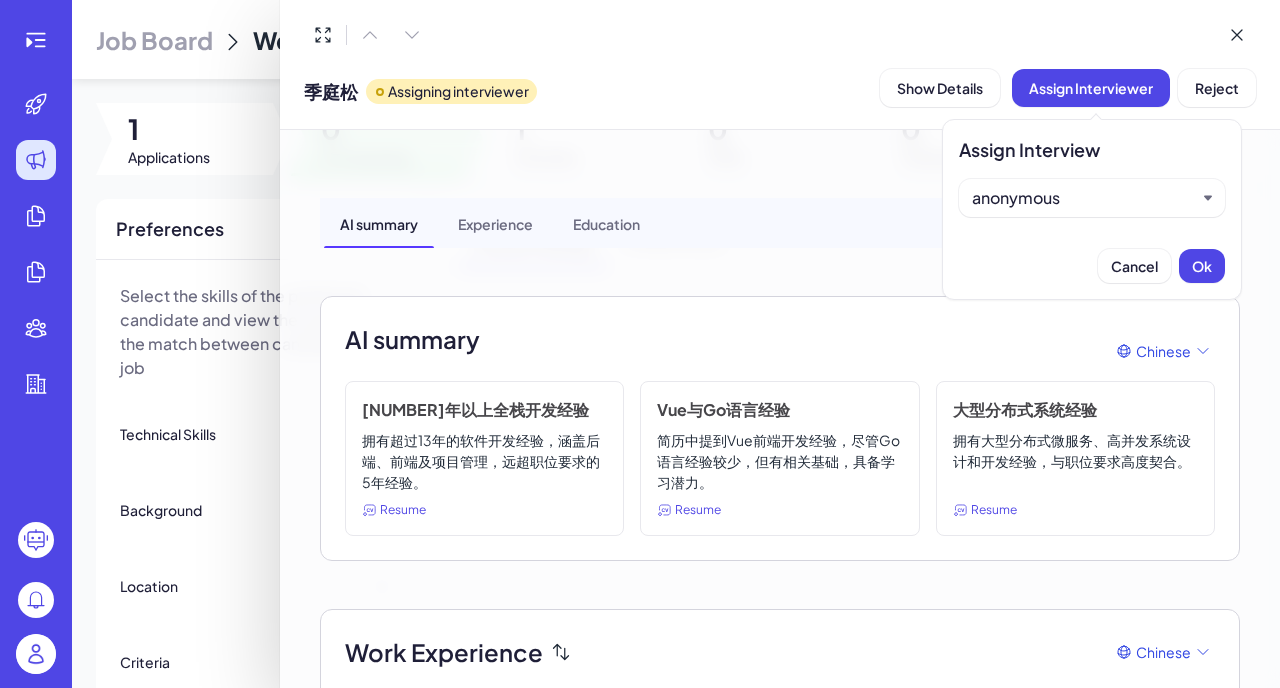 click on "anonymous" at bounding box center [1084, 198] 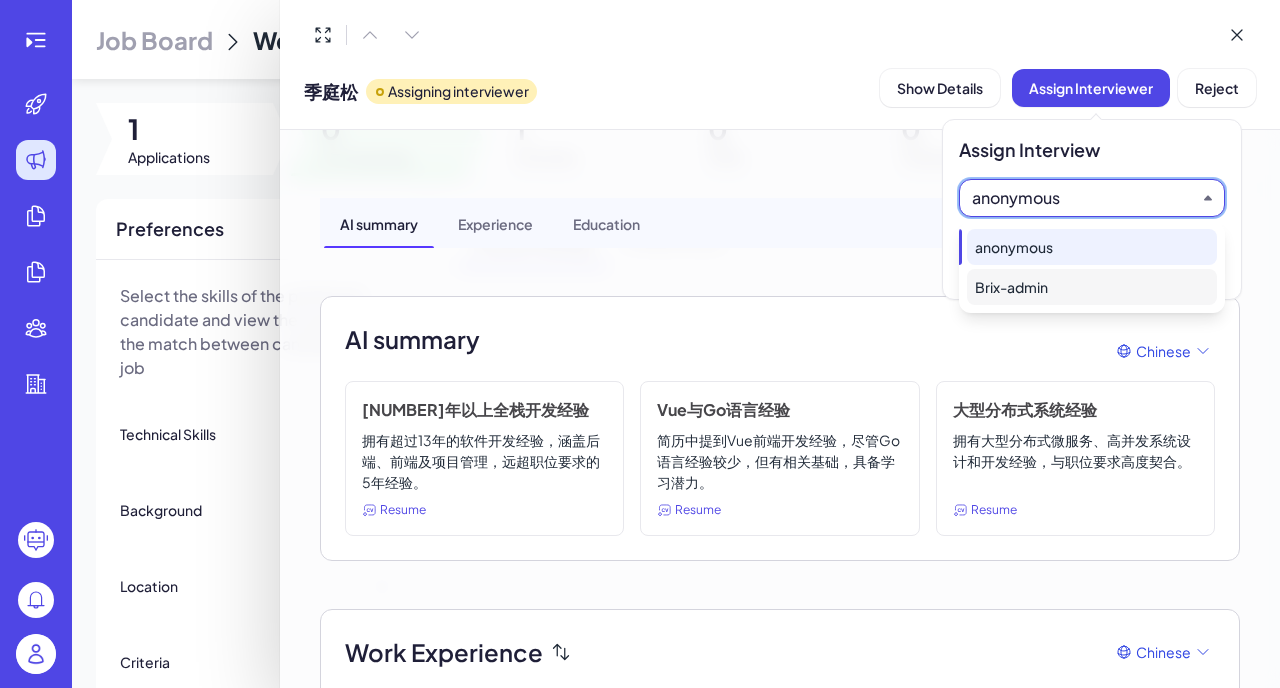 click on "Brix-admin" at bounding box center (1092, 287) 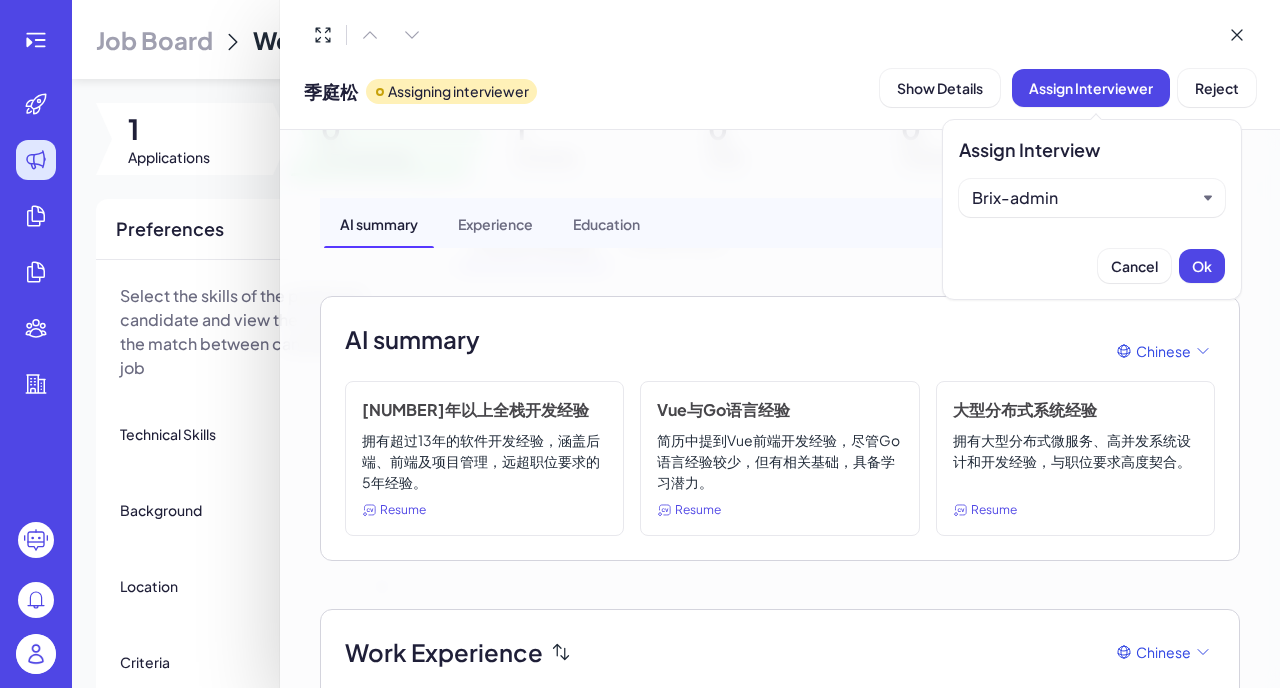 click on "Brix-admin" at bounding box center [1084, 198] 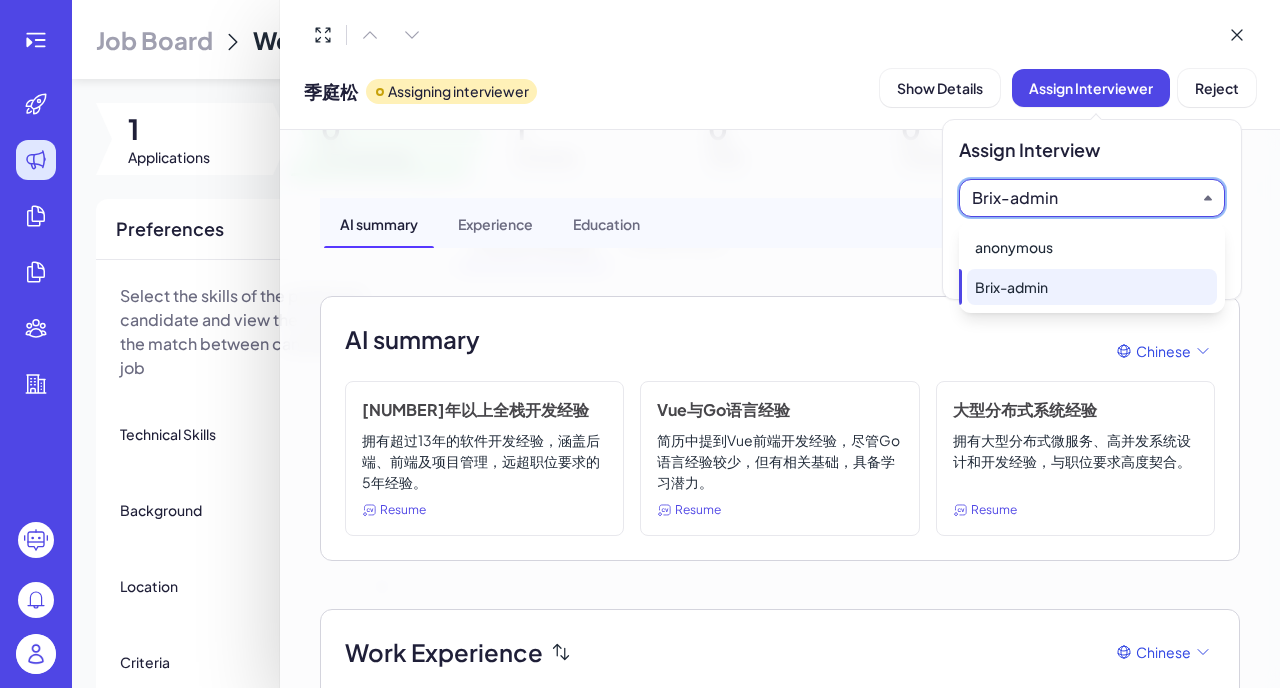 click on "Brix-admin" at bounding box center (1092, 287) 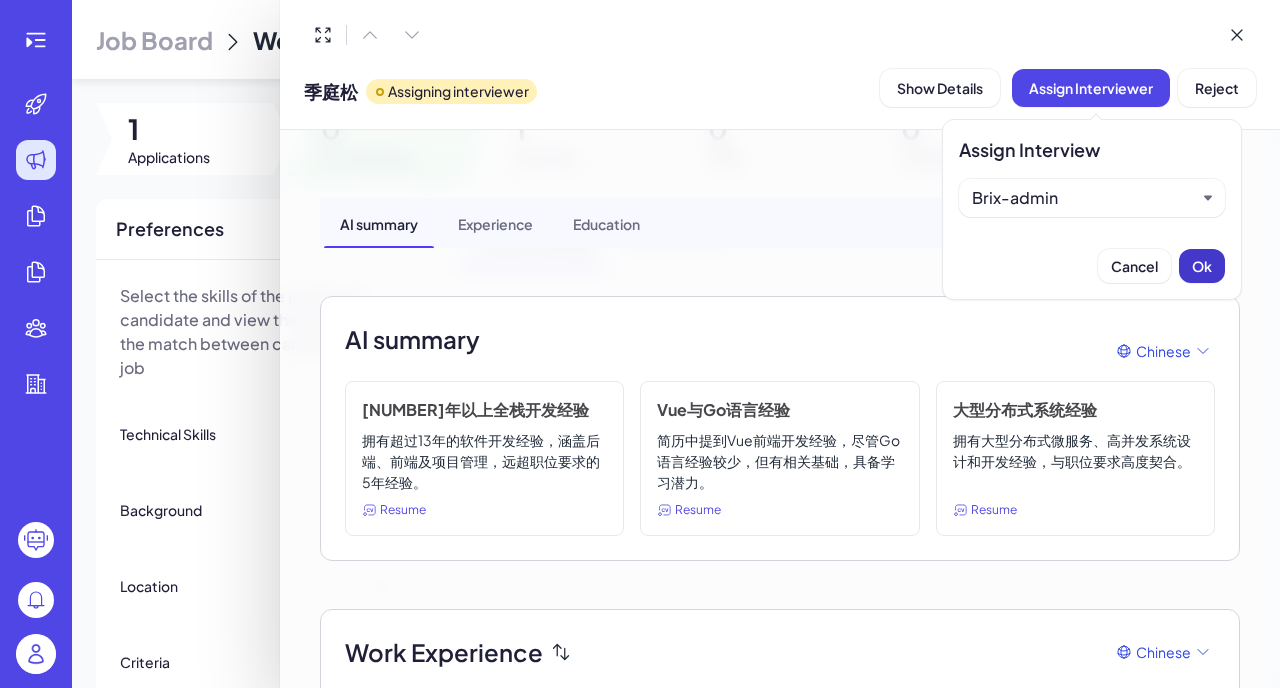 click on "Ok" at bounding box center [1202, 266] 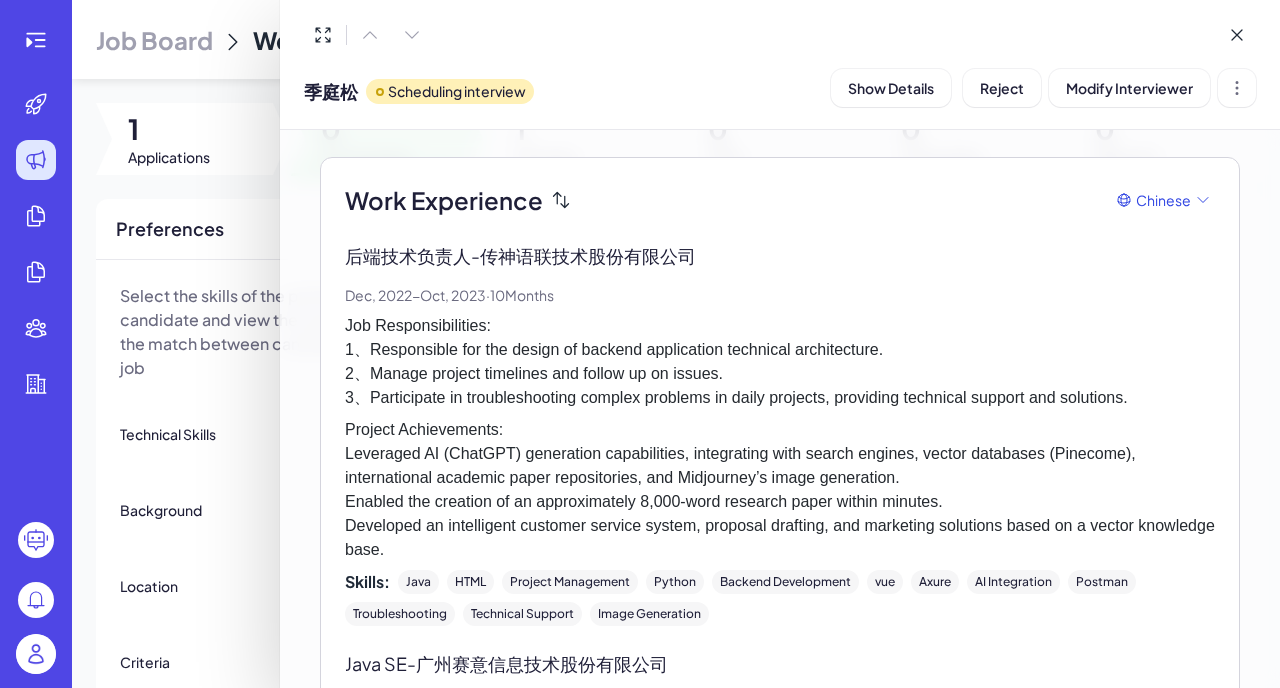 scroll, scrollTop: 0, scrollLeft: 0, axis: both 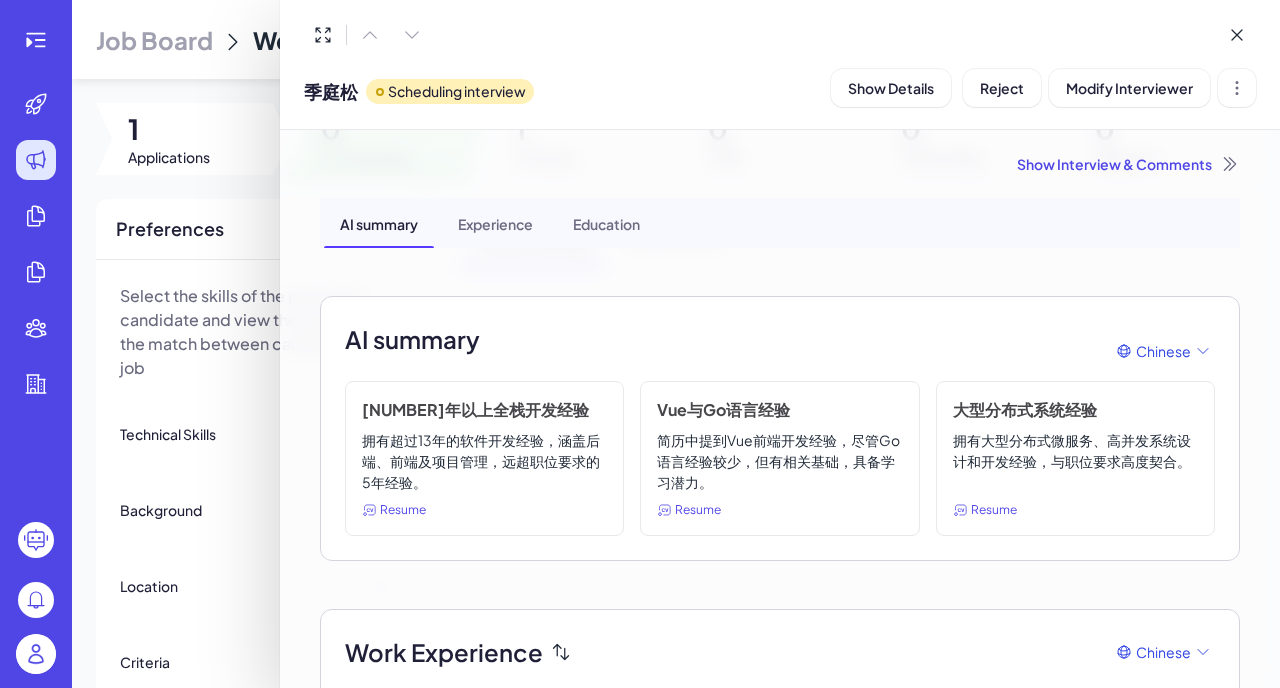 click at bounding box center (640, 344) 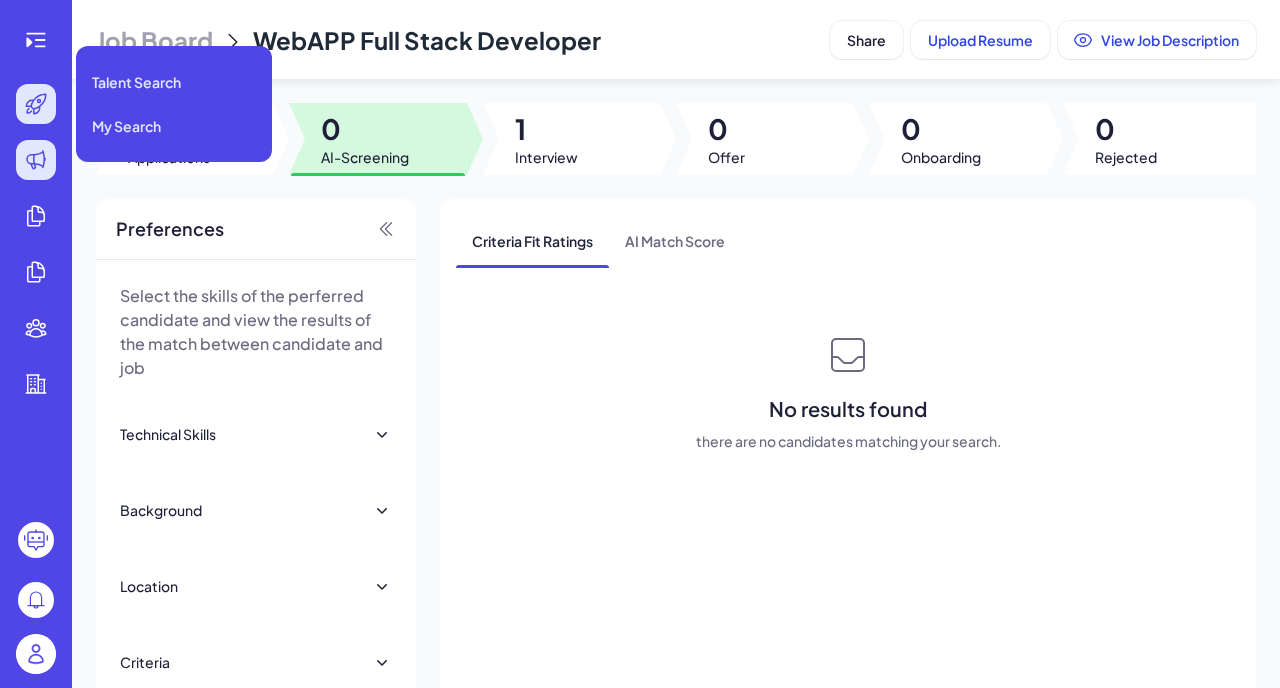 click 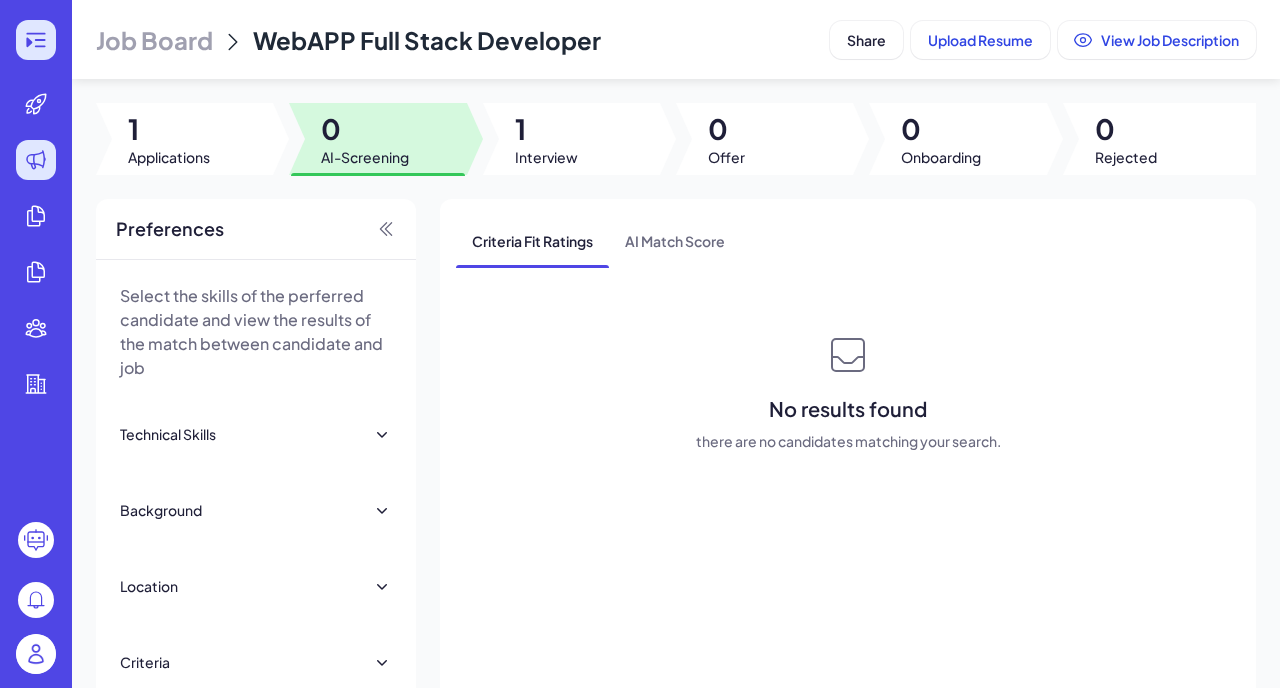 click 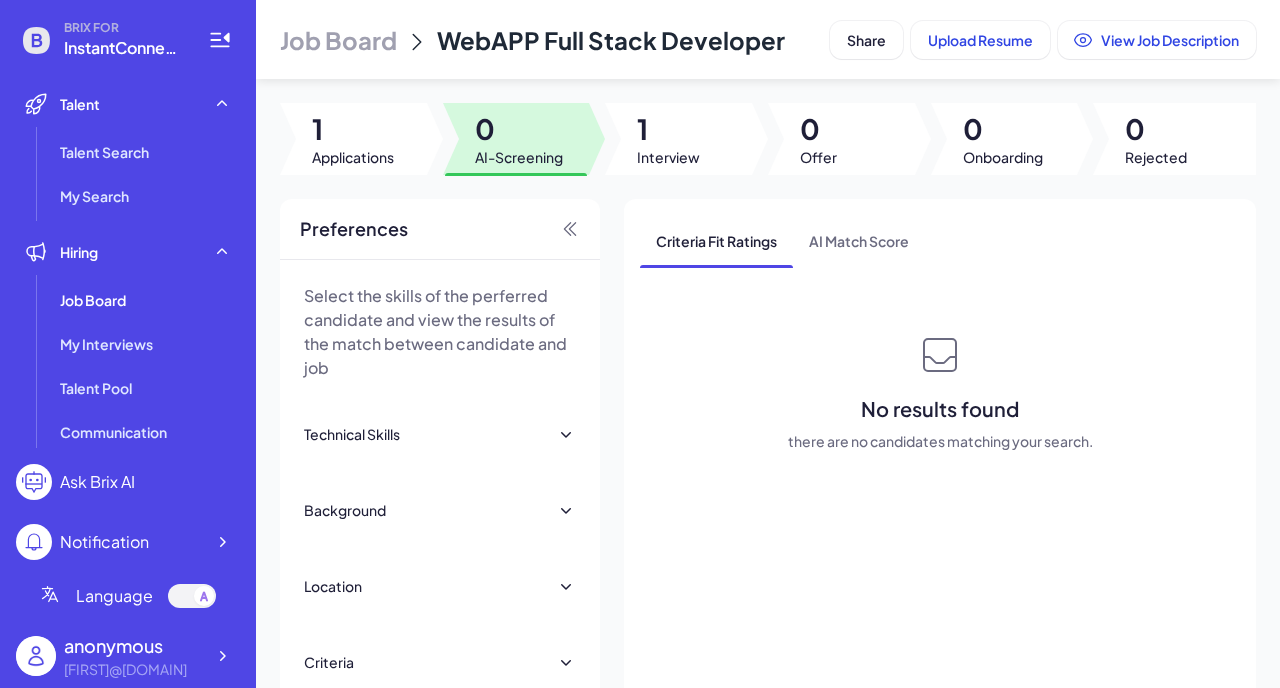 click on "Job Board" at bounding box center (338, 40) 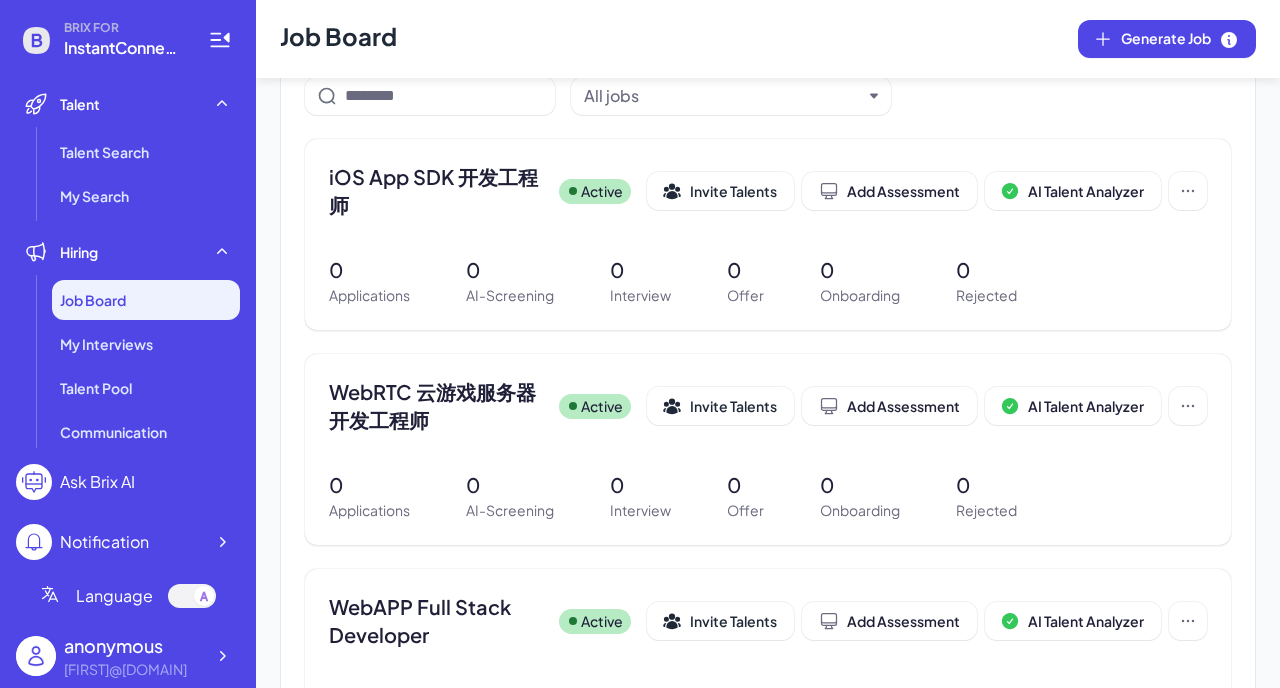 scroll, scrollTop: 0, scrollLeft: 0, axis: both 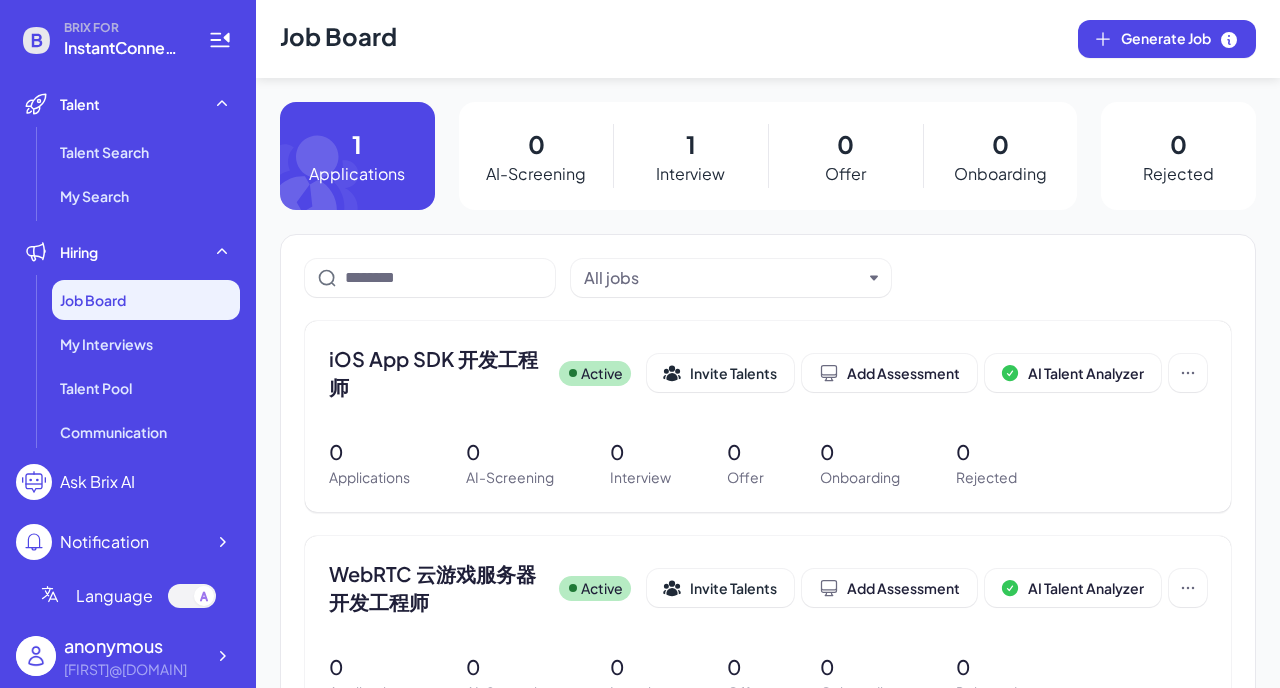 click on "1 Interview" at bounding box center (690, 156) 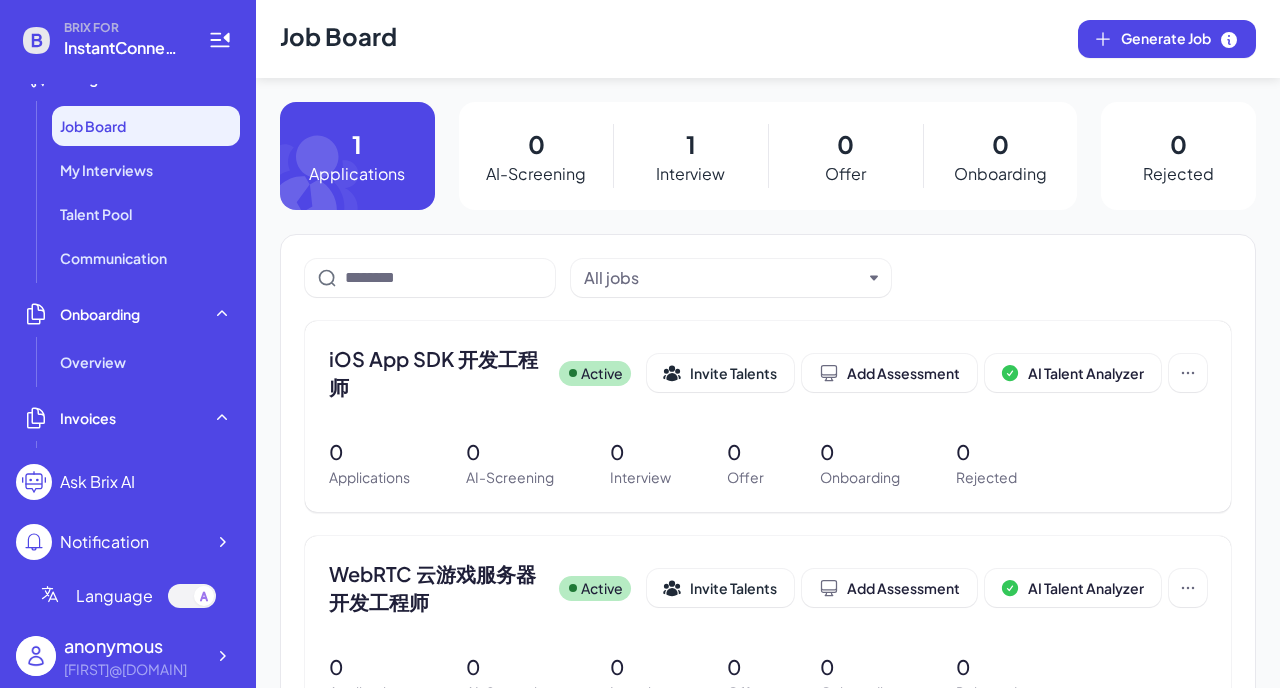 scroll, scrollTop: 0, scrollLeft: 0, axis: both 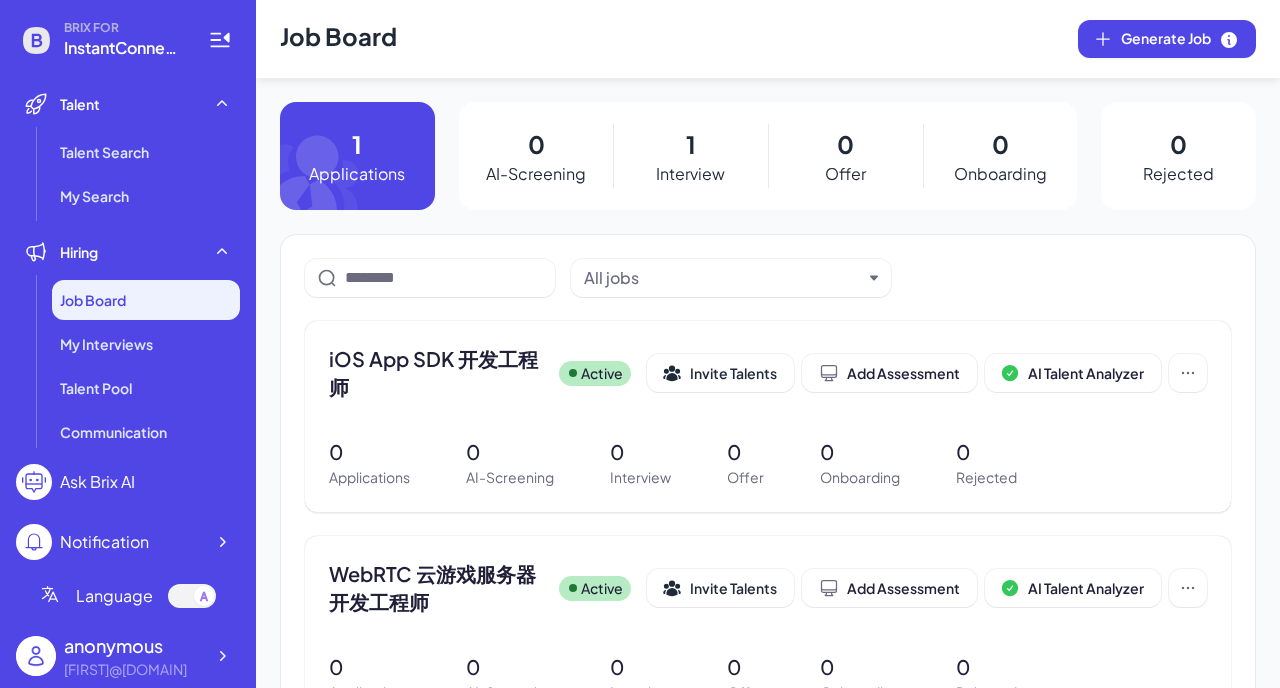 click on "[FIRST]@[DOMAIN]" at bounding box center (134, 669) 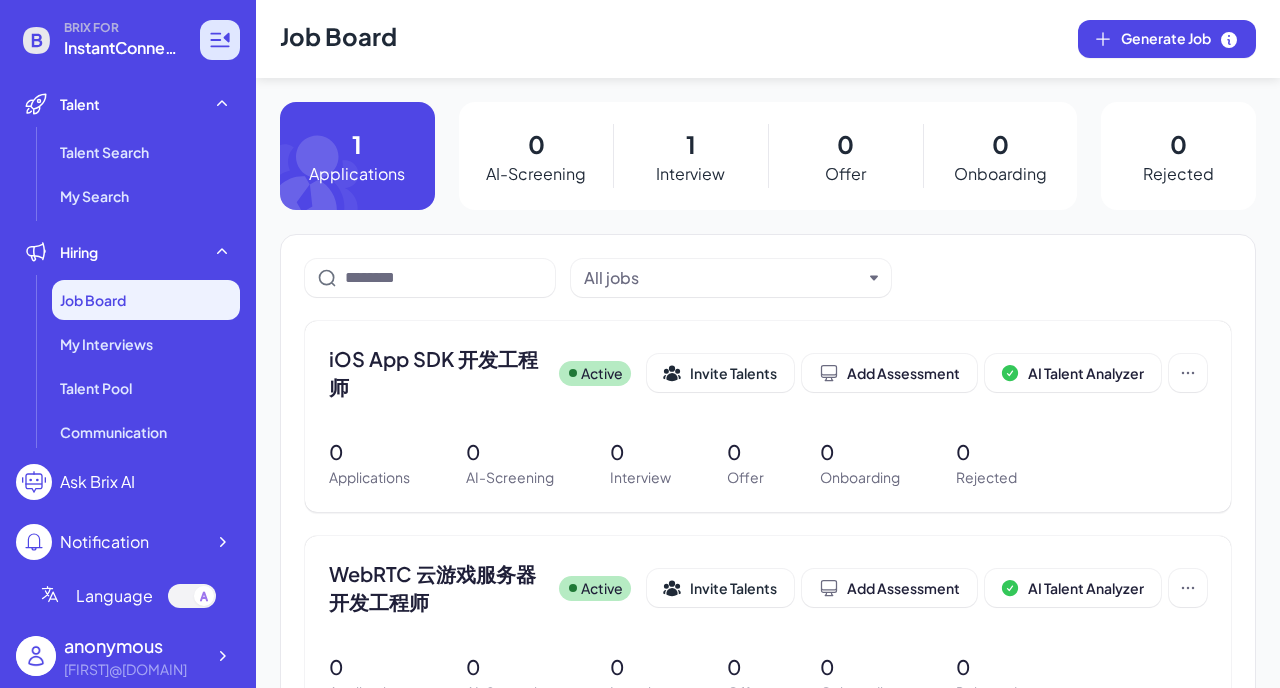click 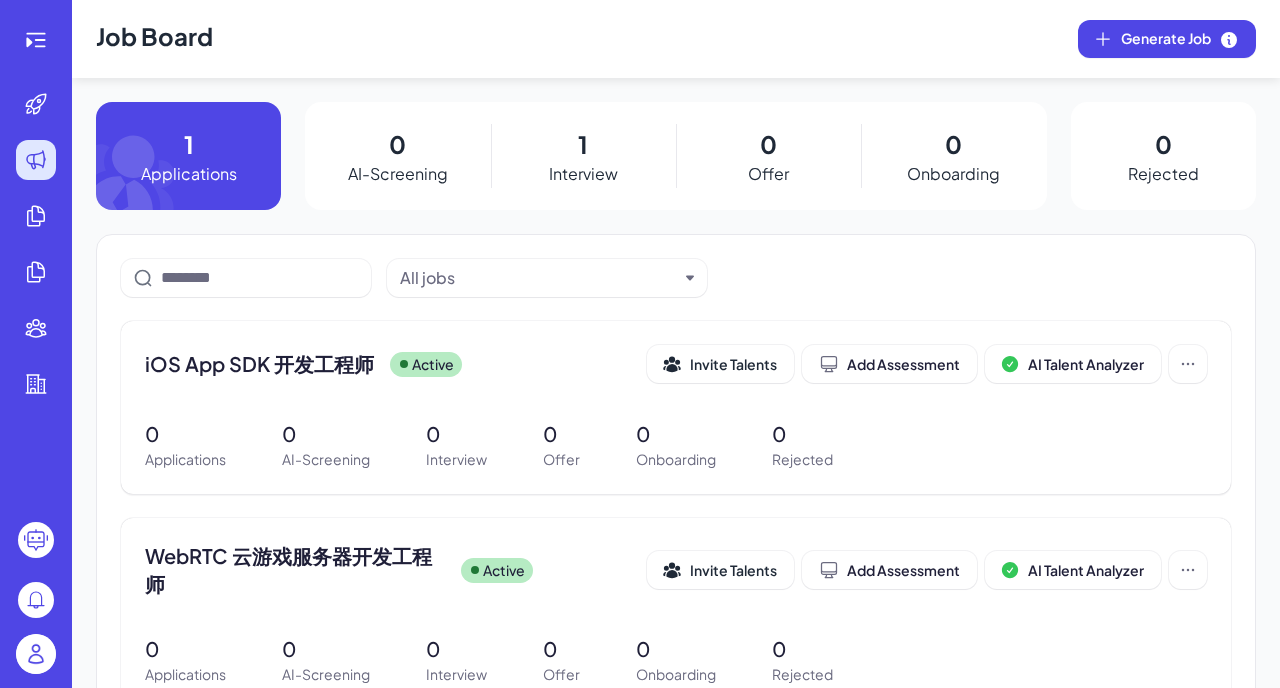 click at bounding box center [36, 654] 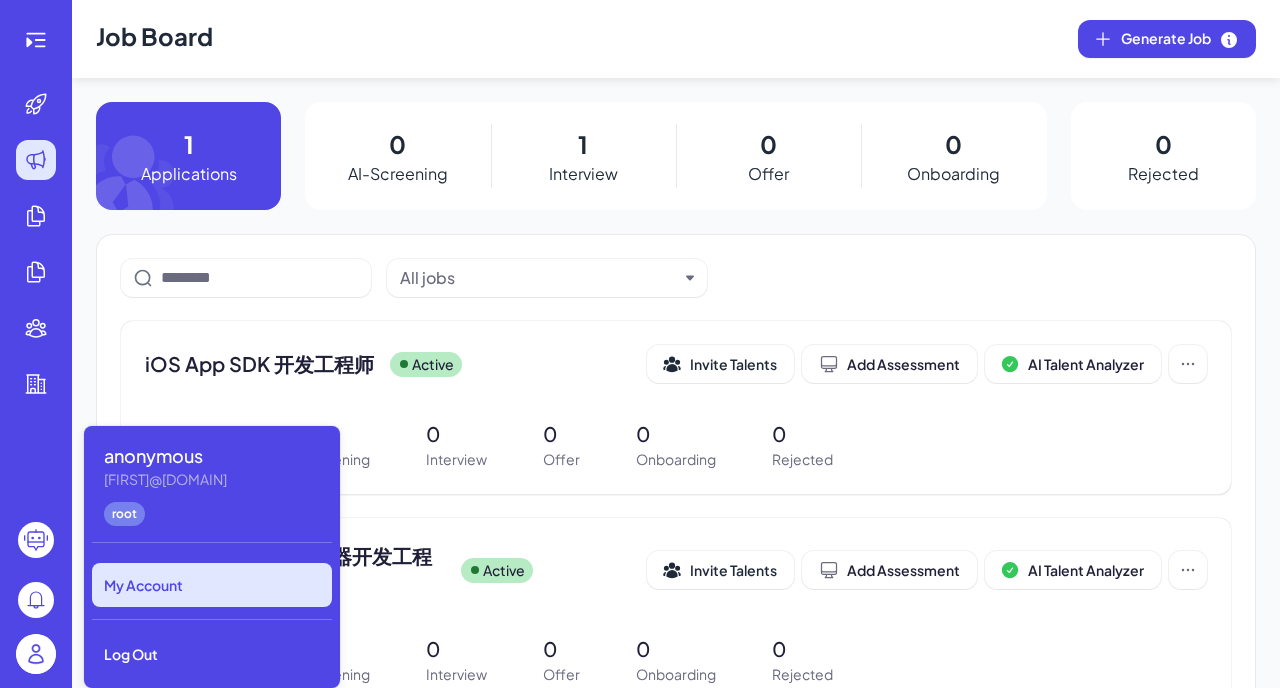 click on "My Account" at bounding box center (212, 585) 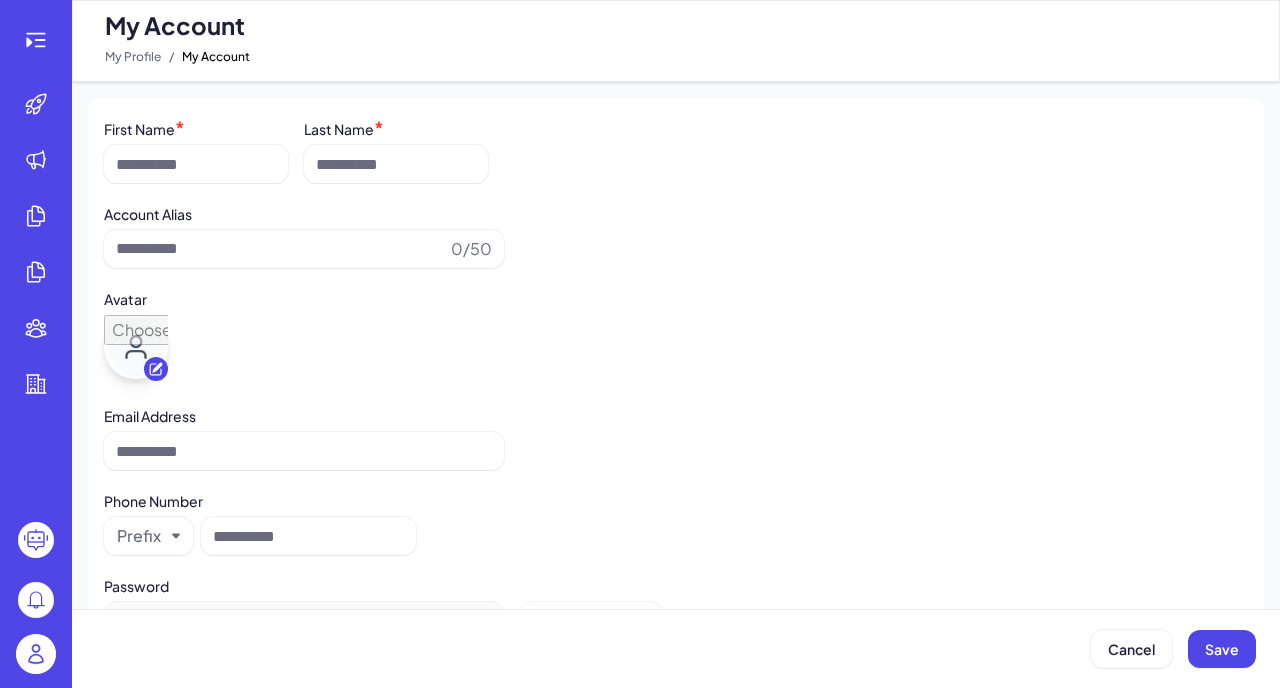 type on "*********" 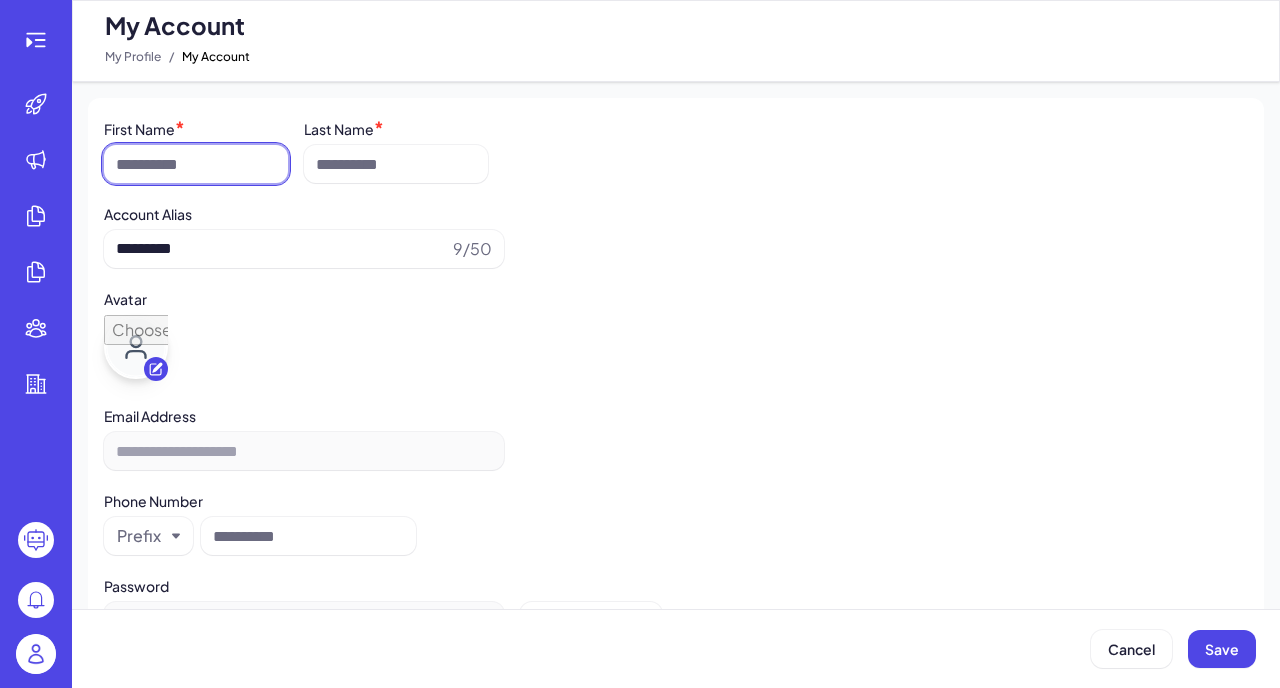 click at bounding box center (196, 164) 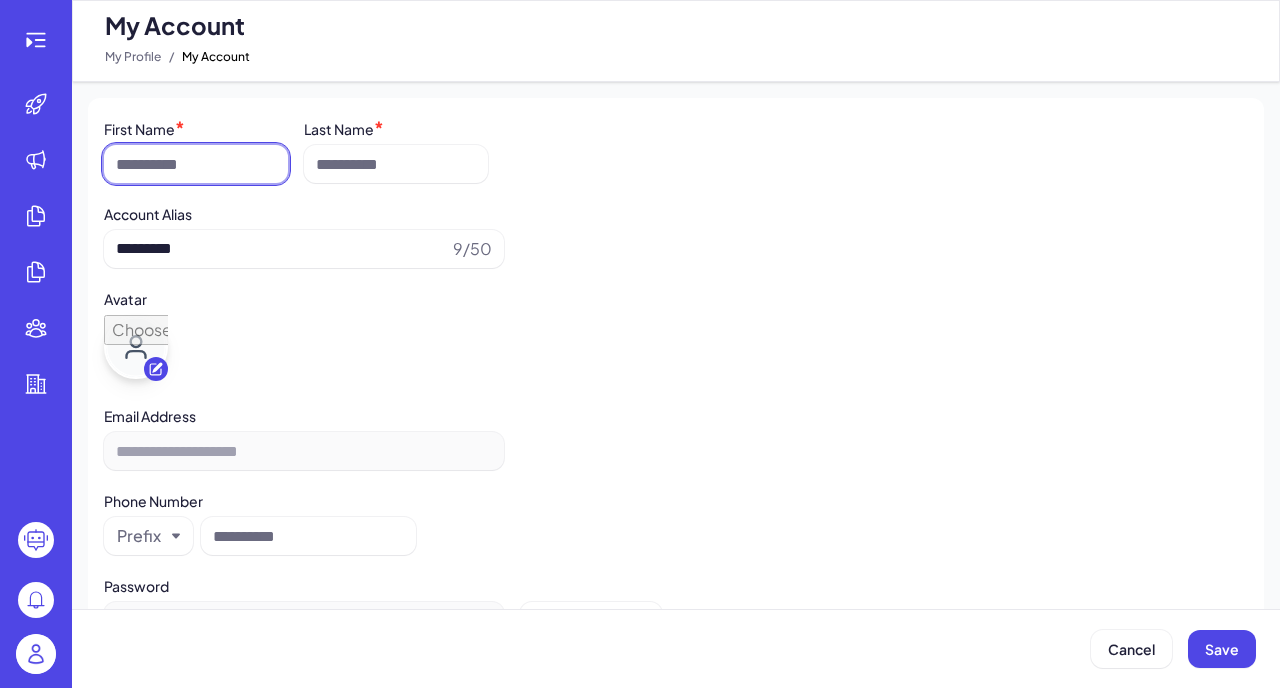 type on "*" 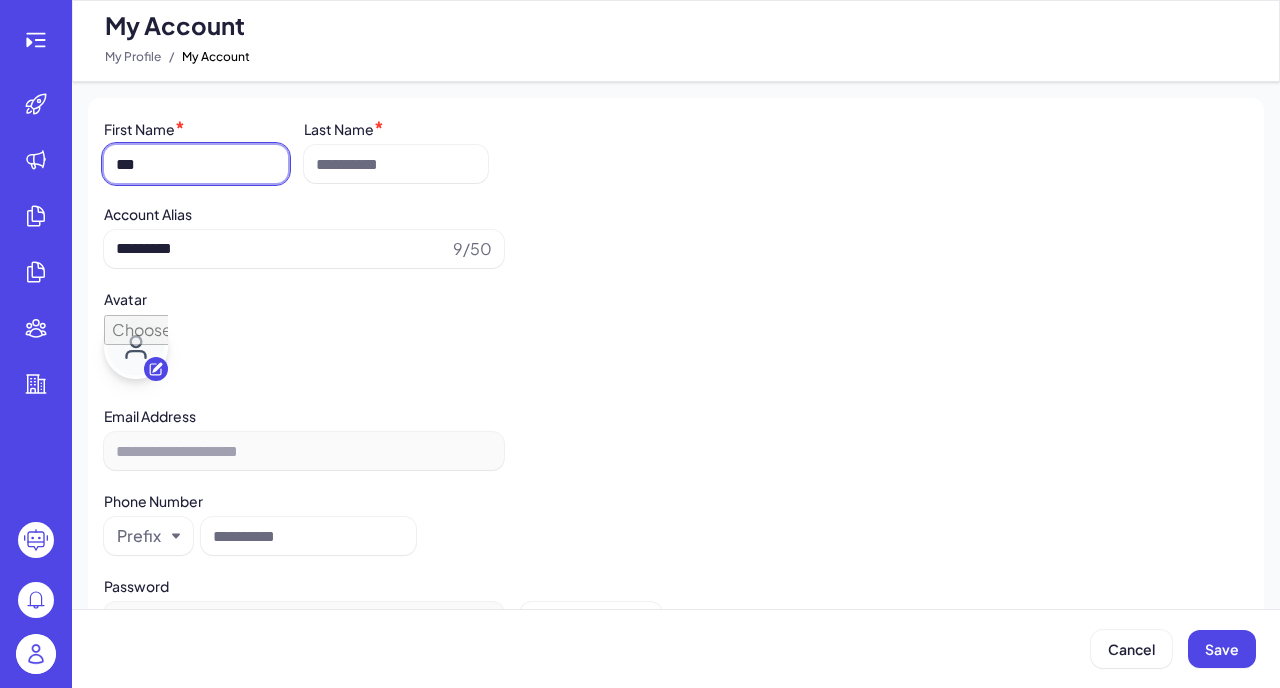 type on "***" 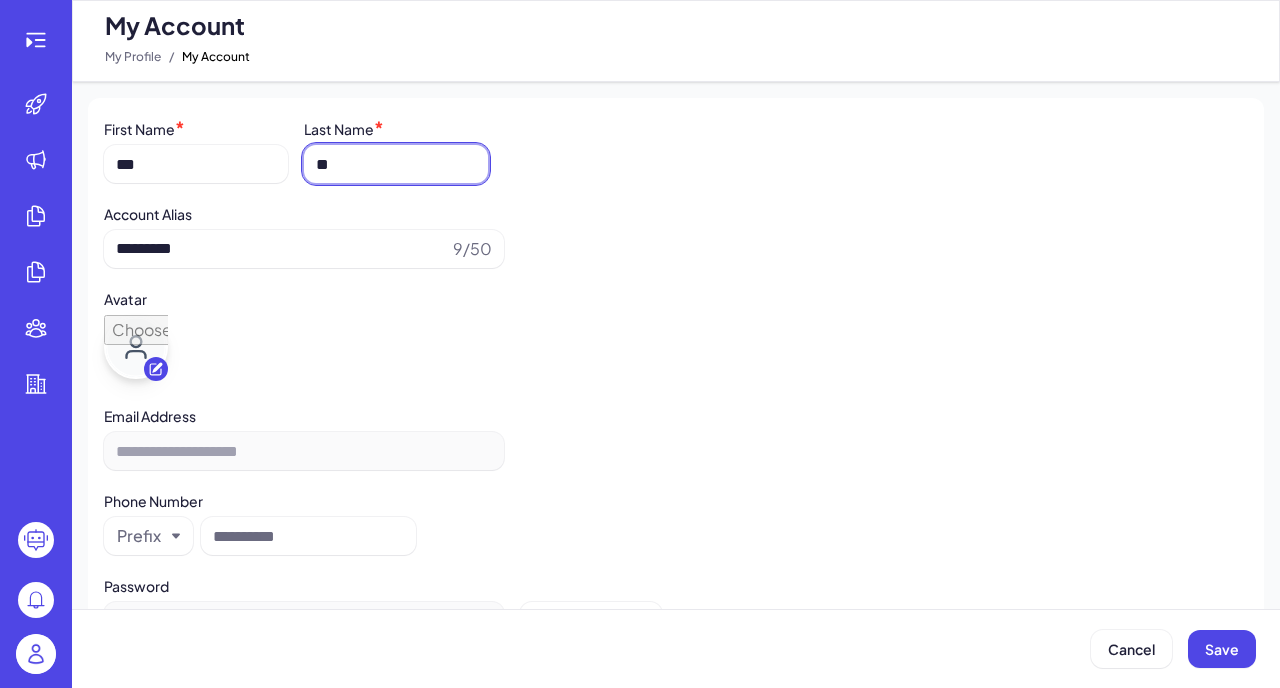 type on "**" 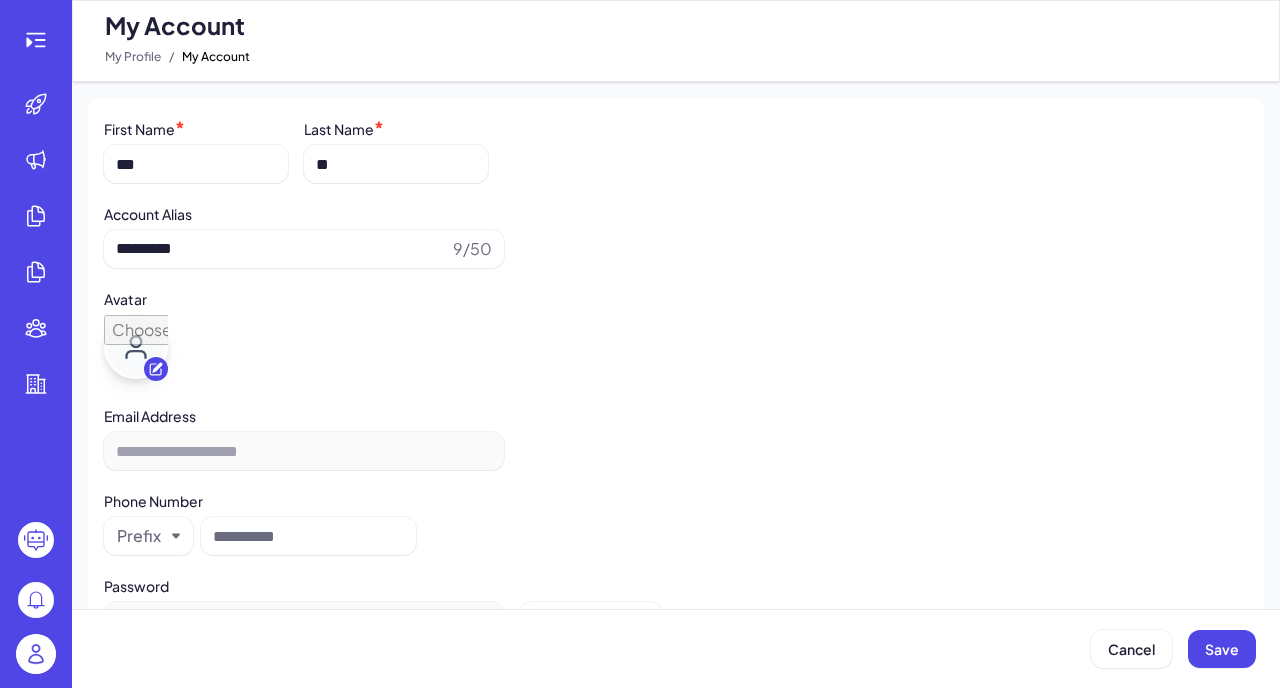 click on "[FIRST] * *** [LAST] * **" at bounding box center (676, 148) 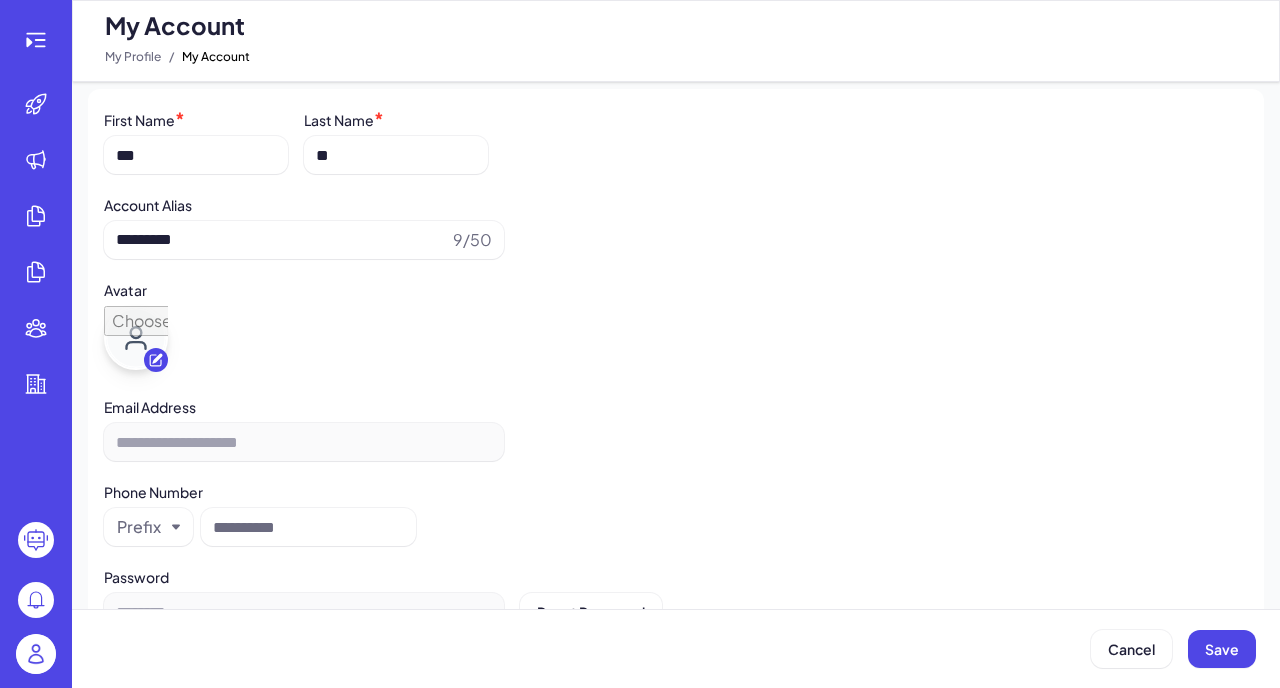 scroll, scrollTop: 11, scrollLeft: 0, axis: vertical 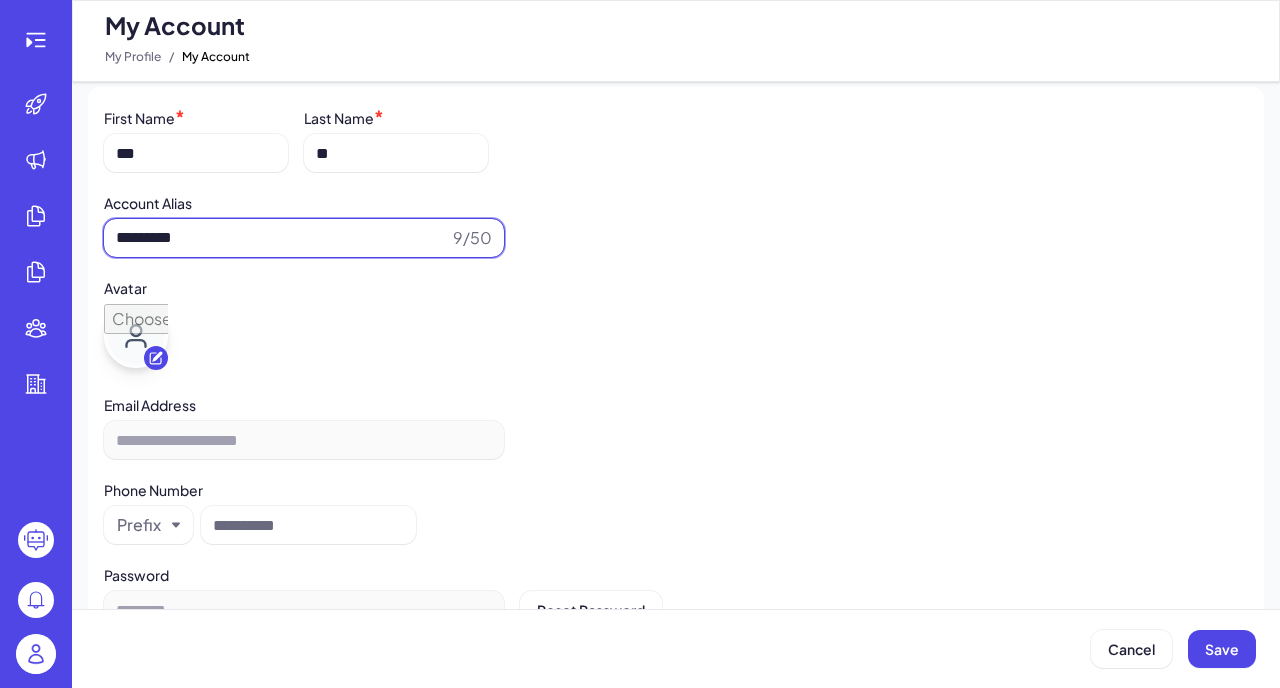 click on "*********" at bounding box center [280, 238] 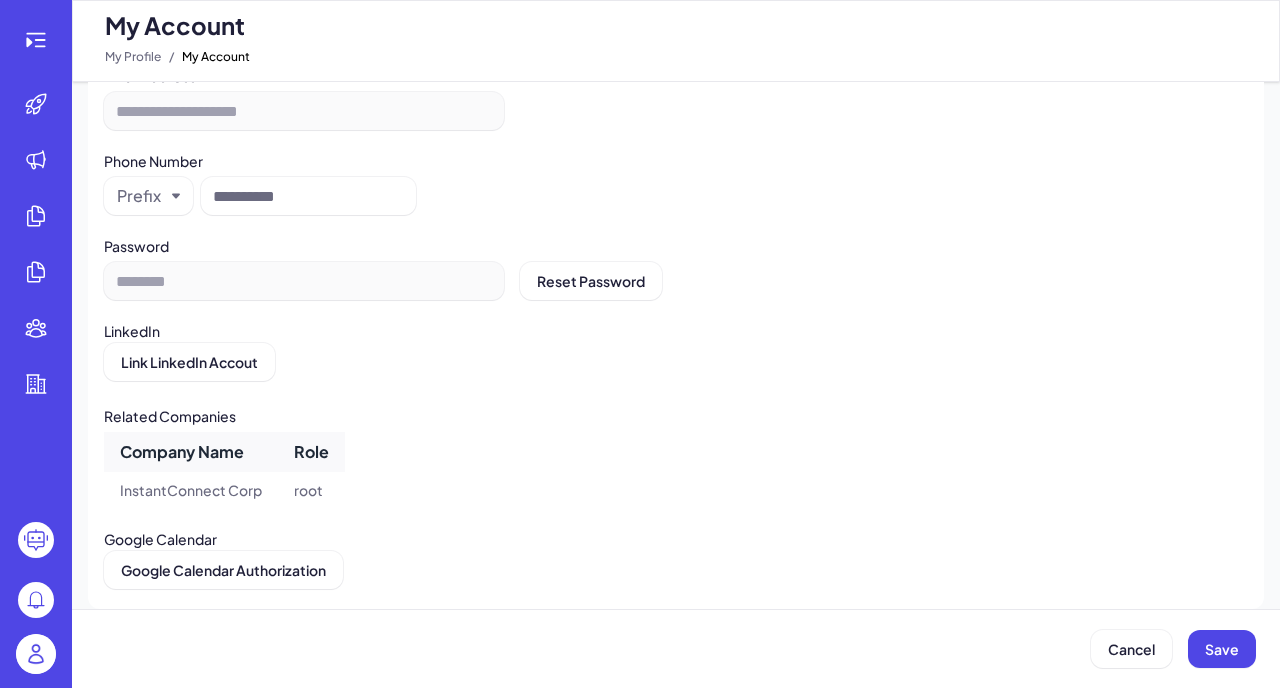 scroll, scrollTop: 0, scrollLeft: 0, axis: both 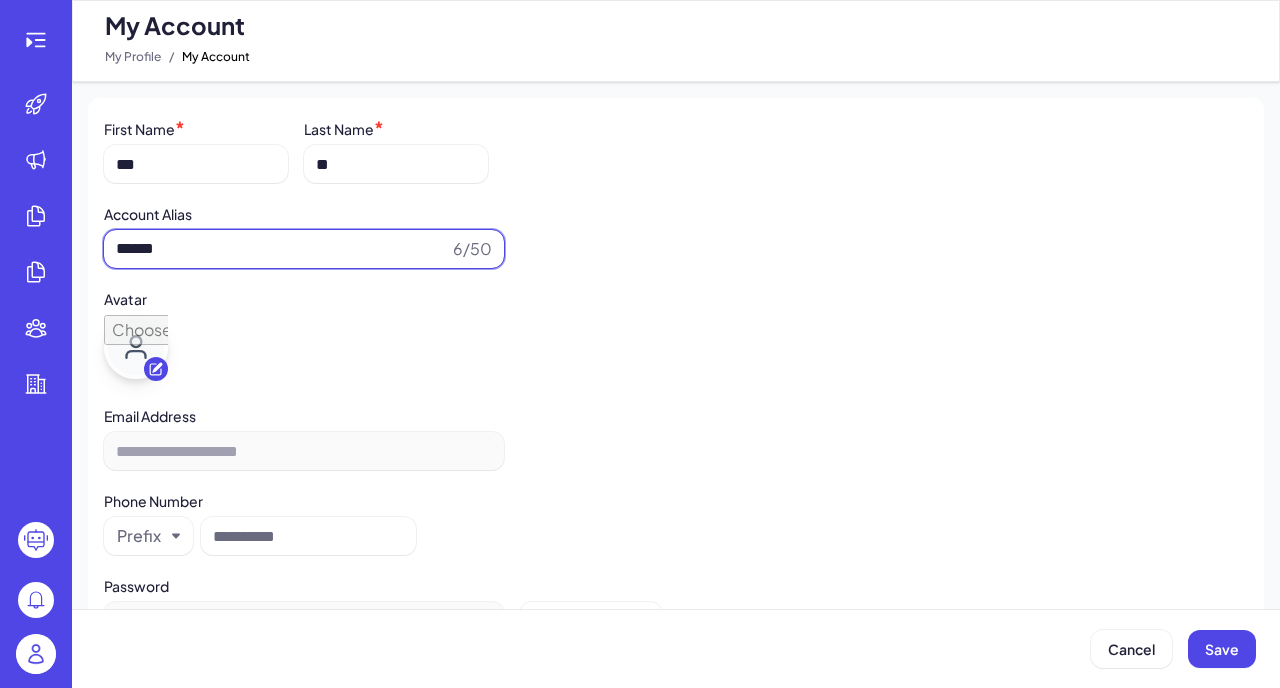 type on "******" 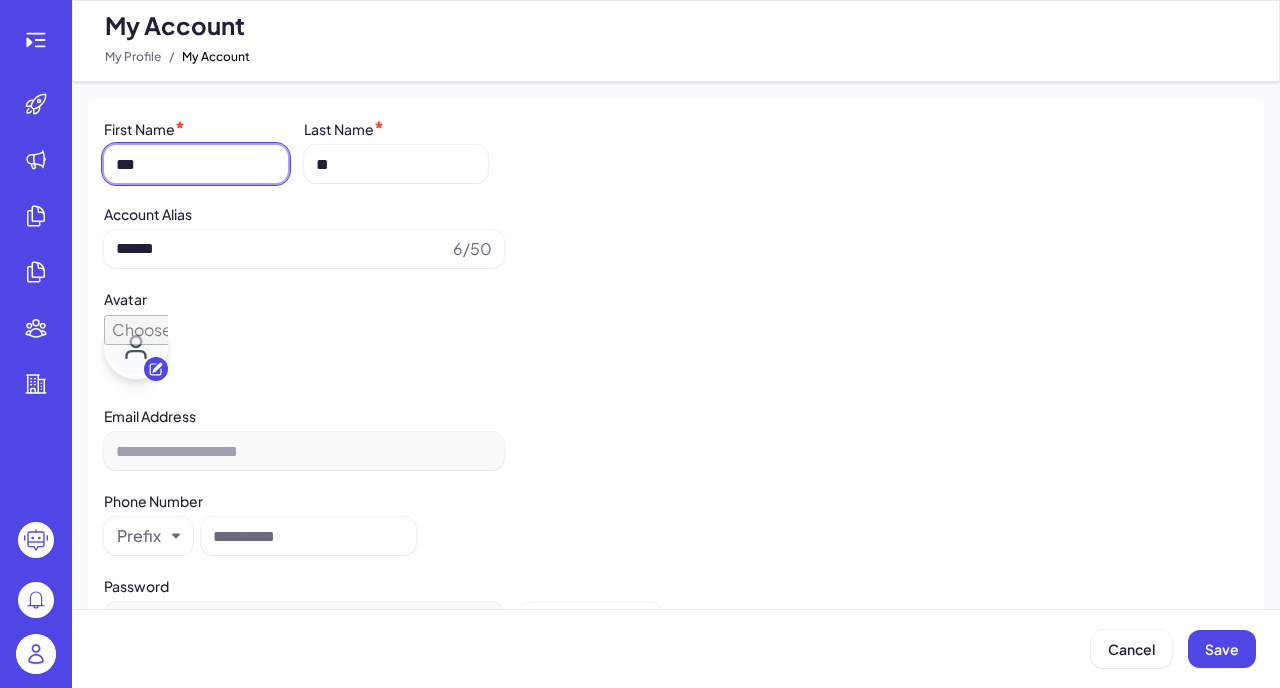 click on "***" at bounding box center [196, 164] 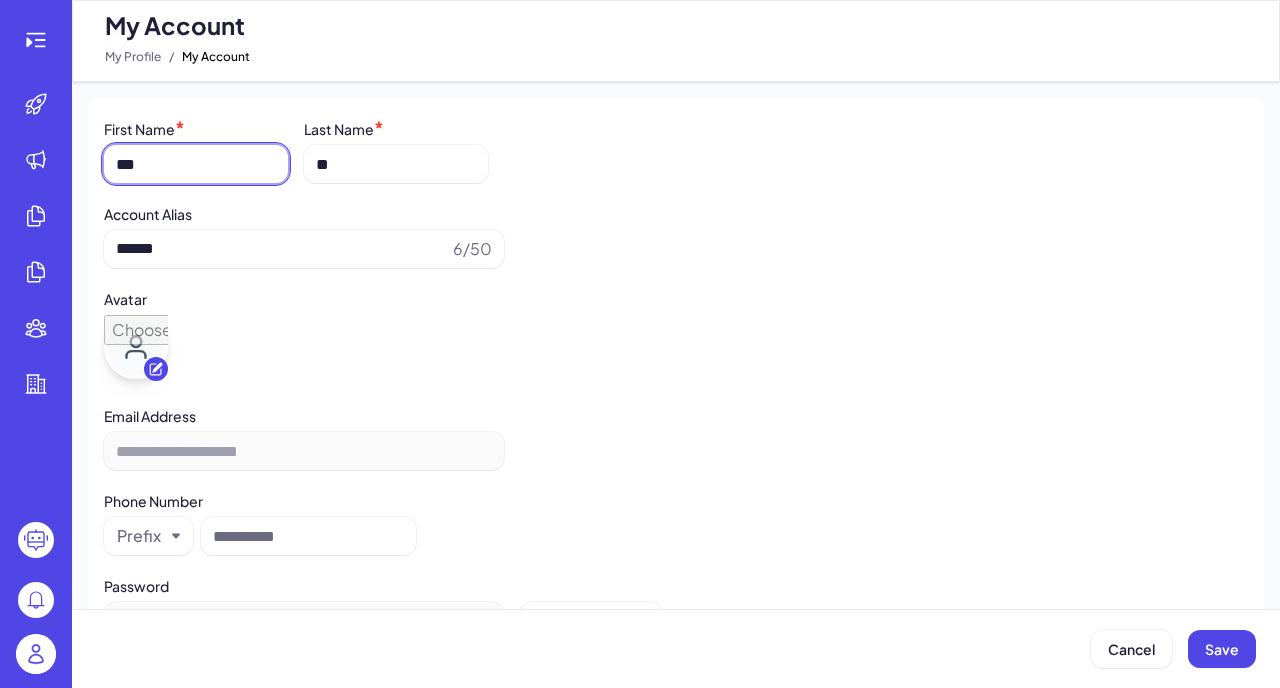 click on "***" at bounding box center [196, 164] 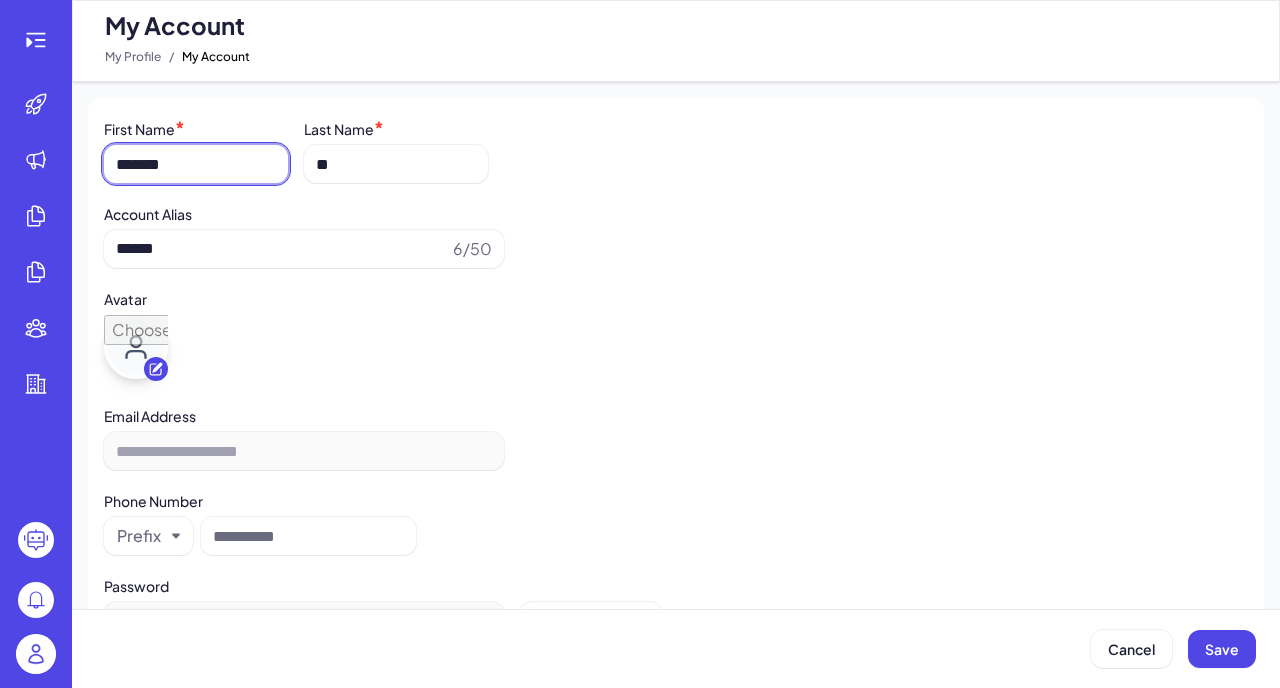 type on "*******" 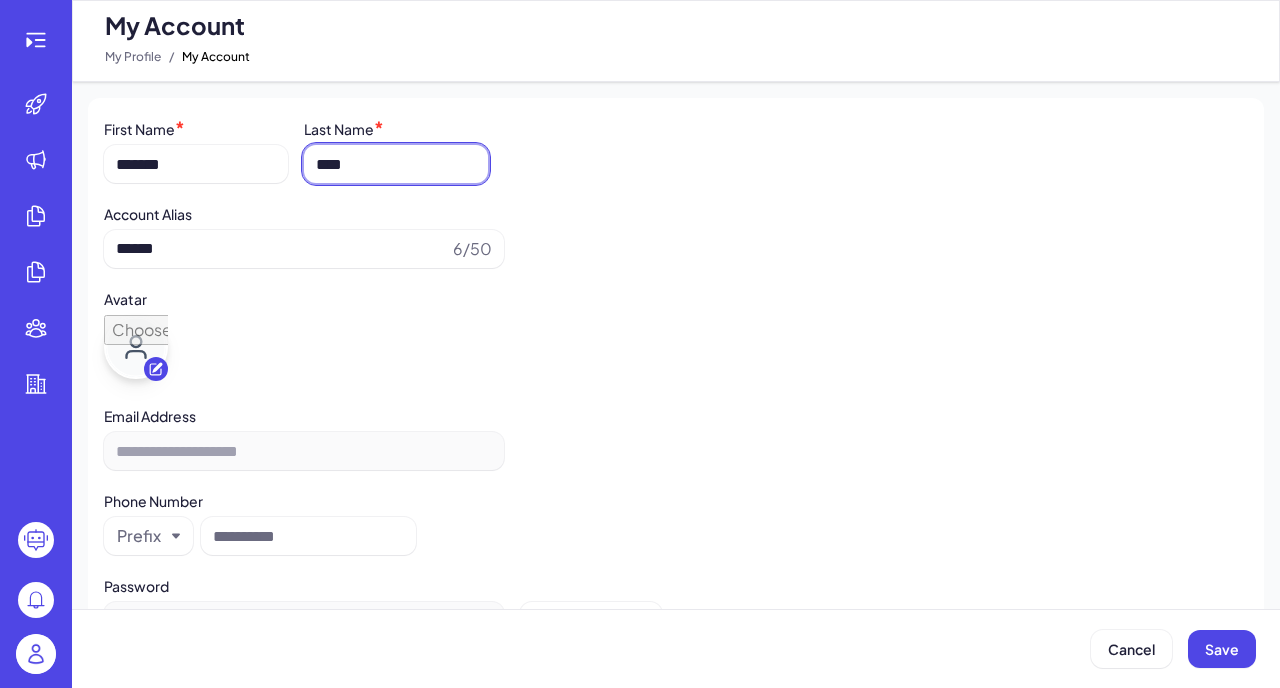 type on "****" 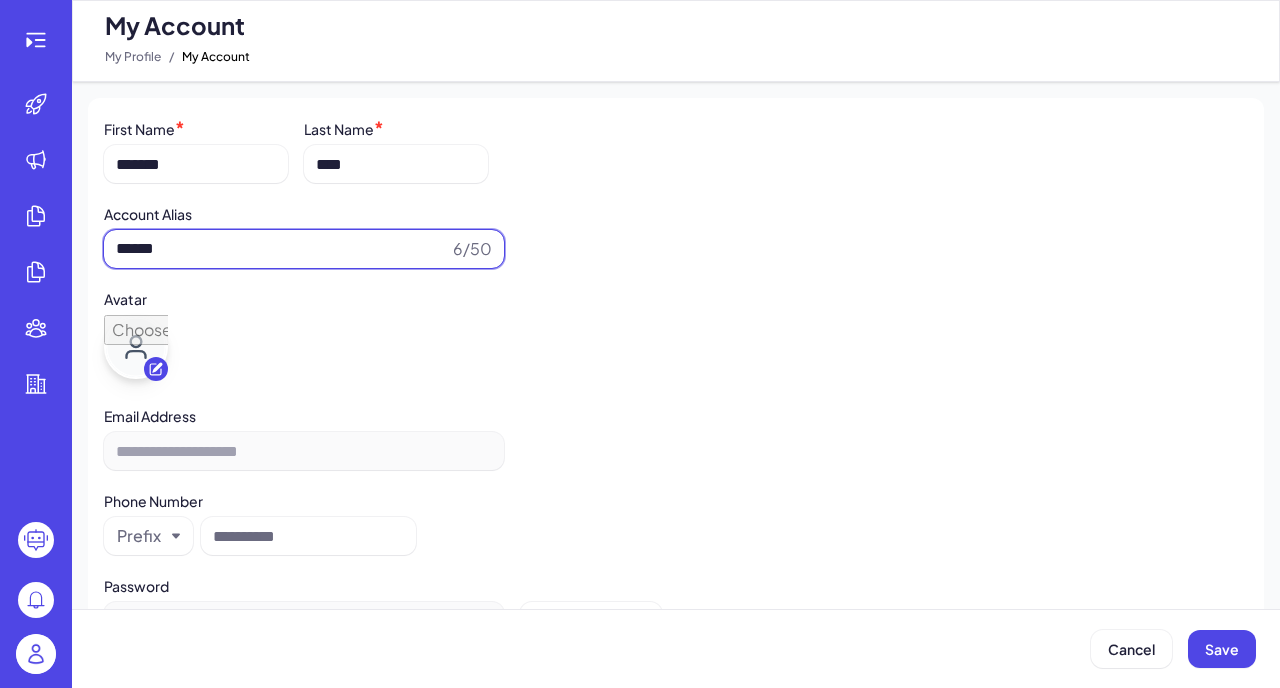 click on "******" at bounding box center [280, 249] 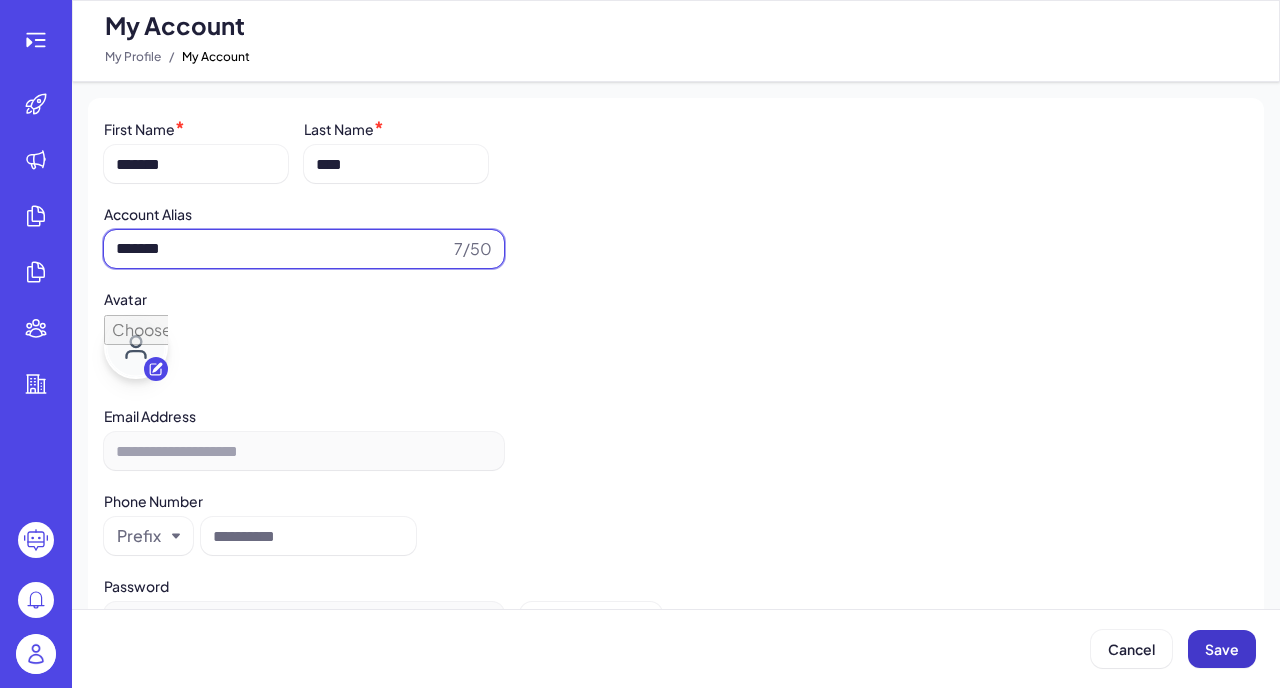 type on "*******" 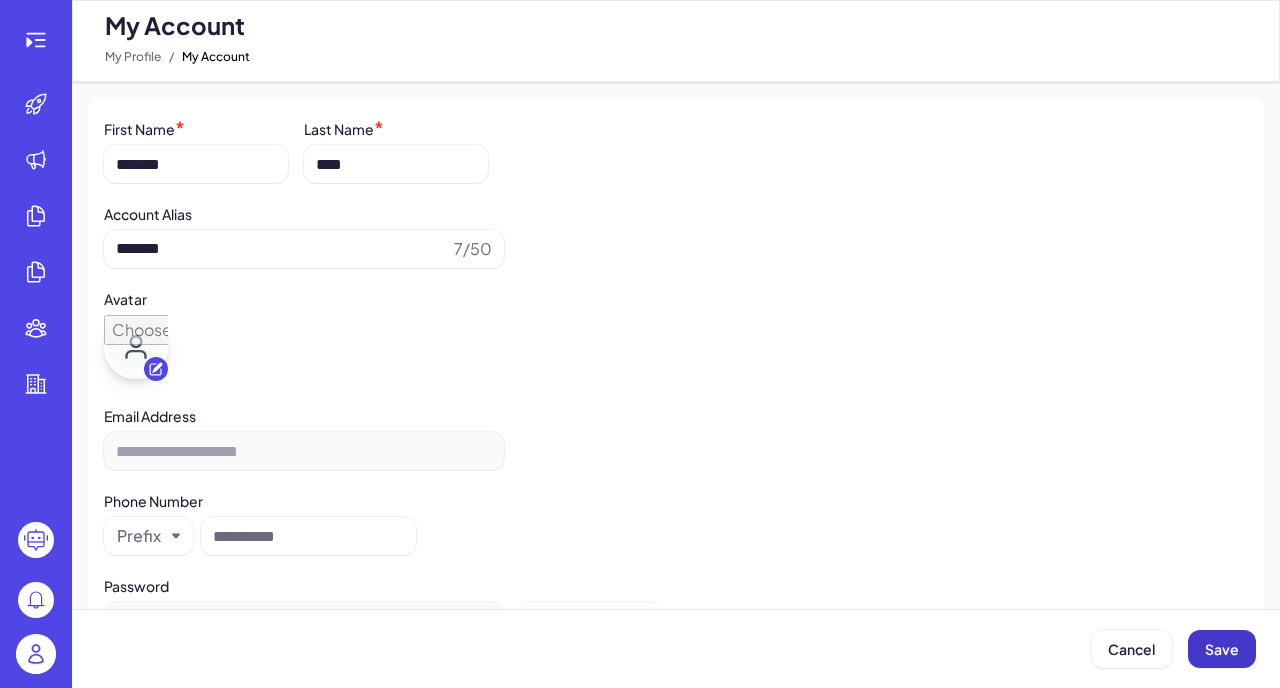 click on "Save" at bounding box center [1222, 649] 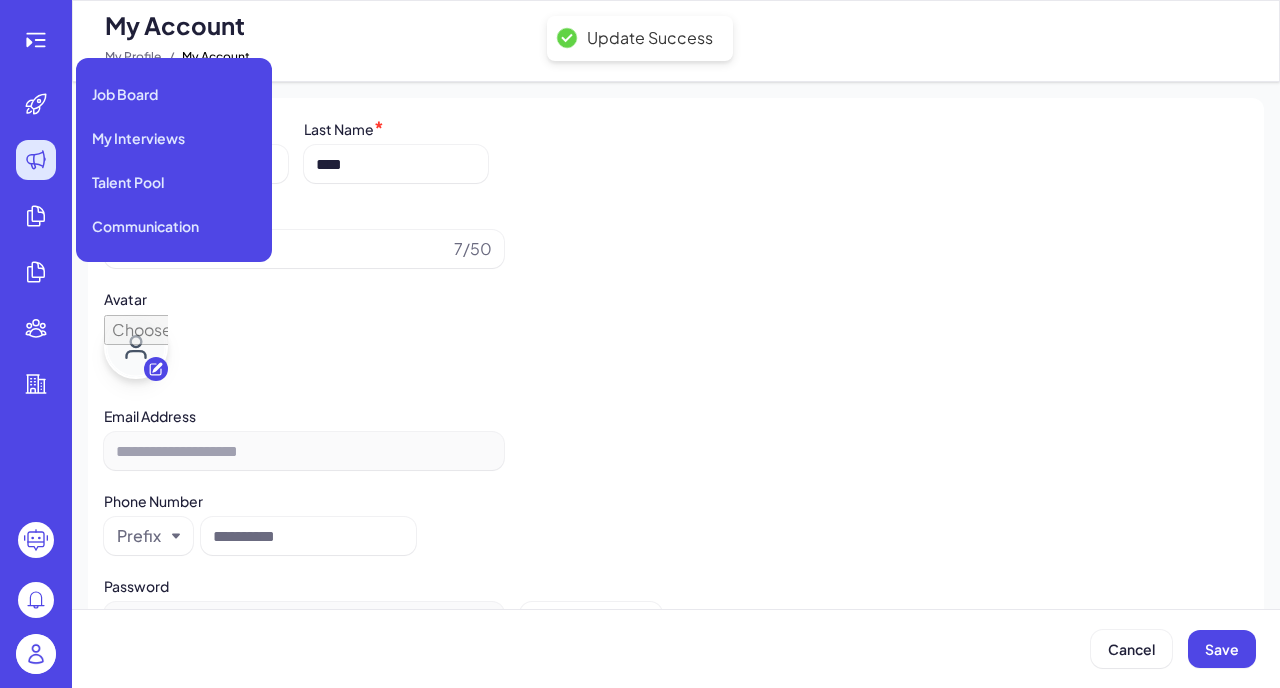 click 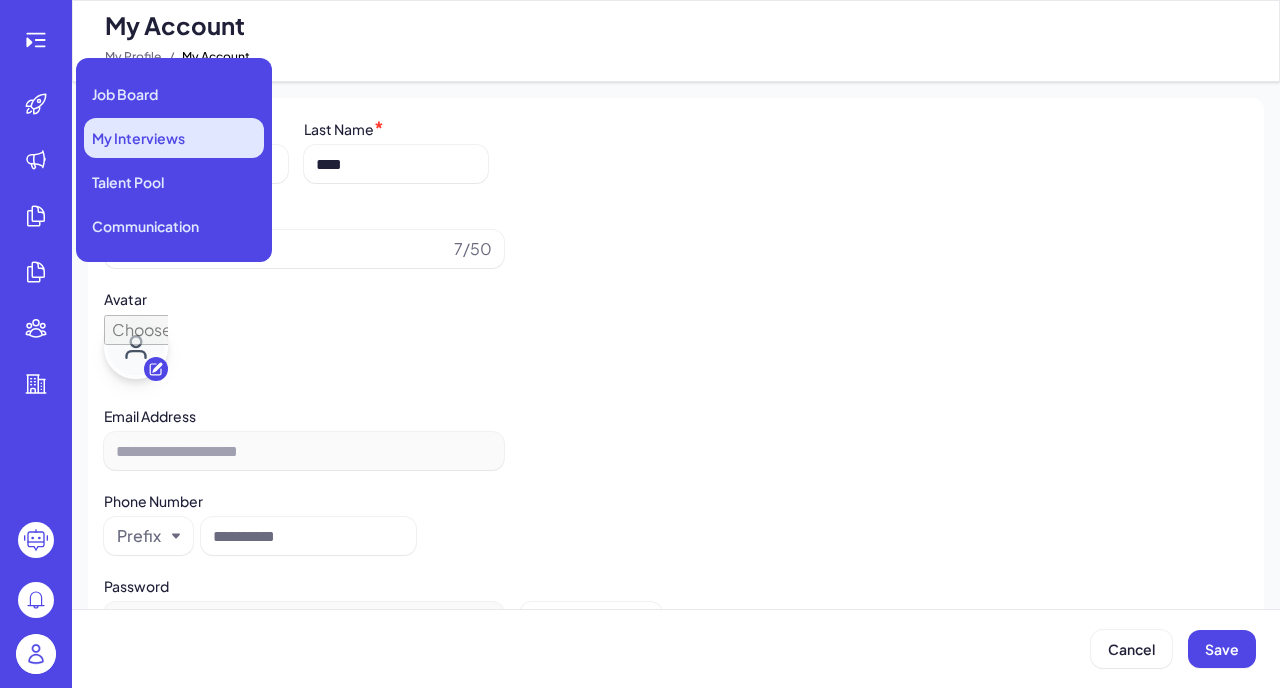 click on "My Interviews" at bounding box center (138, 138) 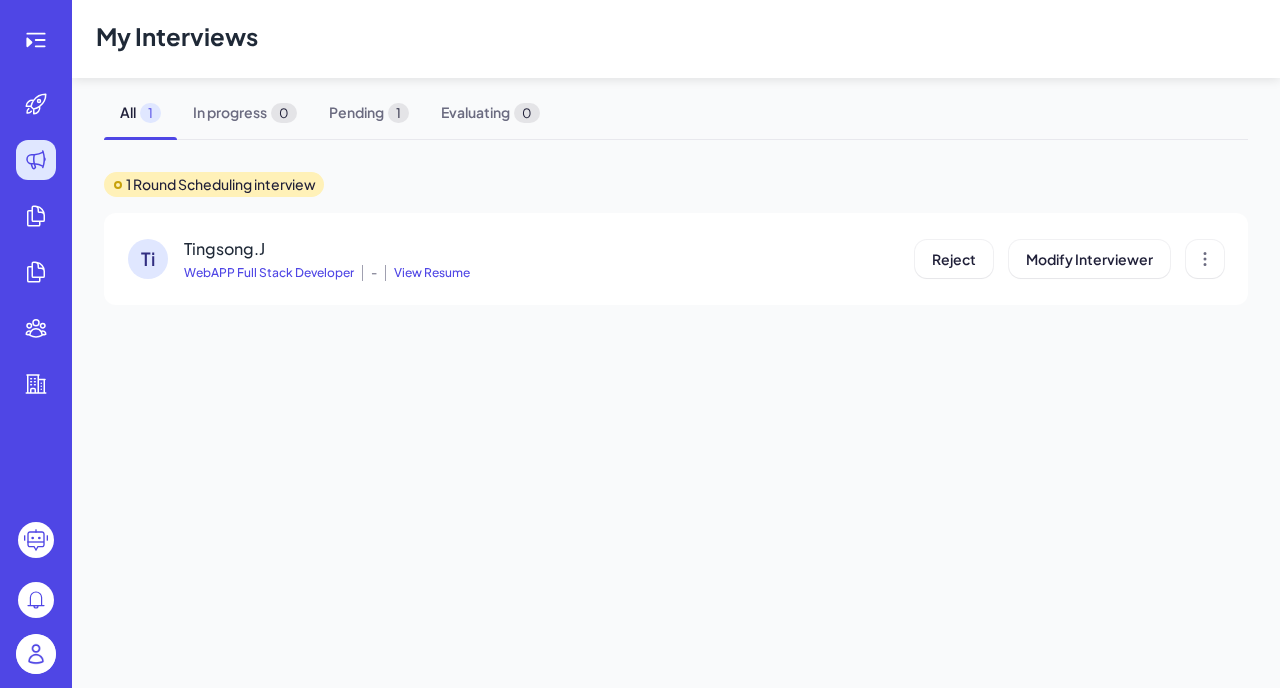 click 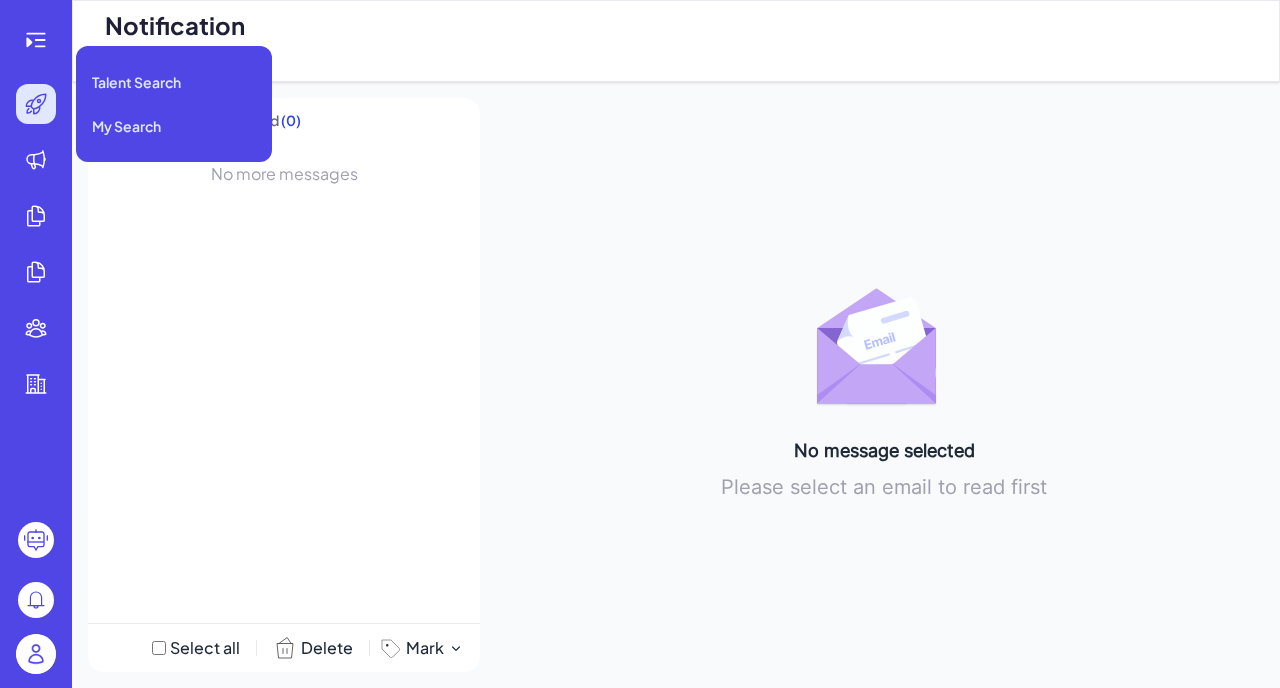 click 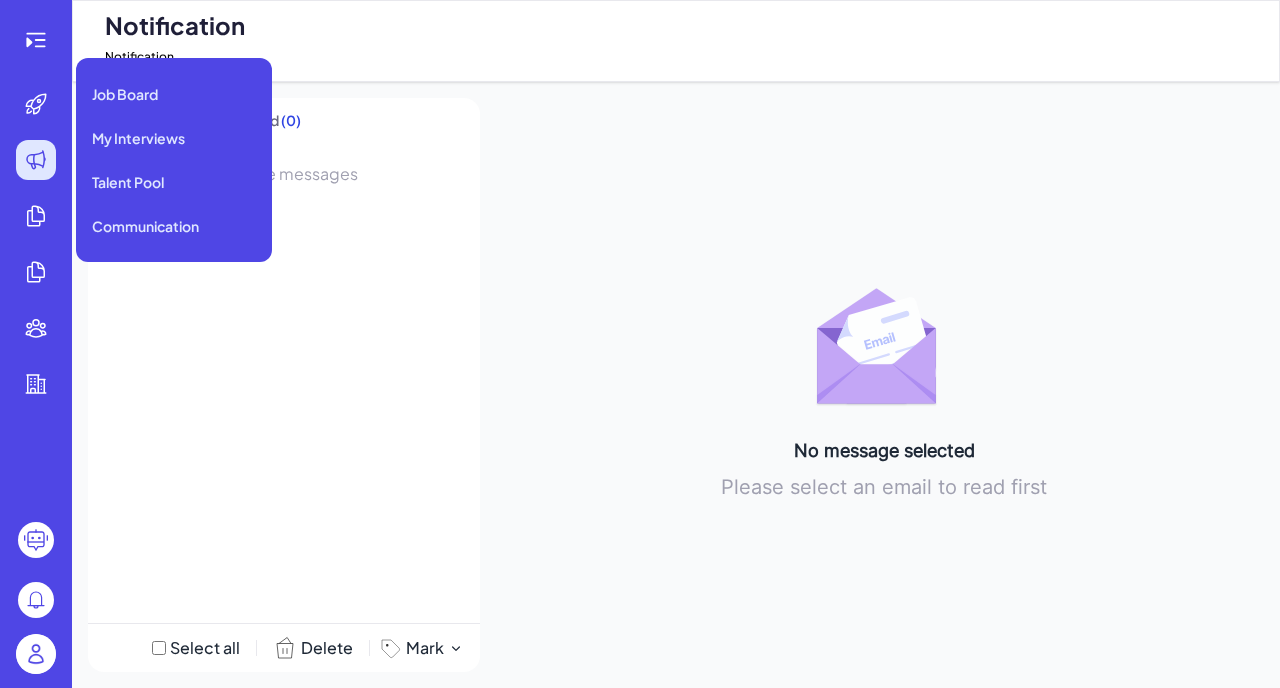 click 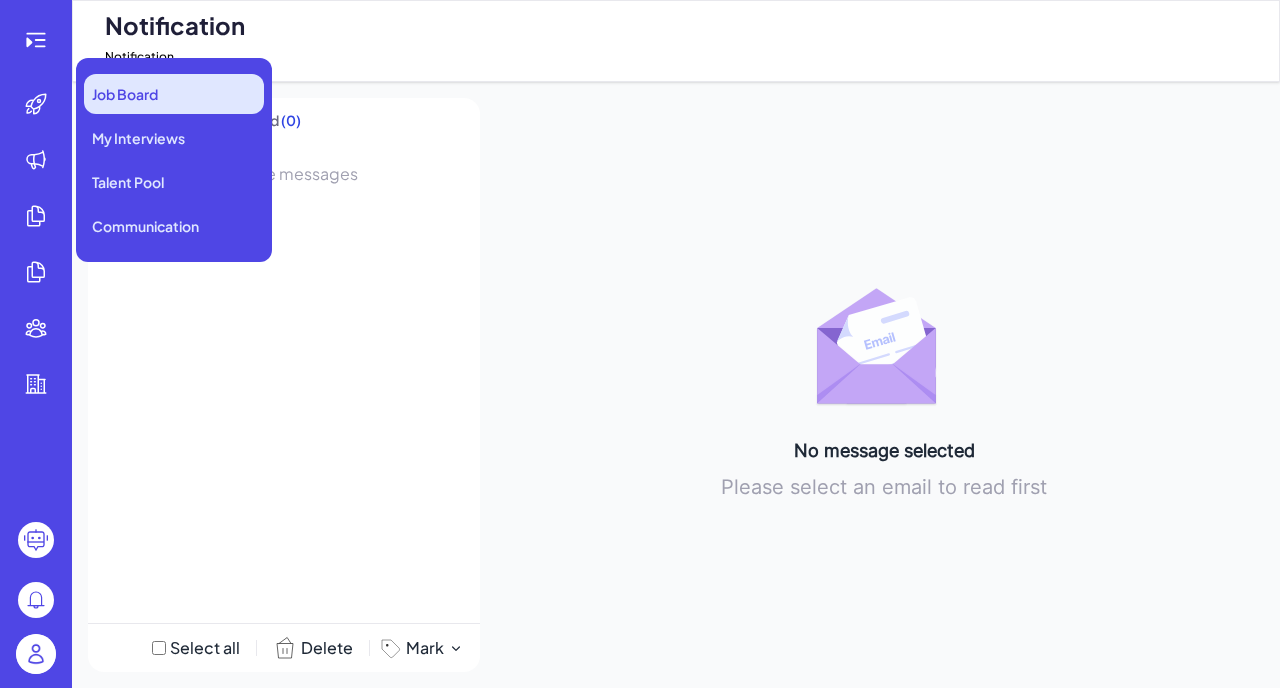 click on "Job Board" at bounding box center (174, 94) 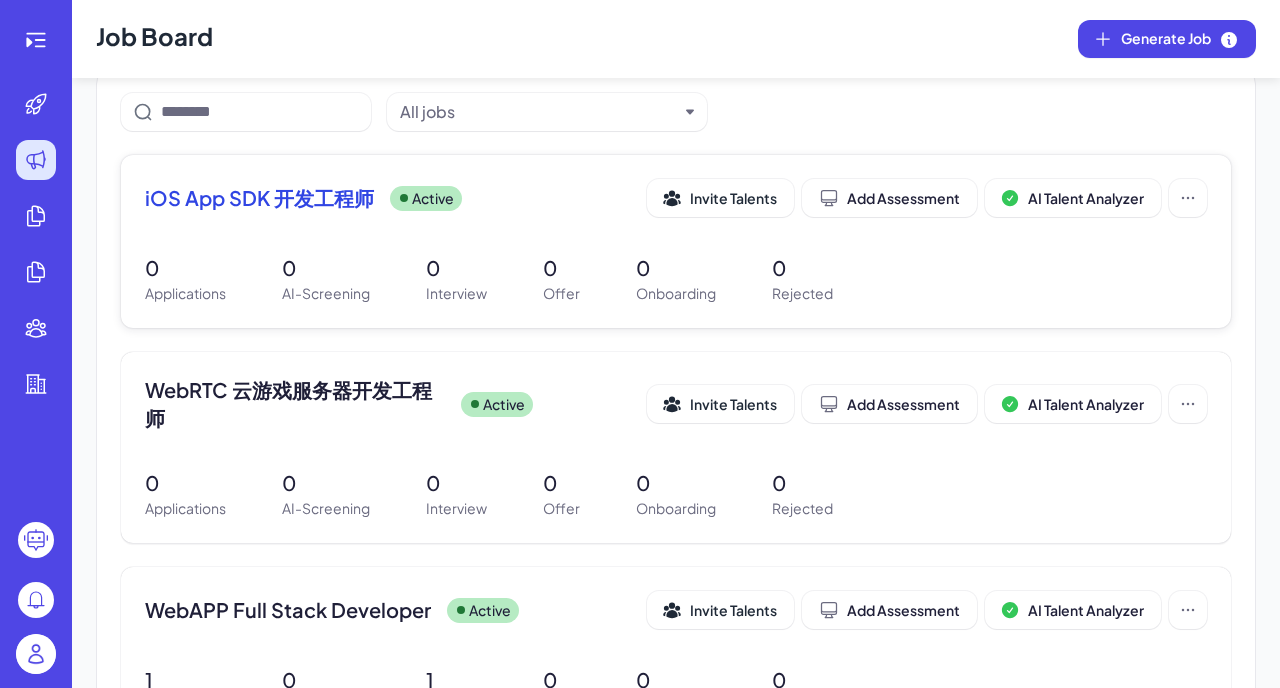 scroll, scrollTop: 315, scrollLeft: 0, axis: vertical 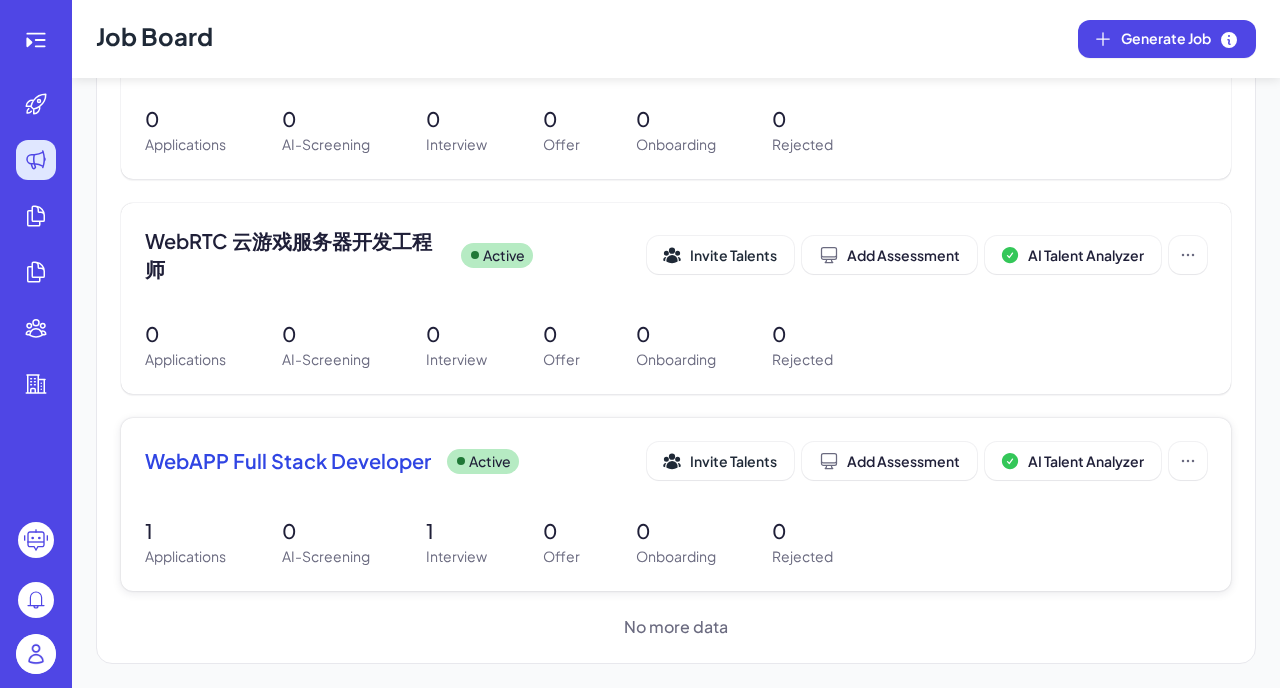 click on "WebAPP Full Stack Developer" at bounding box center (288, 461) 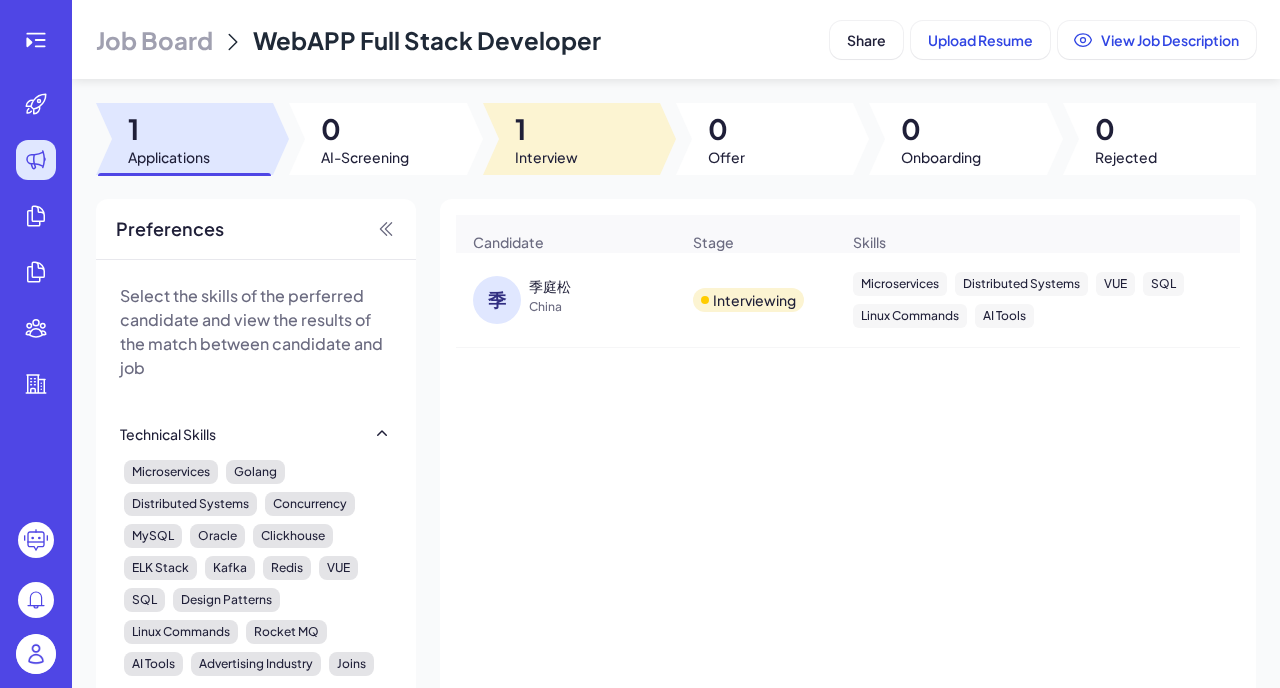 click at bounding box center [571, 139] 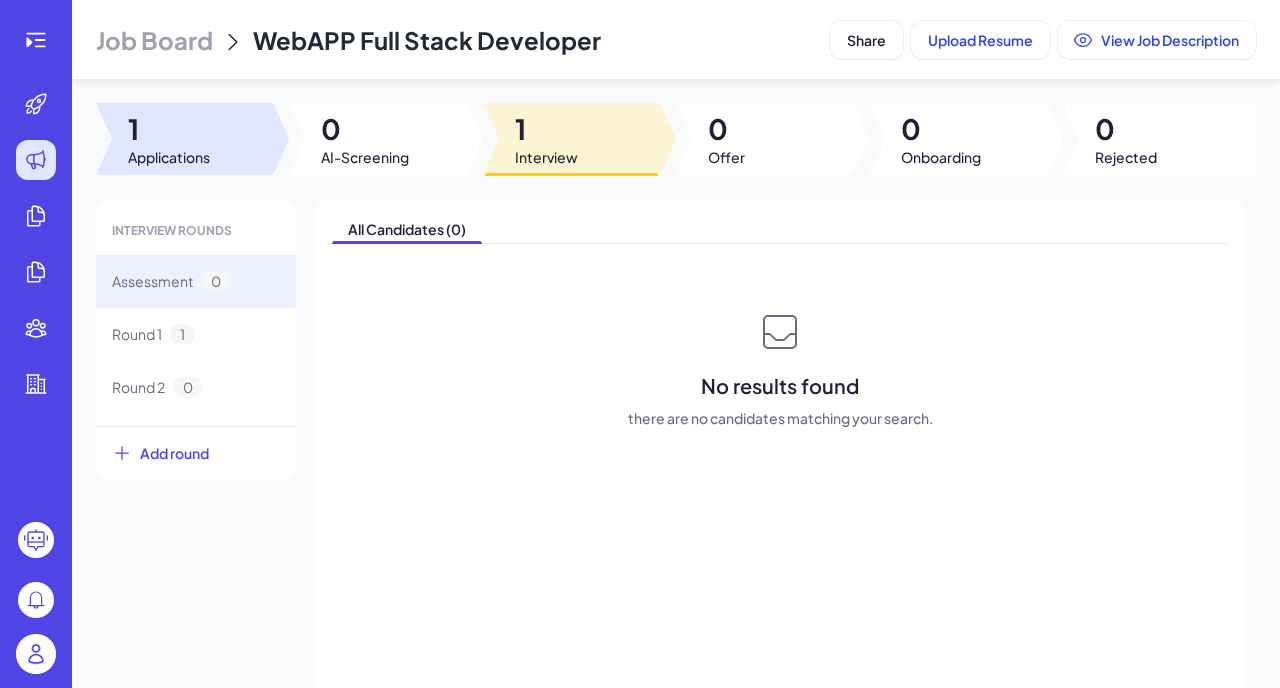 click on "1" at bounding box center [169, 129] 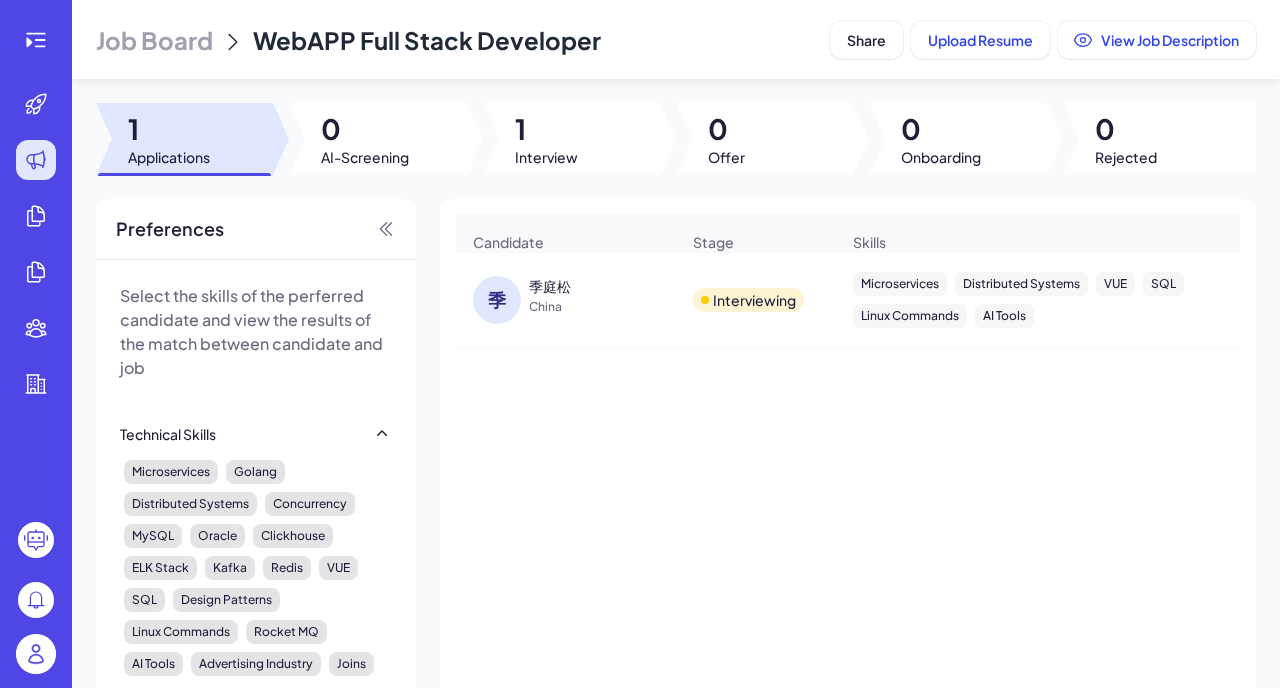 click on "季" at bounding box center (497, 300) 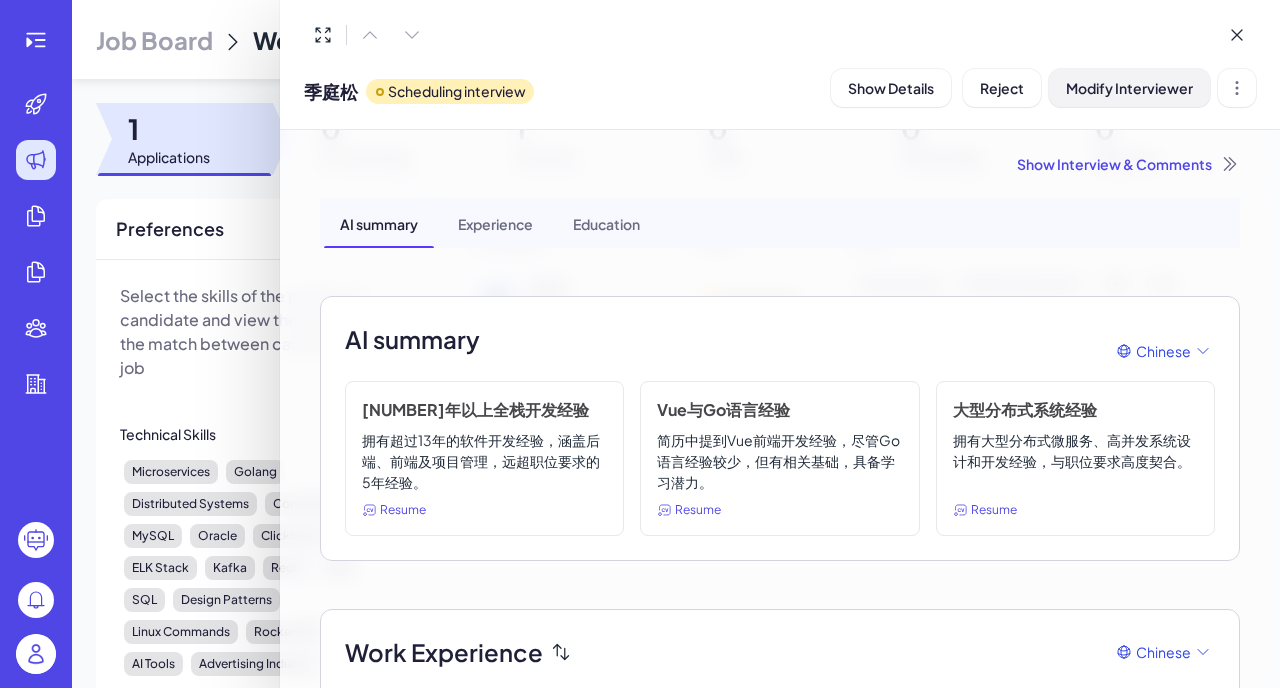 click on "Modify Interviewer" at bounding box center (1129, 88) 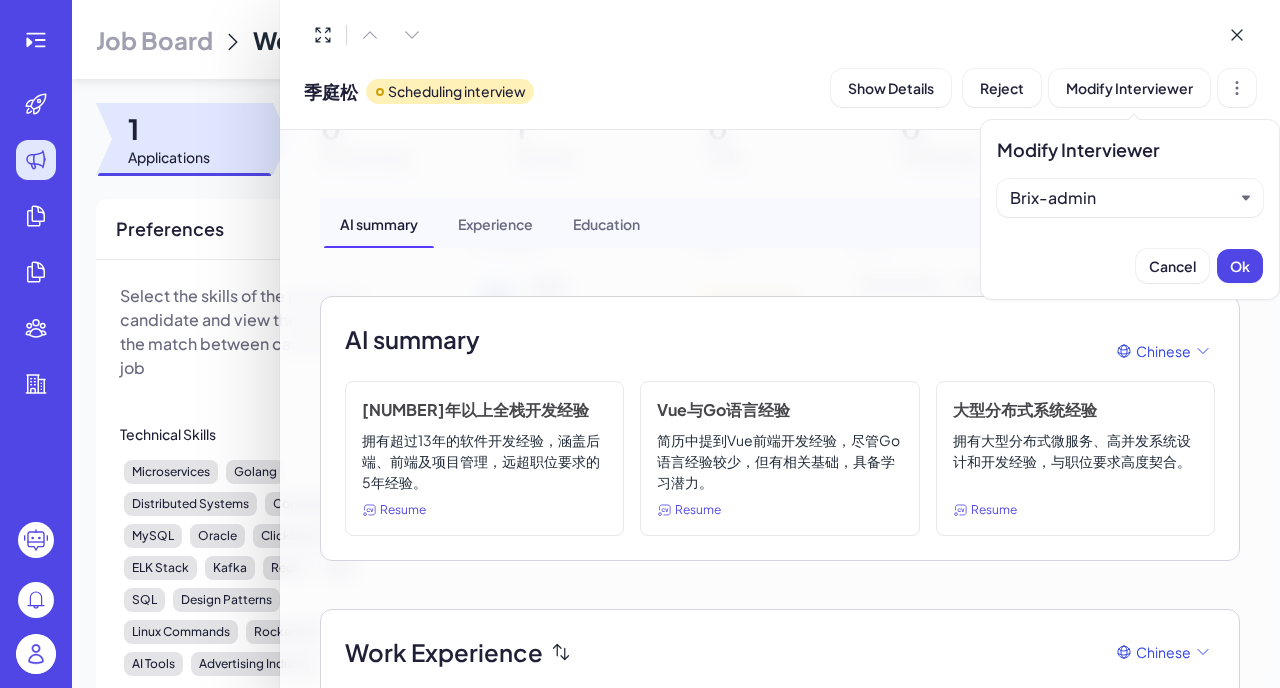 click on "Brix-admin" at bounding box center (1122, 198) 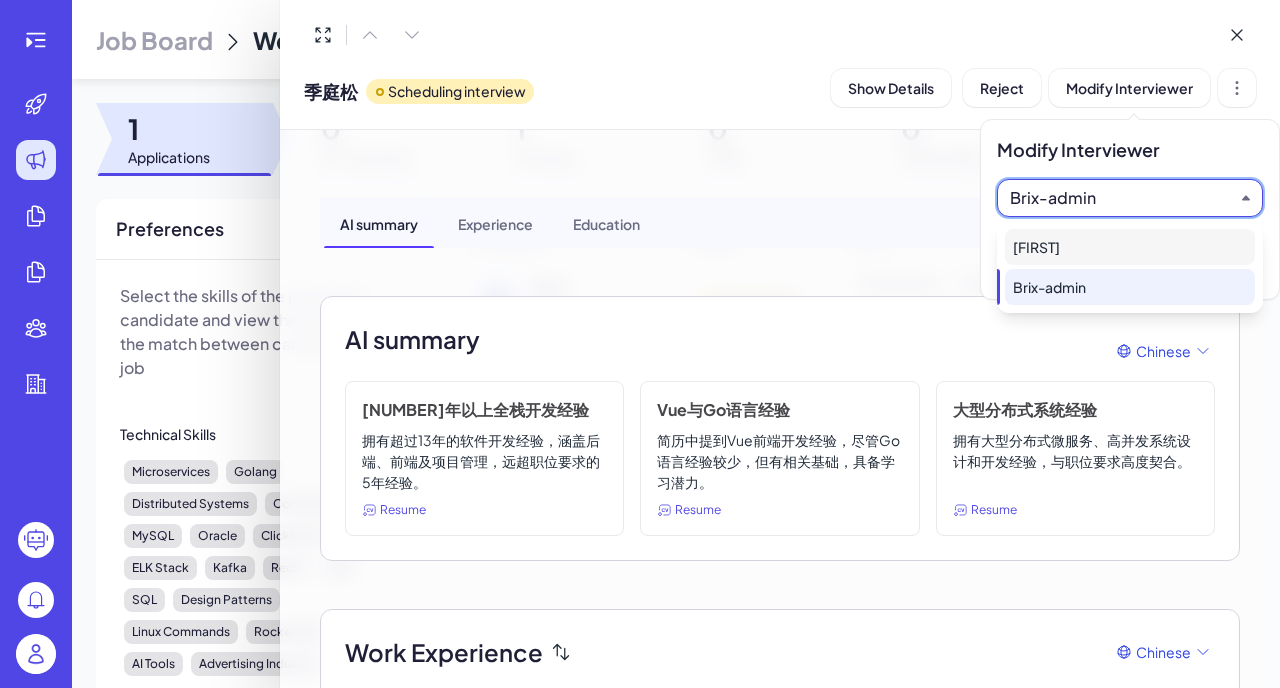 click on "[FIRST]" at bounding box center [1130, 247] 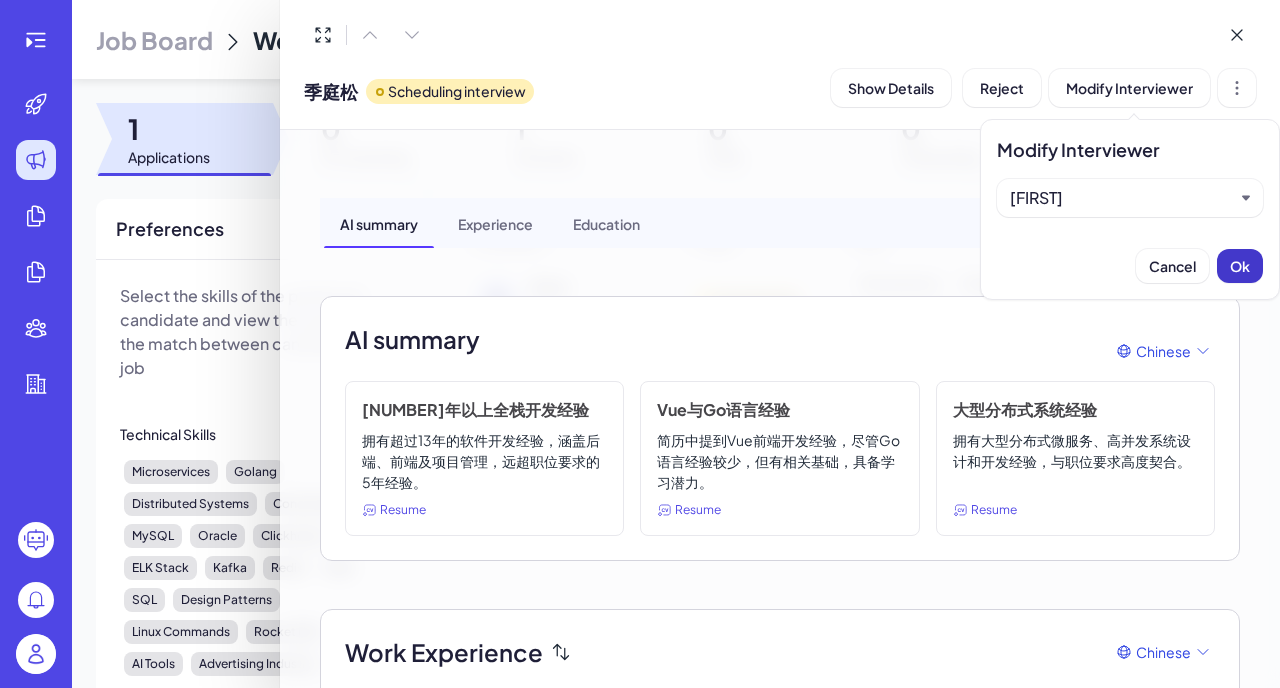 click on "Ok" at bounding box center (1240, 266) 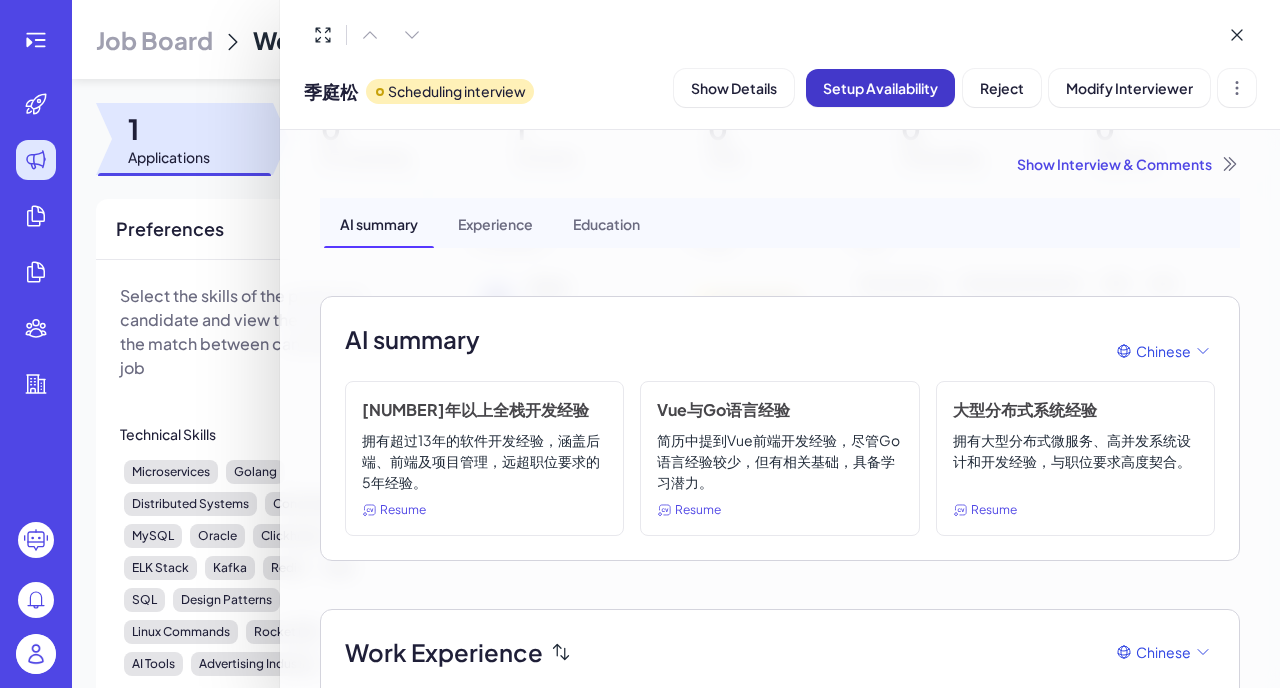 click on "Setup Availability" at bounding box center [880, 88] 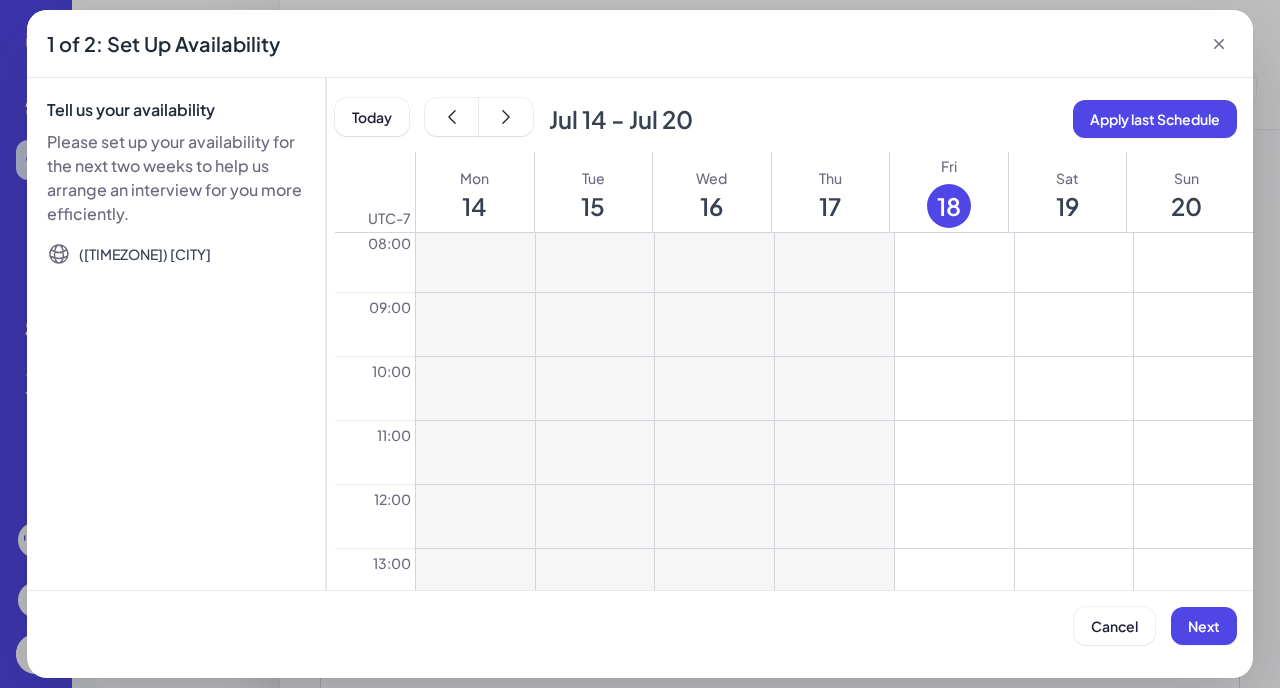 scroll, scrollTop: 525, scrollLeft: 0, axis: vertical 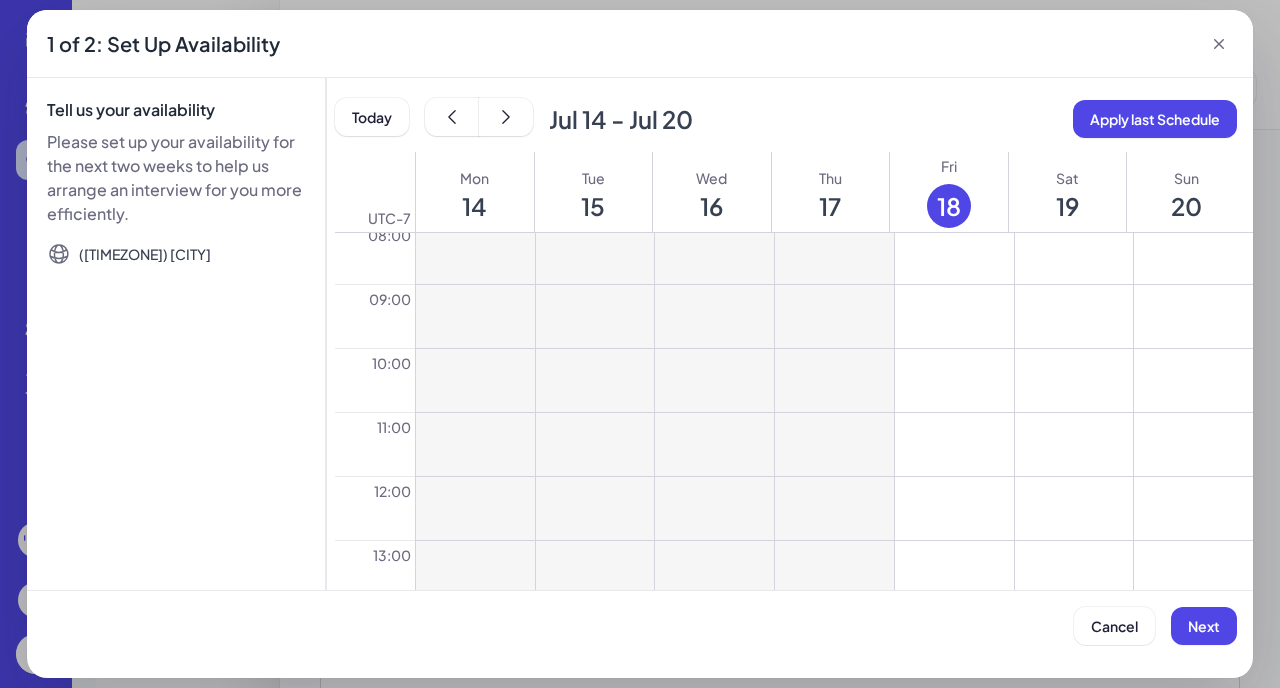 click at bounding box center (1074, 380) 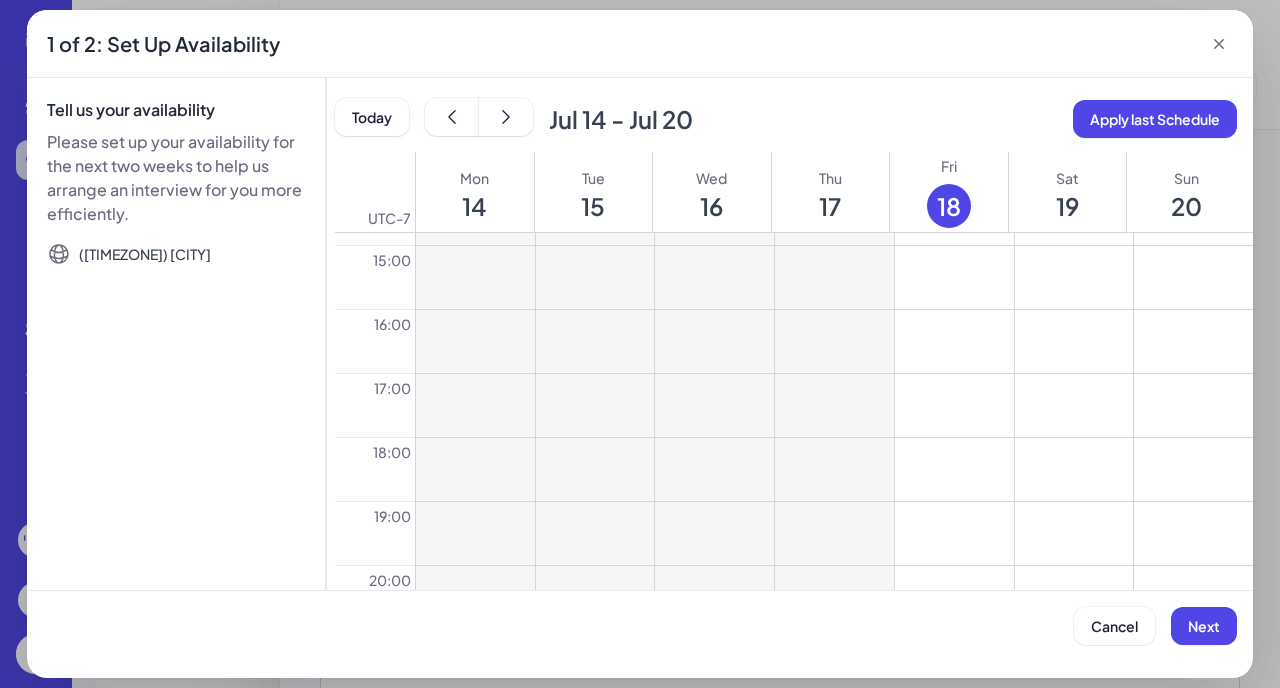 scroll, scrollTop: 1025, scrollLeft: 0, axis: vertical 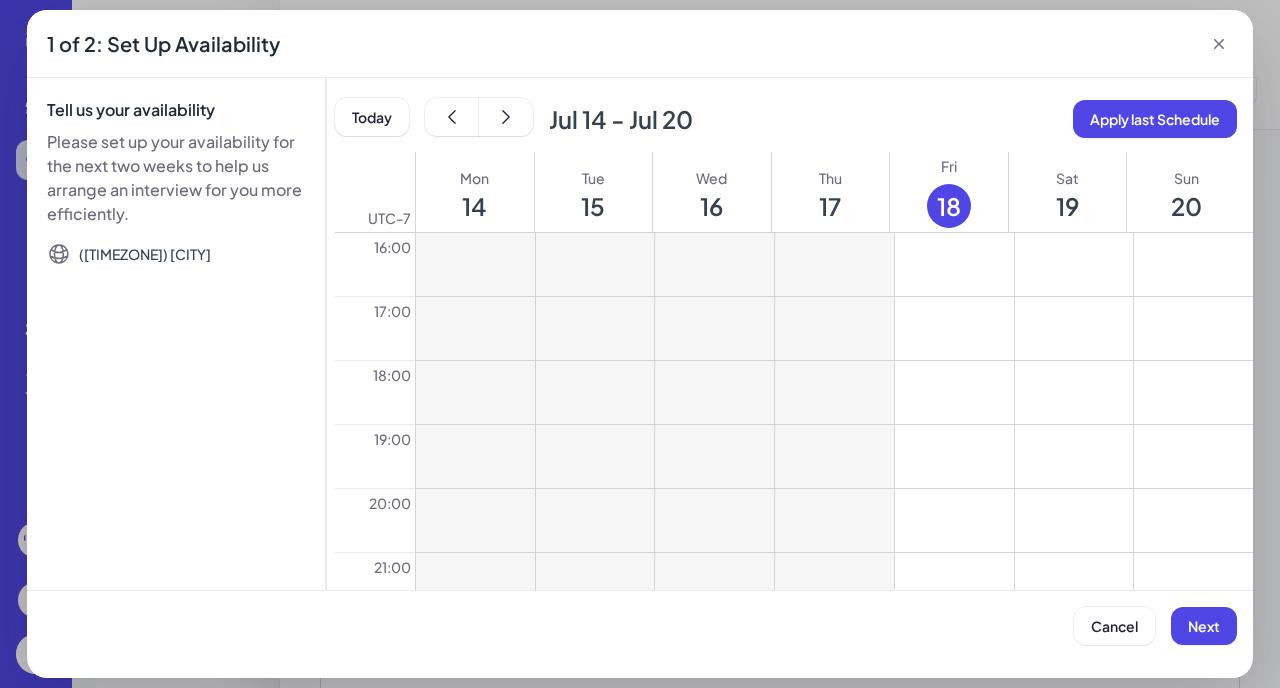 click at bounding box center (954, 392) 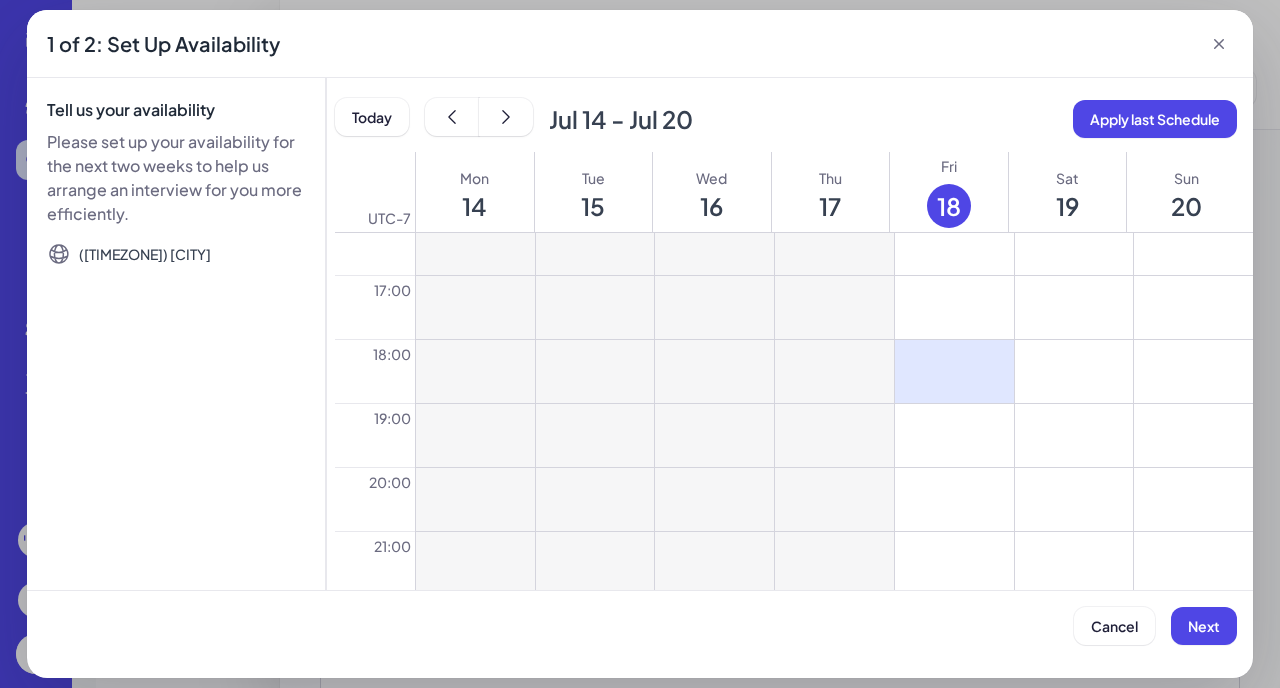 scroll, scrollTop: 1184, scrollLeft: 0, axis: vertical 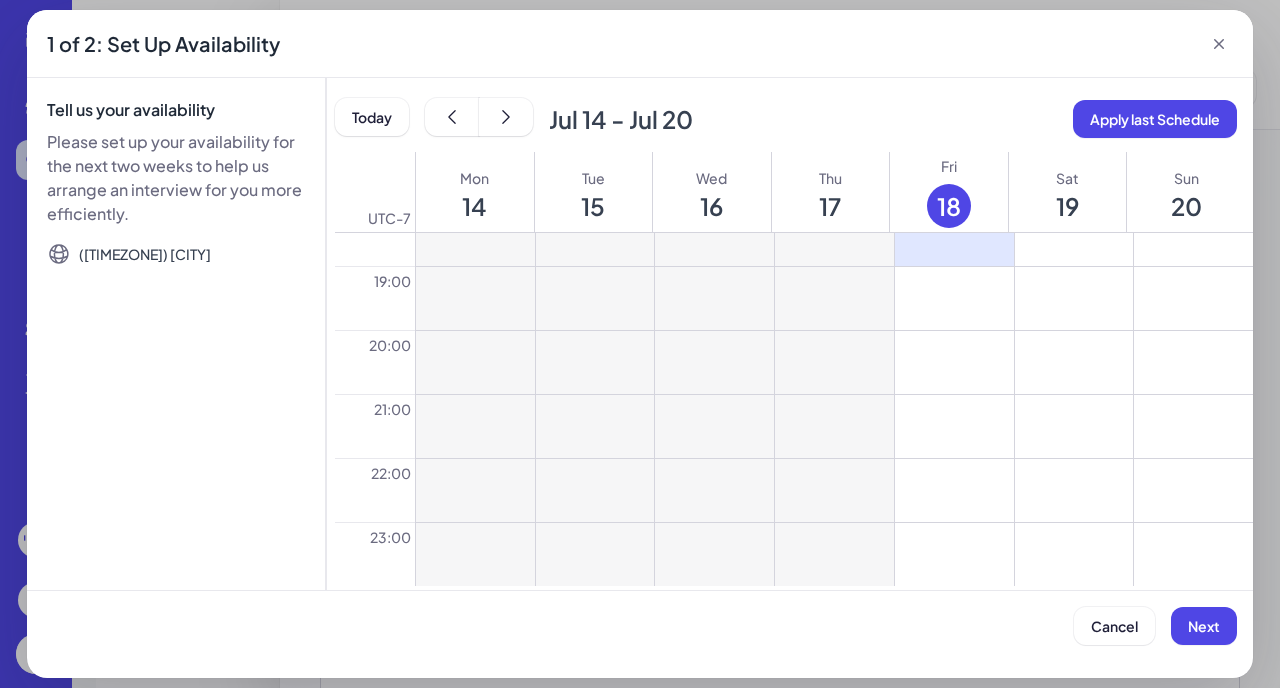 type 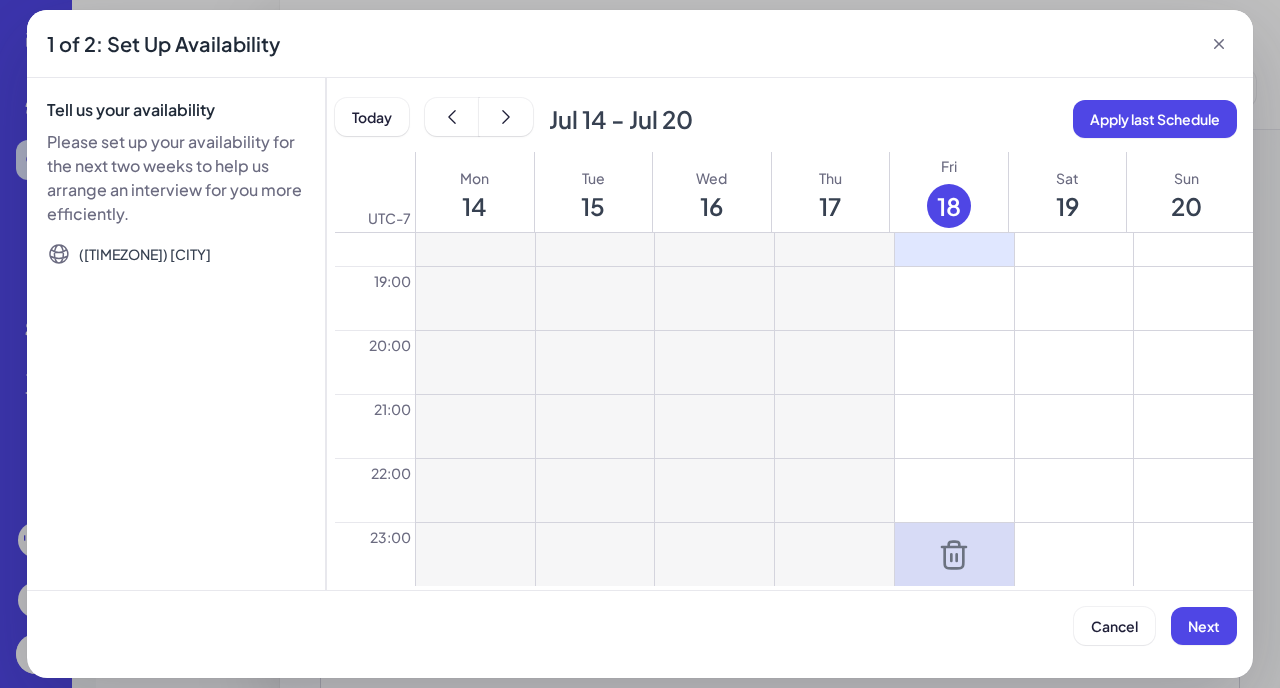 type 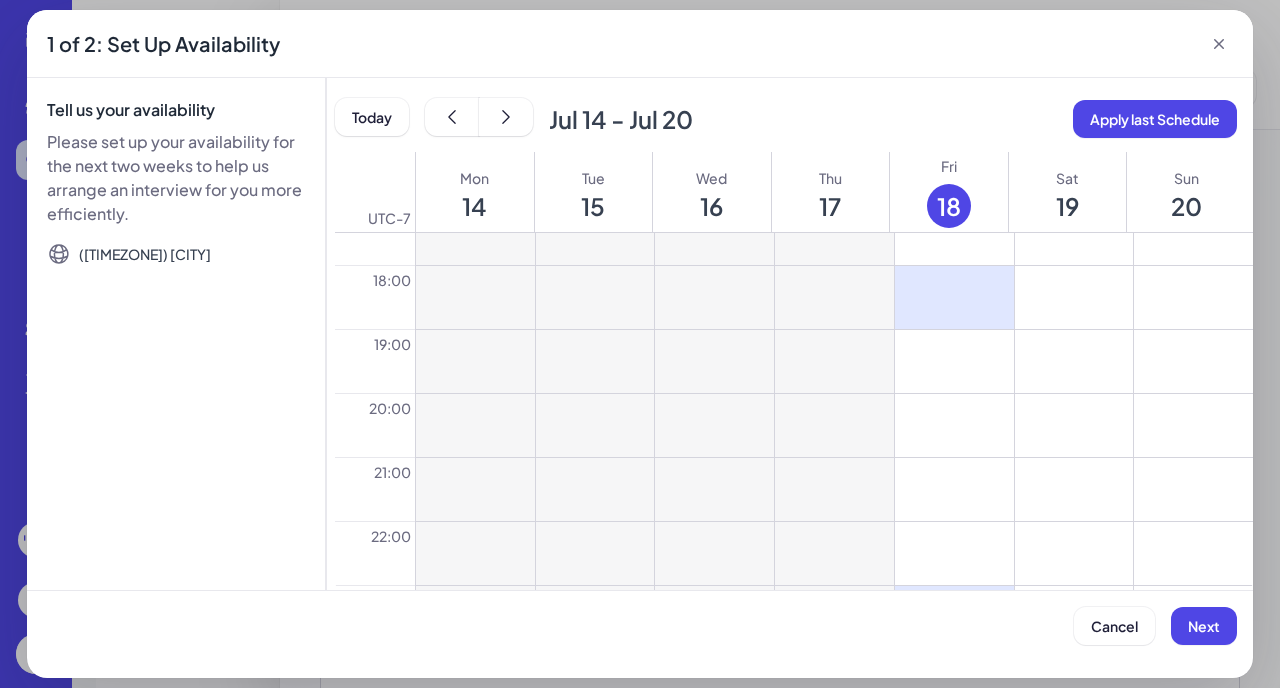 scroll, scrollTop: 1115, scrollLeft: 0, axis: vertical 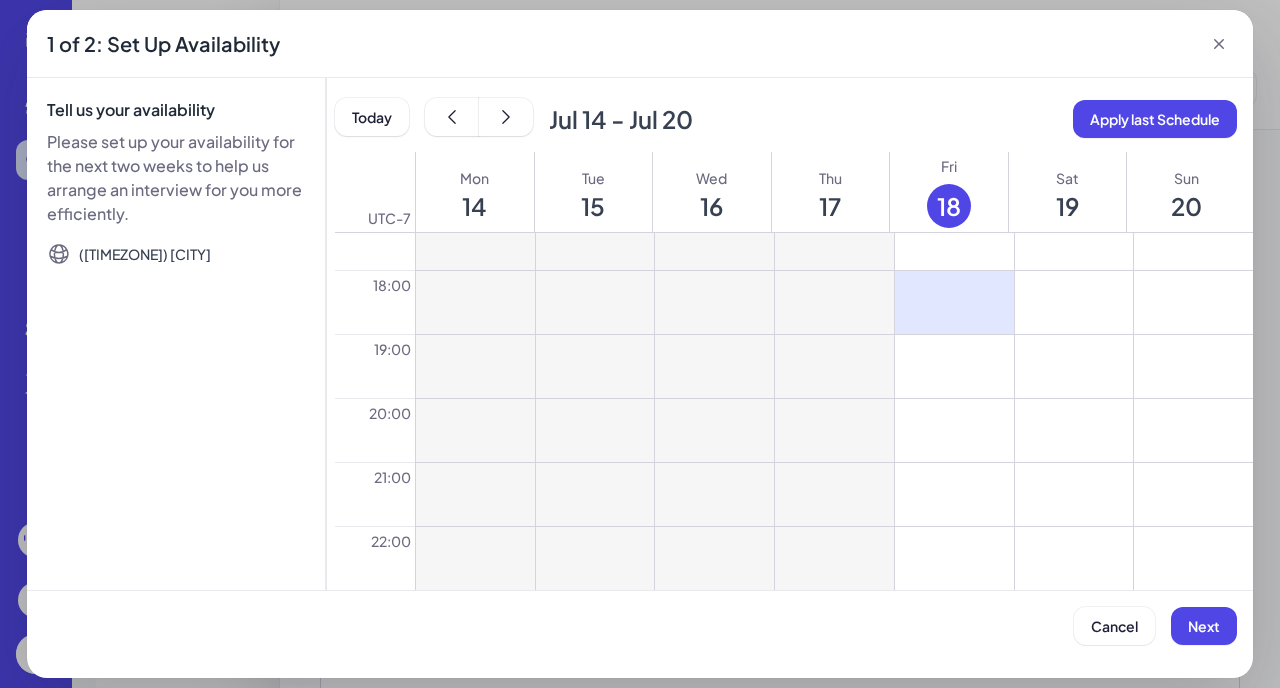 click at bounding box center (954, 430) 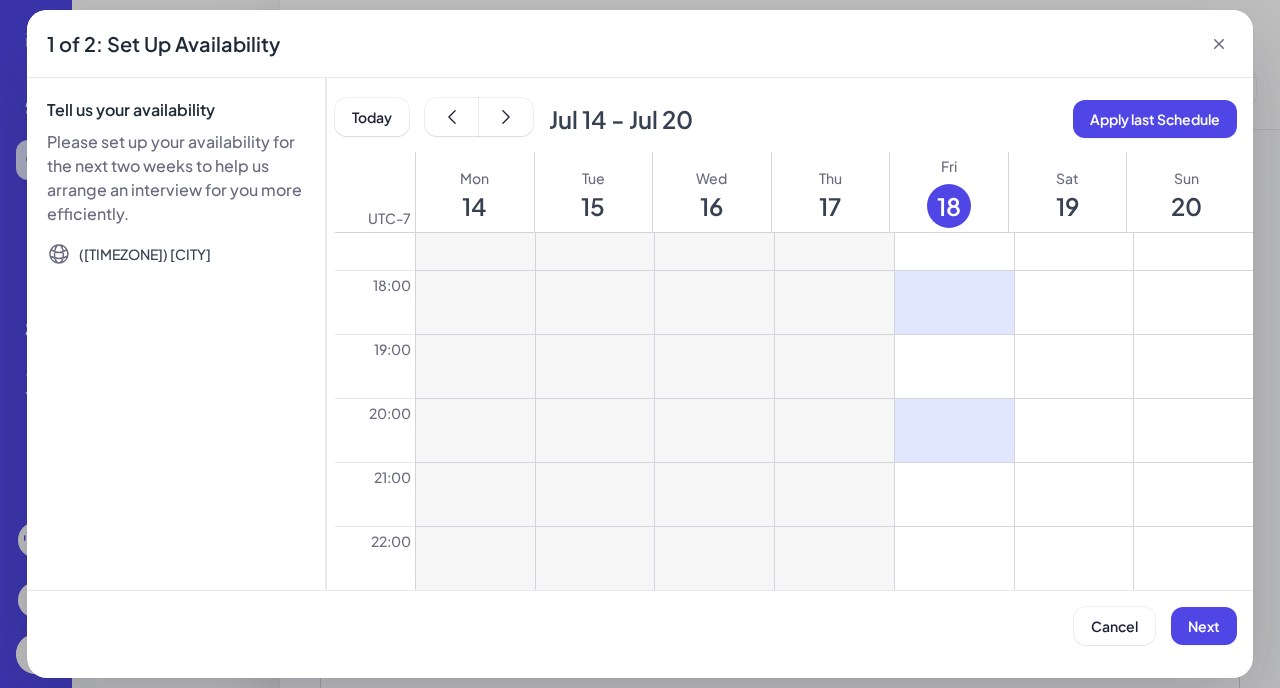 click at bounding box center (954, 366) 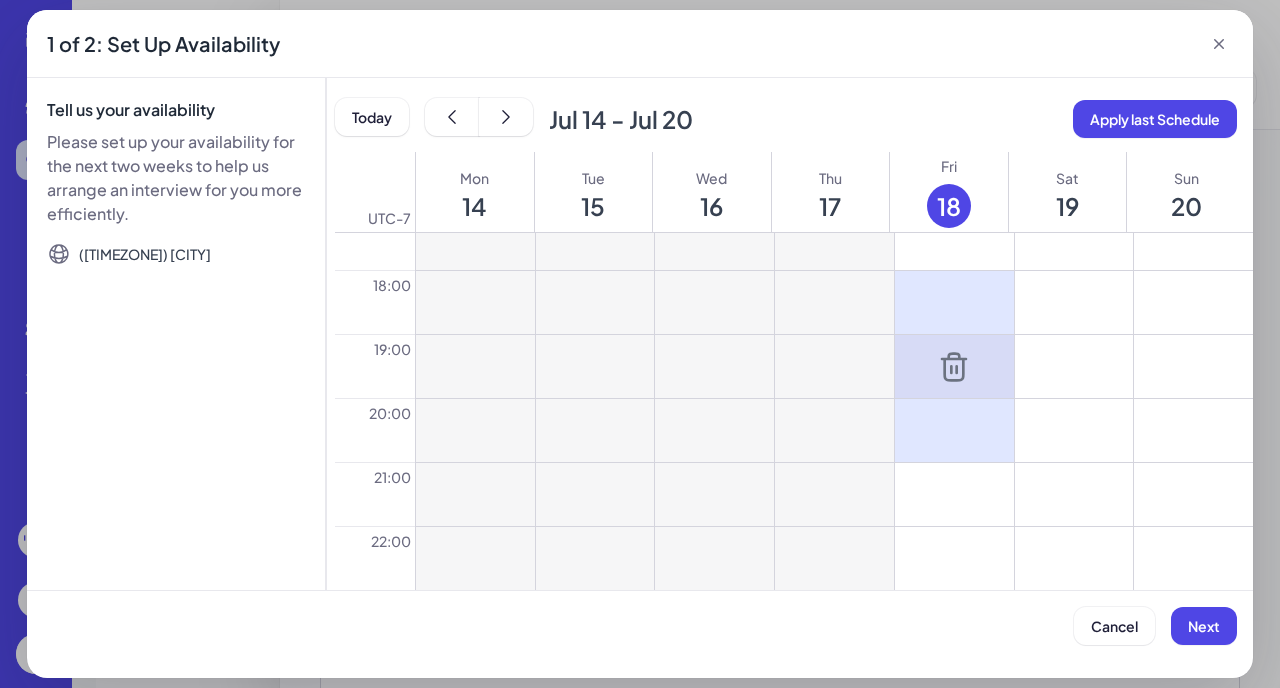 scroll, scrollTop: 1184, scrollLeft: 0, axis: vertical 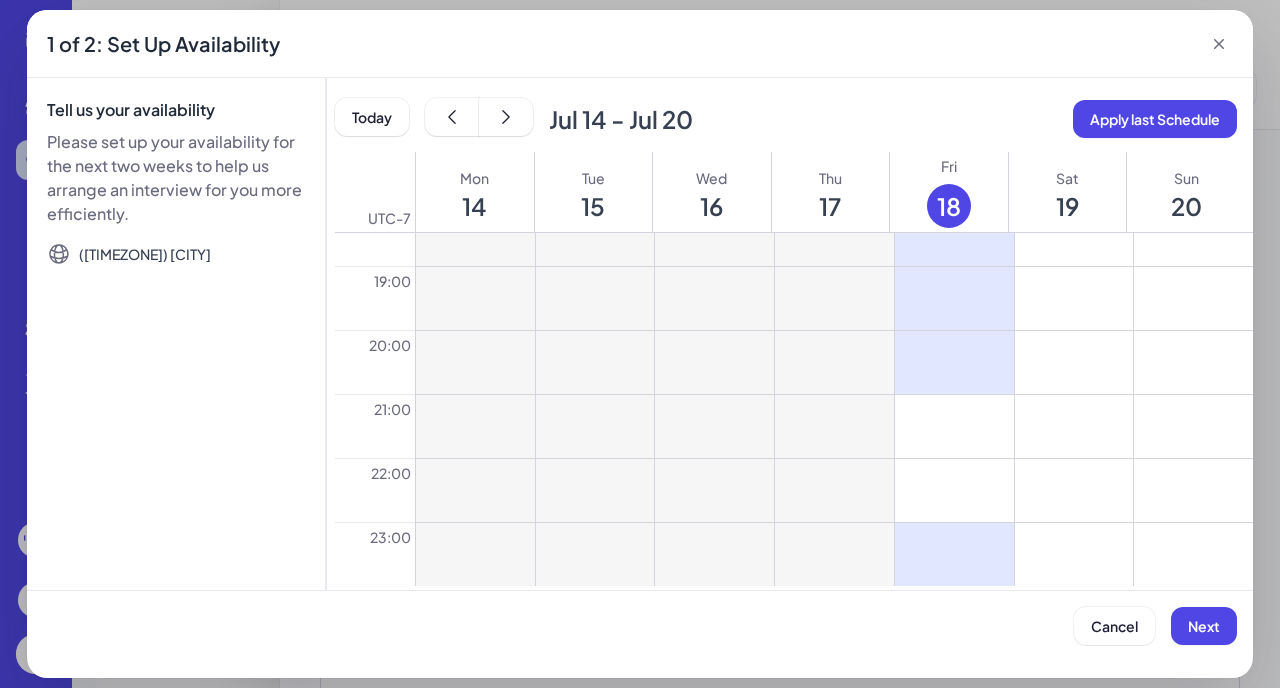 click at bounding box center [954, 426] 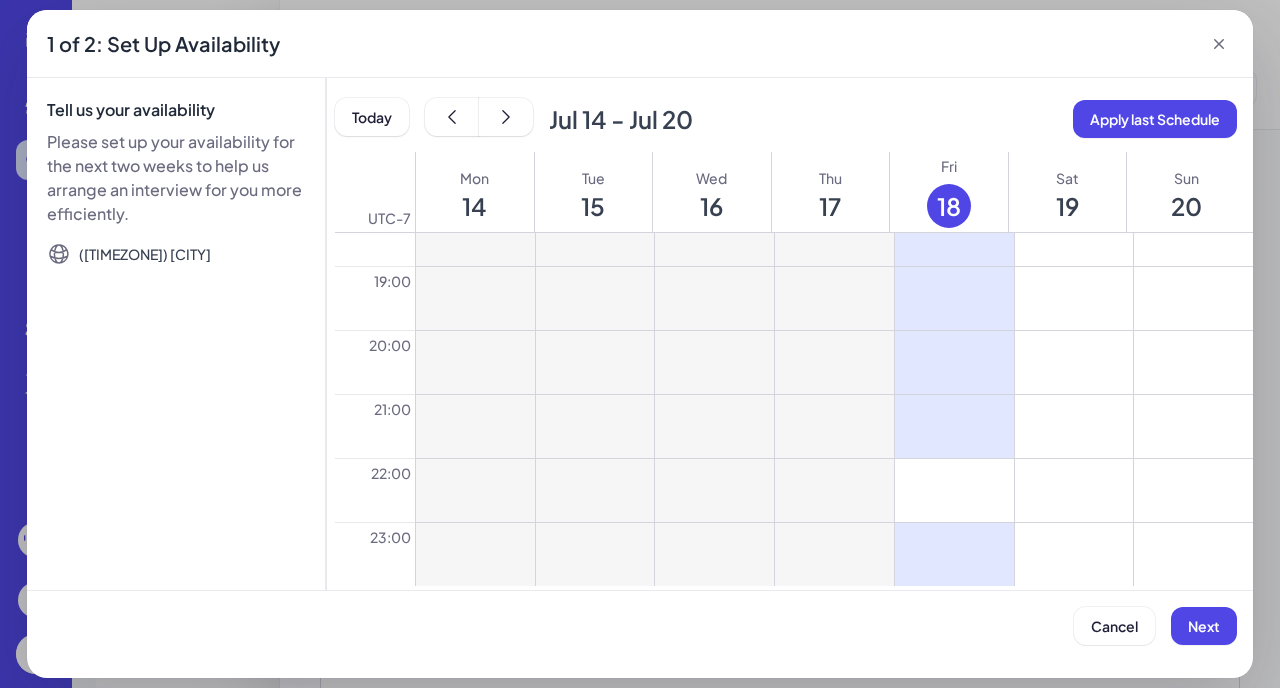 click at bounding box center (954, 490) 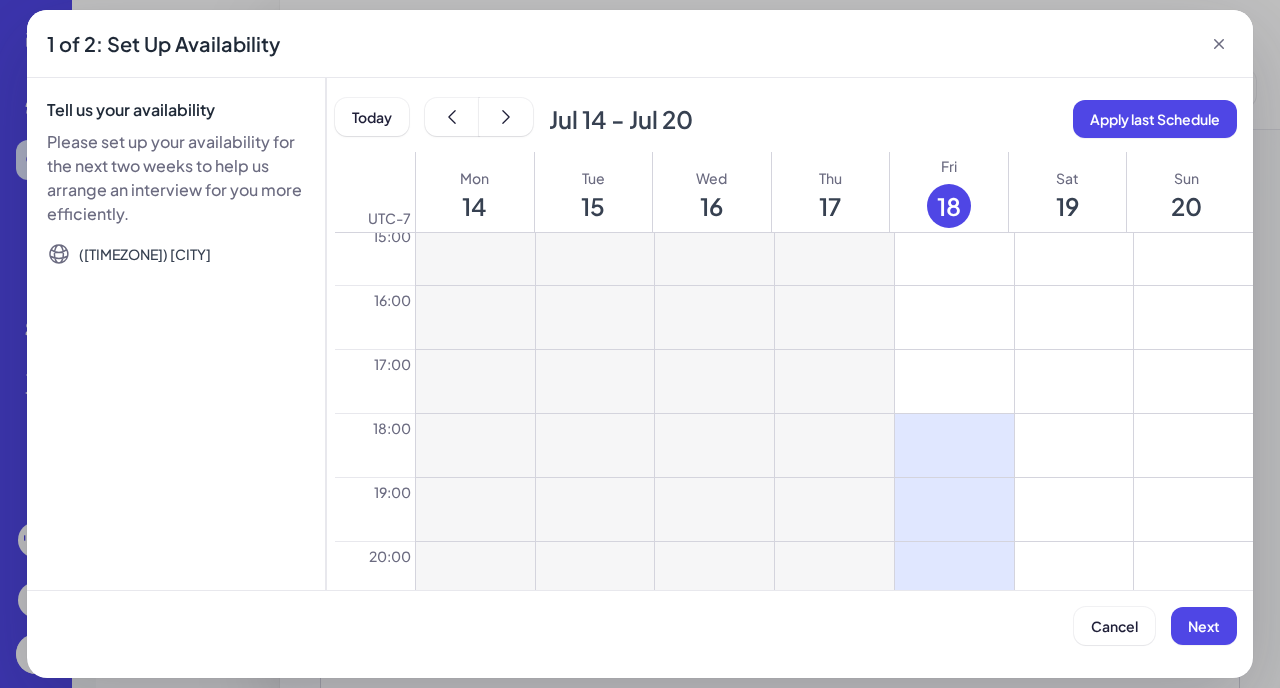click at bounding box center (1074, 445) 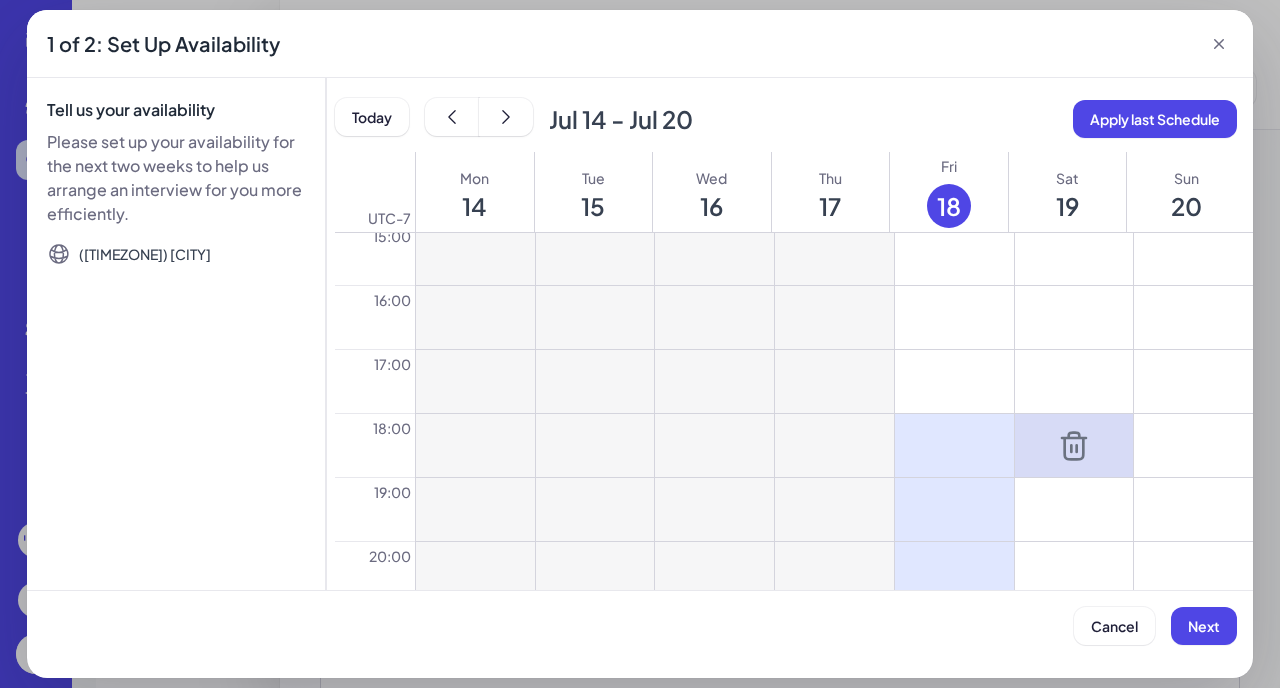 scroll, scrollTop: 1144, scrollLeft: 0, axis: vertical 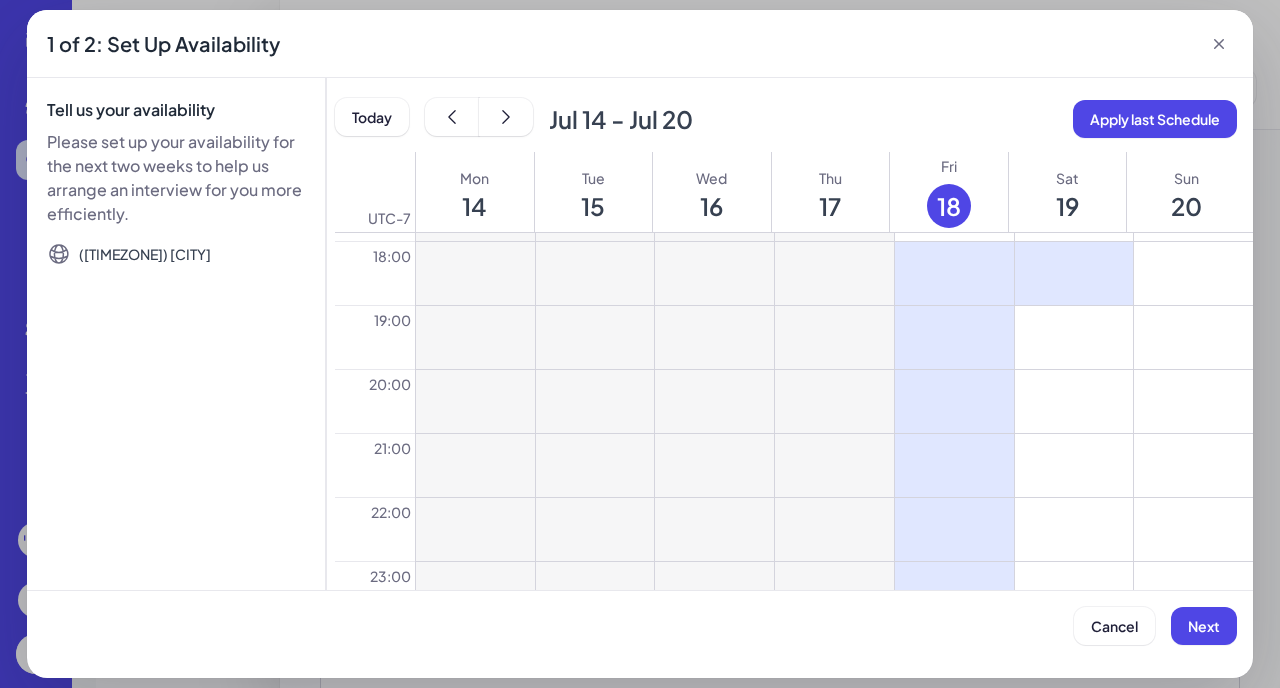 click at bounding box center [1074, 337] 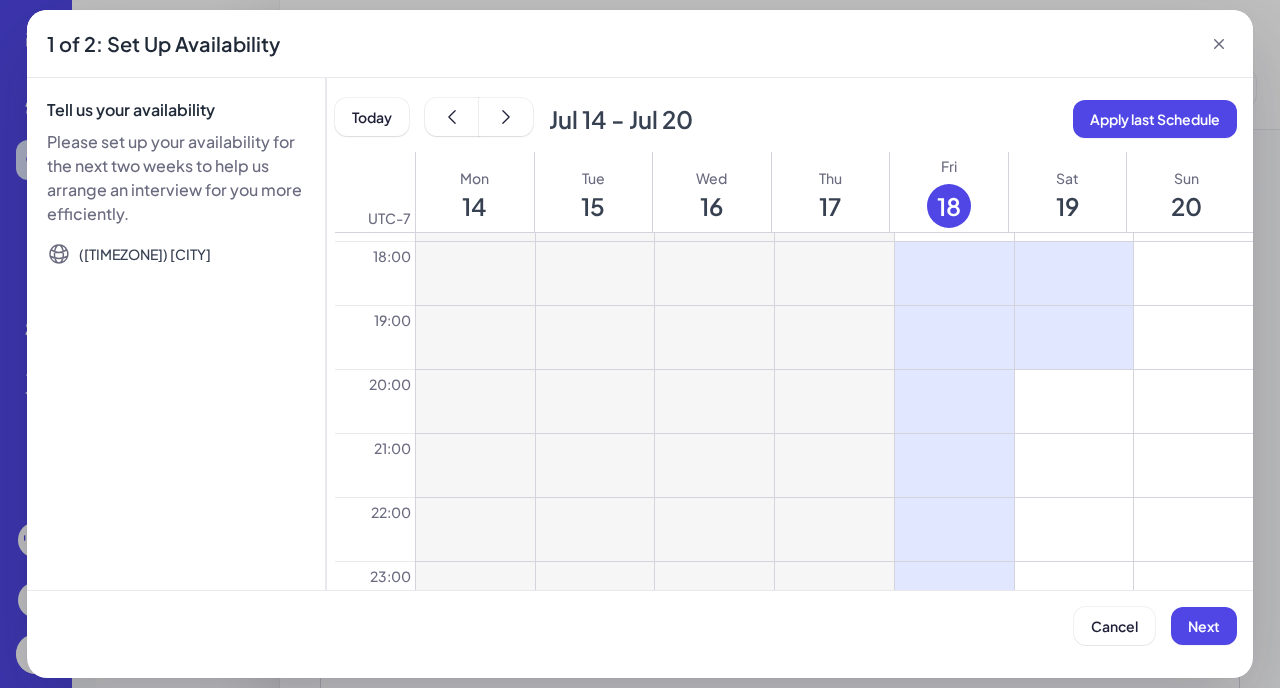 click at bounding box center (1074, 401) 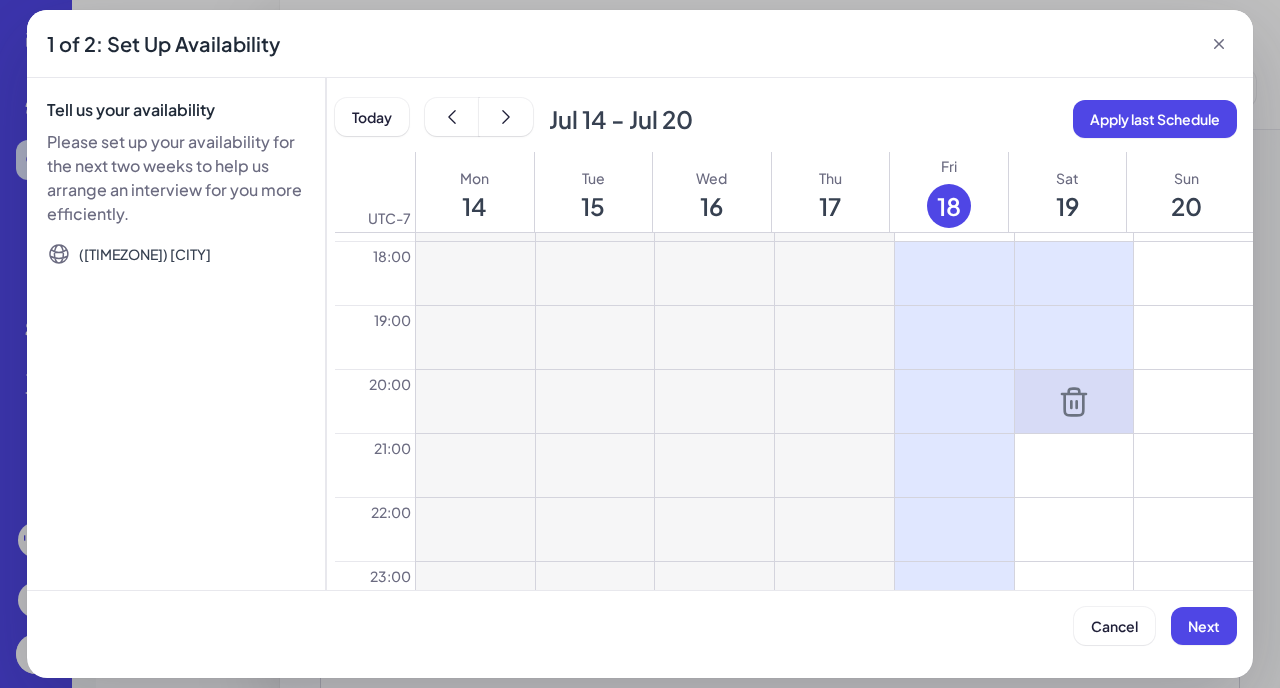scroll, scrollTop: 1184, scrollLeft: 0, axis: vertical 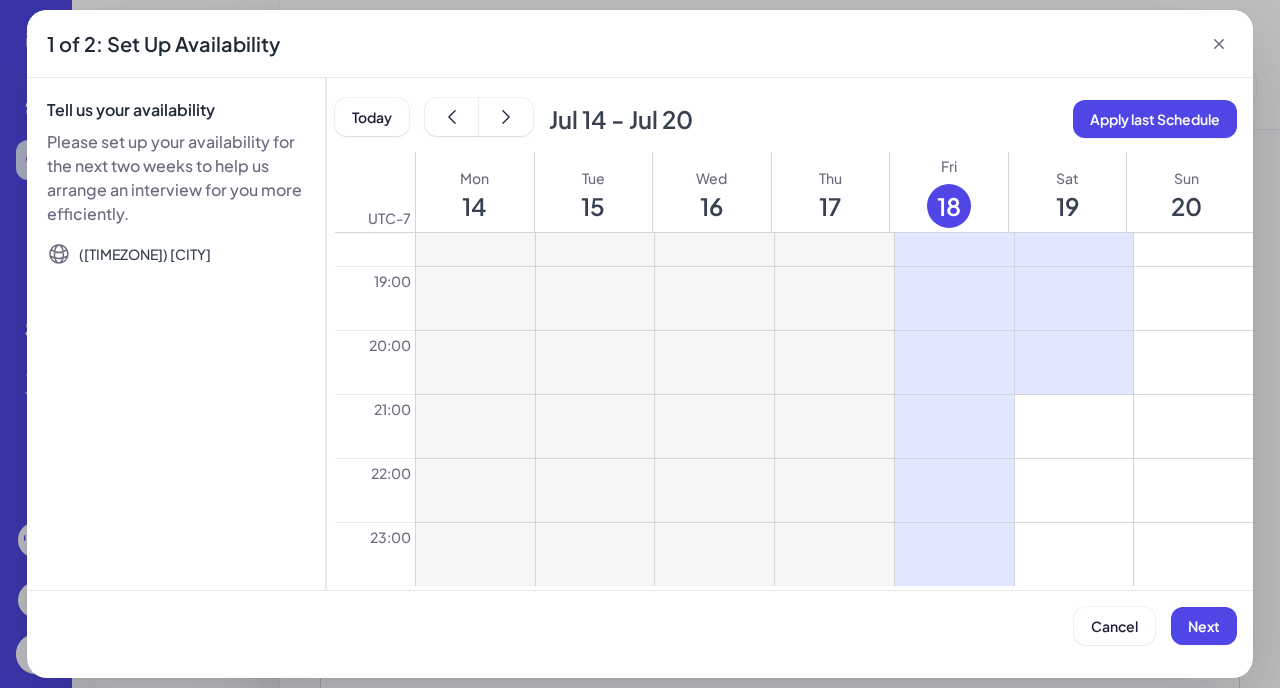 click at bounding box center (1074, 426) 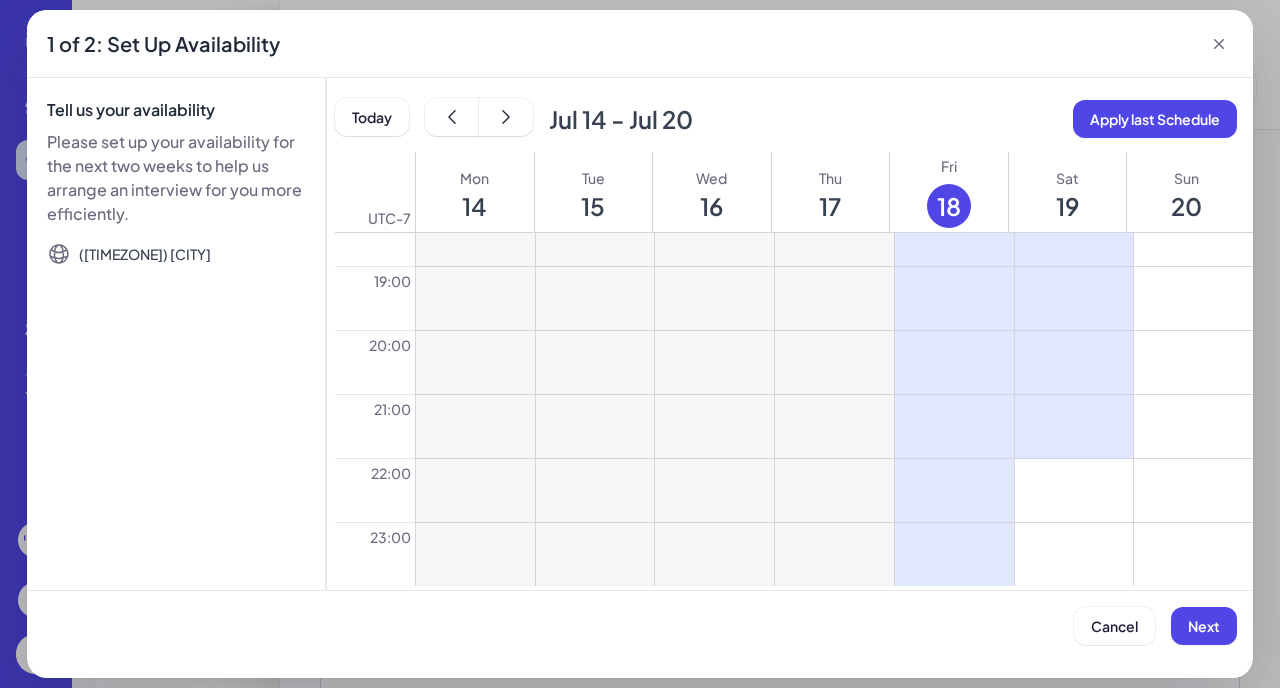 click at bounding box center [1074, 490] 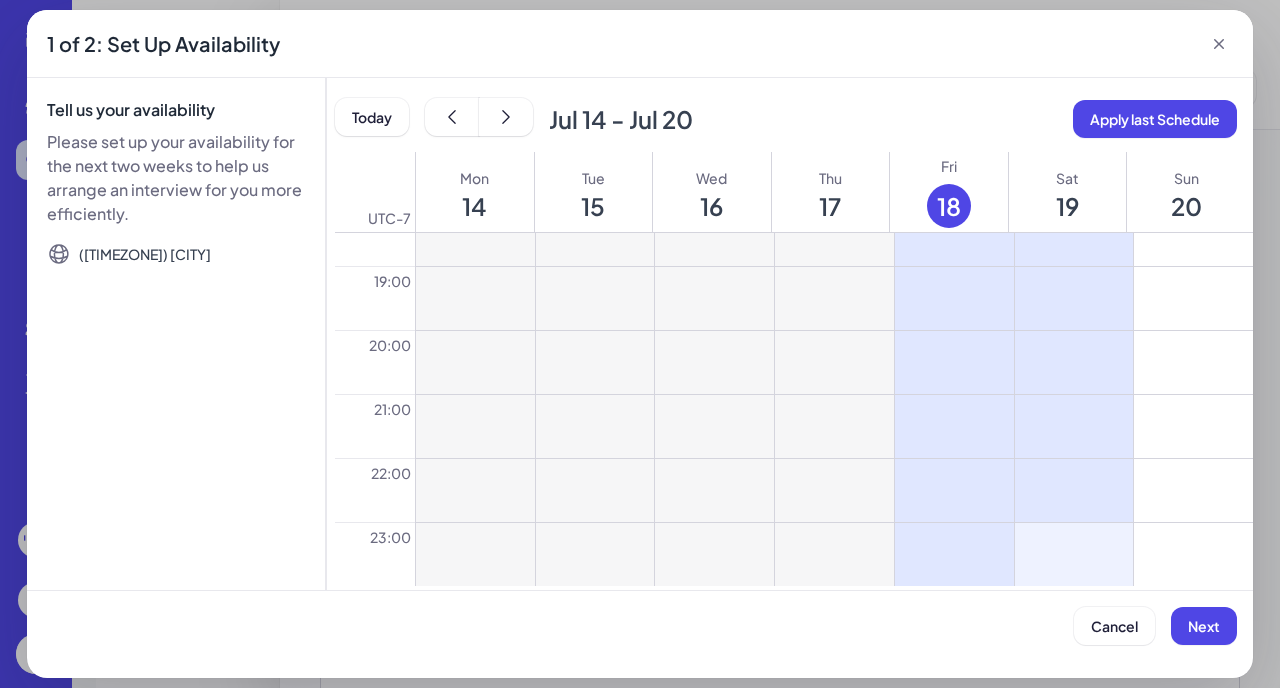 click at bounding box center (1074, 554) 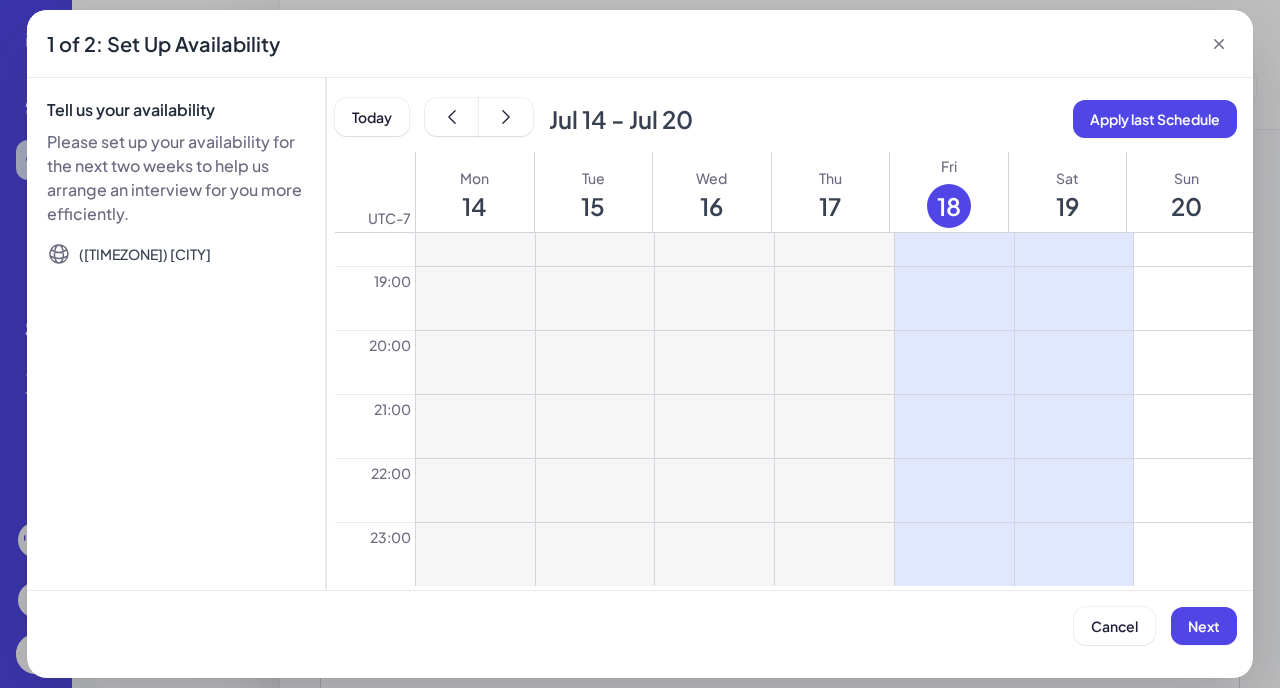 click at bounding box center [1193, 490] 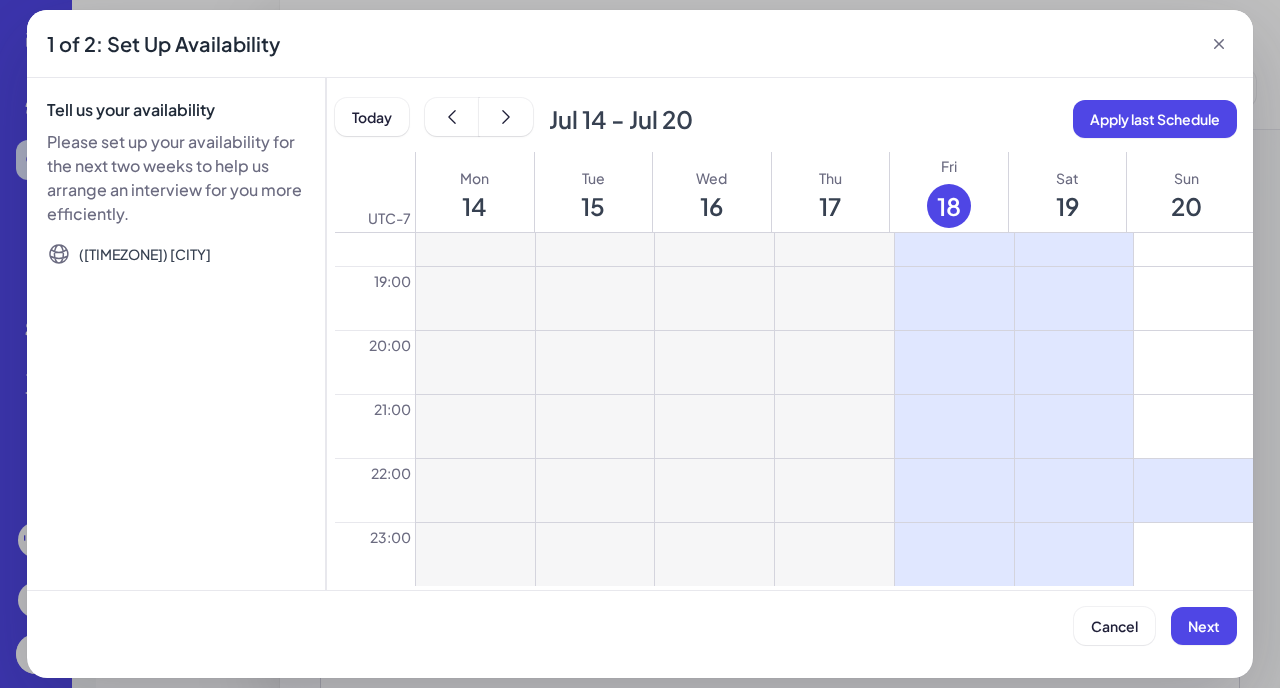 click at bounding box center (1193, 554) 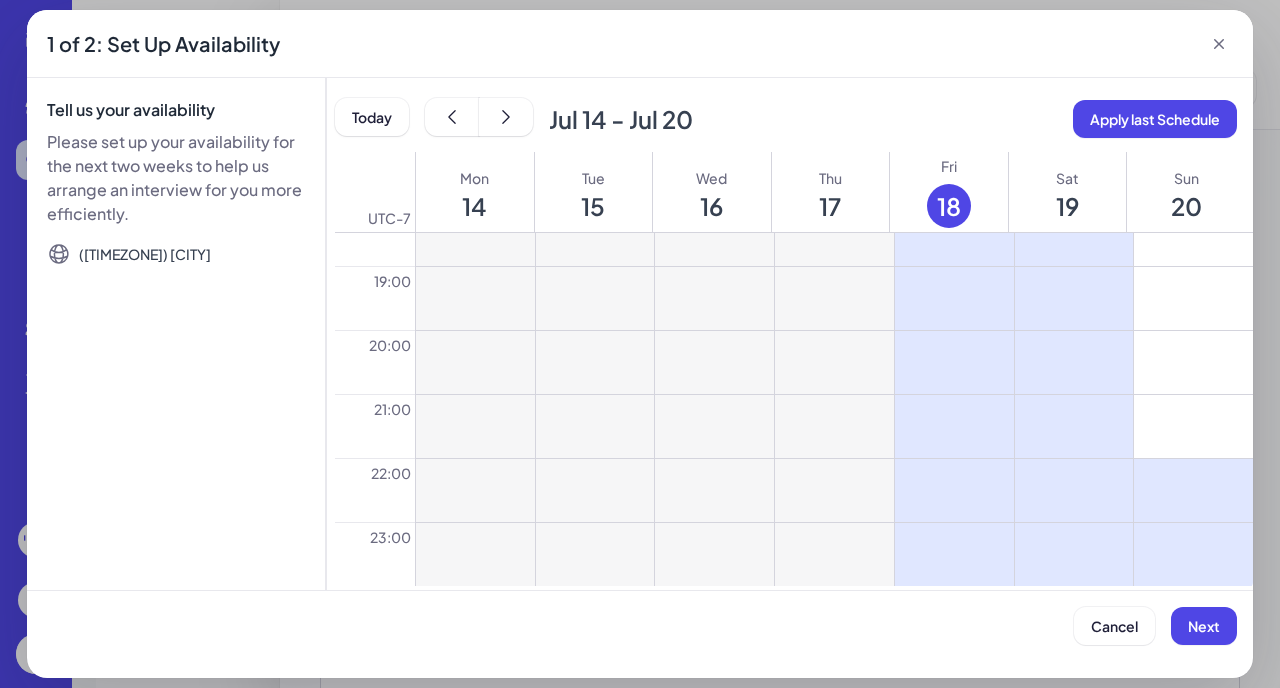 click at bounding box center (1193, 426) 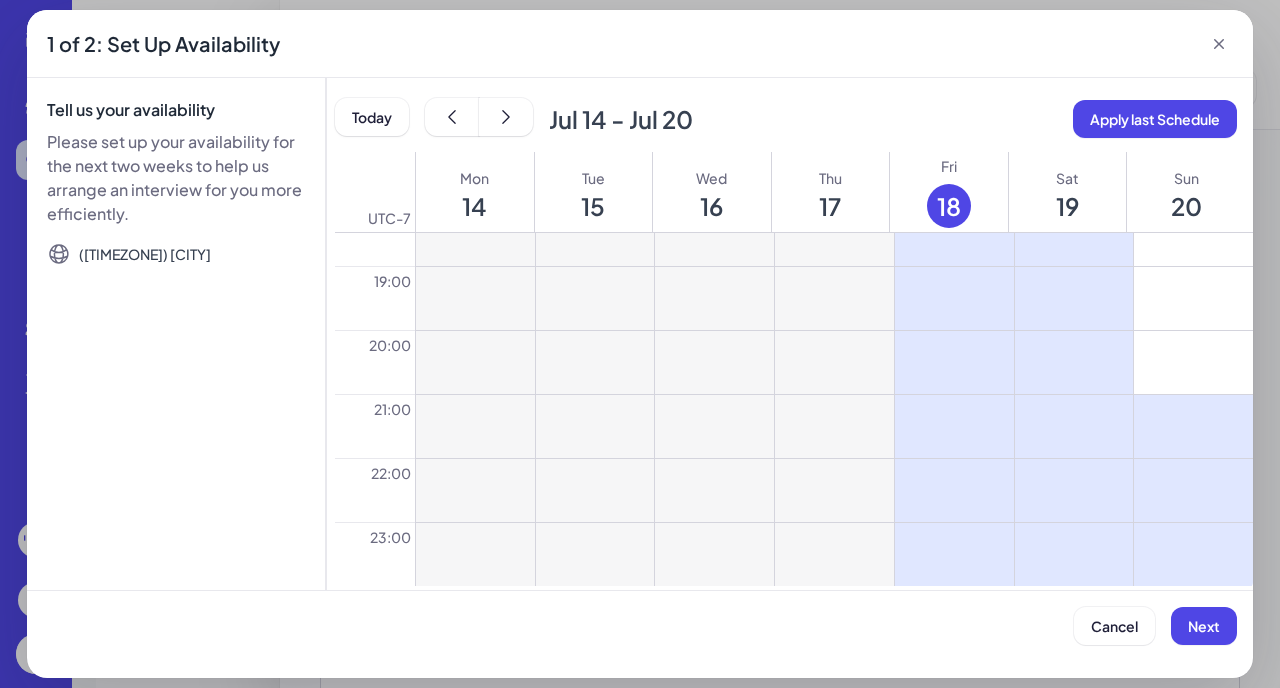 click at bounding box center (1193, 362) 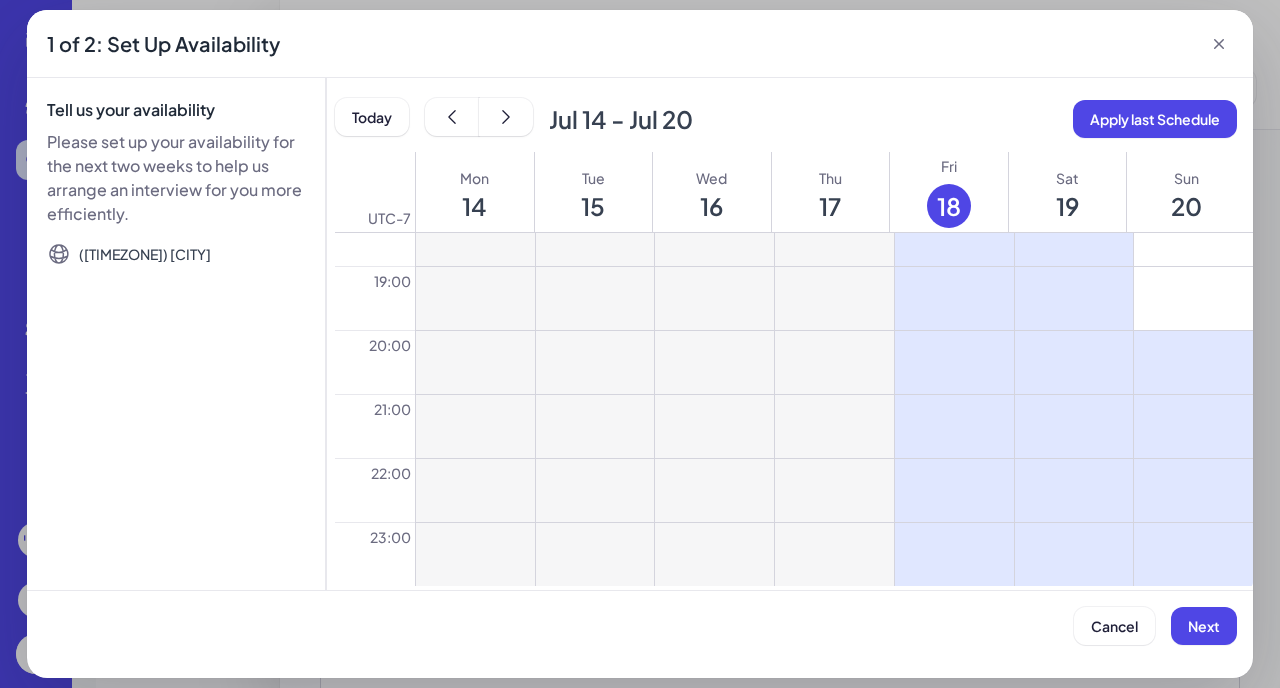 click at bounding box center [1193, 298] 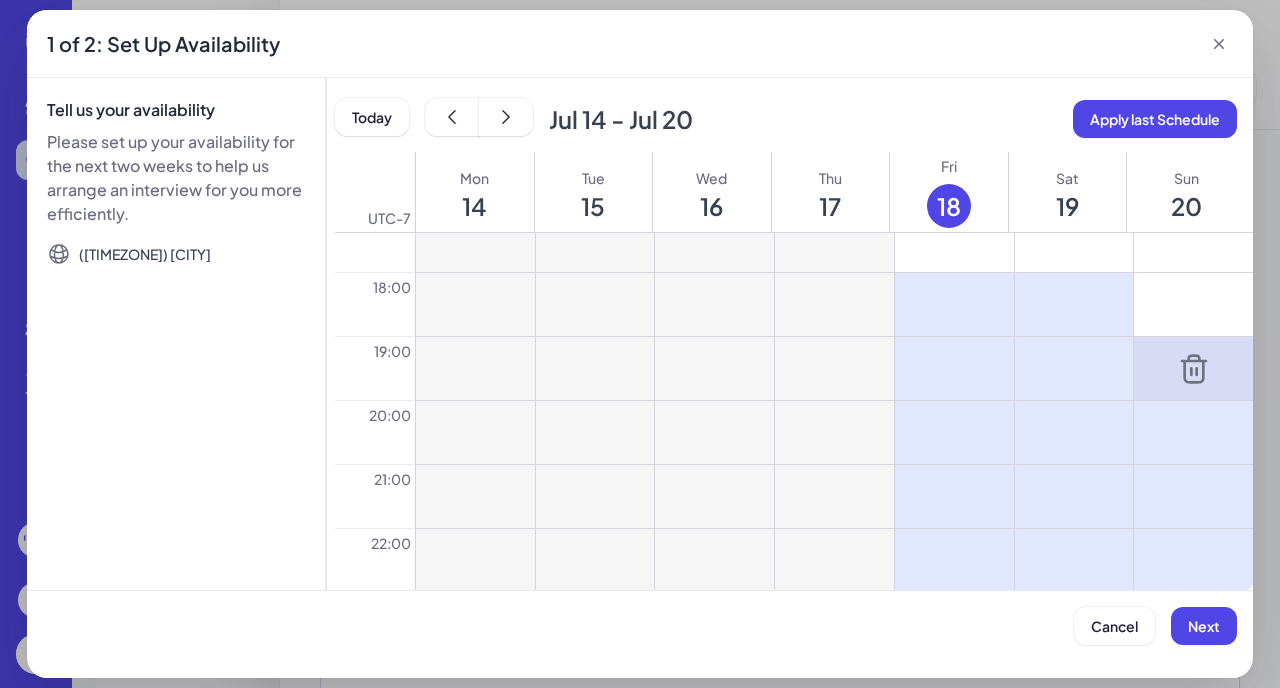click at bounding box center (1193, 304) 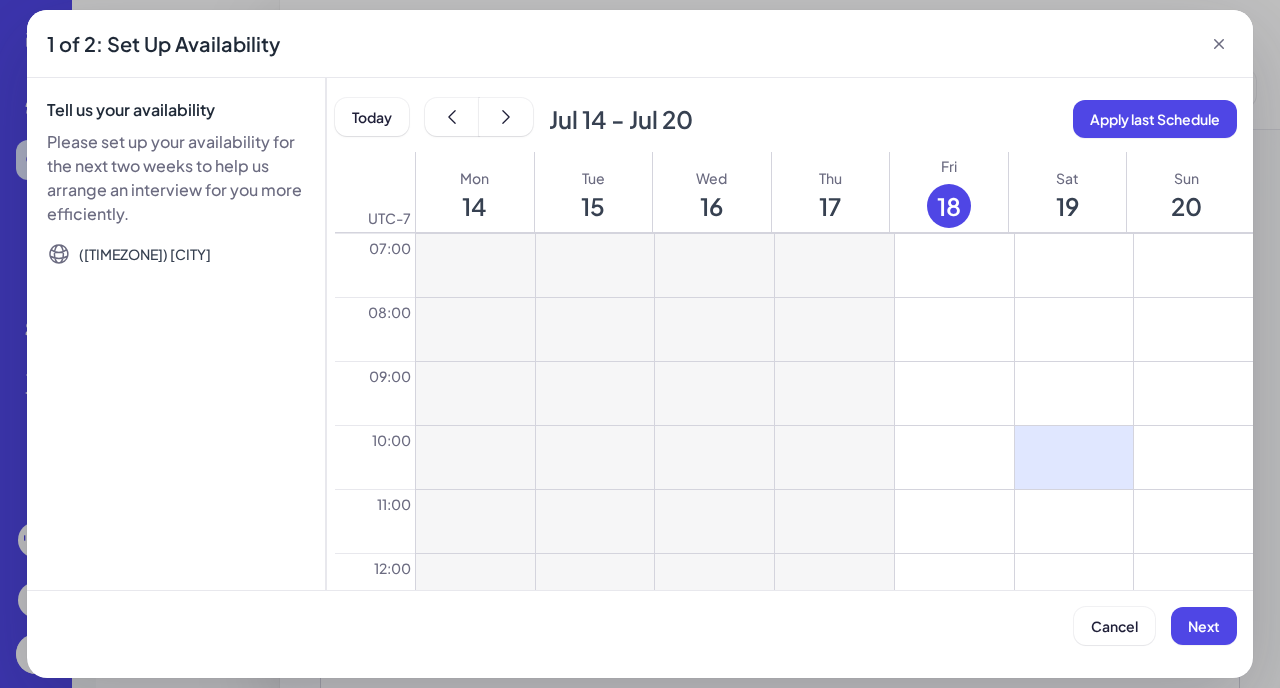 scroll, scrollTop: 549, scrollLeft: 0, axis: vertical 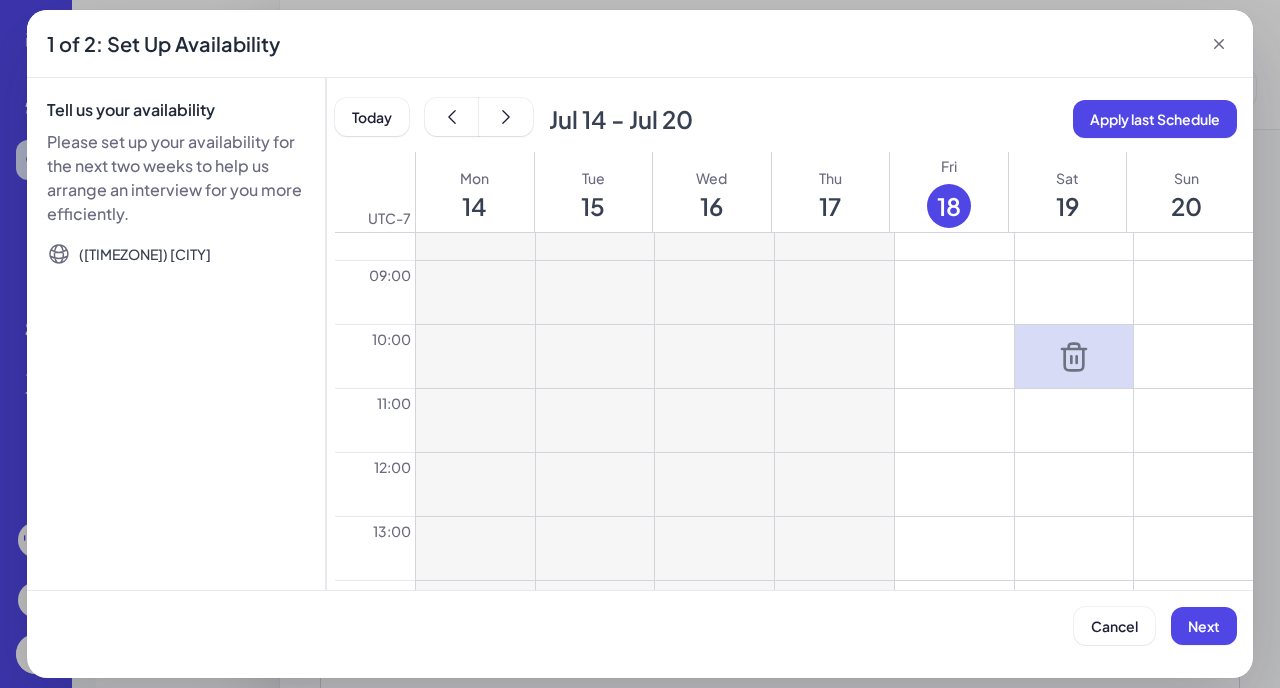 click 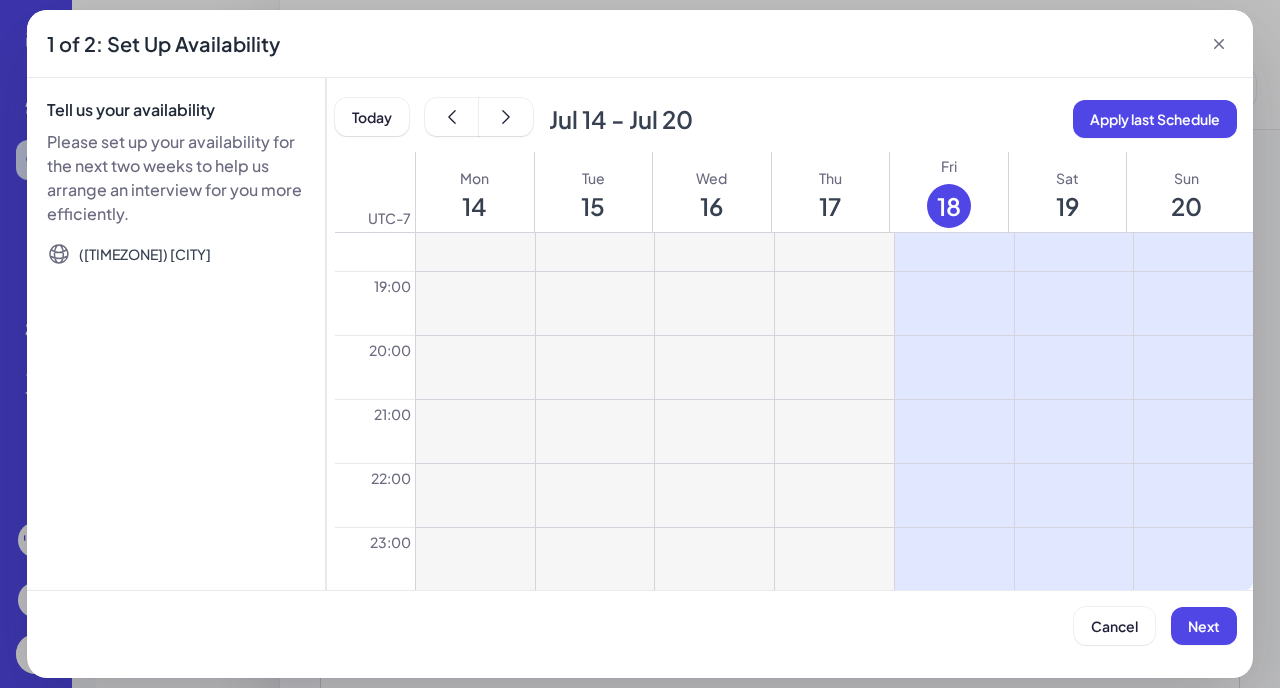 scroll, scrollTop: 1184, scrollLeft: 0, axis: vertical 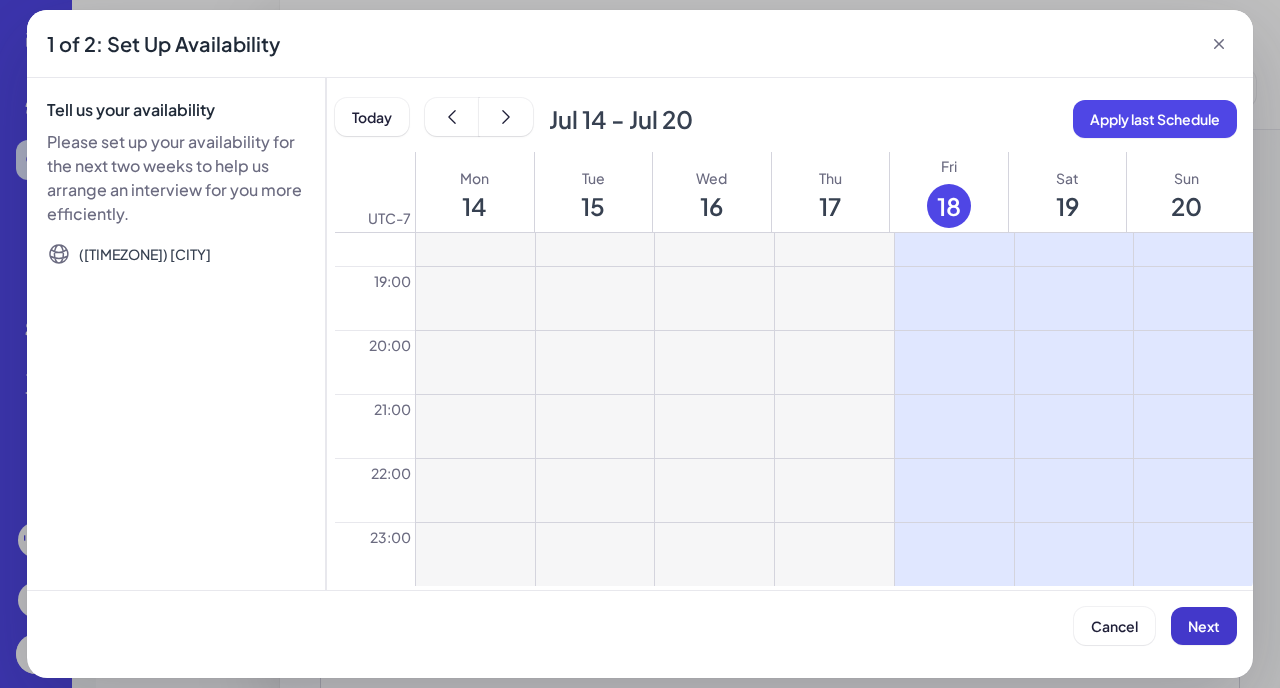 click on "Next" at bounding box center (1204, 626) 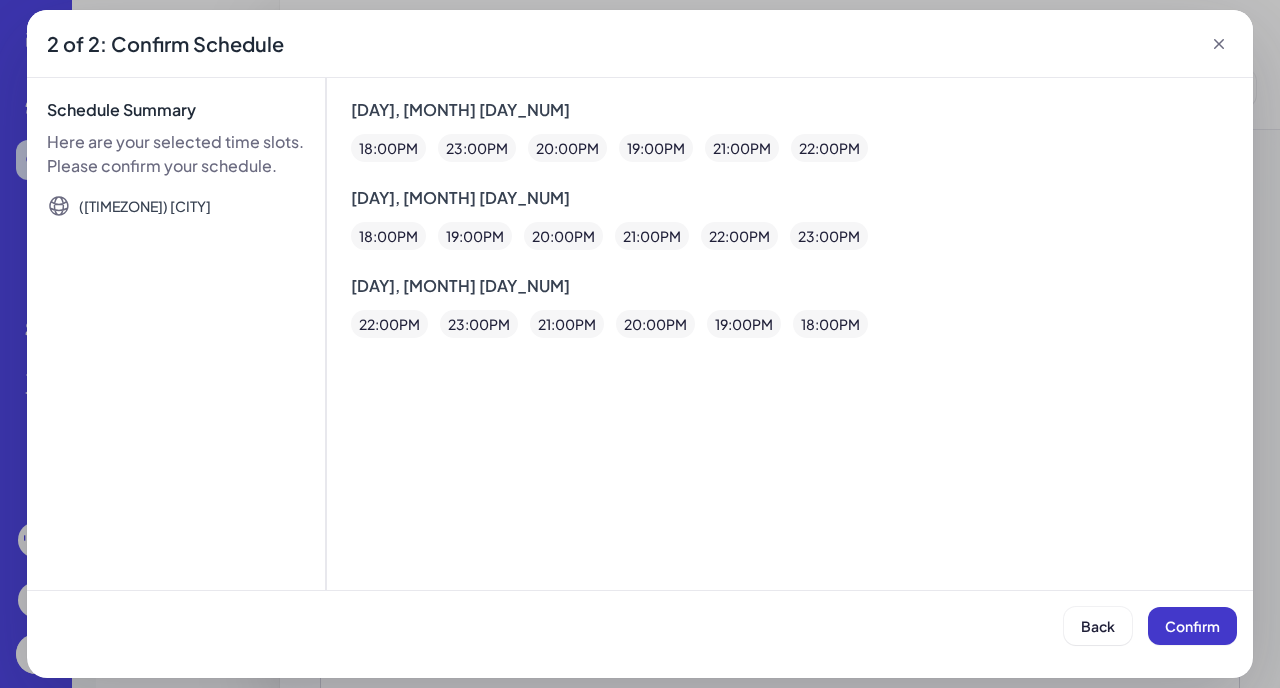 click on "Confirm" at bounding box center (1192, 626) 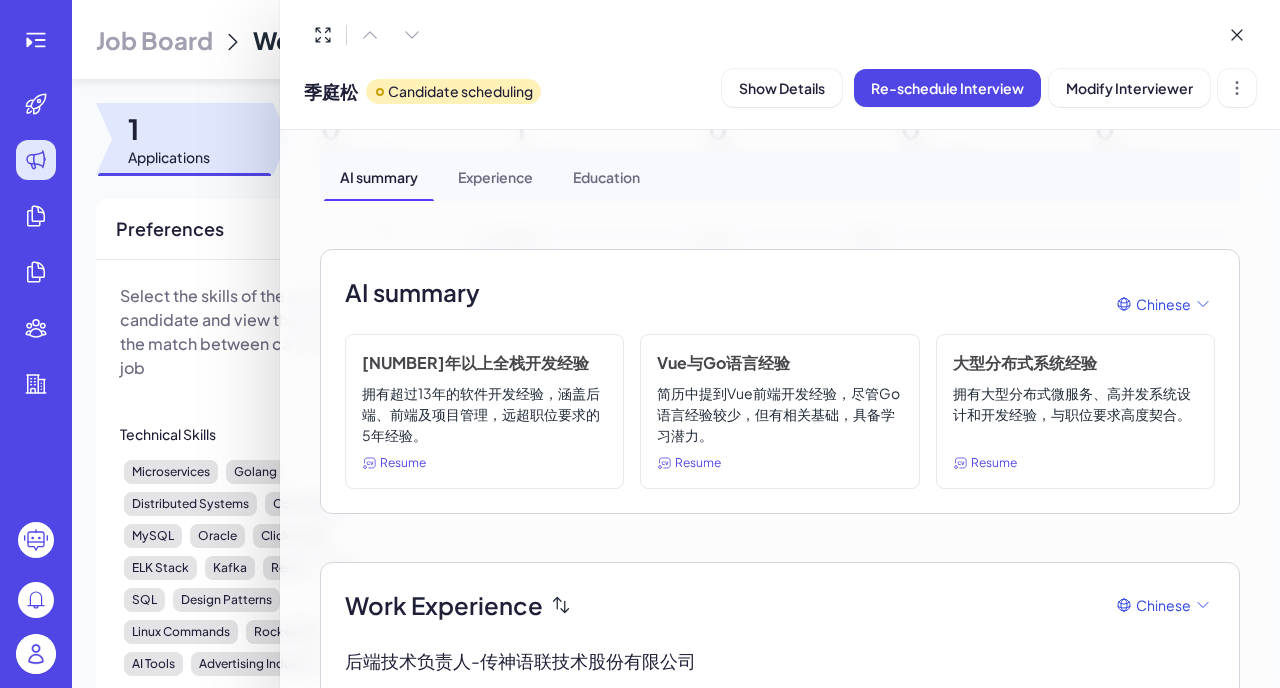 scroll, scrollTop: 0, scrollLeft: 0, axis: both 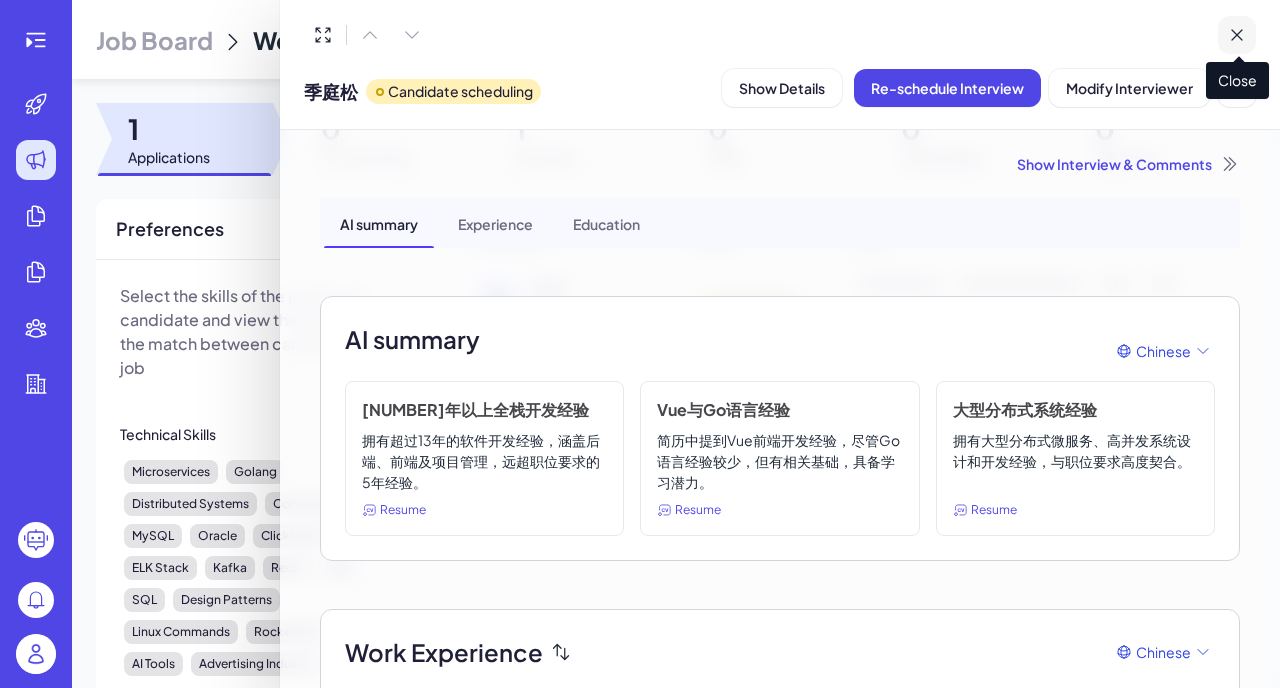 click 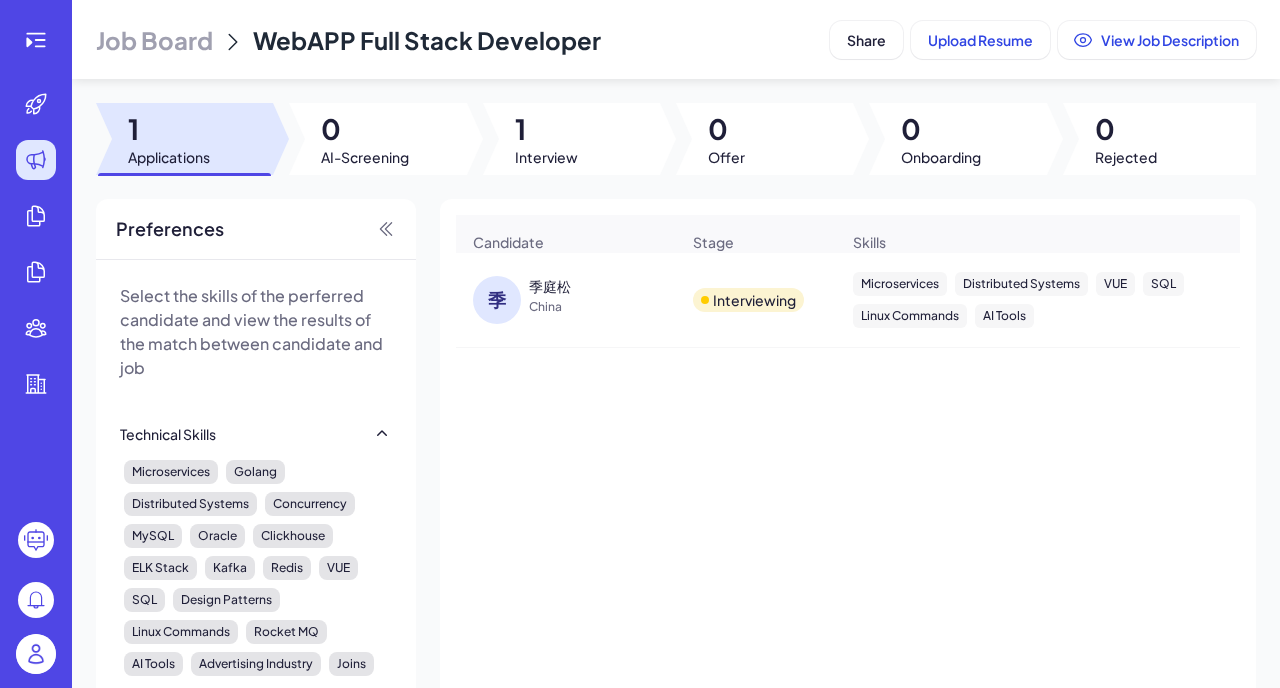 click on "Interviewing" at bounding box center [754, 300] 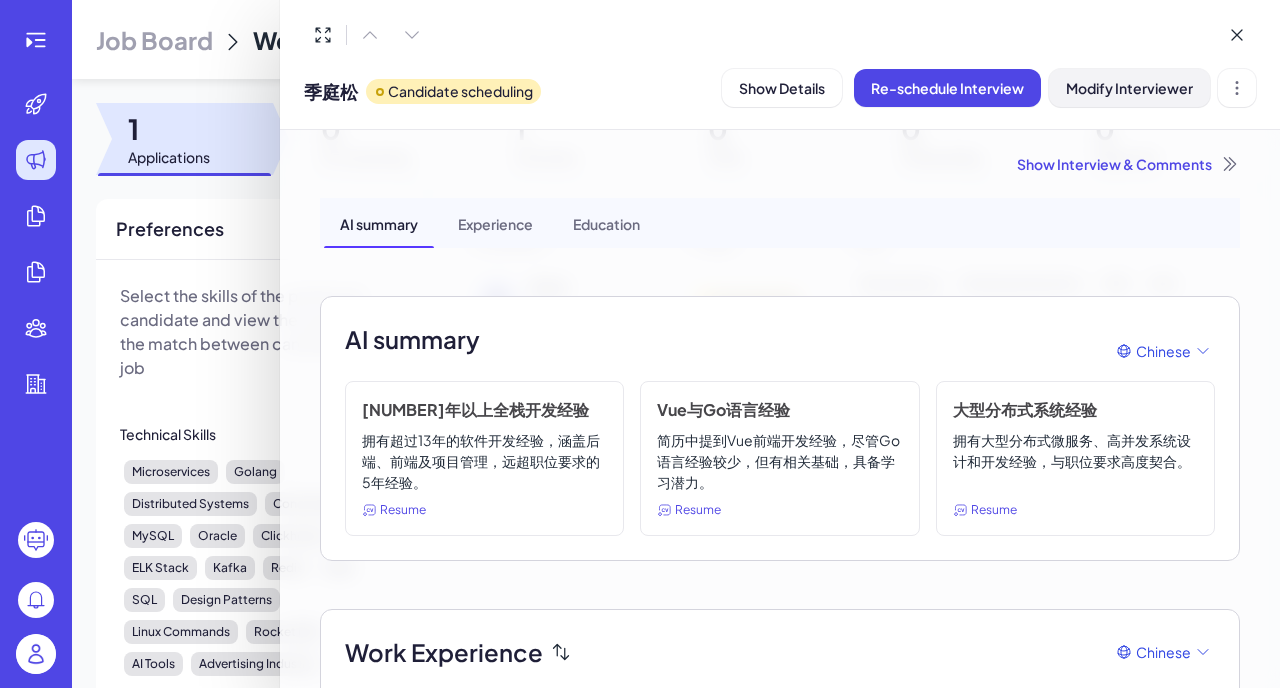 click on "Modify Interviewer" at bounding box center (1129, 88) 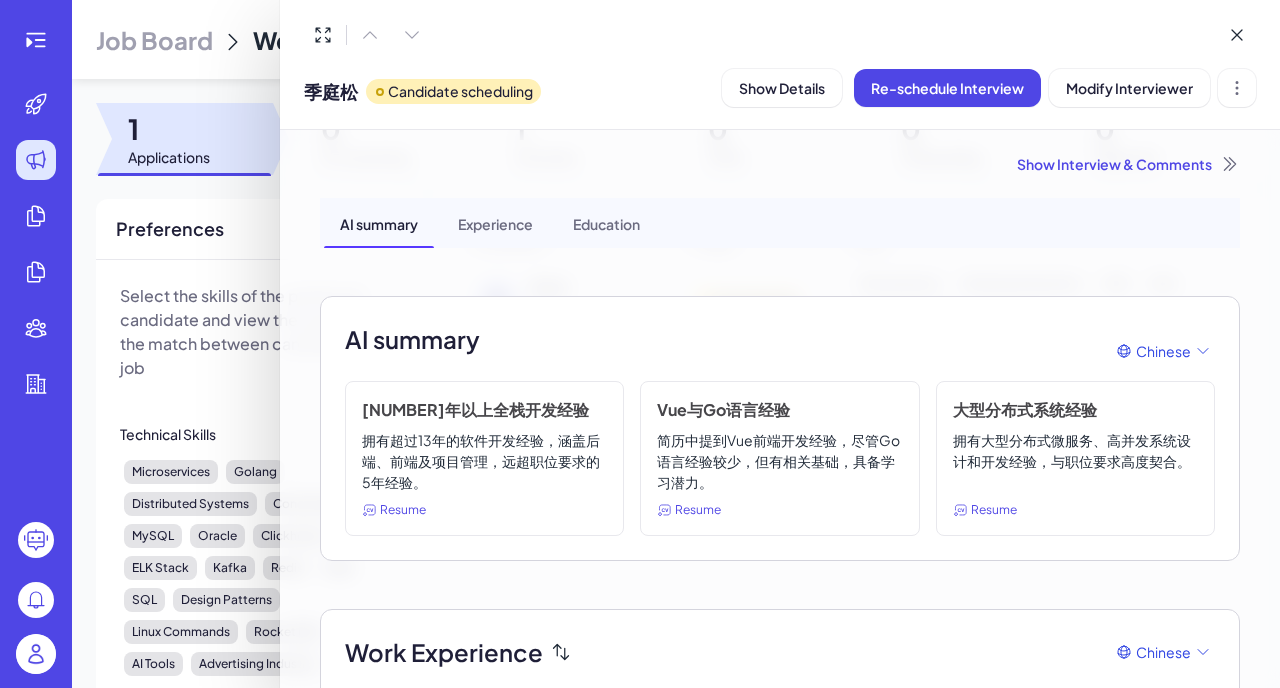 click on "Show Interview & Comments AI summary Experience Education AI summary Chinese 13年以上全栈开发经验 拥有超过13年的软件开发经验，涵盖后端、前端及项目管理，远超职位要求的5年经验。 Resume Vue与Go语言经验 简历中提到Vue前端开发经验，尽管Go语言经验较少，但有相关基础，具备学习潜力。 Resume 大型分布式系统经验 拥有大型分布式微服务、高并发系统设计和开发经验，与职位要求高度契合。 Resume Work Experience Chinese 后端技术负责人  -  [COMPANY] [MONTH], [YEAR]  -  [MONTH], [YEAR]  ·  10  Months Job Responsibilities:
1、Responsible for the design of backend application technical architecture.
2、Manage project timelines and follow up on issues.
3、Participate in troubleshooting complex problems in daily projects, providing technical support and solutions.
Skills: Java HTML Project Management Python Backend Development vue Axure AI Integration Postman Troubleshooting  -" at bounding box center [780, 2299] 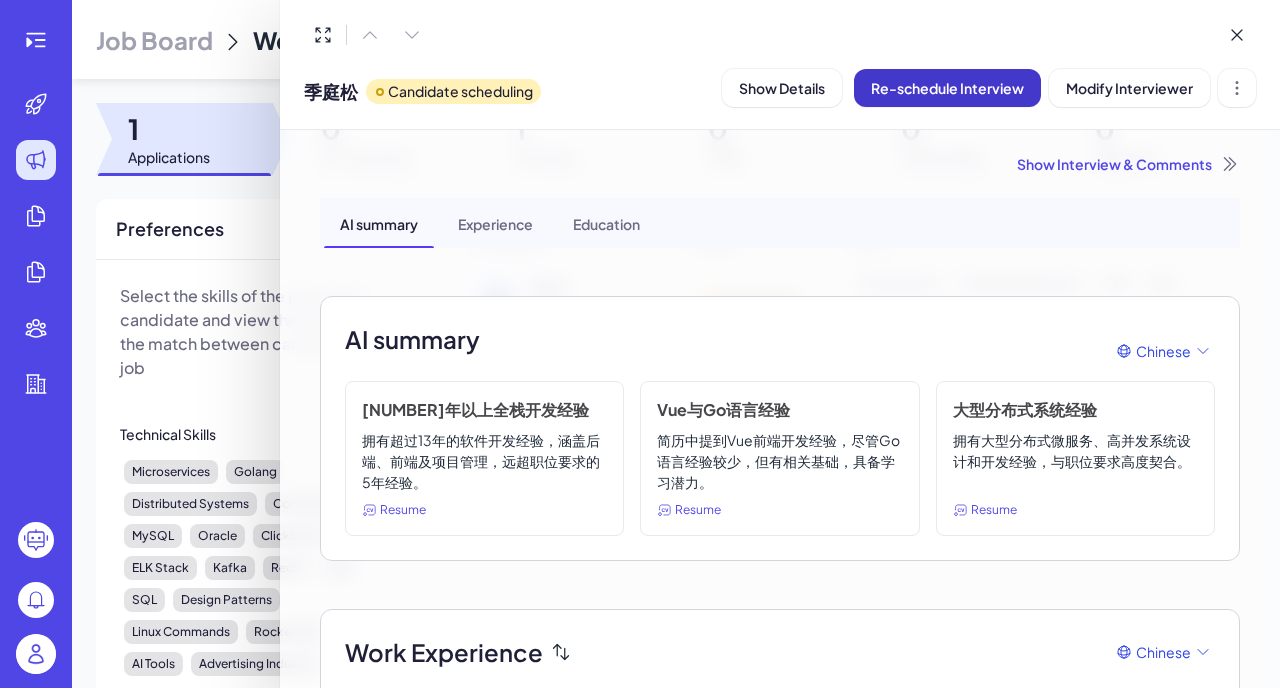 click on "Re-schedule Interview" at bounding box center (947, 88) 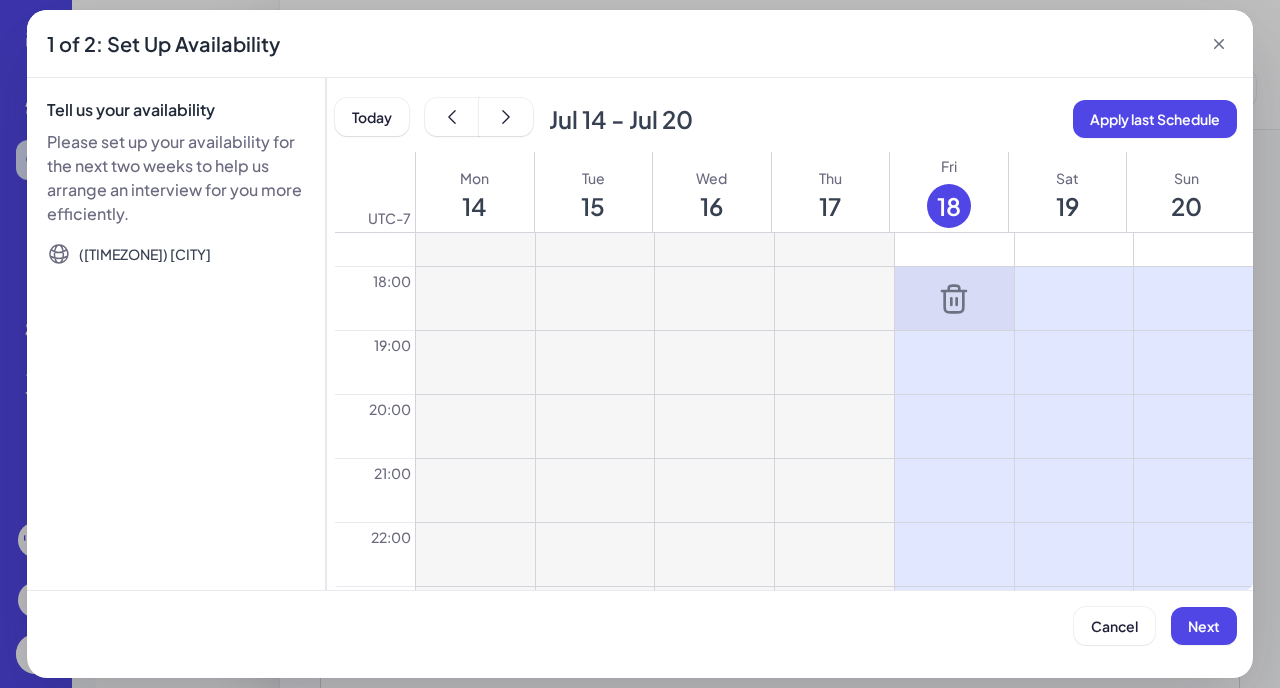scroll, scrollTop: 1184, scrollLeft: 0, axis: vertical 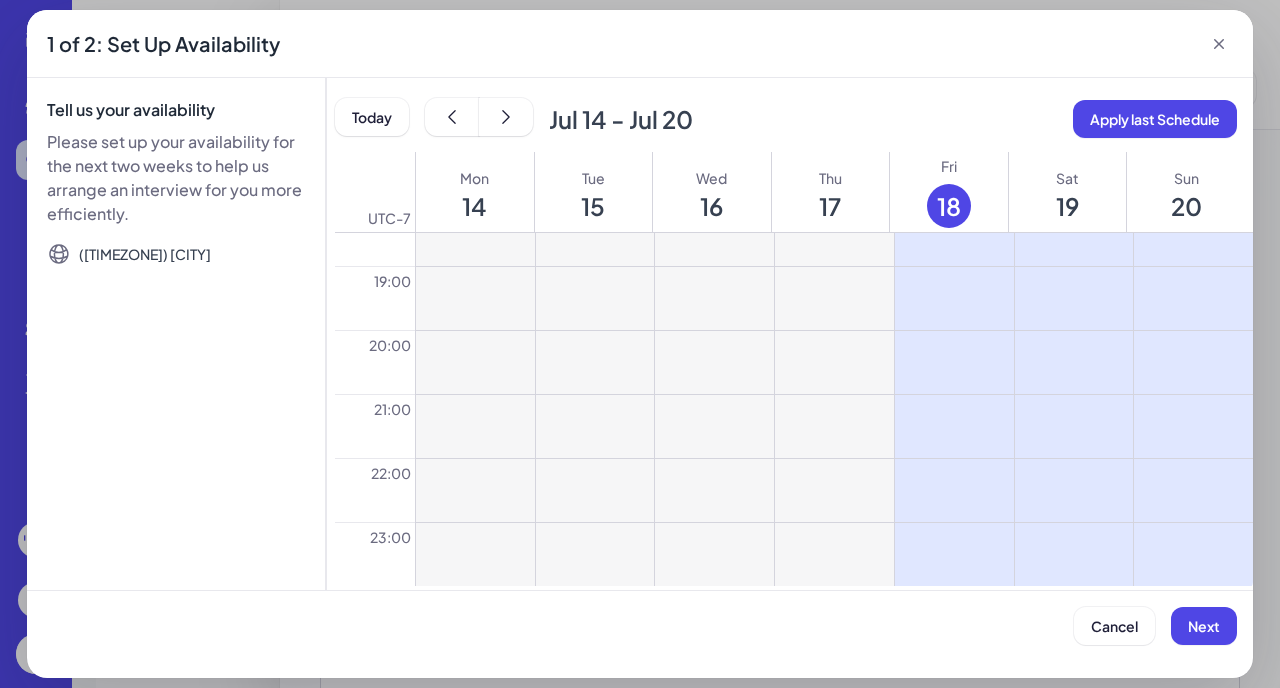 click 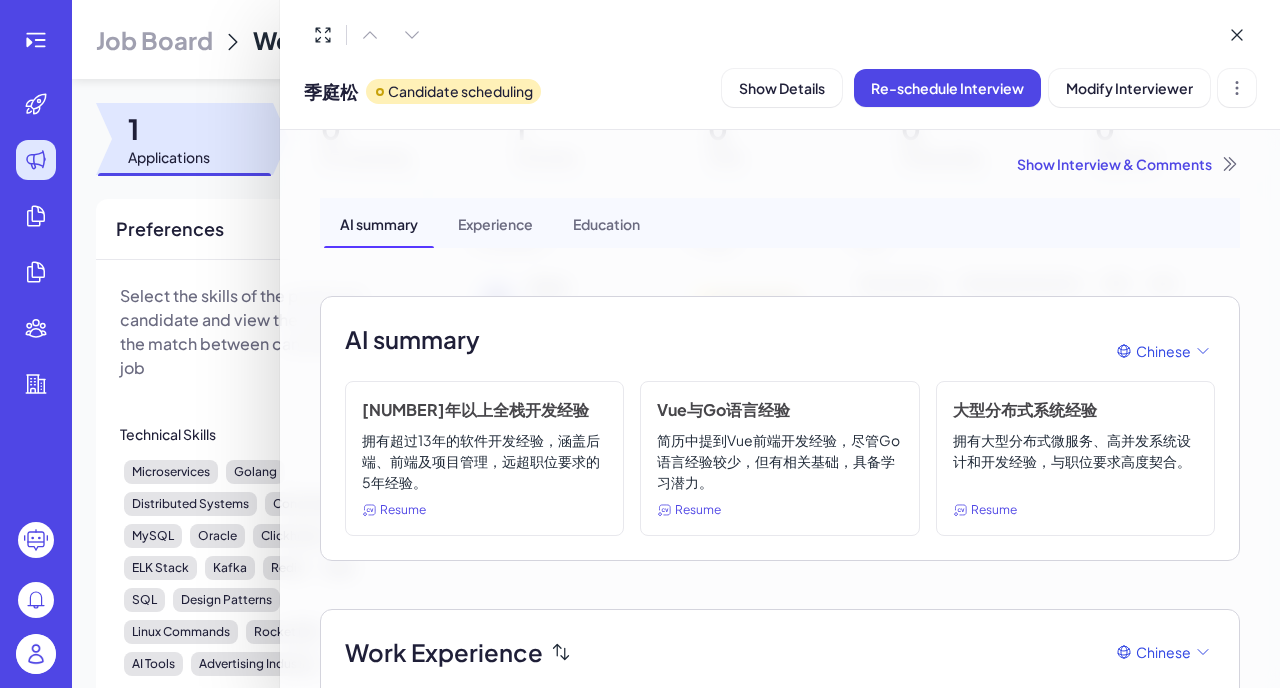 click at bounding box center (640, 344) 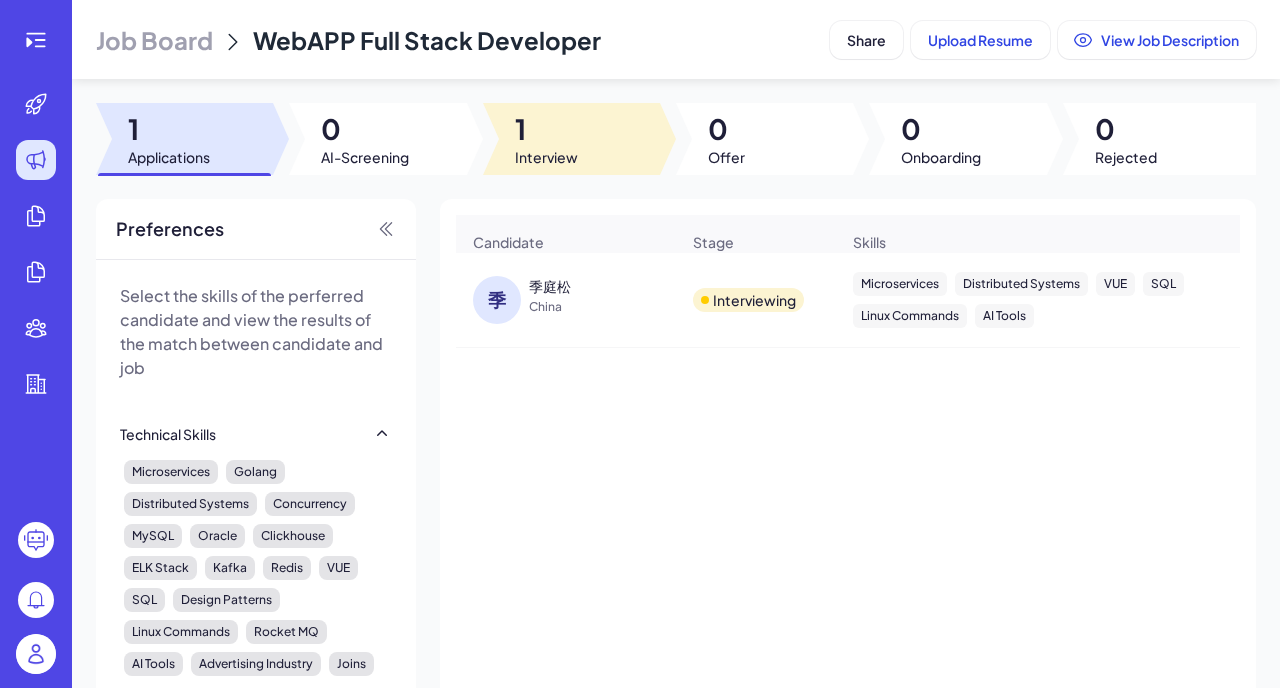 click on "1" at bounding box center [546, 129] 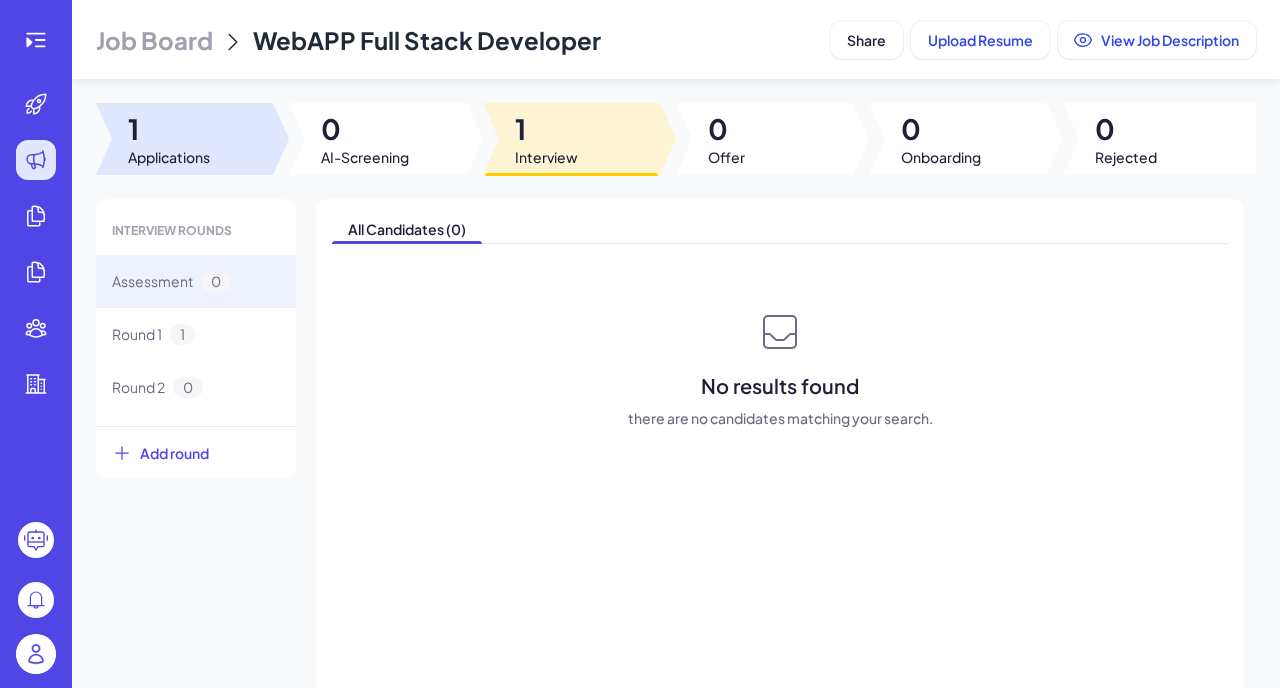 click at bounding box center [184, 139] 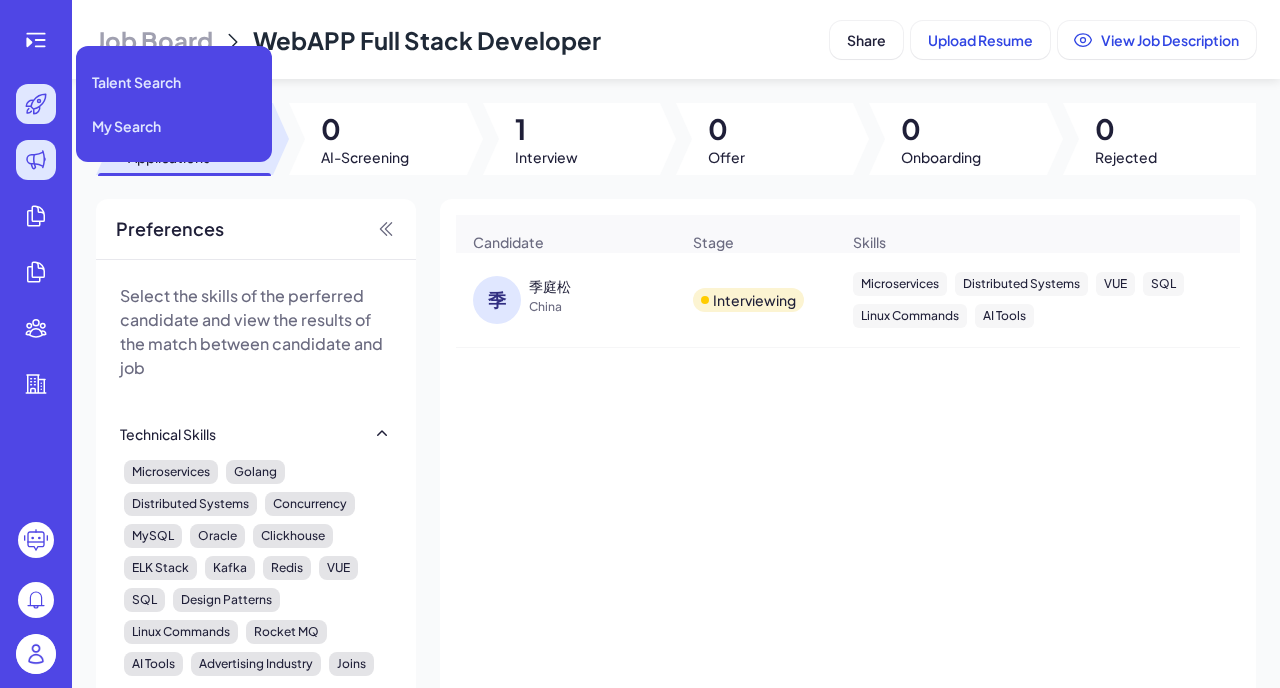 click 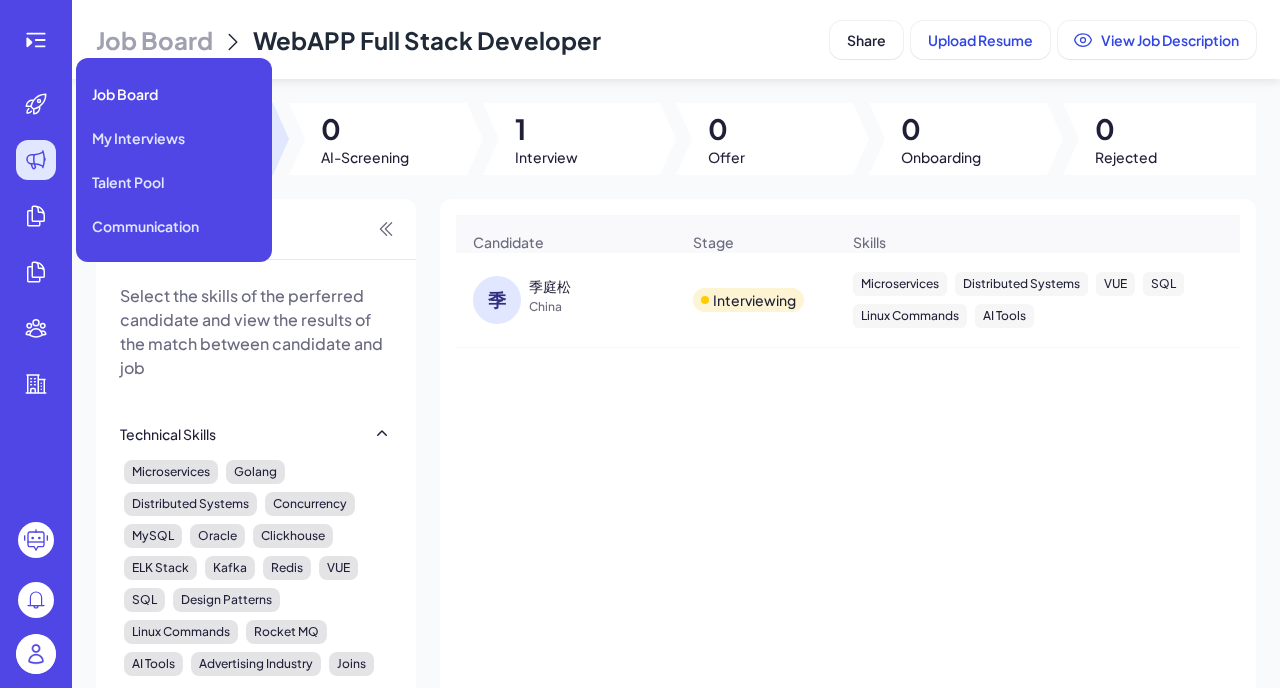 click 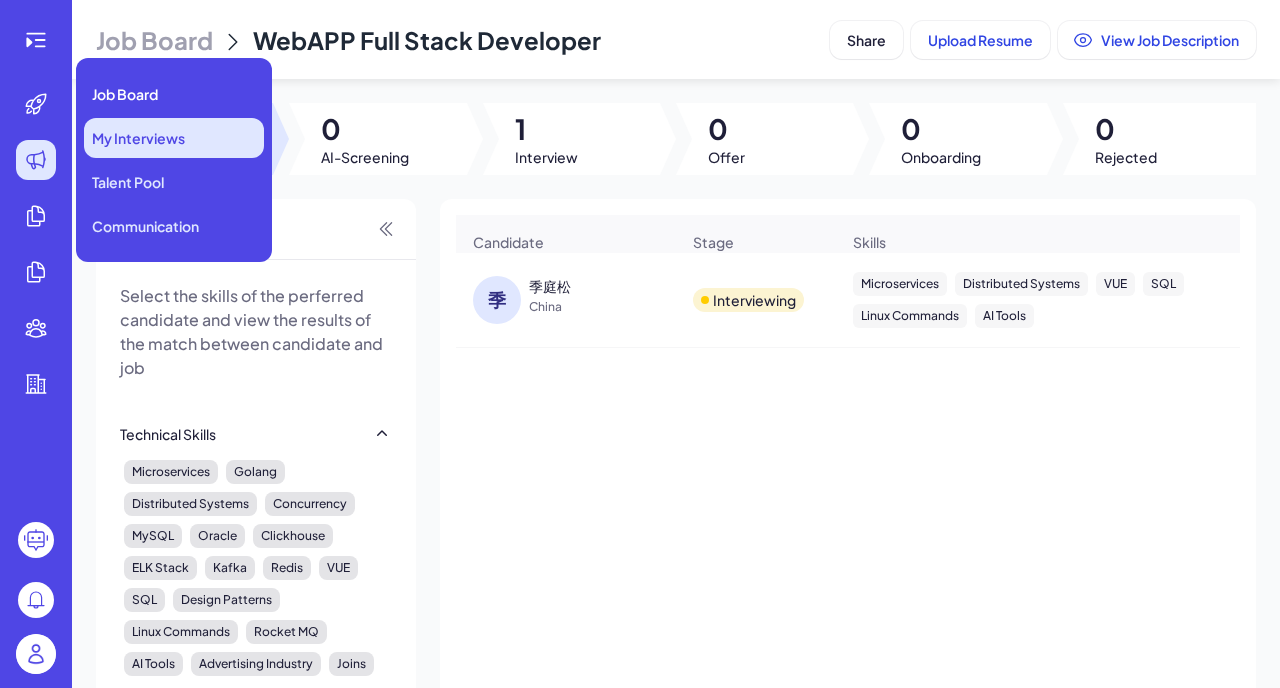 click on "My Interviews" at bounding box center (138, 138) 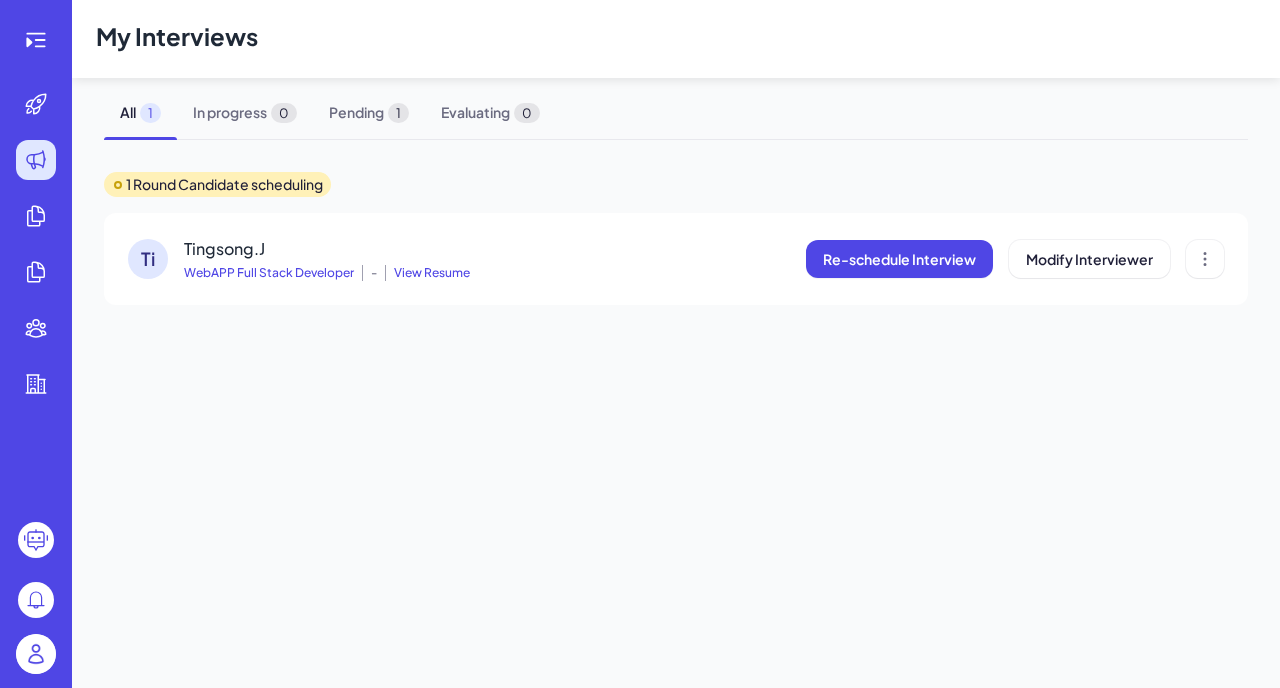 click on "My Interviews All 1 In progress 0 Pending 1 Evaluating 0 1 Round Candidate scheduling [NAME].J WebAPP Full Stack Developer - View Resume Re-schedule Interview Modify Interviewer" at bounding box center [676, 344] 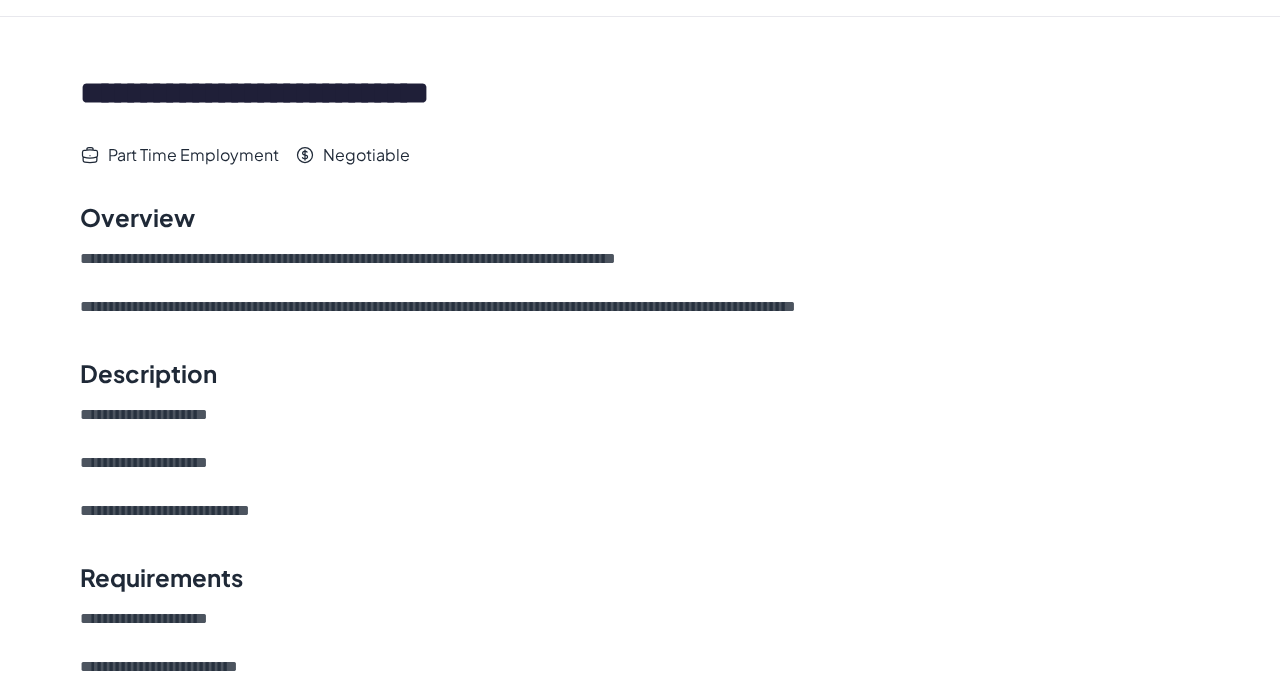 scroll, scrollTop: 0, scrollLeft: 0, axis: both 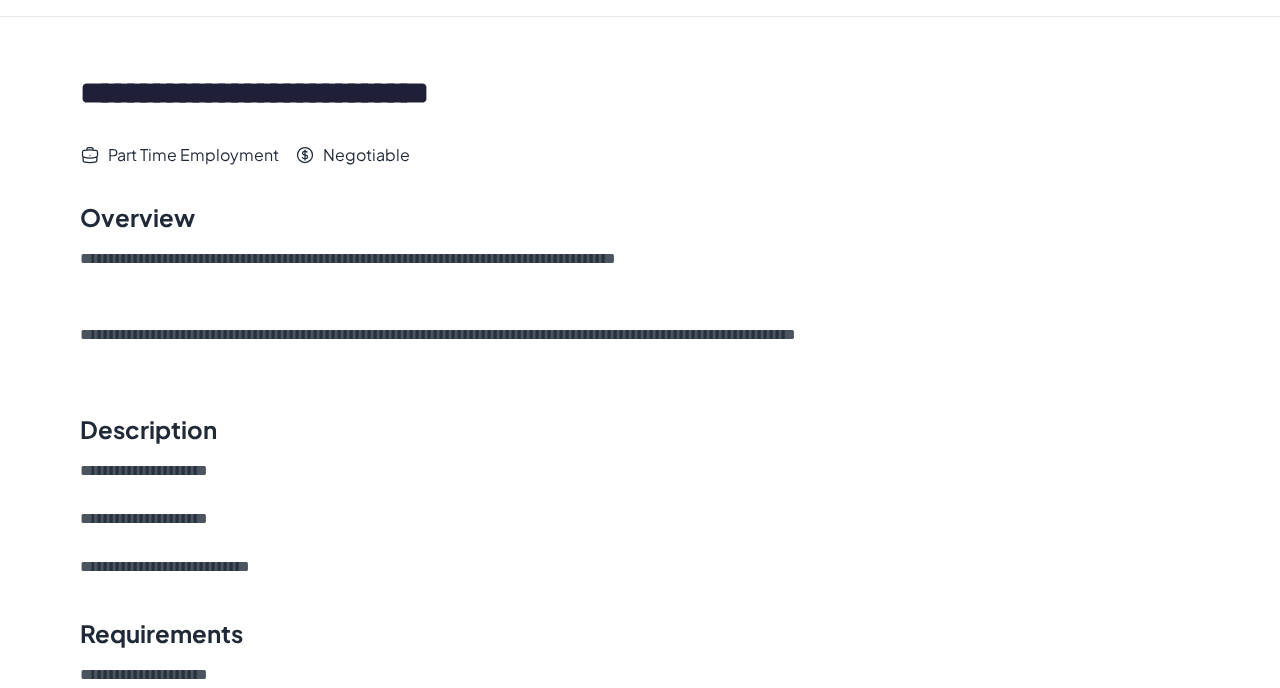 click on "[EMAIL]" at bounding box center (640, 273) 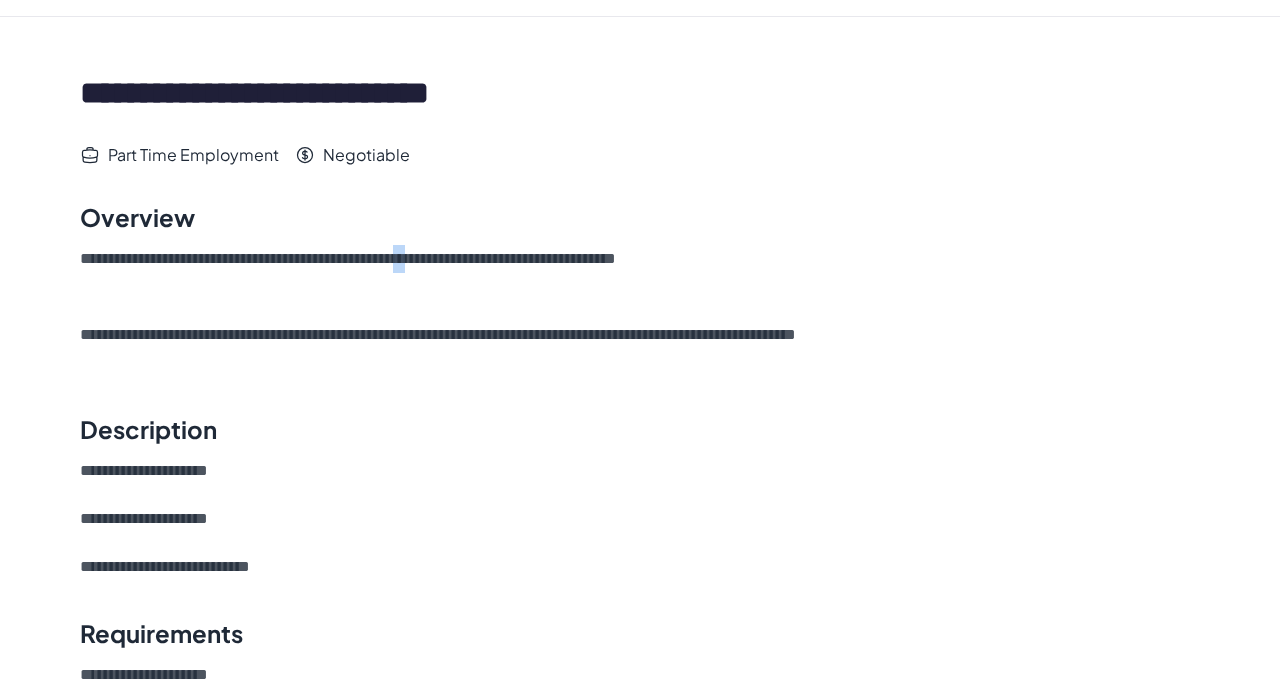 click on "[EMAIL]" at bounding box center (640, 273) 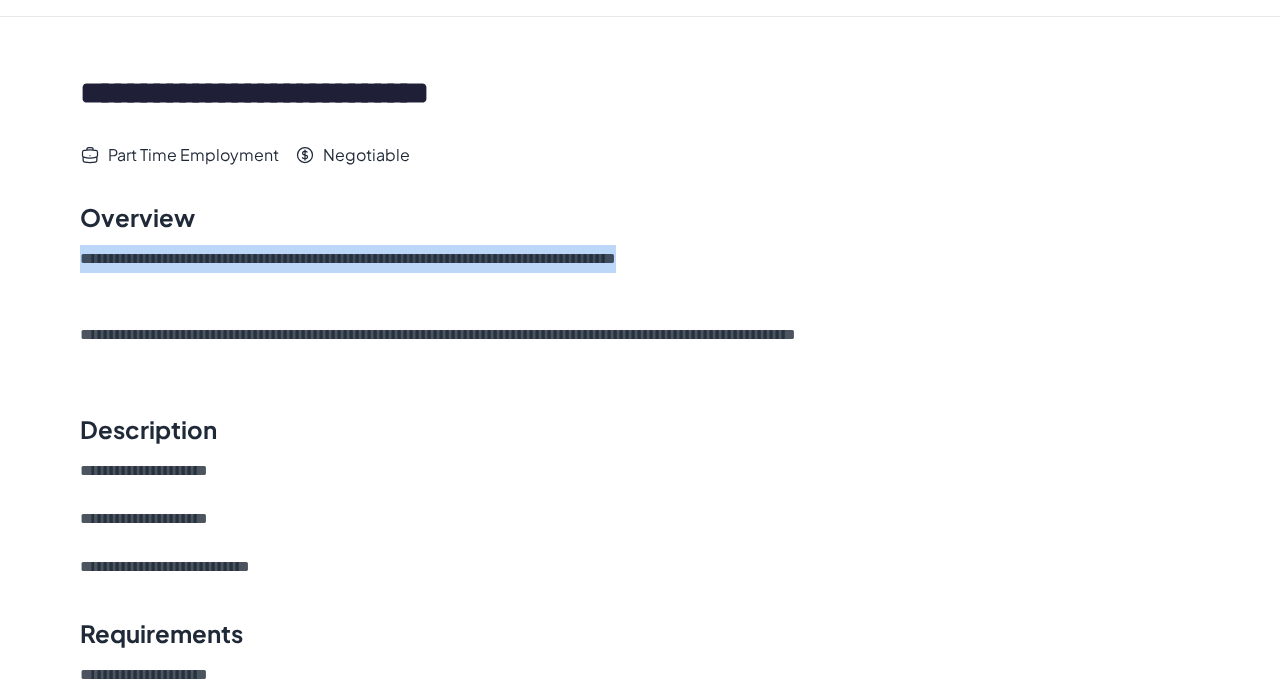 click on "[EMAIL]" at bounding box center [640, 273] 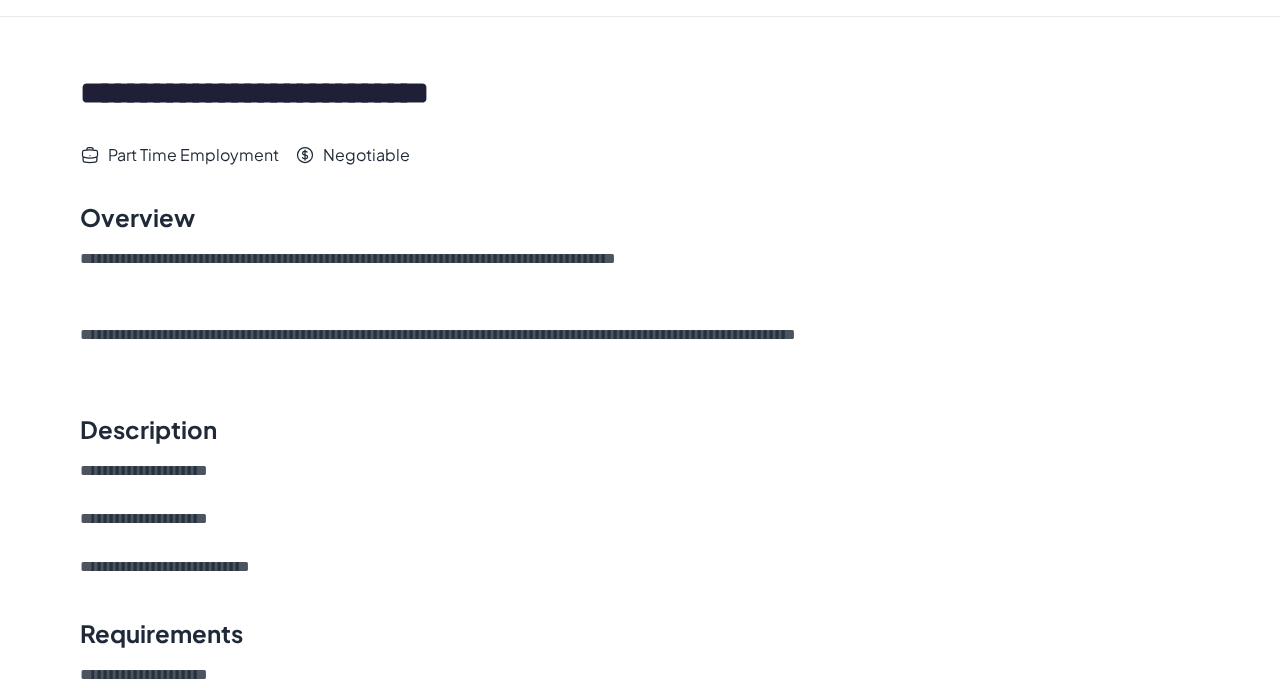 click on "[EMAIL]" at bounding box center [640, 273] 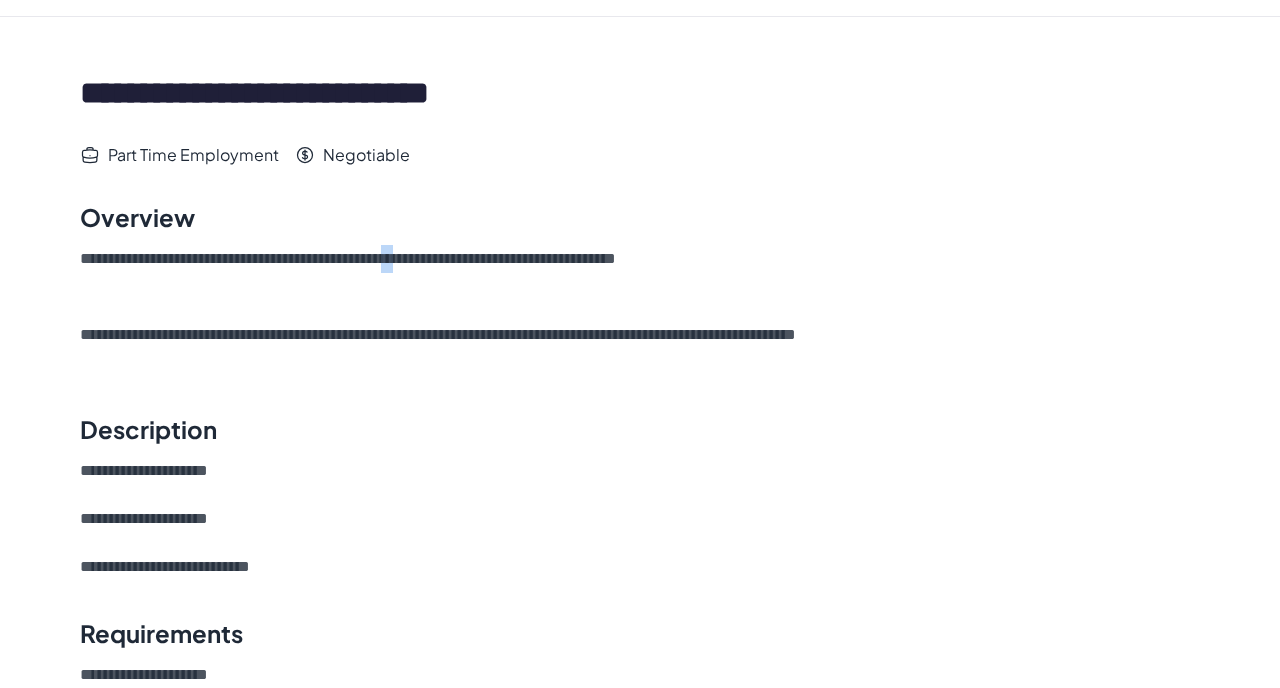click on "[EMAIL]" at bounding box center (640, 273) 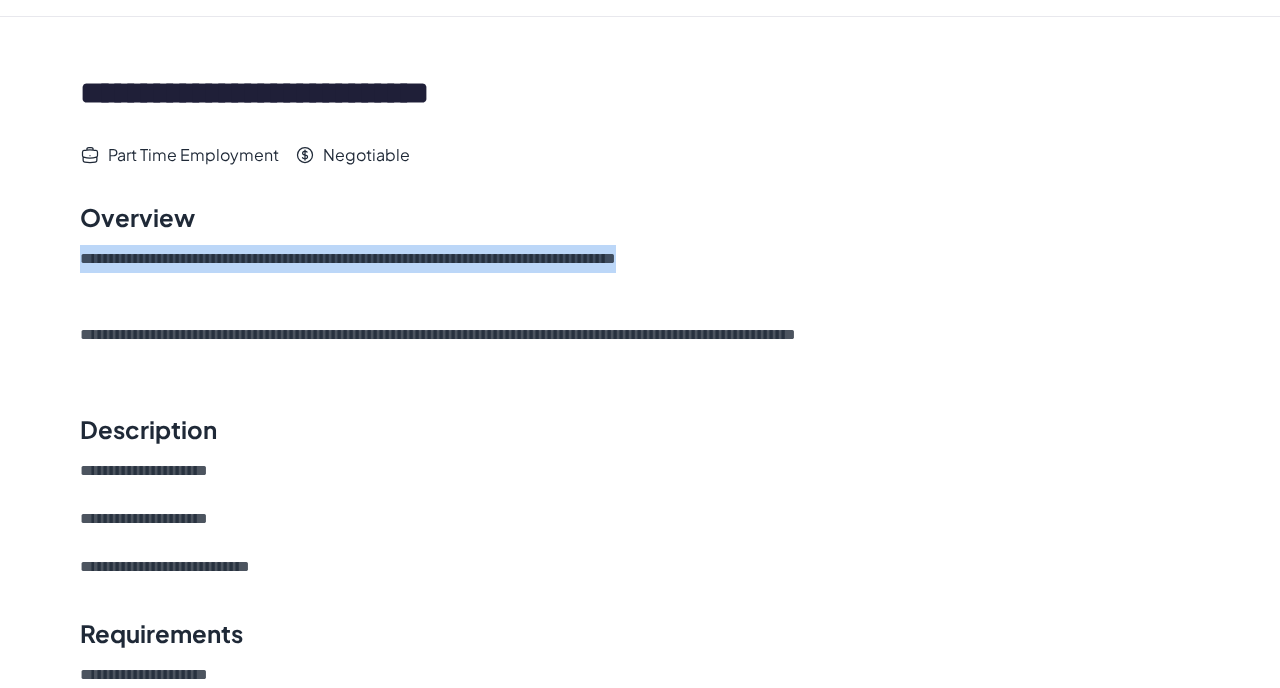 click on "**********" at bounding box center (640, 349) 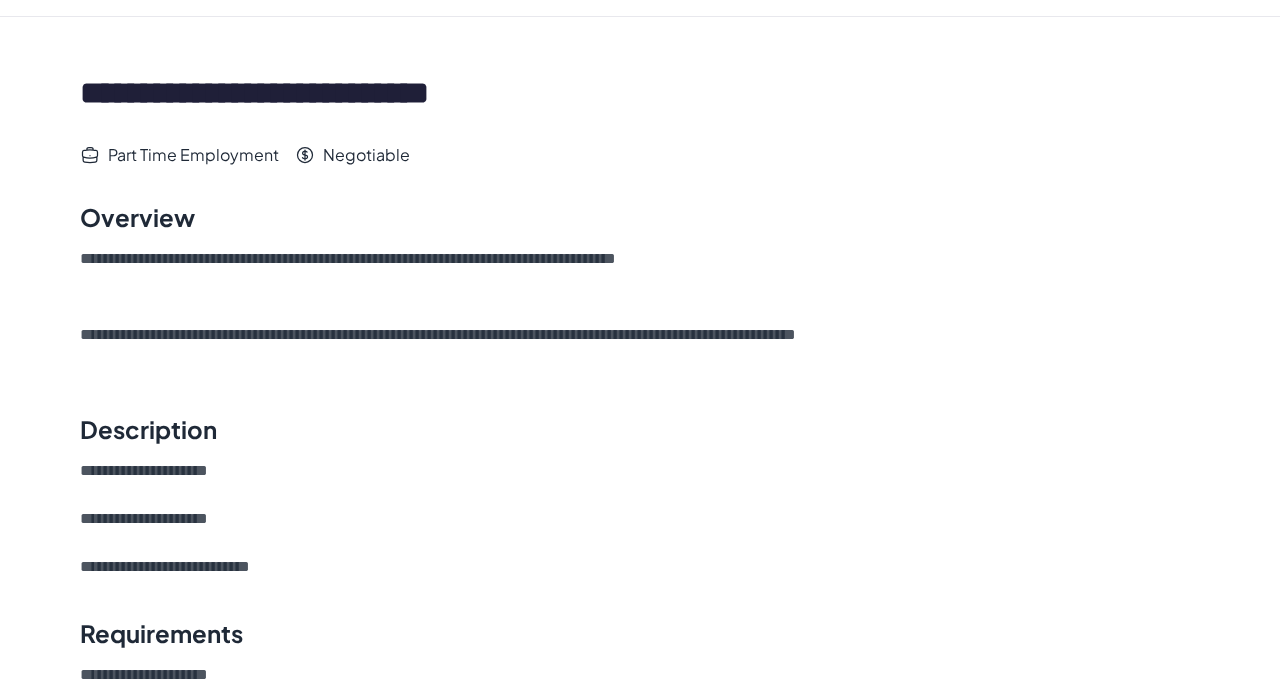 click on "**********" at bounding box center [640, 349] 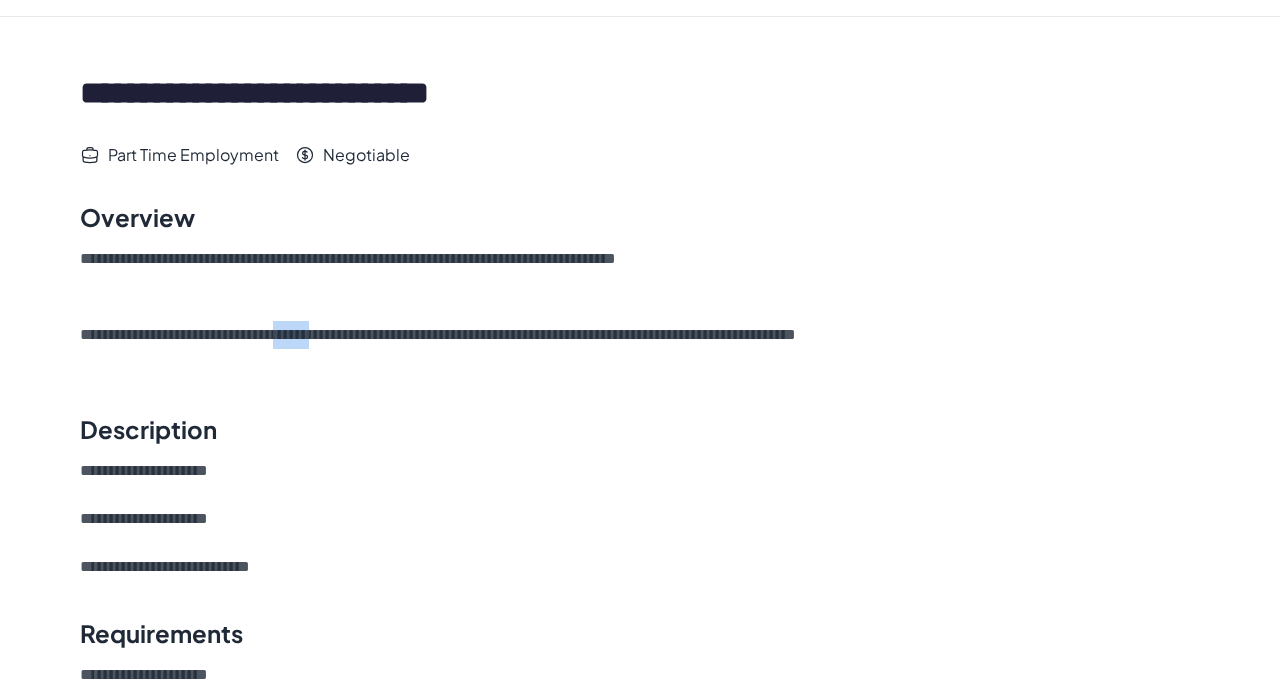 click on "**********" at bounding box center [640, 349] 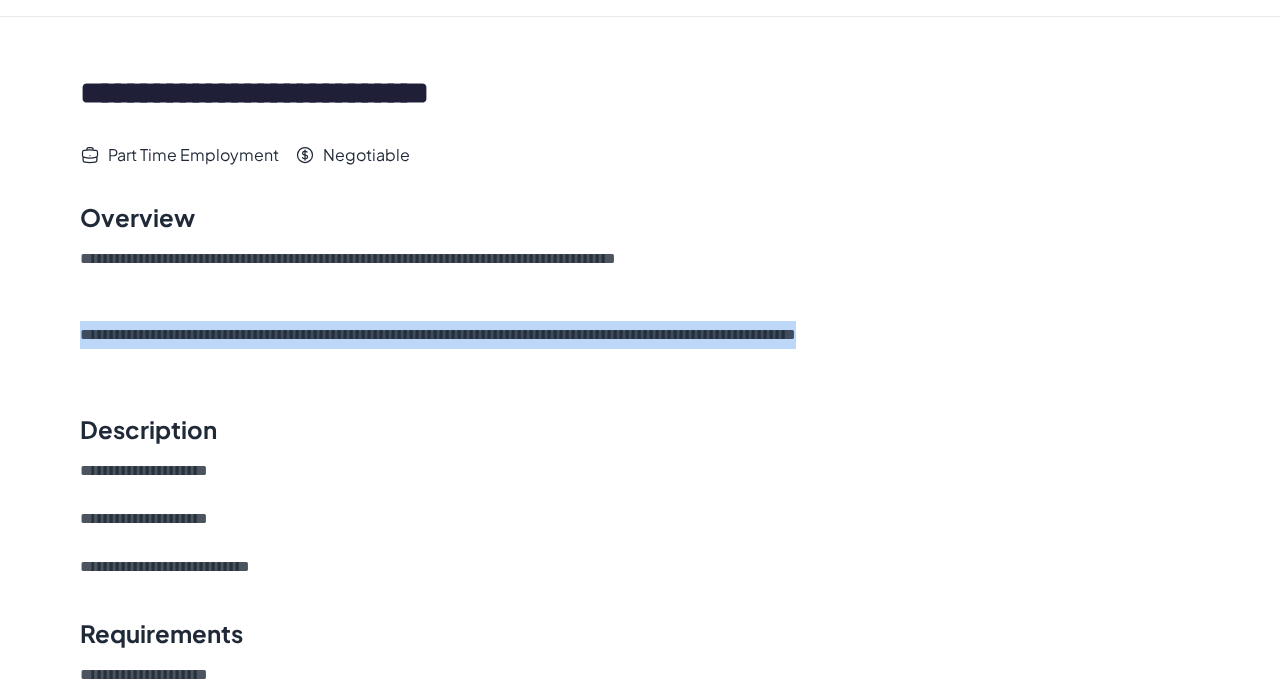 click on "**********" at bounding box center [640, 349] 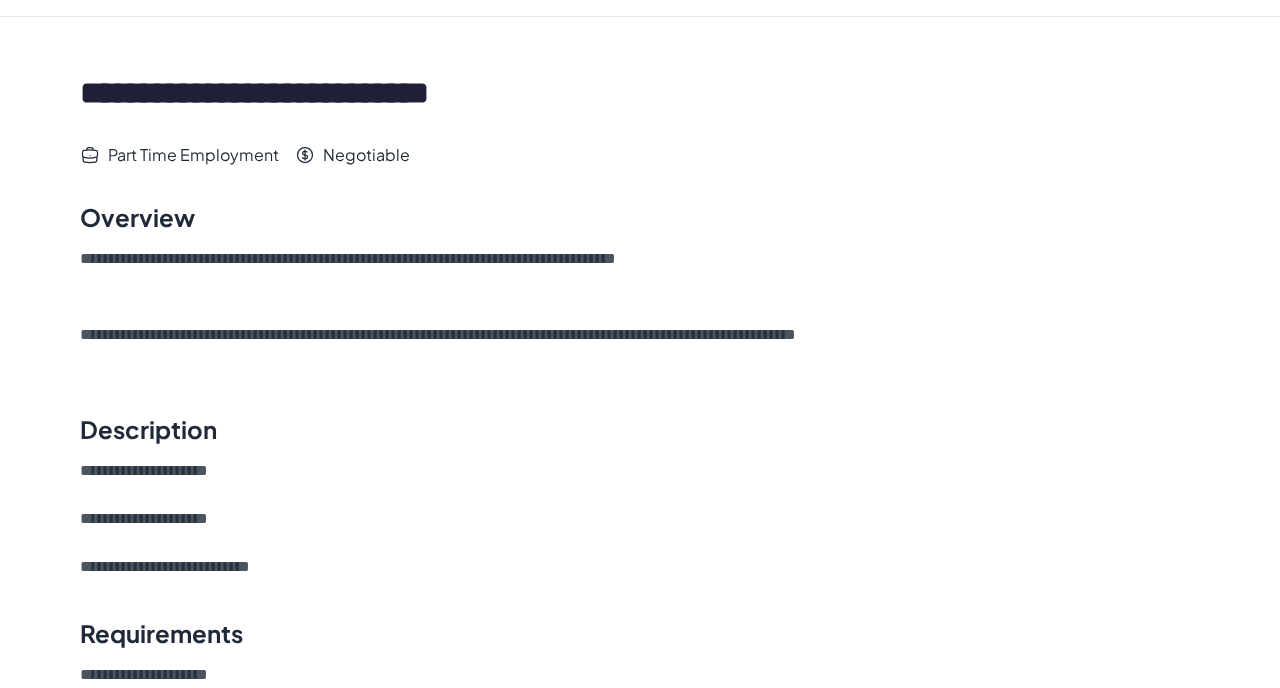 click on "**********" at bounding box center [640, 349] 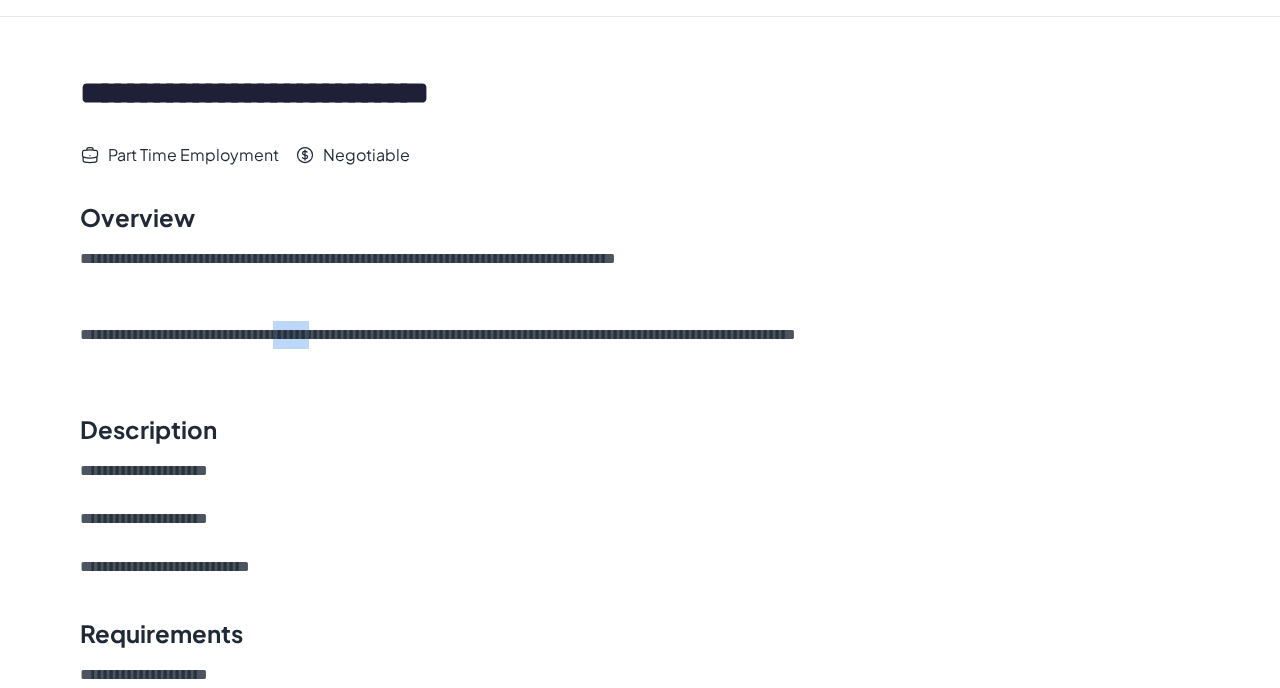 click on "**********" at bounding box center (640, 349) 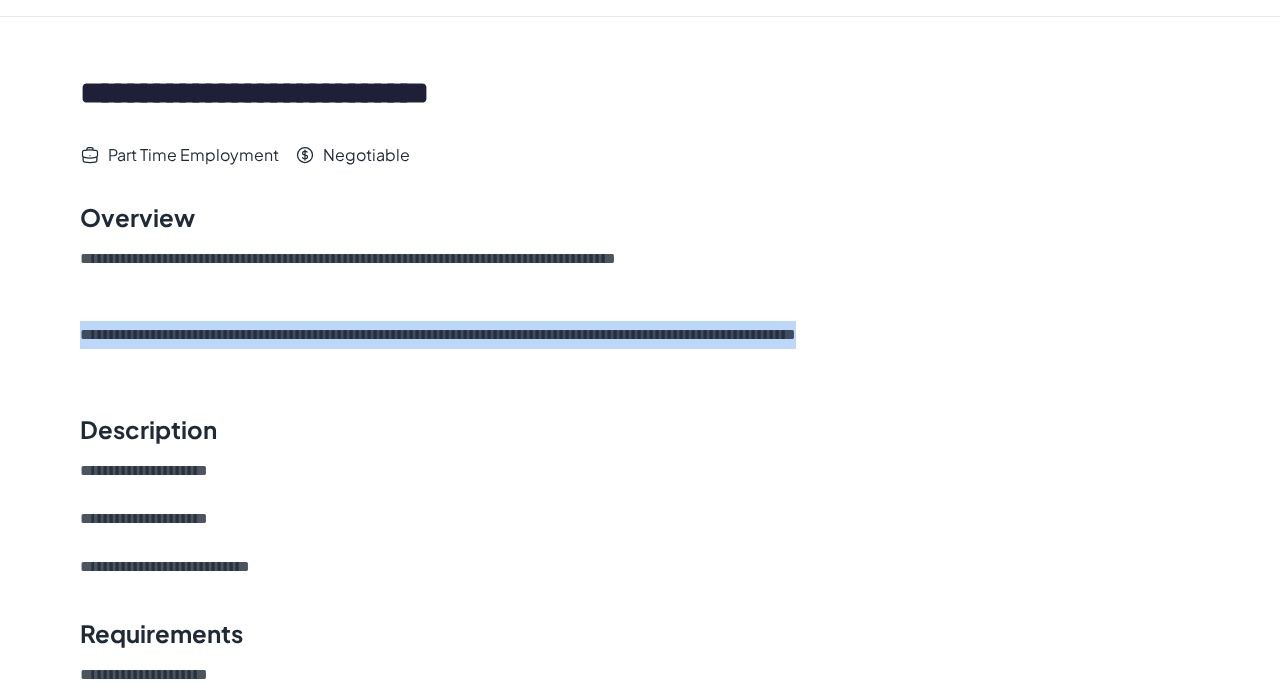 click on "**********" at bounding box center [640, 349] 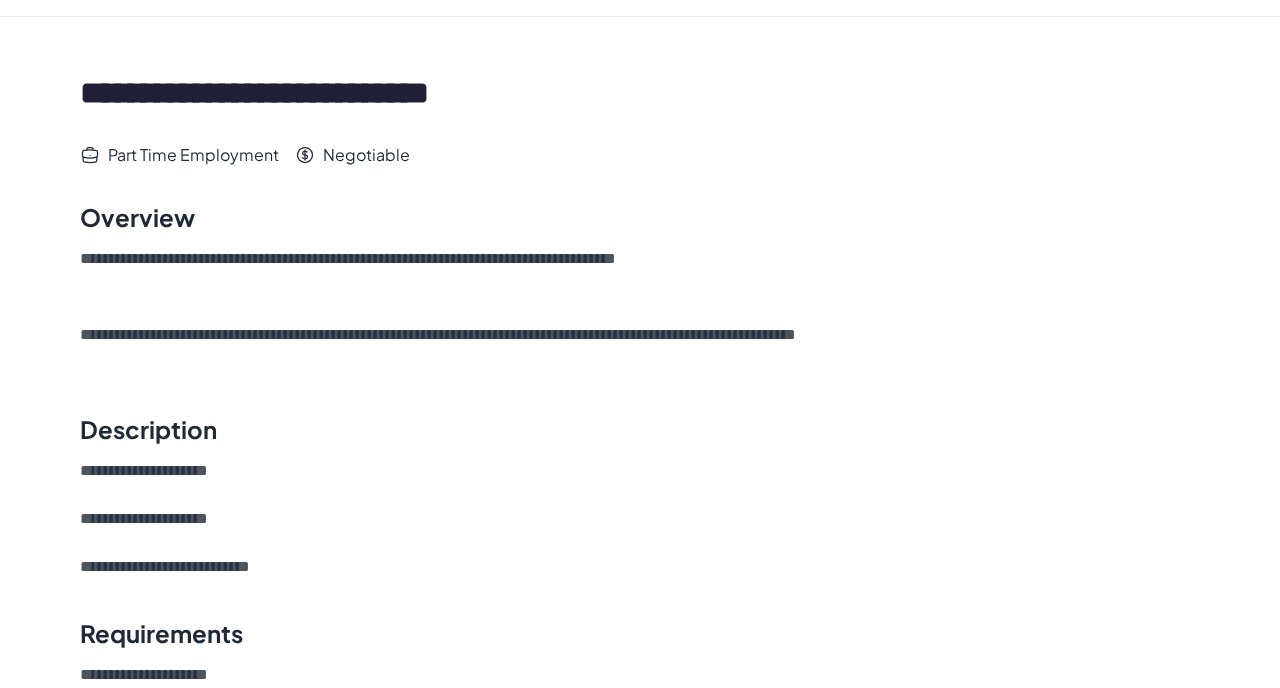 click on "**********" at bounding box center [640, 349] 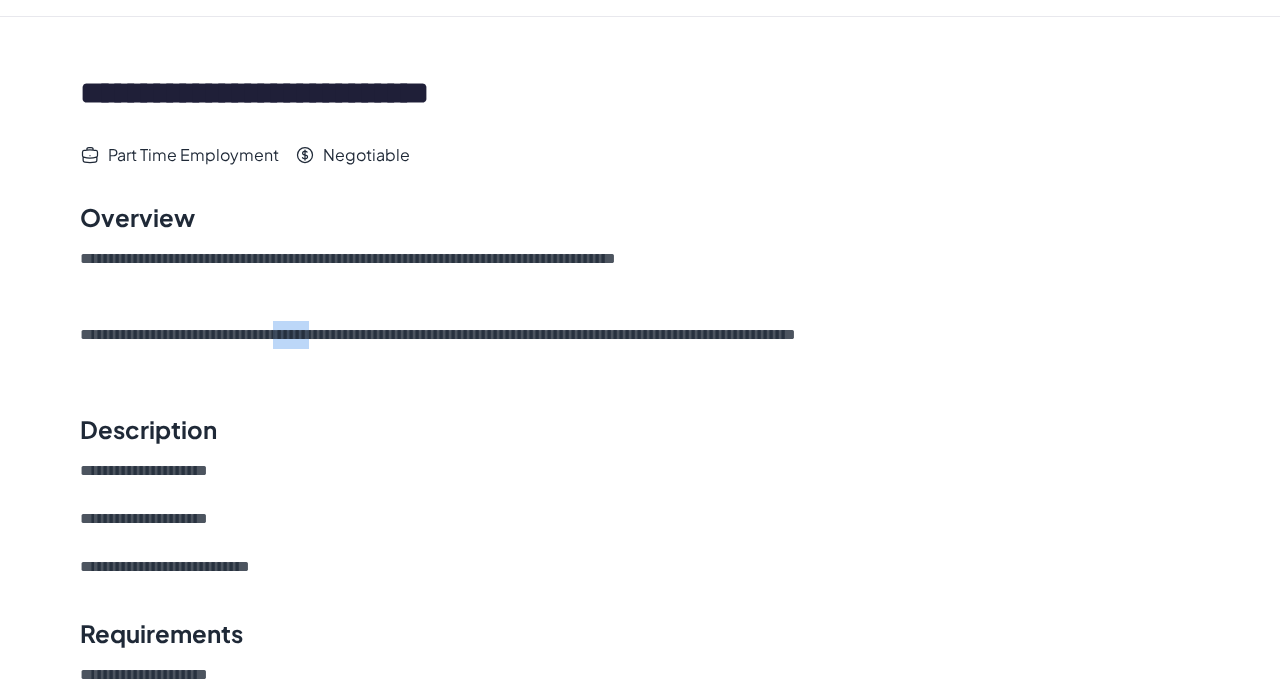click on "**********" at bounding box center (640, 349) 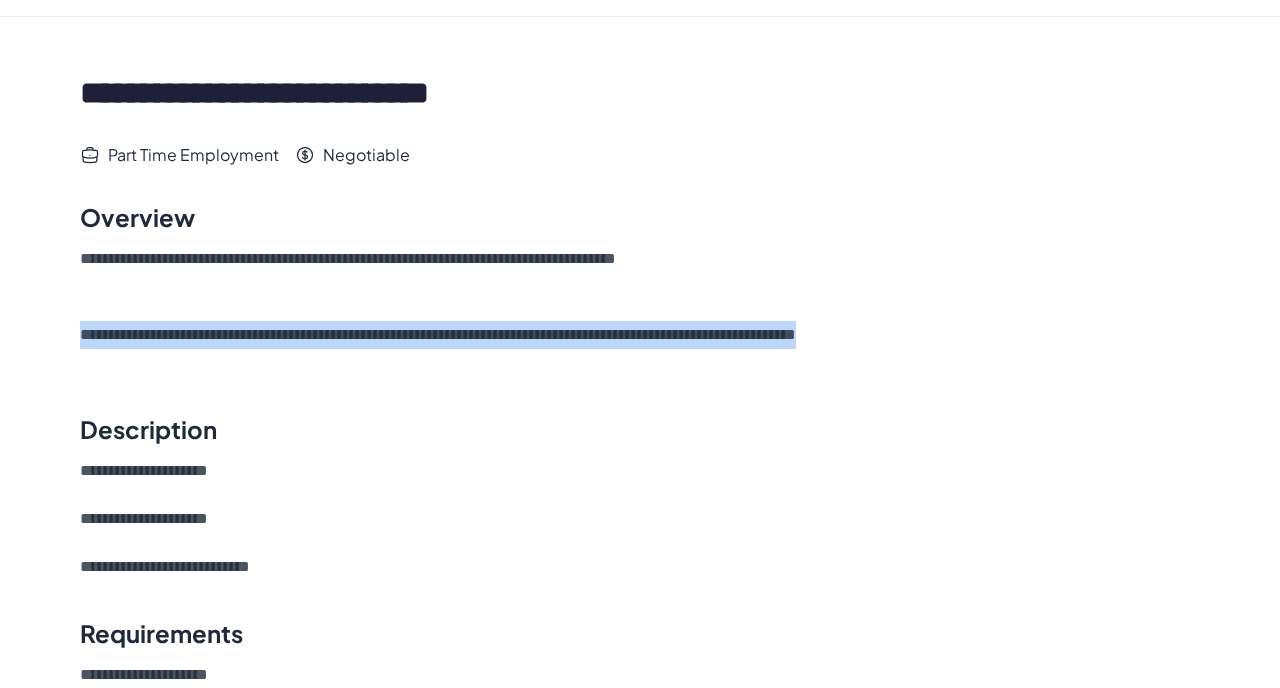 click on "**********" at bounding box center [640, 349] 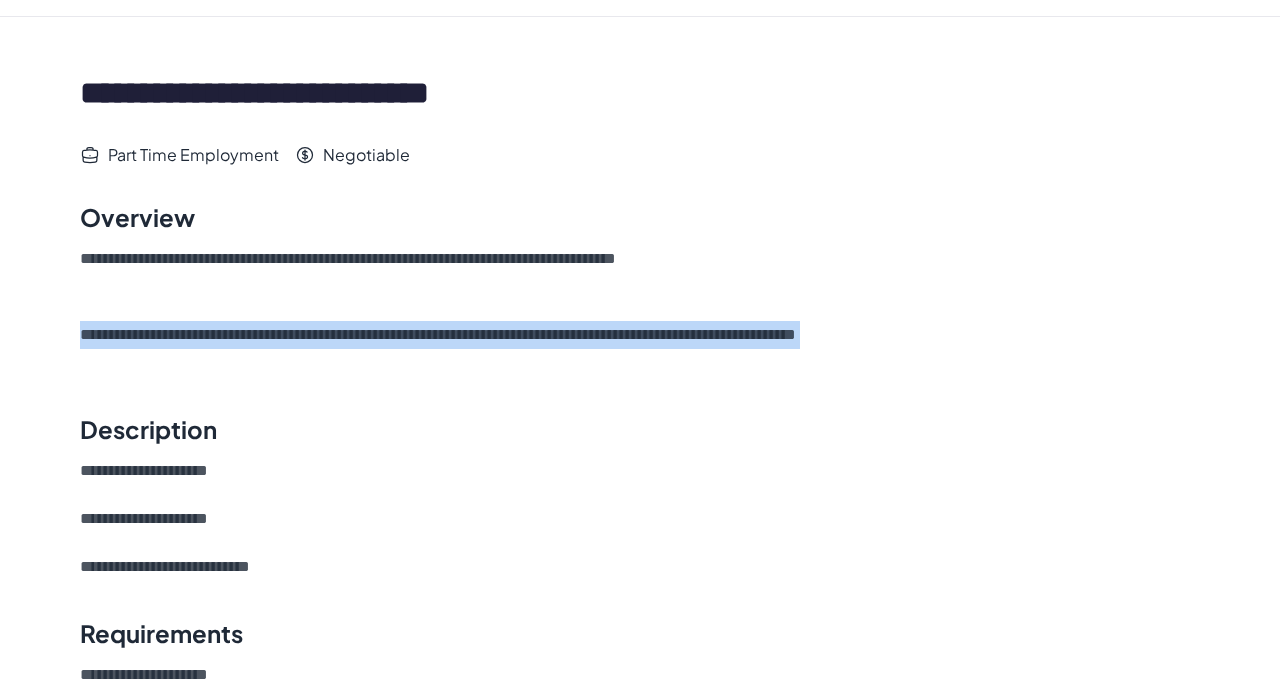 click on "**********" at bounding box center (640, 349) 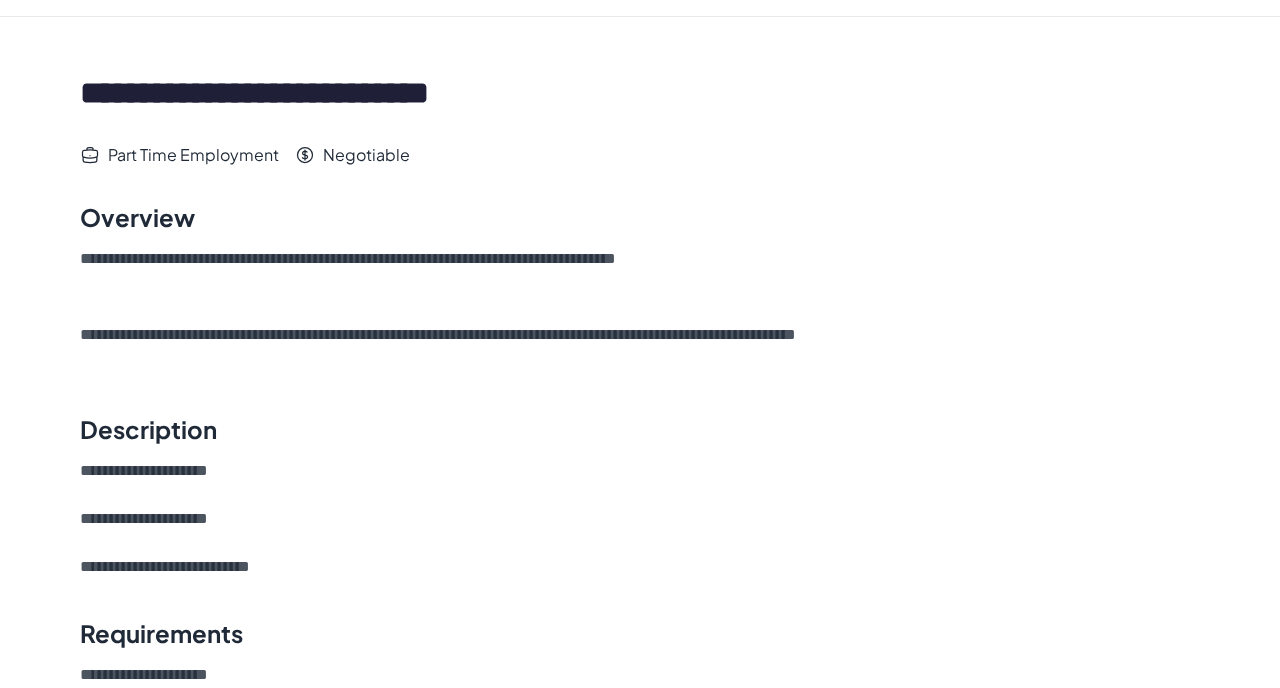 click on "**********" at bounding box center (640, 349) 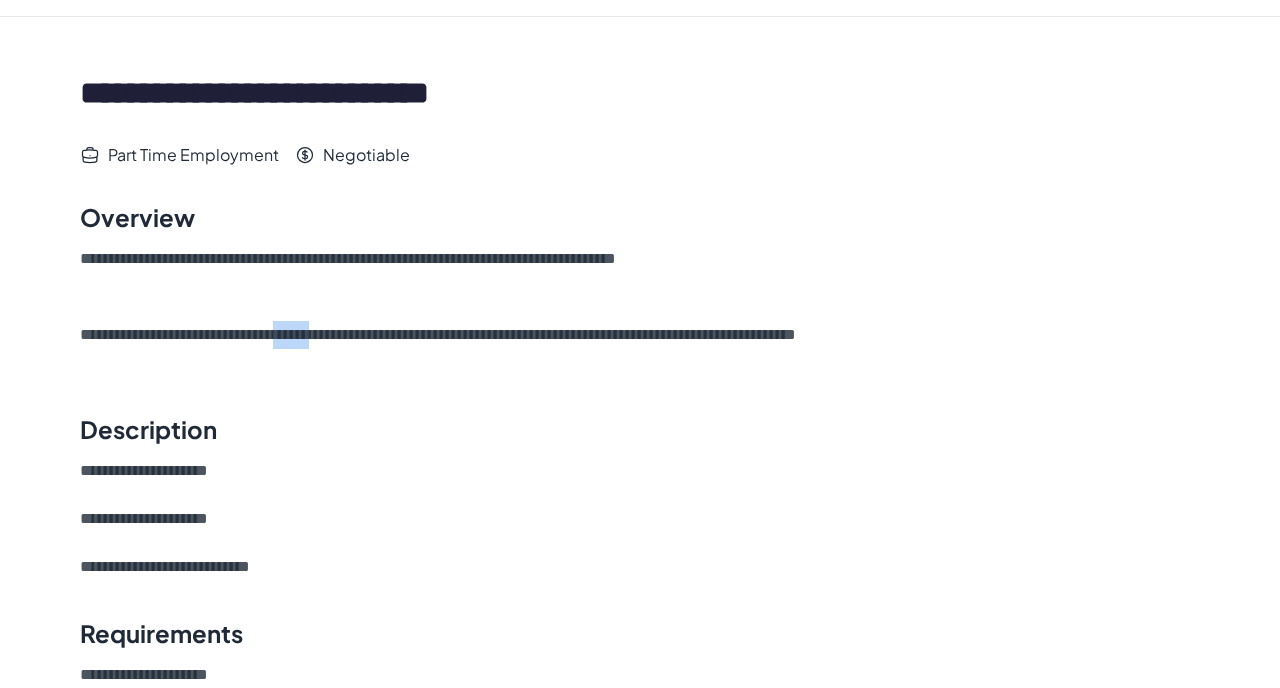 click on "**********" at bounding box center (640, 349) 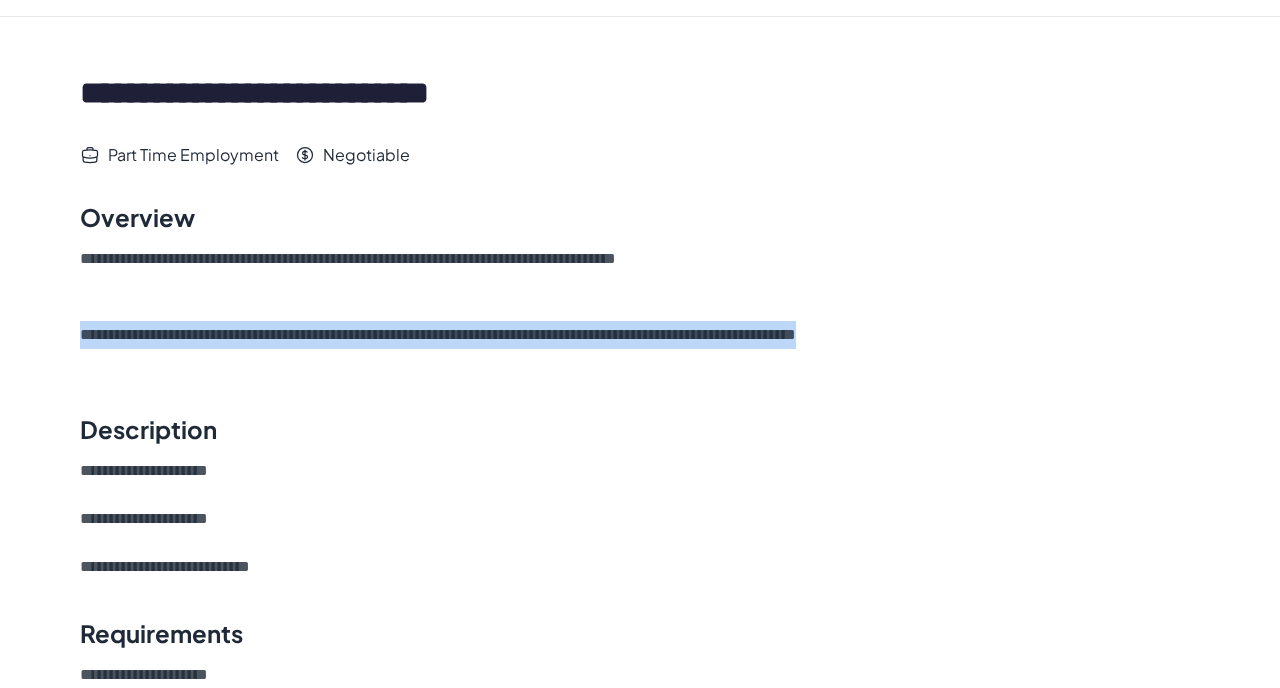 click on "**********" at bounding box center (640, 349) 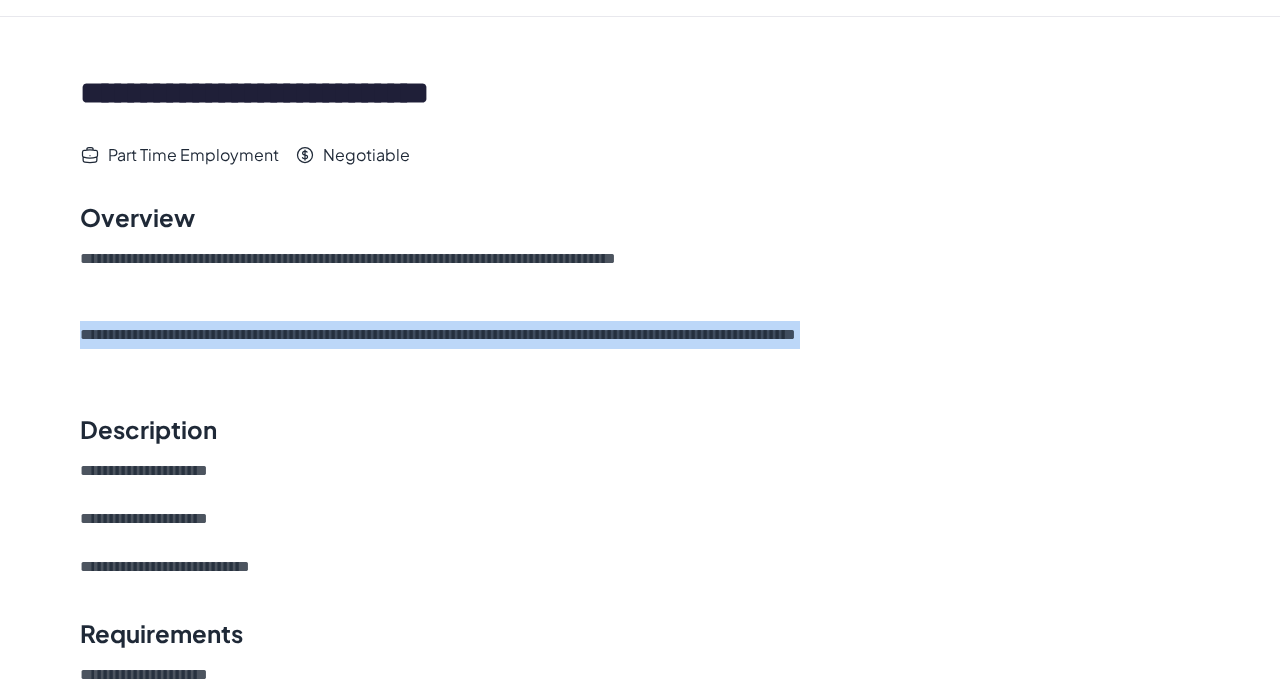 click on "**********" at bounding box center (640, 349) 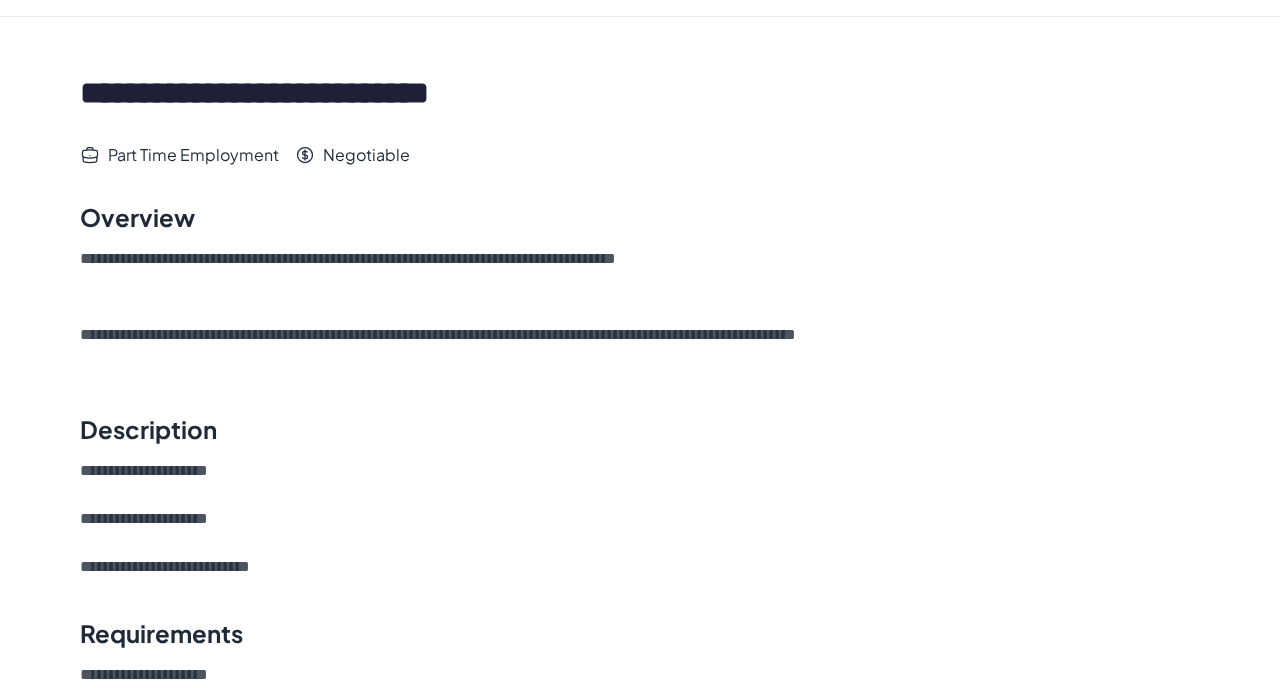 click on "**********" at bounding box center (640, 349) 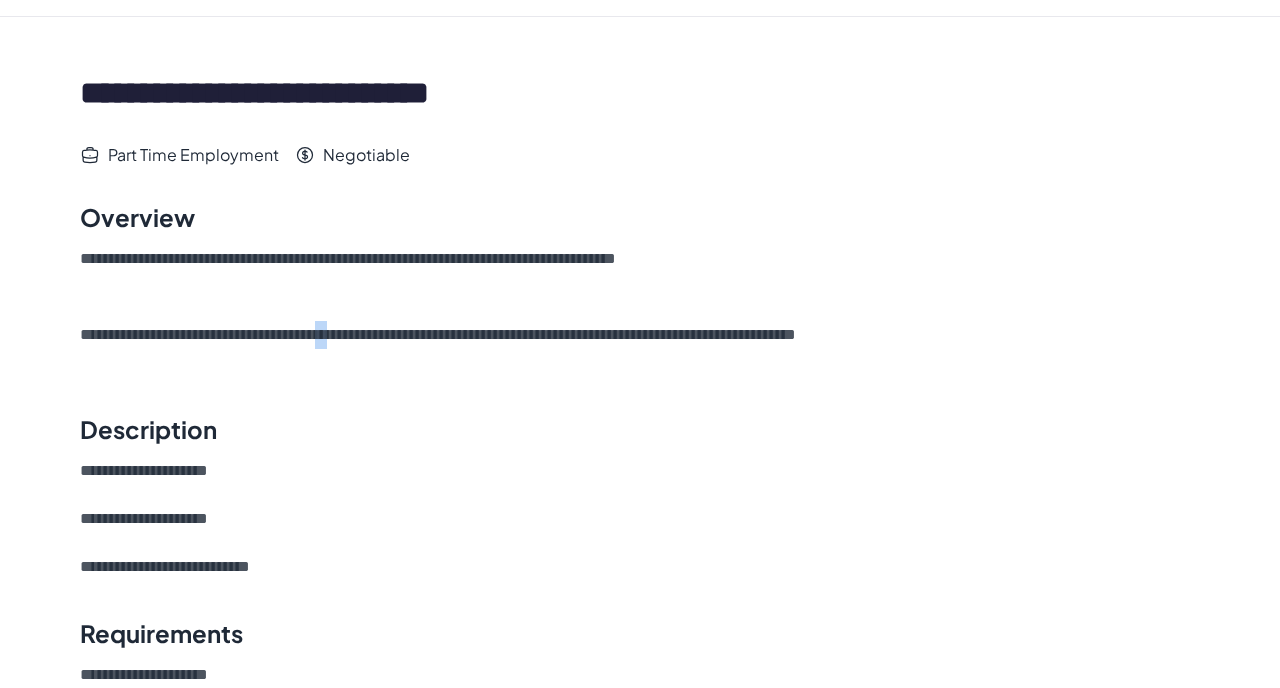 click on "**********" at bounding box center [640, 349] 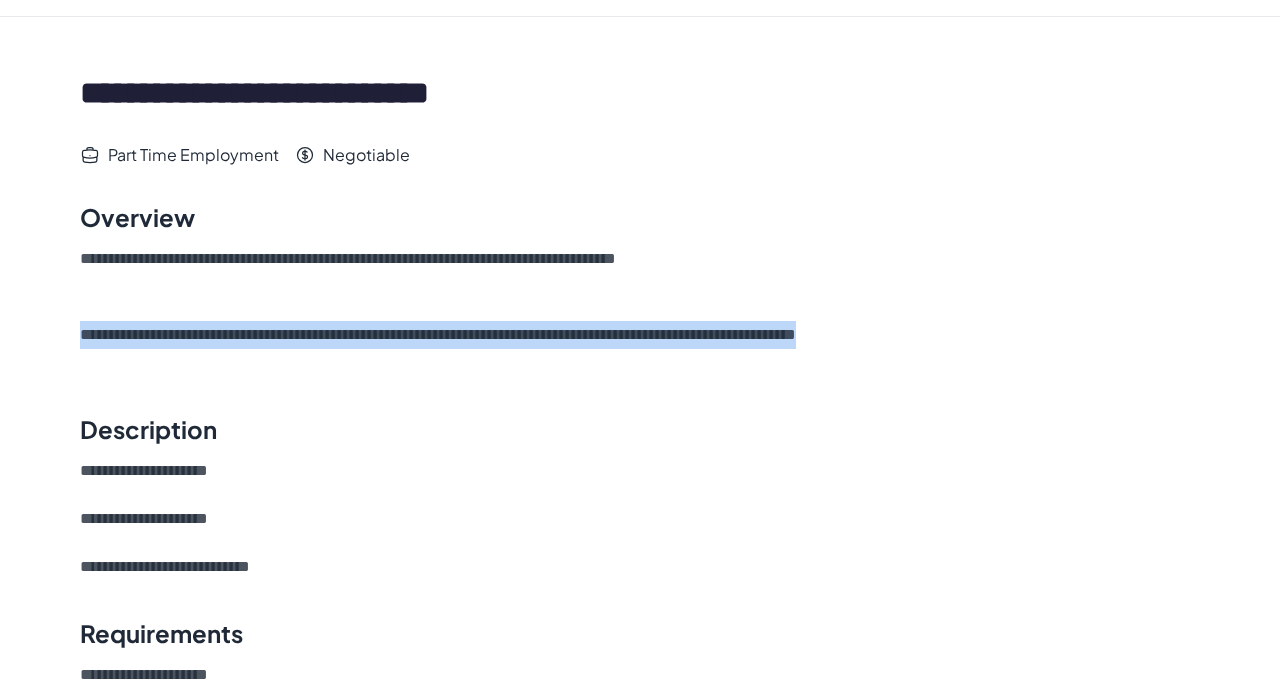 click on "**********" at bounding box center [640, 349] 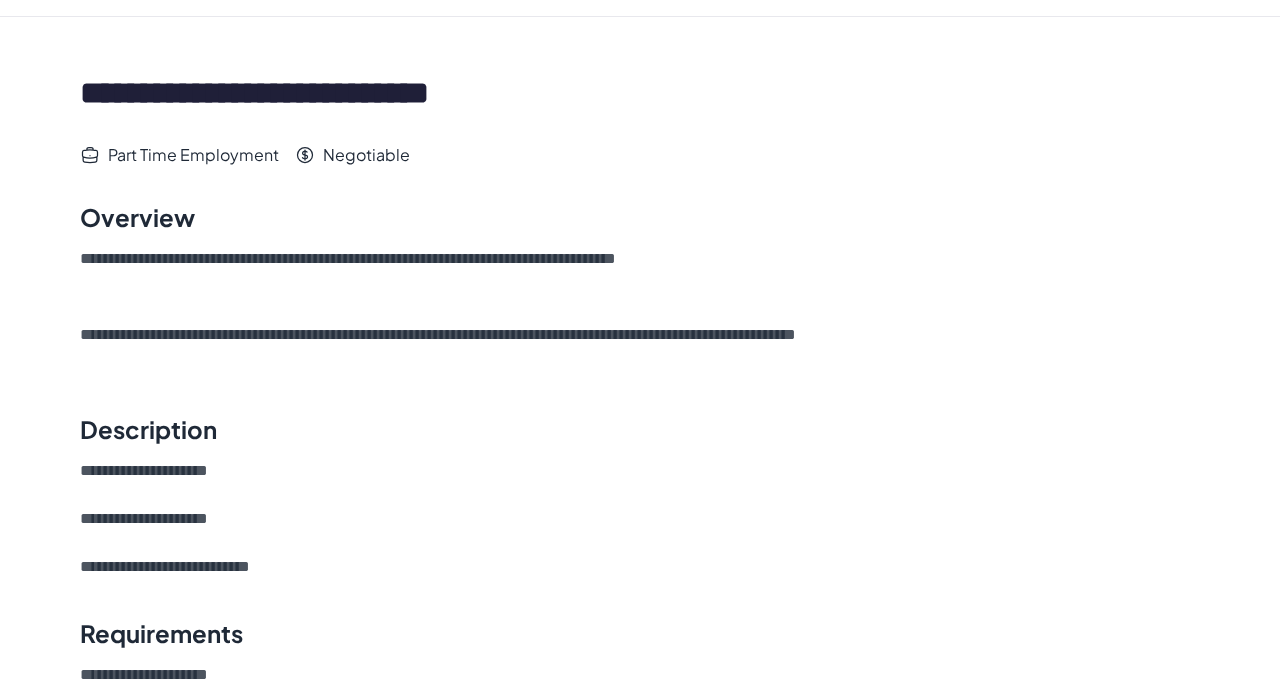 click on "**********" at bounding box center (640, 349) 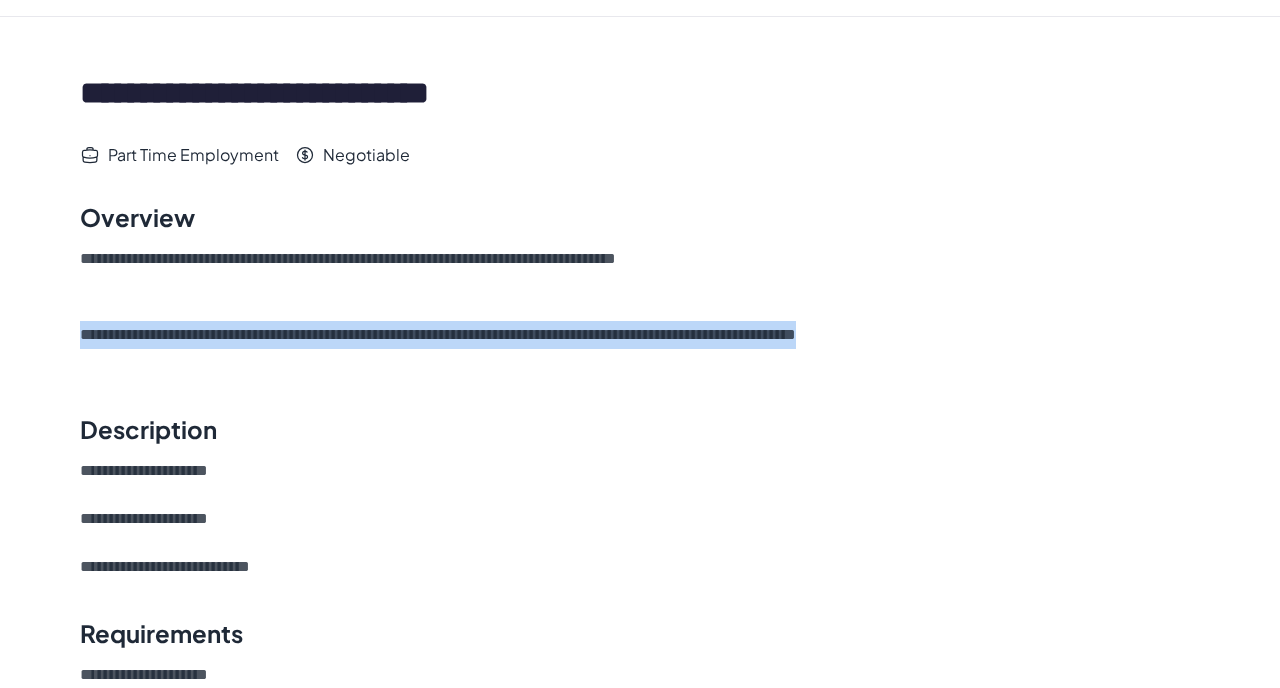 click on "**********" at bounding box center [640, 349] 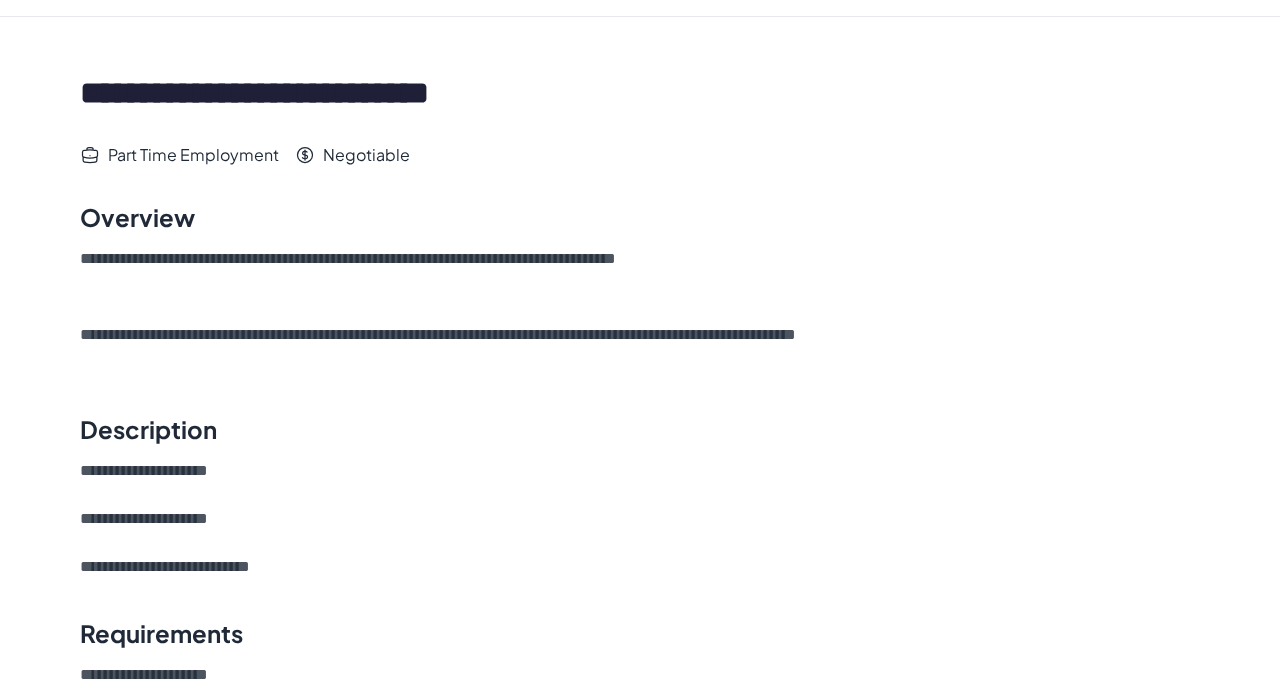 click on "**********" at bounding box center [640, 349] 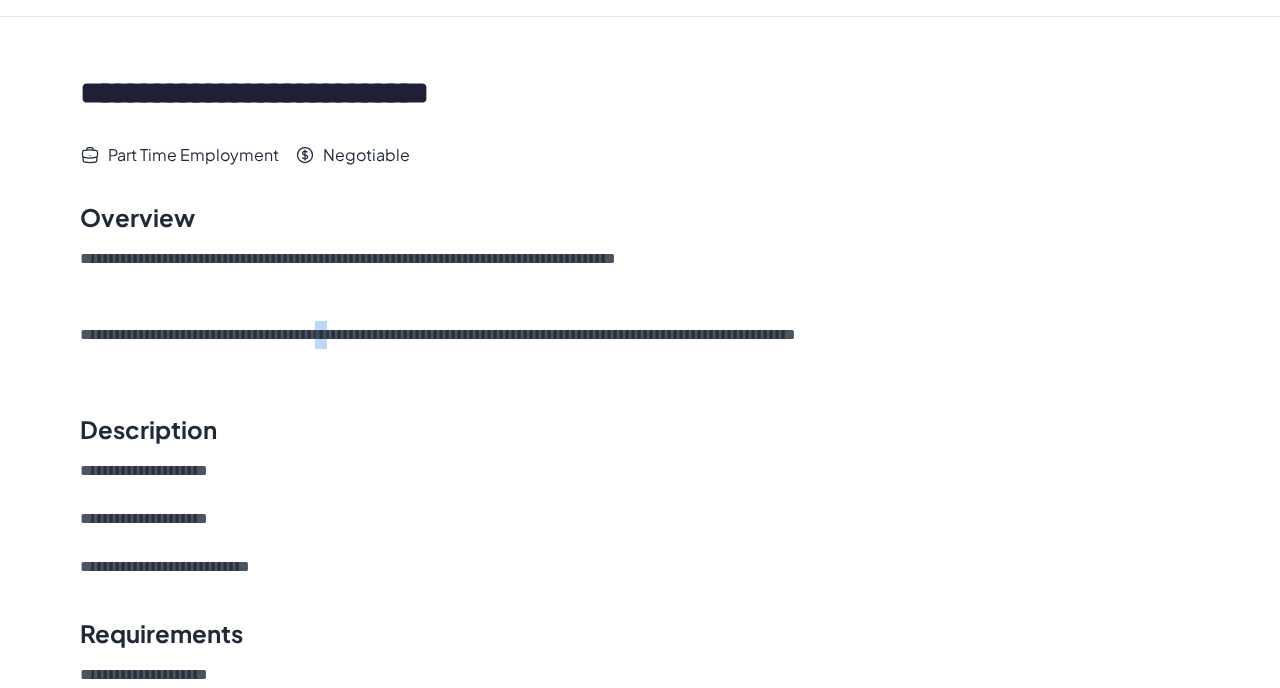 click on "**********" at bounding box center (640, 349) 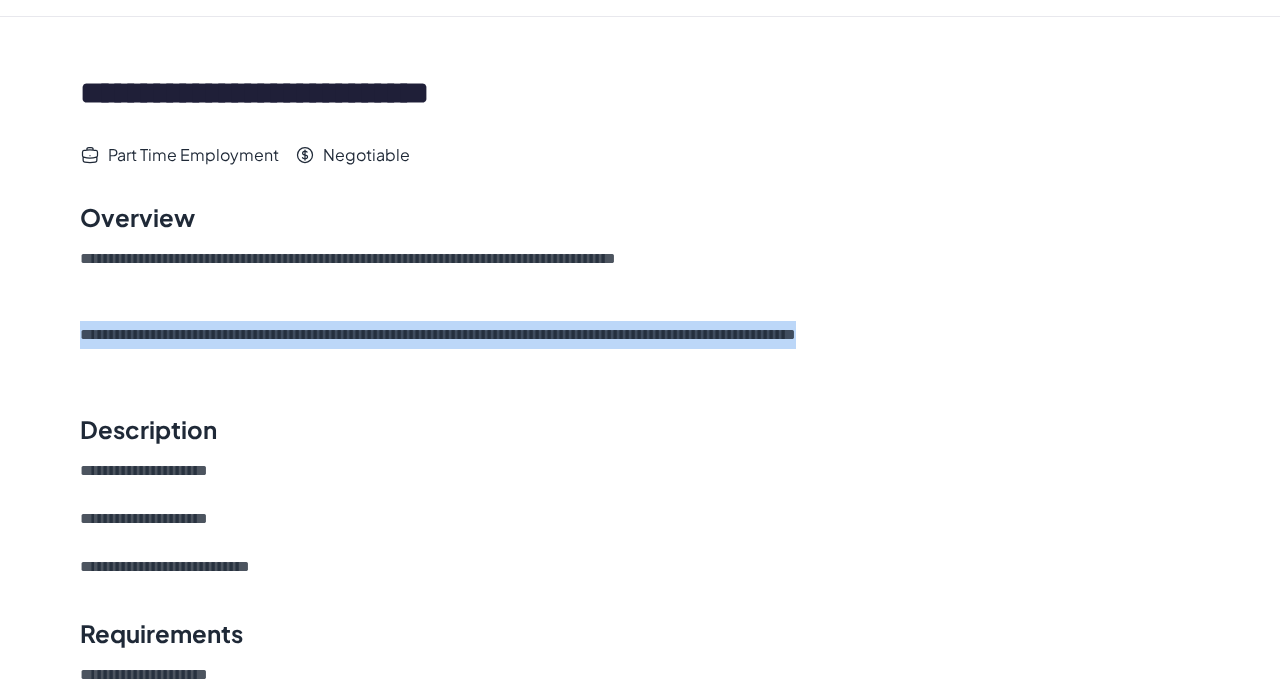 click on "**********" at bounding box center (640, 349) 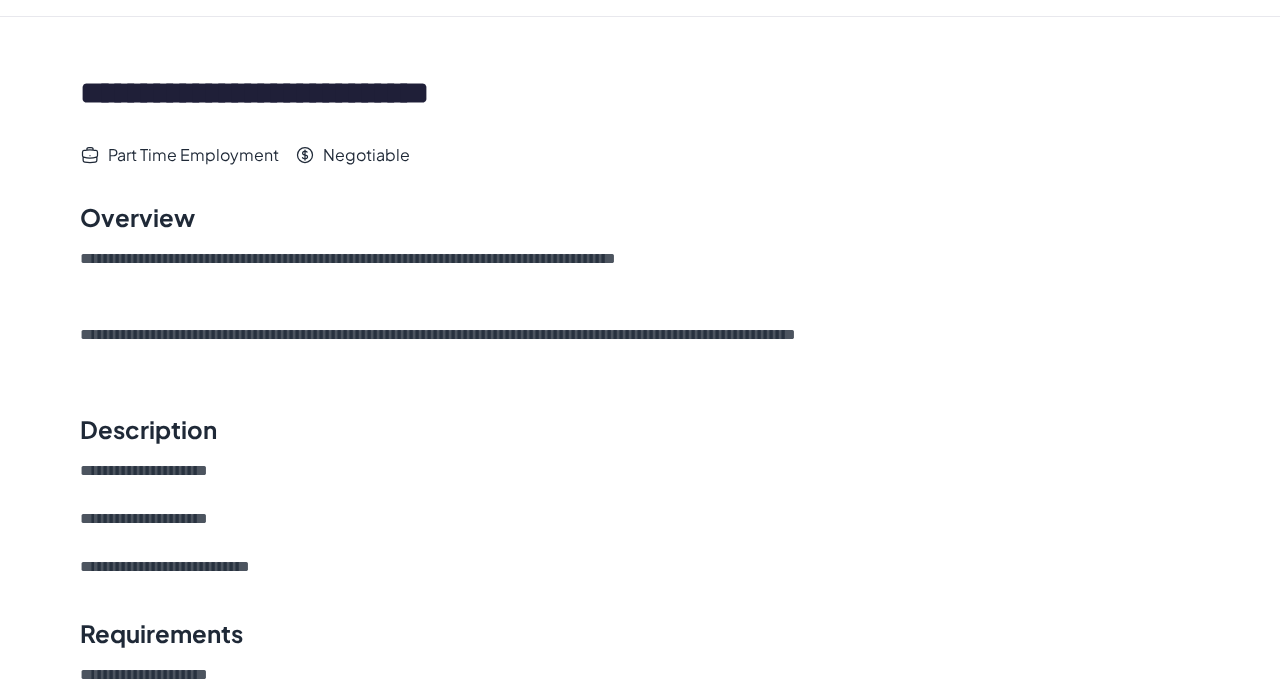click on "**********" at bounding box center [640, 349] 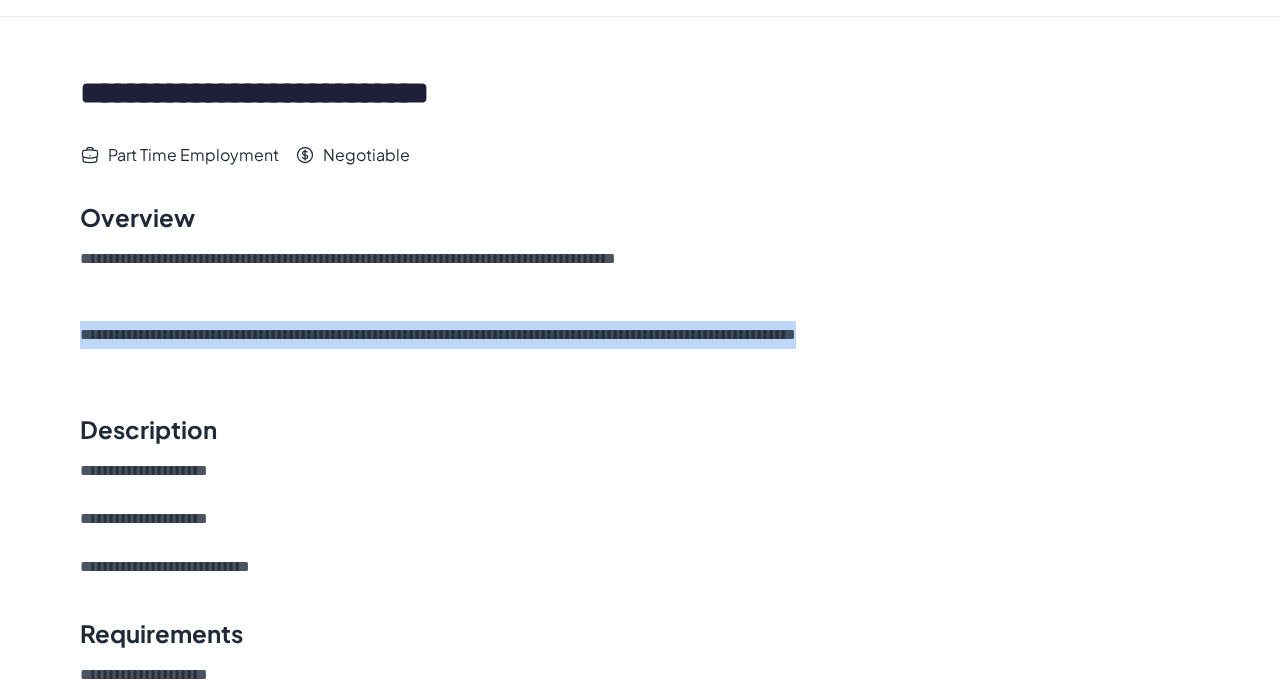 click on "**********" at bounding box center [640, 349] 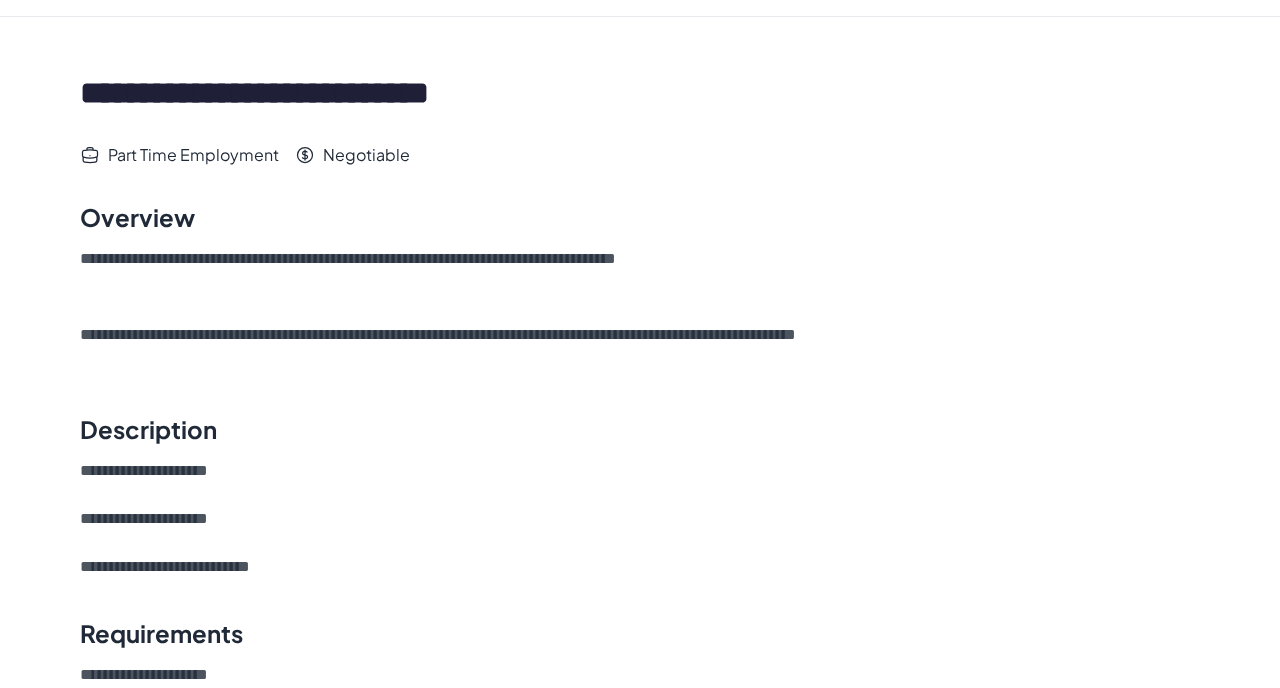 click on "**********" at bounding box center [640, 349] 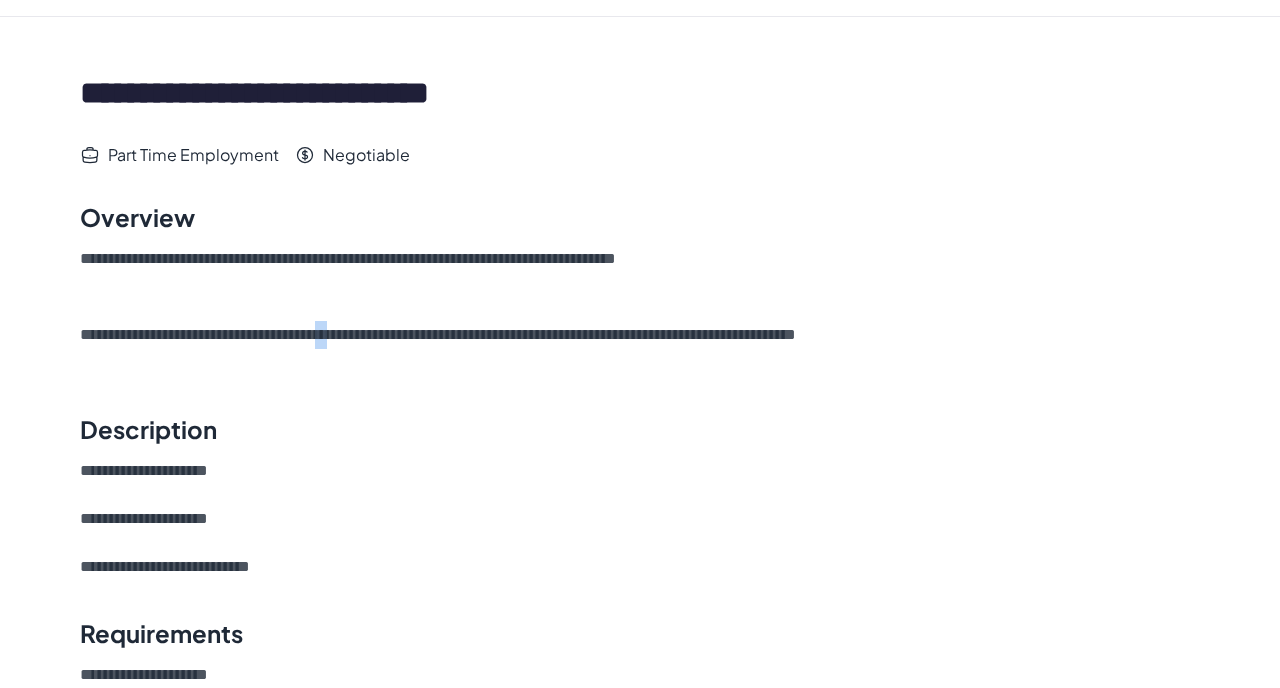 click on "**********" at bounding box center [640, 349] 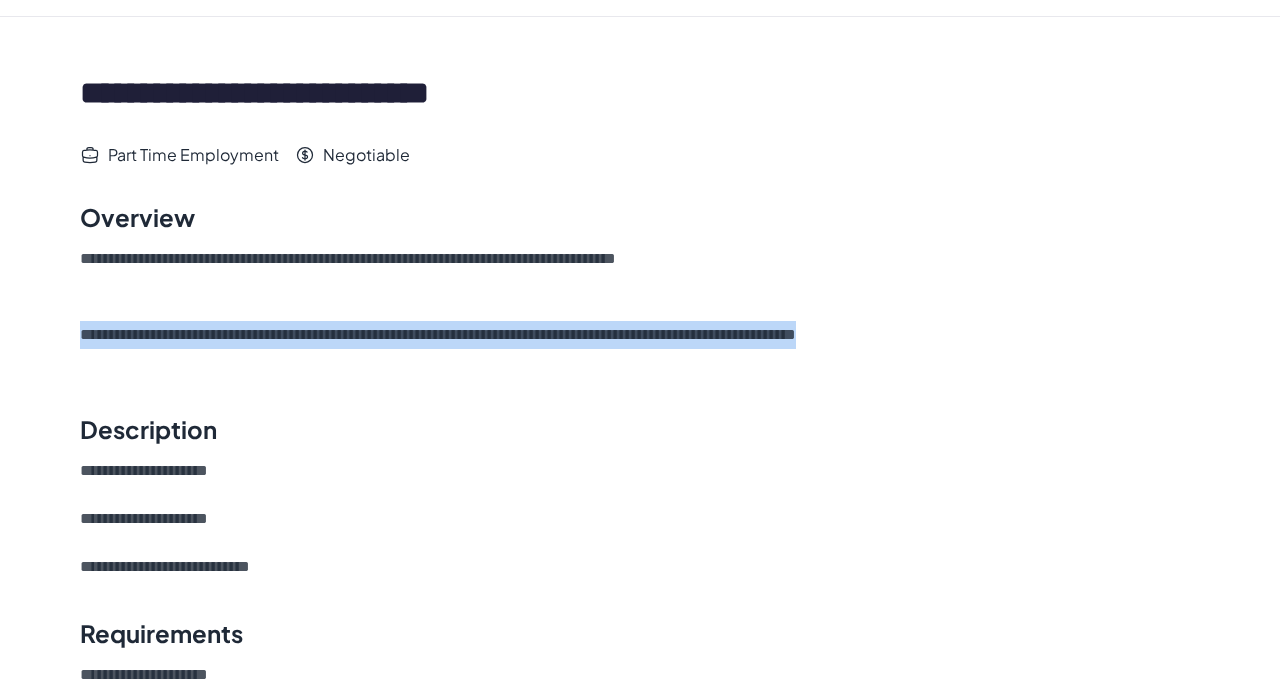 click on "**********" at bounding box center (640, 349) 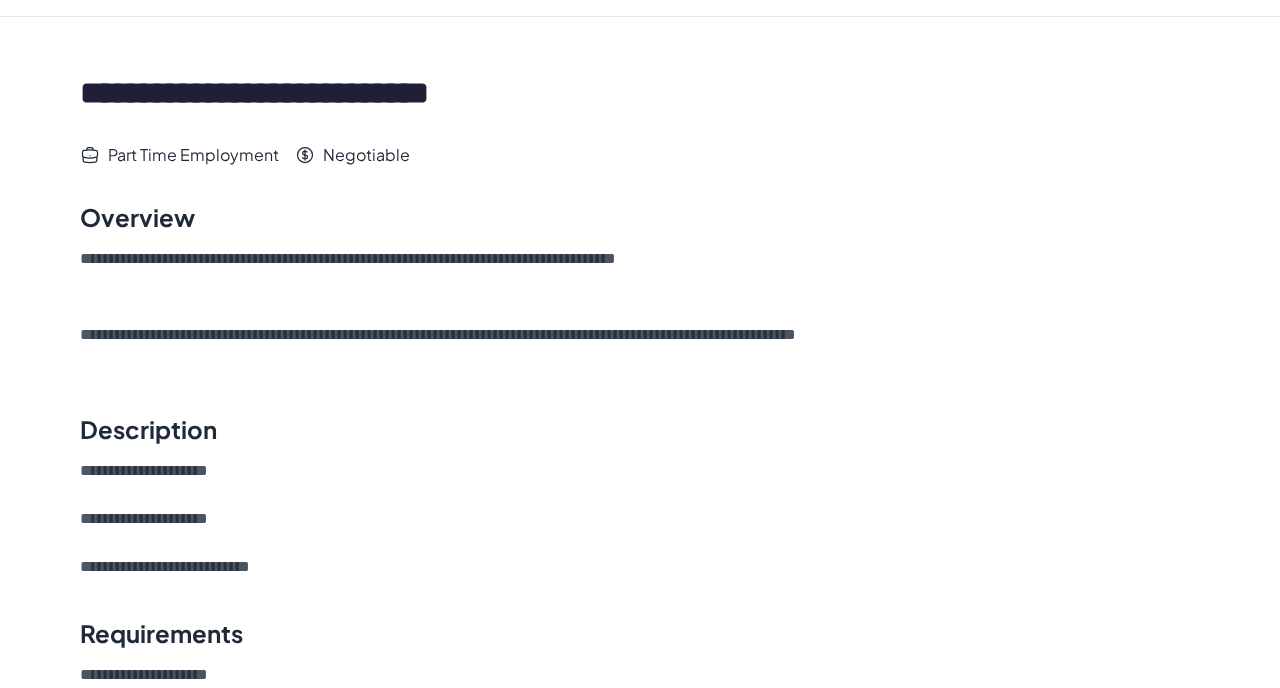 click on "**********" at bounding box center [640, 349] 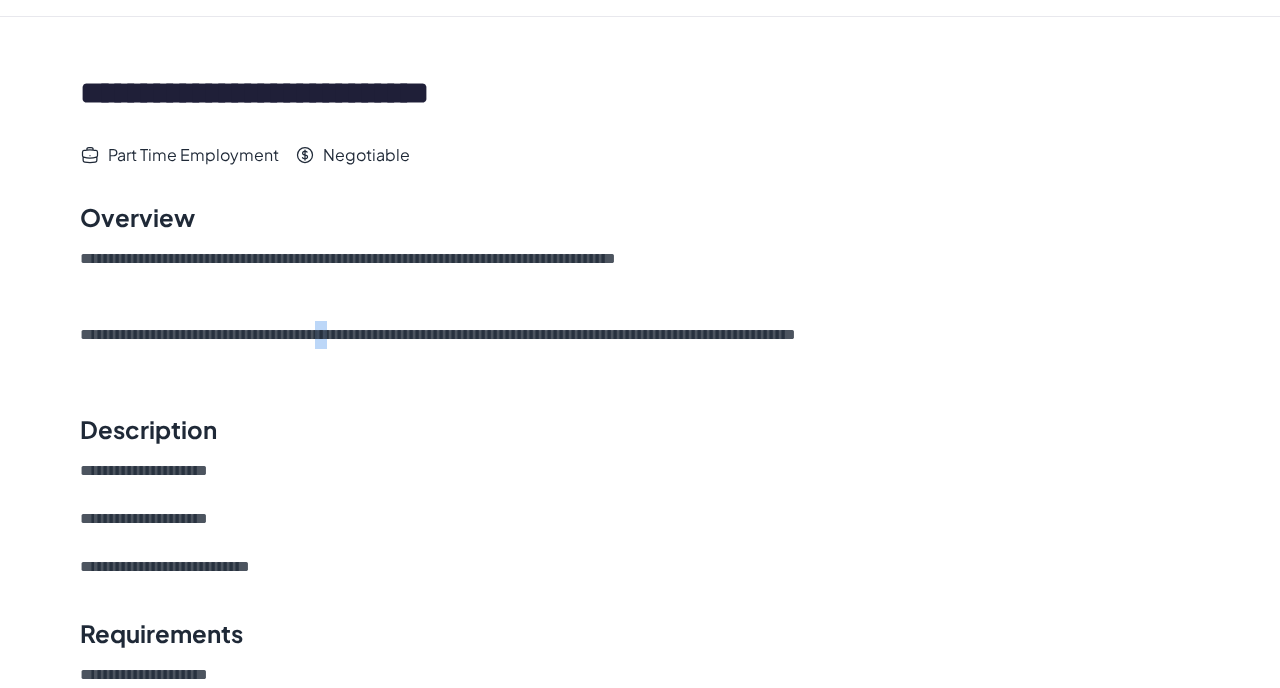 click on "**********" at bounding box center [640, 349] 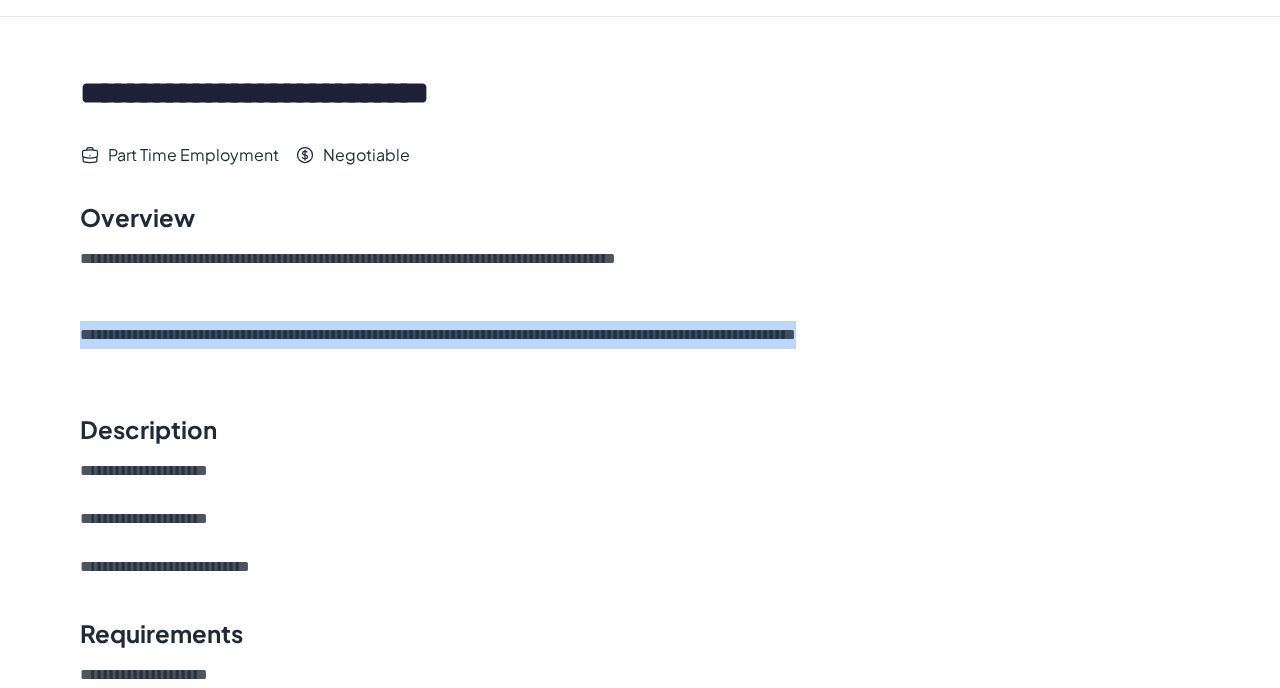 click on "**********" at bounding box center [640, 349] 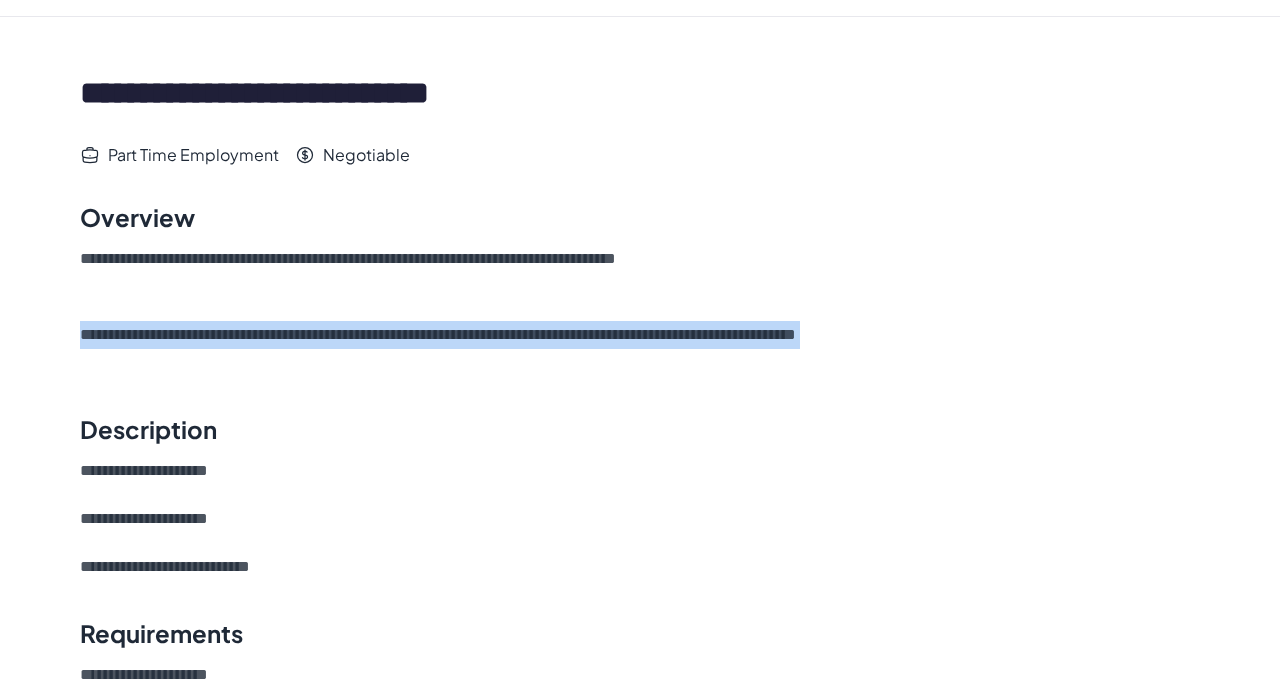 click on "**********" at bounding box center [640, 349] 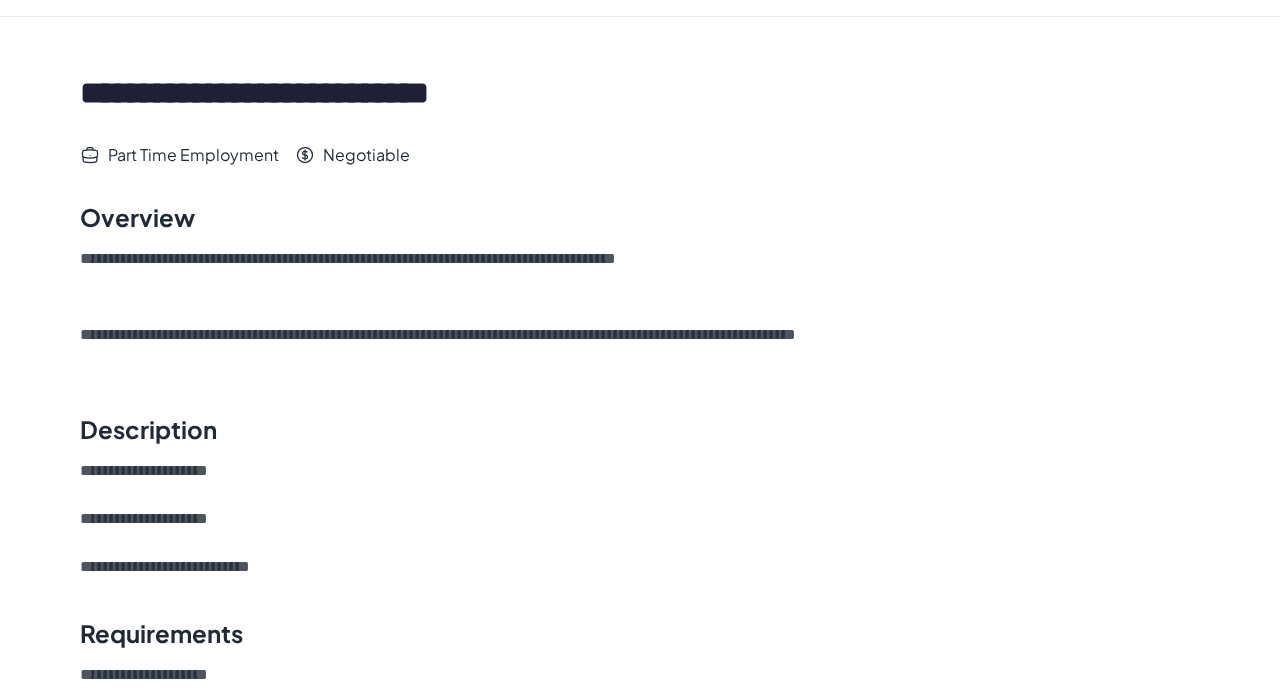 click on "**********" at bounding box center (640, 349) 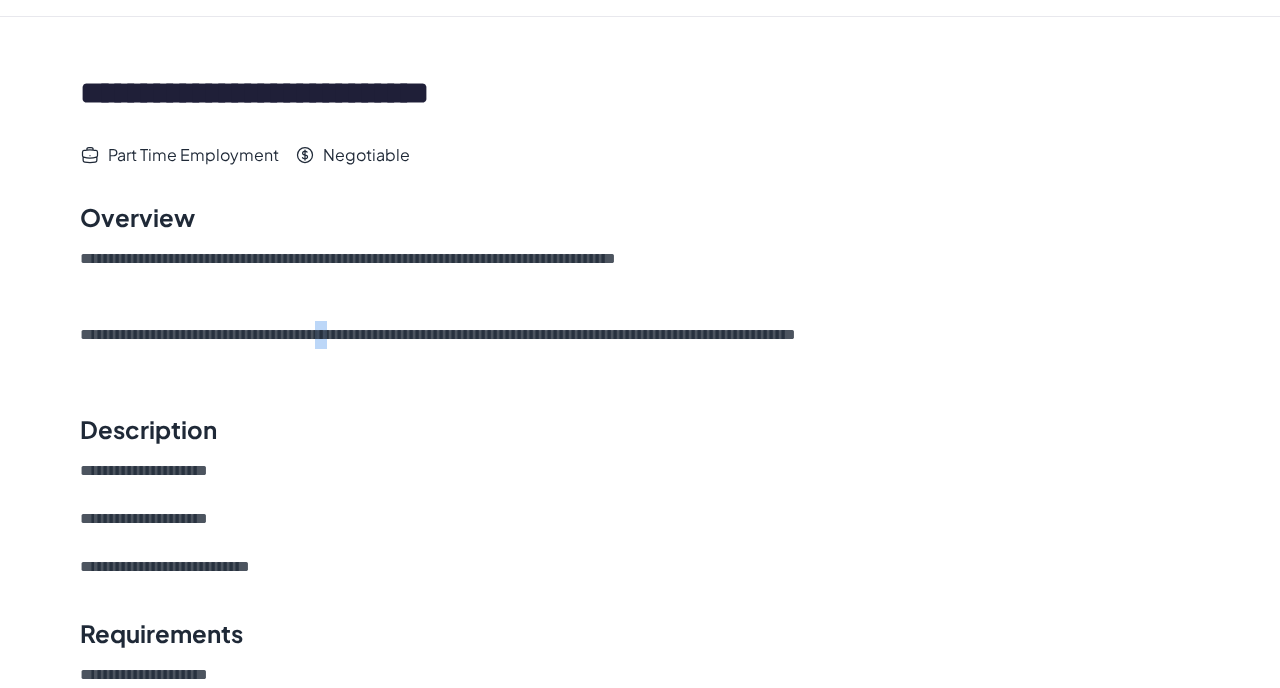 click on "**********" at bounding box center (640, 349) 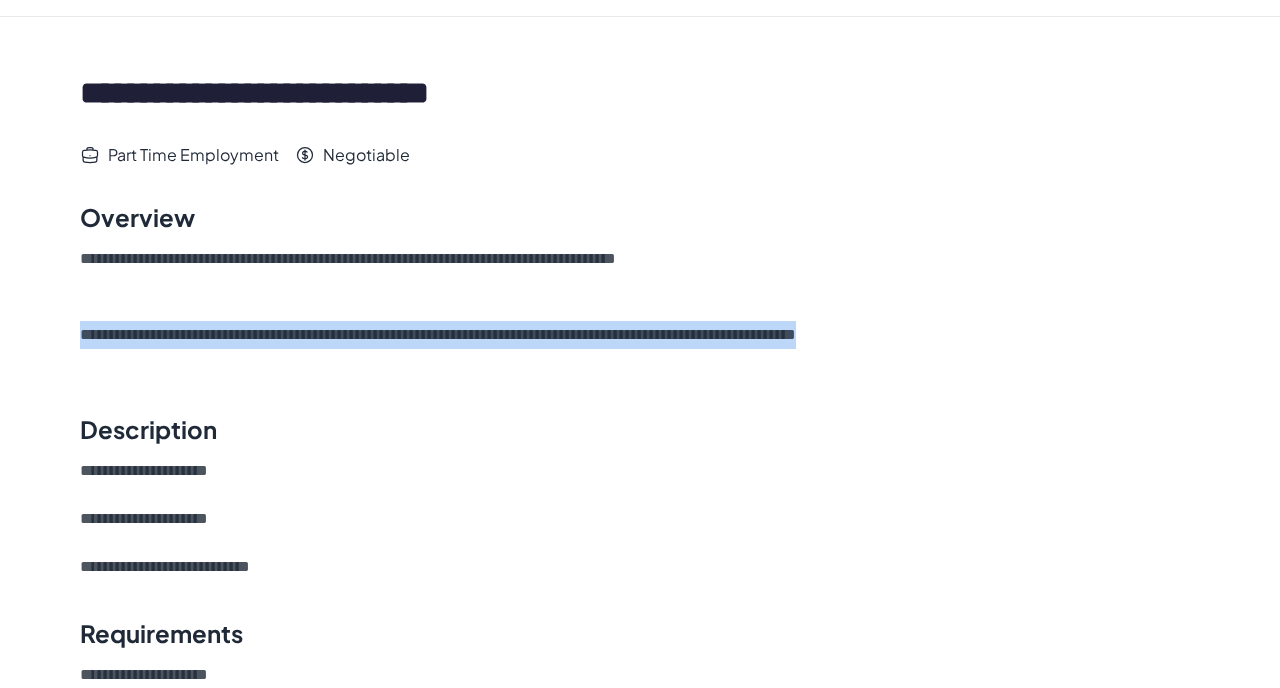 click on "**********" at bounding box center (640, 349) 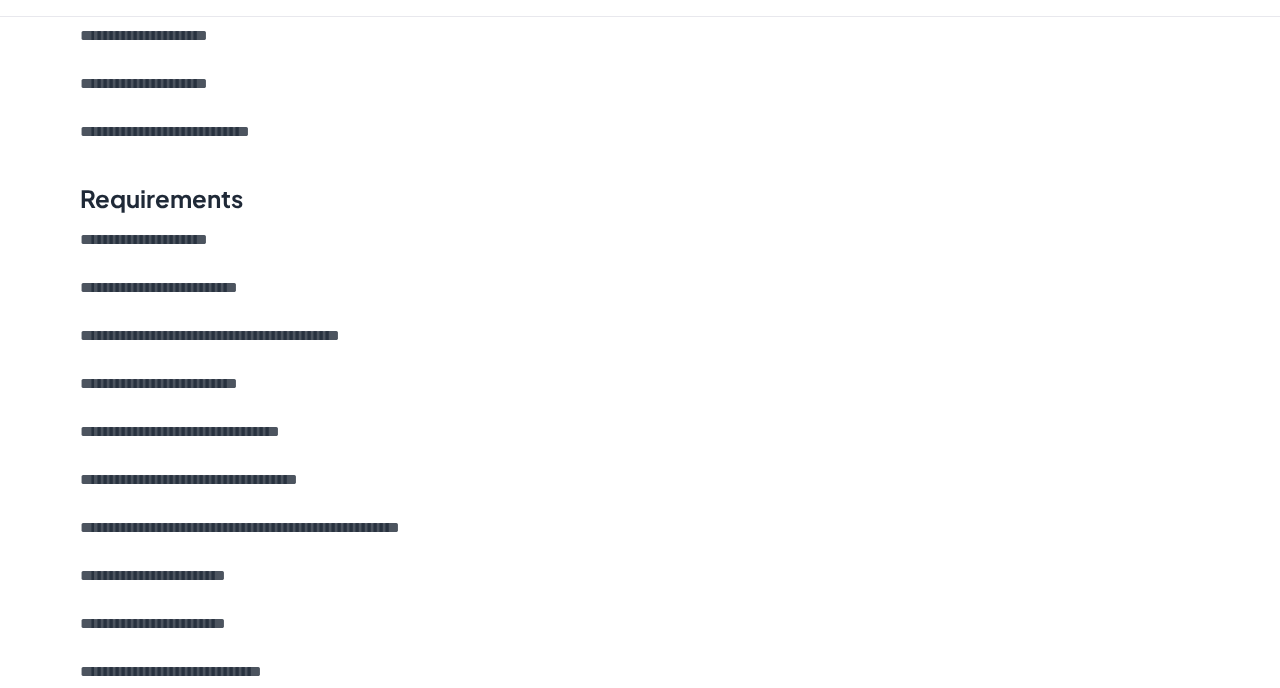 scroll, scrollTop: 459, scrollLeft: 0, axis: vertical 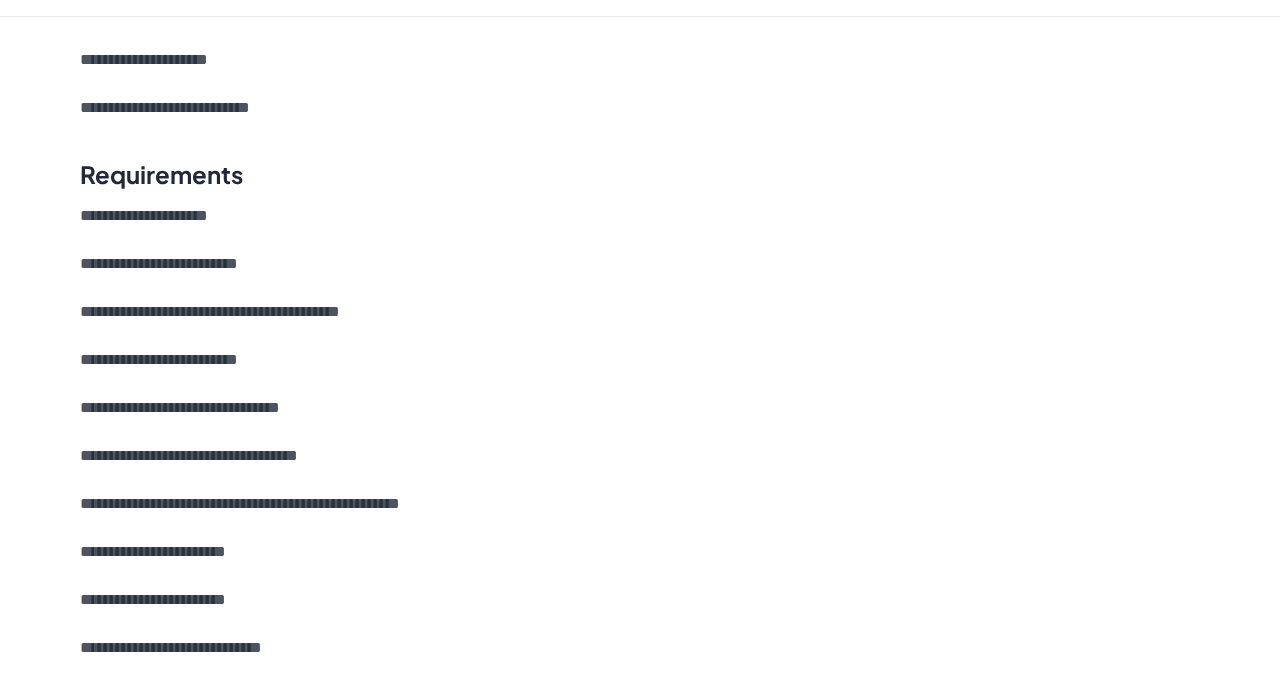 click on "**********" at bounding box center (640, 518) 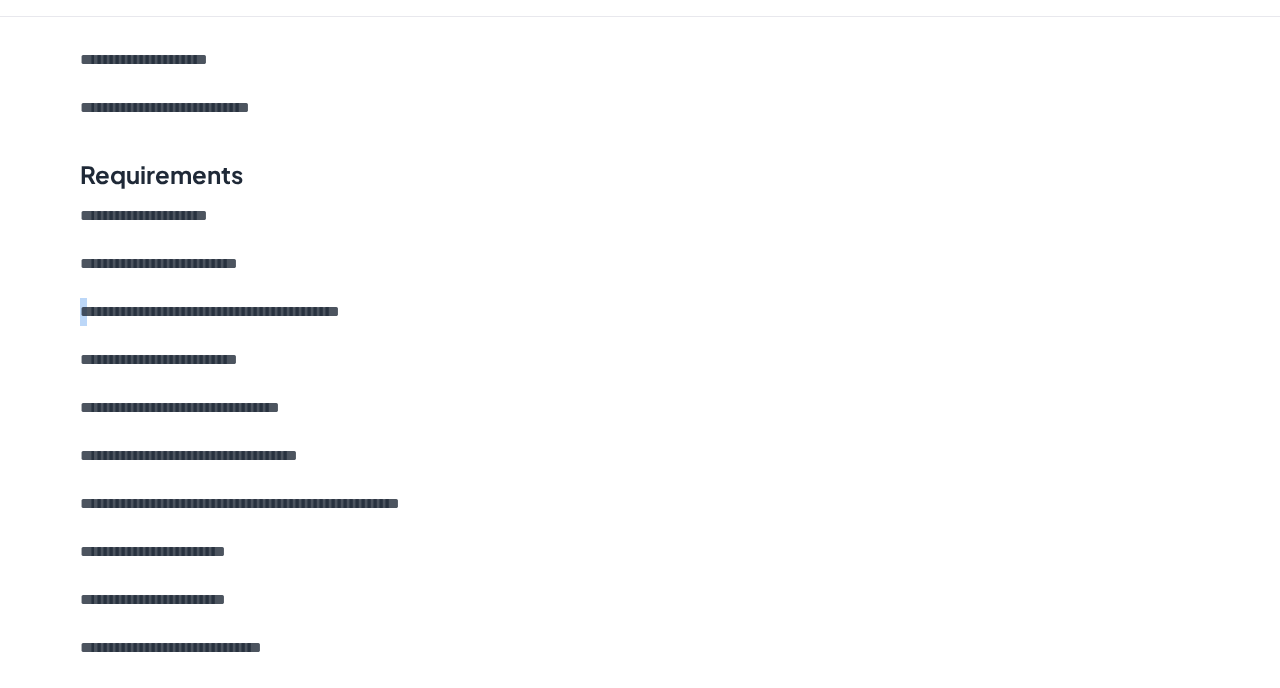 click on "**********" at bounding box center (640, 518) 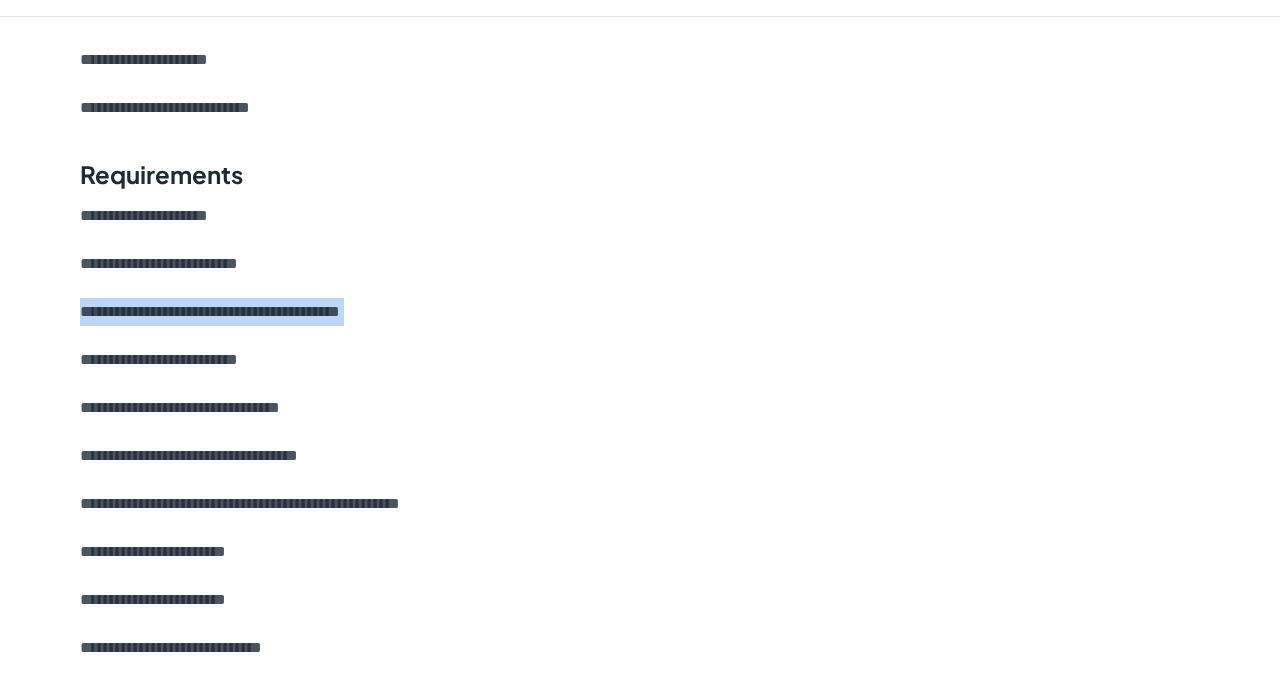 click on "**********" at bounding box center [640, 264] 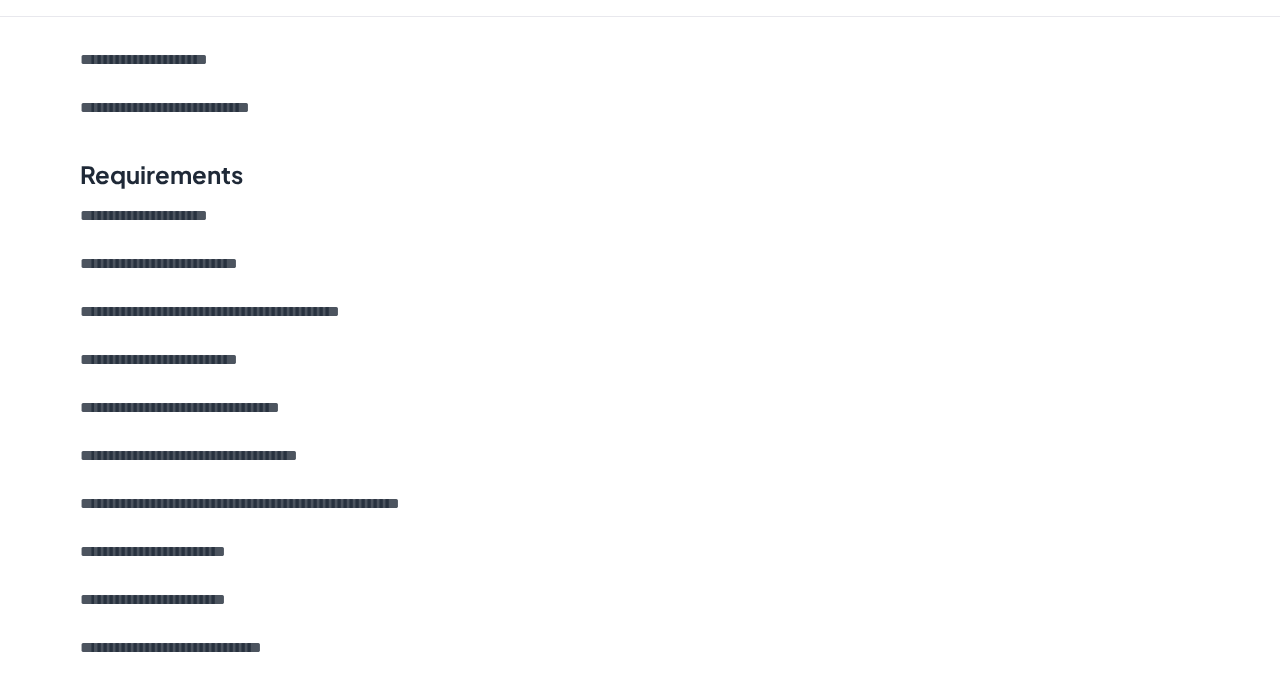 click on "**********" at bounding box center [640, 264] 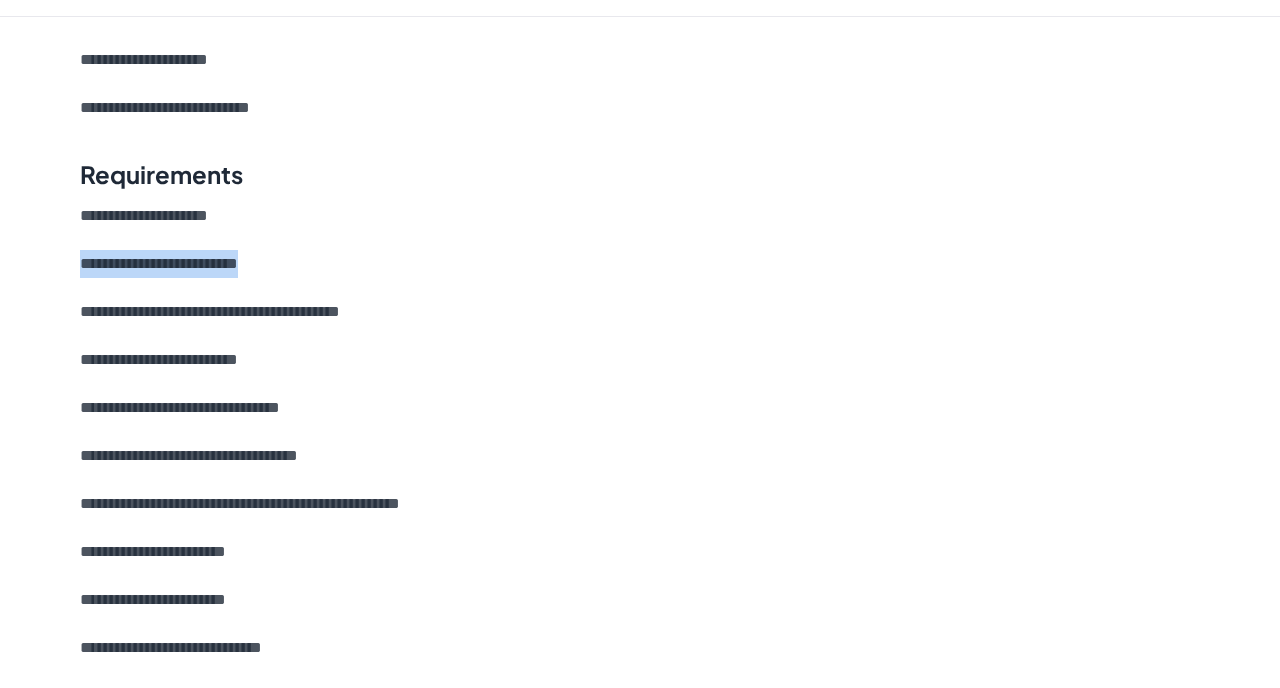 click on "**********" at bounding box center (640, 264) 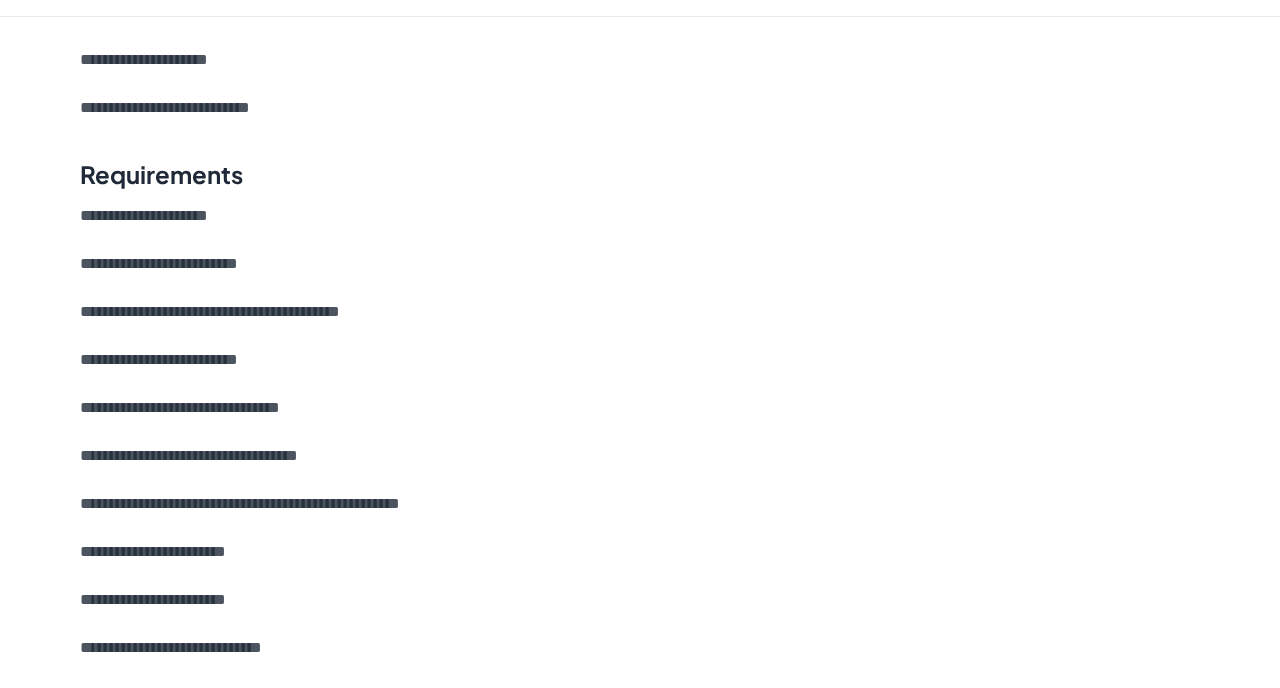click on "**********" at bounding box center [640, 264] 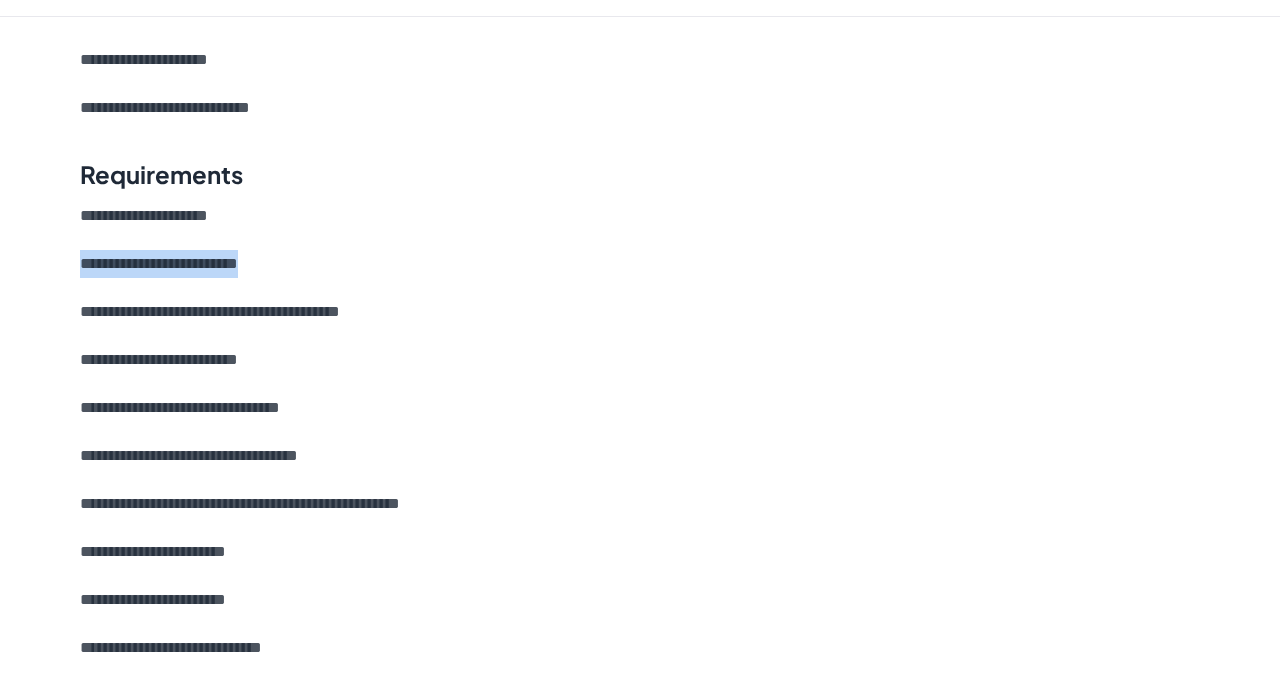 click on "**********" at bounding box center (640, 264) 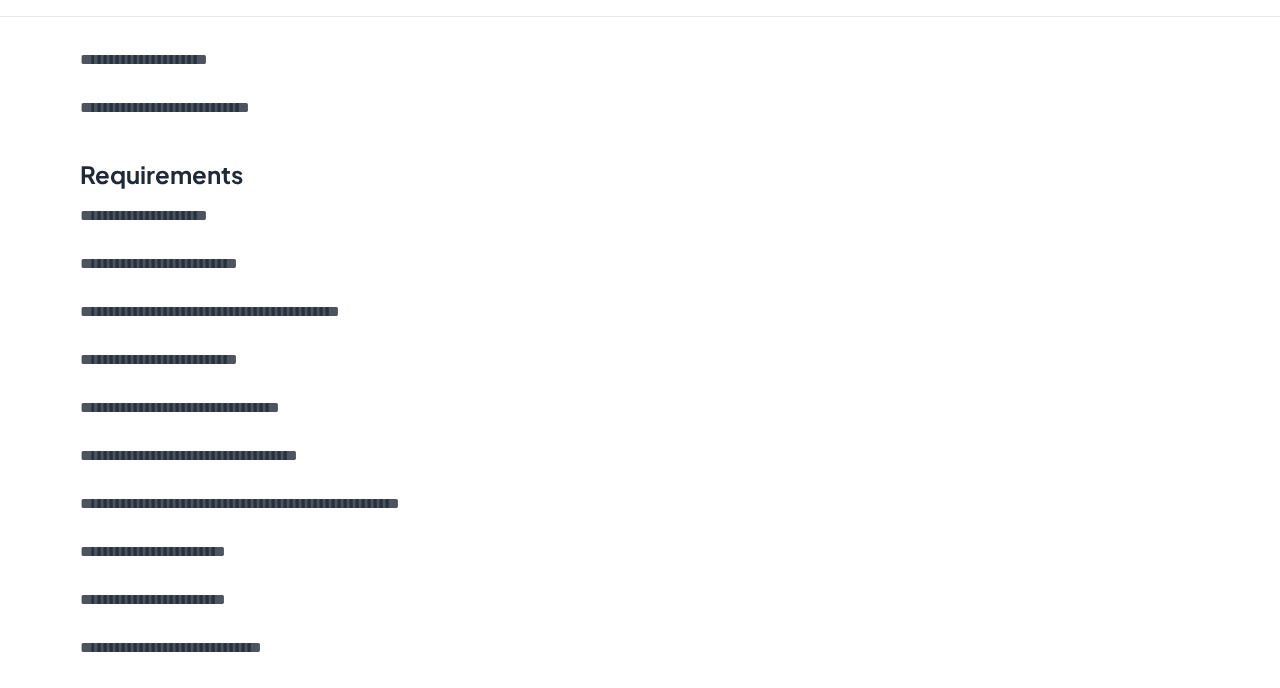 click on "**********" at bounding box center [640, 264] 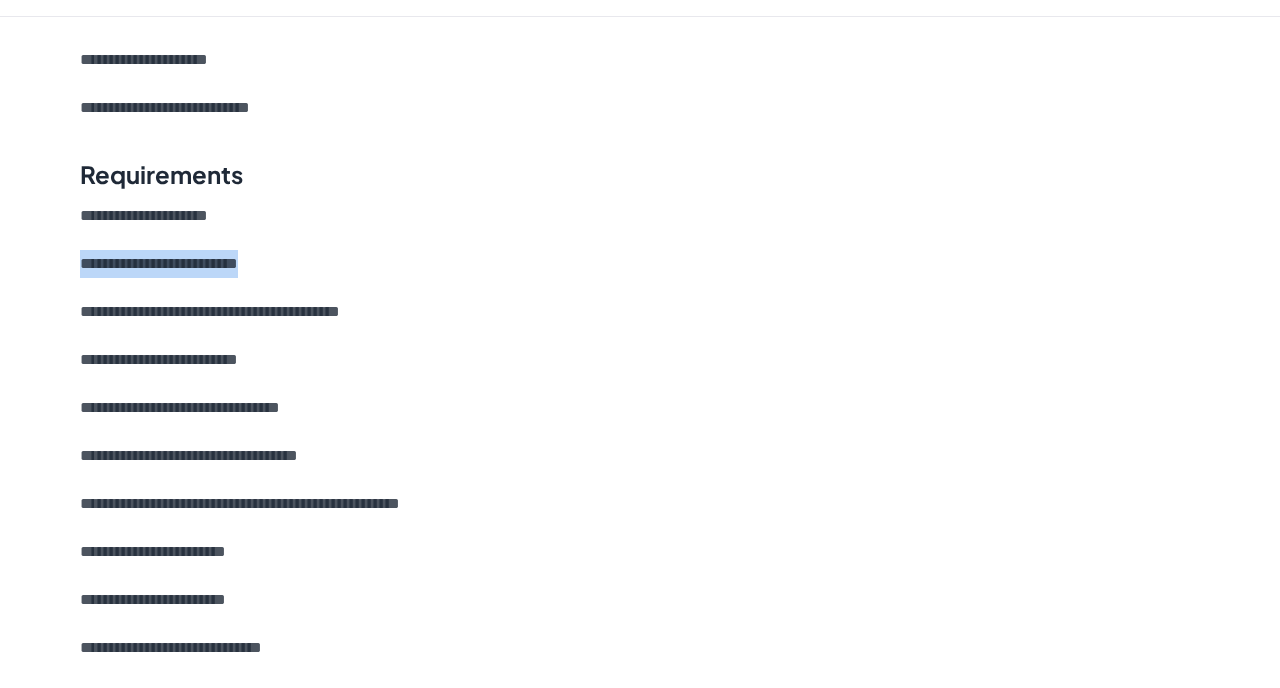 click on "**********" at bounding box center [640, 264] 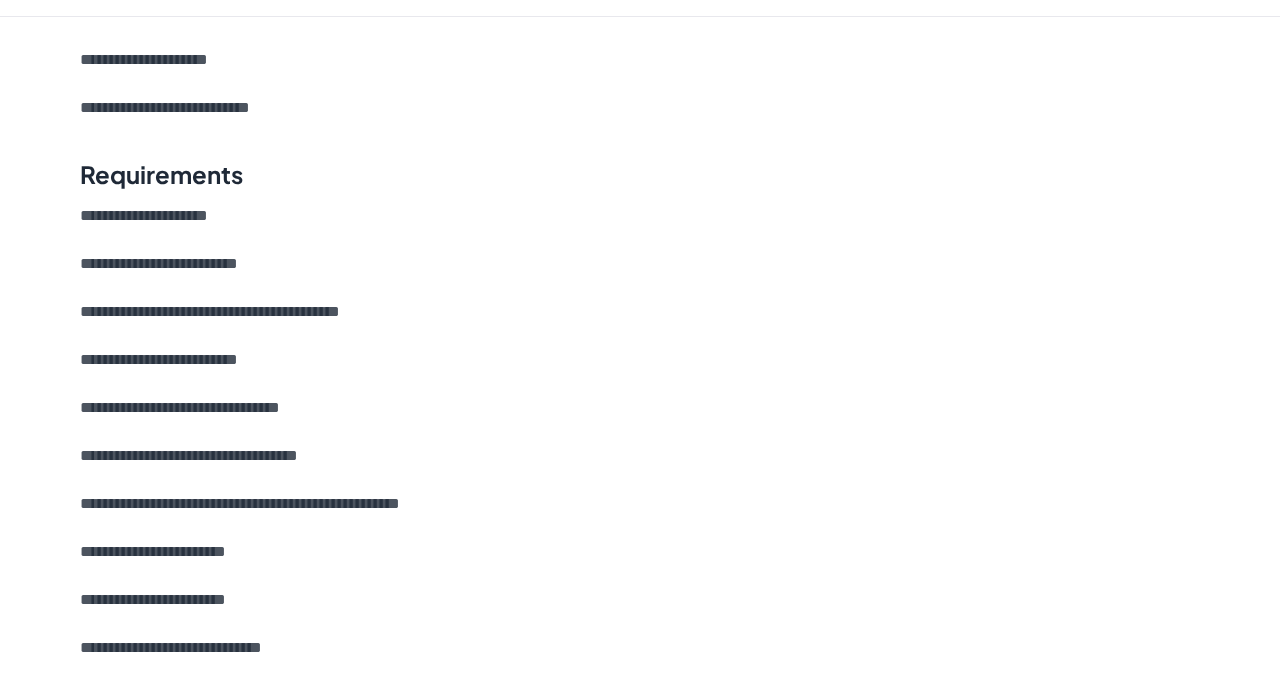 click on "**********" at bounding box center (640, 264) 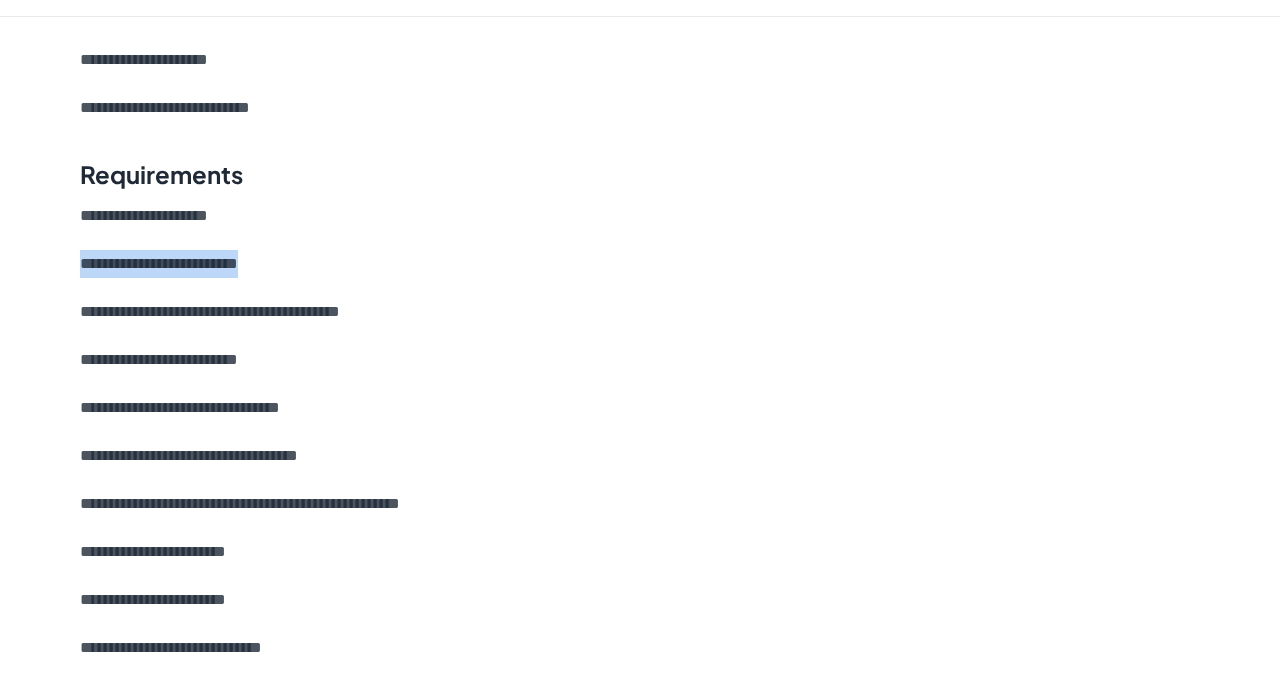 click on "**********" at bounding box center [640, 264] 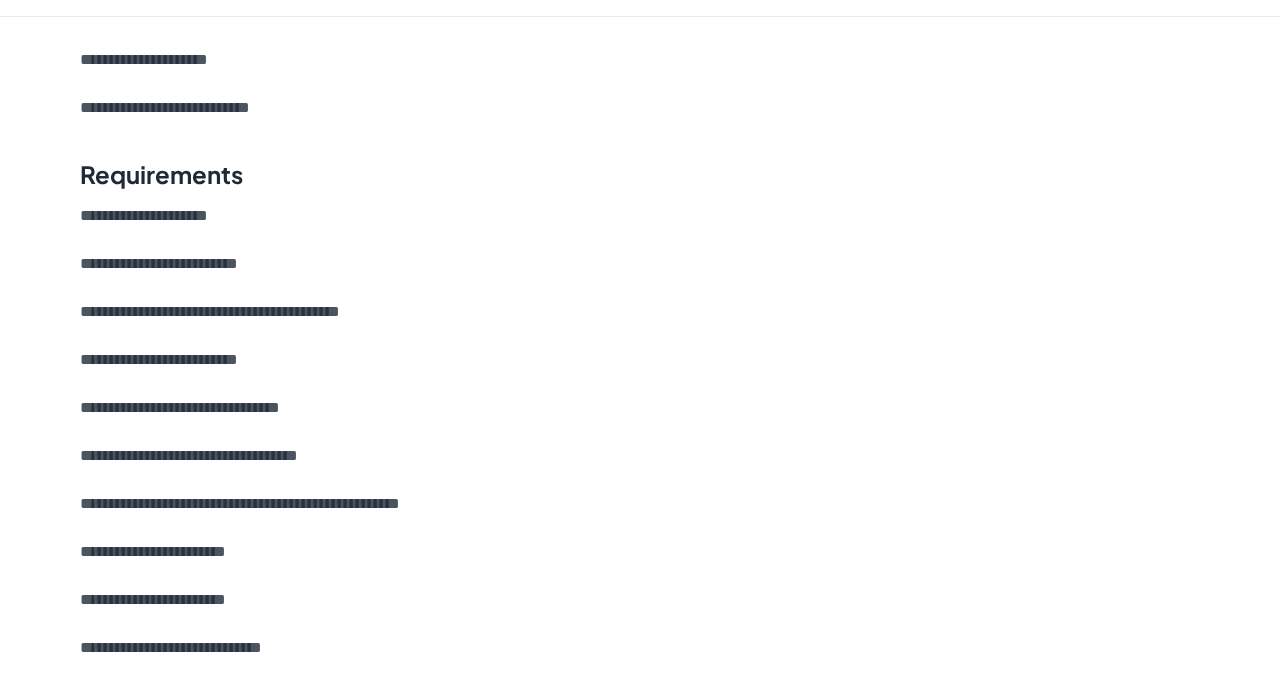 click on "**********" at bounding box center [640, 518] 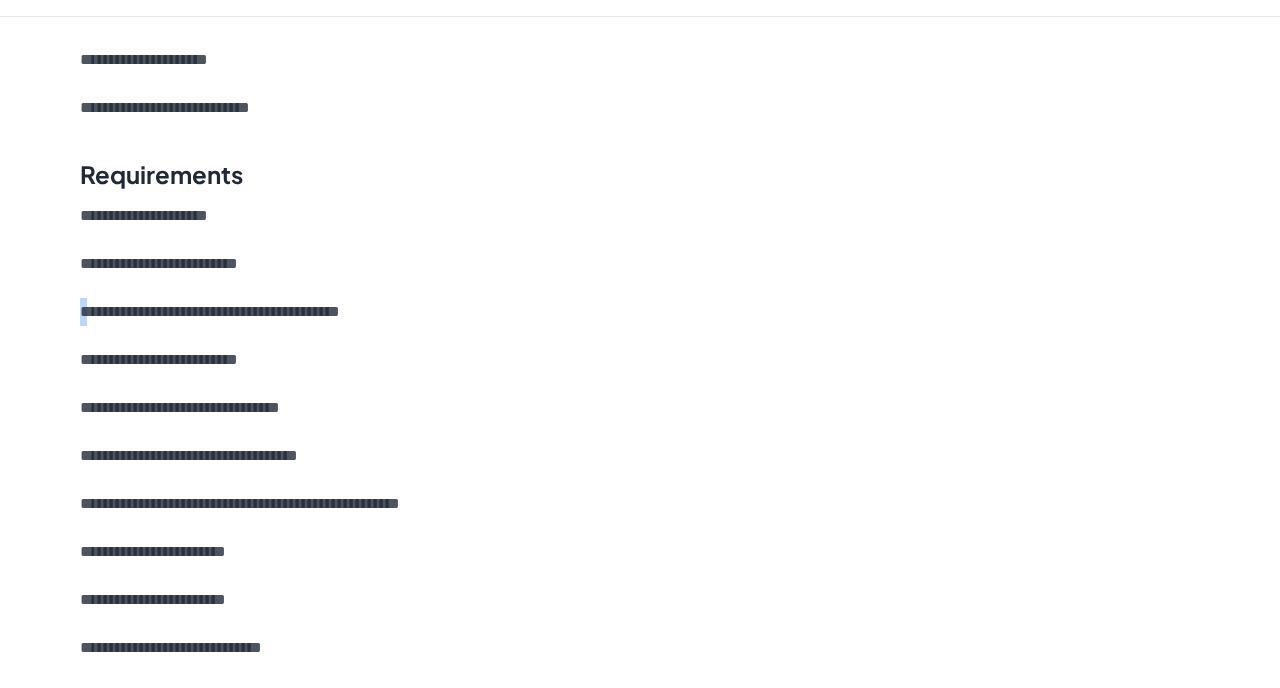 click on "**********" at bounding box center [640, 518] 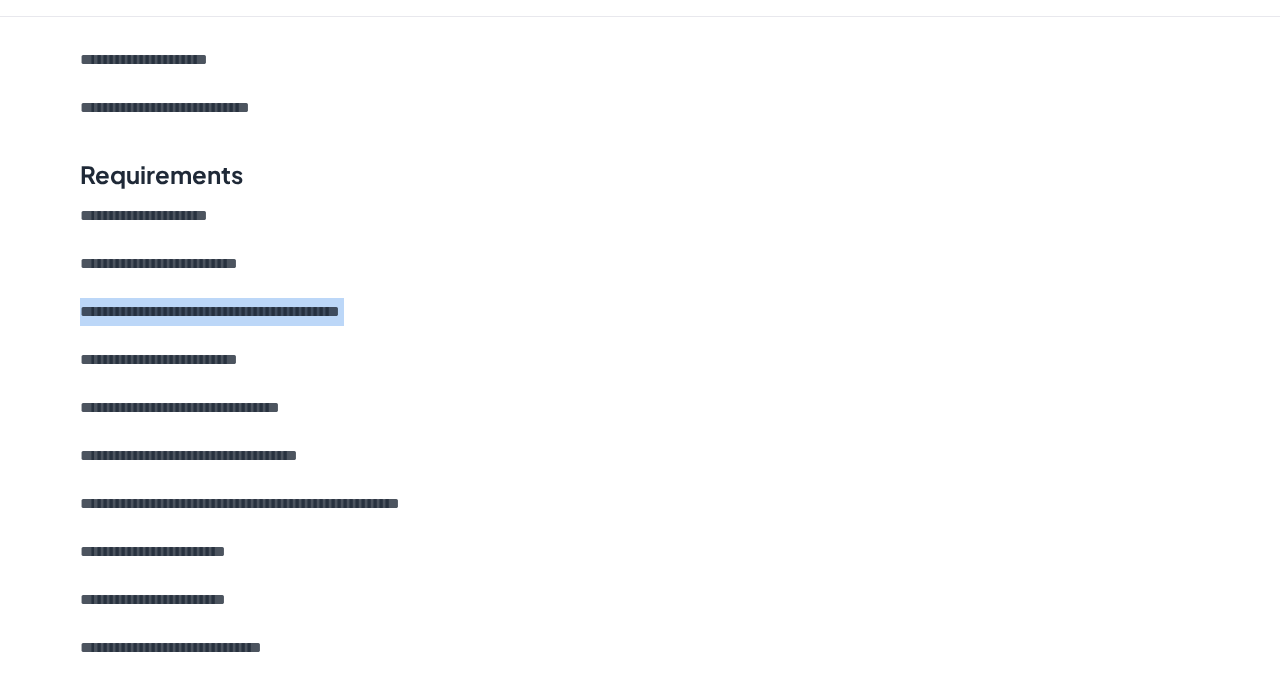 click on "**********" at bounding box center (640, 518) 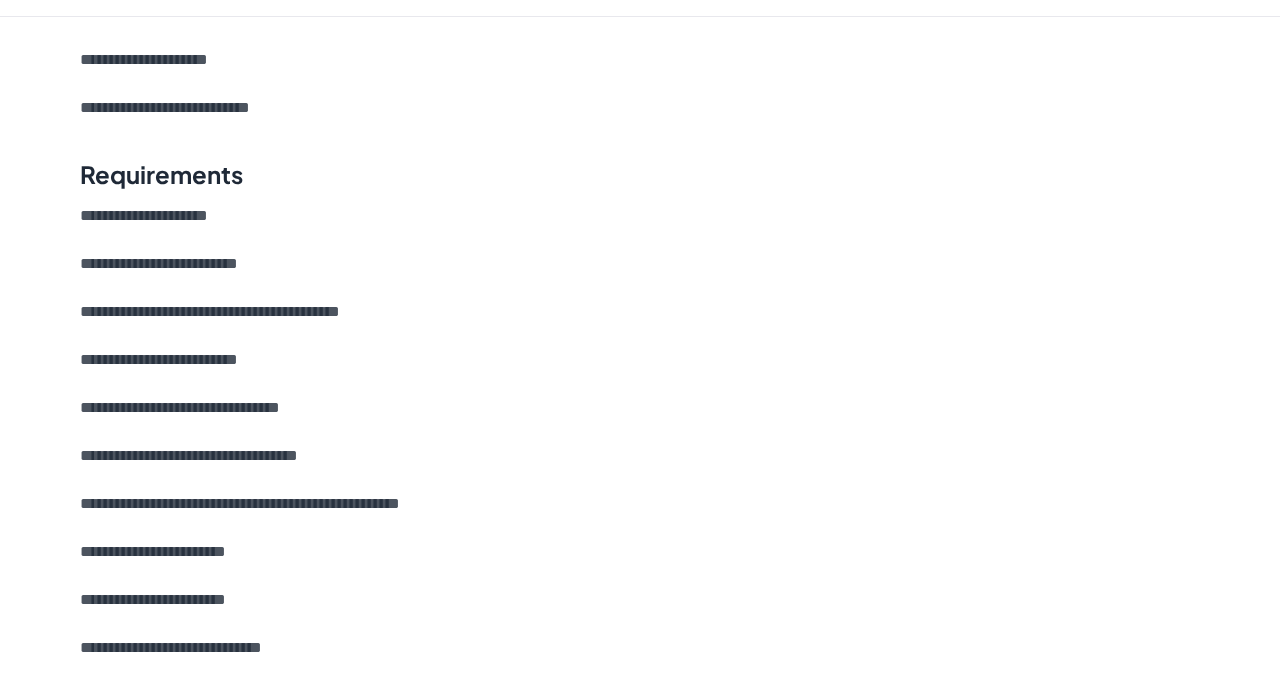 click on "**********" at bounding box center [640, 312] 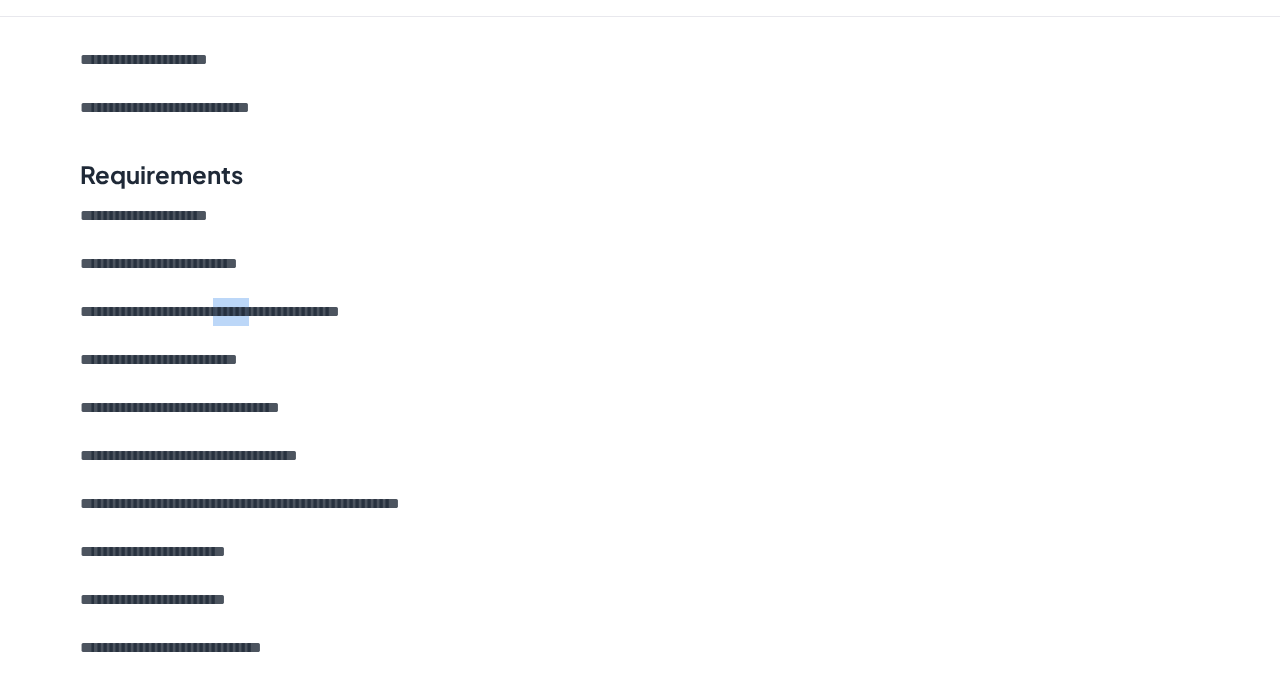 click on "**********" at bounding box center (640, 312) 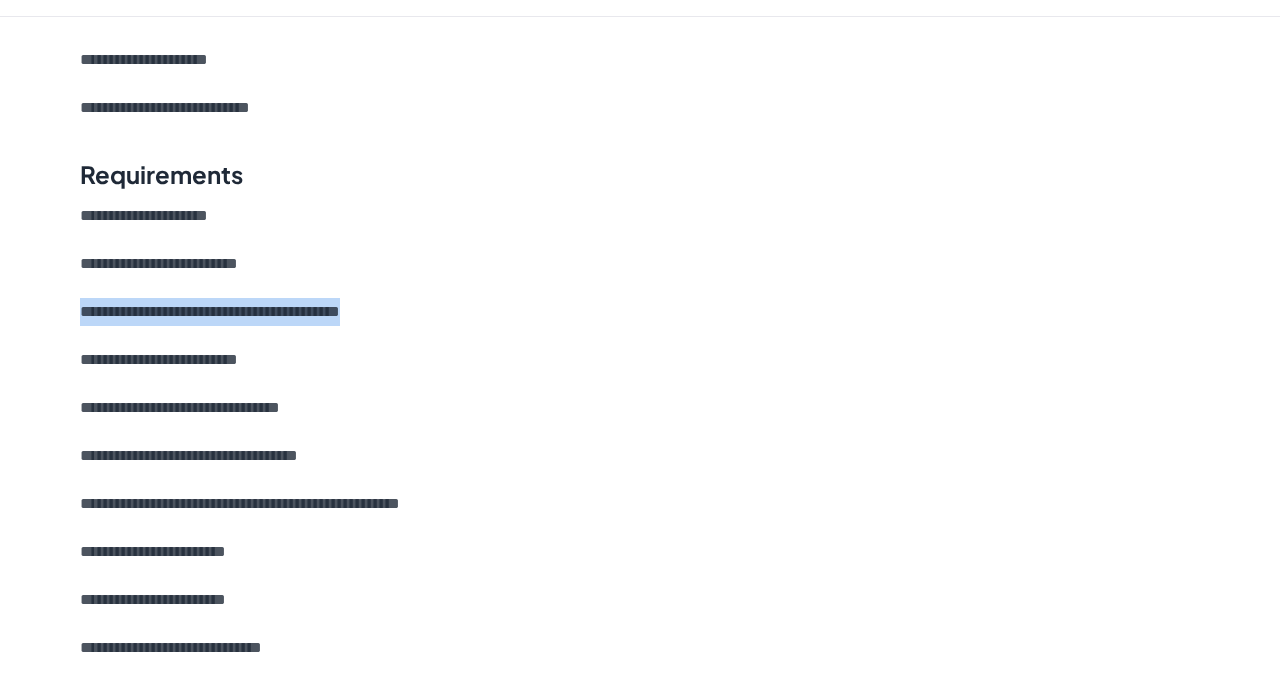 click on "**********" at bounding box center [640, 312] 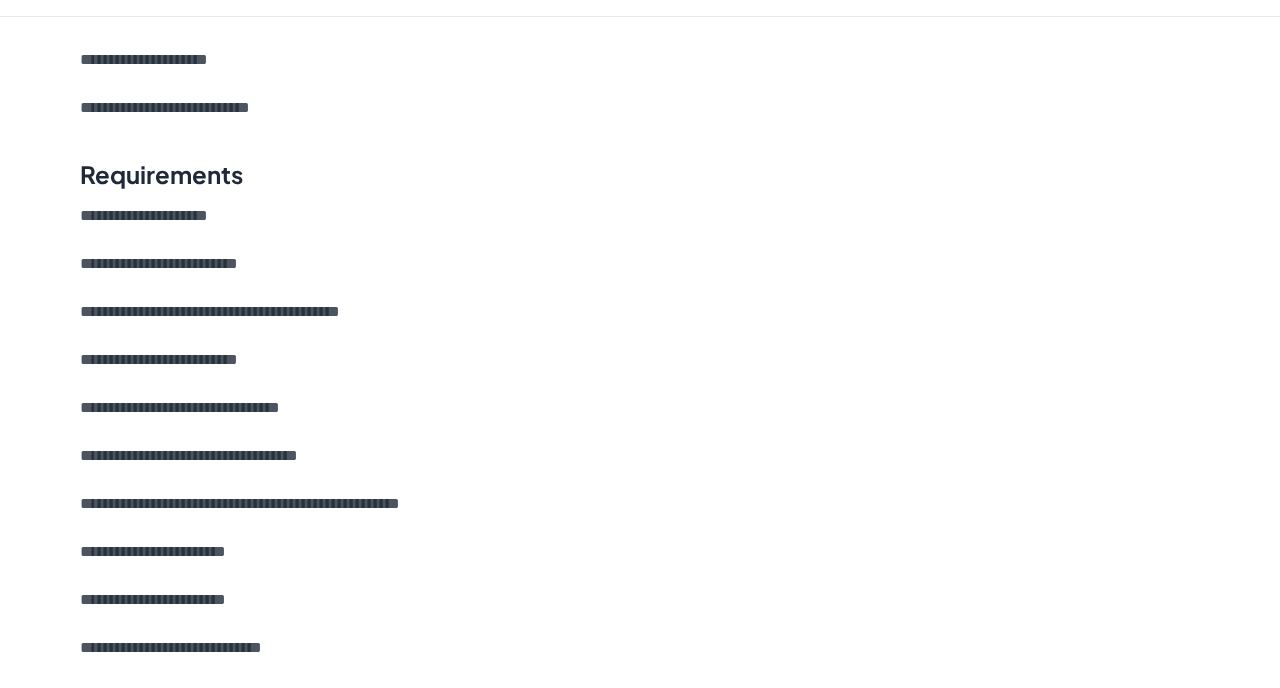 click on "**********" at bounding box center (640, 312) 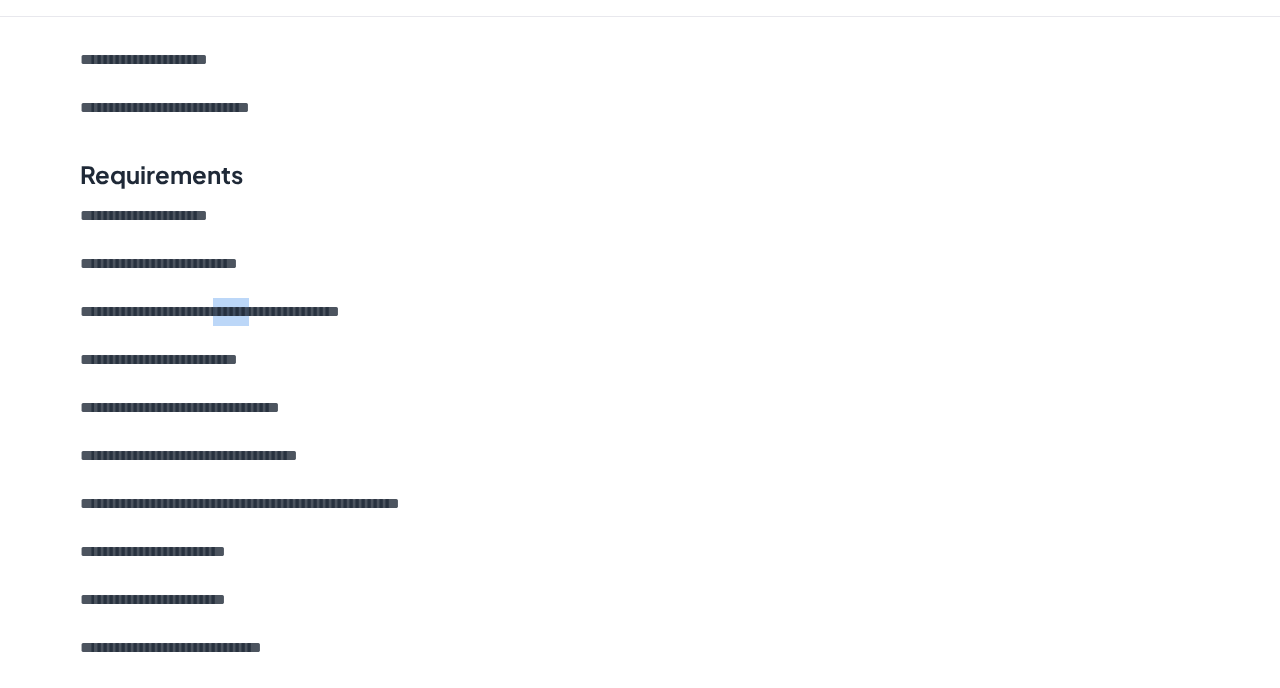 click on "**********" at bounding box center (640, 312) 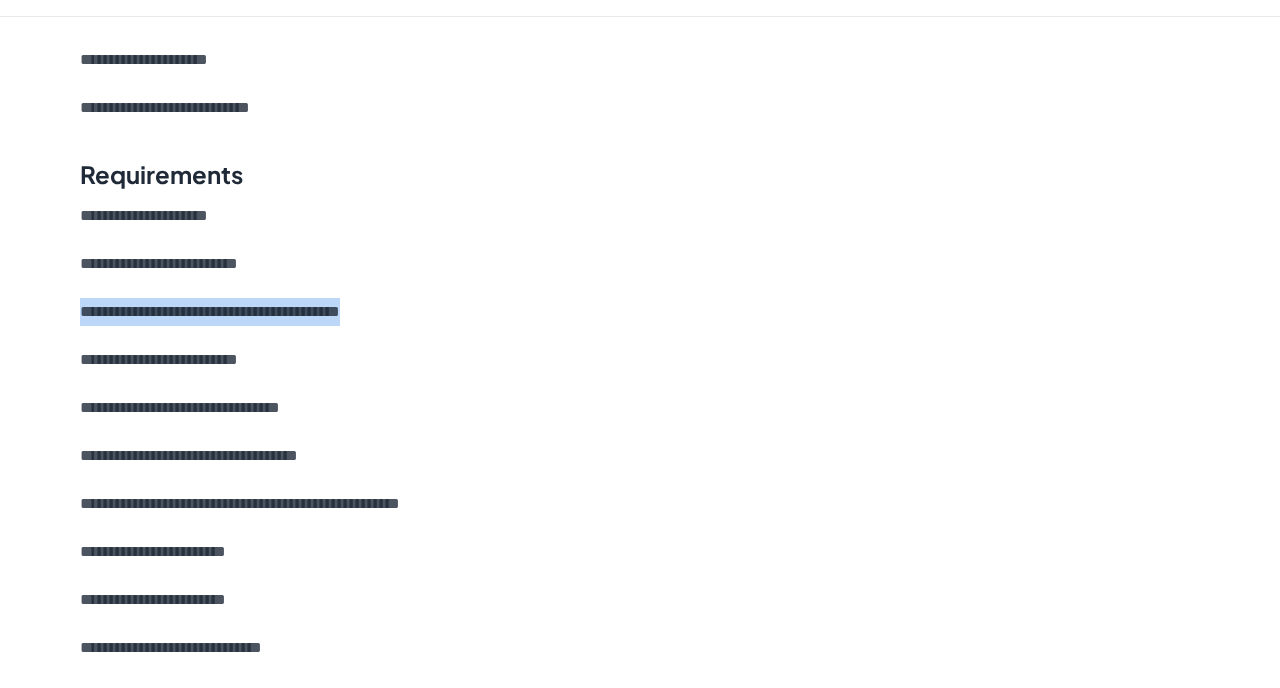 click on "**********" at bounding box center [640, 312] 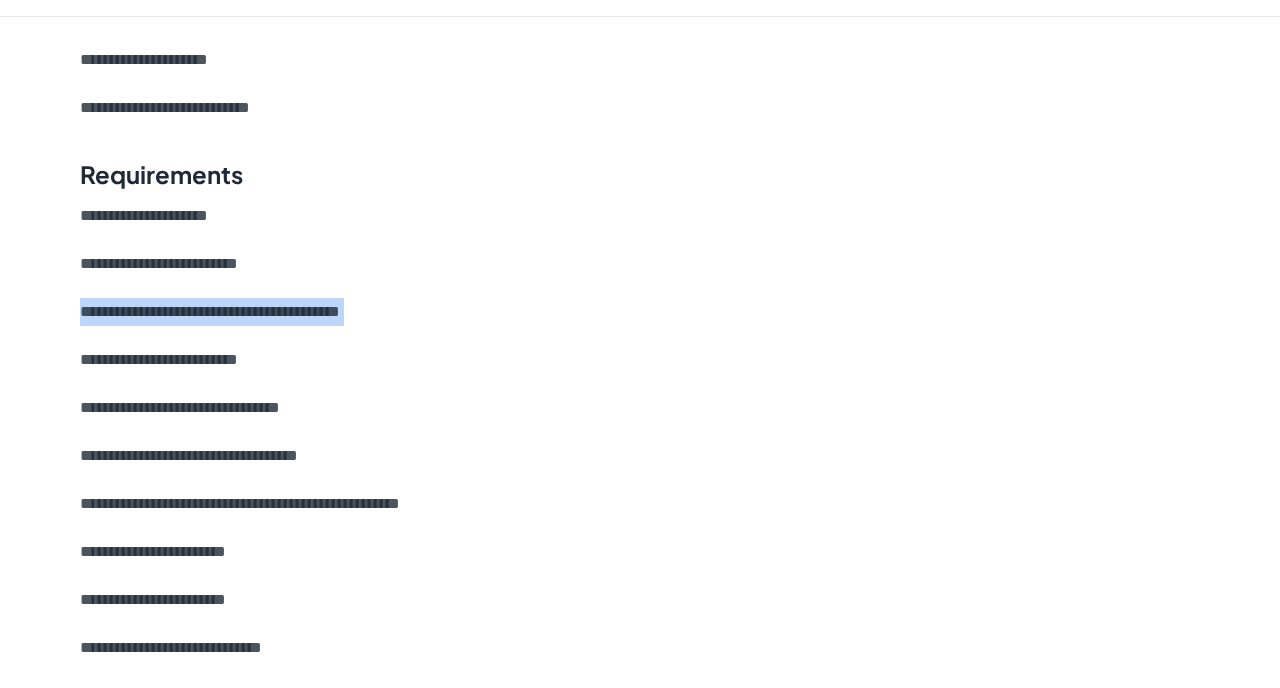click on "**********" at bounding box center [640, 312] 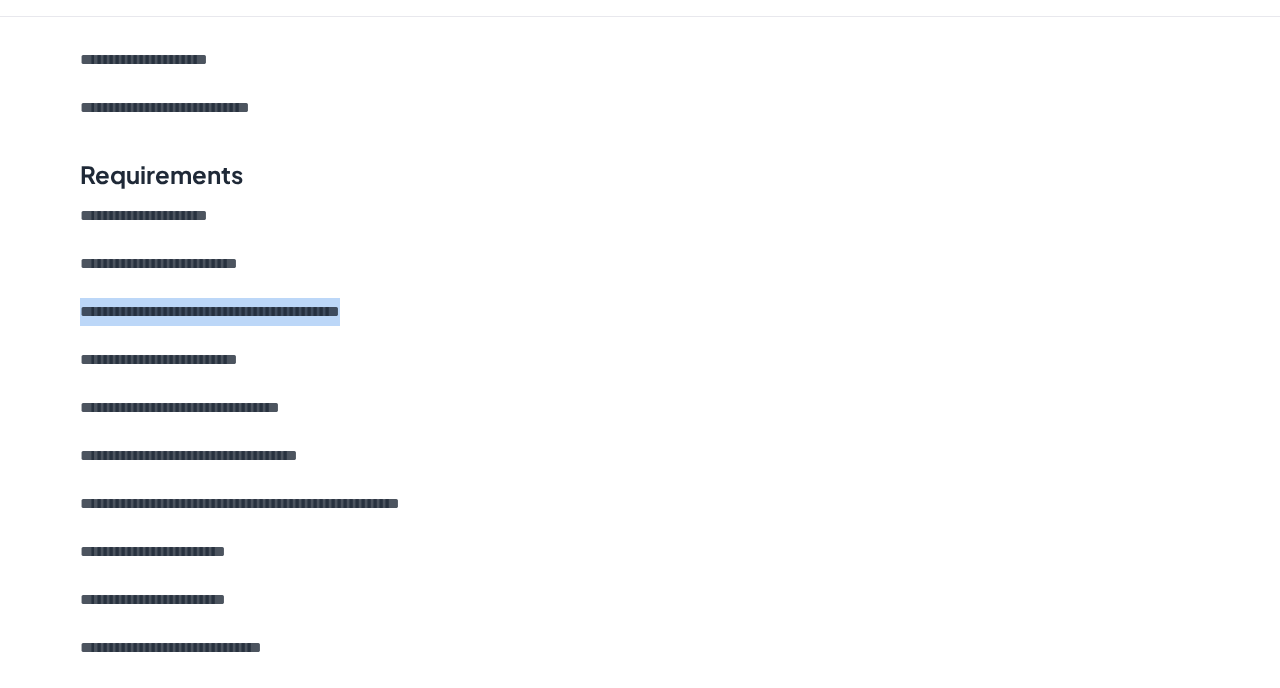 click on "**********" at bounding box center (640, 312) 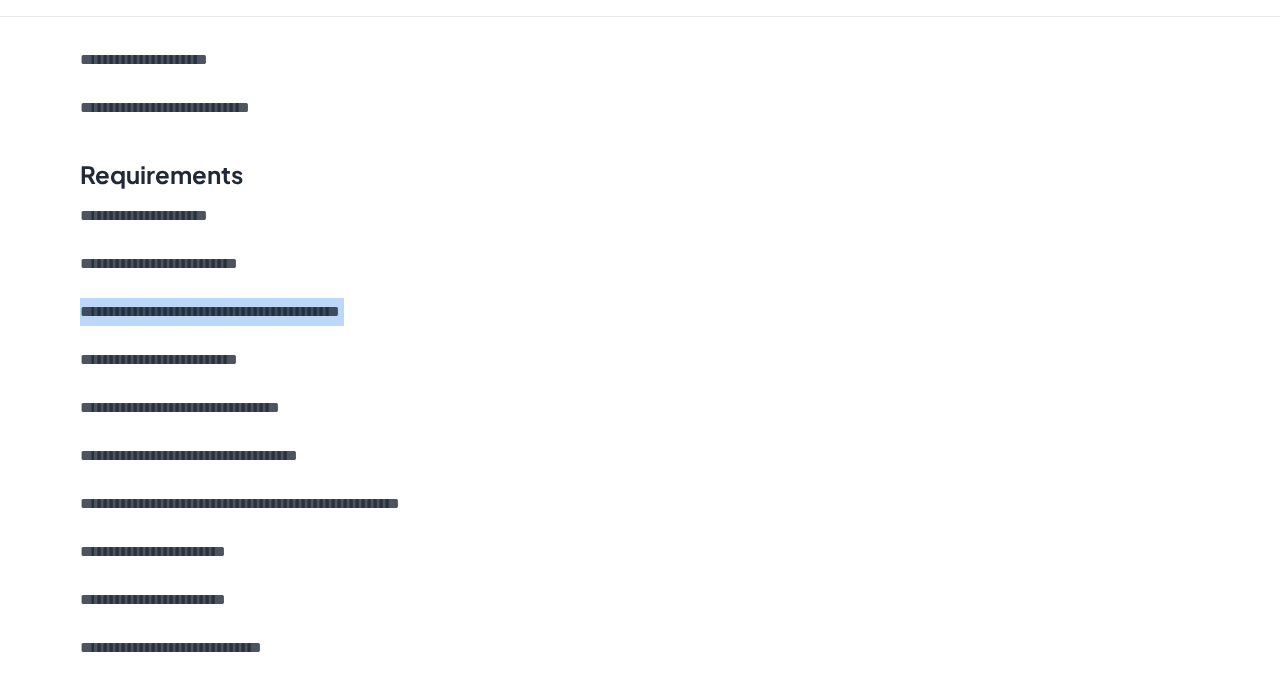 click on "**********" at bounding box center [640, 312] 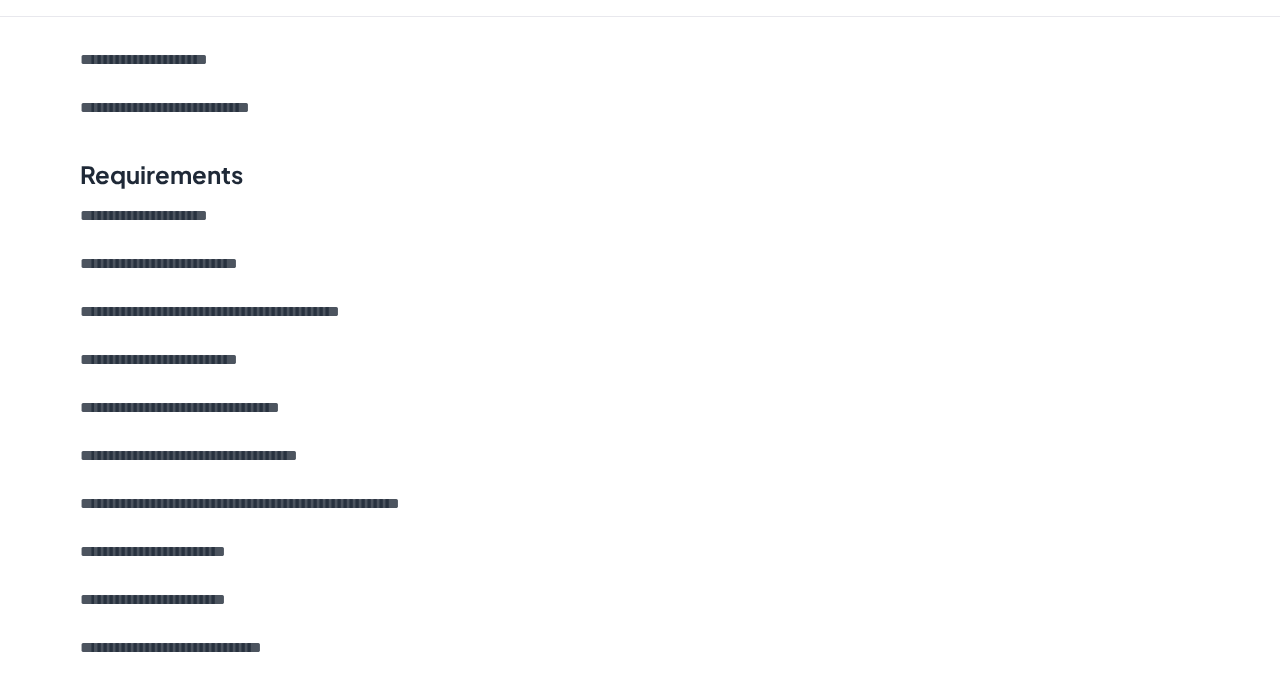 click on "**********" at bounding box center (640, 312) 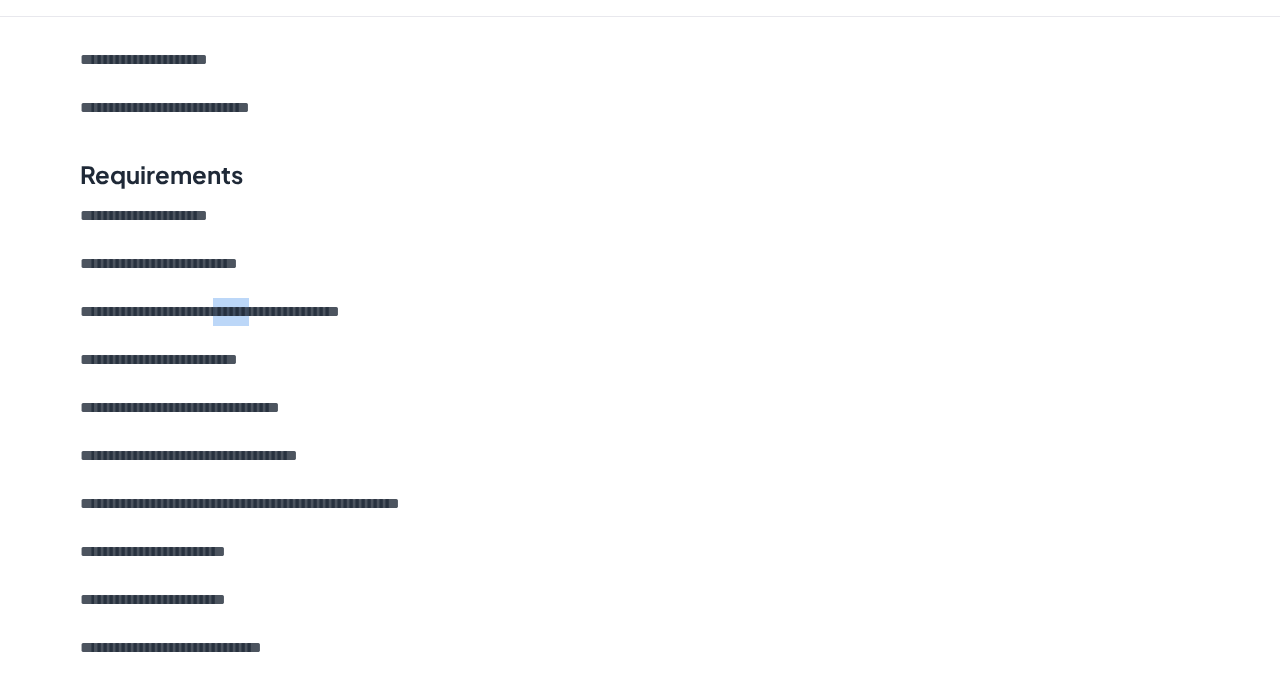 click on "**********" at bounding box center (640, 312) 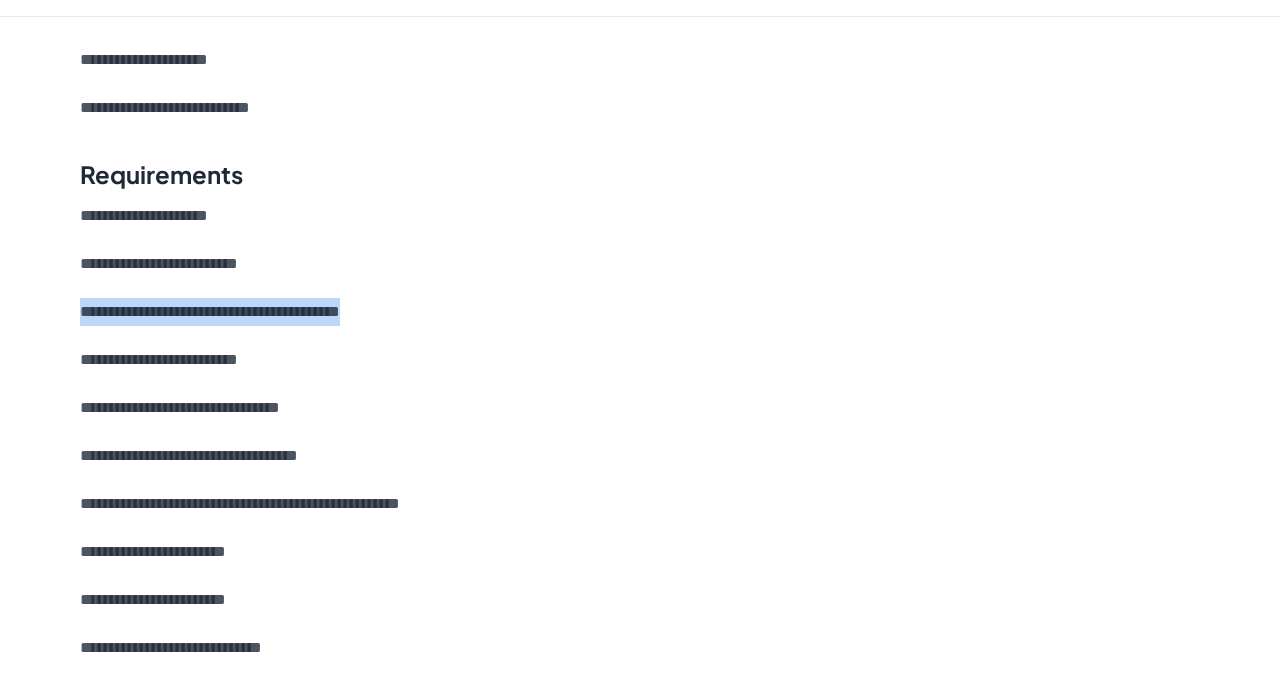 click on "**********" at bounding box center (640, 312) 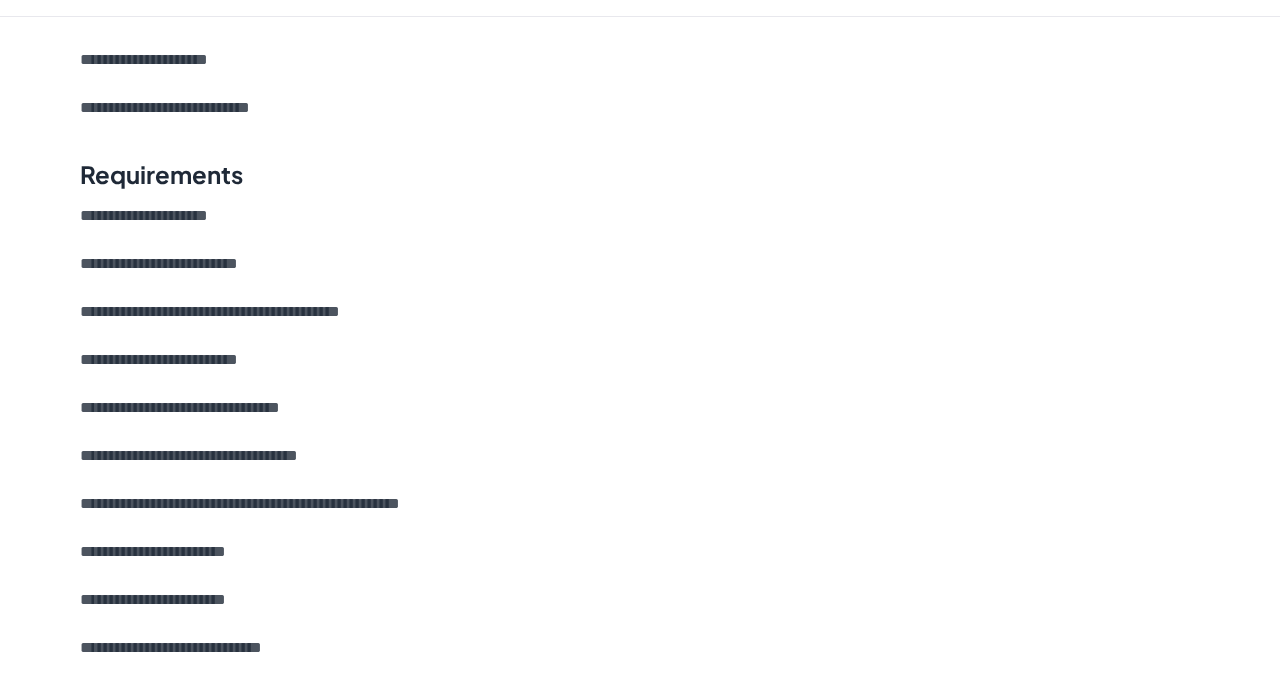 click on "**********" at bounding box center (640, 312) 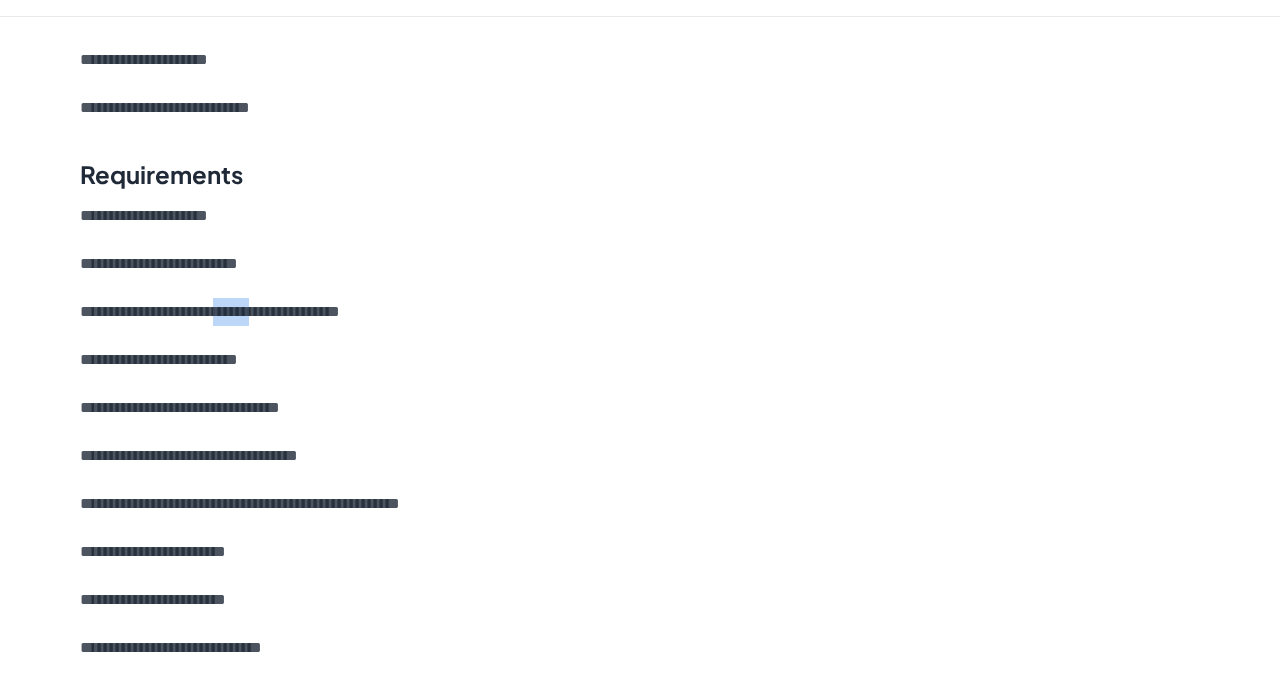 click on "**********" at bounding box center (640, 312) 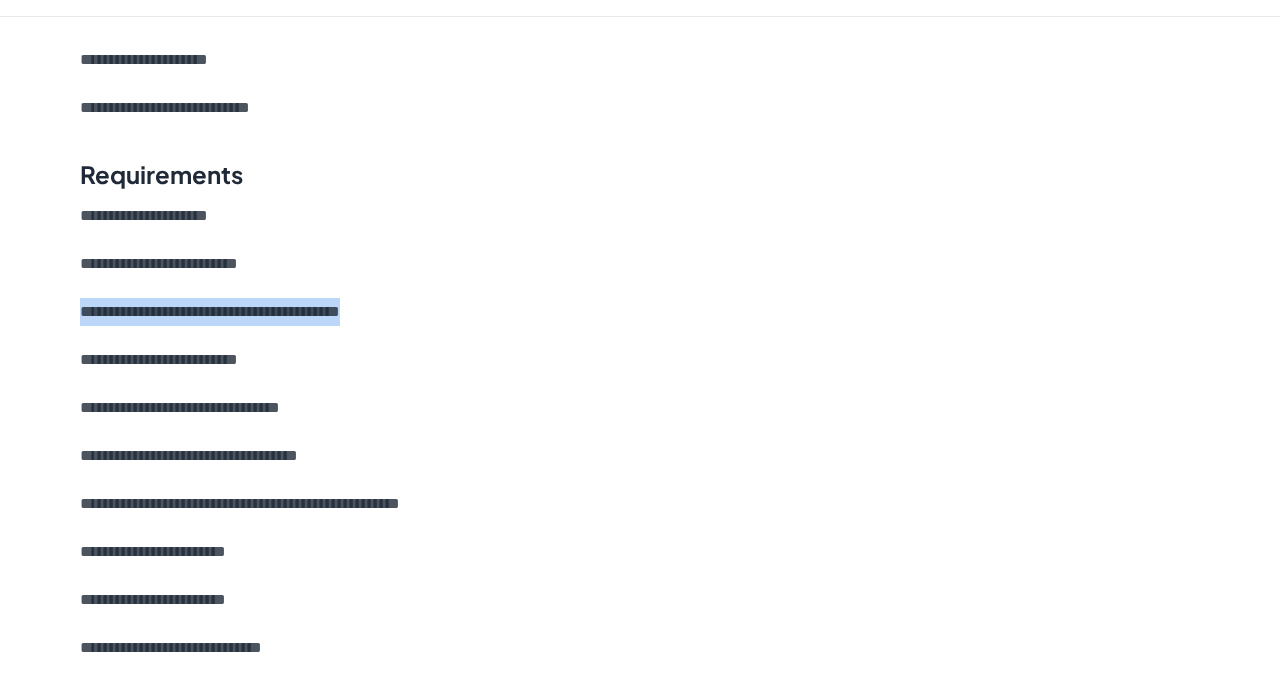 click on "**********" at bounding box center [640, 360] 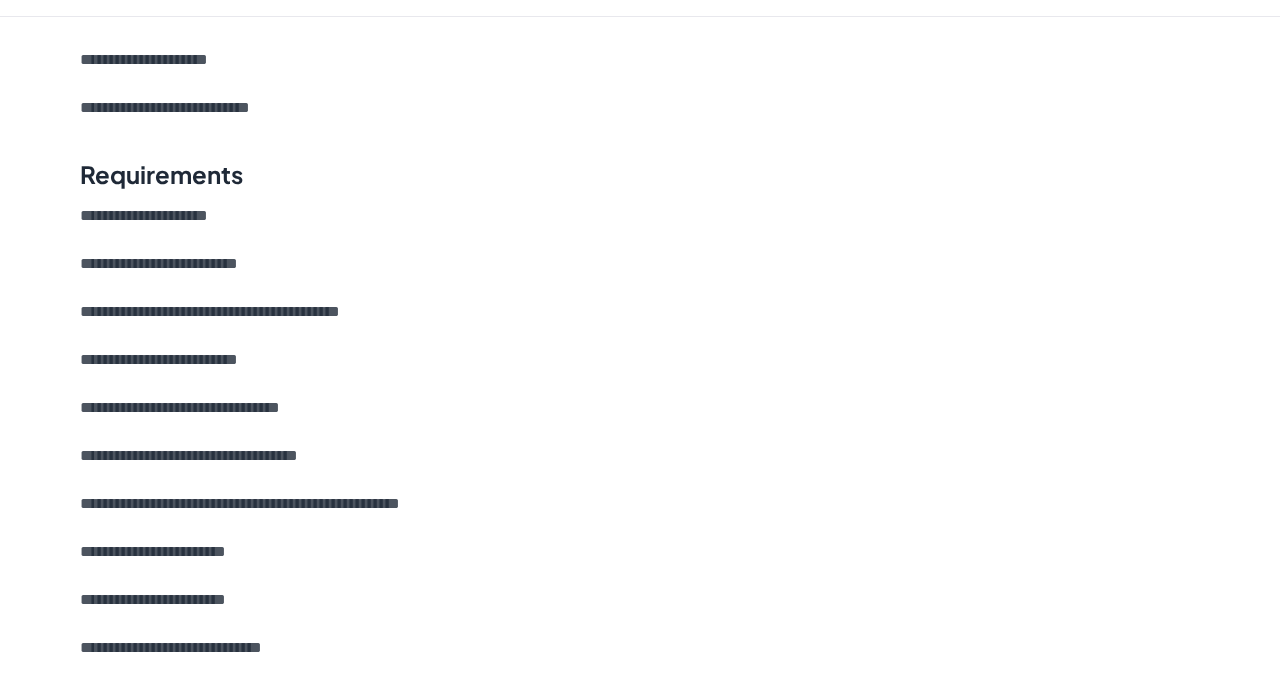 click on "**********" at bounding box center [640, 360] 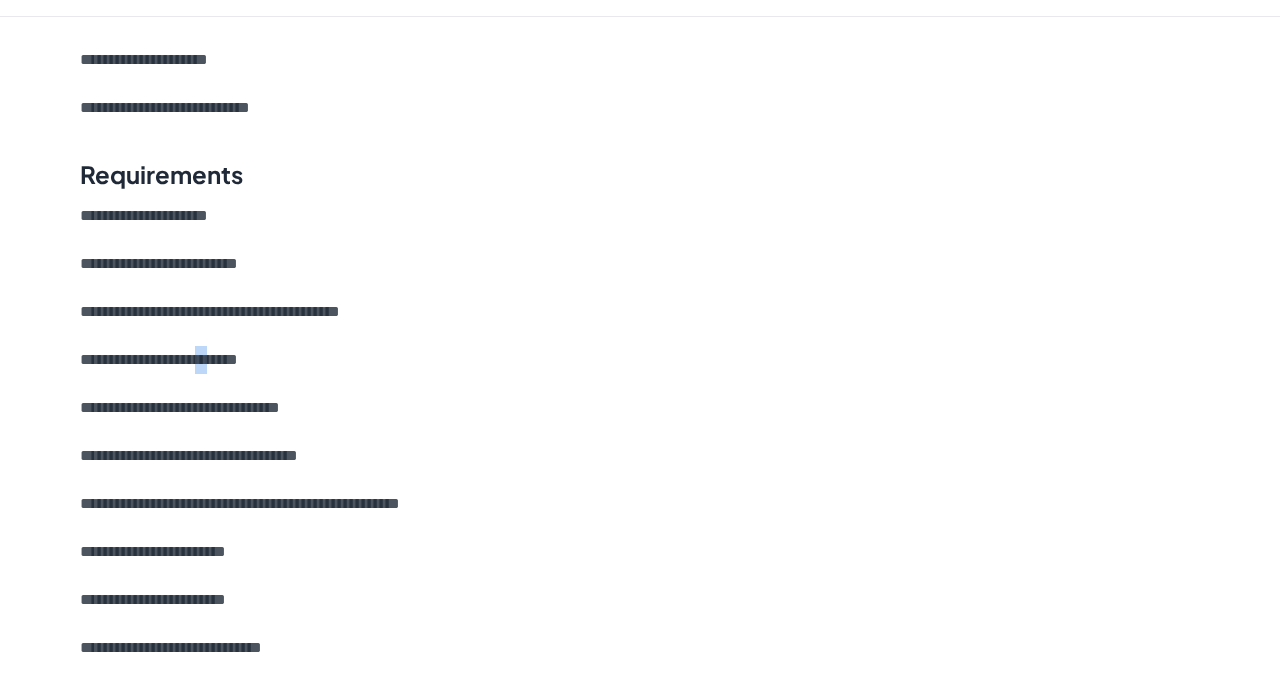 click on "**********" at bounding box center (640, 360) 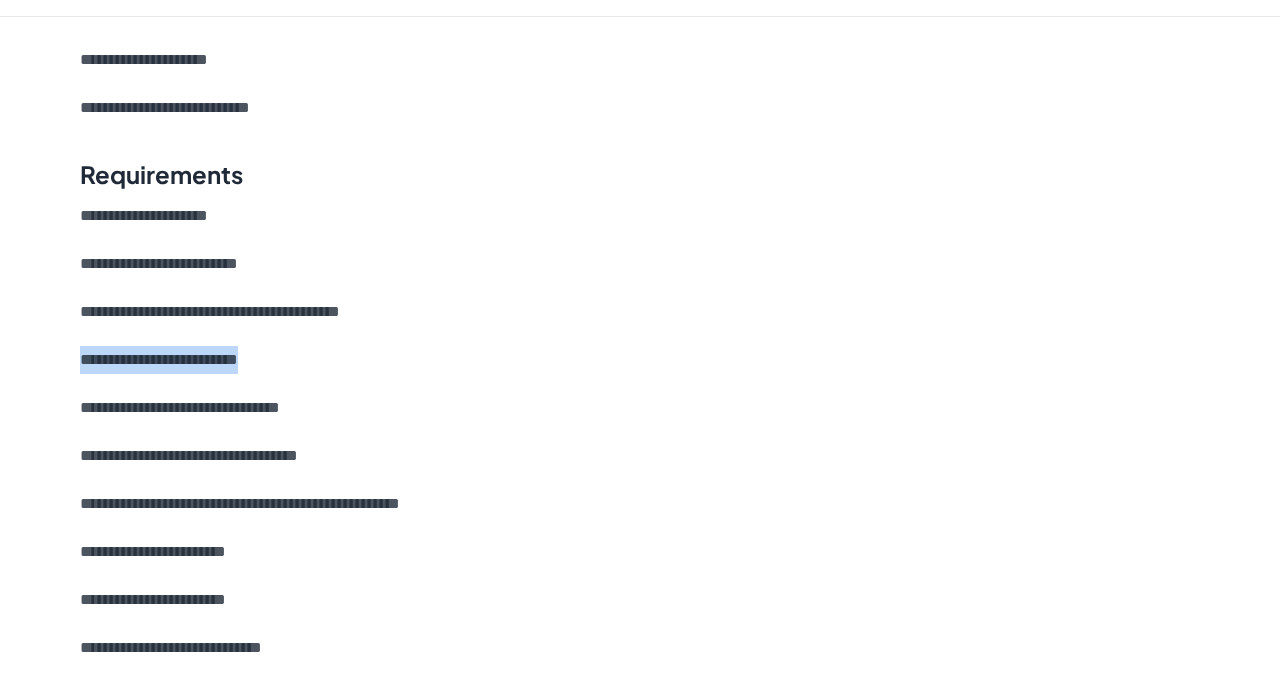 click on "**********" at bounding box center (640, 360) 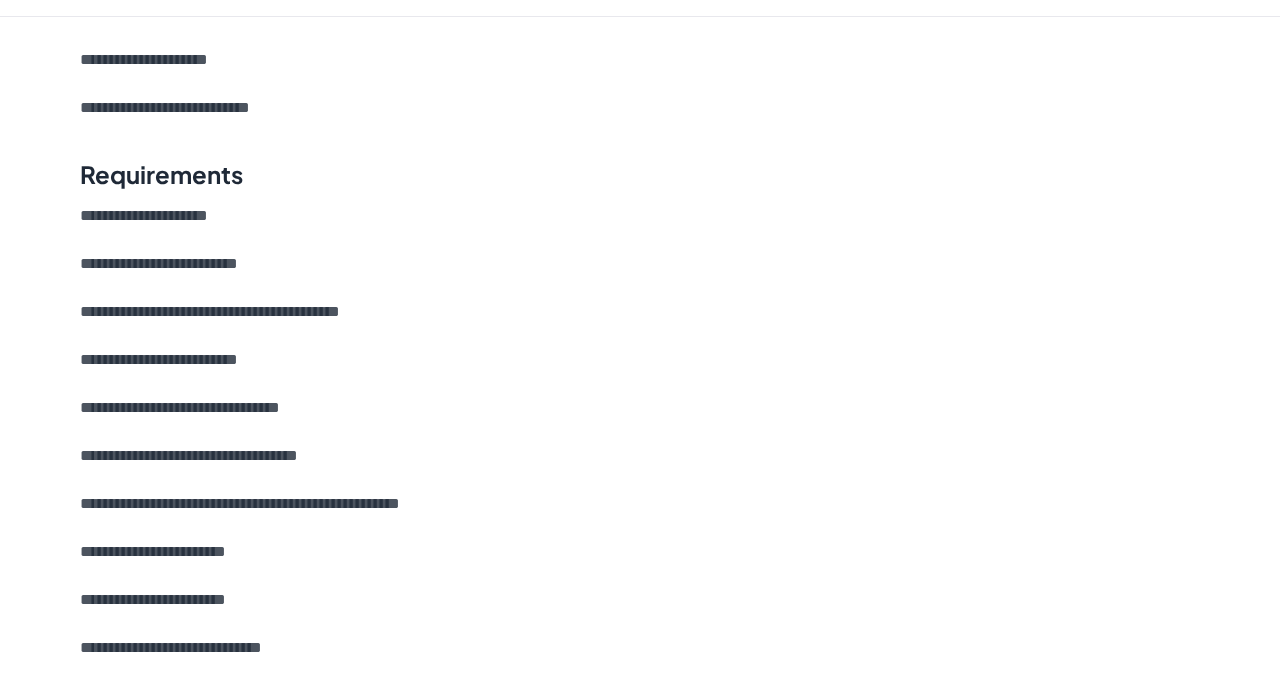 click on "**********" at bounding box center [640, 360] 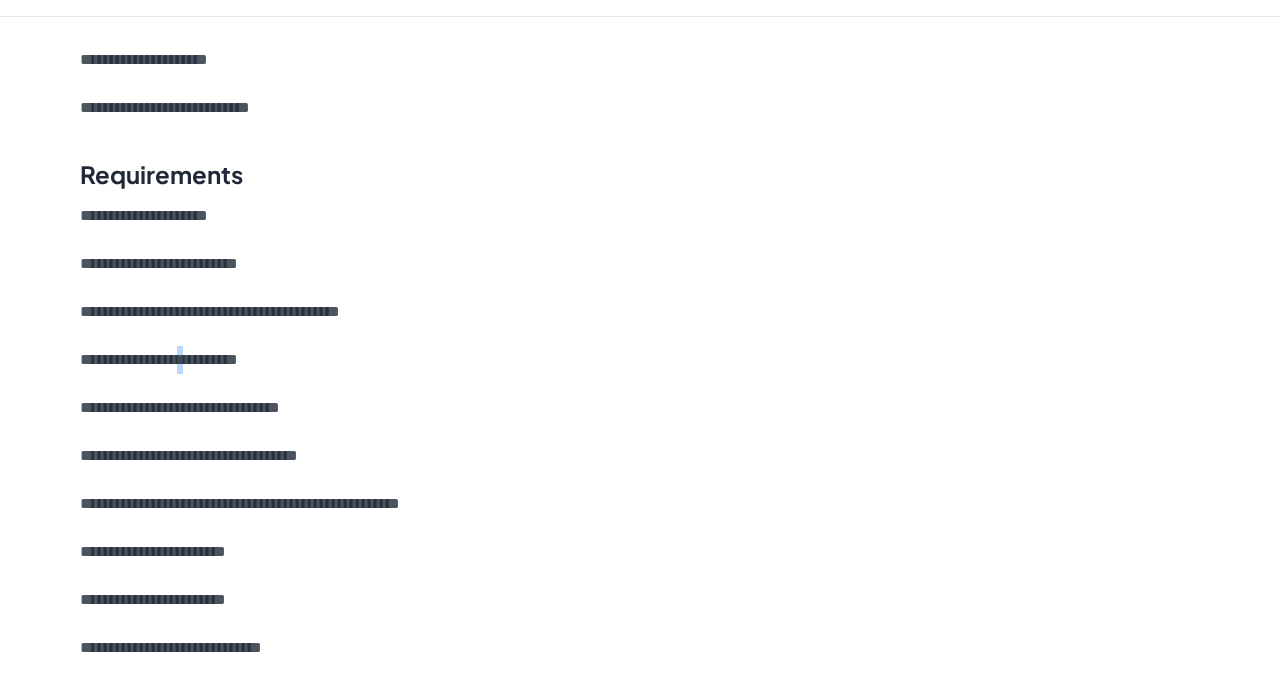 click on "**********" at bounding box center (640, 360) 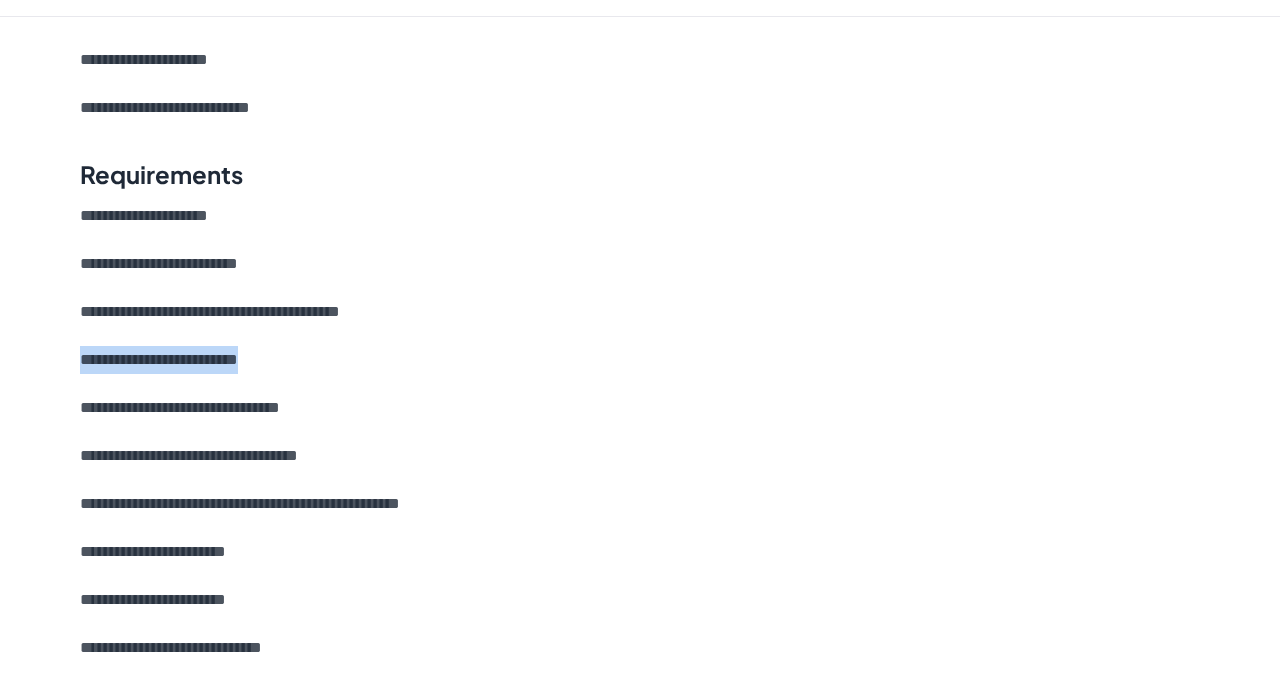 click on "**********" at bounding box center [640, 360] 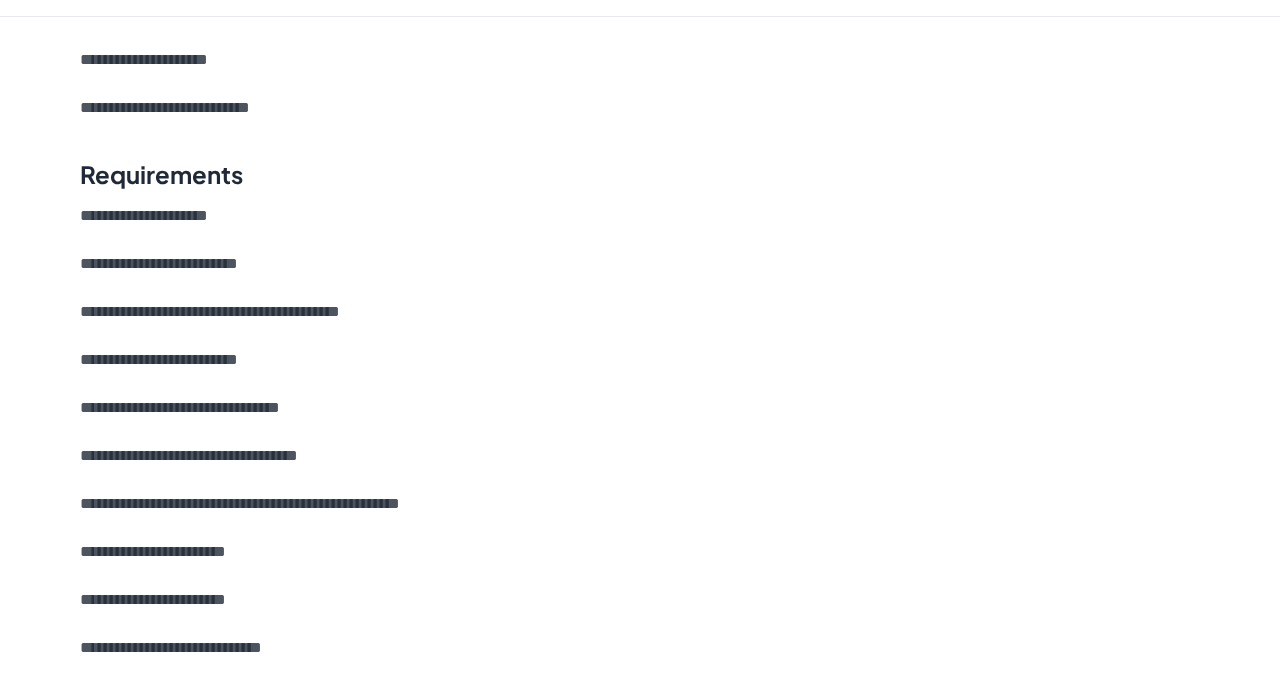 click on "**********" at bounding box center [640, 360] 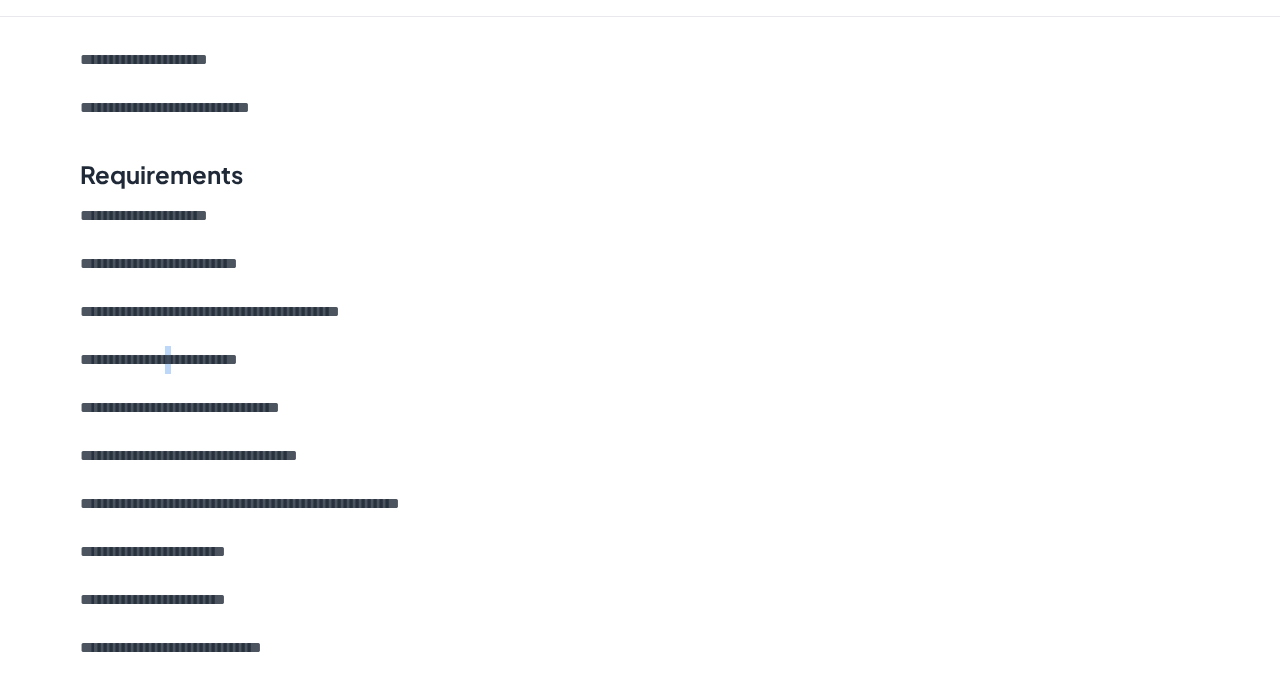 click on "**********" at bounding box center (640, 360) 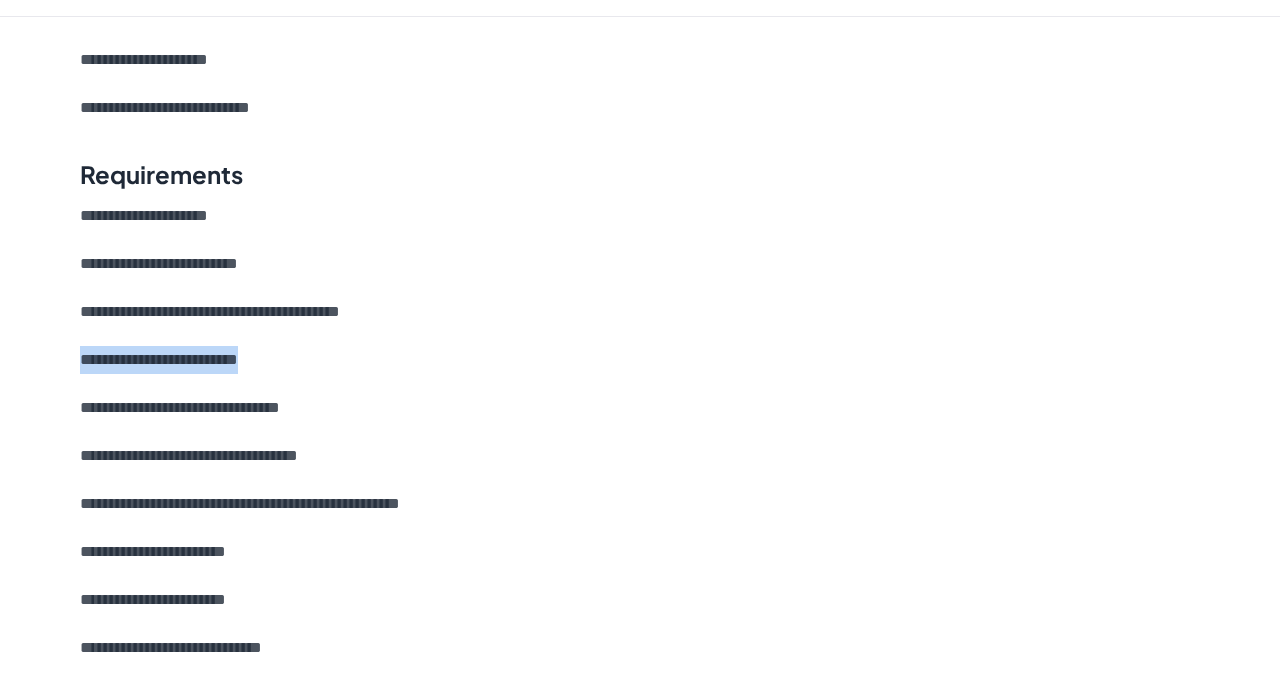click on "**********" at bounding box center [640, 360] 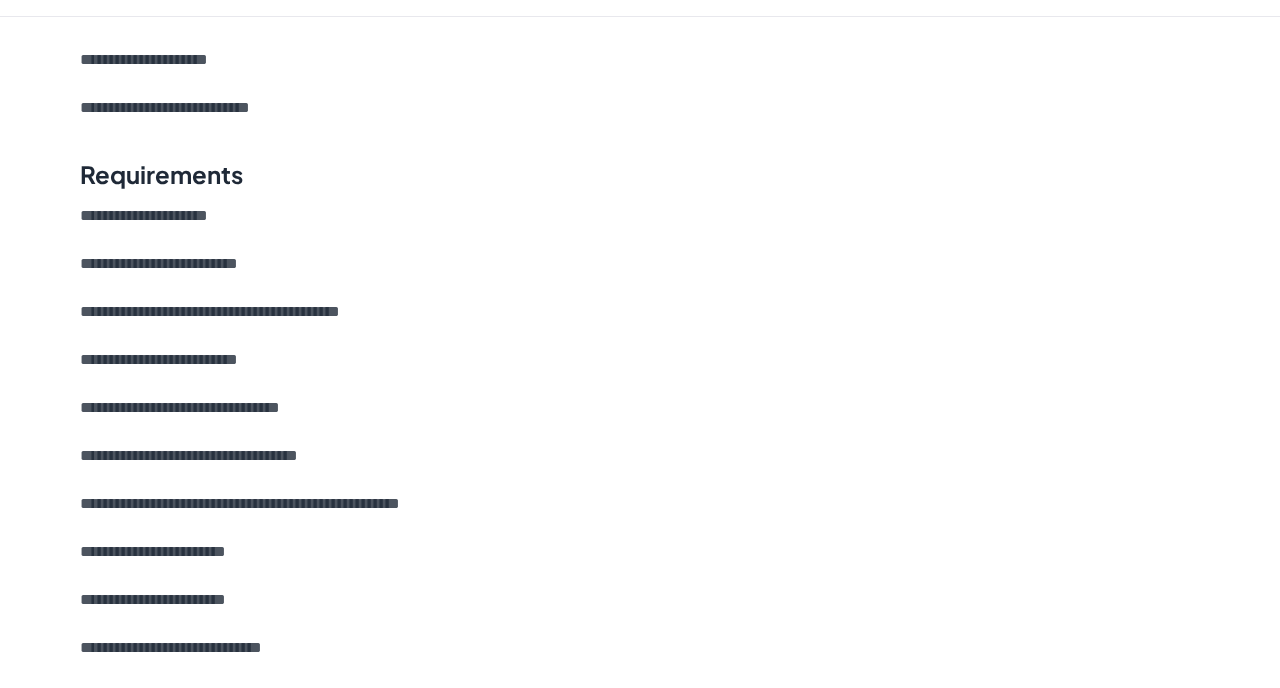 click on "**********" at bounding box center (640, 360) 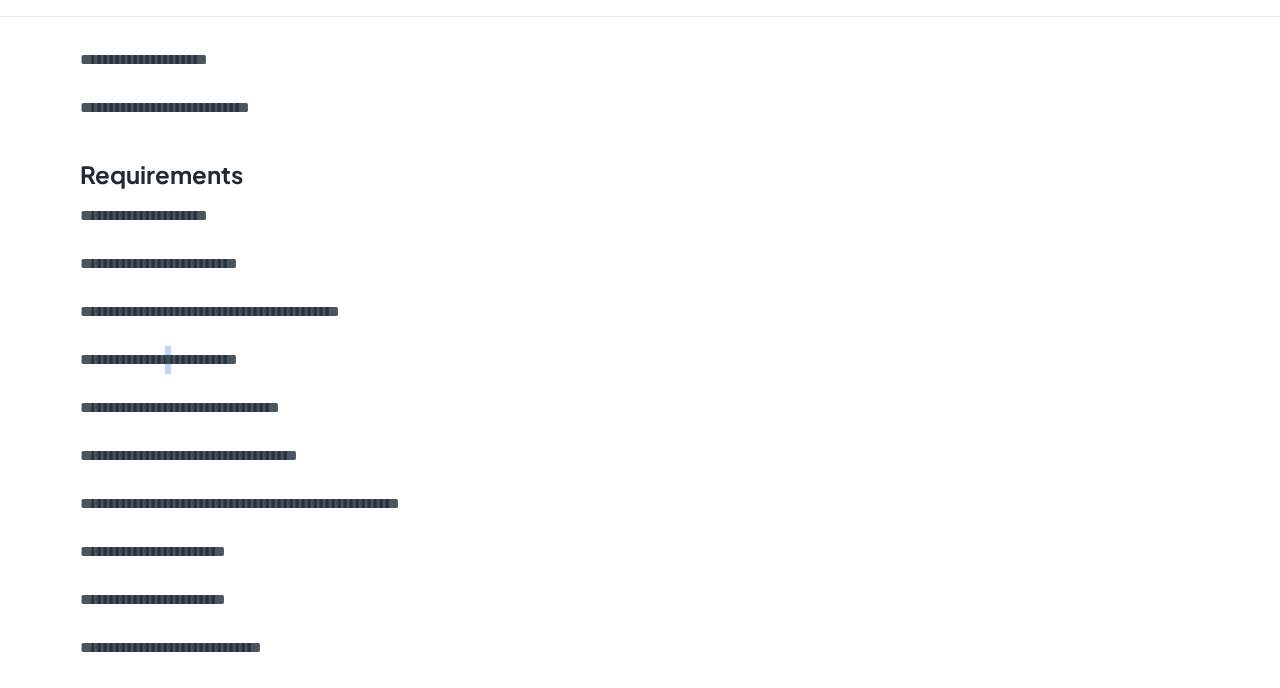 click on "**********" at bounding box center (640, 360) 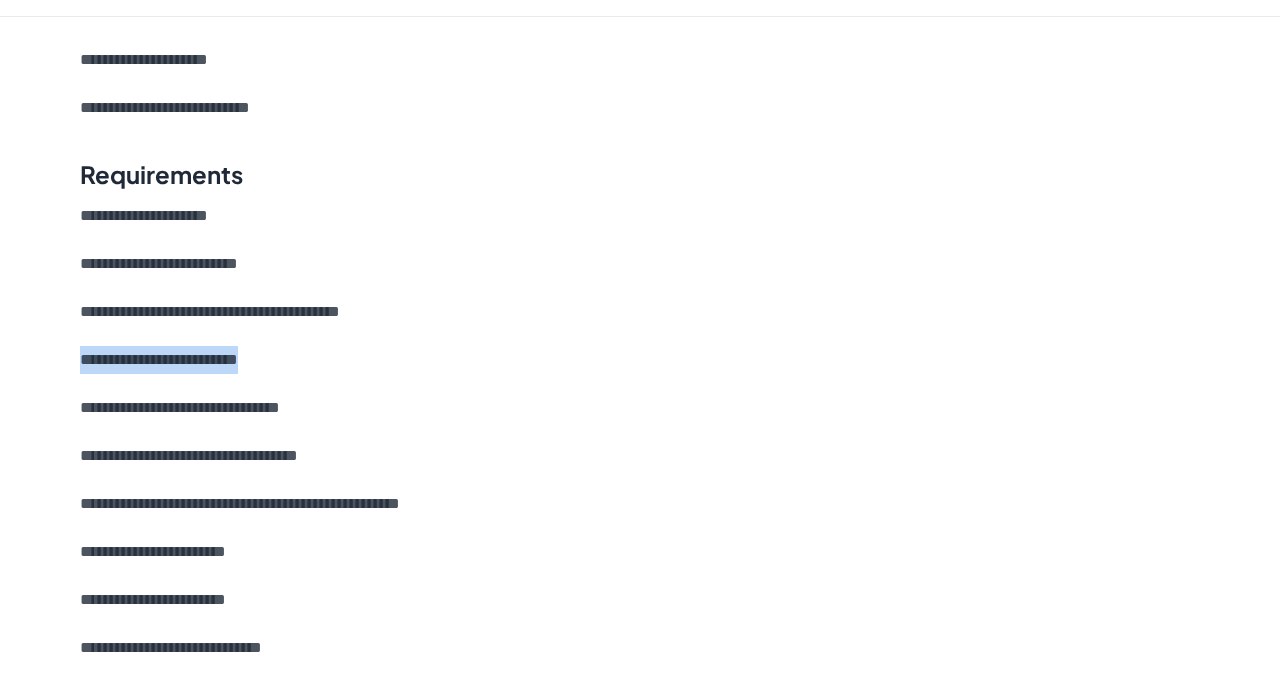 click on "**********" at bounding box center [640, 408] 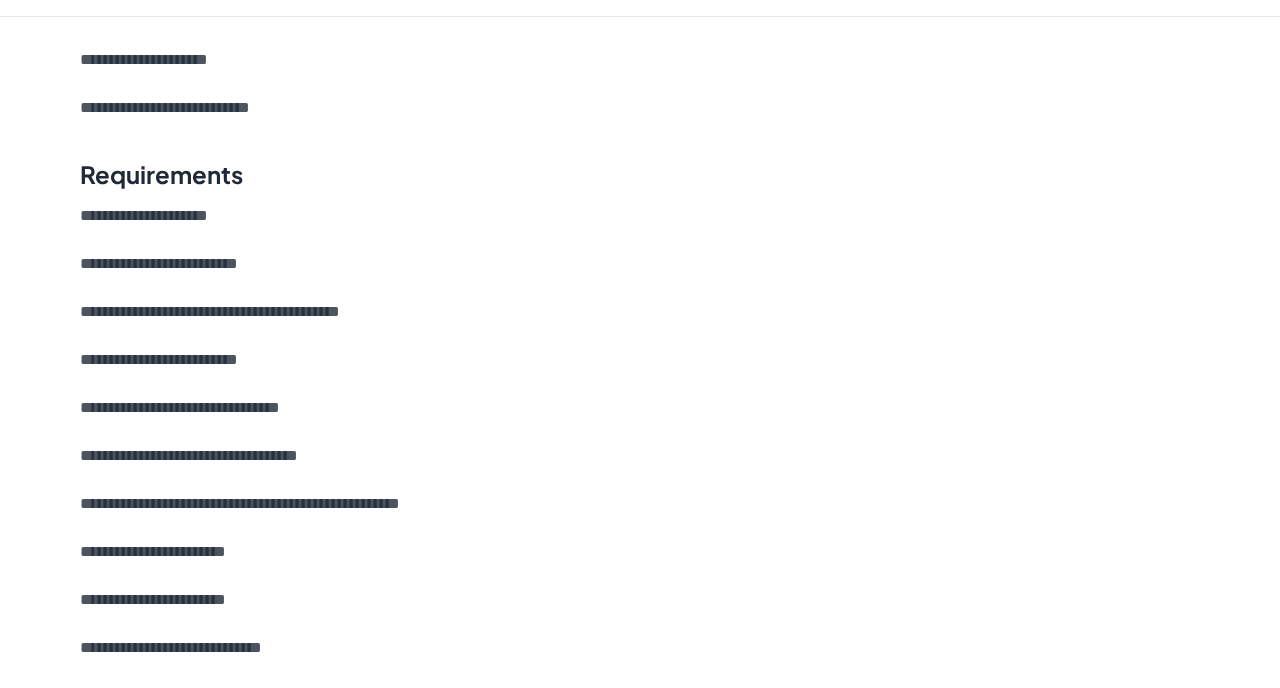 click on "**********" at bounding box center (640, 408) 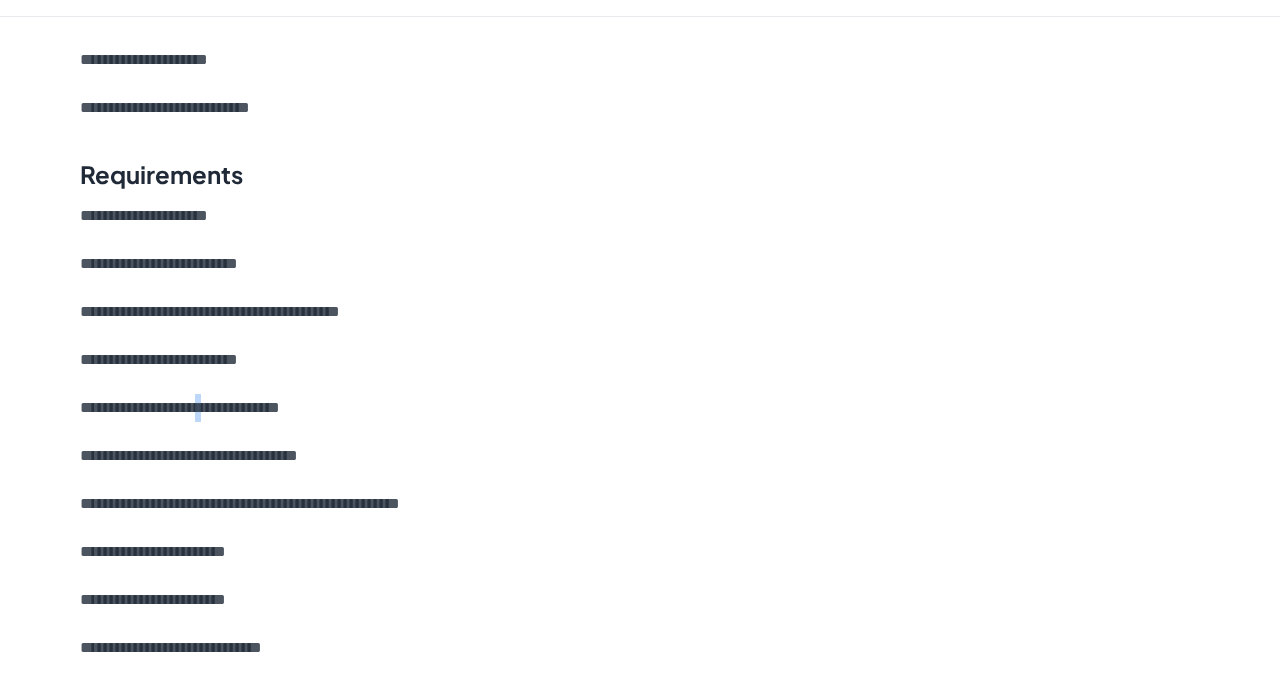 click on "**********" at bounding box center (640, 408) 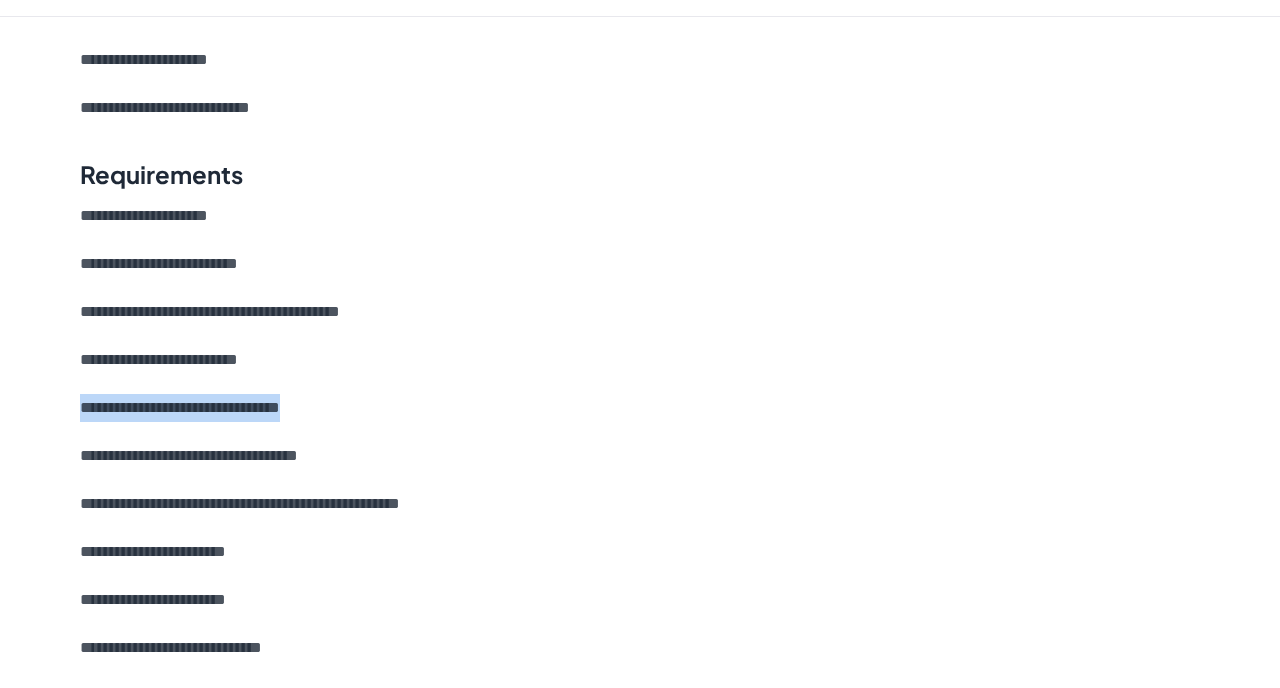 click on "**********" at bounding box center [640, 408] 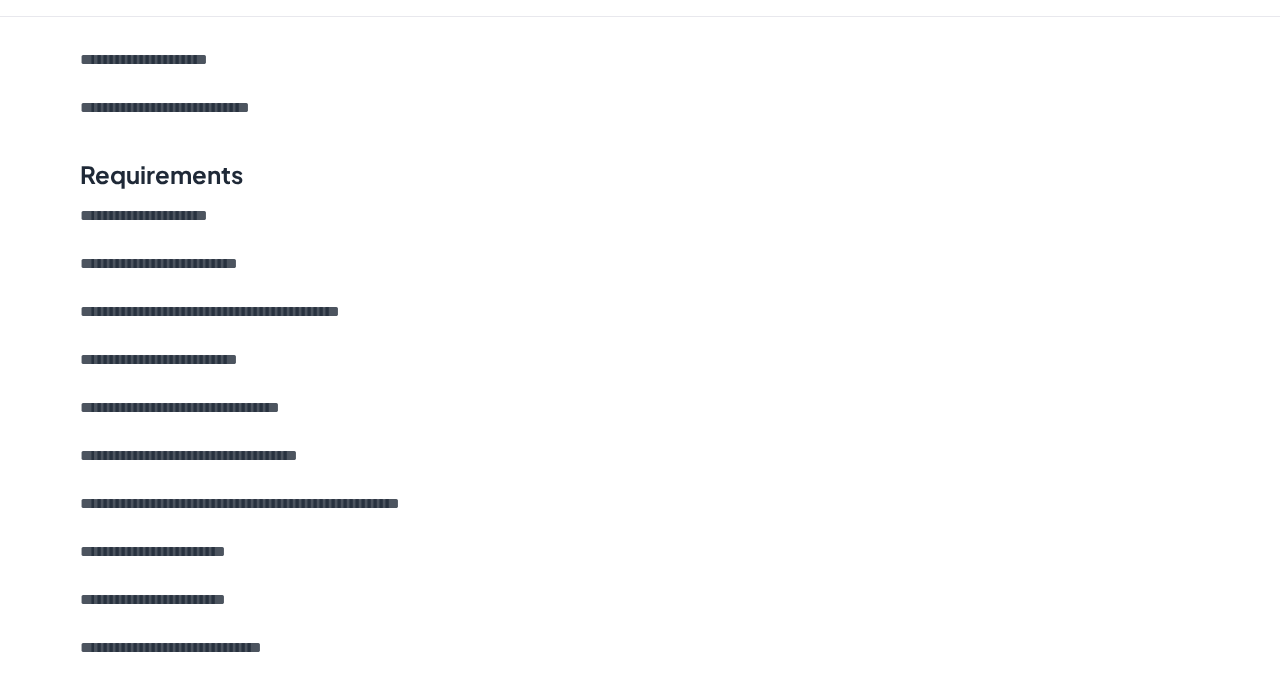 click on "**********" at bounding box center [640, 408] 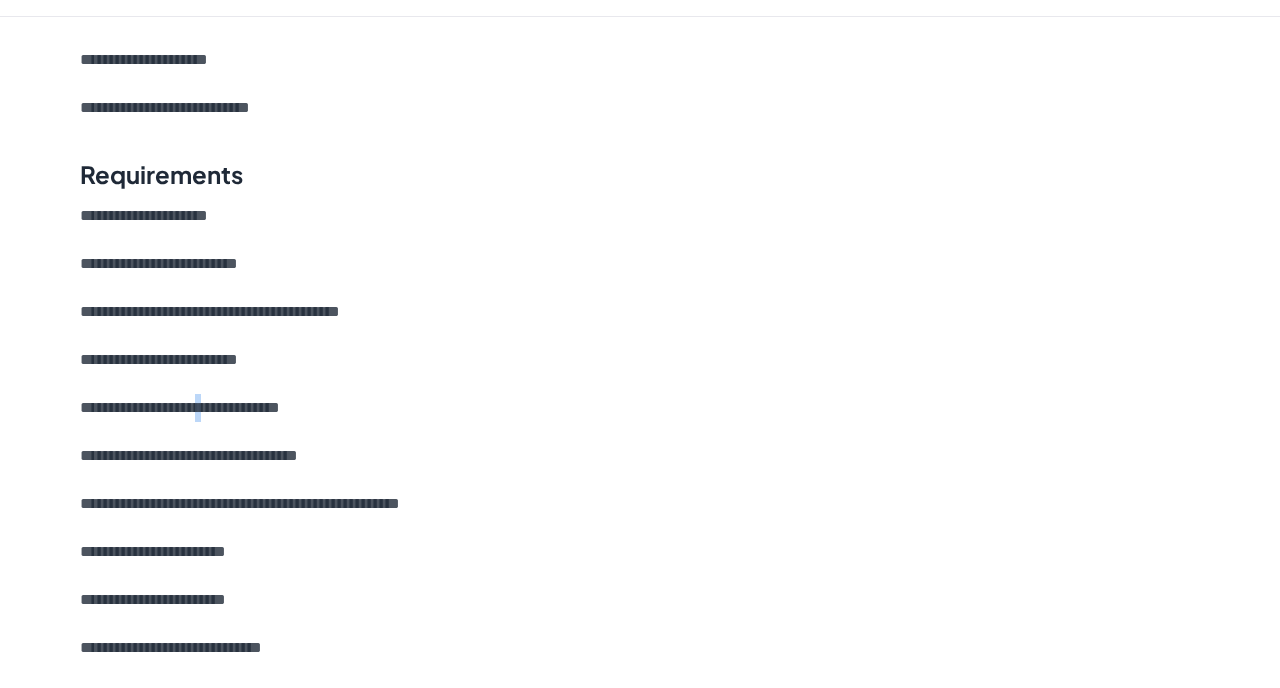 click on "**********" at bounding box center (640, 408) 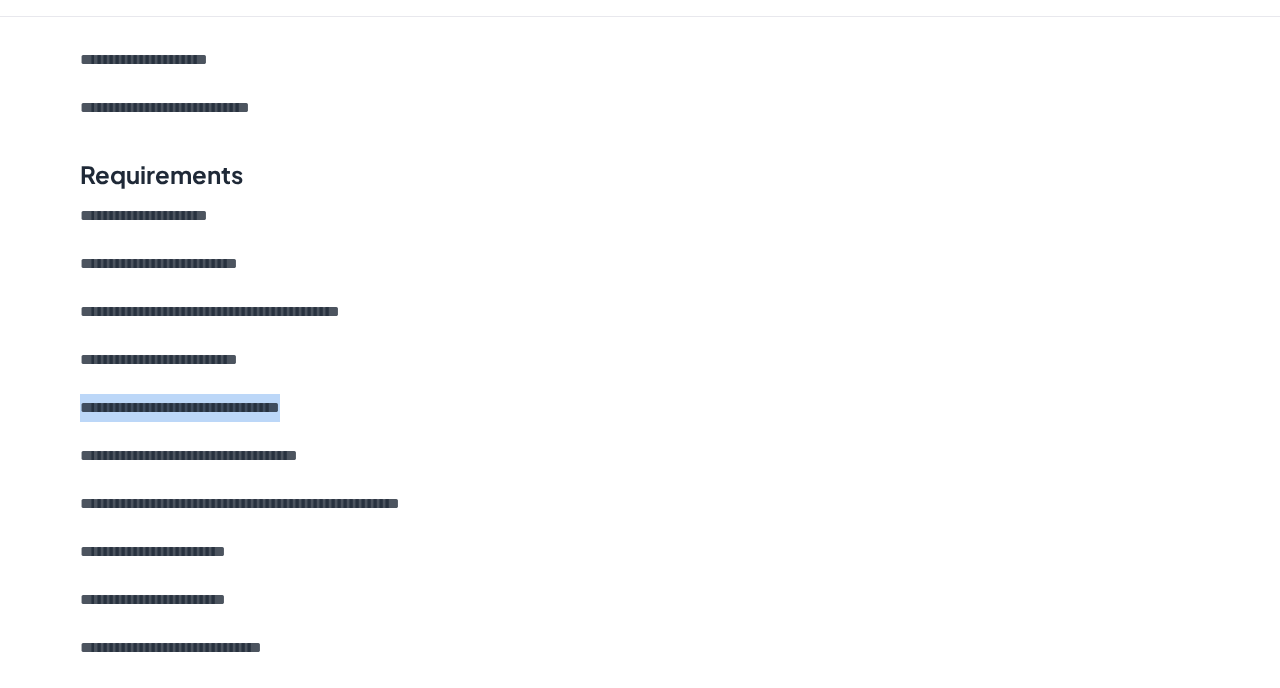 click on "**********" at bounding box center (640, 408) 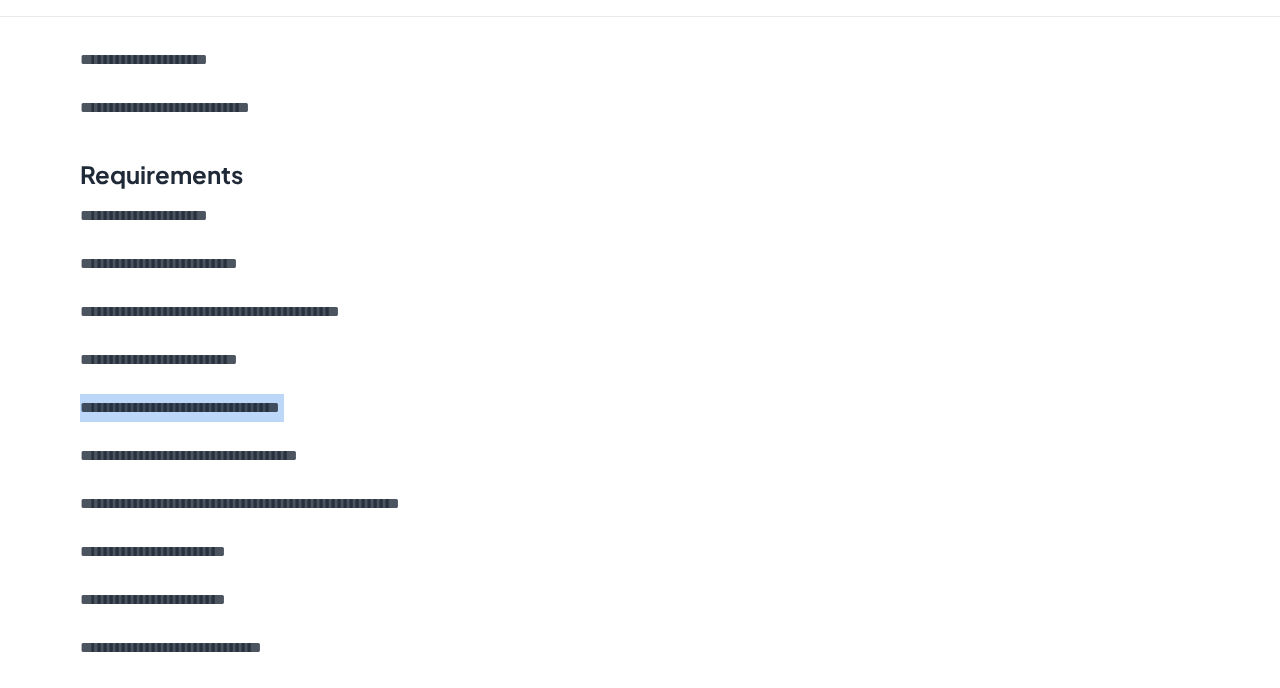 click on "**********" at bounding box center (640, 408) 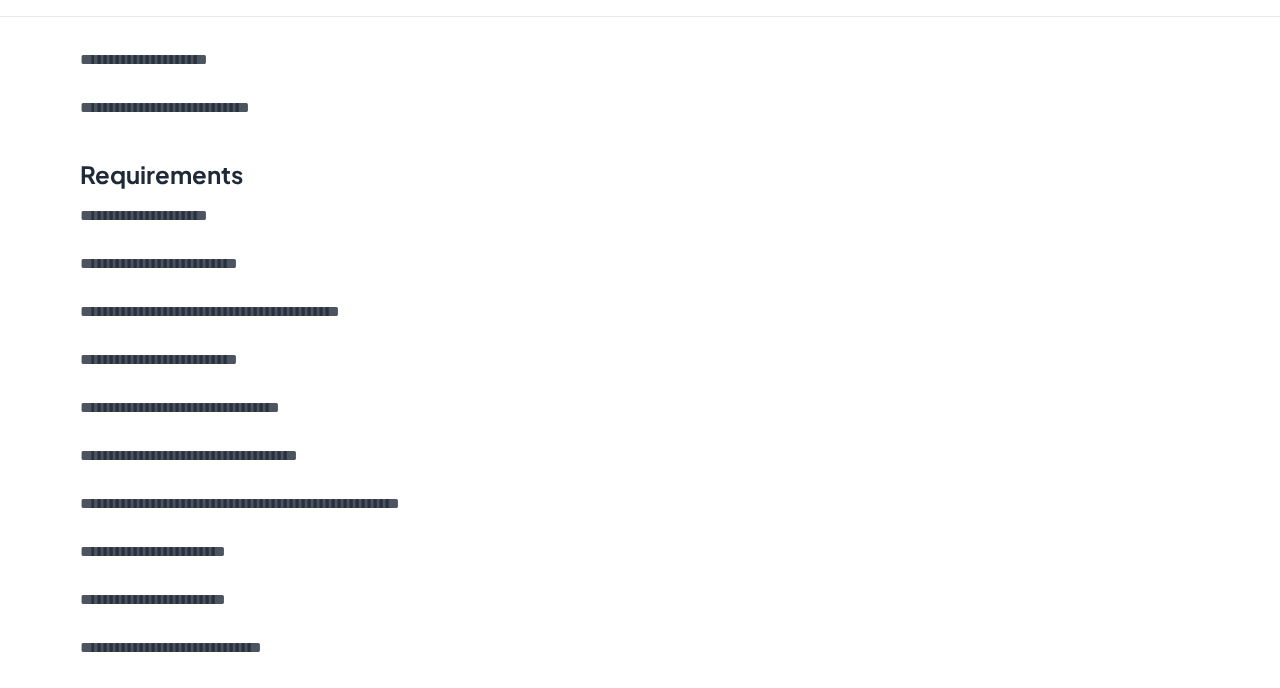 click on "**********" at bounding box center [640, 408] 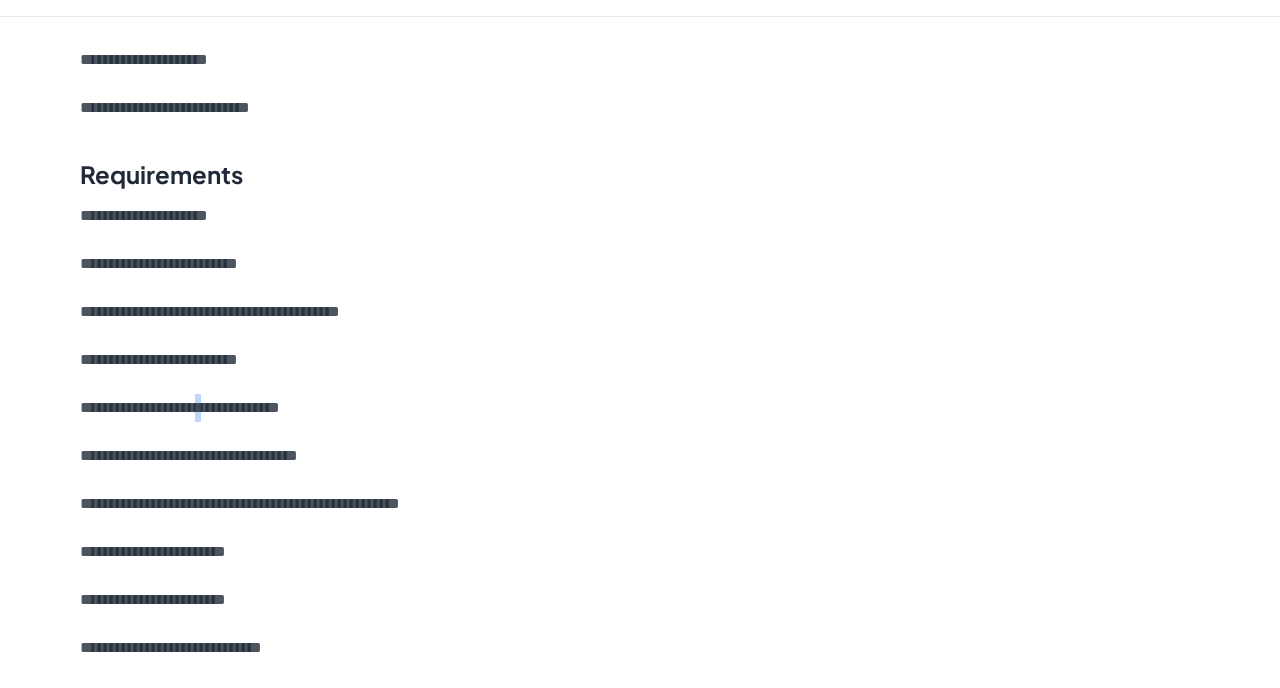 click on "**********" at bounding box center (640, 408) 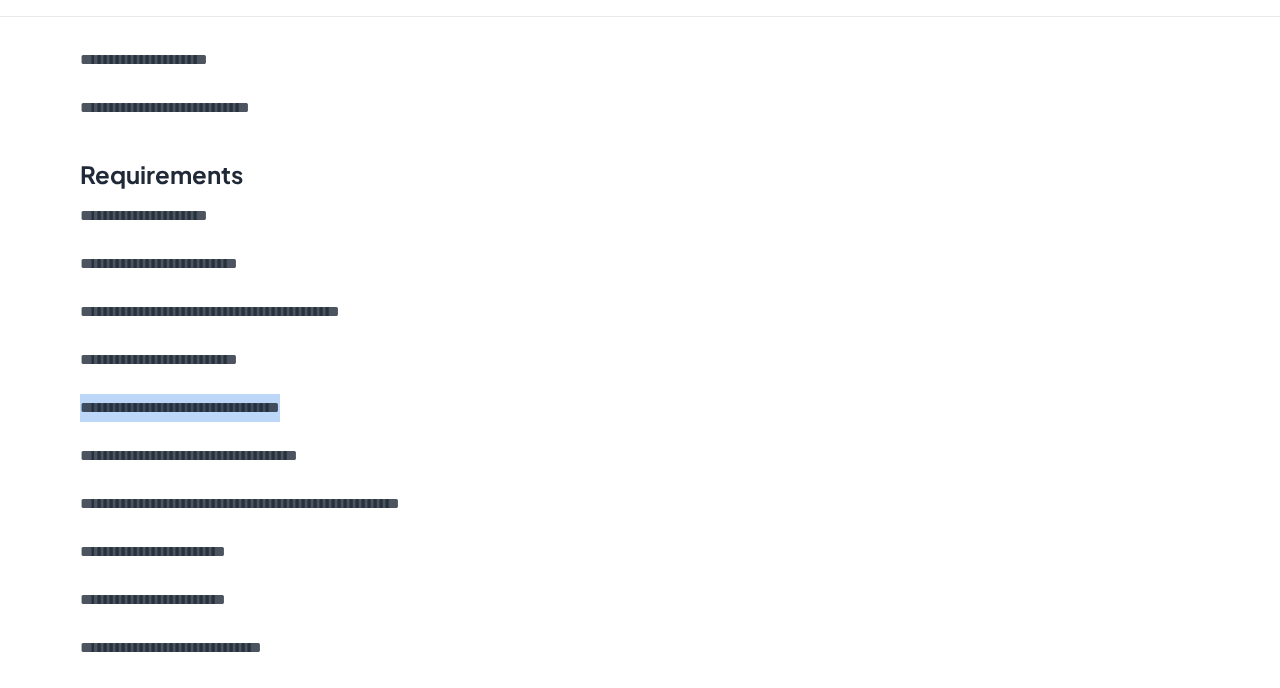 click on "**********" at bounding box center [640, 456] 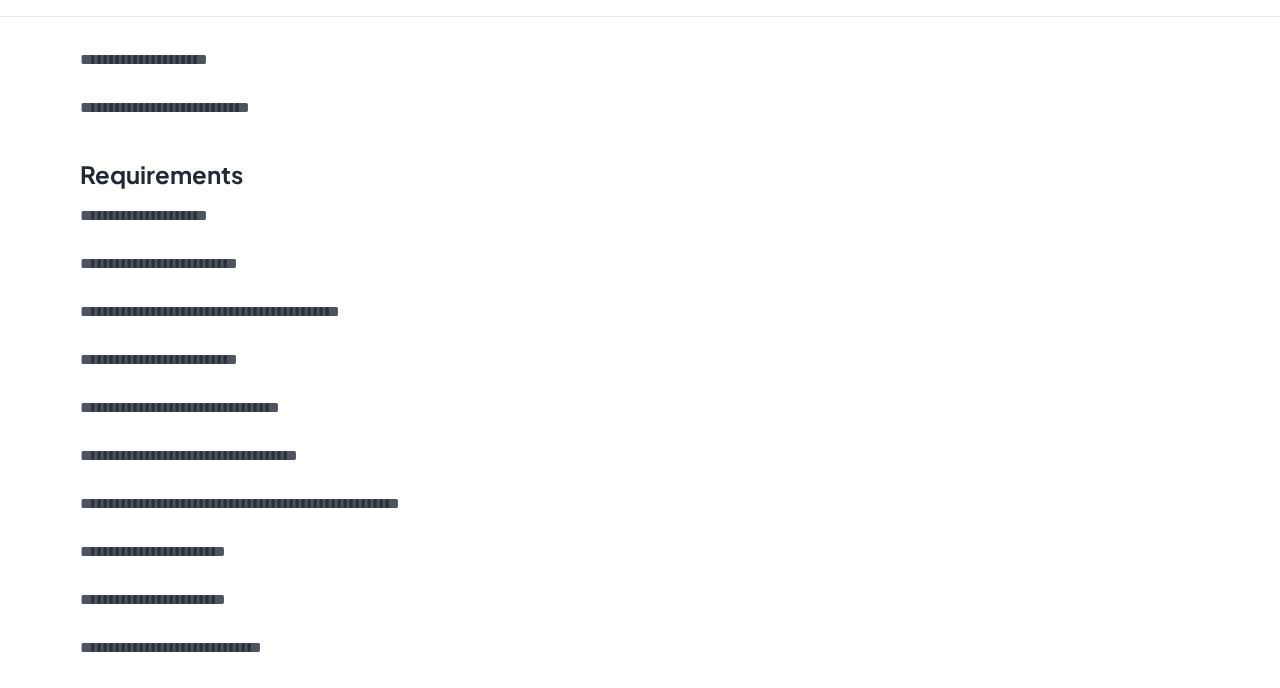 click on "**********" at bounding box center (640, 456) 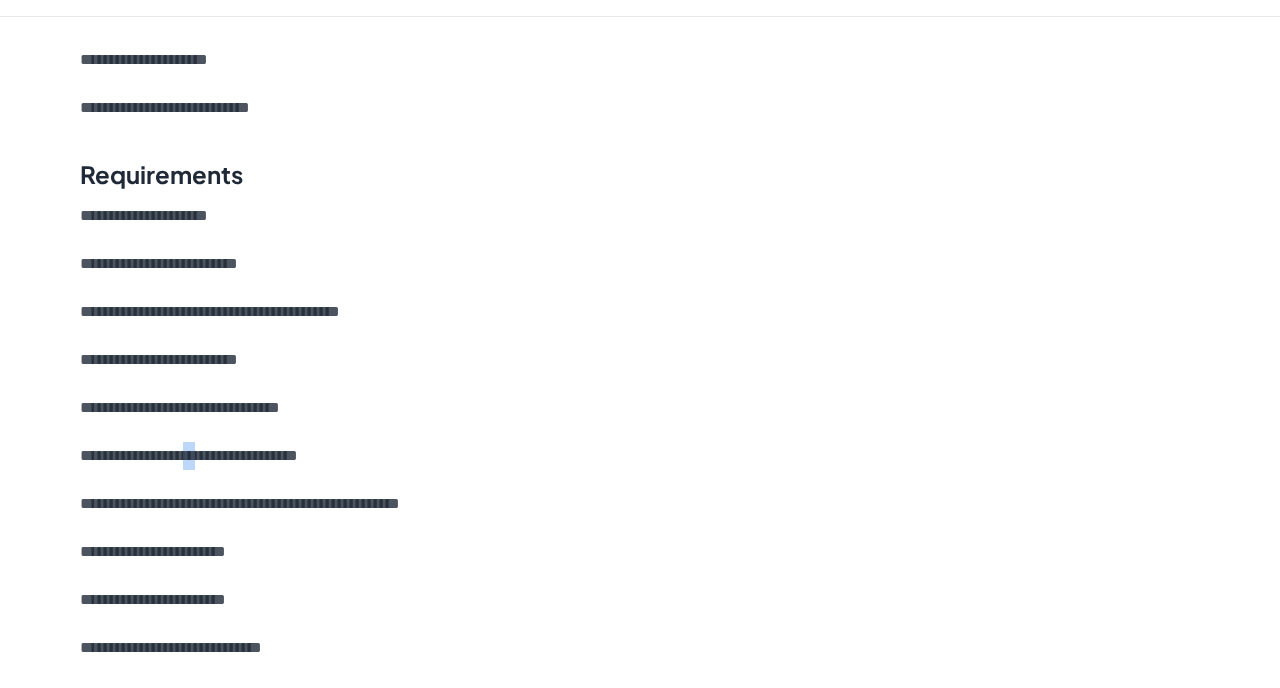 click on "**********" at bounding box center [640, 456] 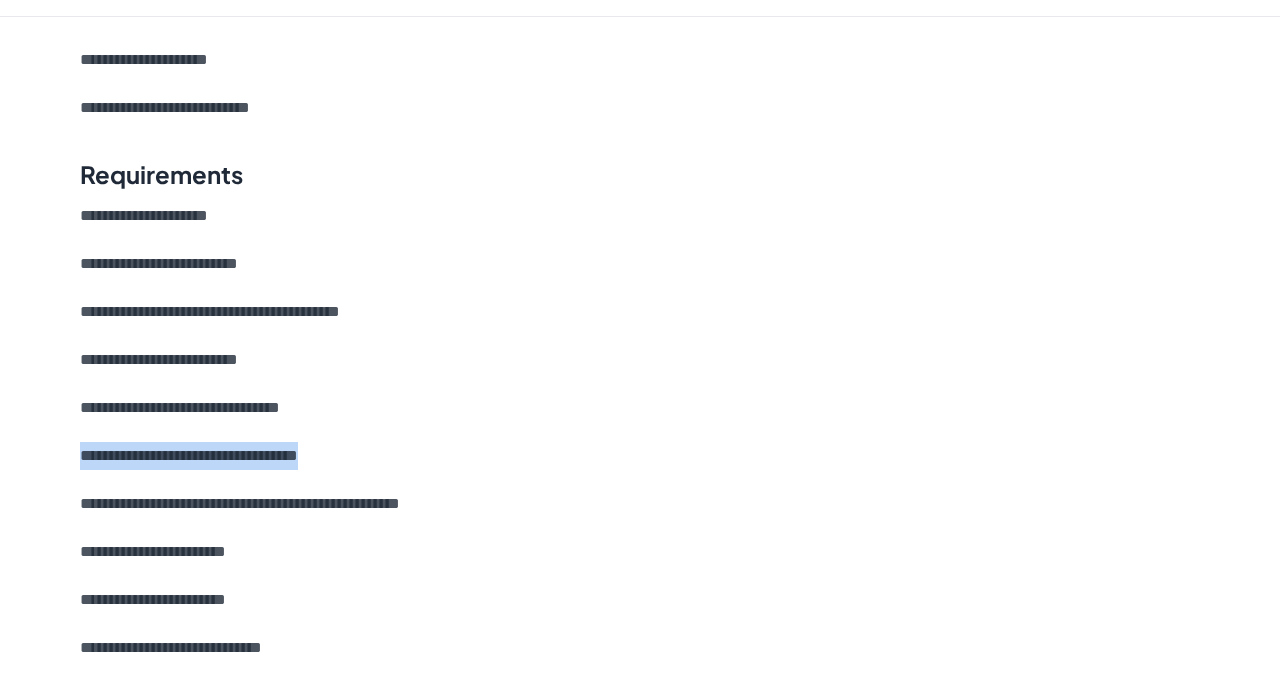 click on "**********" at bounding box center [640, 456] 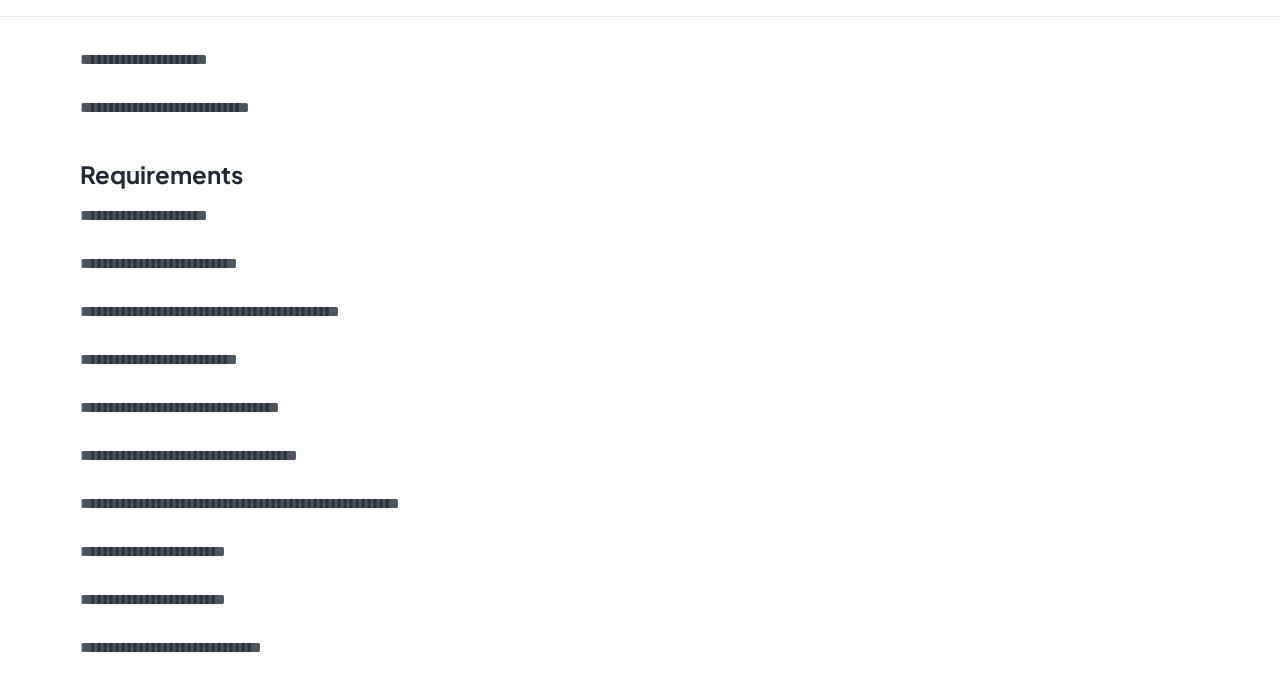 click on "**********" at bounding box center (640, 456) 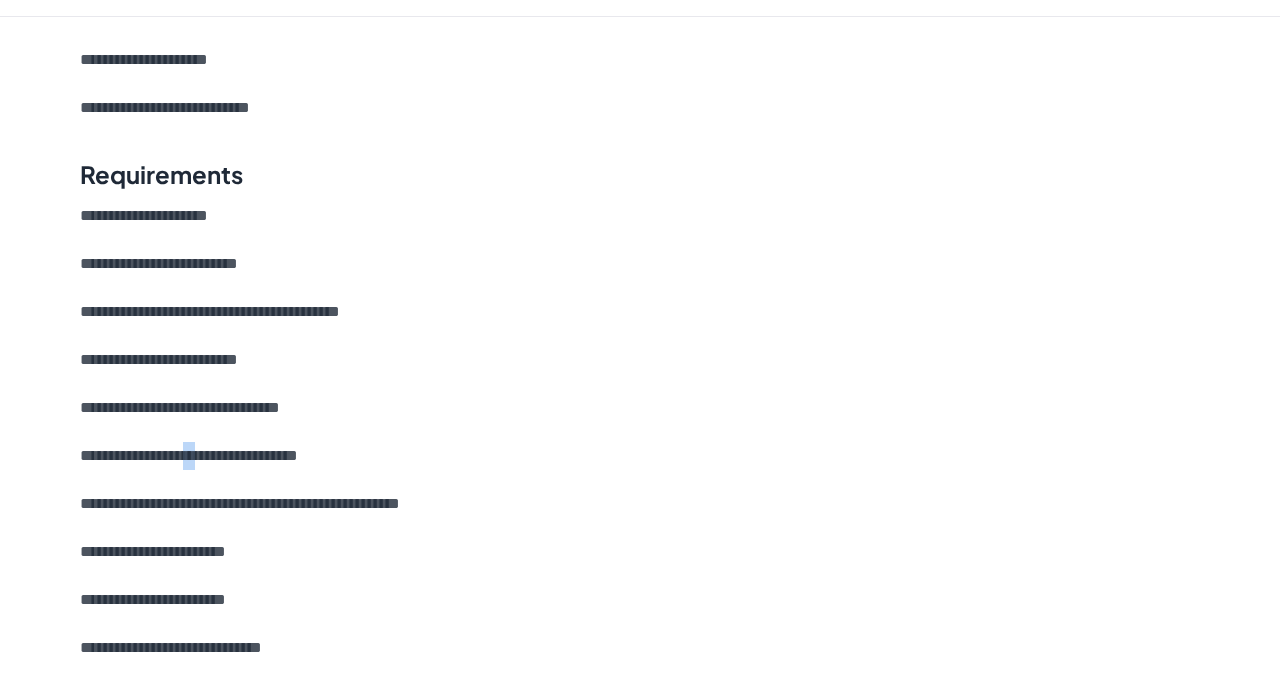 click on "**********" at bounding box center (640, 456) 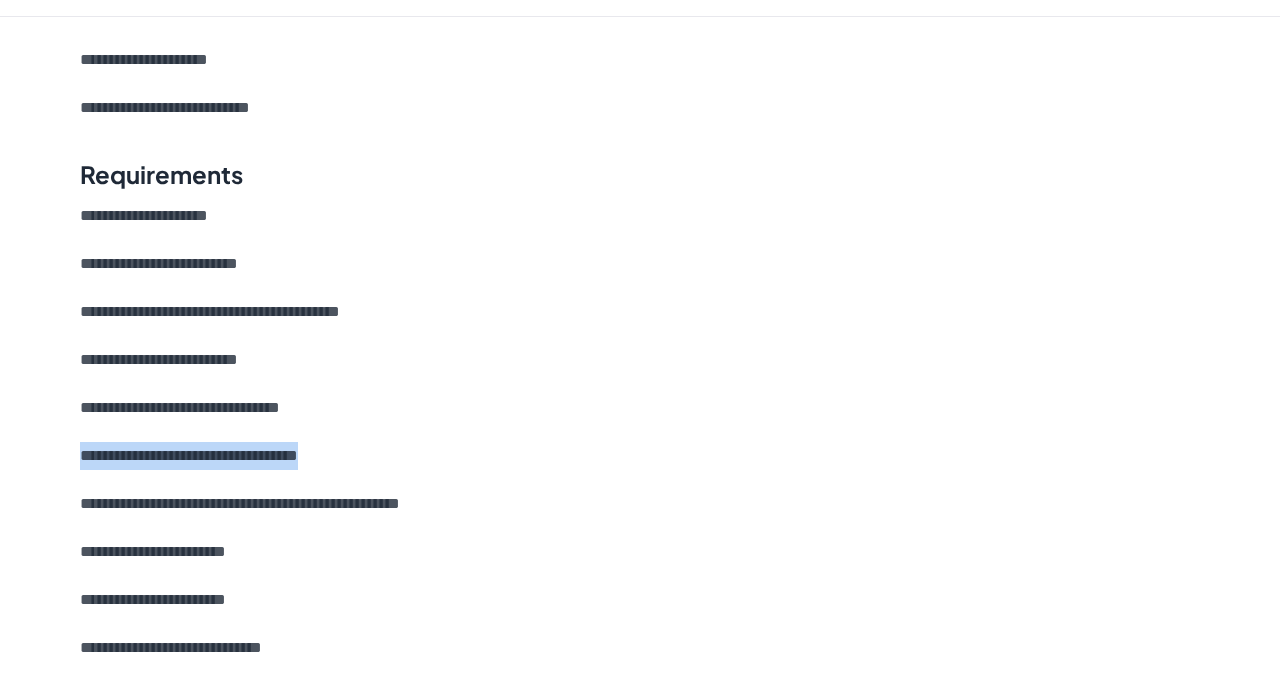 click on "**********" at bounding box center (640, 518) 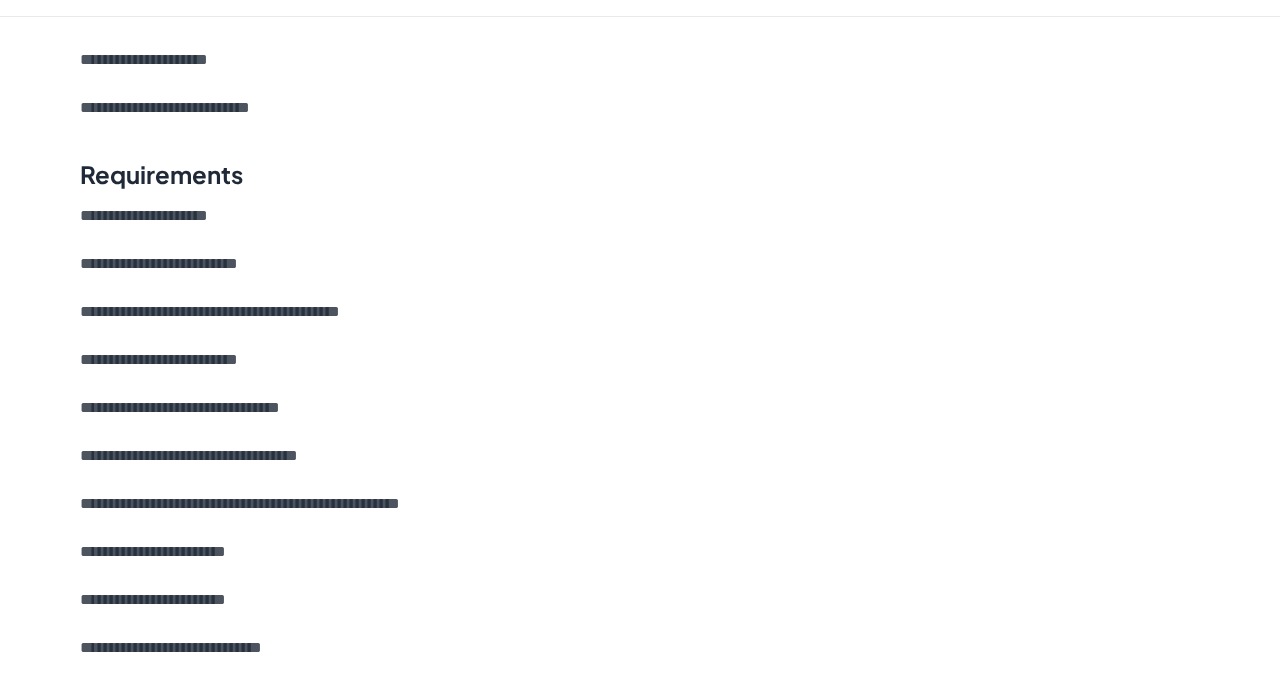 click on "**********" at bounding box center (640, 518) 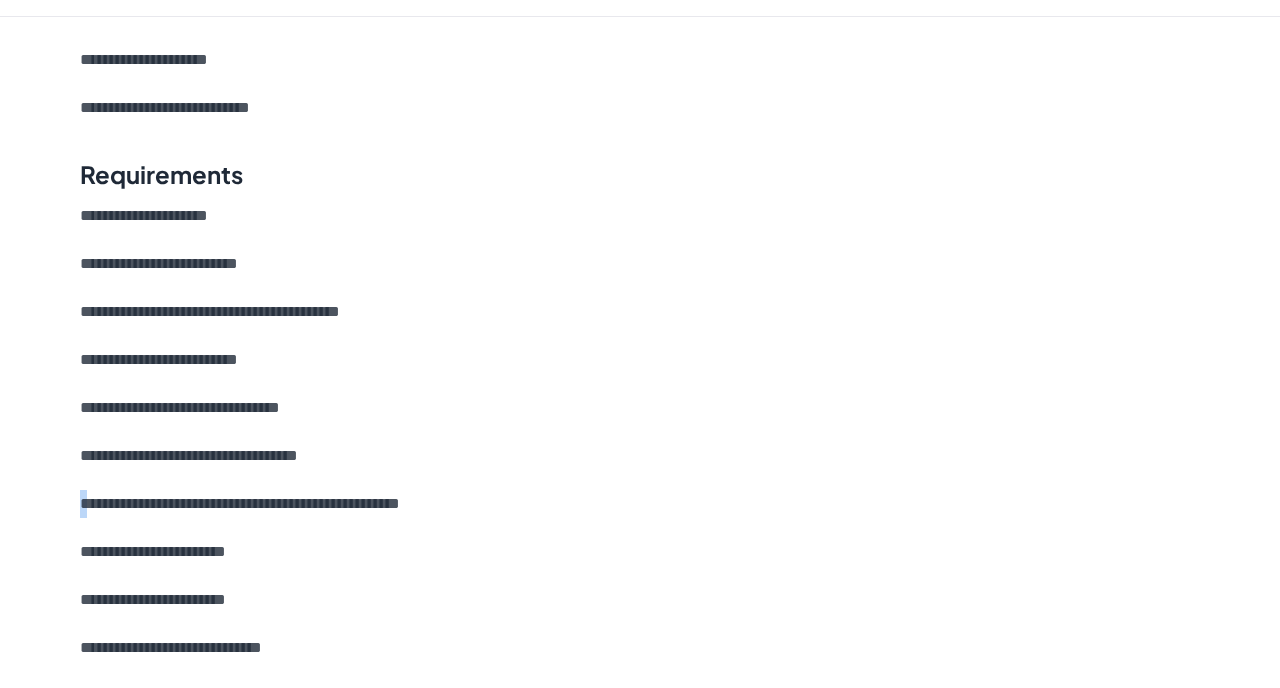 click on "**********" at bounding box center (640, 518) 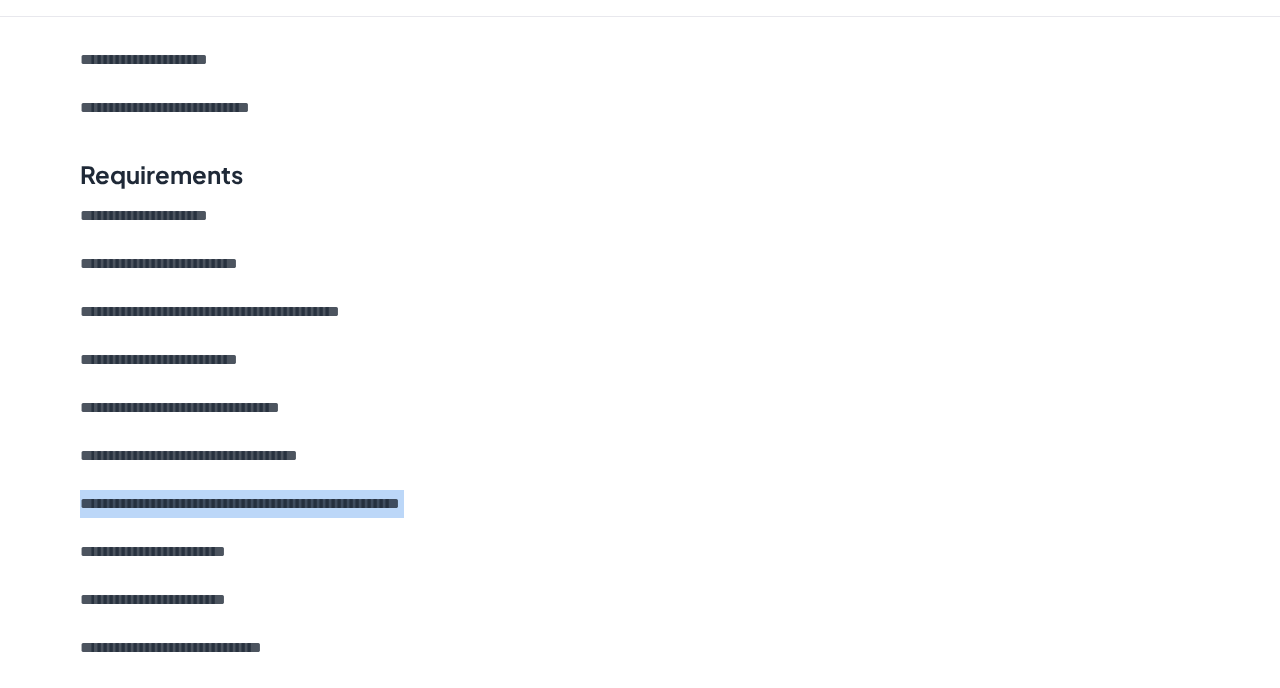 click on "**********" at bounding box center [640, 504] 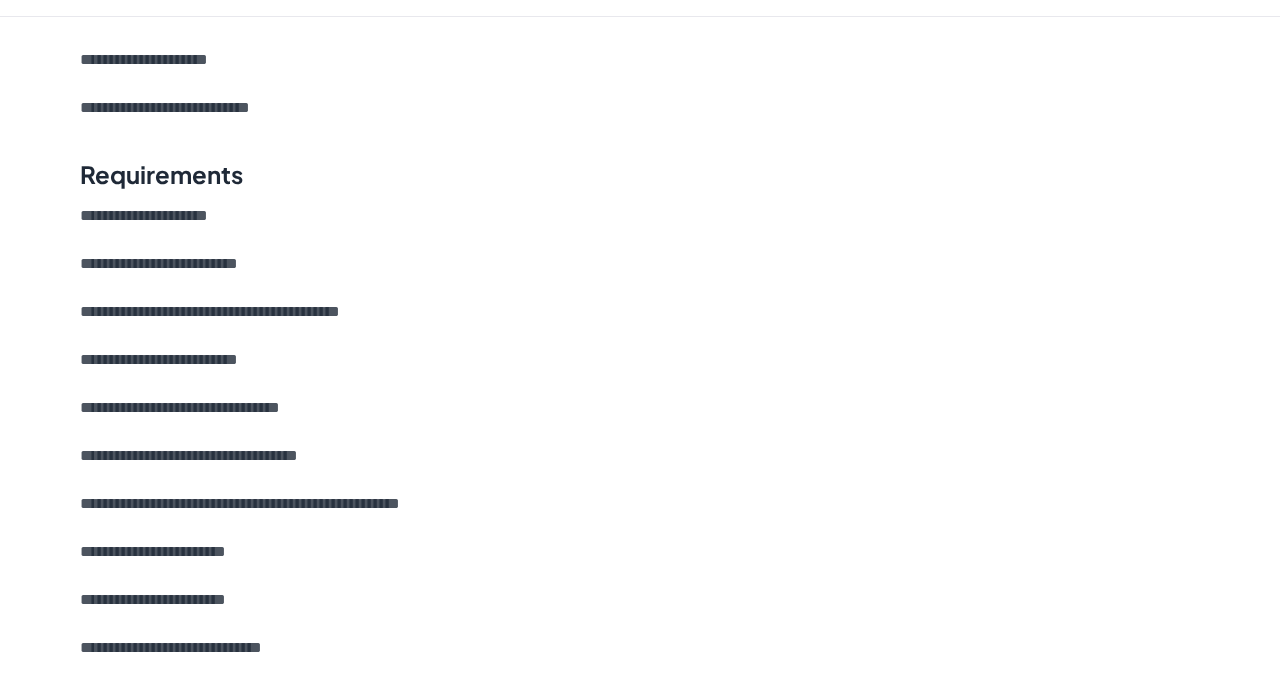 click on "**********" at bounding box center (640, 504) 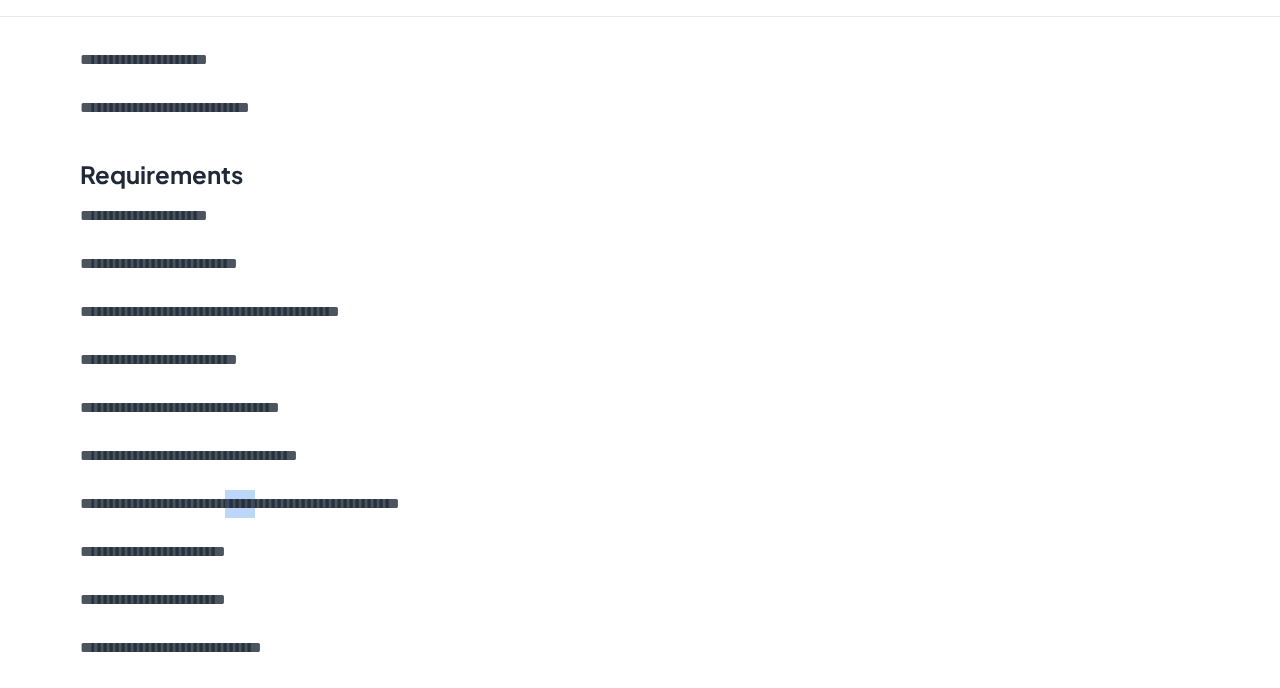 click on "**********" at bounding box center (640, 504) 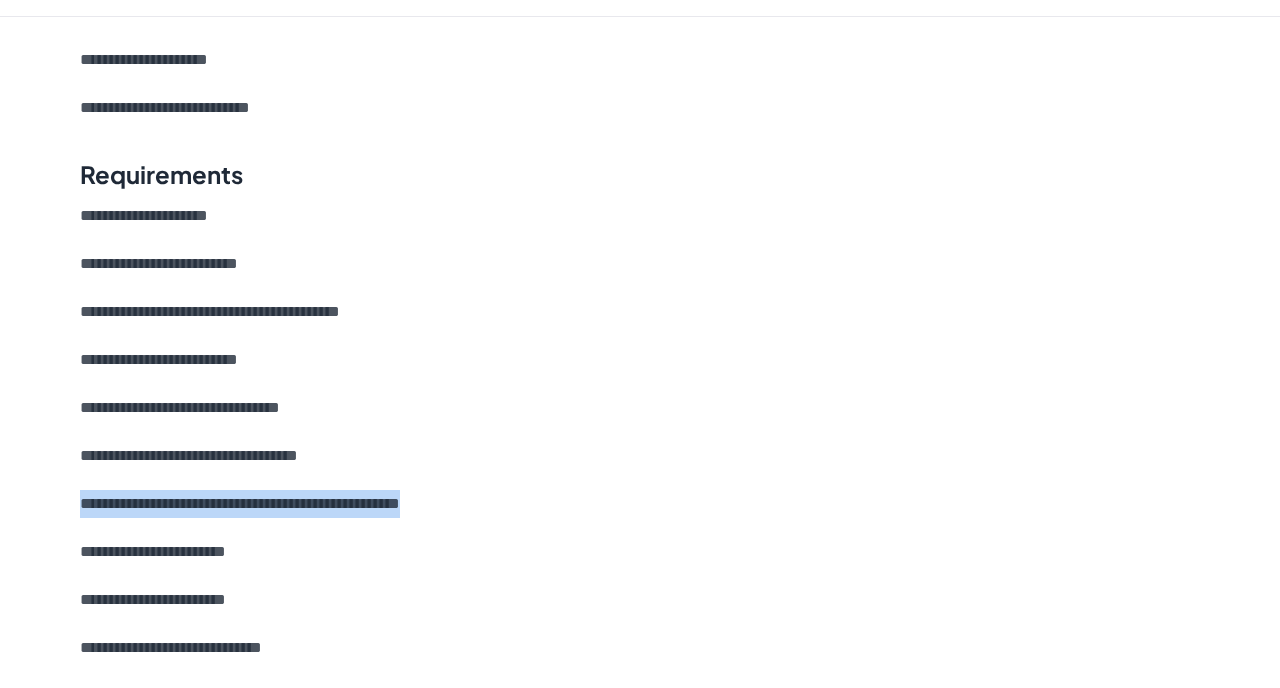 click on "**********" at bounding box center (640, 552) 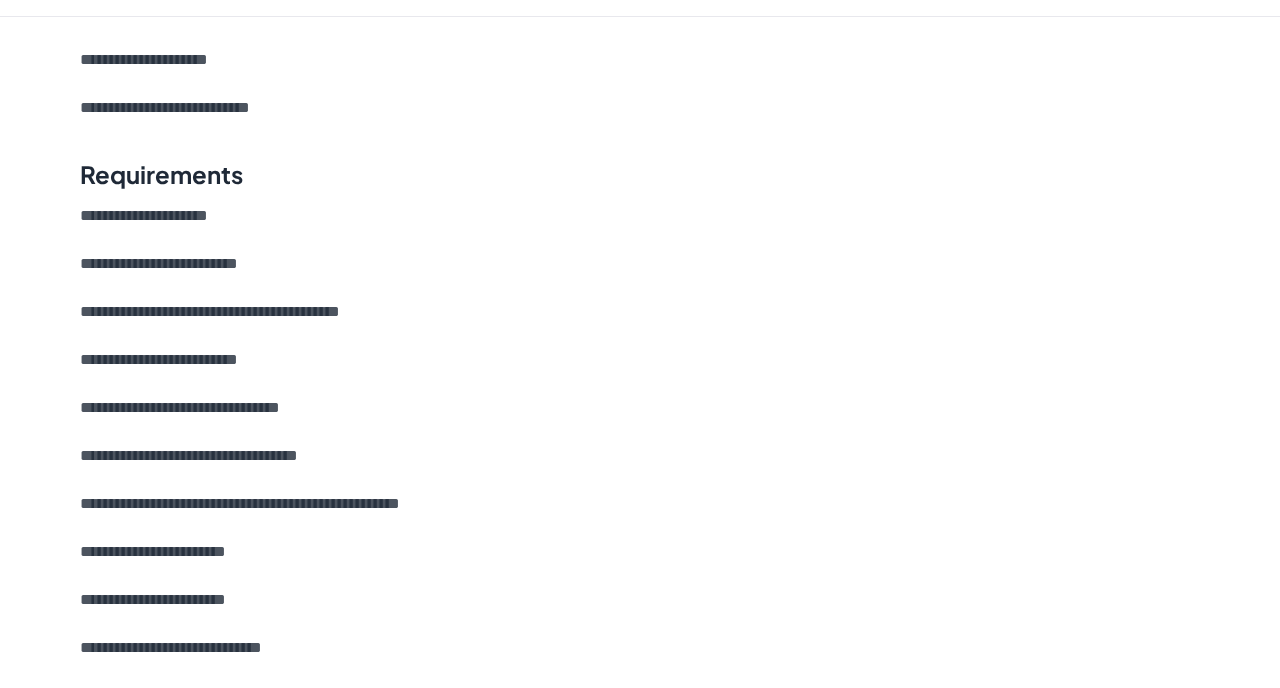 click on "**********" at bounding box center (640, 552) 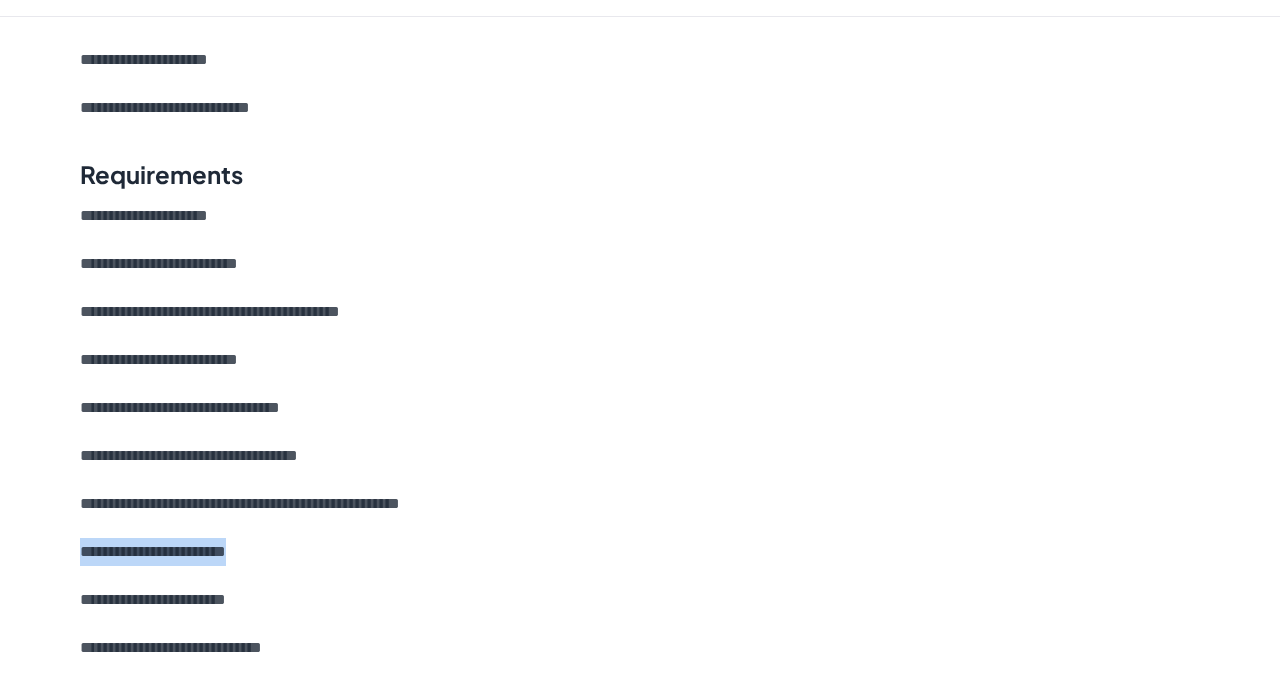 click on "**********" at bounding box center [640, 552] 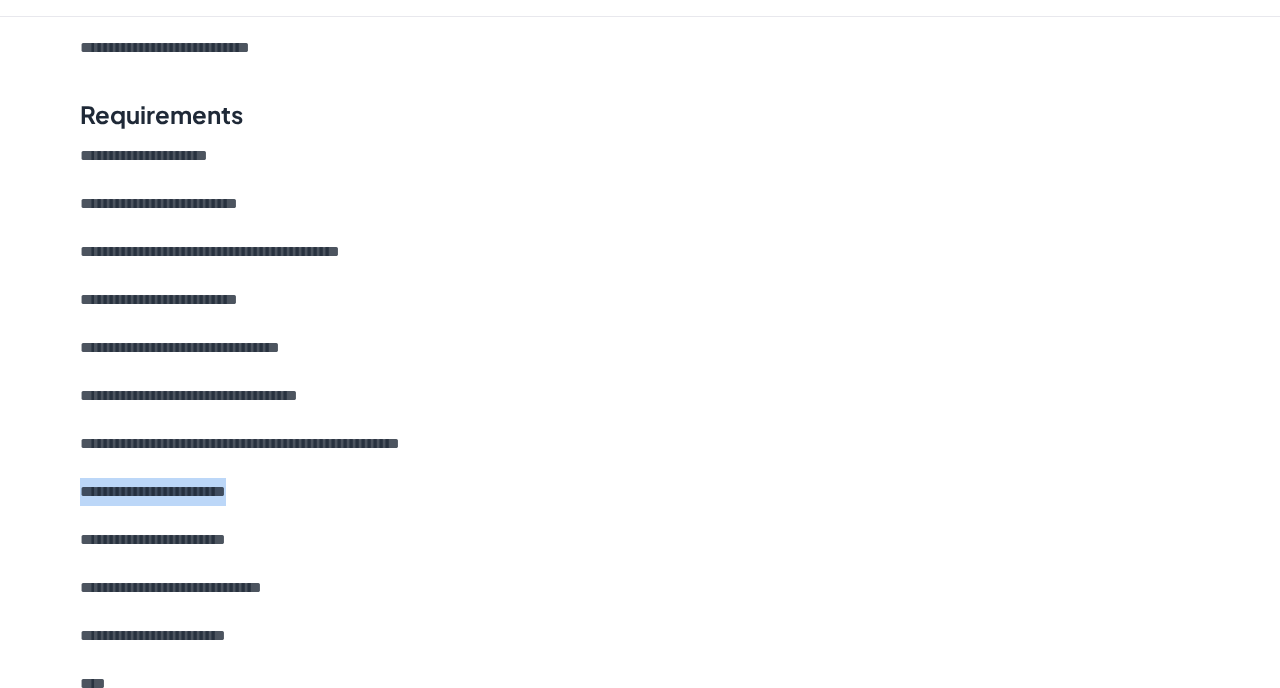 scroll, scrollTop: 570, scrollLeft: 0, axis: vertical 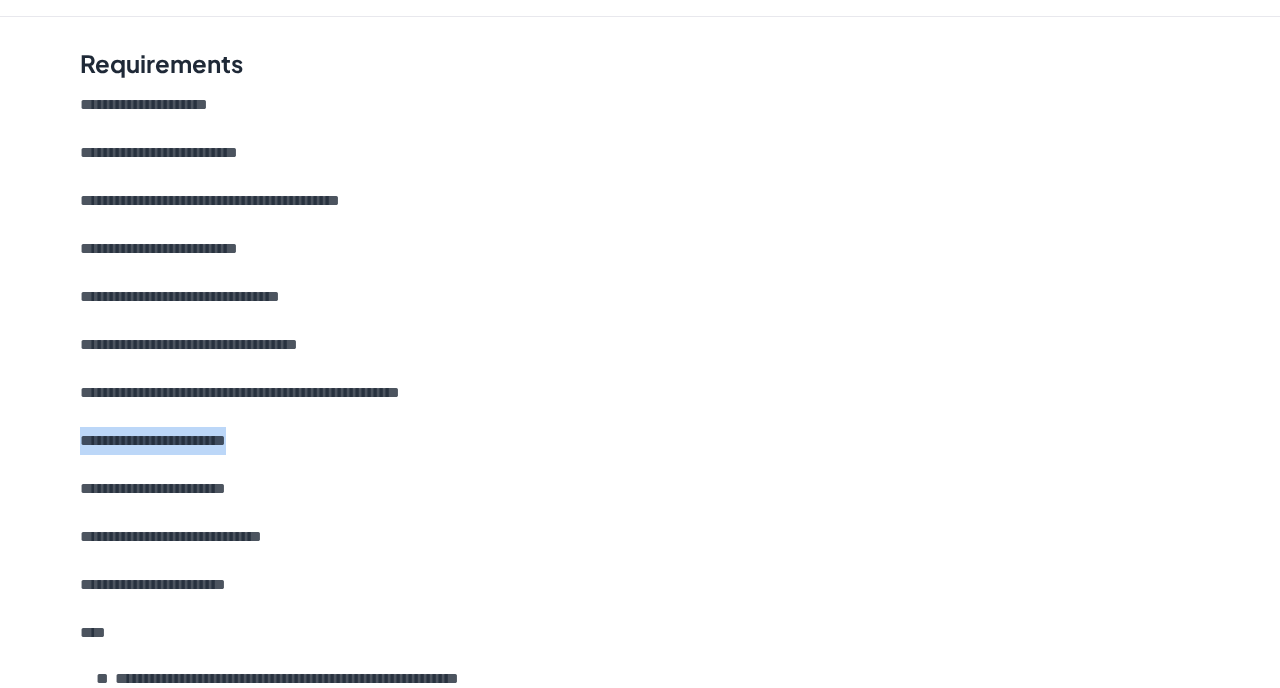 click on "**********" at bounding box center (640, 407) 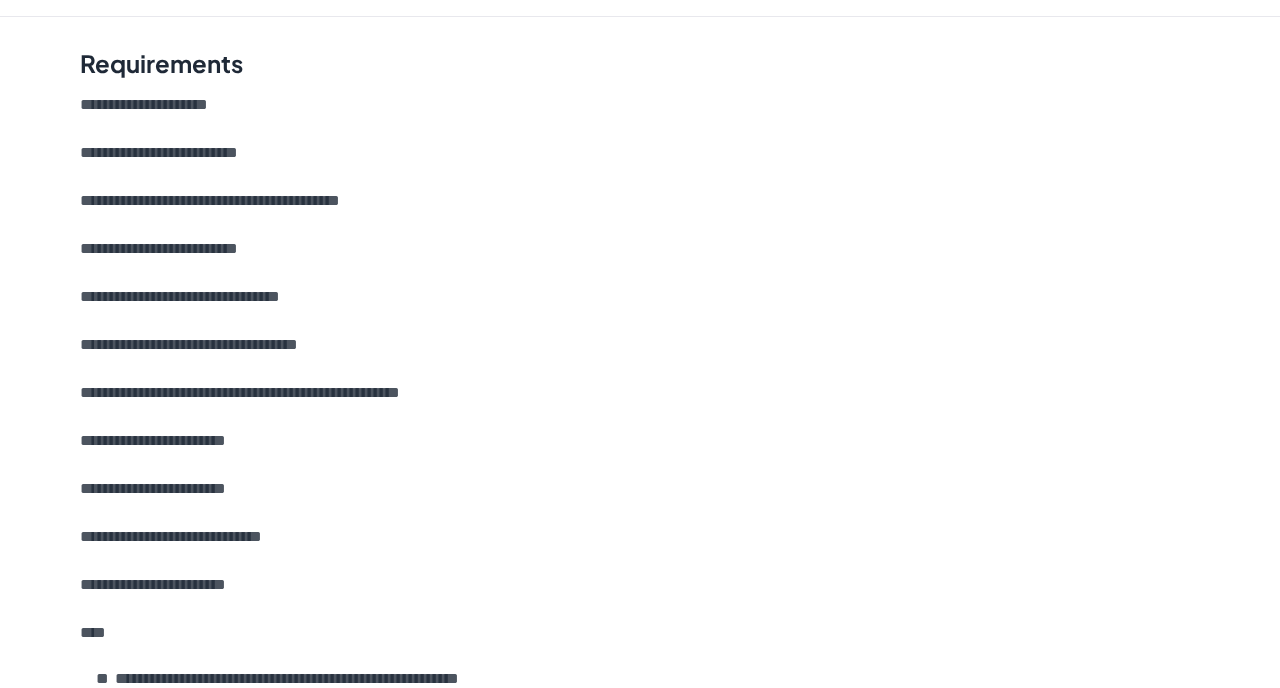 click on "**********" at bounding box center [640, 407] 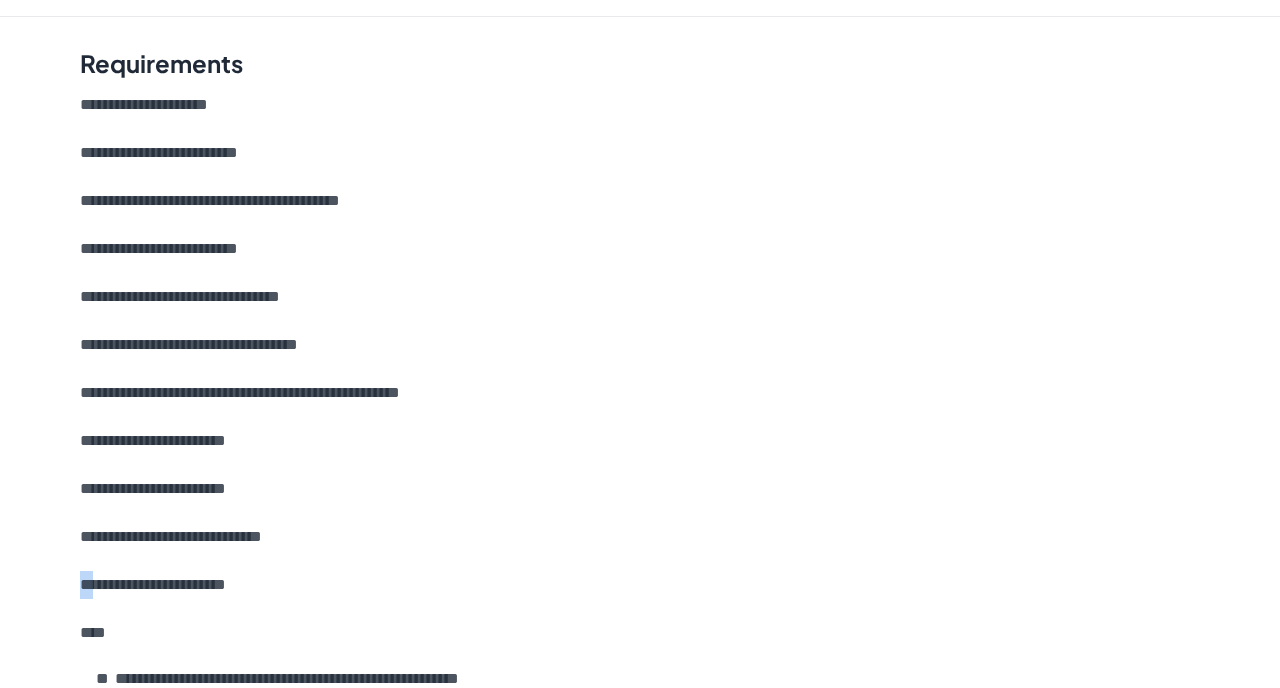 click on "**********" at bounding box center (640, 407) 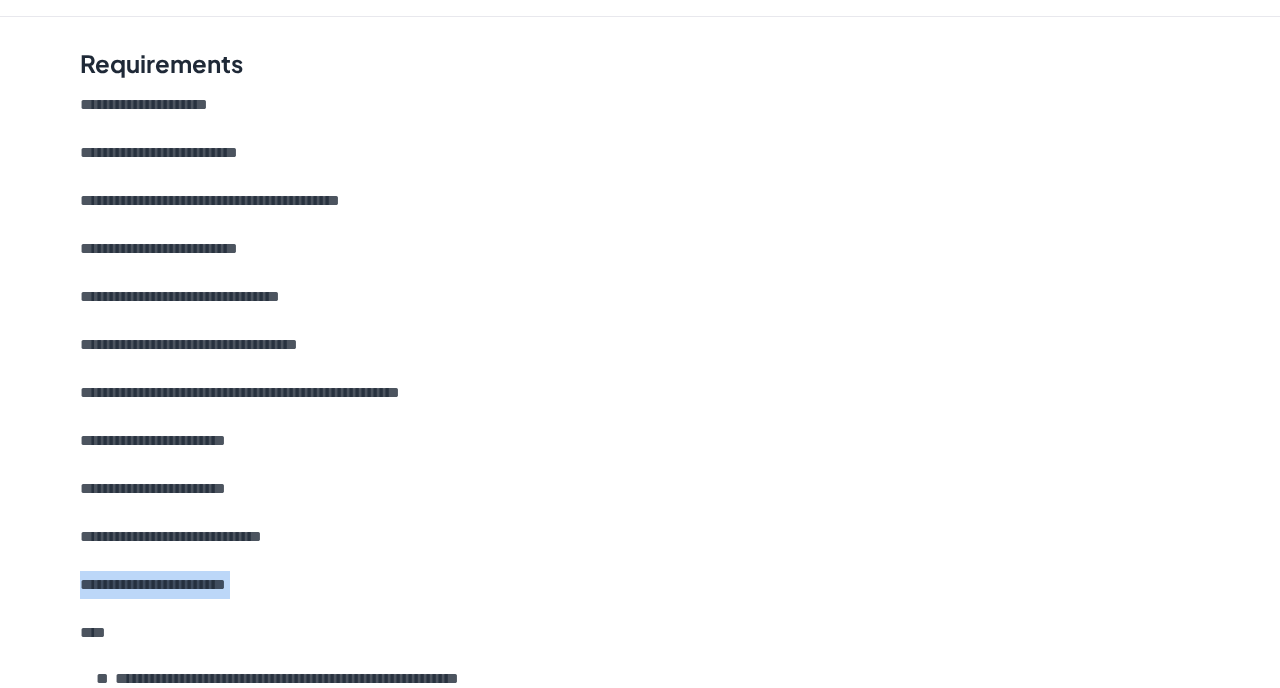 click on "**********" at bounding box center (640, 537) 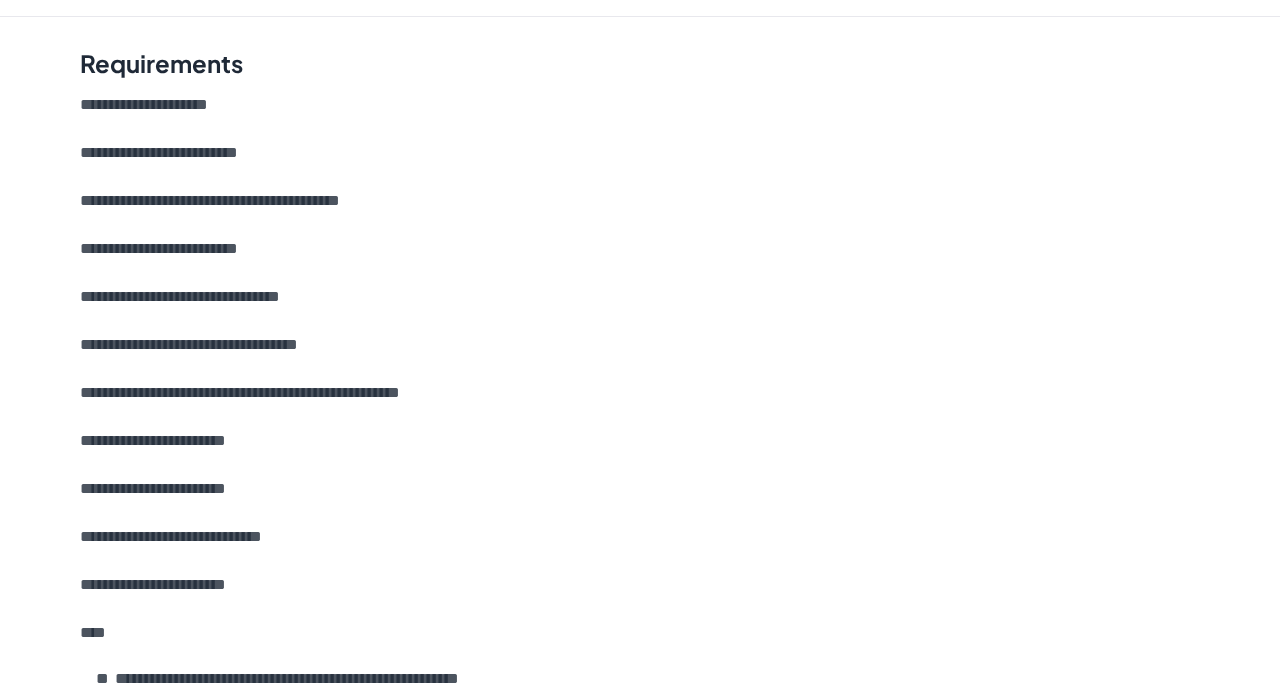click on "**********" at bounding box center [640, 537] 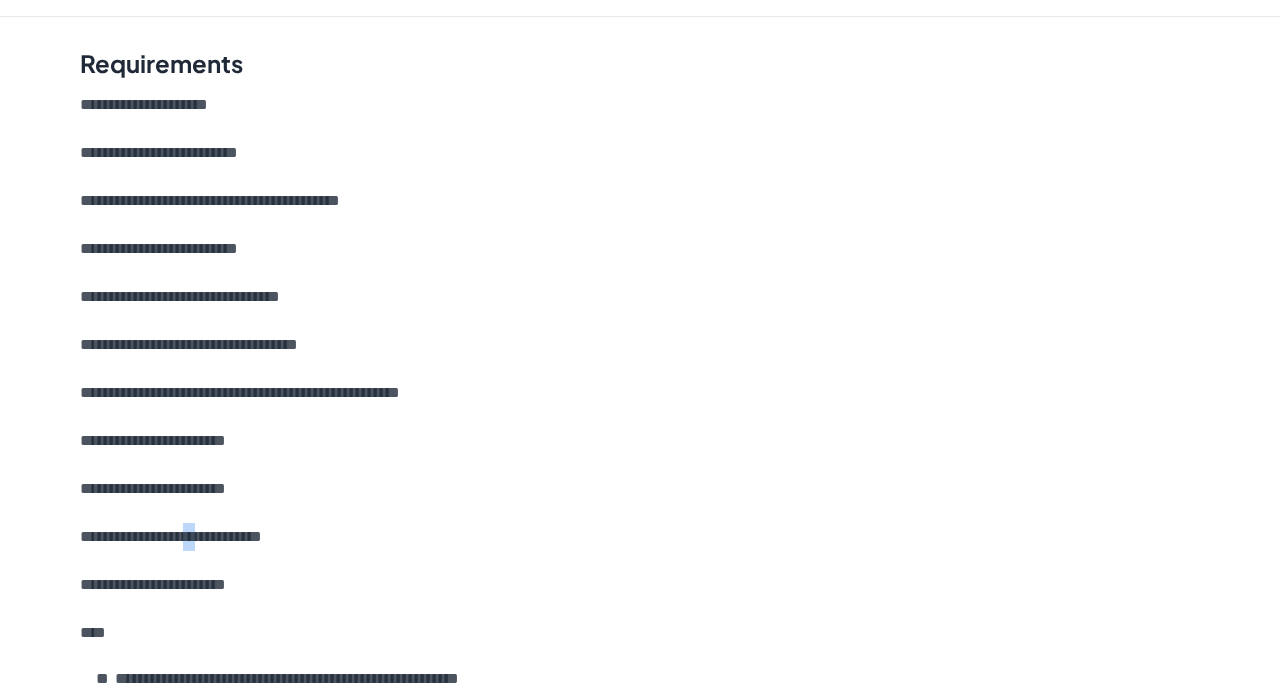click on "**********" at bounding box center [640, 537] 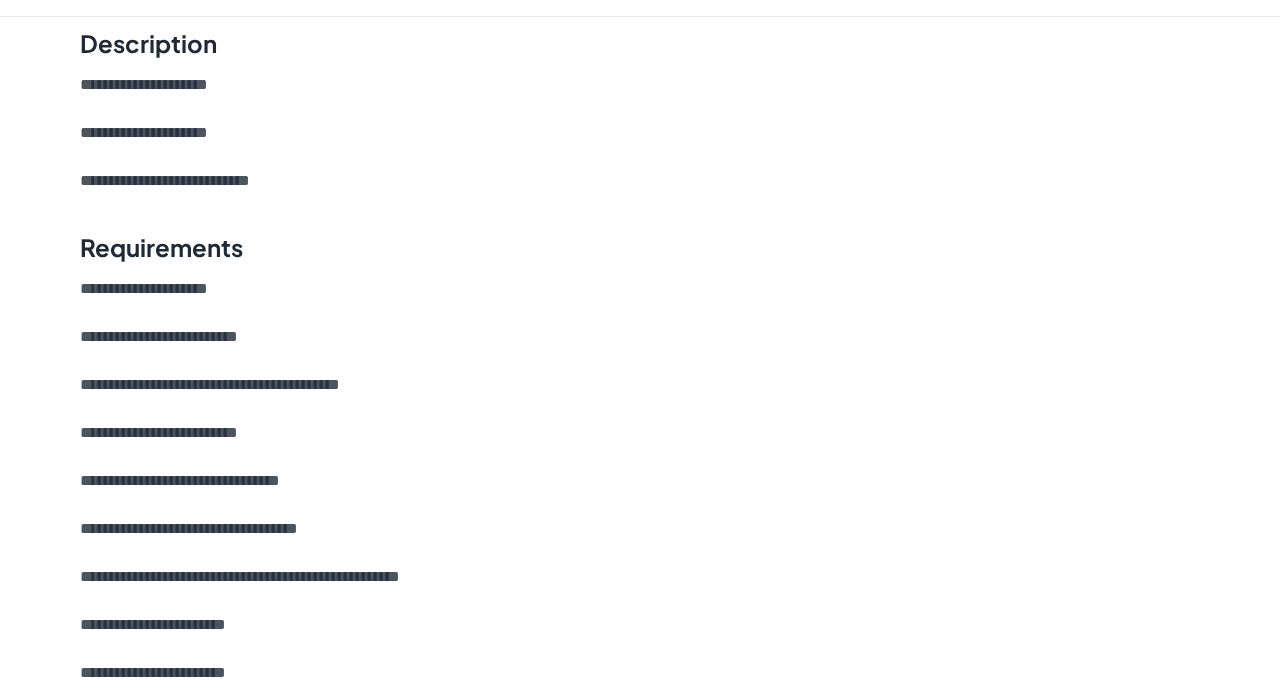 scroll, scrollTop: 384, scrollLeft: 0, axis: vertical 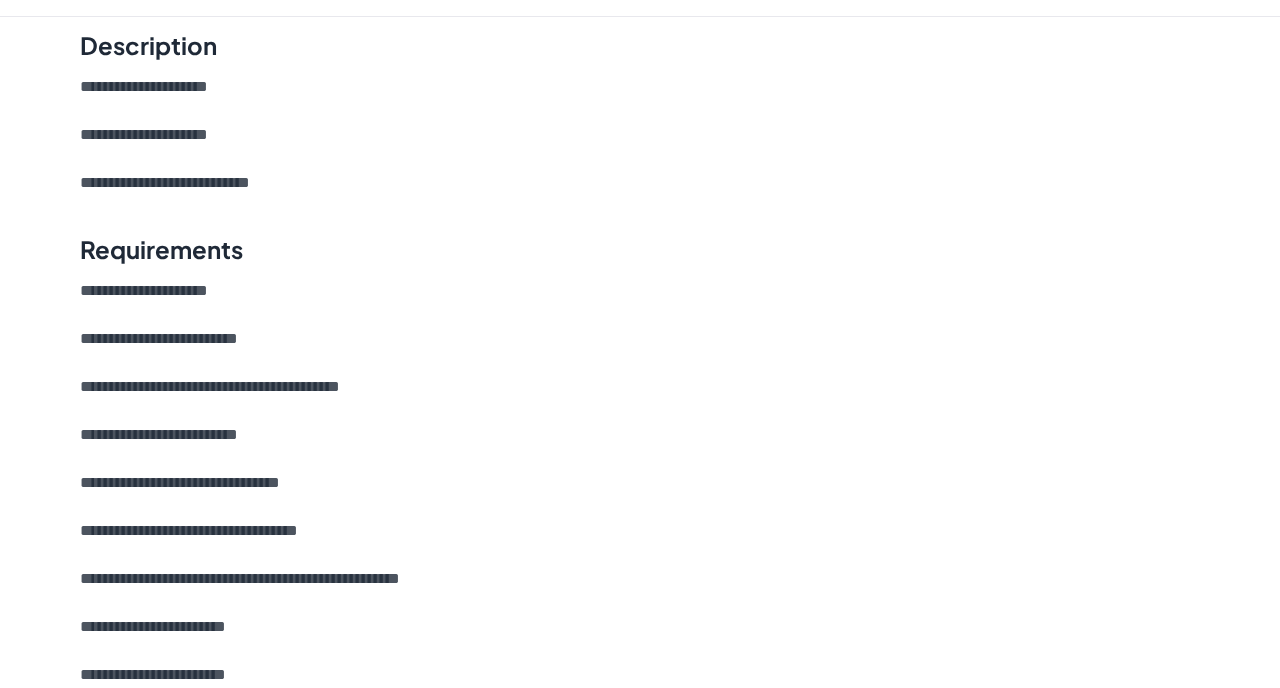 click on "**********" at bounding box center (640, 435) 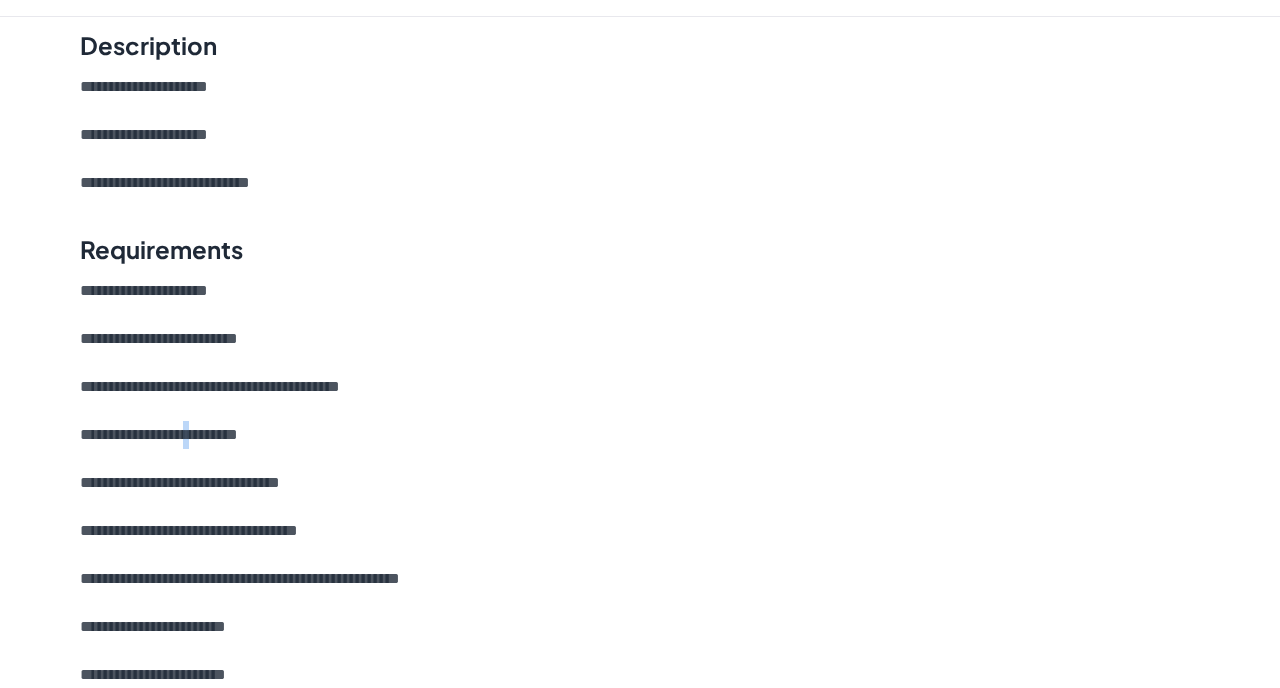 click on "**********" at bounding box center (640, 435) 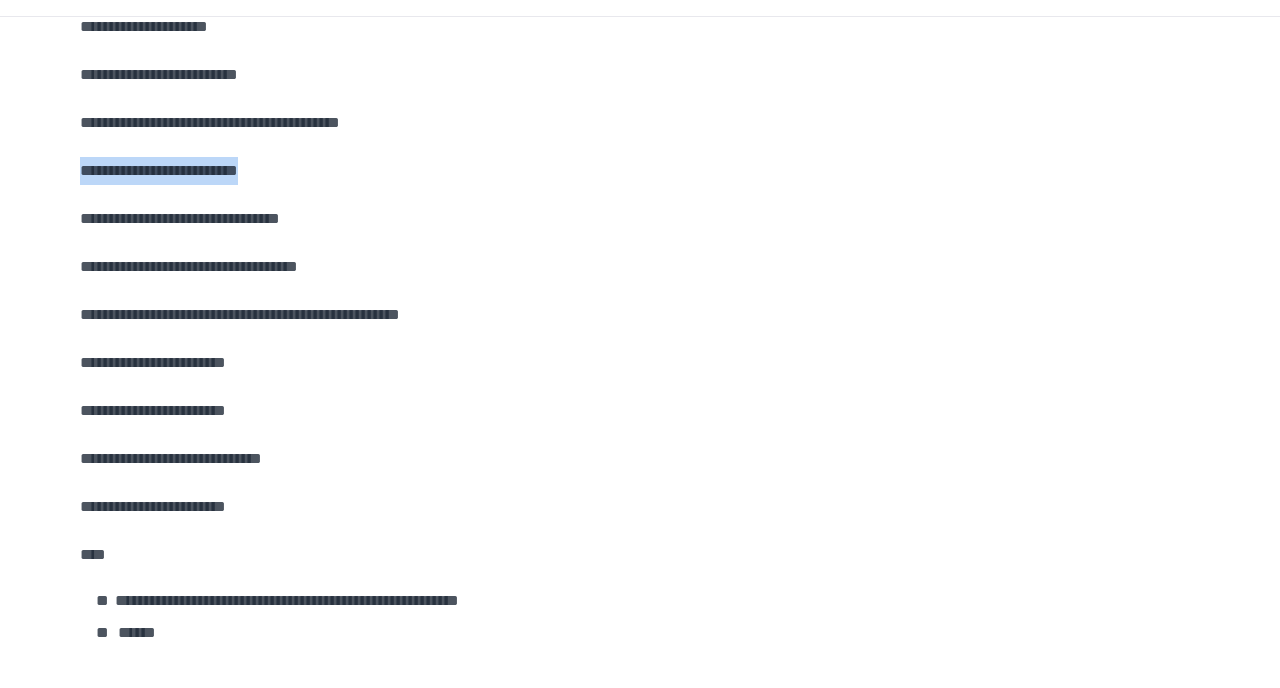 scroll, scrollTop: 791, scrollLeft: 0, axis: vertical 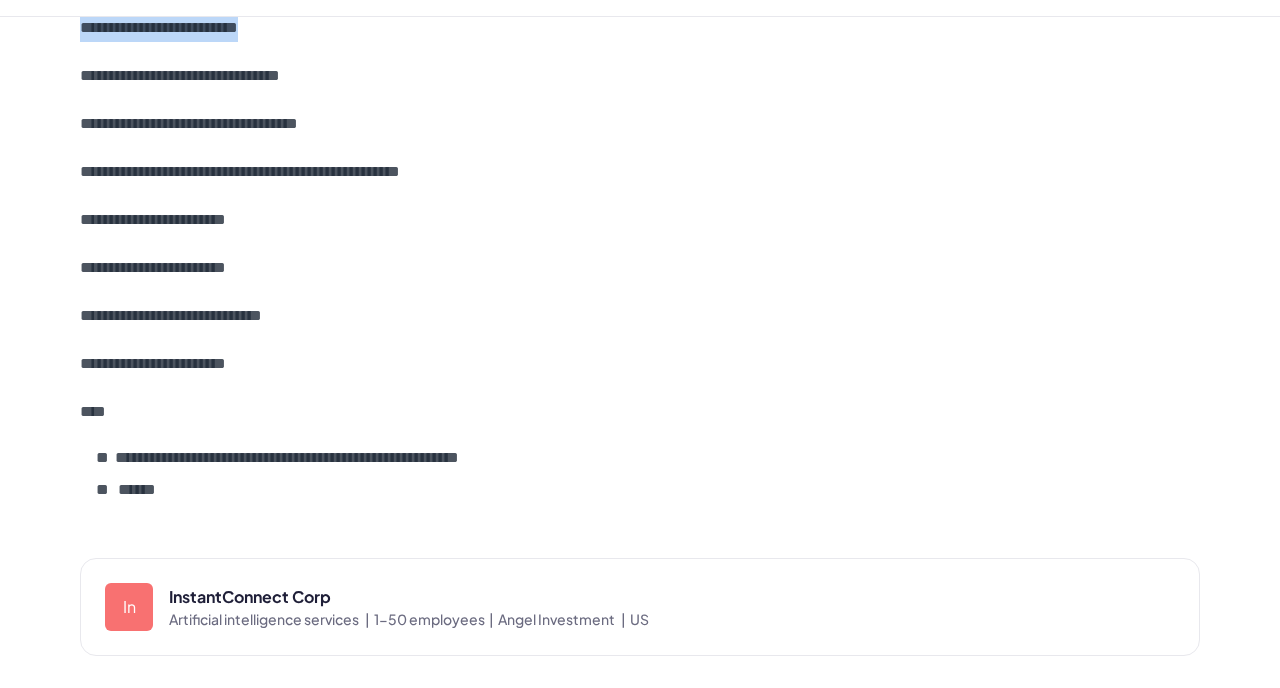 click on "**********" at bounding box center [640, 186] 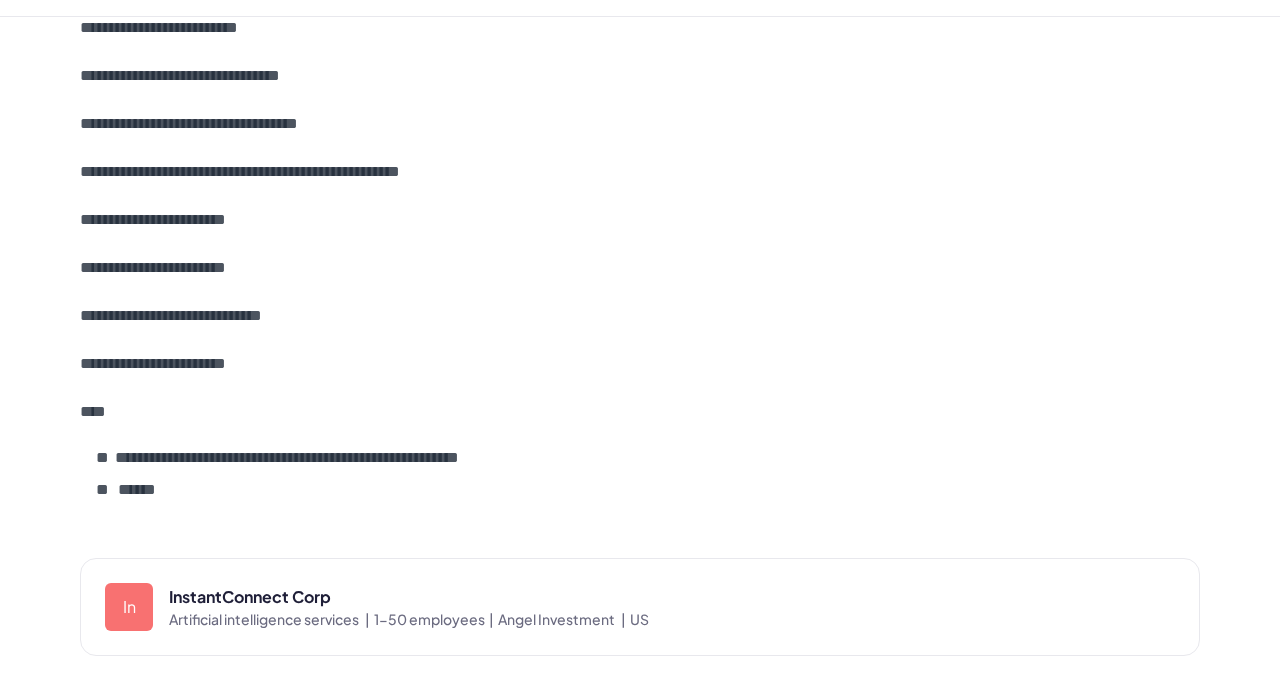 click on "**********" at bounding box center (640, 186) 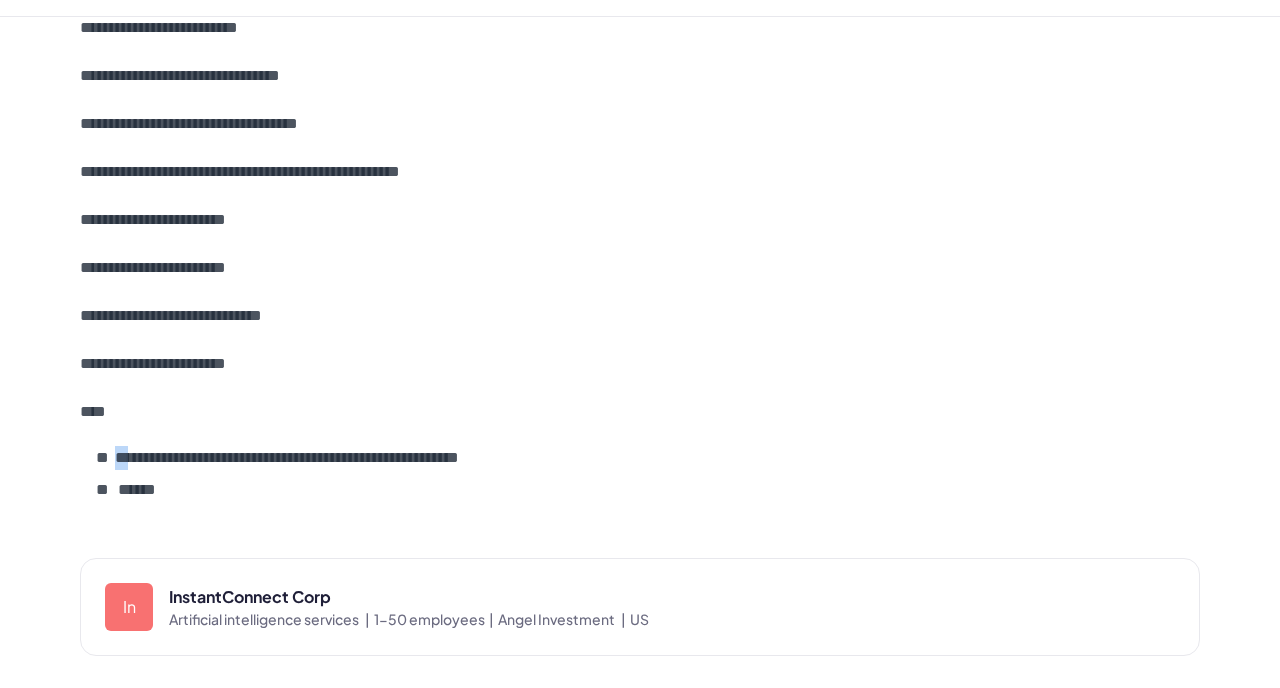 click on "**********" at bounding box center (640, 186) 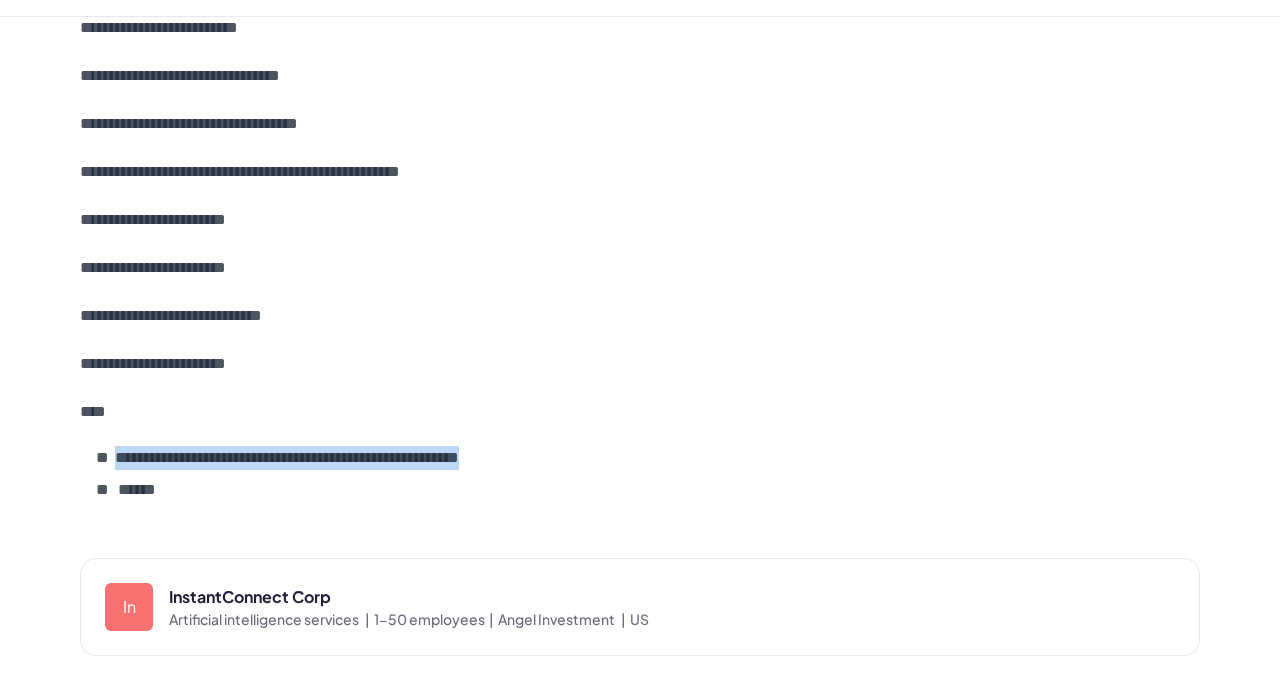 click on "**********" at bounding box center (458, 458) 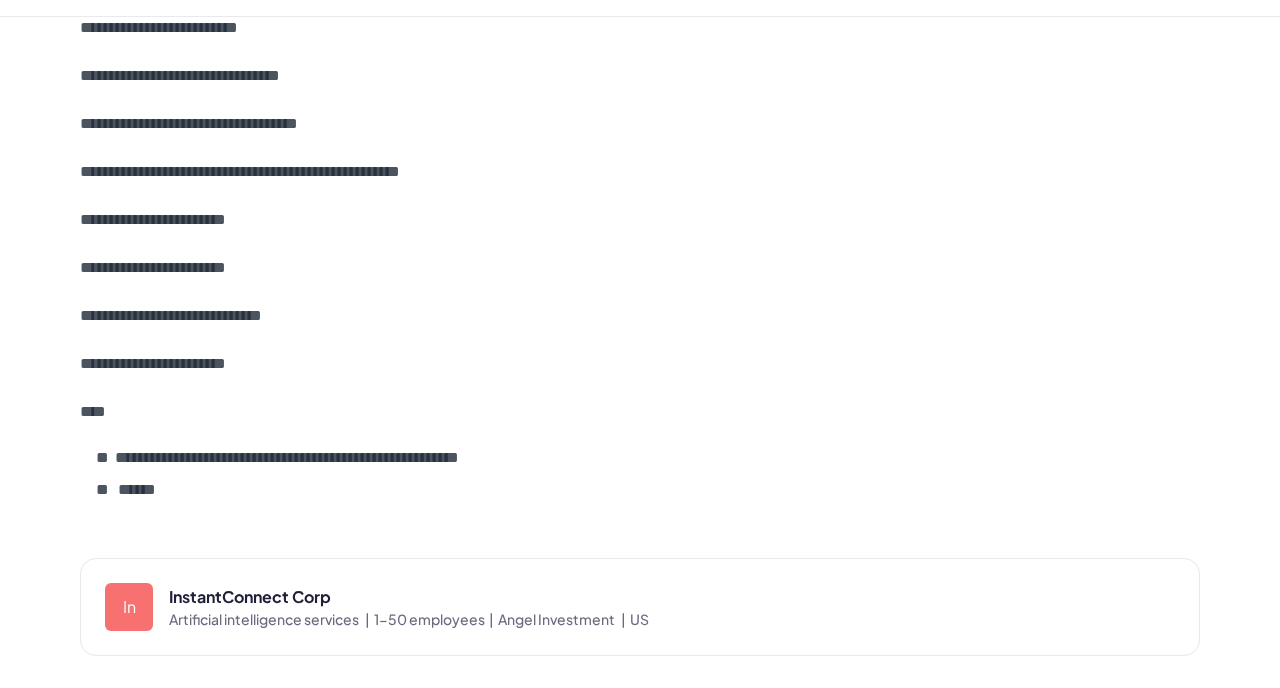 click on "**********" at bounding box center [458, 458] 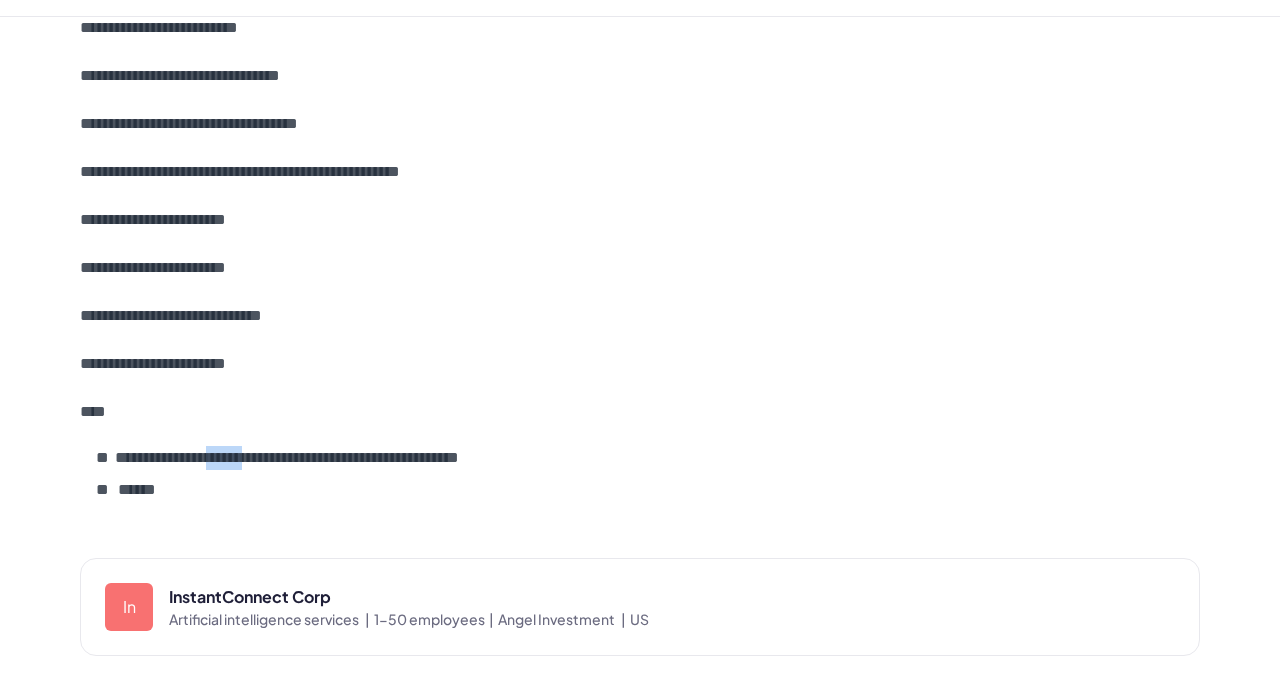 click on "**********" at bounding box center (458, 458) 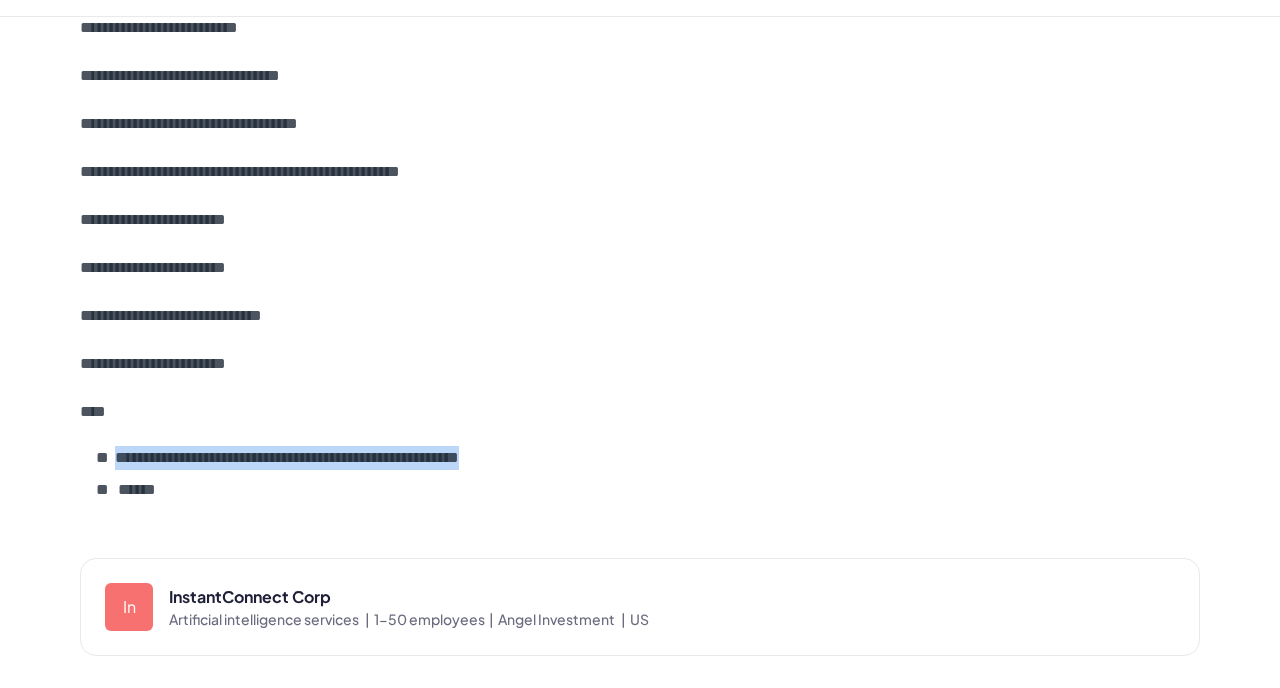 click on "**********" at bounding box center (458, 458) 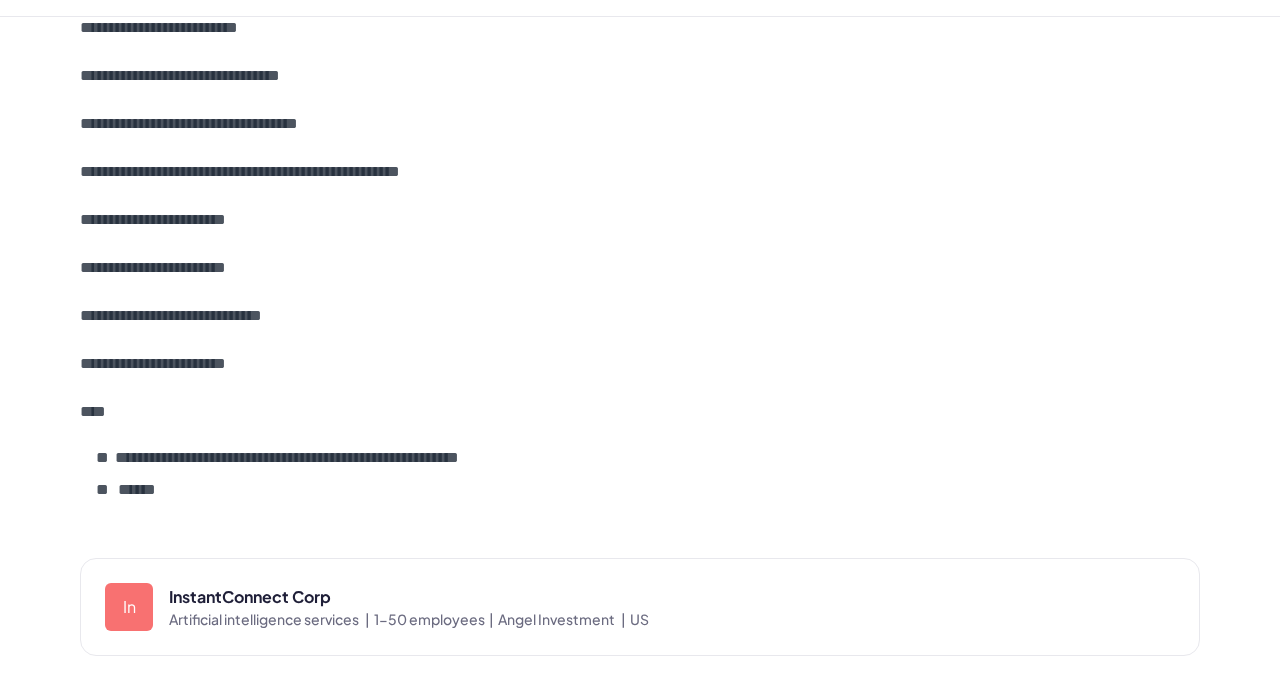 click on "**********" at bounding box center (458, 458) 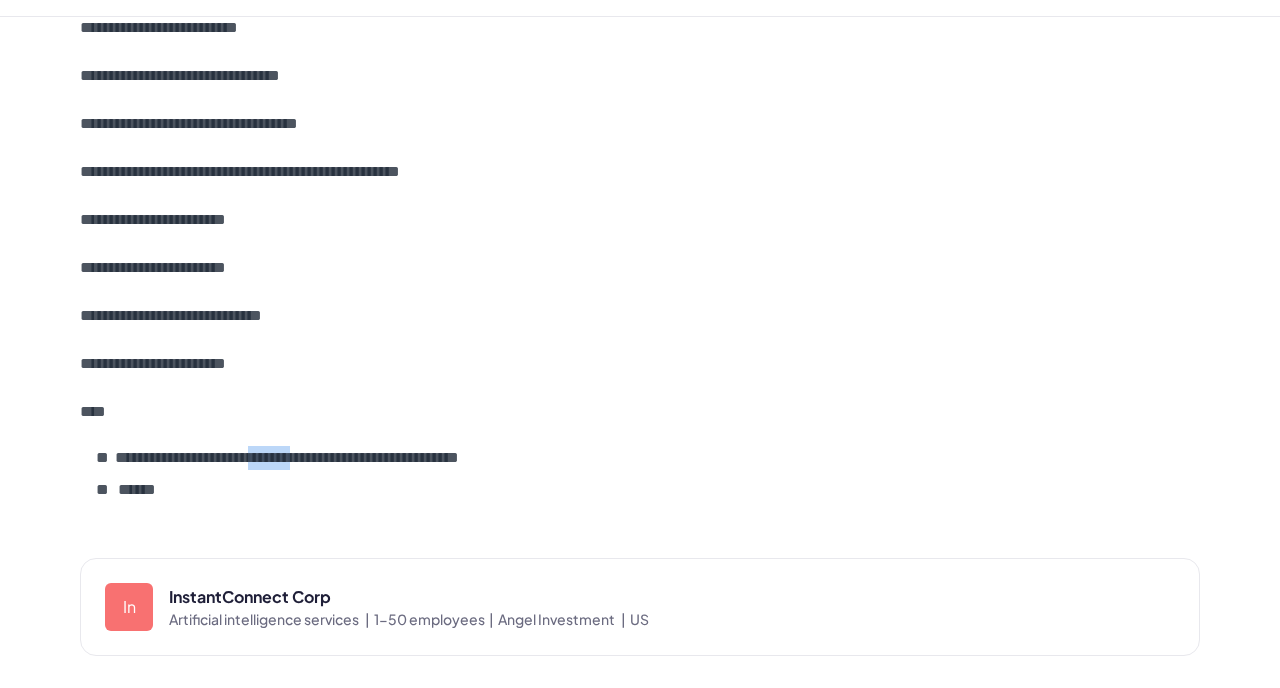 click on "**********" at bounding box center [458, 458] 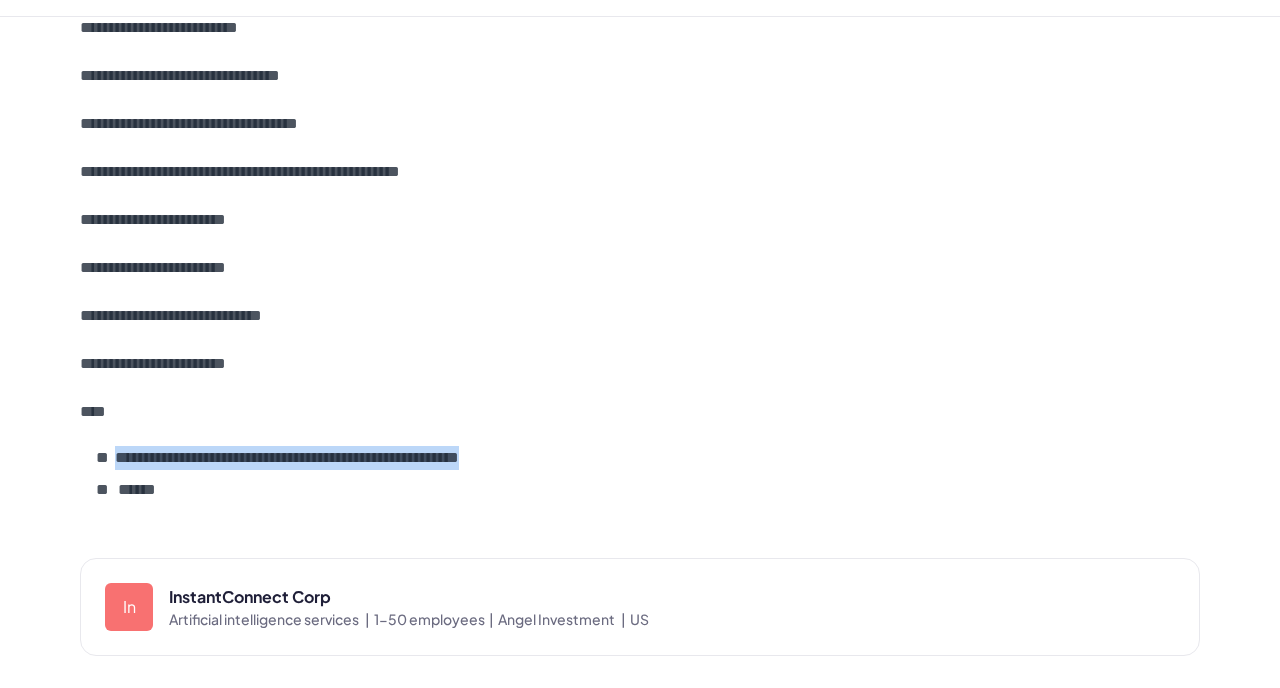 click on "**********" at bounding box center [458, 458] 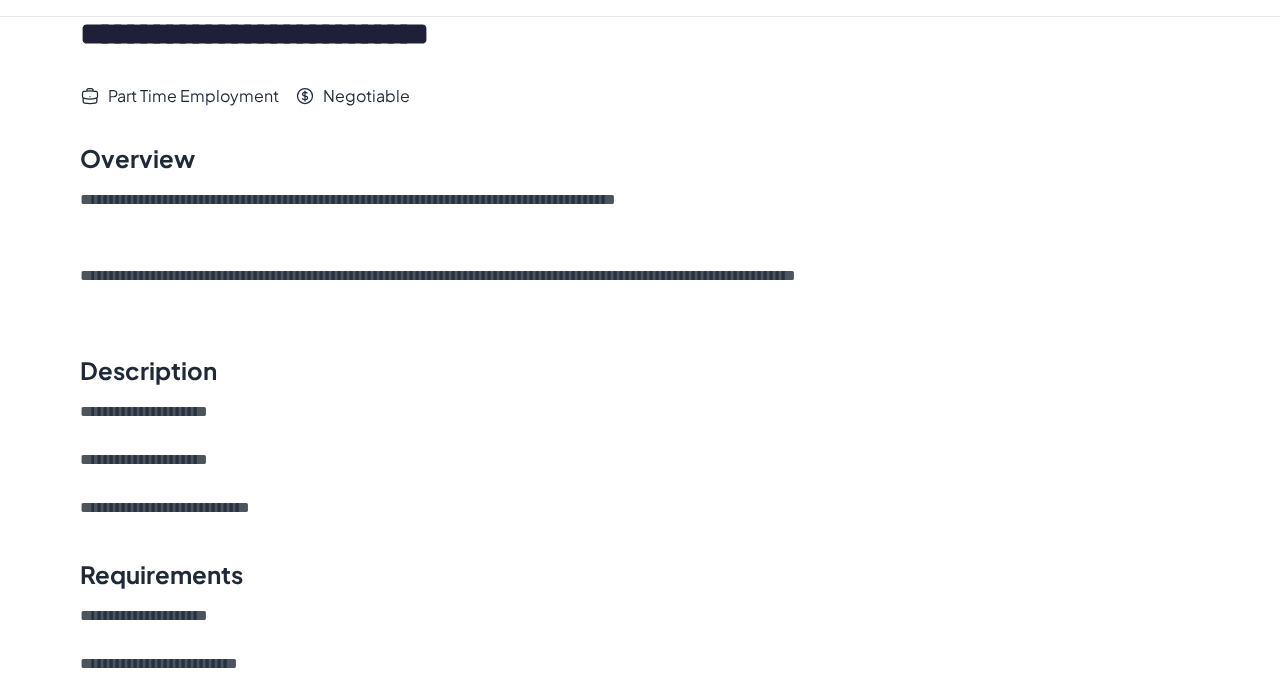 scroll, scrollTop: 0, scrollLeft: 0, axis: both 